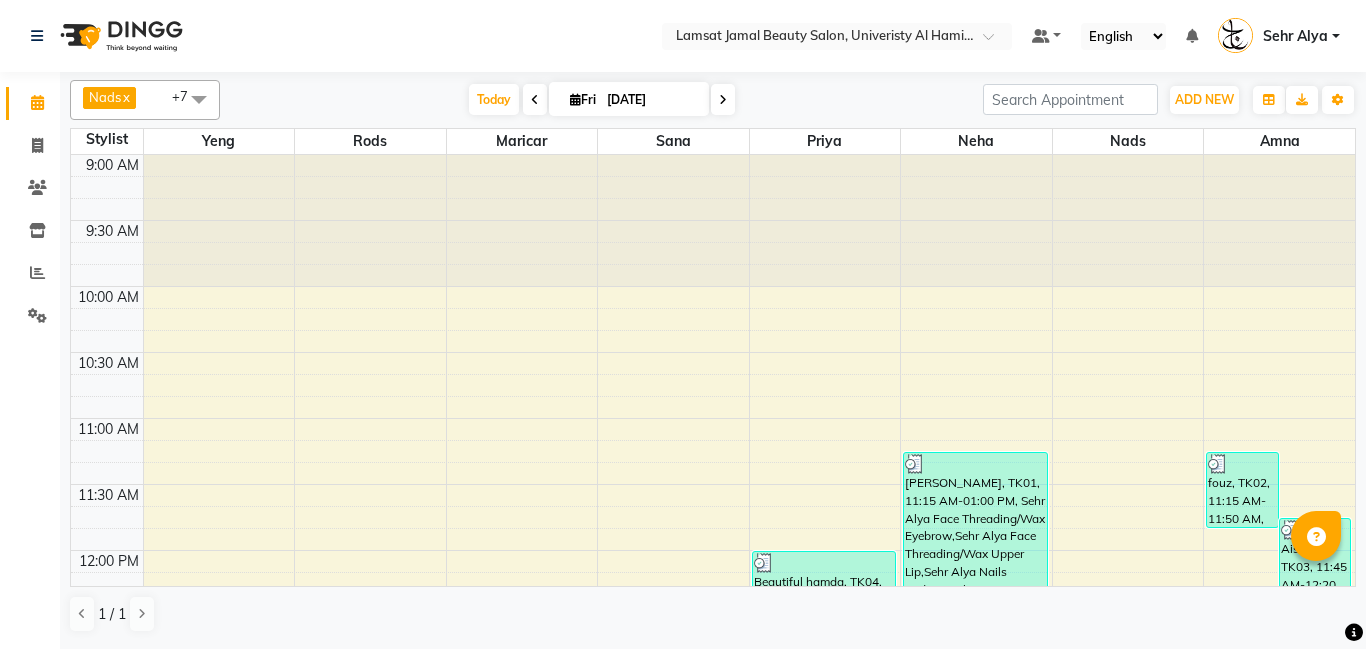 scroll, scrollTop: 0, scrollLeft: 0, axis: both 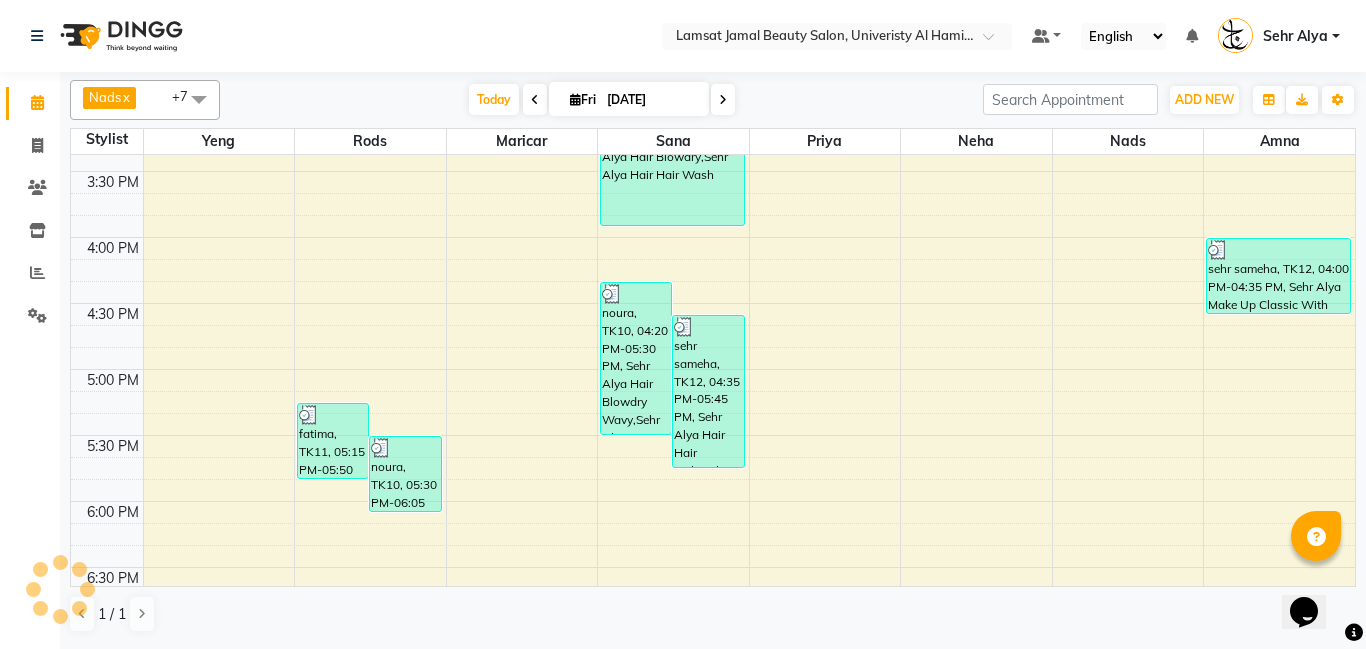 click on "9:00 AM 9:30 AM 10:00 AM 10:30 AM 11:00 AM 11:30 AM 12:00 PM 12:30 PM 1:00 PM 1:30 PM 2:00 PM 2:30 PM 3:00 PM 3:30 PM 4:00 PM 4:30 PM 5:00 PM 5:30 PM 6:00 PM 6:30 PM 7:00 PM 7:30 PM 8:00 PM 8:30 PM 9:00 PM 9:30 PM 10:00 PM 10:30 PM 11:00 PM 11:30 PM     fatima, TK11, 05:15 PM-05:50 PM, Sehr Alya Offer Manicure & Pedicure     noura, TK10, 05:30 PM-06:05 PM, Sehr Alya Hair Blowdry Wavy     Beautiful hamda, TK04, 12:35 PM-01:10 PM, Sehr Alya Nails Cut & Shape (DH25)     [PERSON_NAME], TK05, 01:40 PM-02:15 PM, Sehr Alya Hair Hair Wash (DH30)     noura, TK10, 04:20 PM-05:30 PM, Sehr Alya Hair Blowdry Wavy,Sehr Alya Hair Blowdry Wavy     sehr sameha, TK12, 04:35 PM-05:45 PM, Sehr Alya Hair Hair Style,Sehr Alya Hair Hair Style     [PERSON_NAME], TK05, 12:30 PM-01:05 PM, Sehr Alya Hair Blowdry     madam [PERSON_NAME], TK07, 02:45 PM-03:55 PM, Sehr Alya Hair Blowdry,Sehr Alya Hair Hair Wash         umm hammad, TK06, 02:45 PM-03:20 PM, Sehr Alya Hair Blowdry         [PERSON_NAME], TK05, 01:05 PM-01:40 PM, Sehr Alya Nails Pedicure Classic (DH70)" at bounding box center [713, 303] 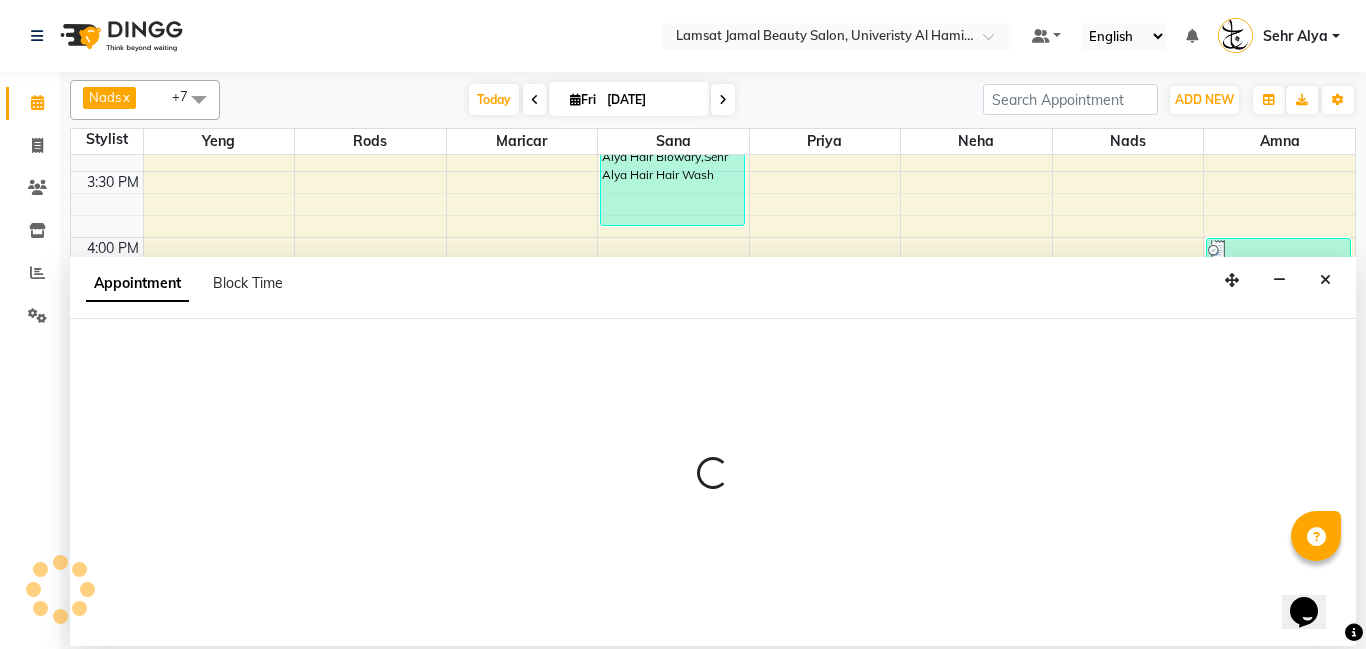 select on "79911" 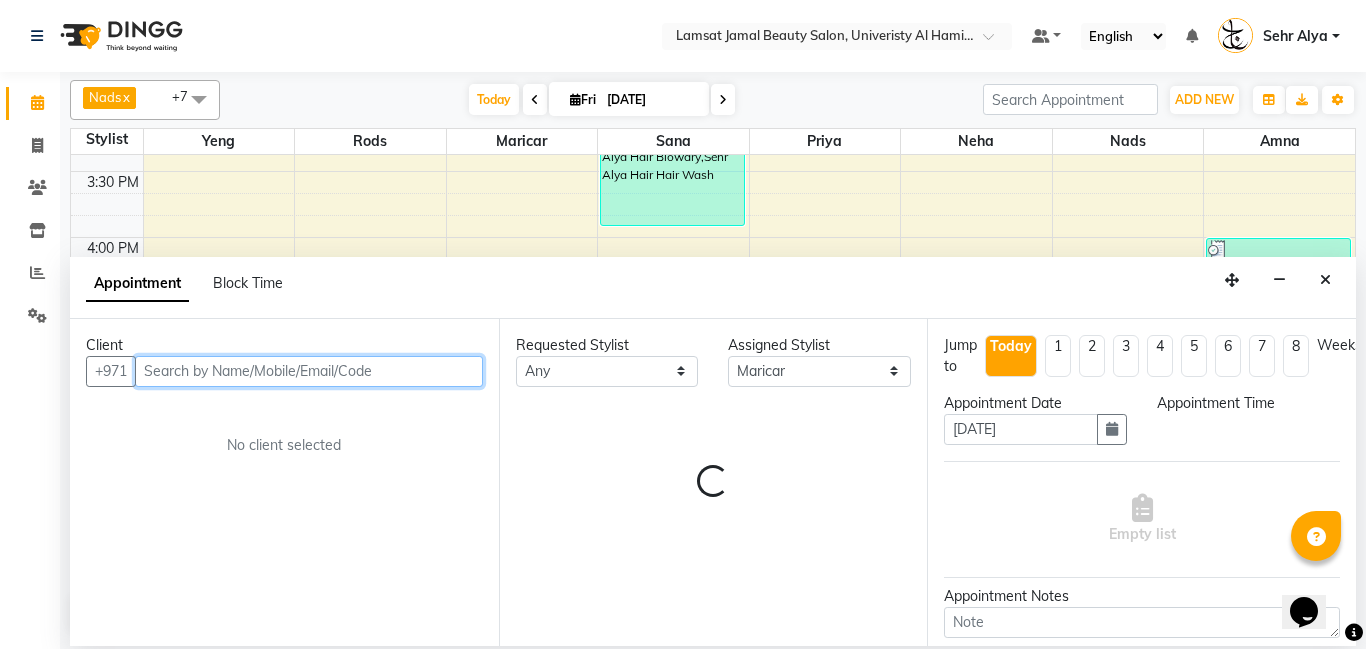select on "1035" 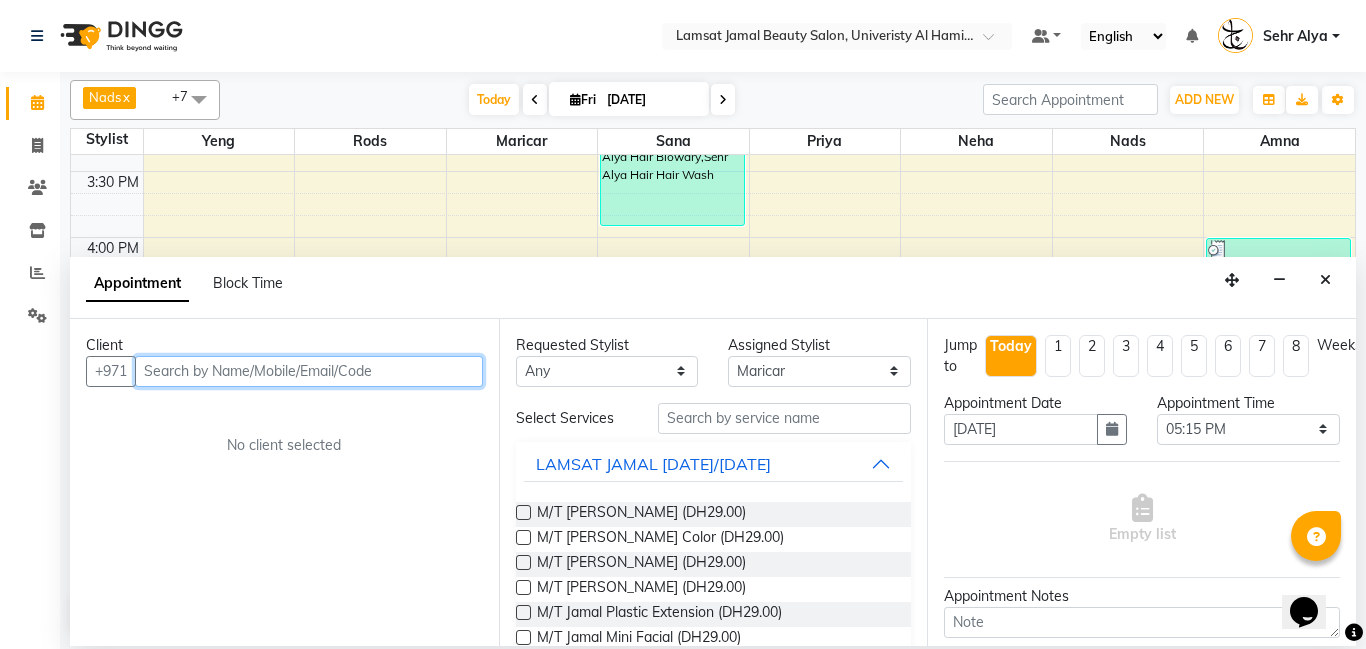 click at bounding box center (309, 371) 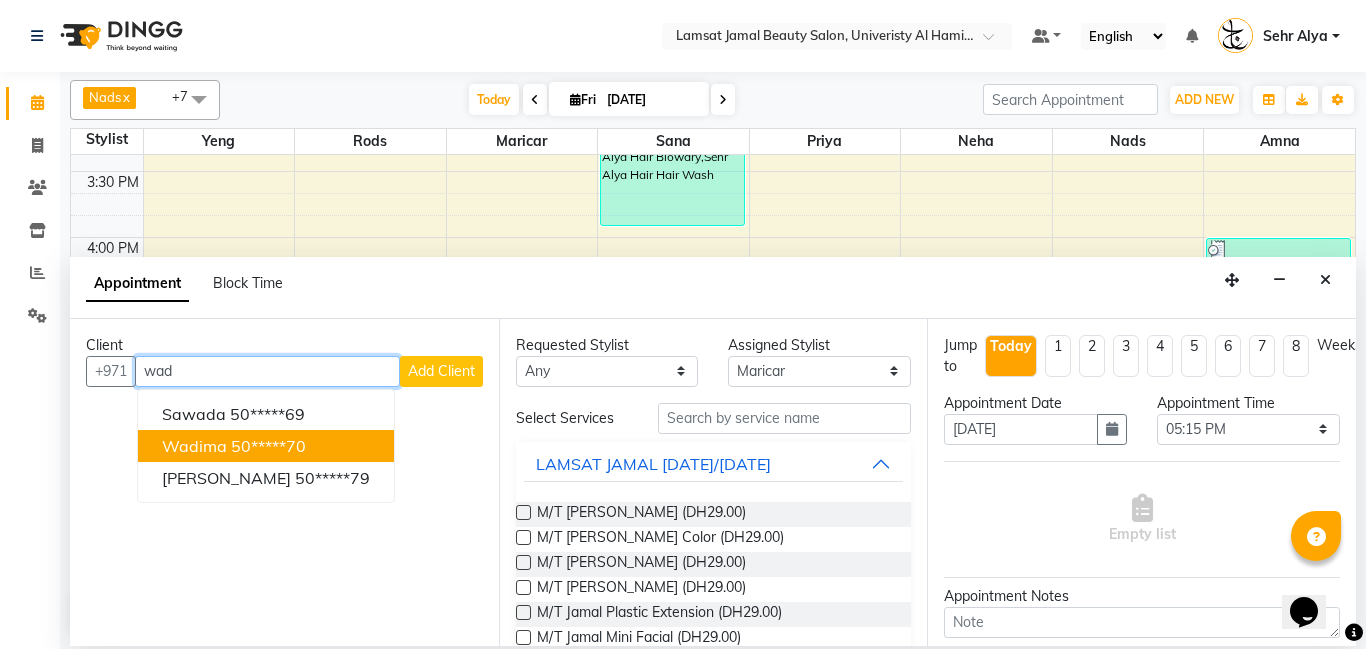 click on "50*****70" at bounding box center (268, 446) 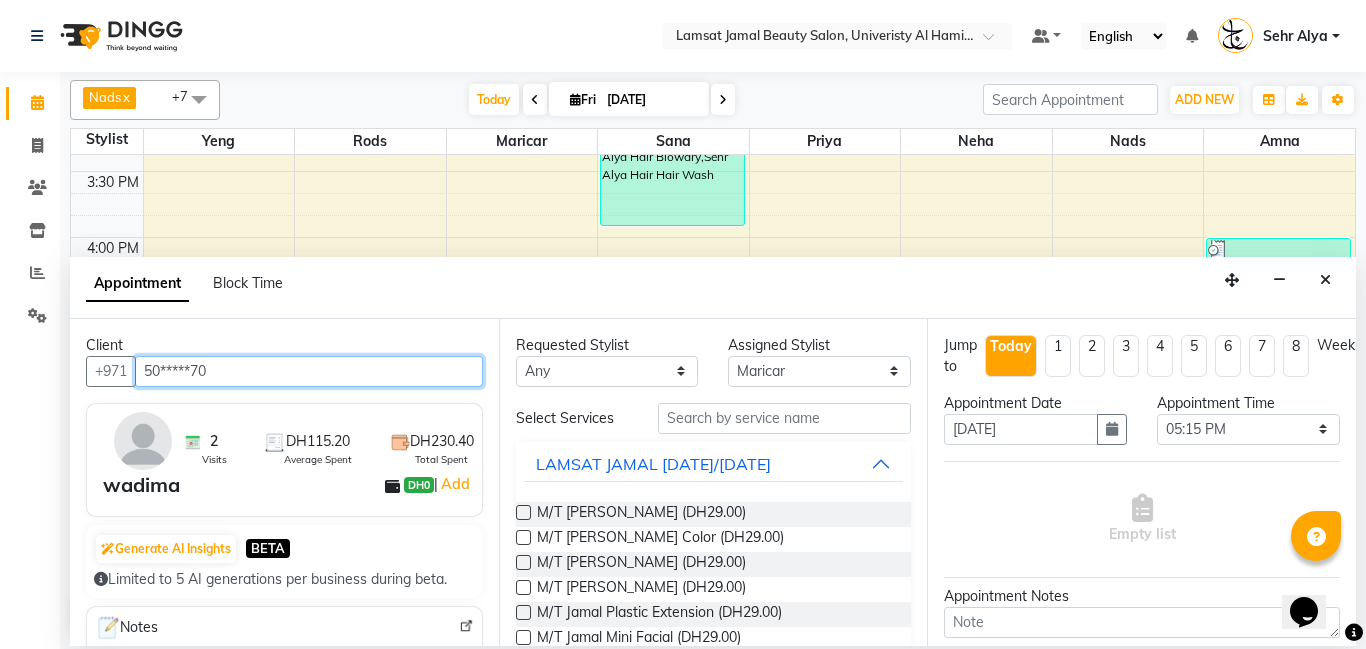 type on "50*****70" 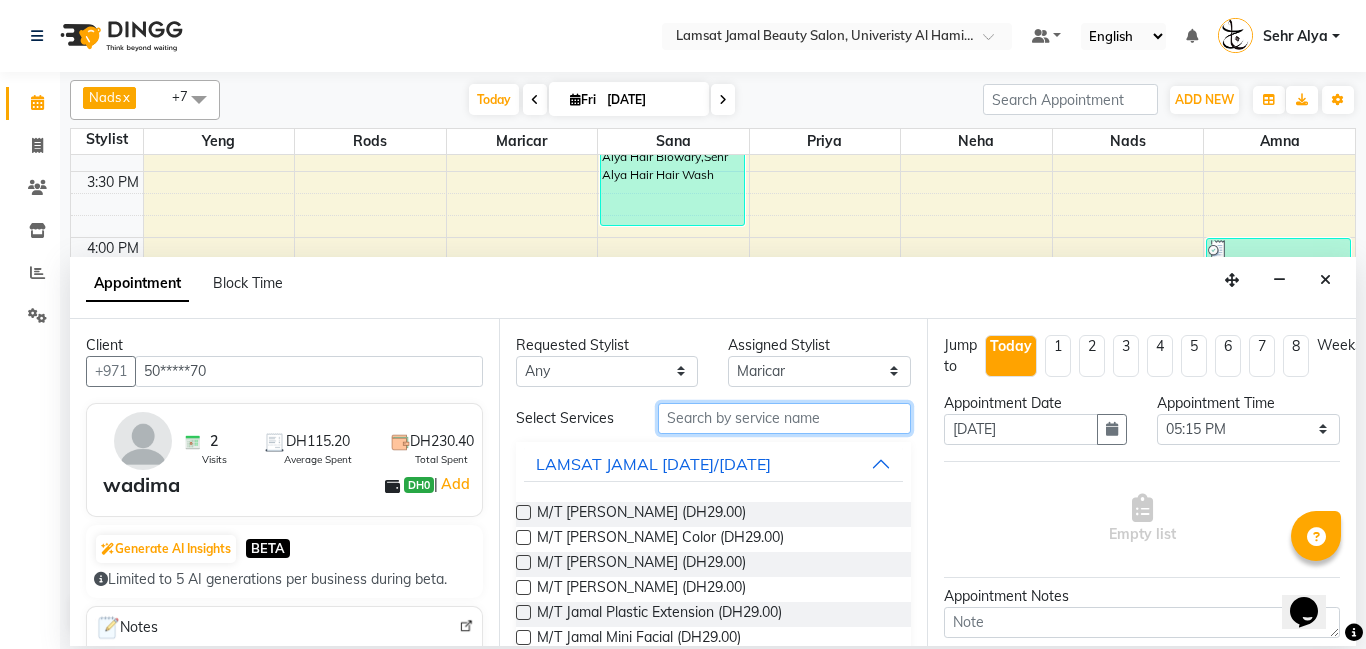 click at bounding box center (785, 418) 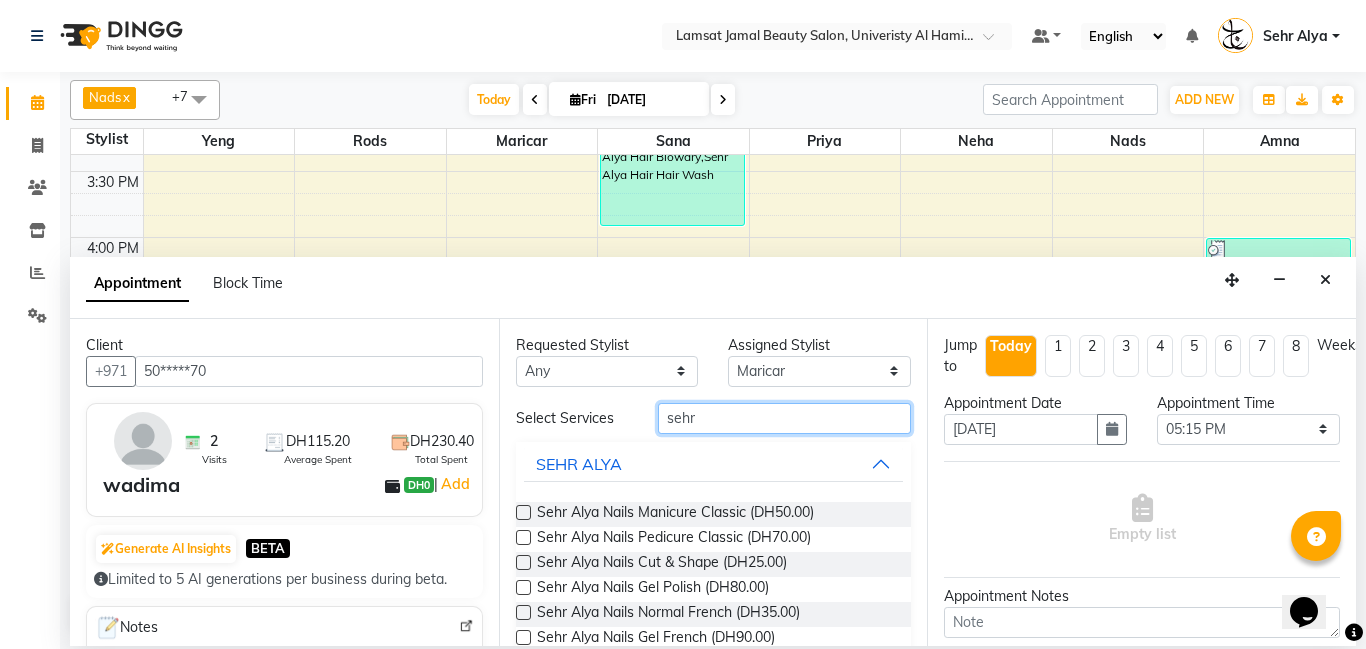 type on "sehr" 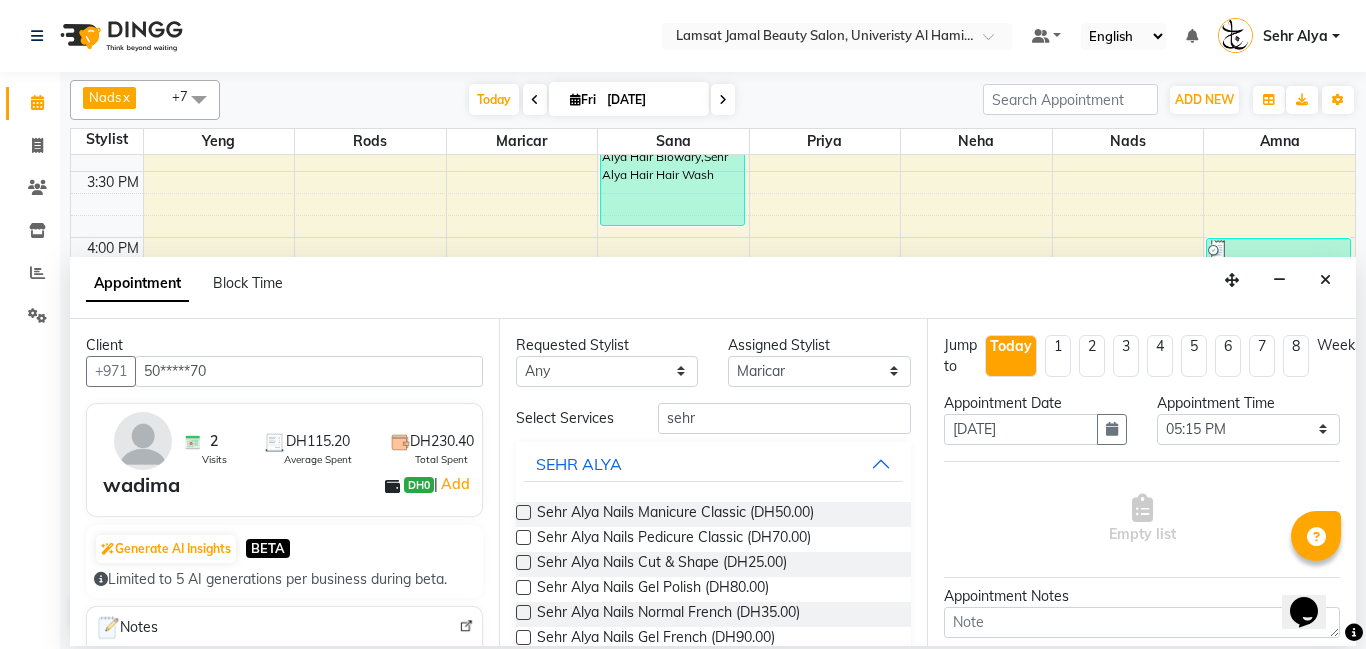click at bounding box center (523, 512) 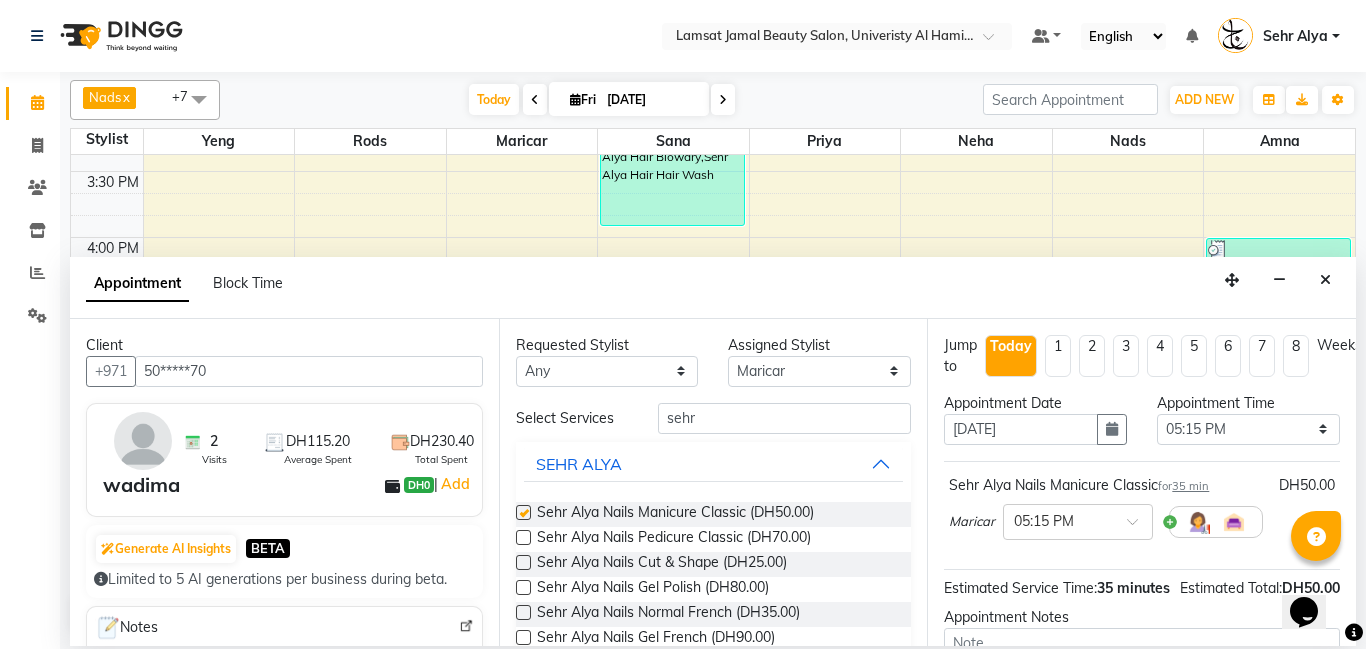checkbox on "false" 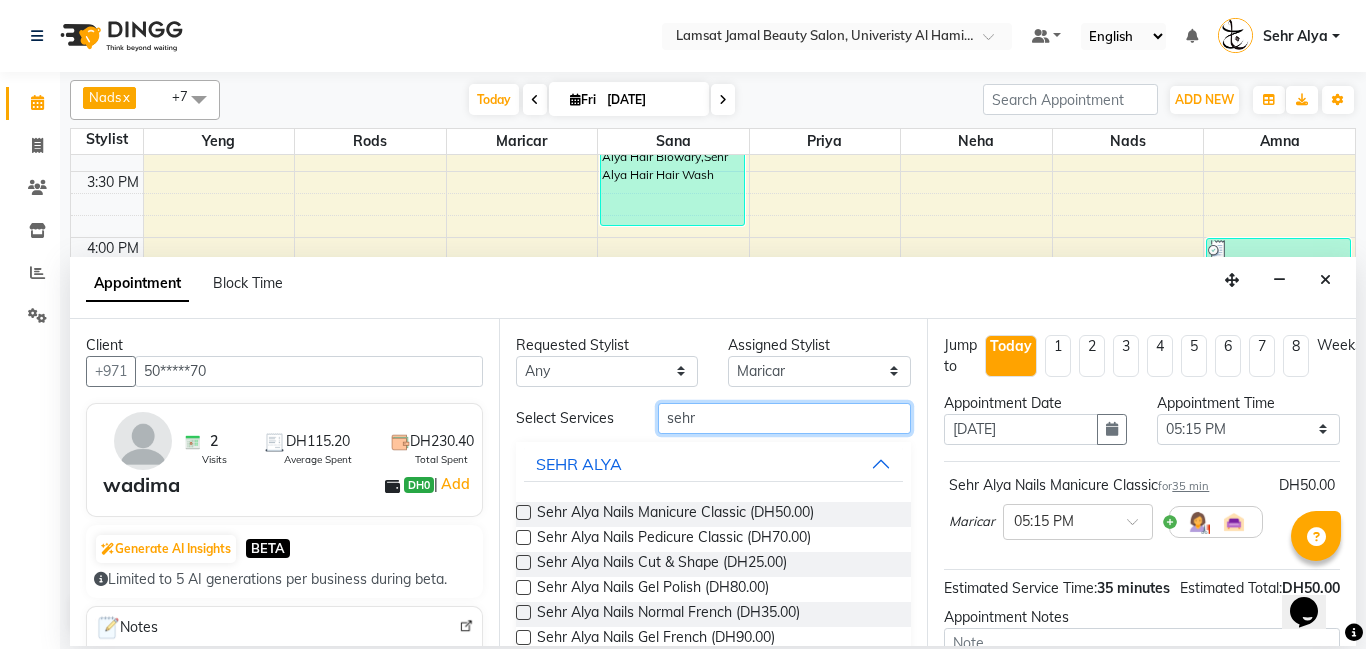 click on "sehr" at bounding box center (785, 418) 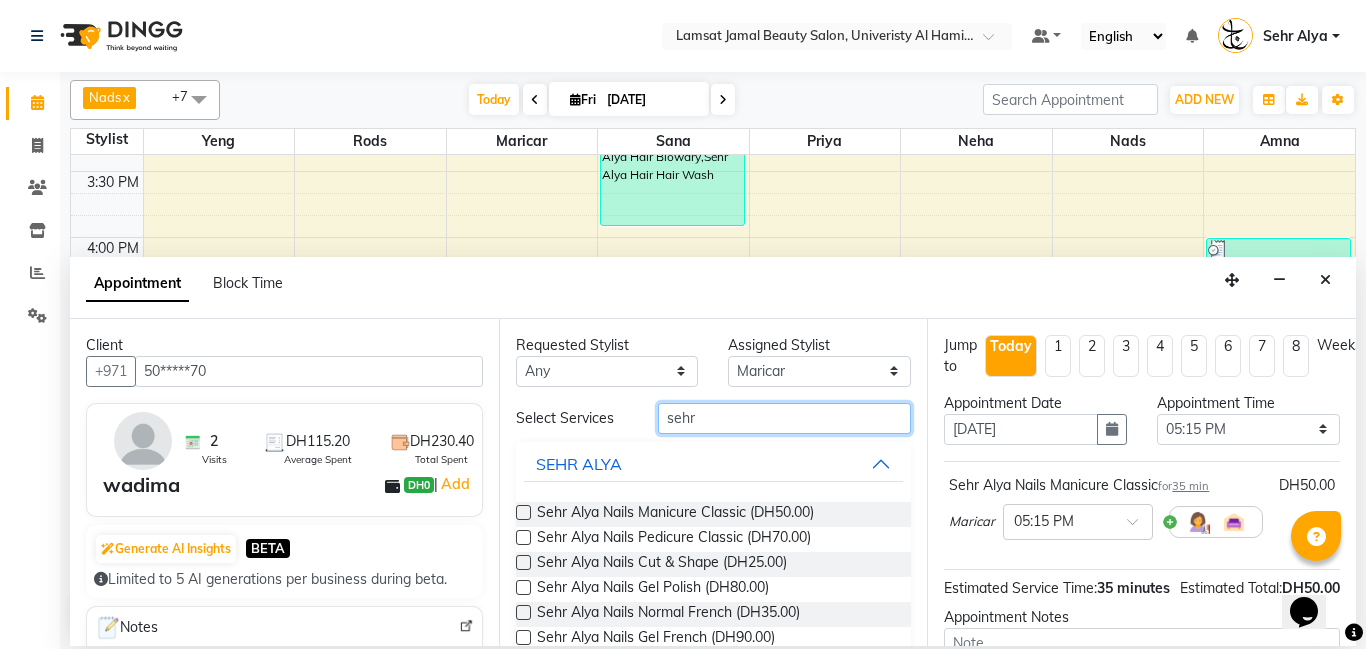 type on "f" 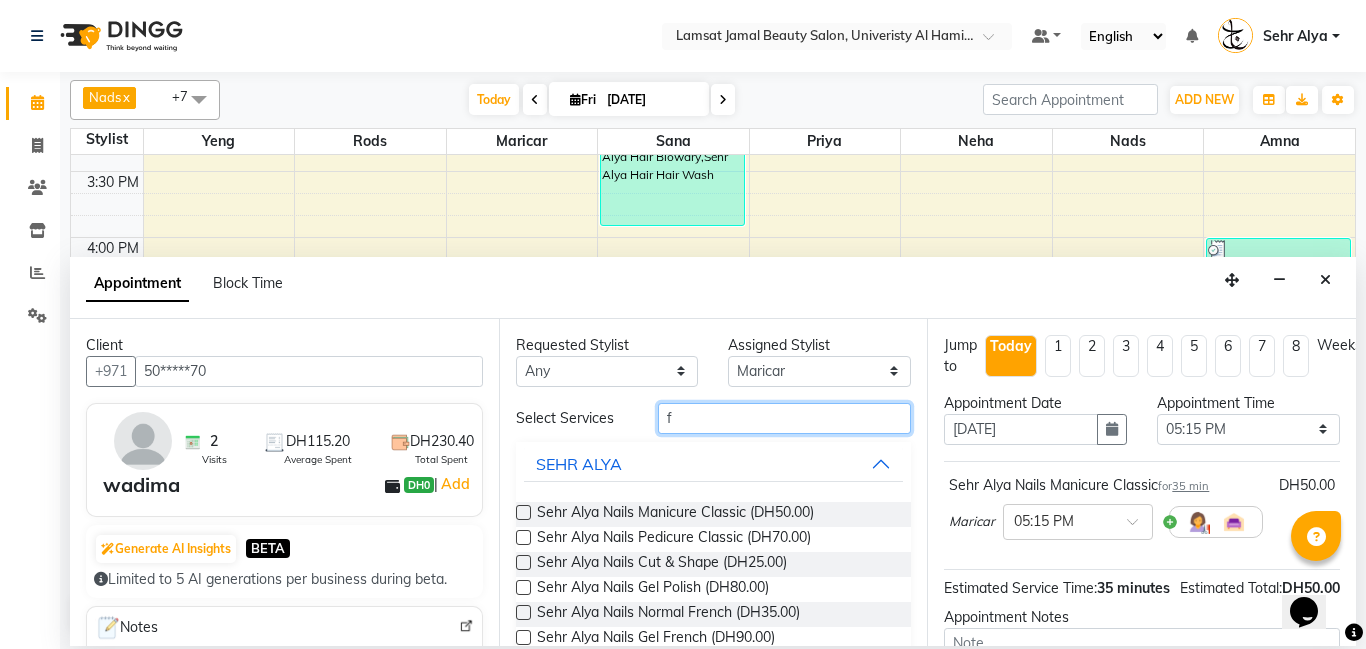 click on "f" at bounding box center (785, 418) 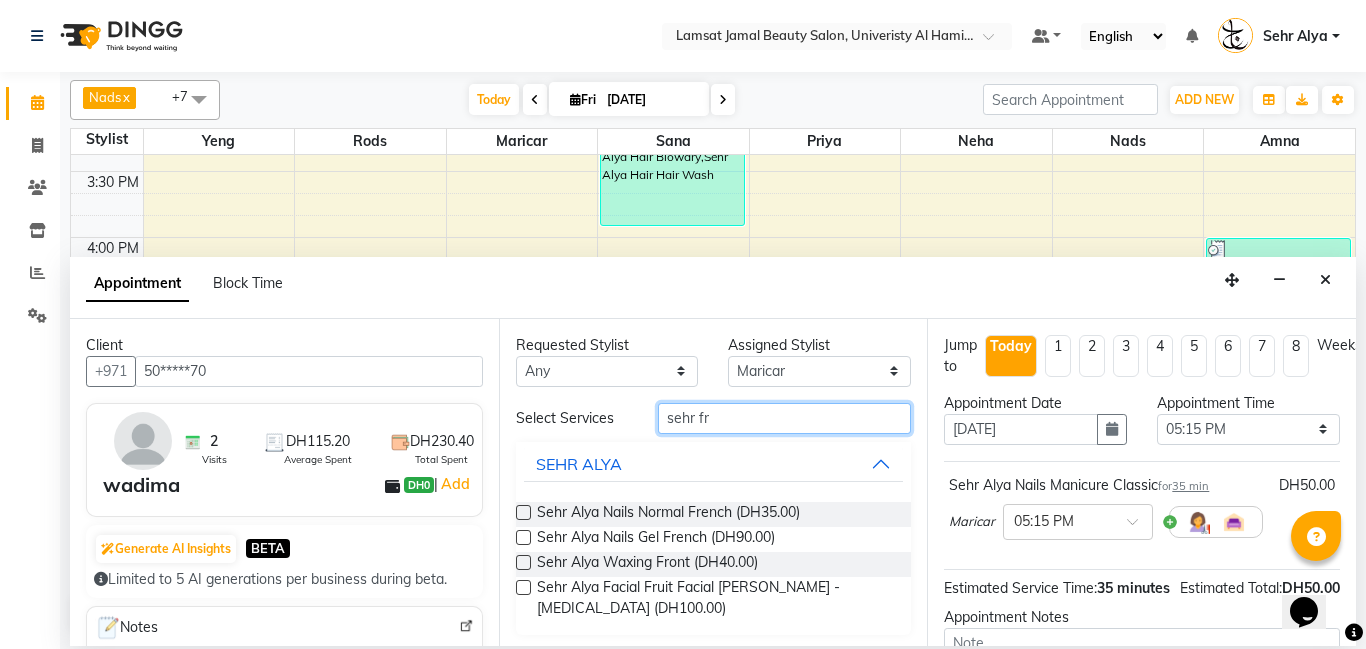 type on "sehr fr" 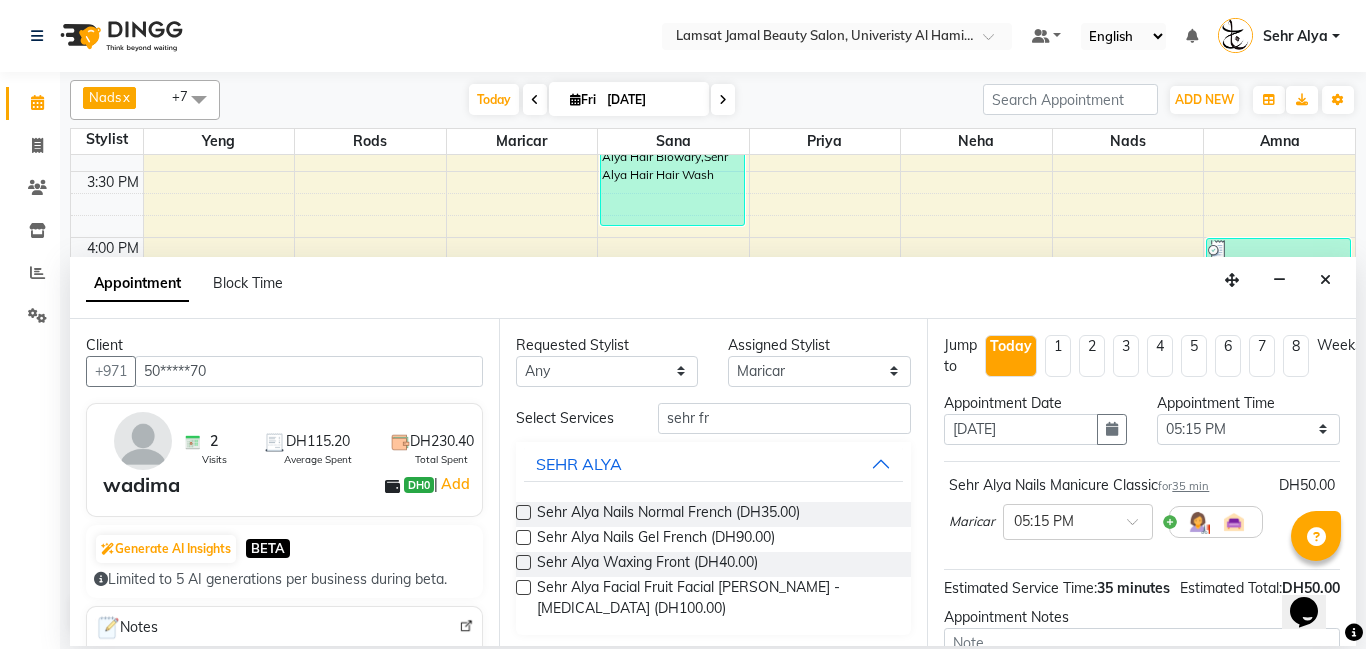 click at bounding box center (523, 512) 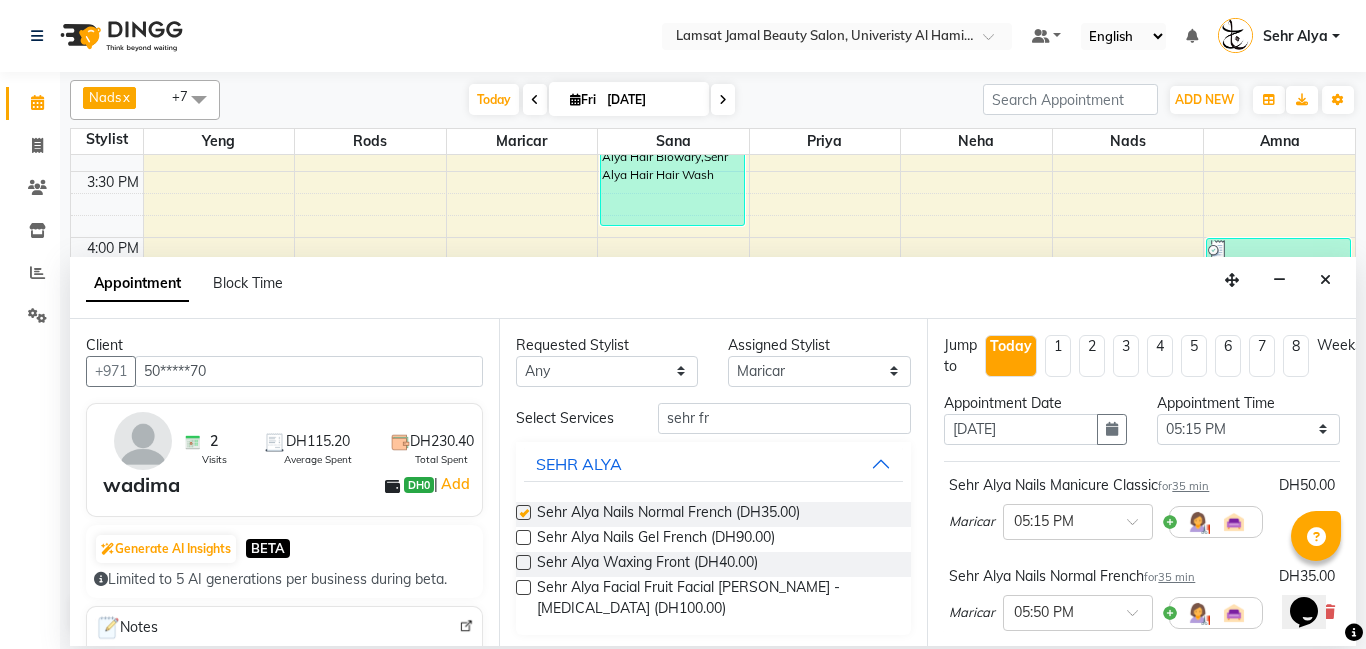 checkbox on "false" 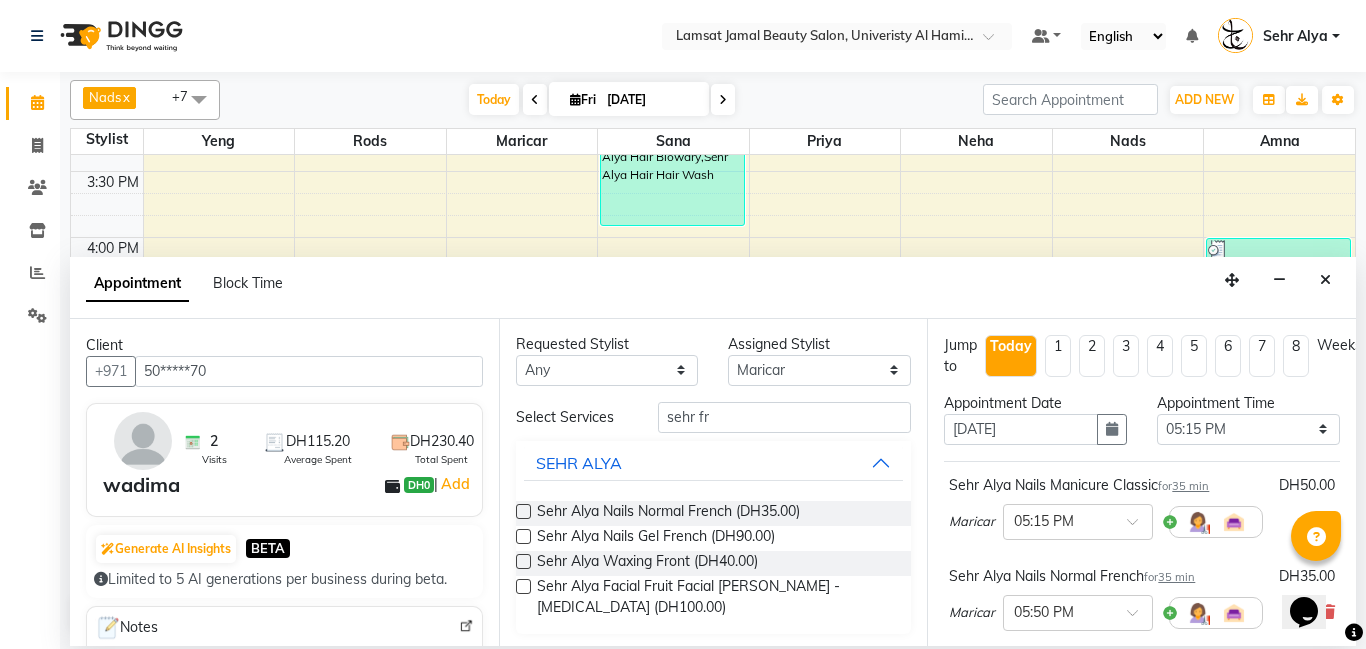 scroll, scrollTop: 0, scrollLeft: 0, axis: both 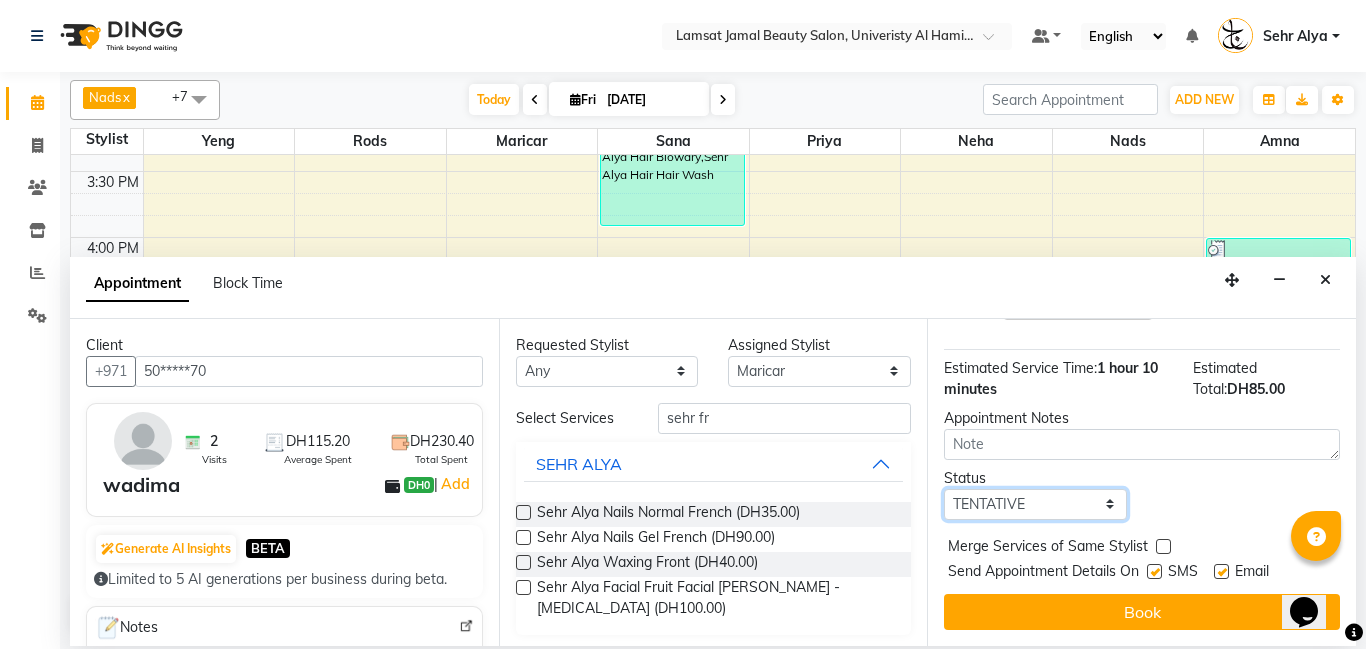 click on "Select TENTATIVE CONFIRM CHECK-IN UPCOMING" at bounding box center [1035, 504] 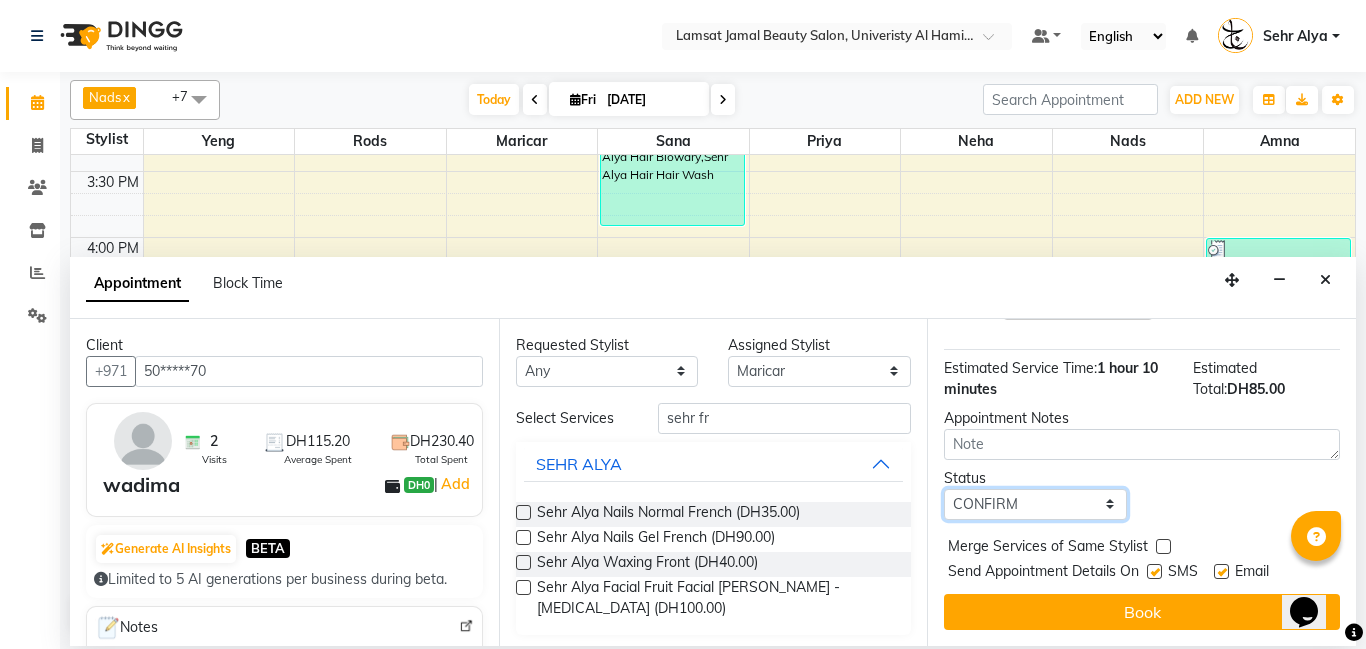click on "Select TENTATIVE CONFIRM CHECK-IN UPCOMING" at bounding box center (1035, 504) 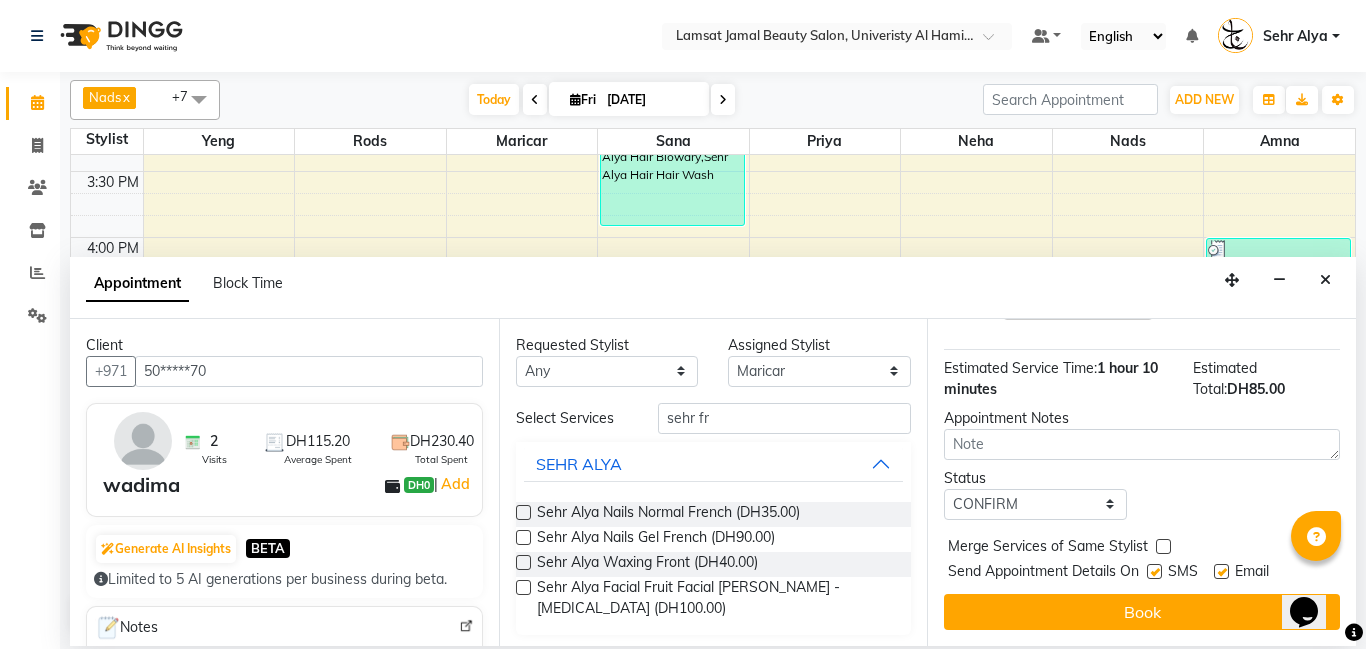 click at bounding box center [1163, 546] 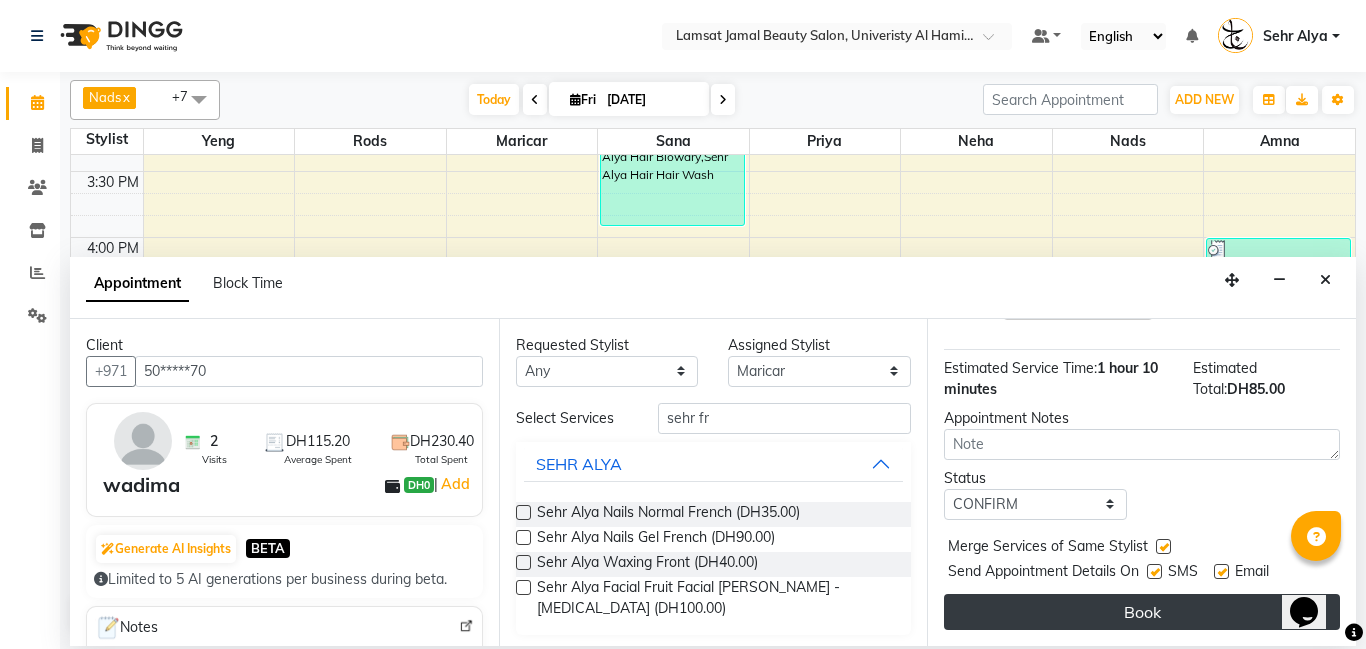 click on "Book" at bounding box center [1142, 612] 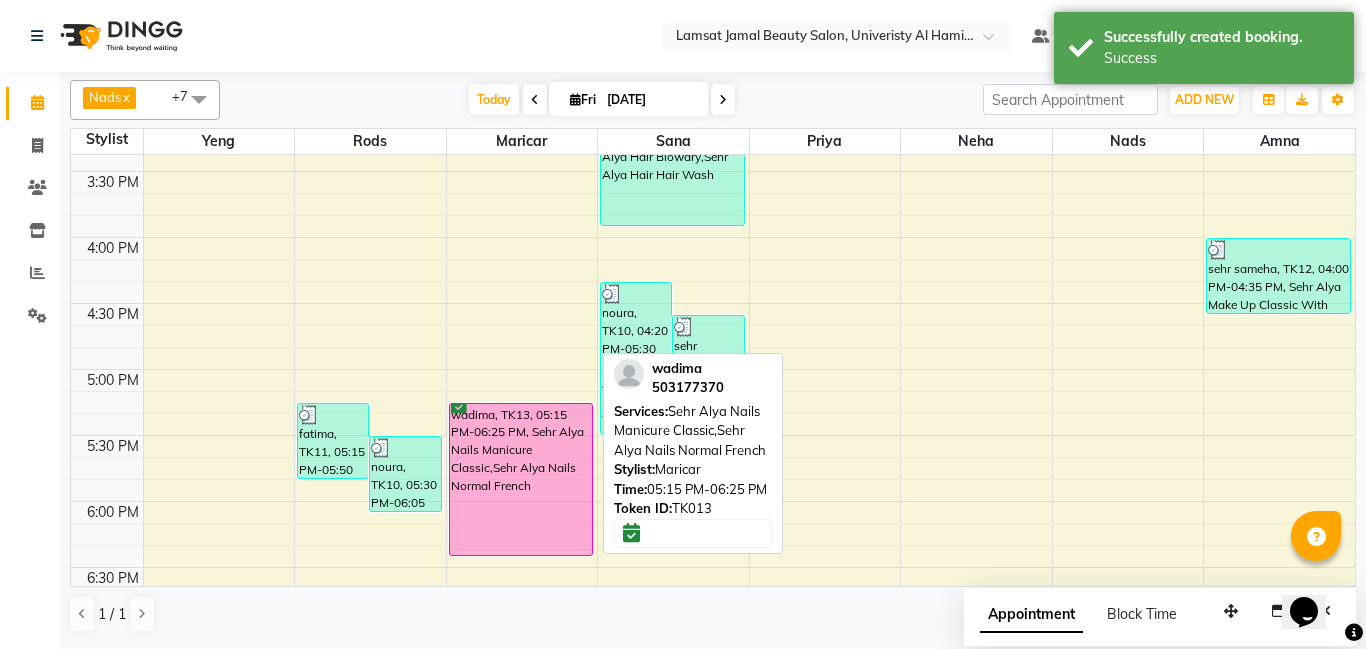 click on "wadima, TK13, 05:15 PM-06:25 PM, Sehr Alya Nails Manicure Classic,Sehr Alya Nails Normal French" at bounding box center (521, 479) 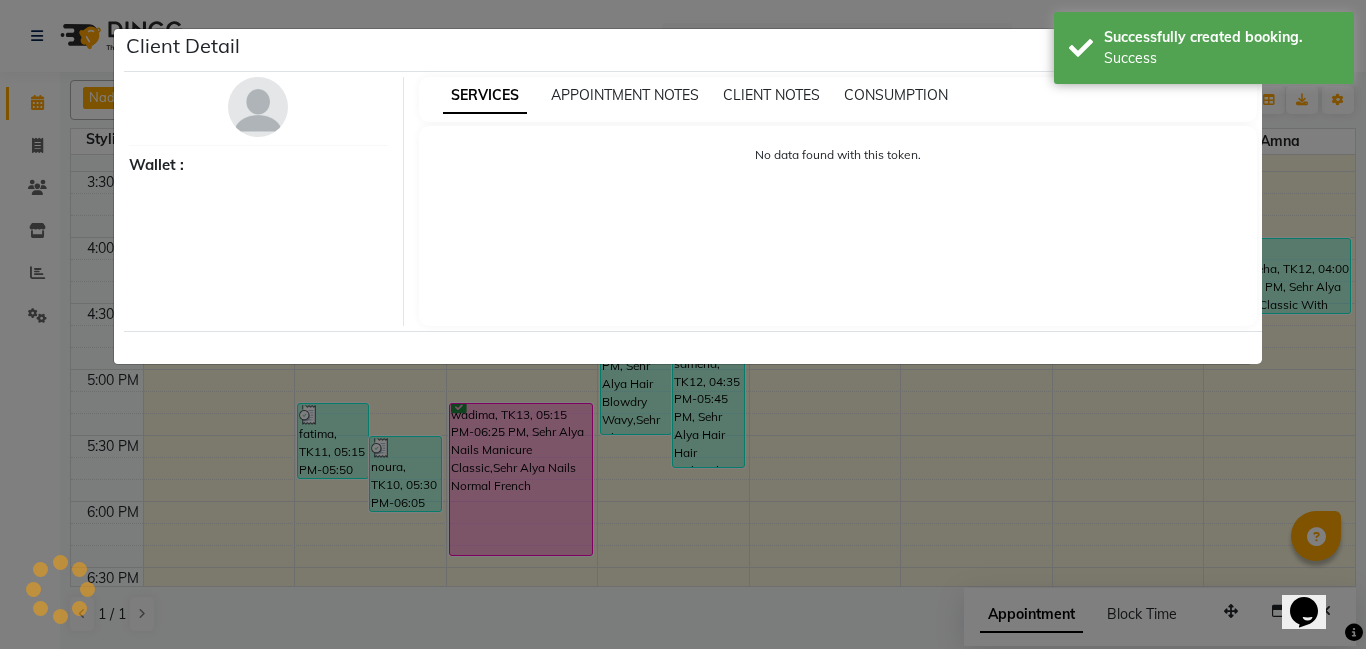 select on "6" 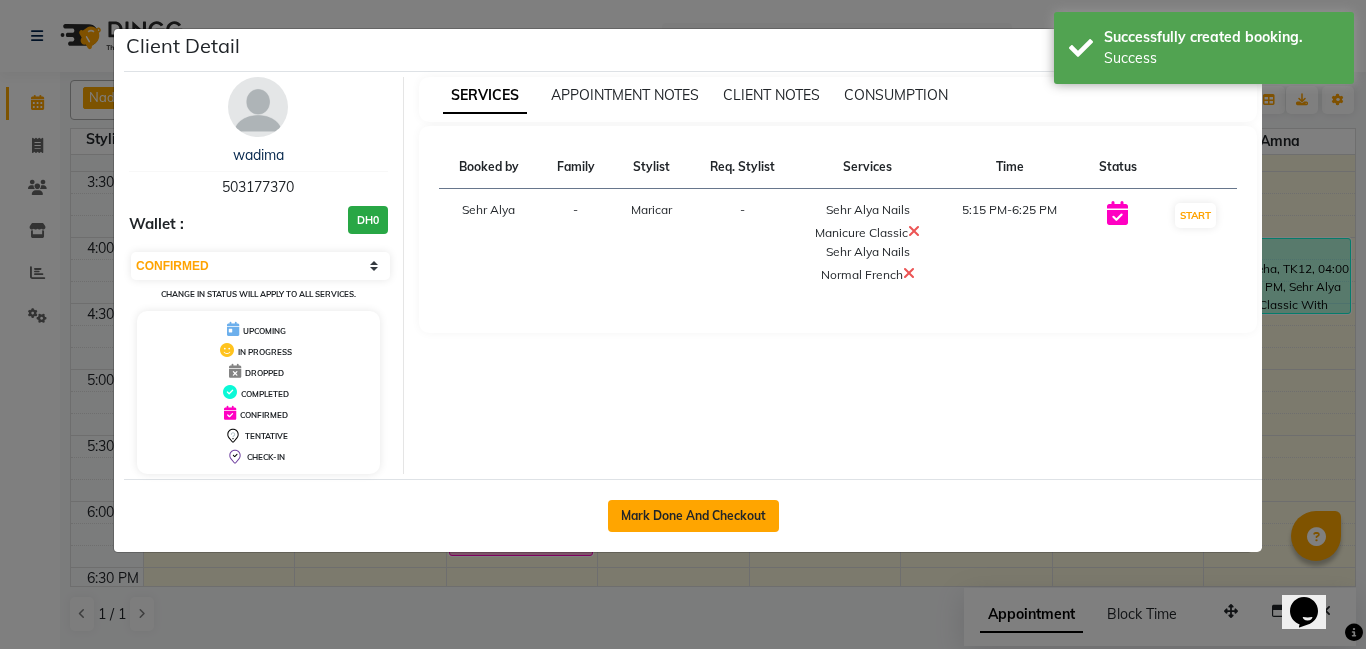 click on "Mark Done And Checkout" 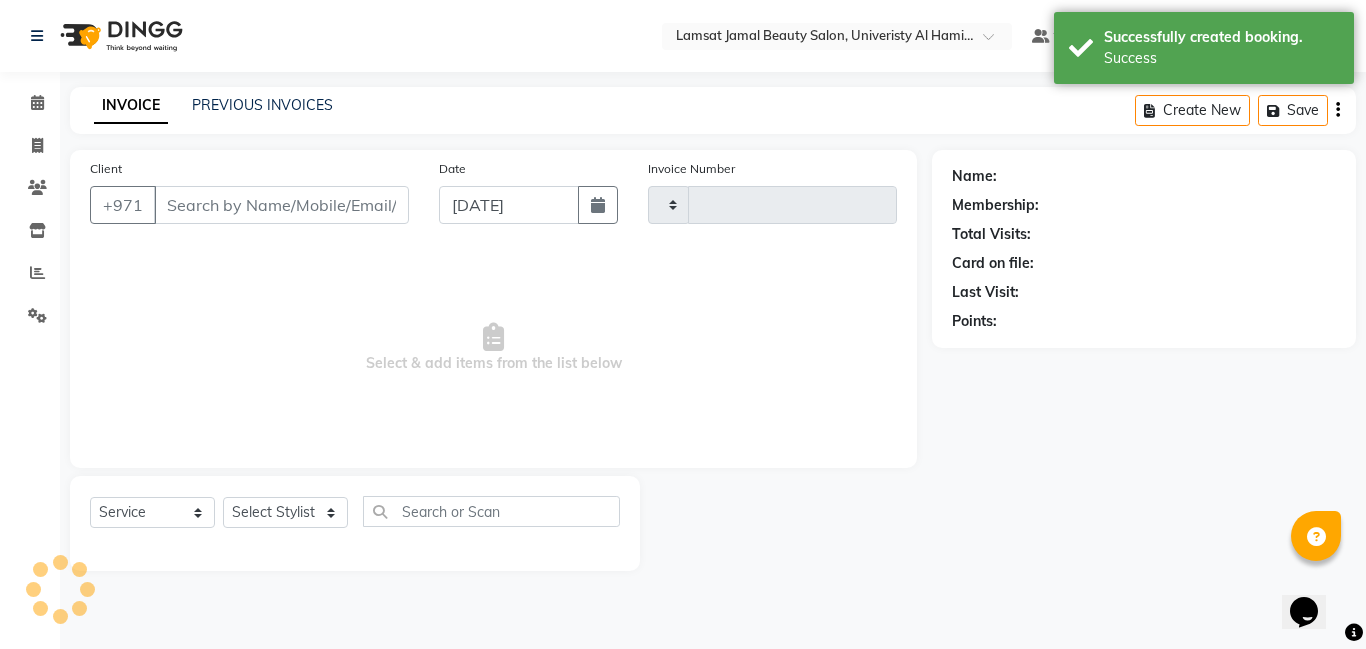 type on "1652" 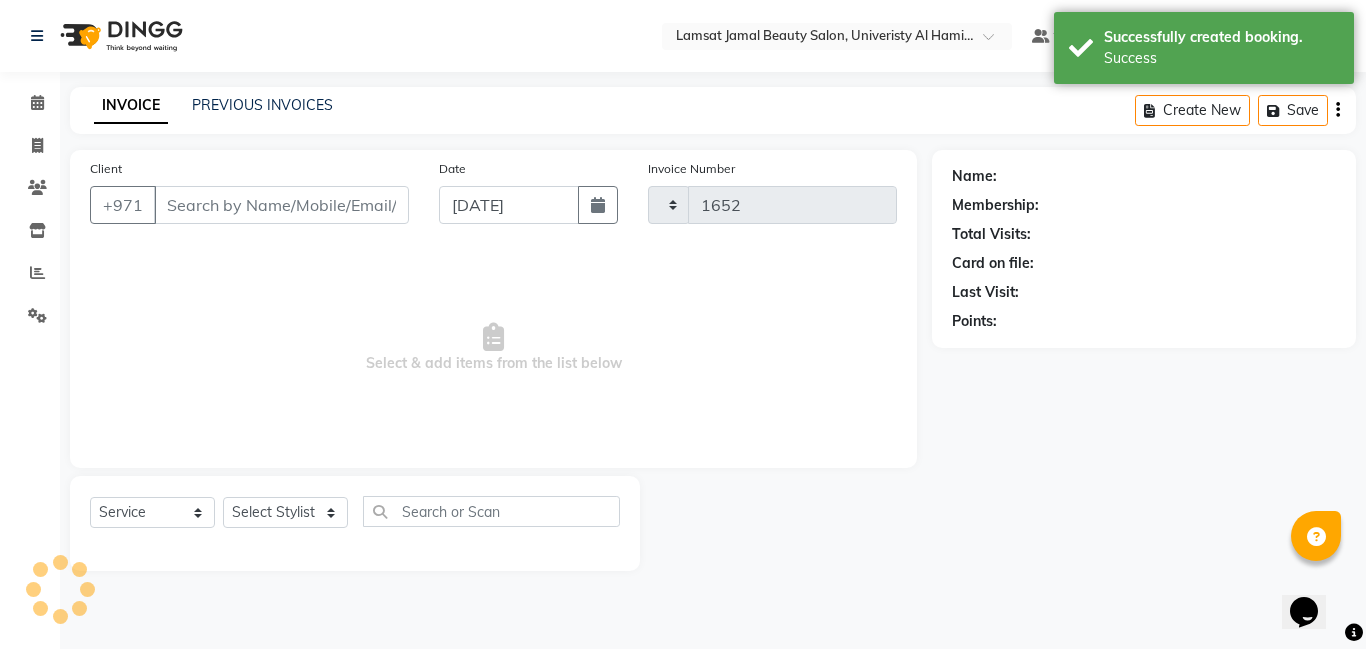 select on "8294" 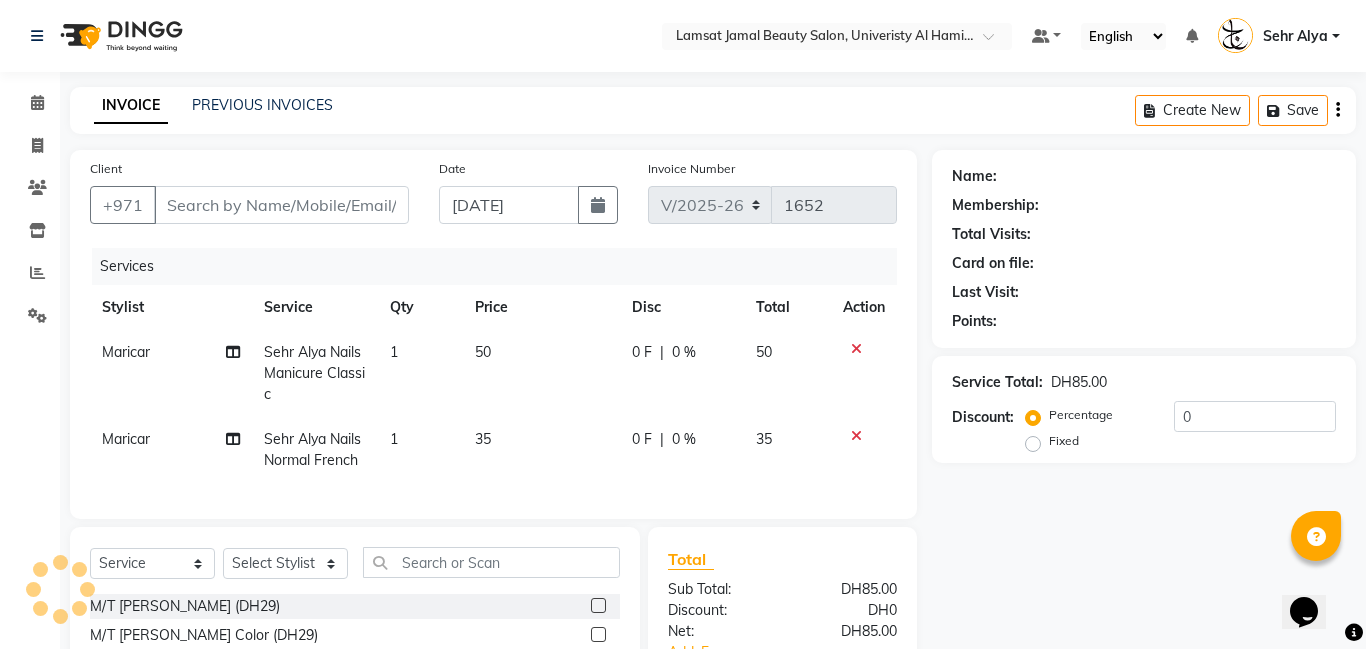 type on "50*****70" 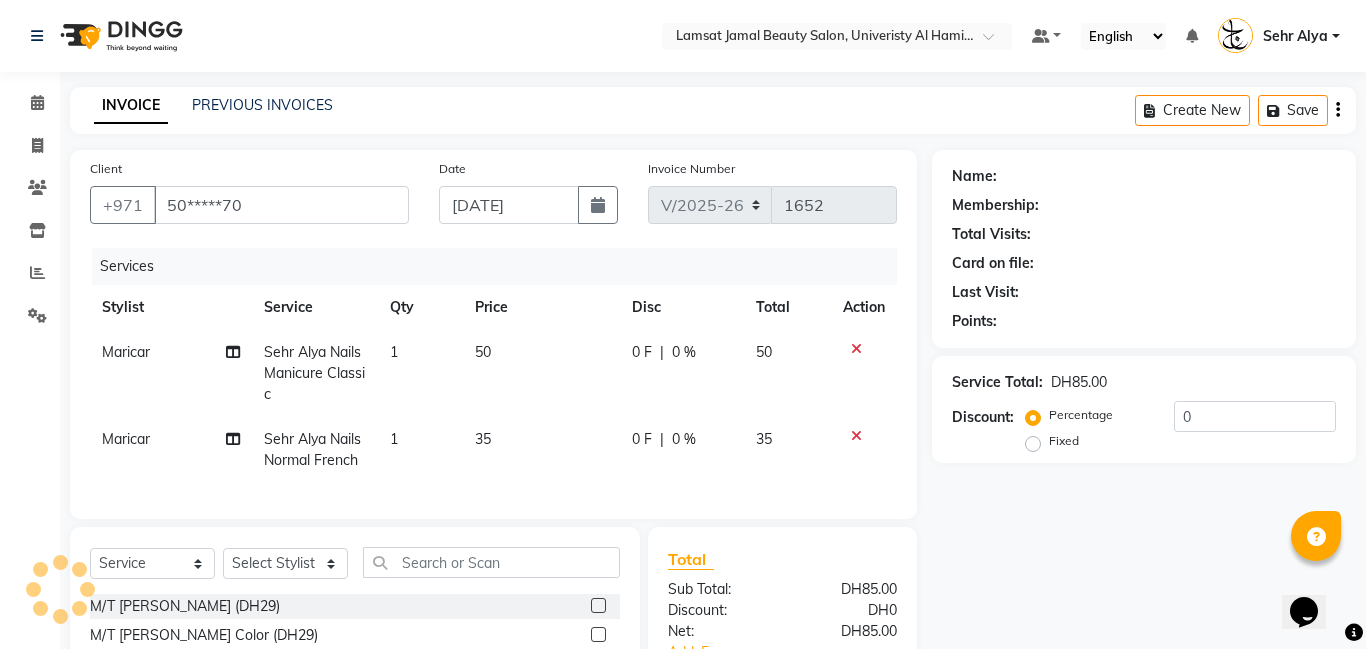 select on "79911" 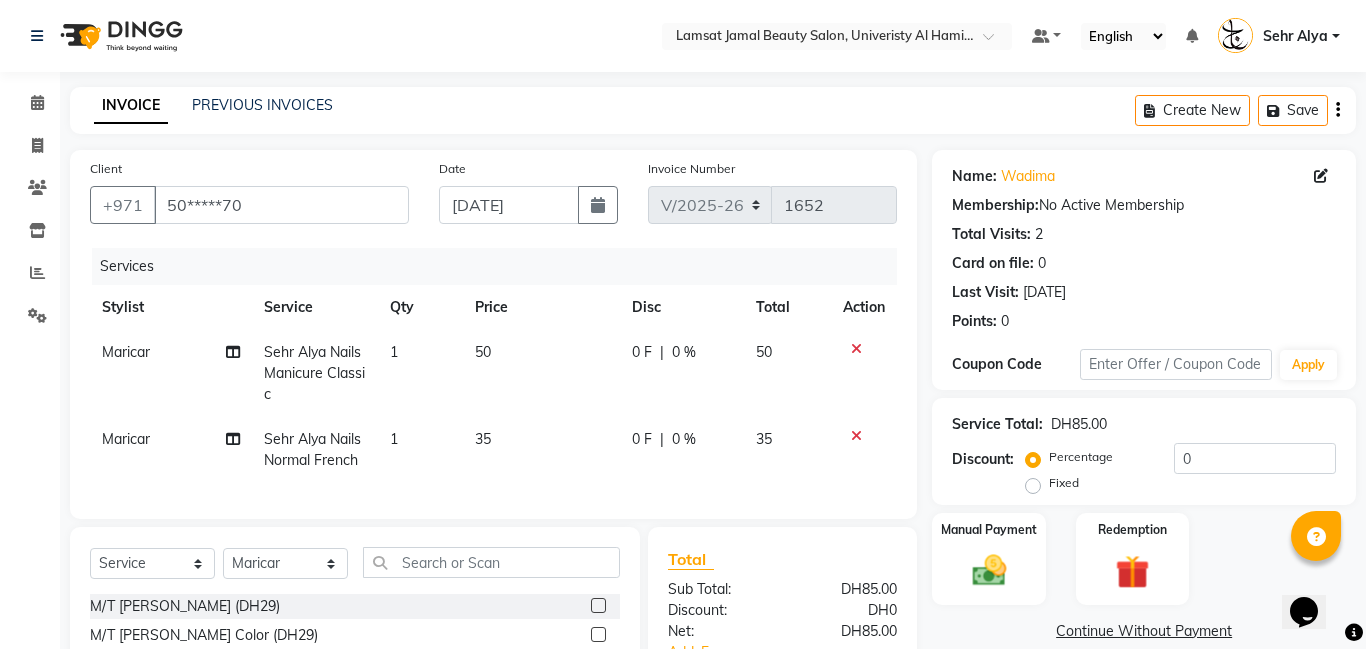 click on "0 %" 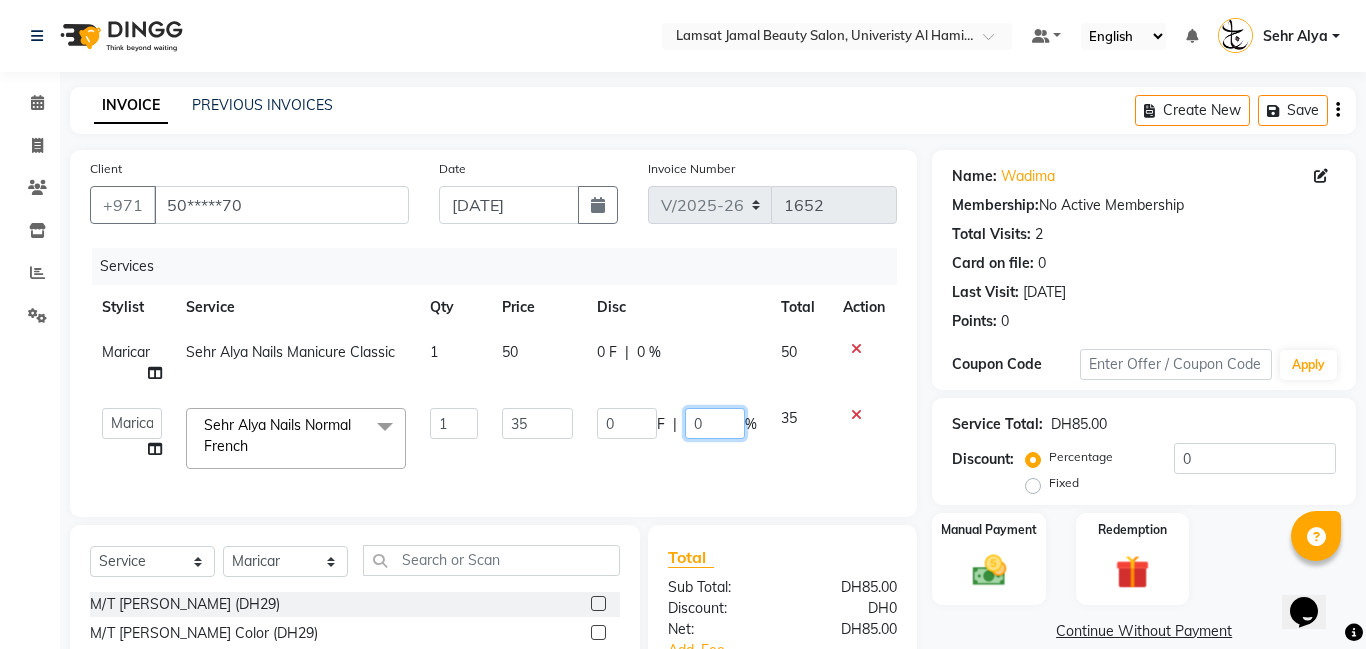 click on "0" 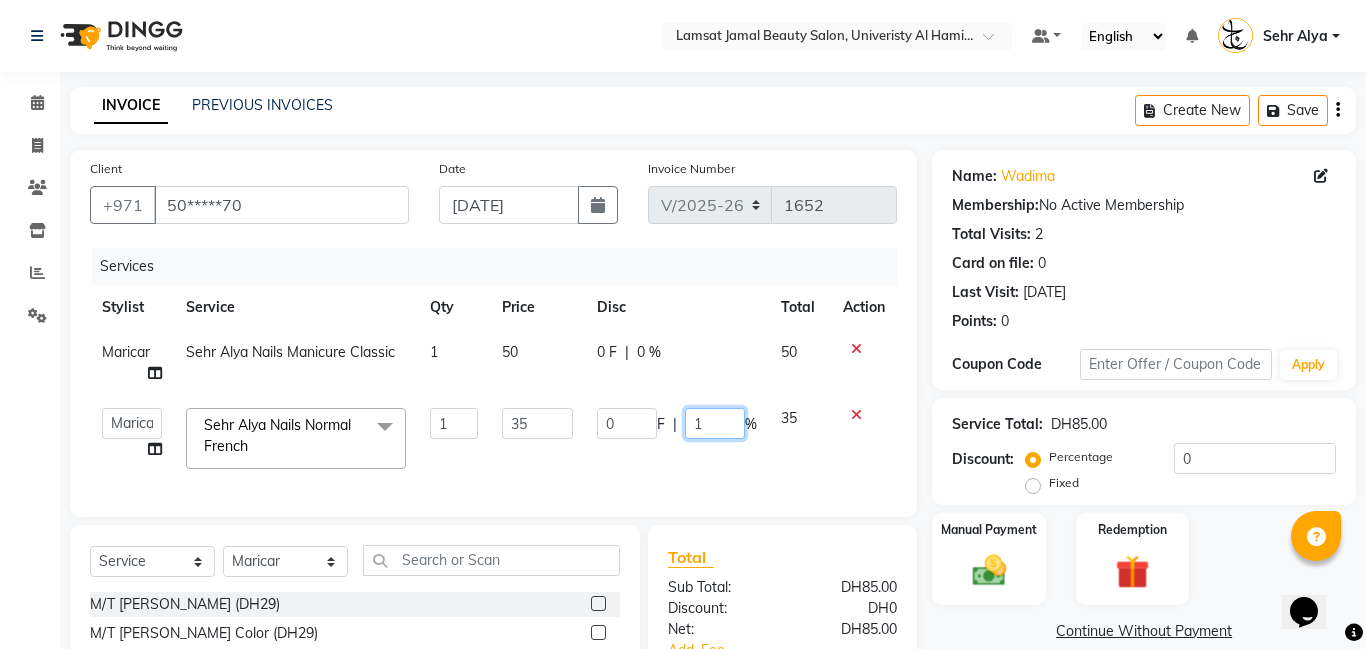 type on "15" 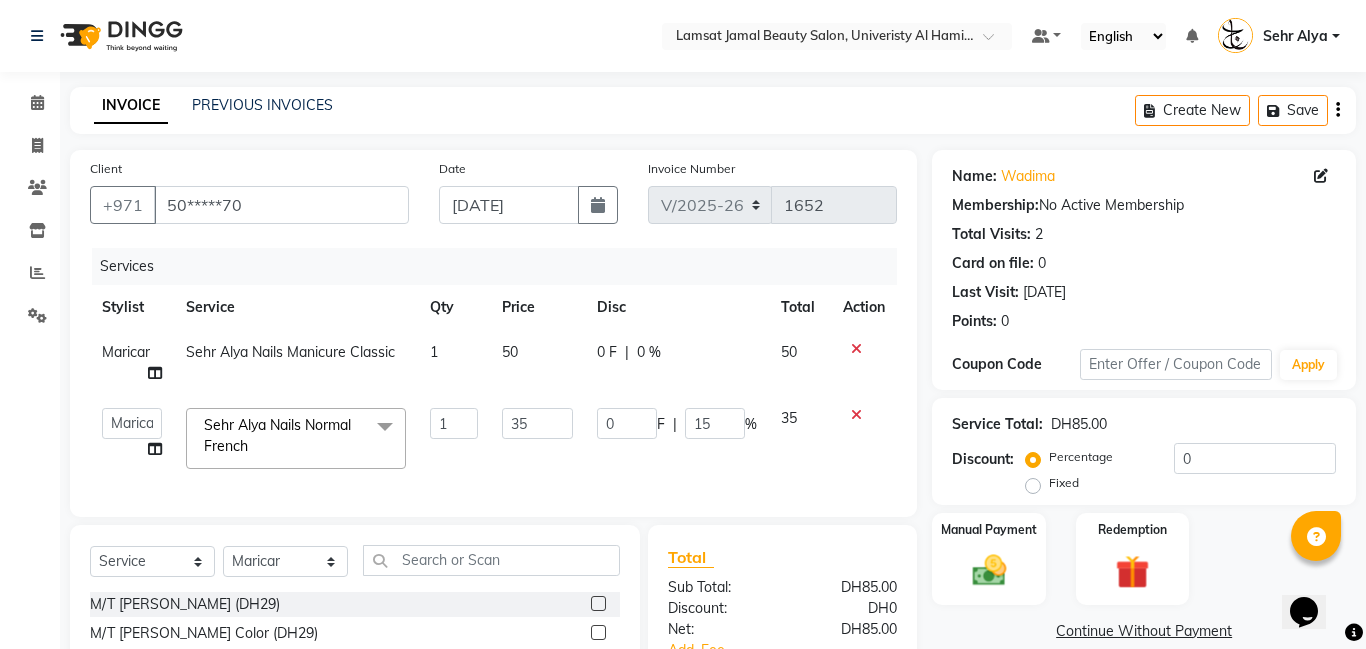 click on "0 F | 0 %" 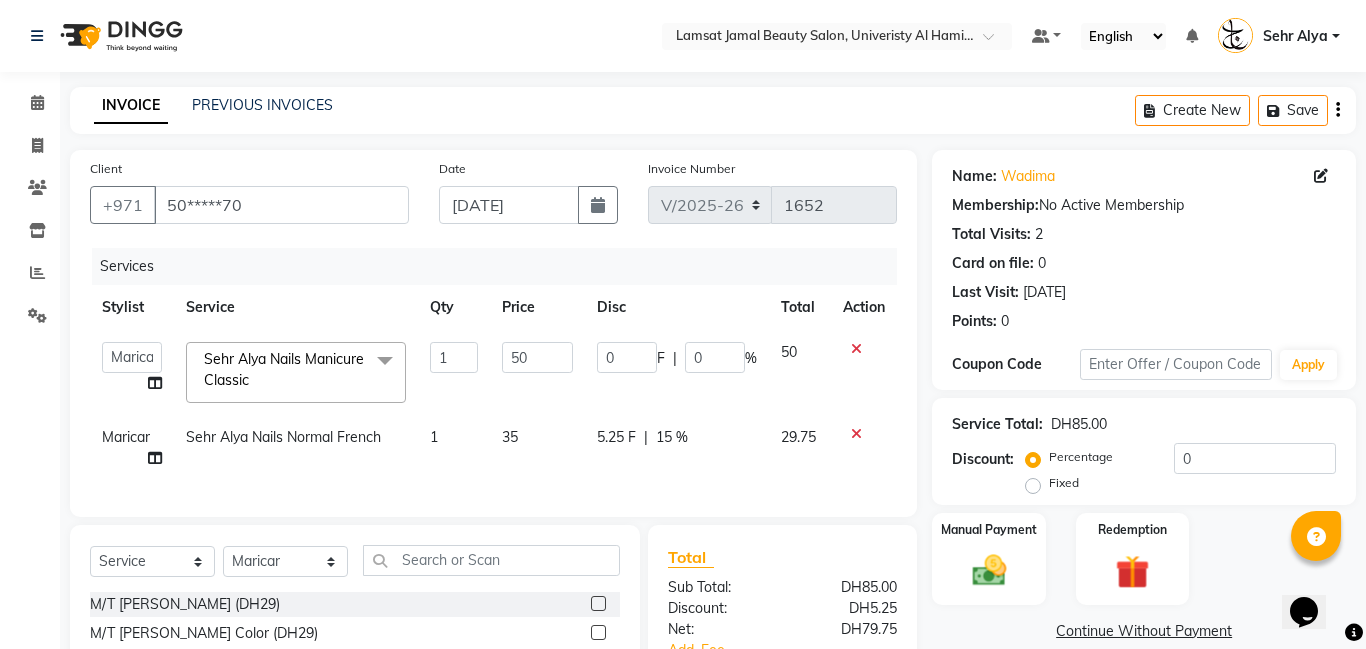 click on "15 %" 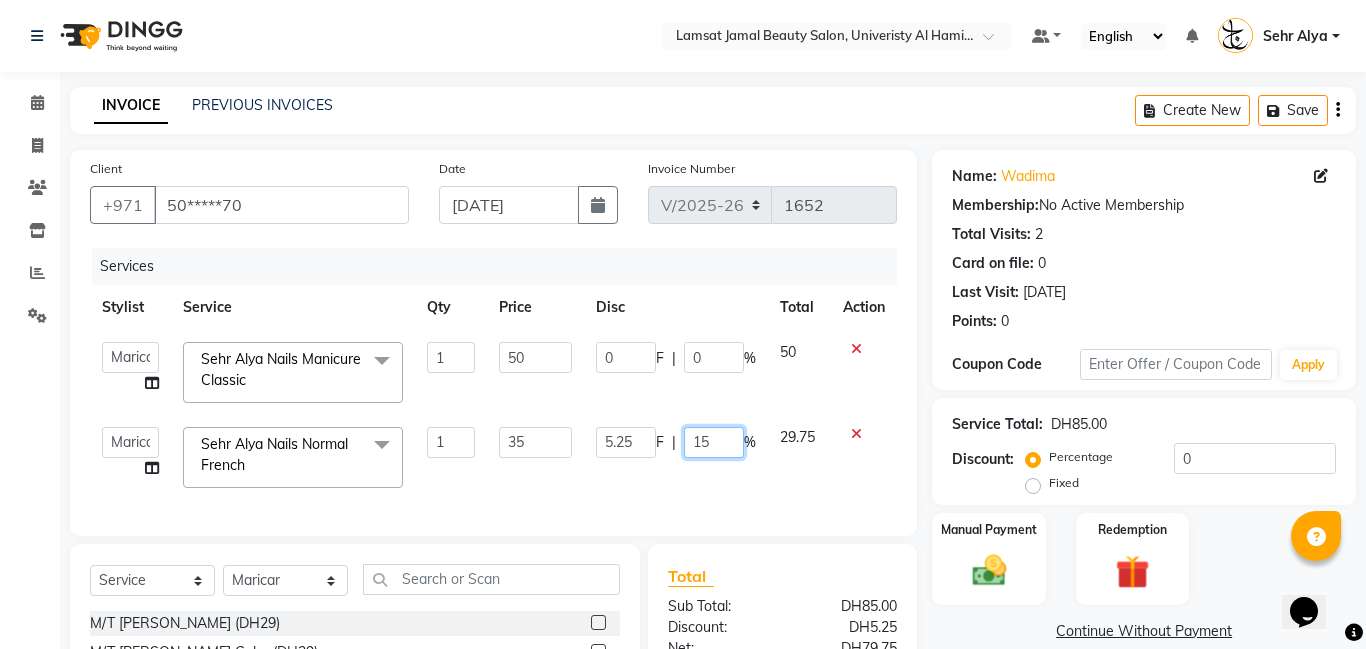 click on "15" 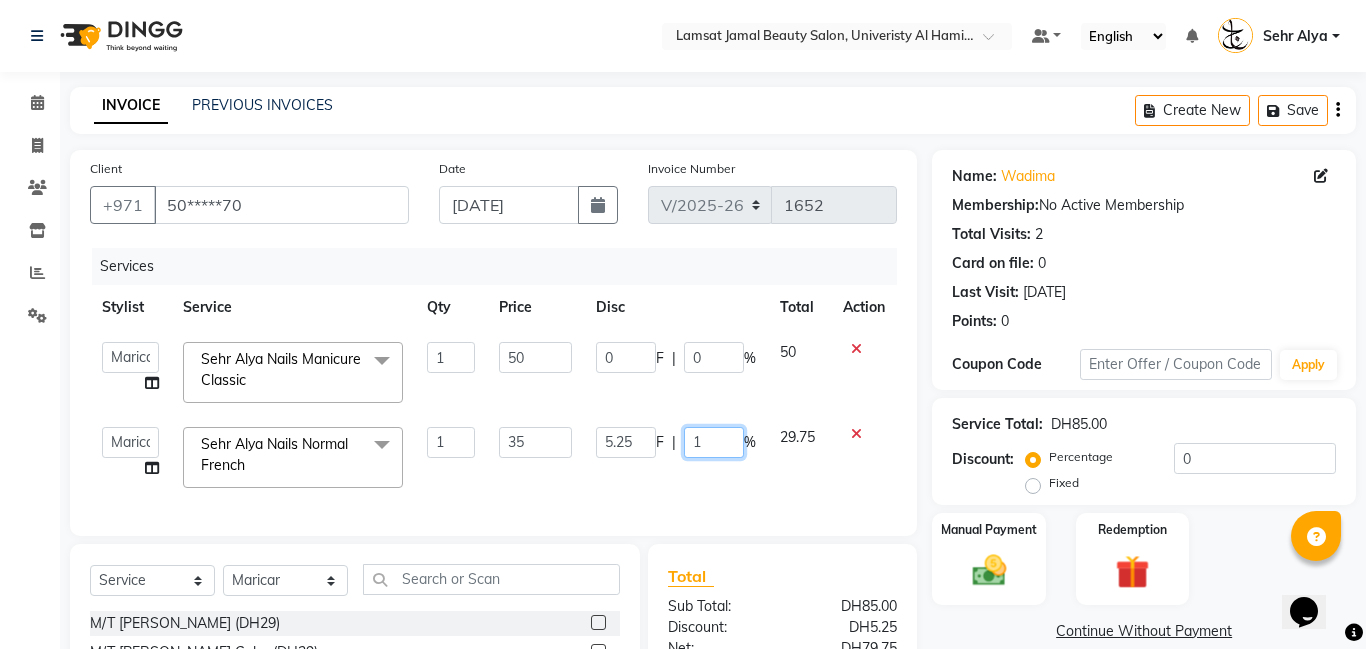 type on "16" 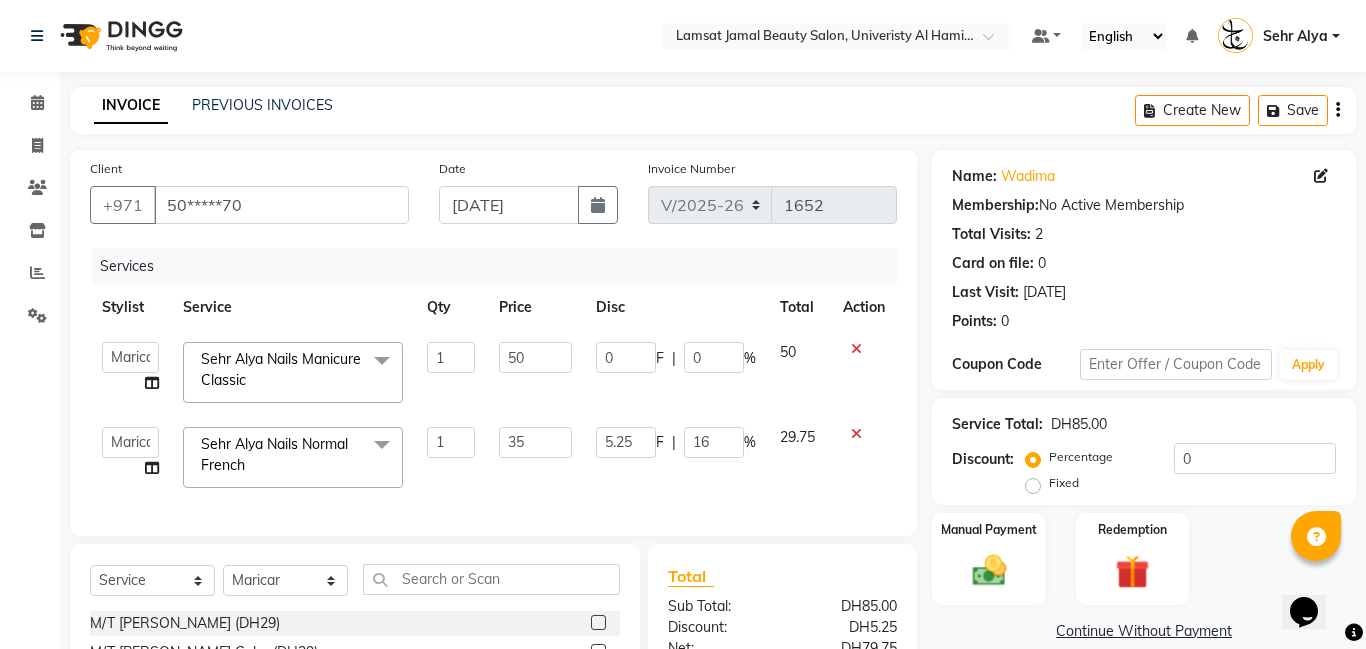 click on "Continue Without Payment" 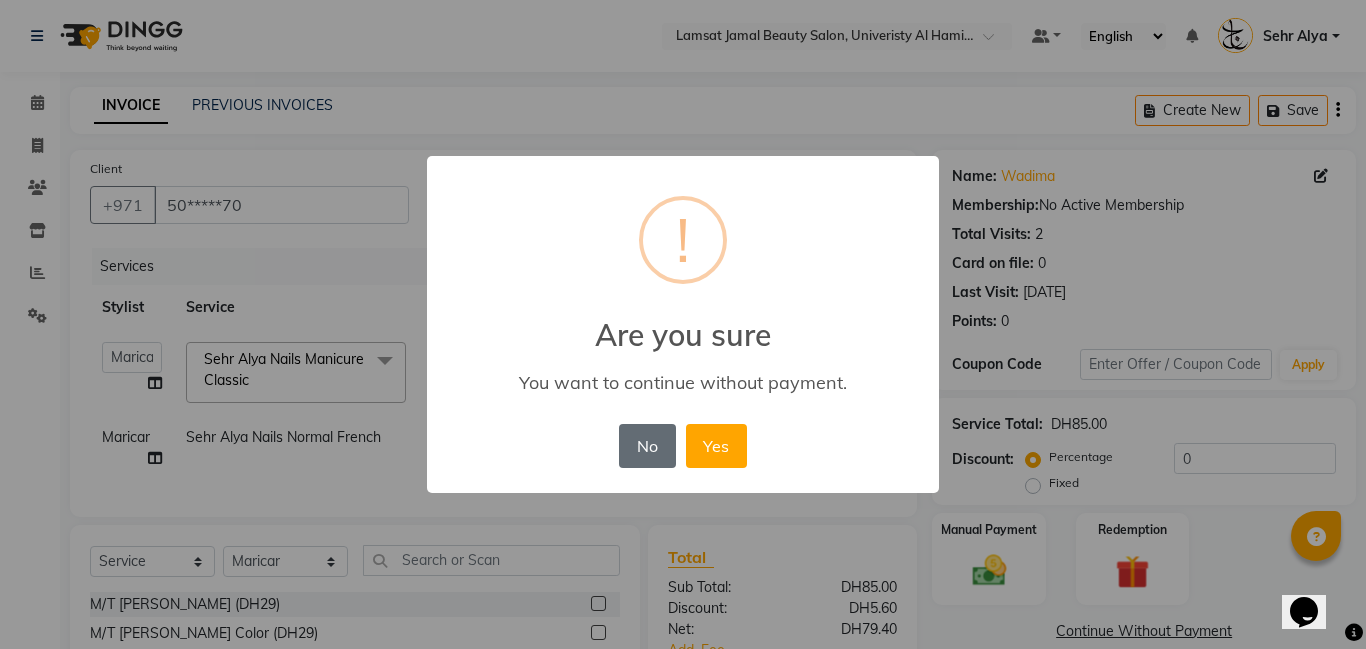 click on "No" at bounding box center (647, 446) 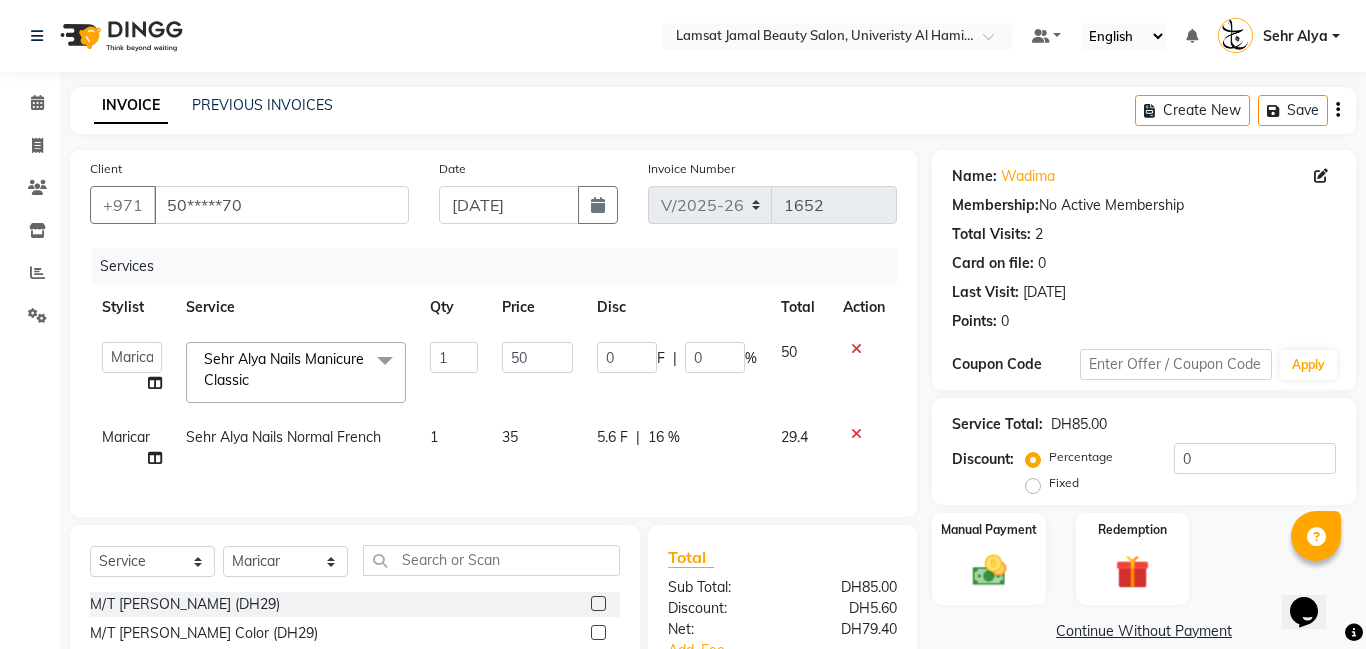 click on "16 %" 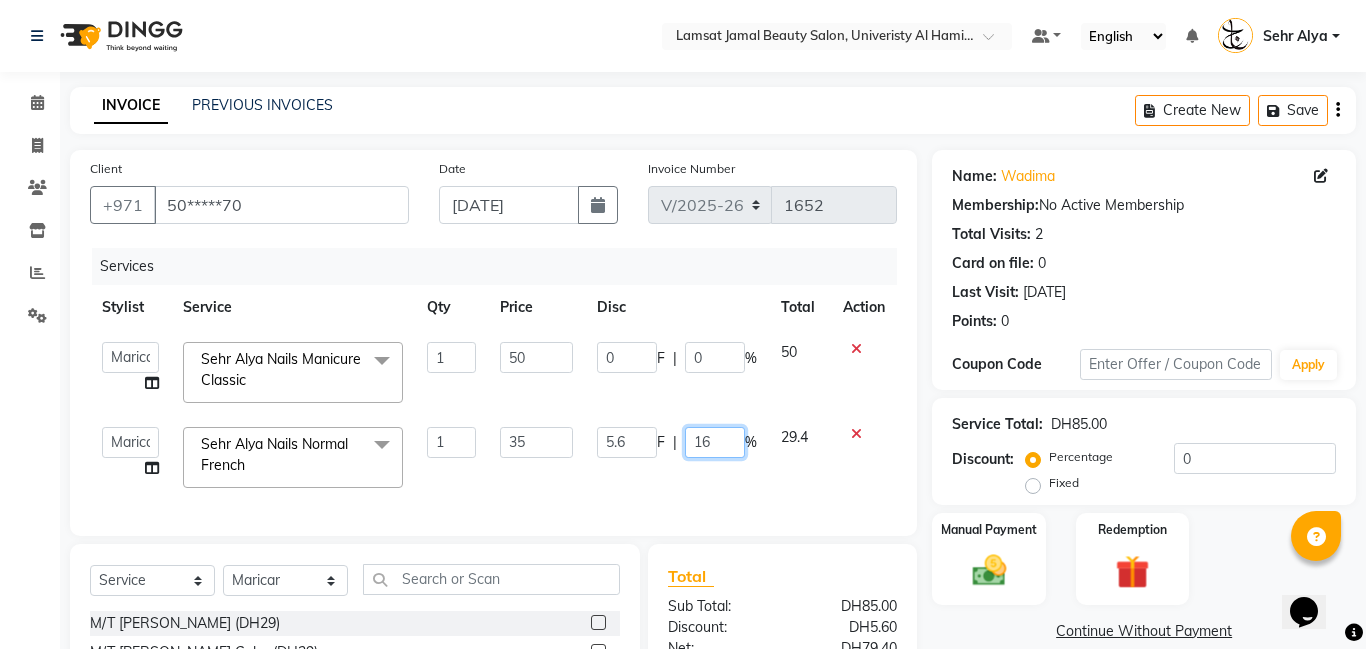 click on "16" 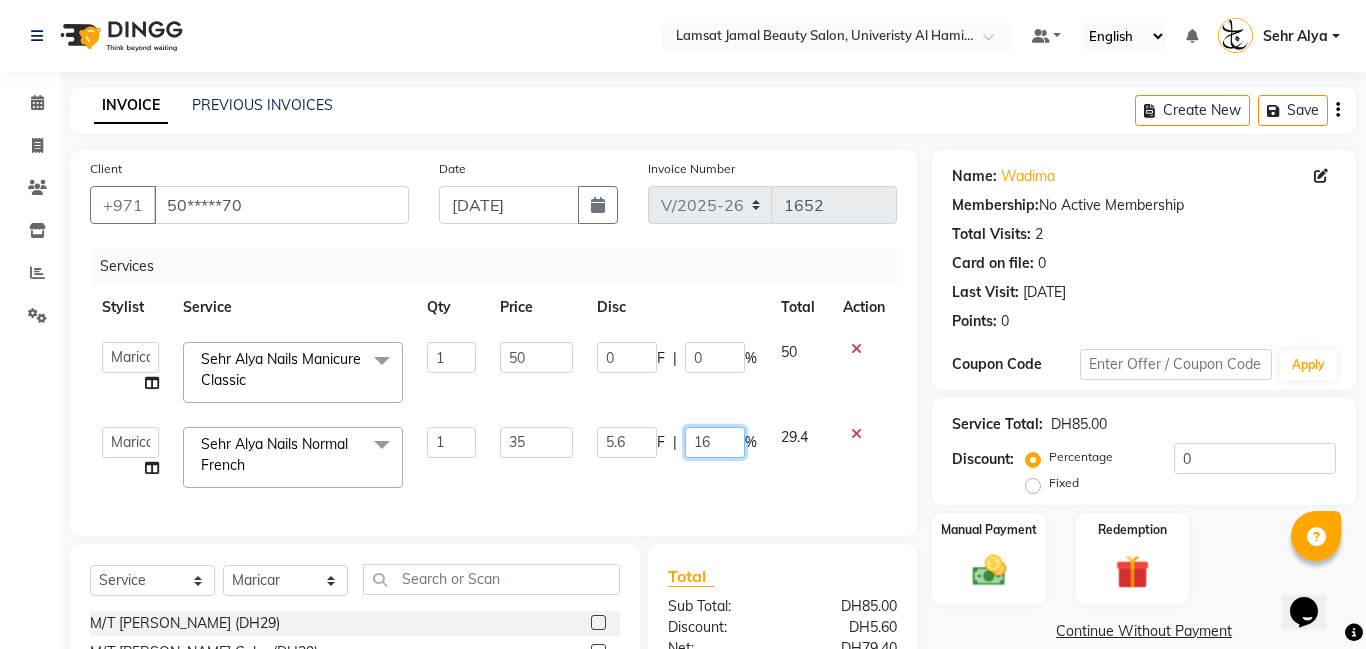 type on "1" 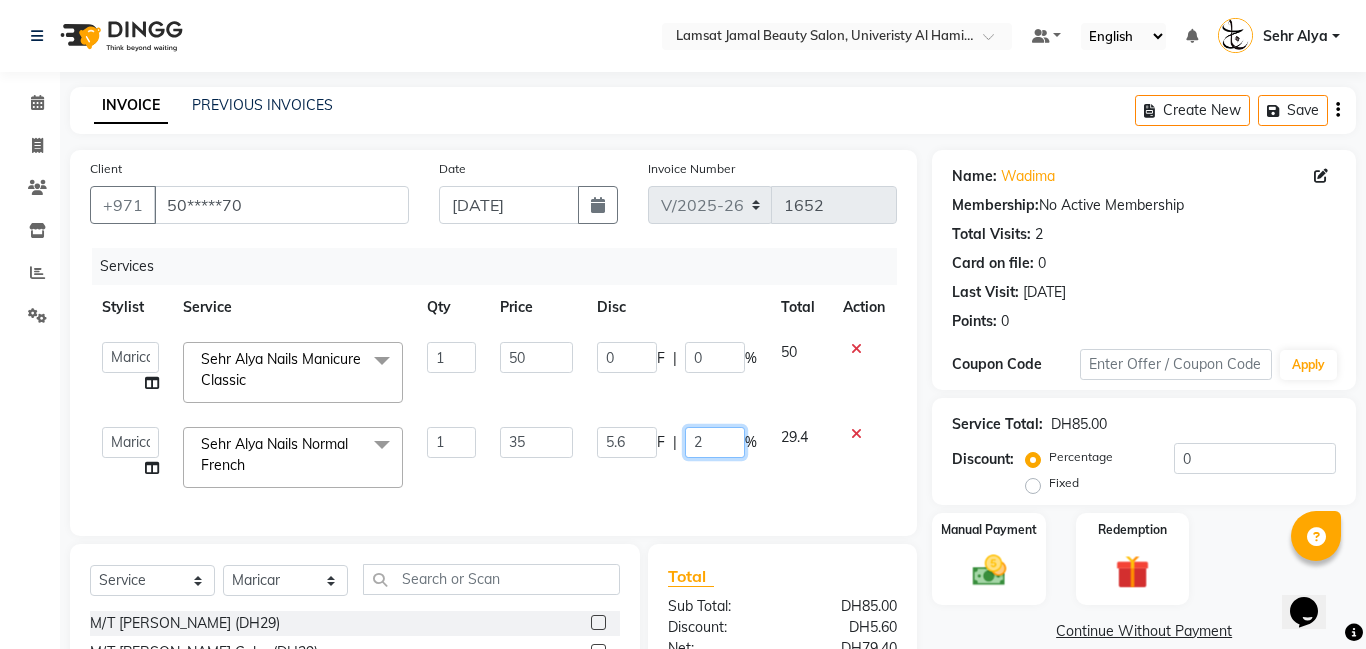 type on "20" 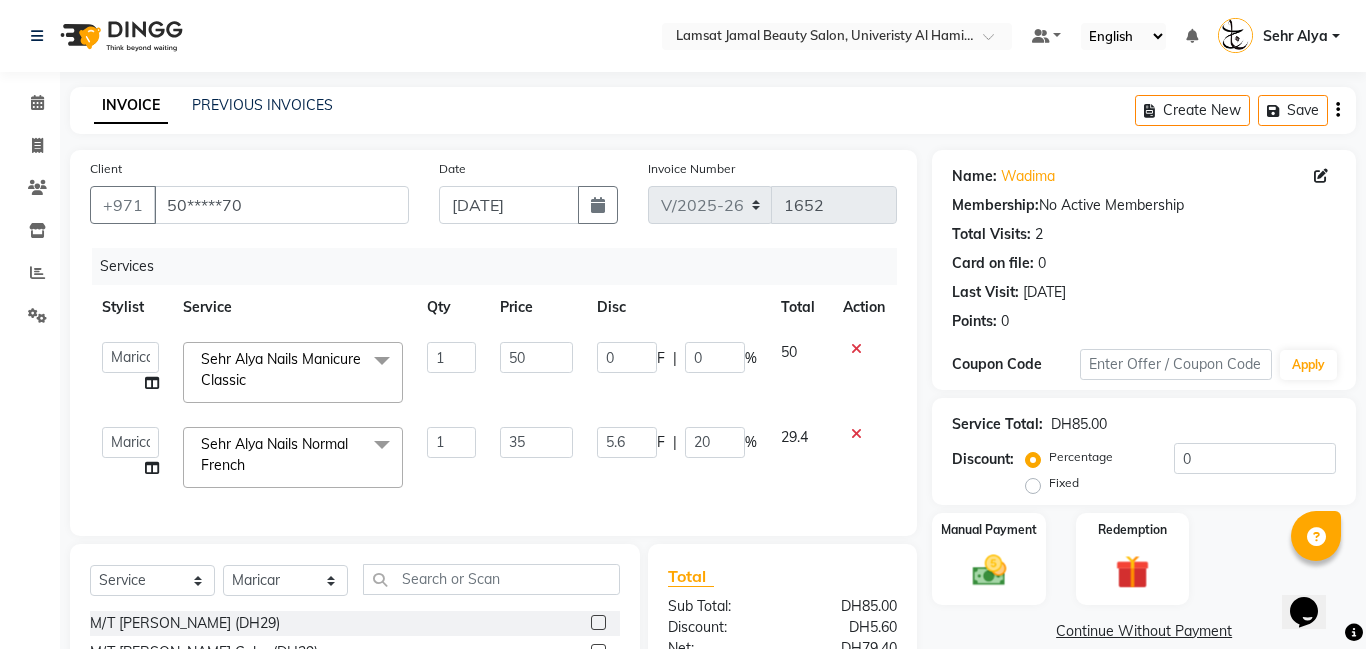 click on "INVOICE PREVIOUS INVOICES Create New   Save" 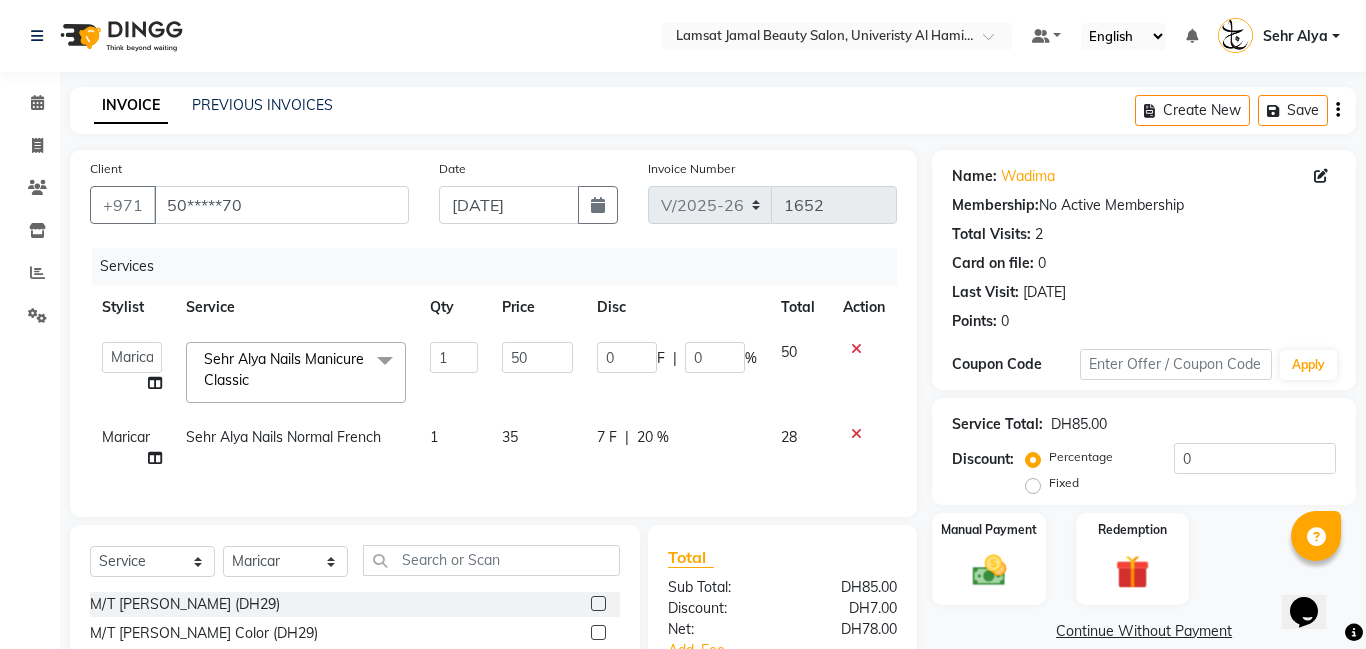 click on "20 %" 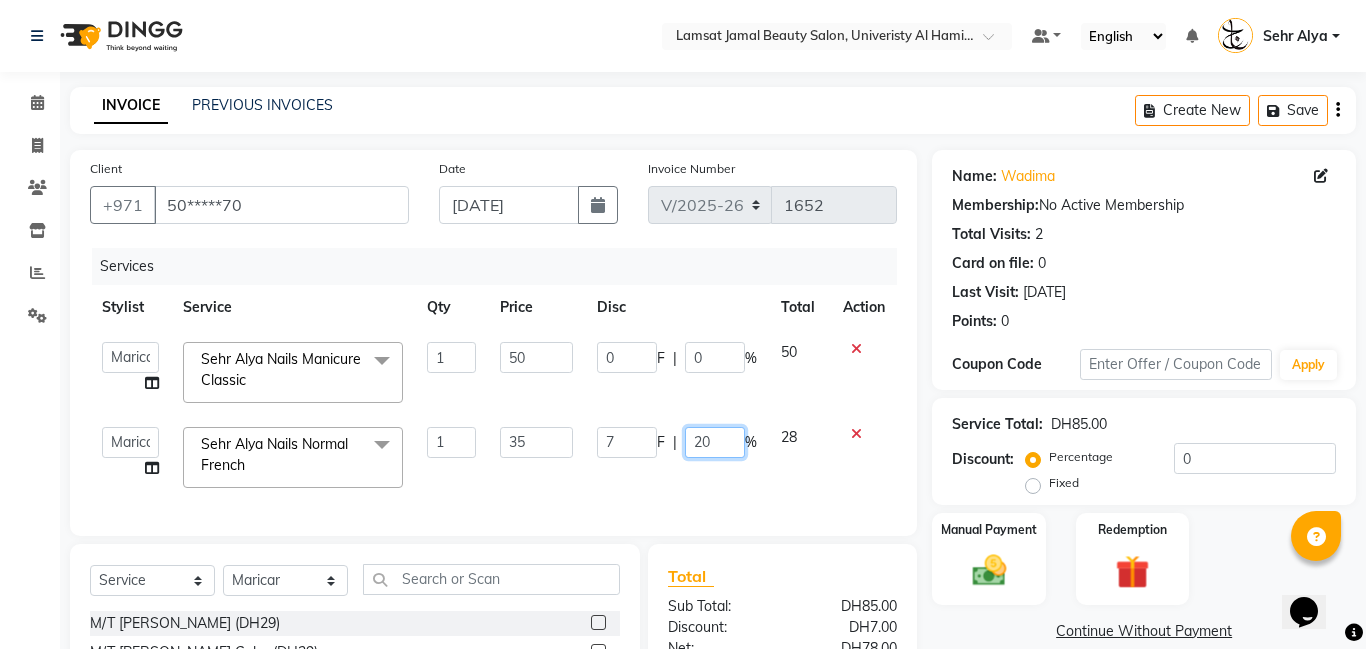 click on "20" 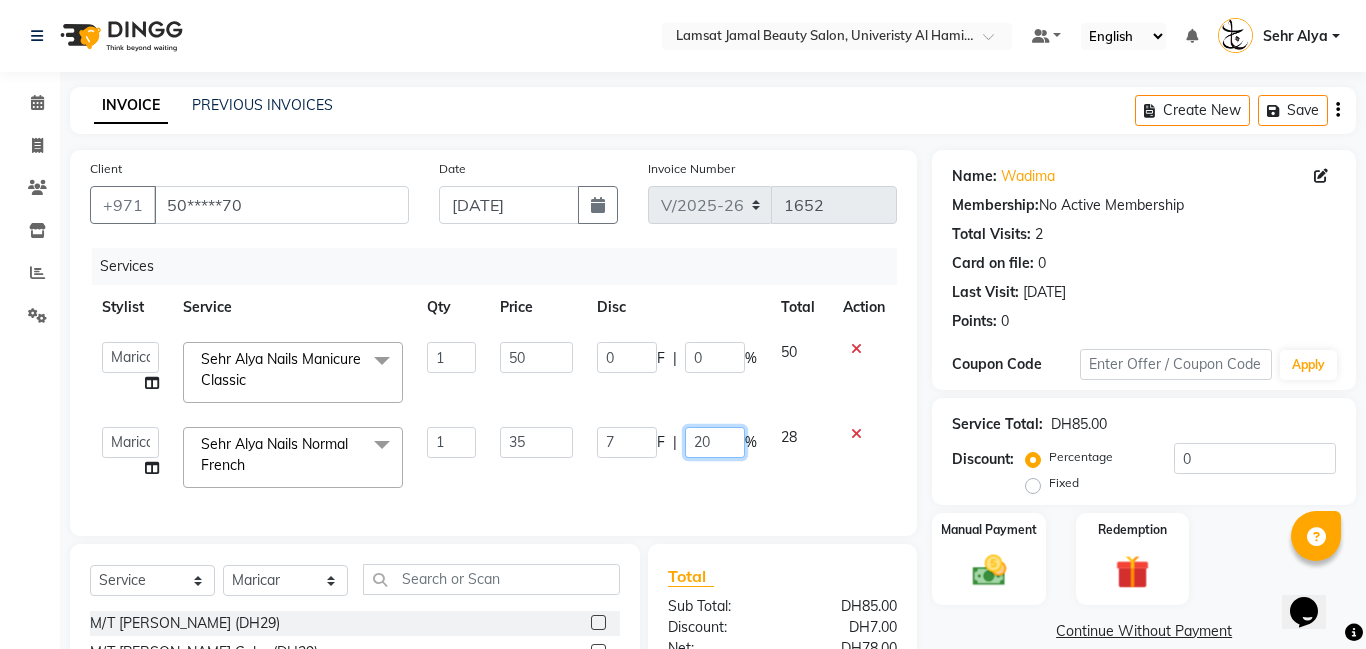 type on "2" 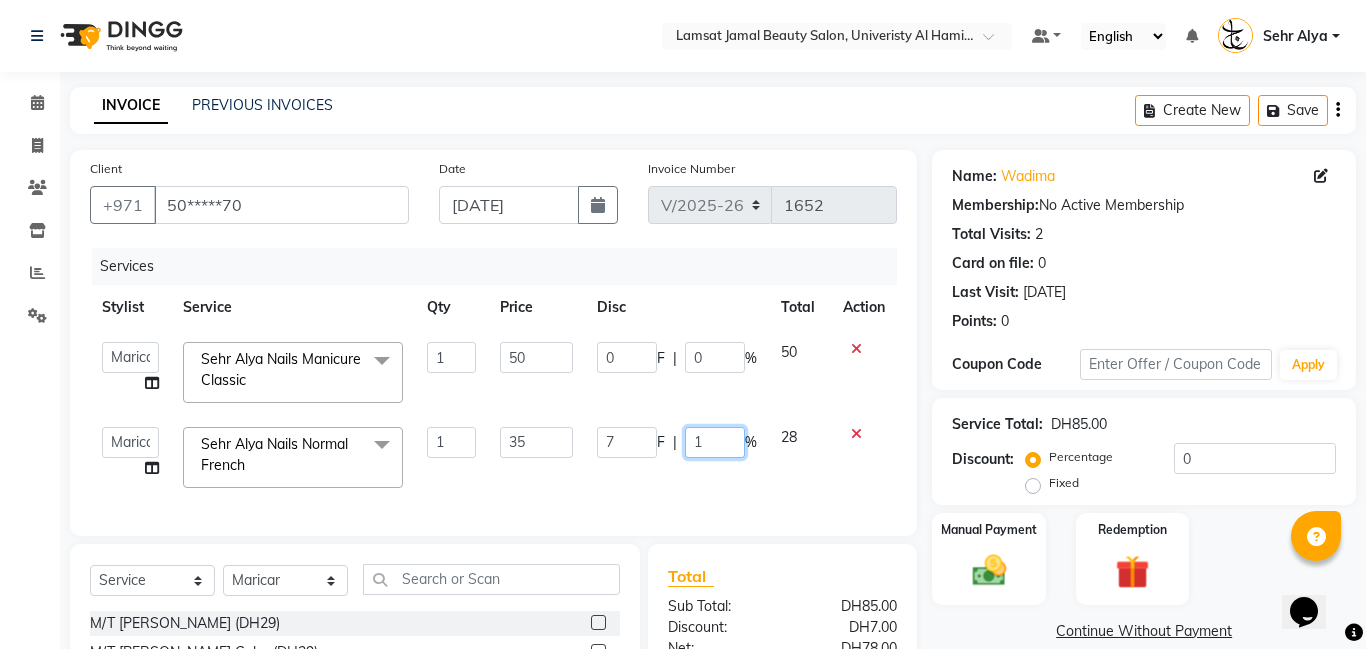 type on "18" 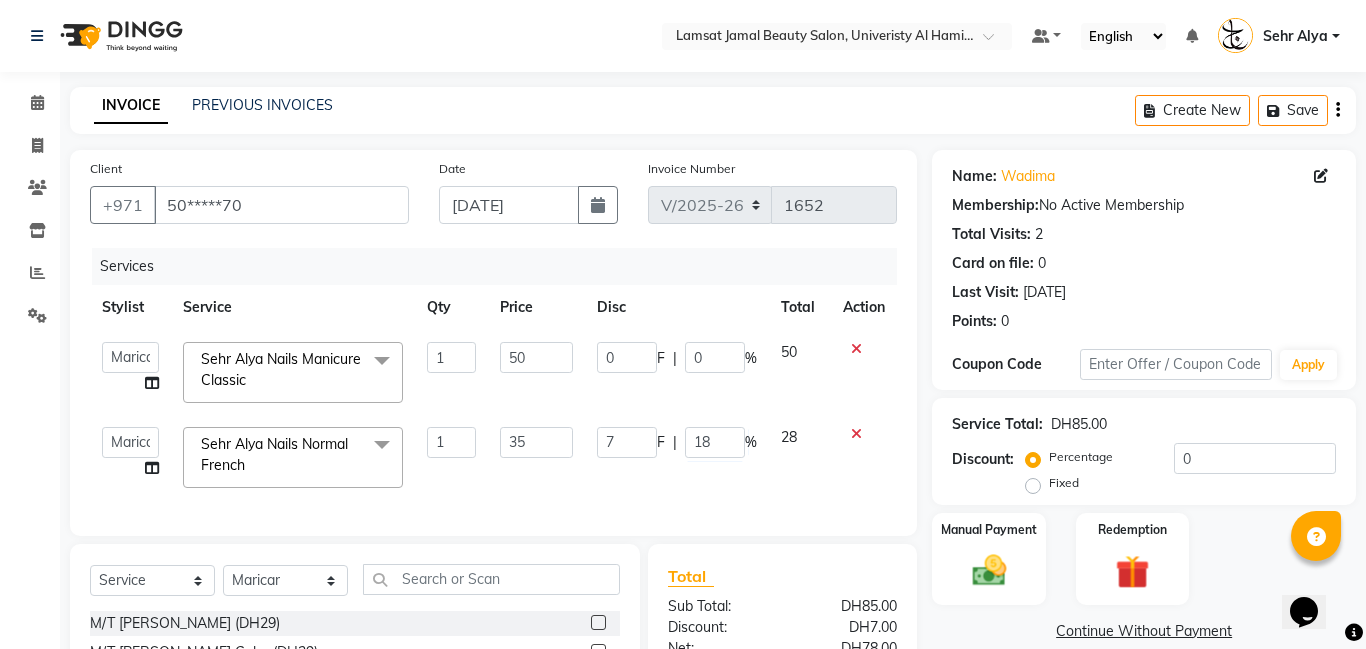 click on "INVOICE PREVIOUS INVOICES Create New   Save" 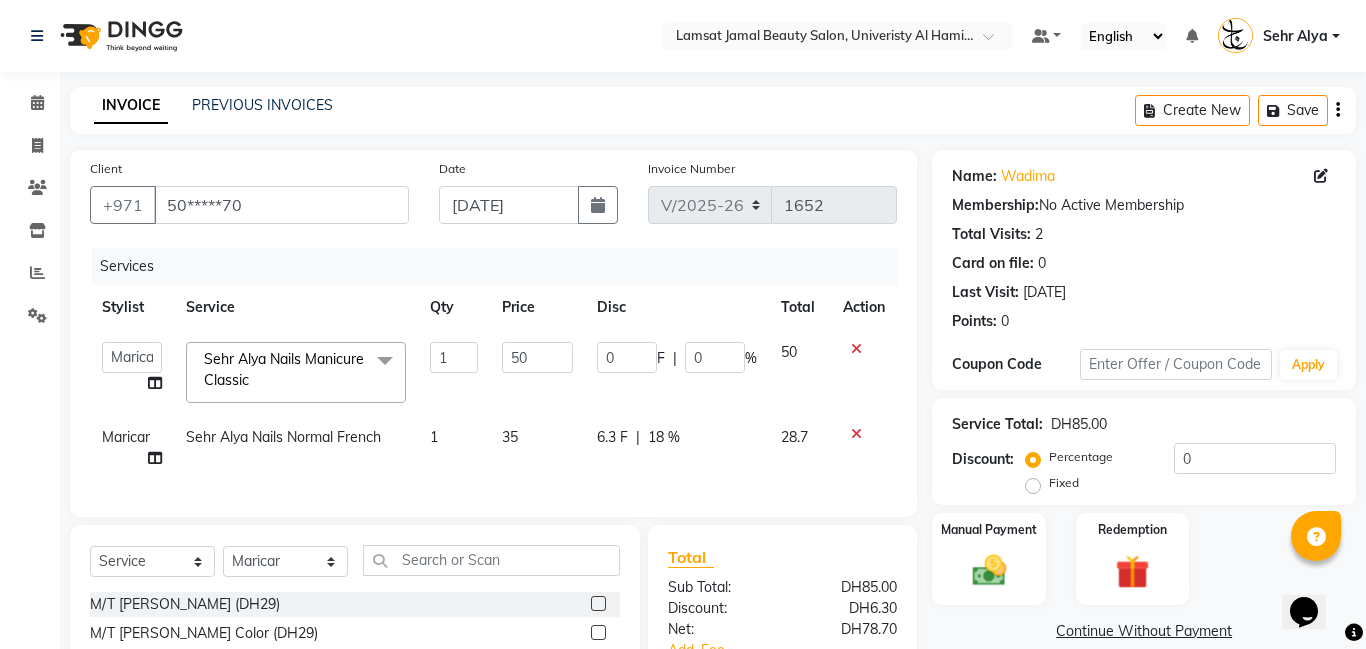 click on "18 %" 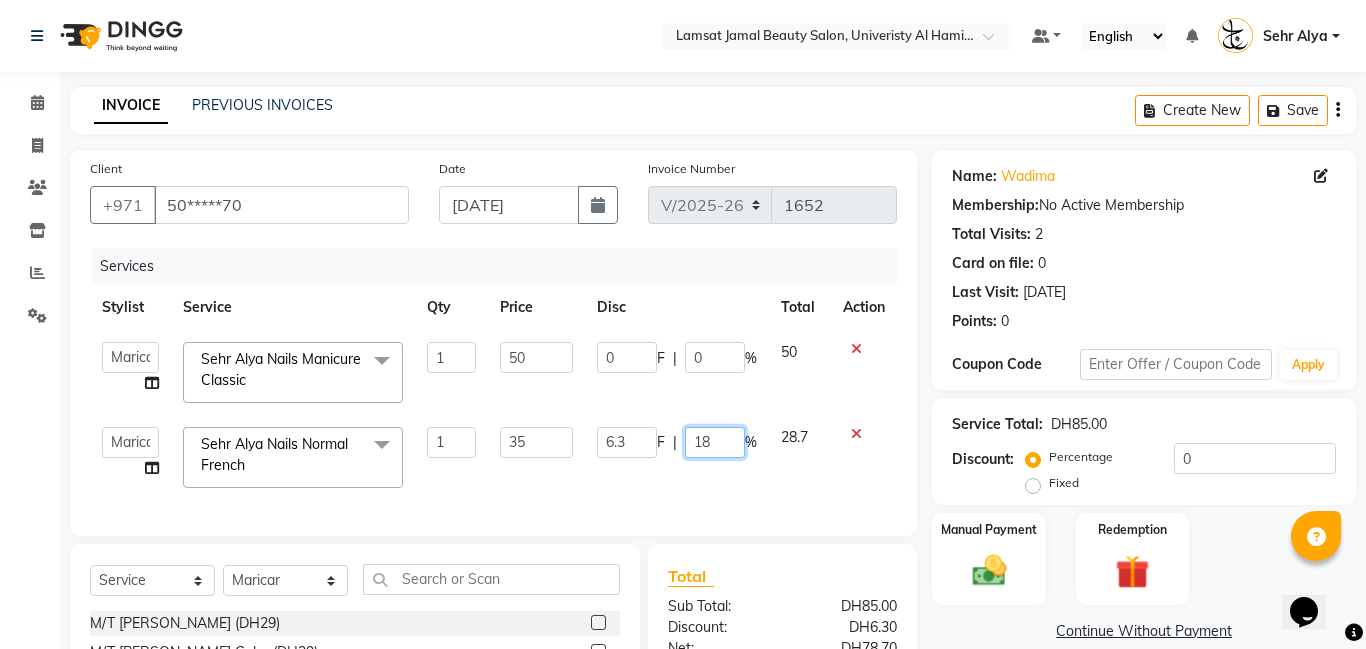 click on "18" 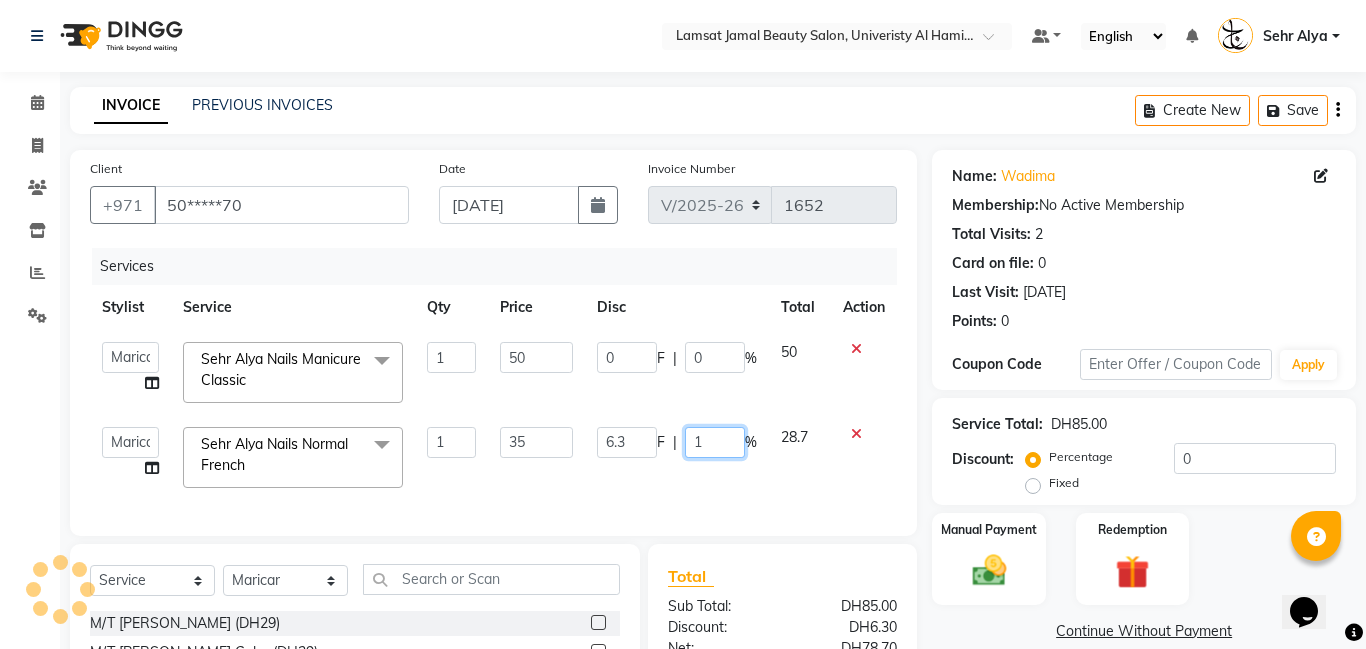 type on "19" 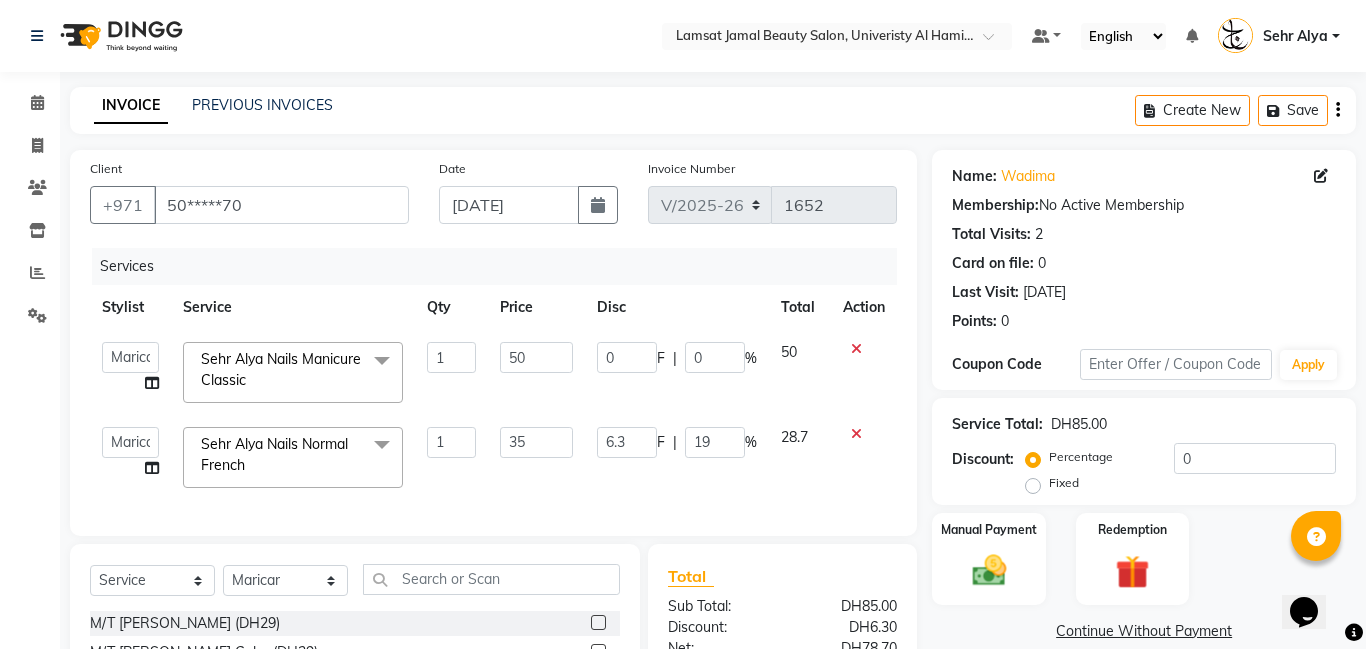 click on "Select Location × Lamsat Jamal Beauty Salon, Univeristy [PERSON_NAME] Default Panel My Panel English ENGLISH Español العربية मराठी हिंदी ગુજરાતી தமிழ் 中文 Notifications nothing to show Sehr Alya Manage Profile Change Password Sign out  Version:3.15.3  ☀ Lamsat Jamal Beauty Salon, Univeristy [PERSON_NAME]  Calendar  Invoice  Clients  Inventory  Reports  Settings Completed InProgress Upcoming Dropped Tentative Check-In Confirm Bookings Segments Page Builder INVOICE PREVIOUS INVOICES Create New   Save  Client +971 50*****70 Date [DATE] Invoice Number V/2025 V/[PHONE_NUMBER] Services Stylist Service Qty Price Disc Total Action  [PERSON_NAME]   [PERSON_NAME]   Joytie   [PERSON_NAME] Ebda   Lamsat [PERSON_NAME]   [PERSON_NAME]   [PERSON_NAME]   Neha   Nhor   Owner [PERSON_NAME]   Rods   Sana   Sehr [PERSON_NAME]  [PERSON_NAME] Nails Manicure Classic  x M/T [PERSON_NAME] (DH29) M/T [PERSON_NAME] Color (DH29) M/T Jamal Pedicure (DH29) Sehr Alya Henna (DH40)" at bounding box center (683, 434) 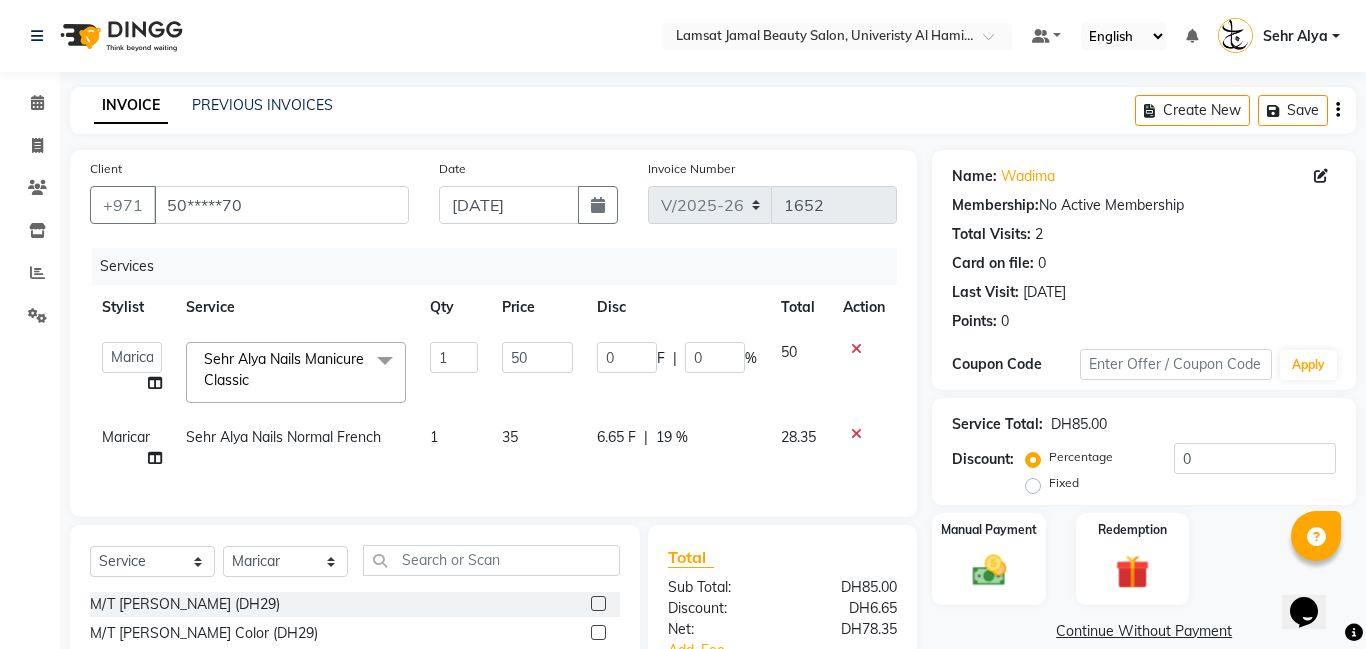 click on "19 %" 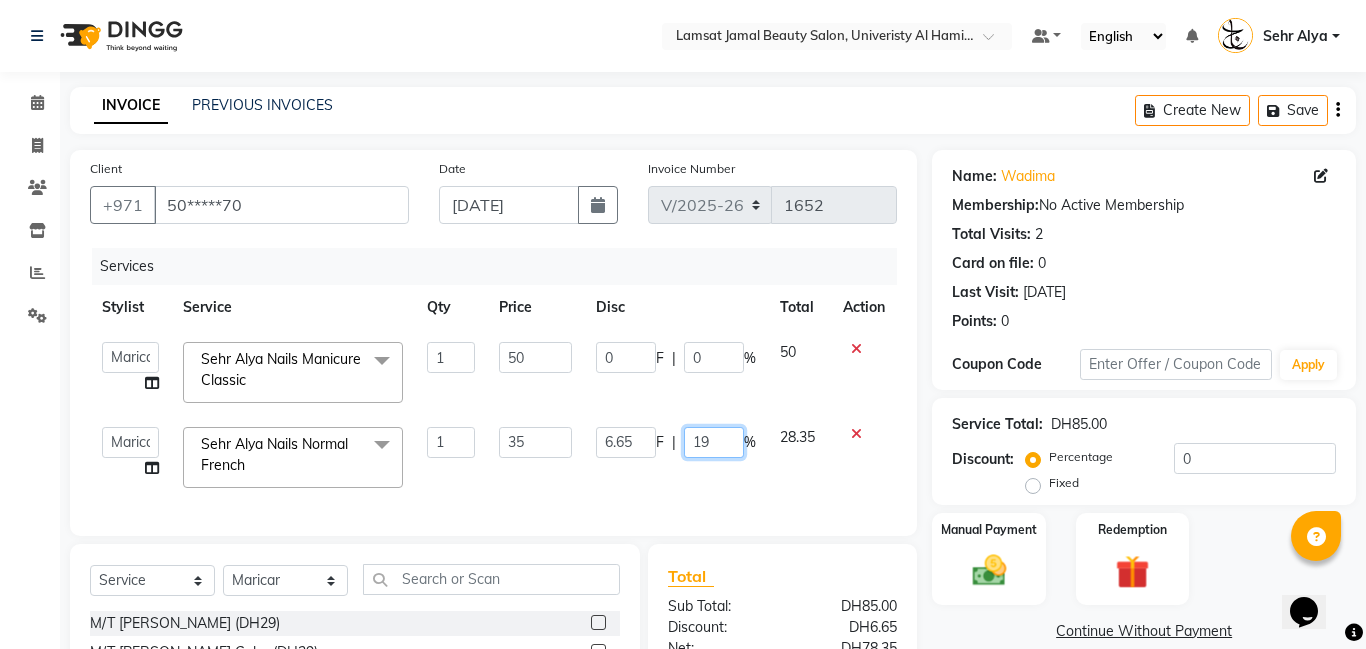 click on "19" 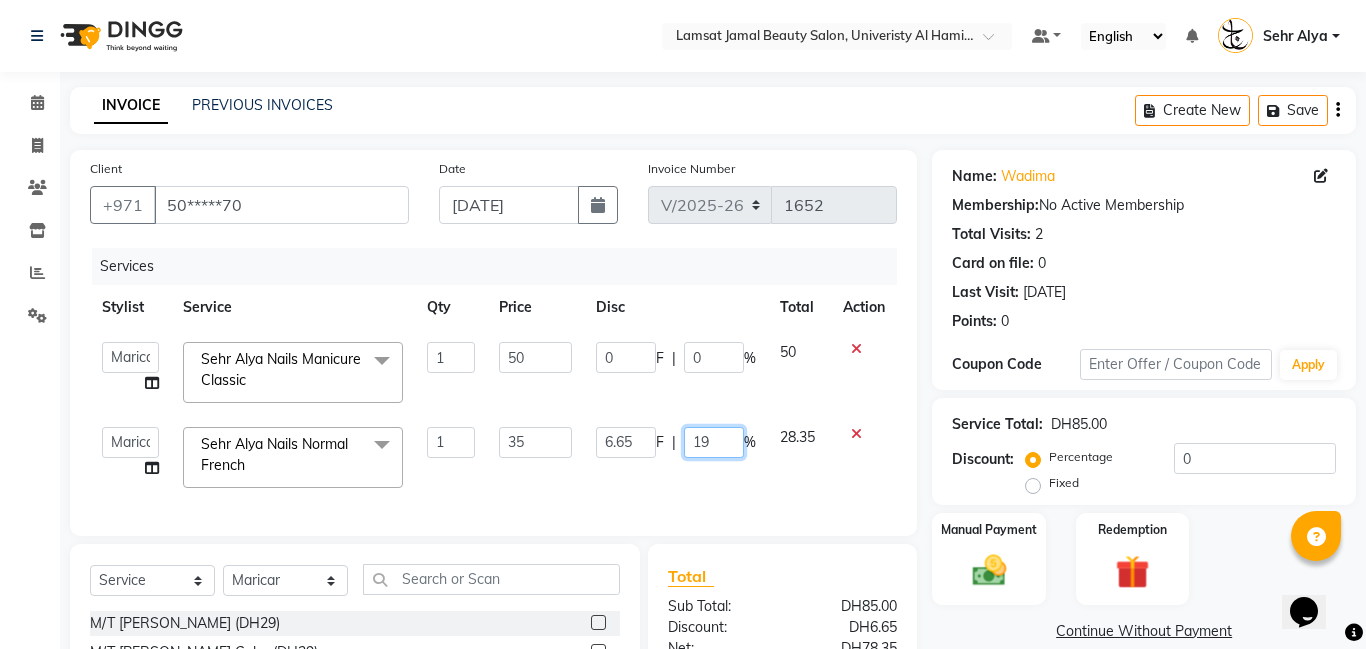 click on "19" 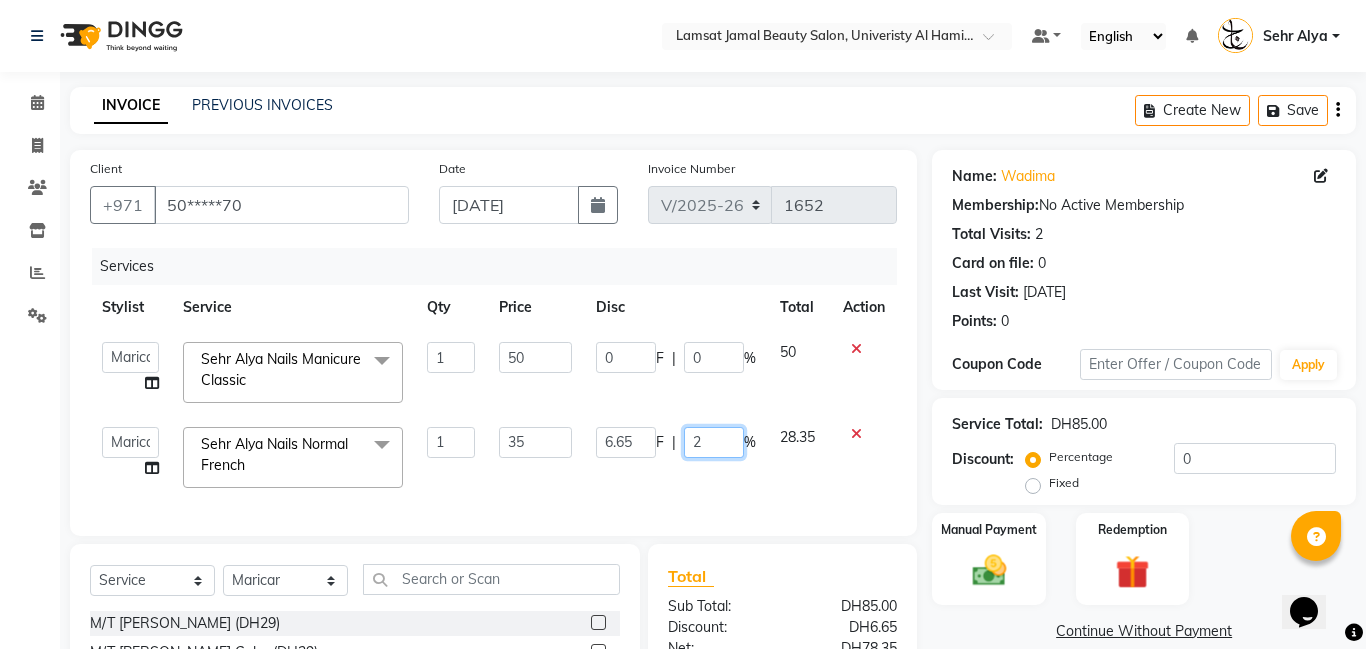 type on "25" 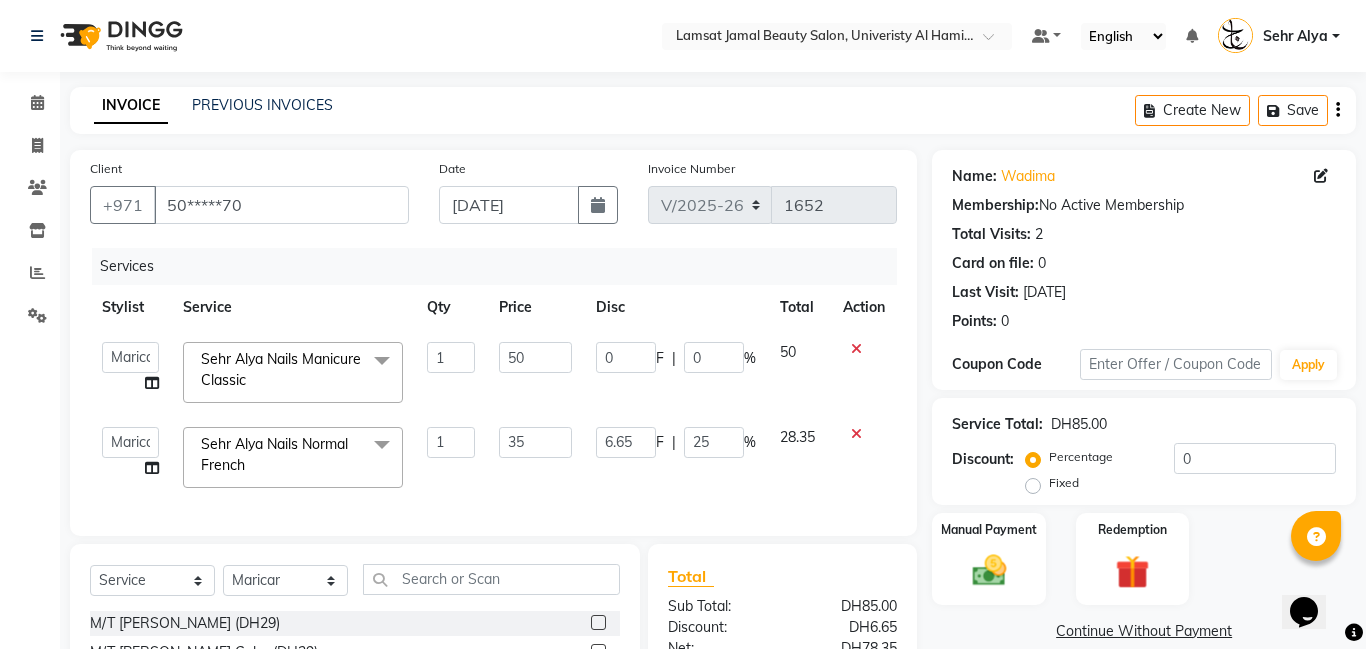 click on "INVOICE PREVIOUS INVOICES Create New   Save" 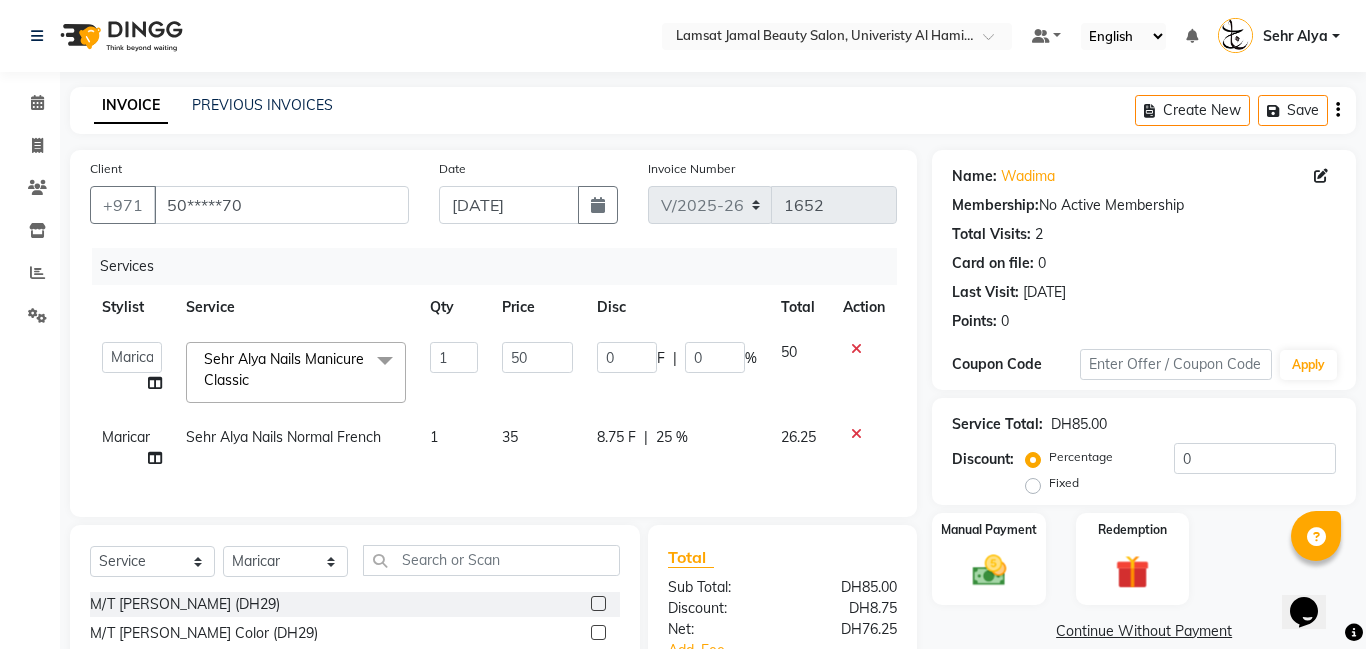 click on "25 %" 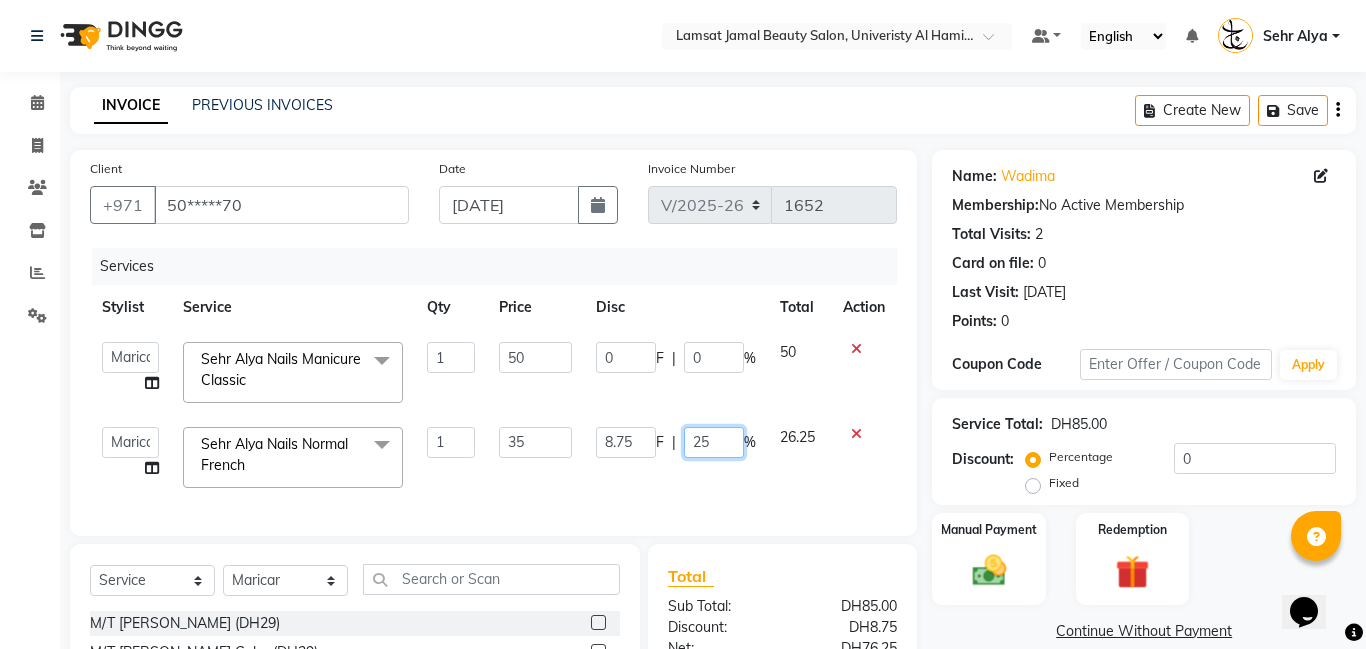 click on "25" 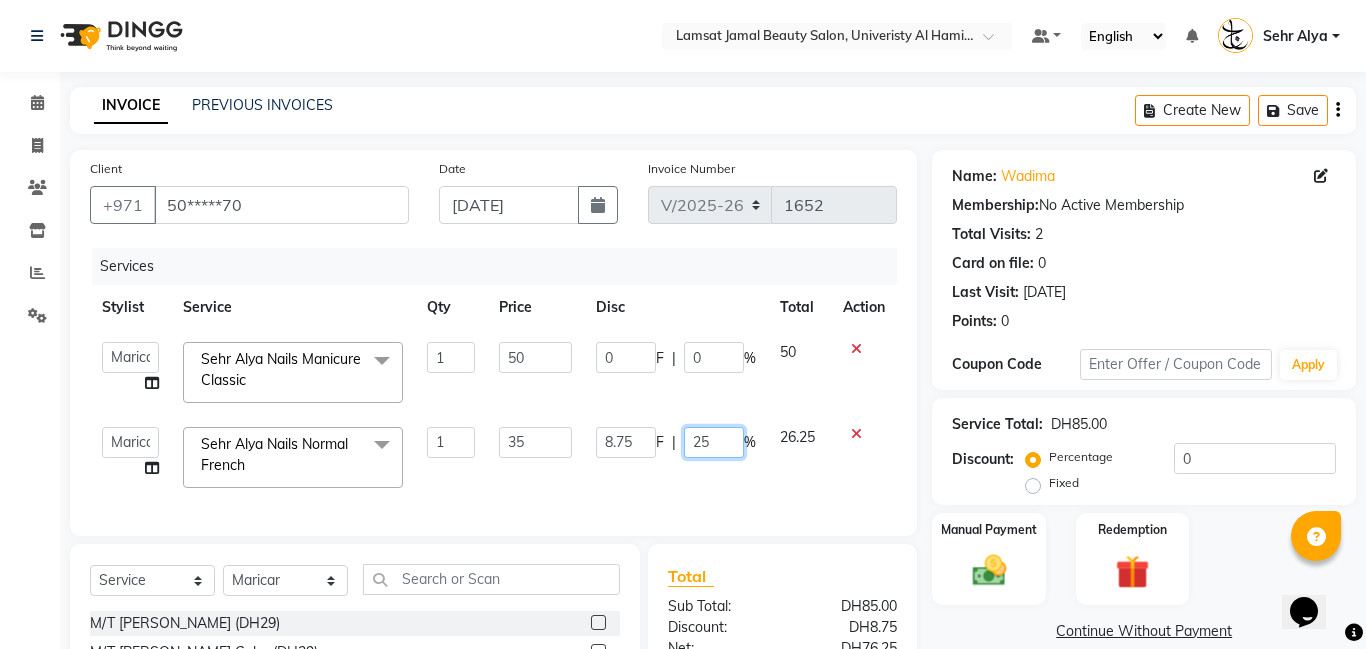 type on "2" 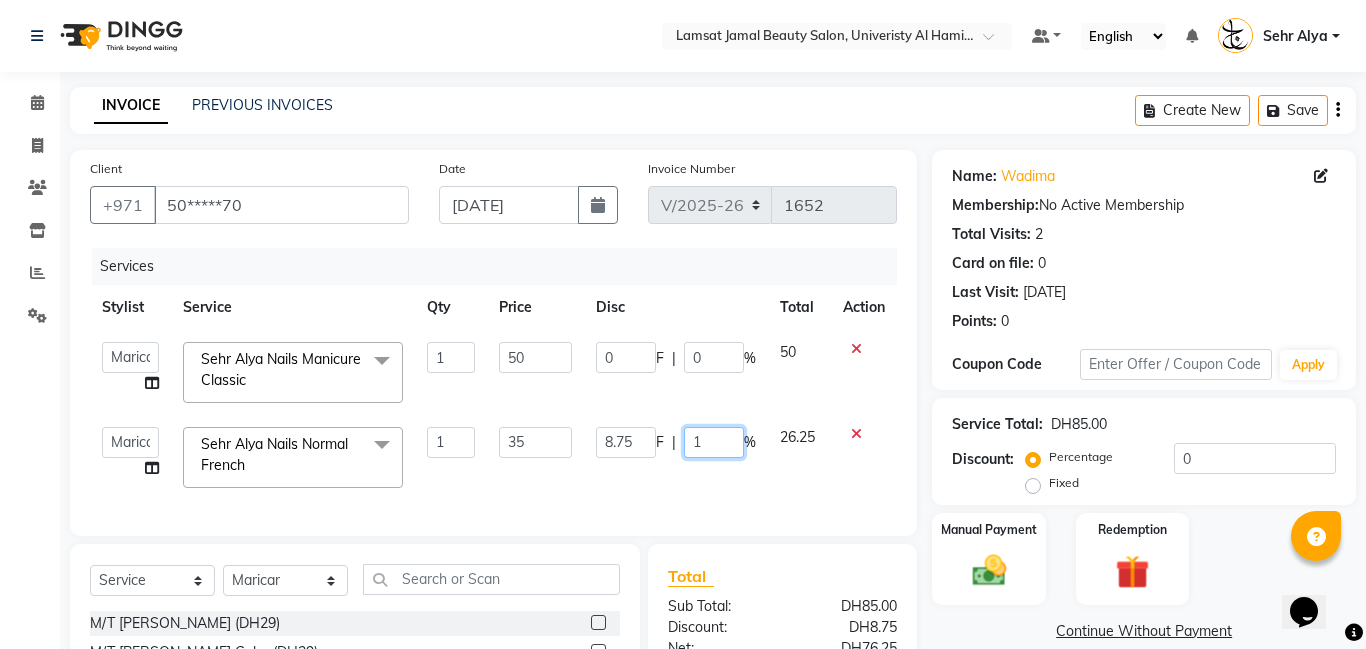 type on "15" 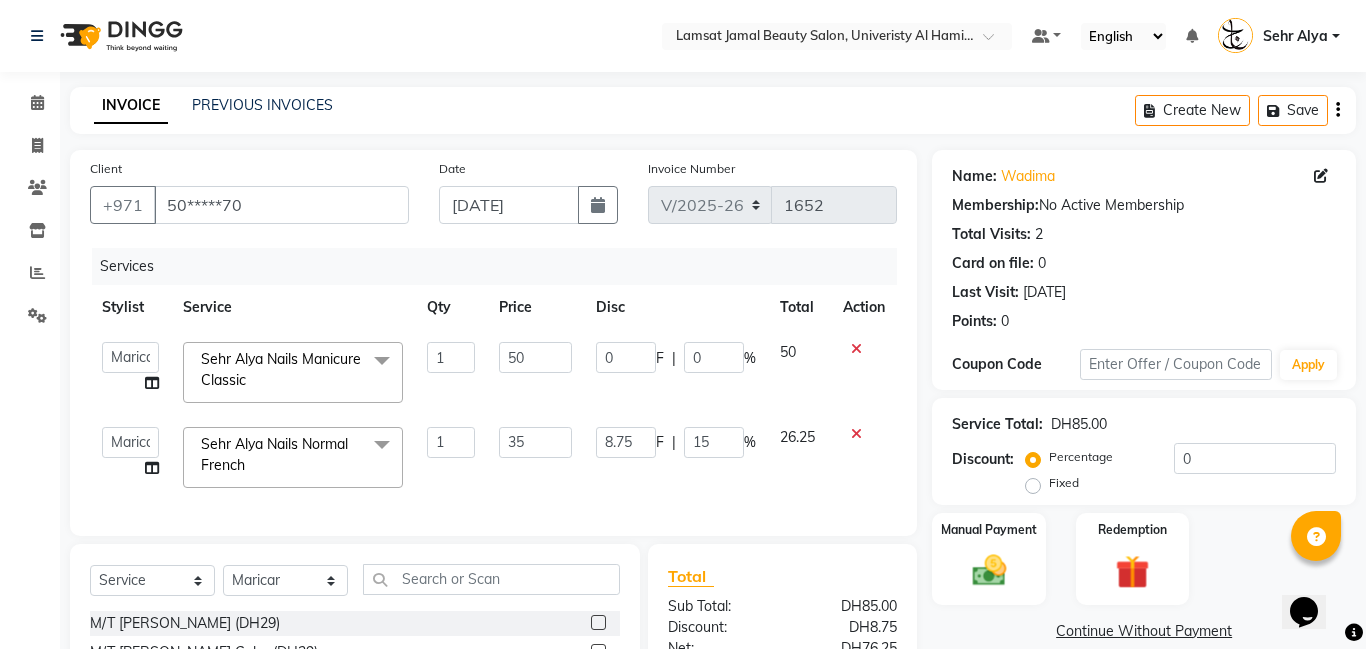 click on "INVOICE PREVIOUS INVOICES Create New   Save" 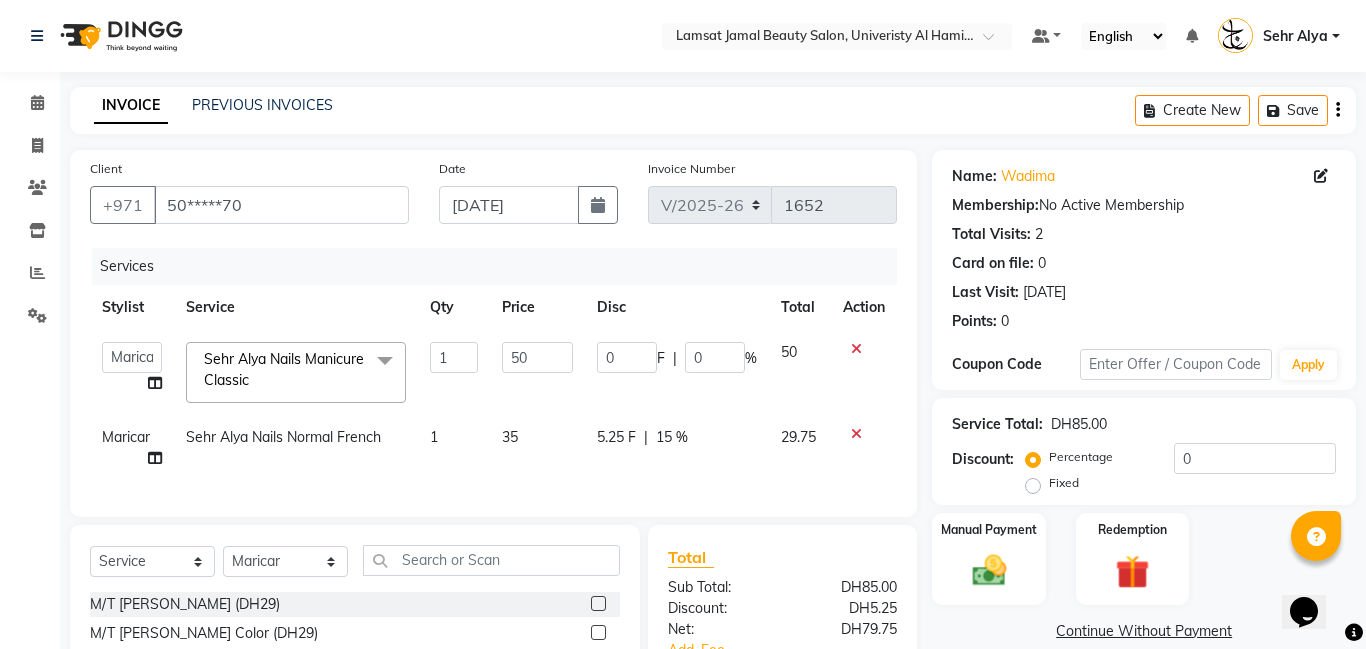 click on "5.25 F | 15 %" 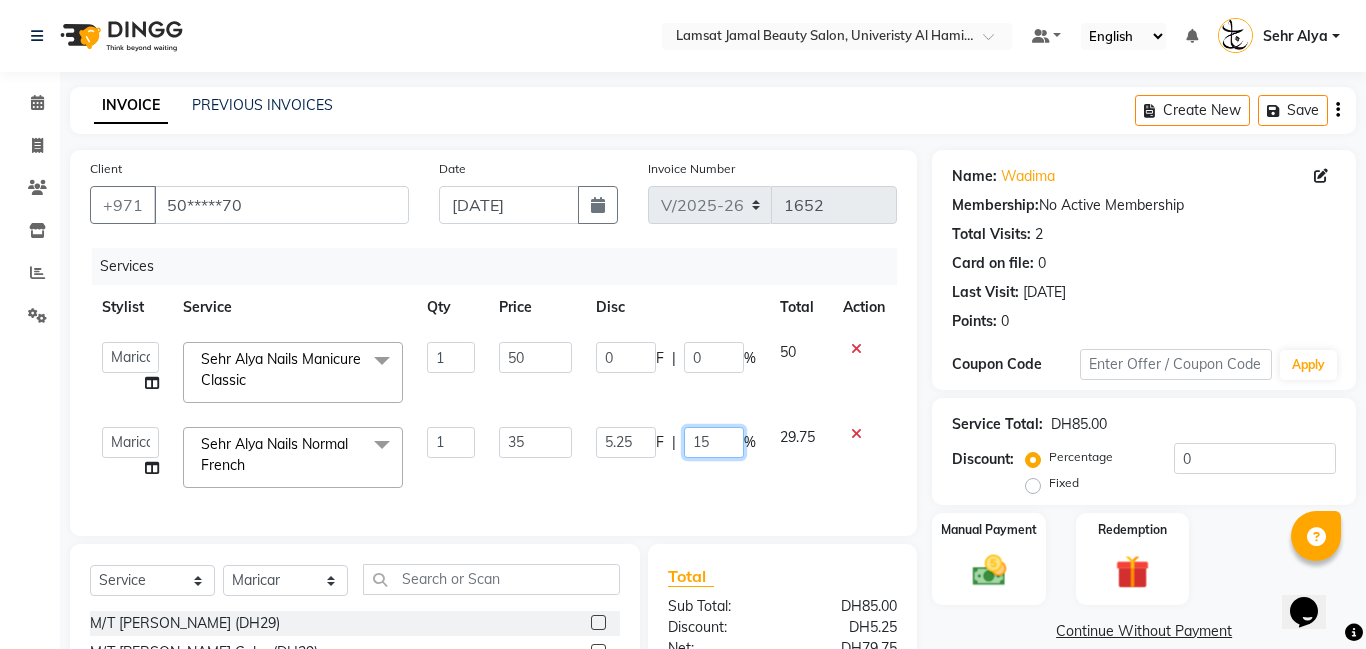 click on "15" 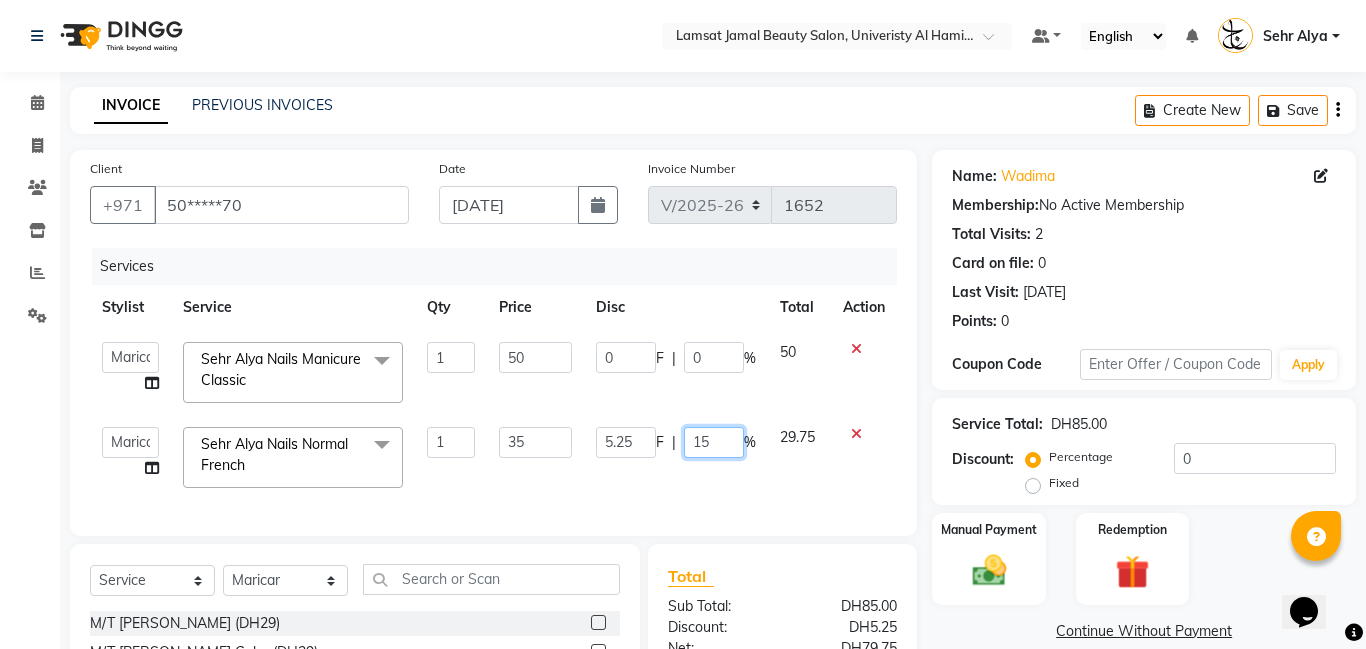 type on "1" 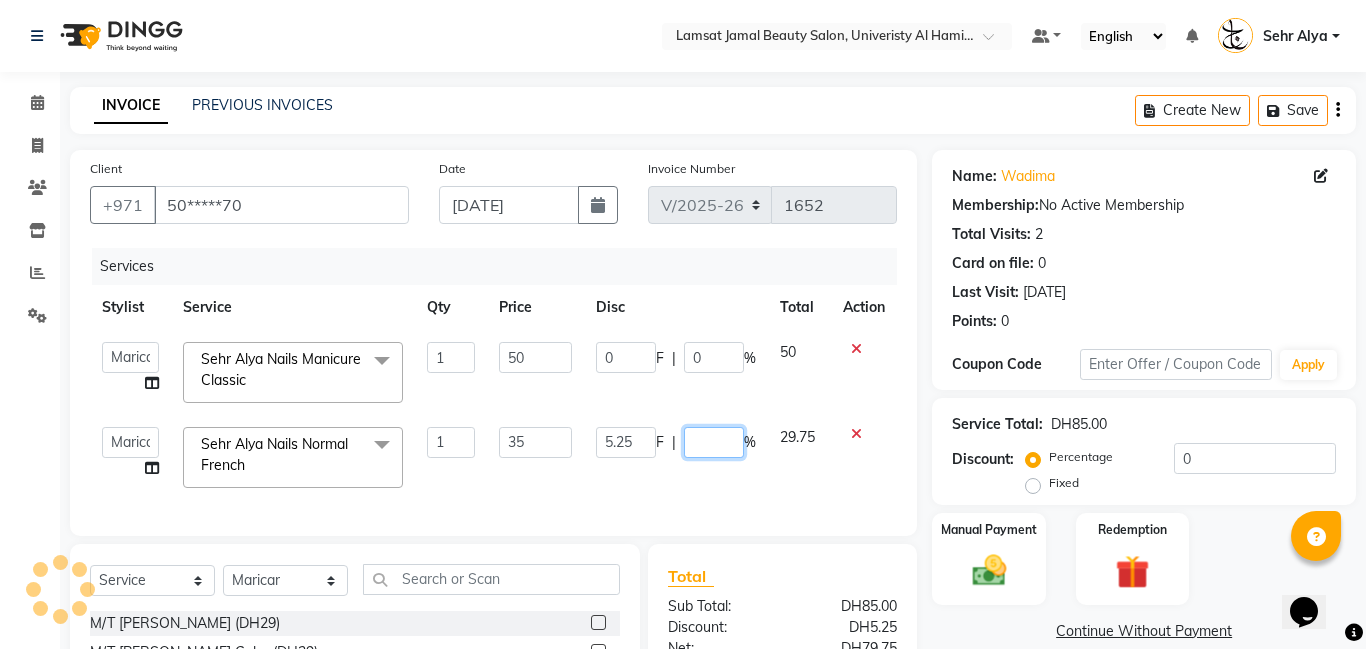 type on "0" 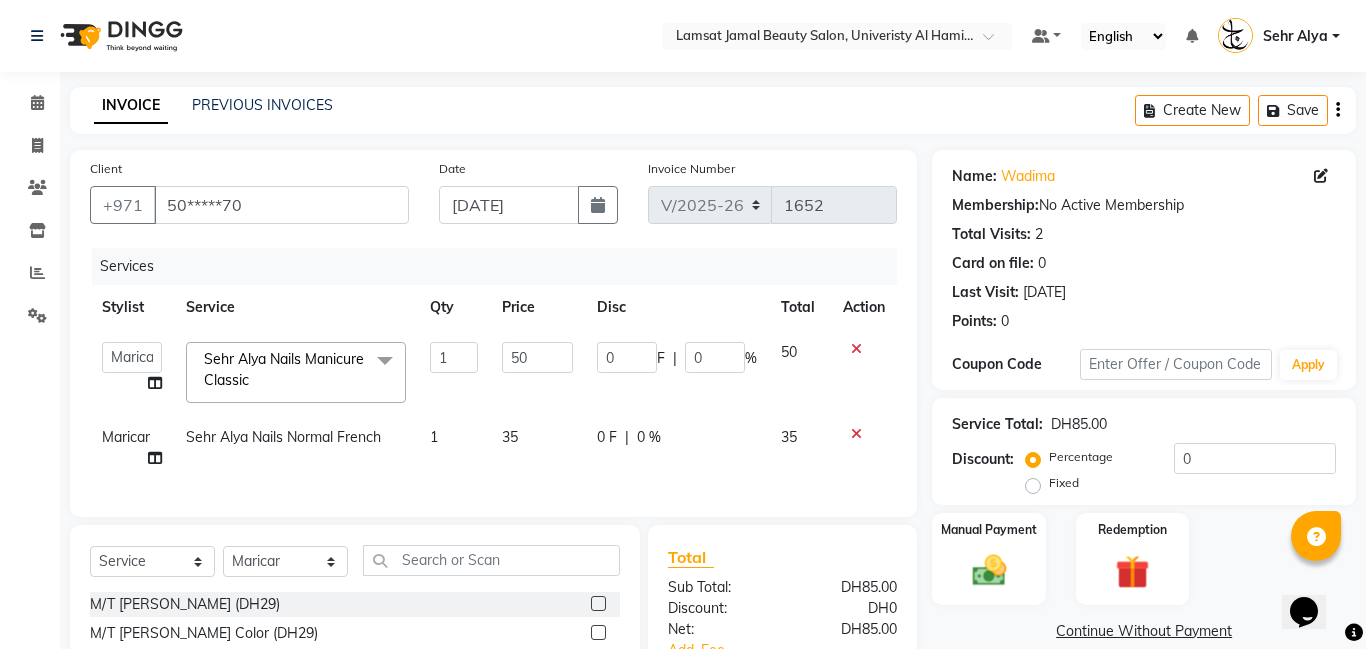 click on "35" 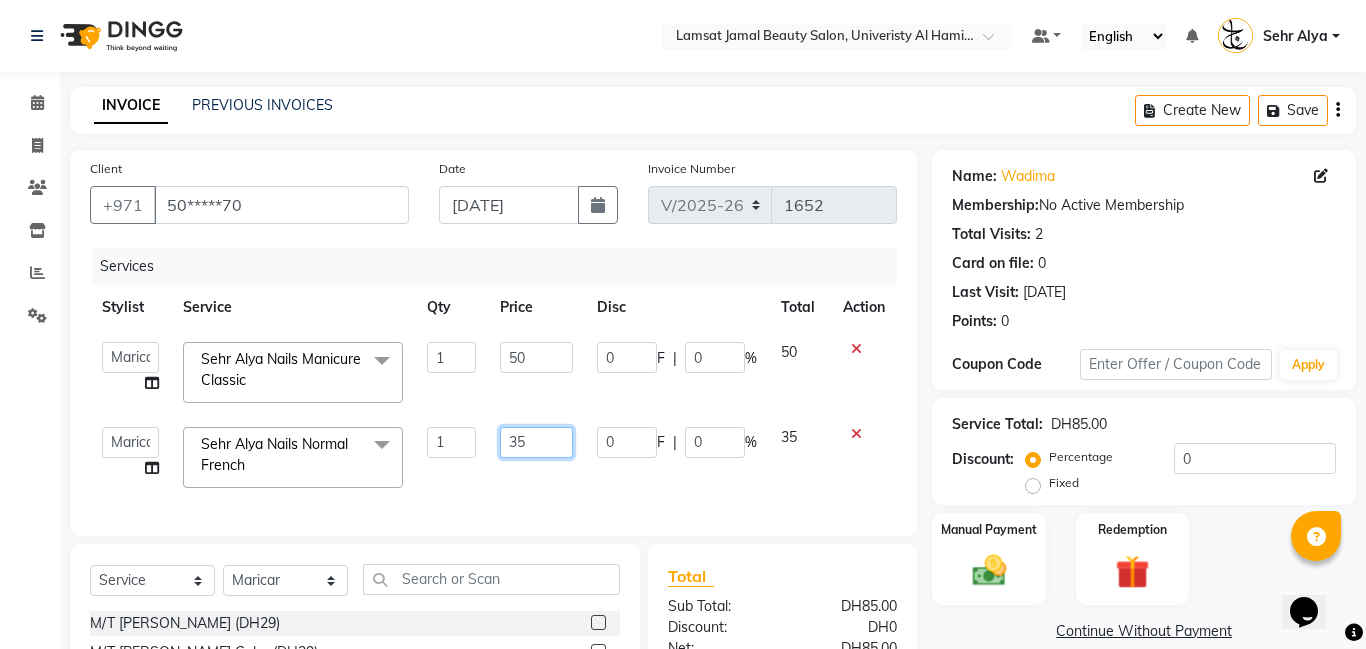 click on "35" 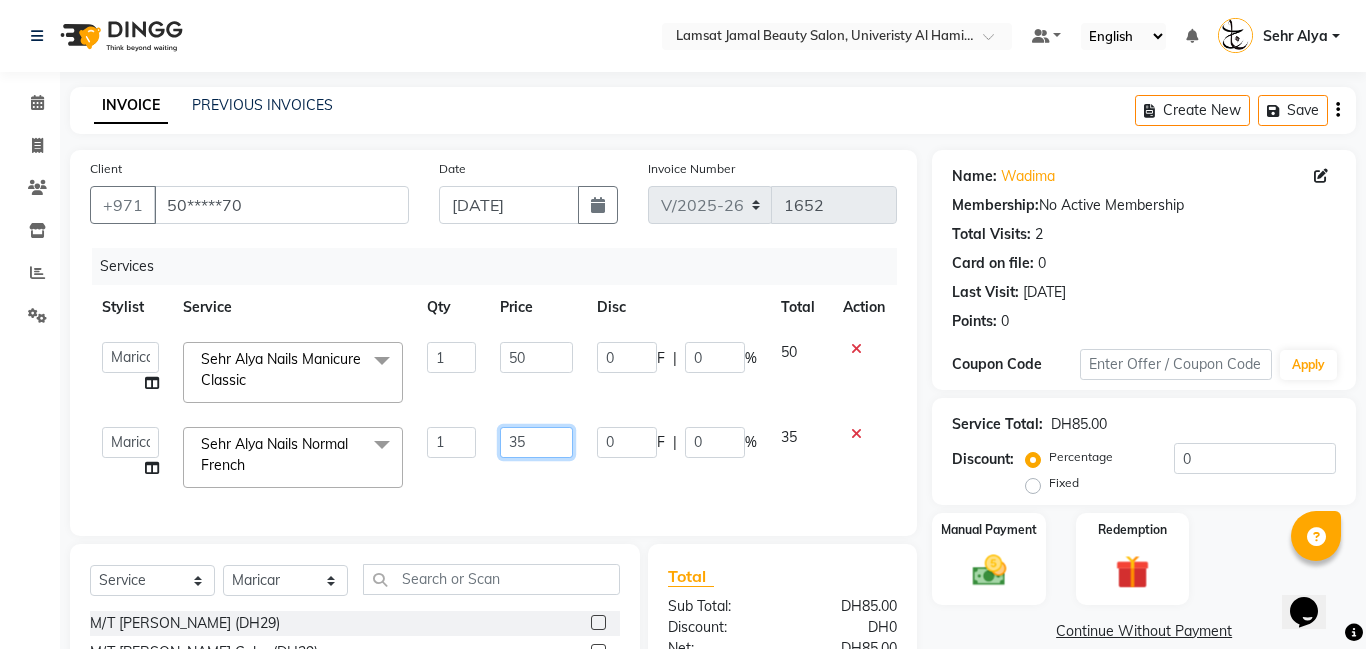 type on "3" 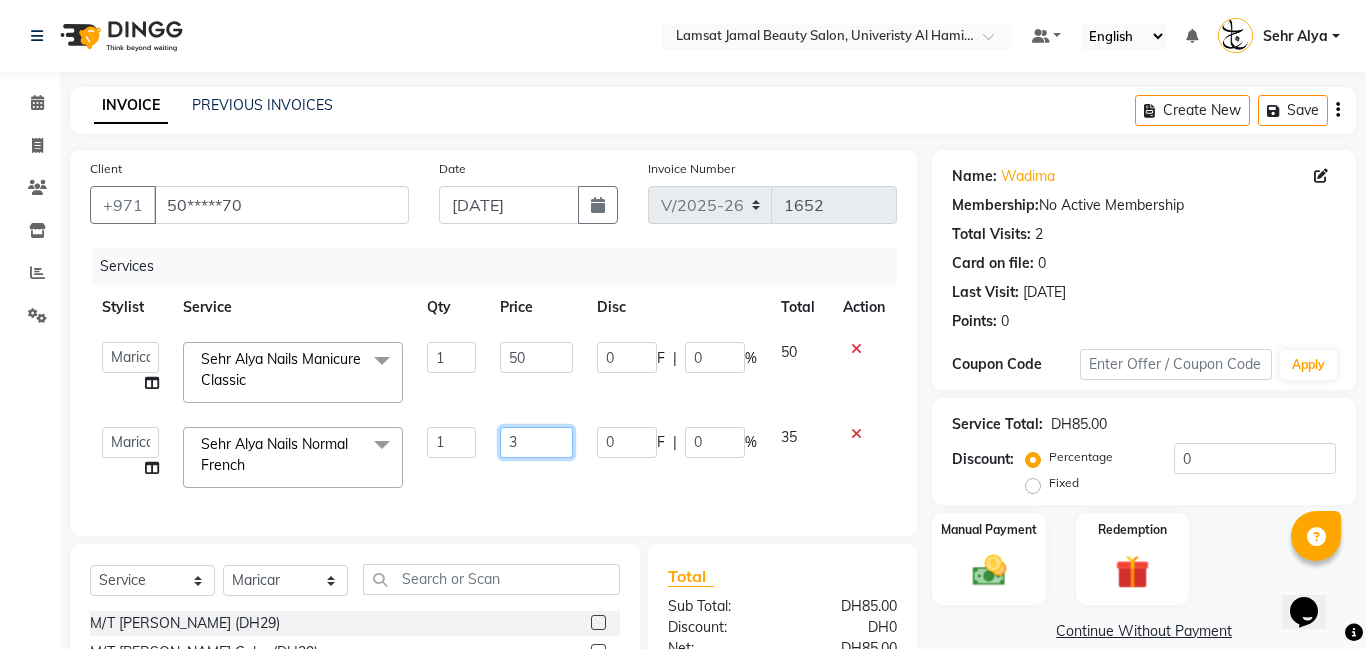 type on "30" 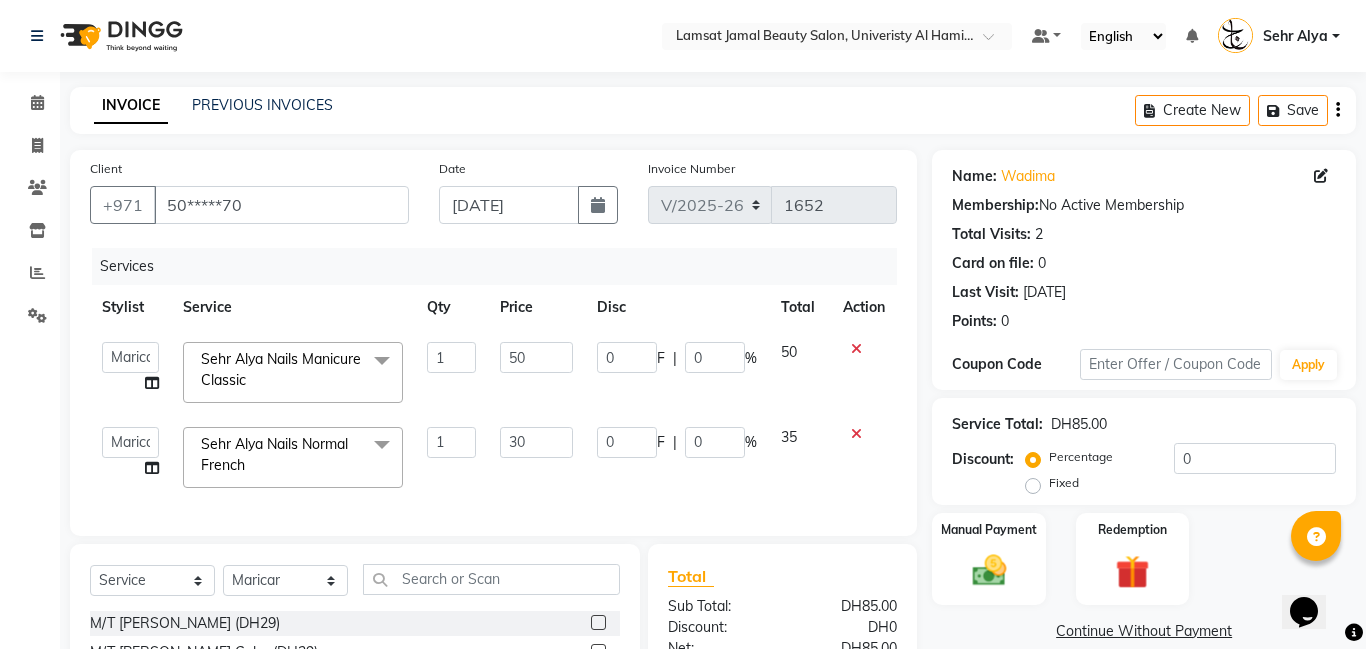 click on "INVOICE PREVIOUS INVOICES Create New   Save" 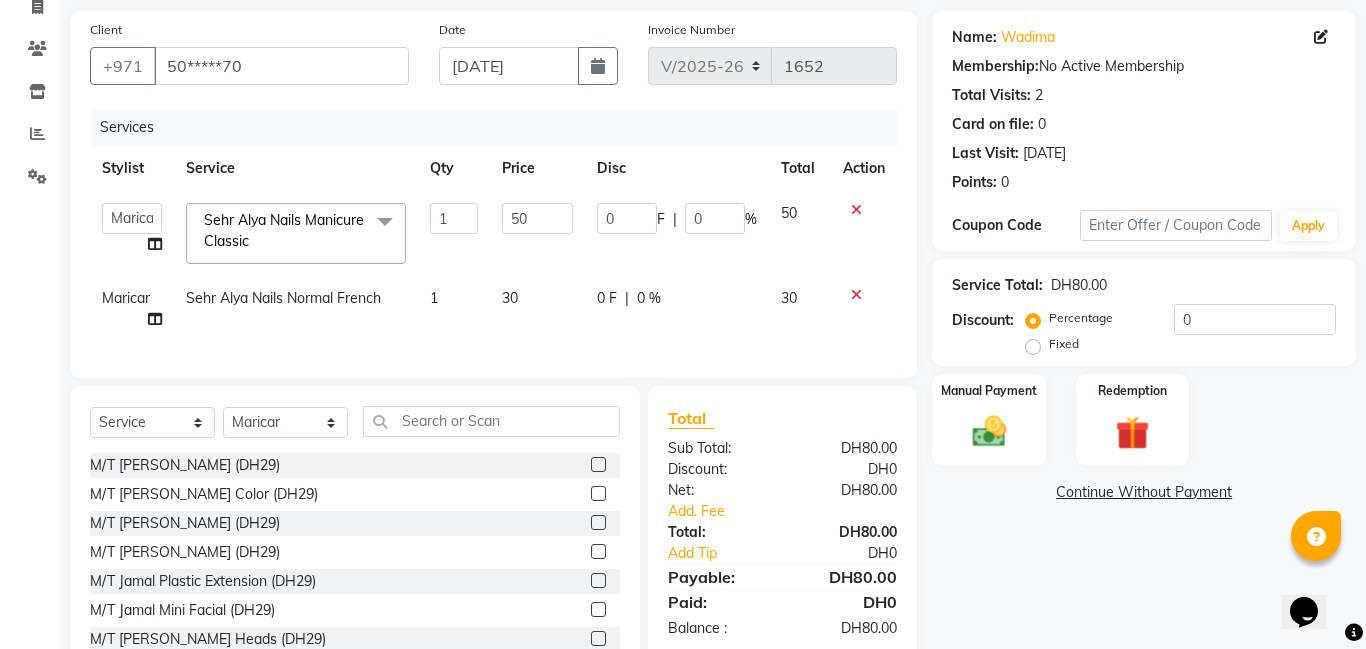 scroll, scrollTop: 201, scrollLeft: 0, axis: vertical 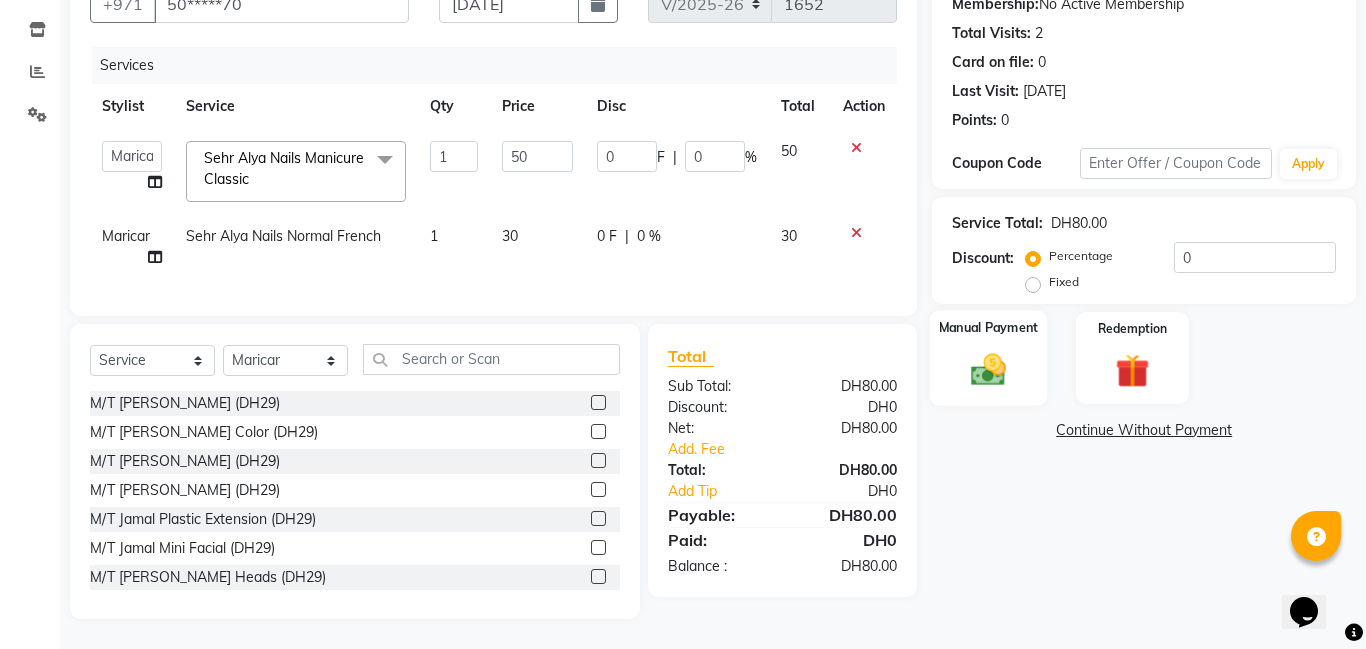 click 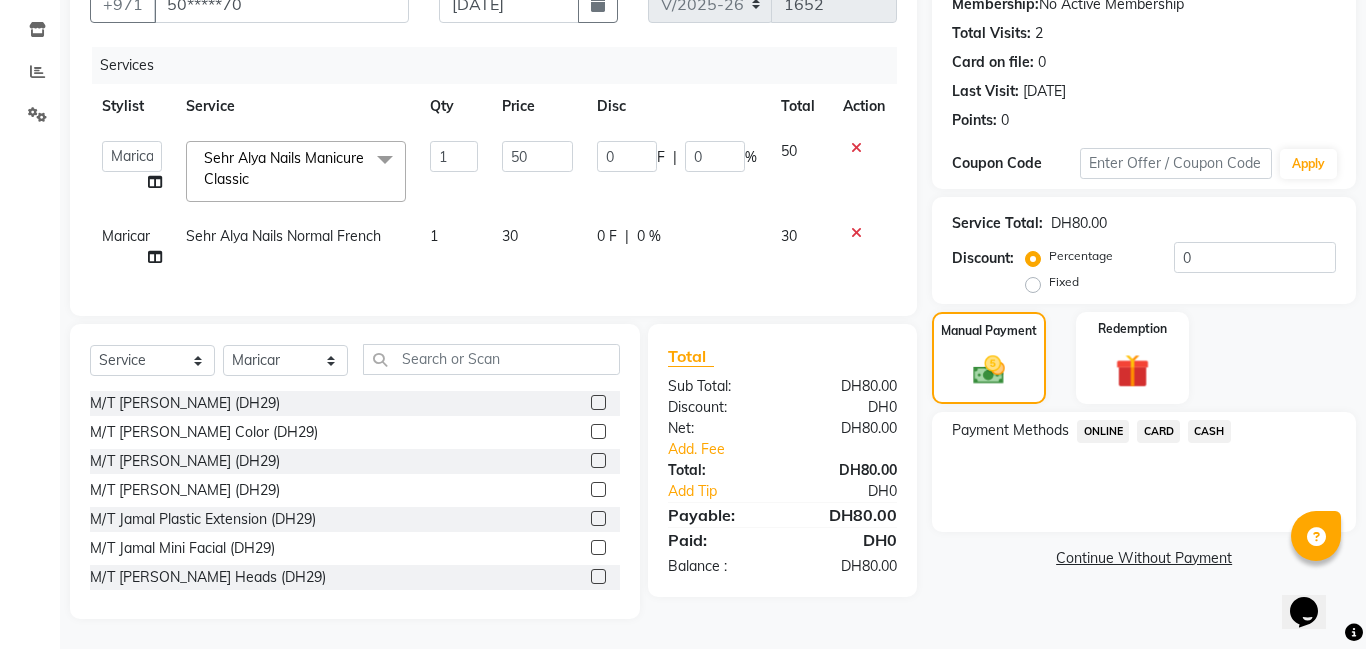 click on "CARD" 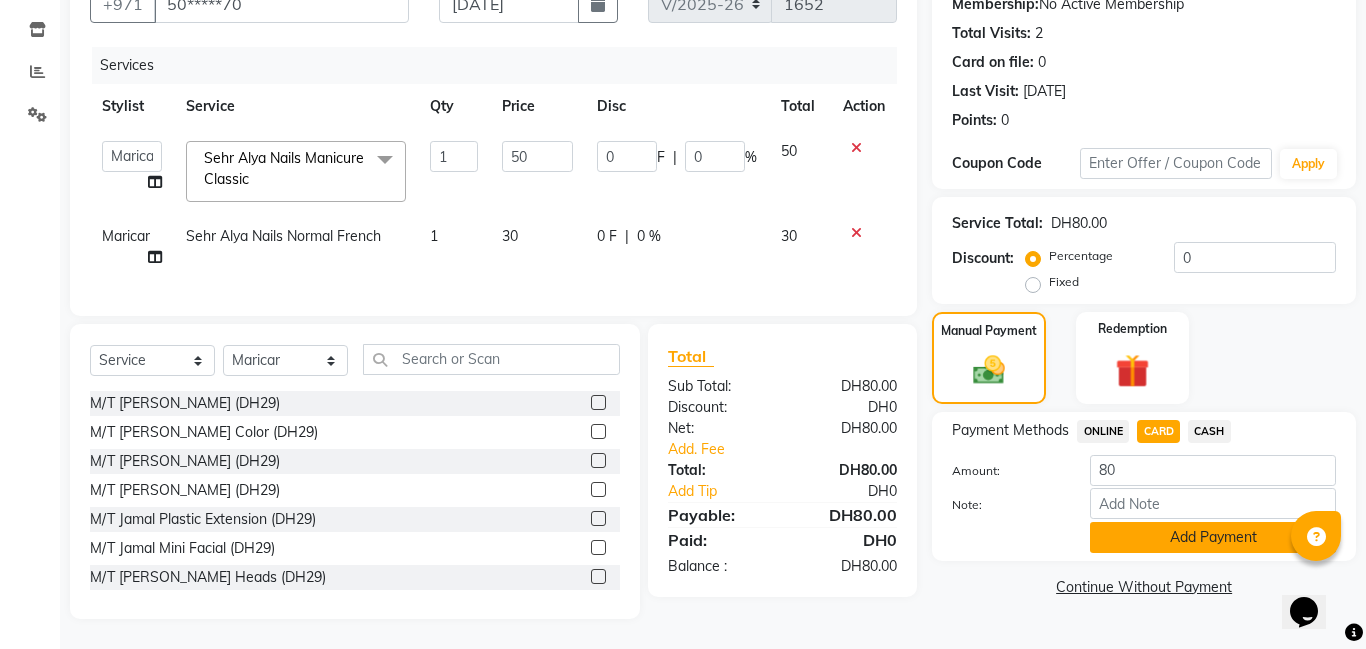 click on "Add Payment" 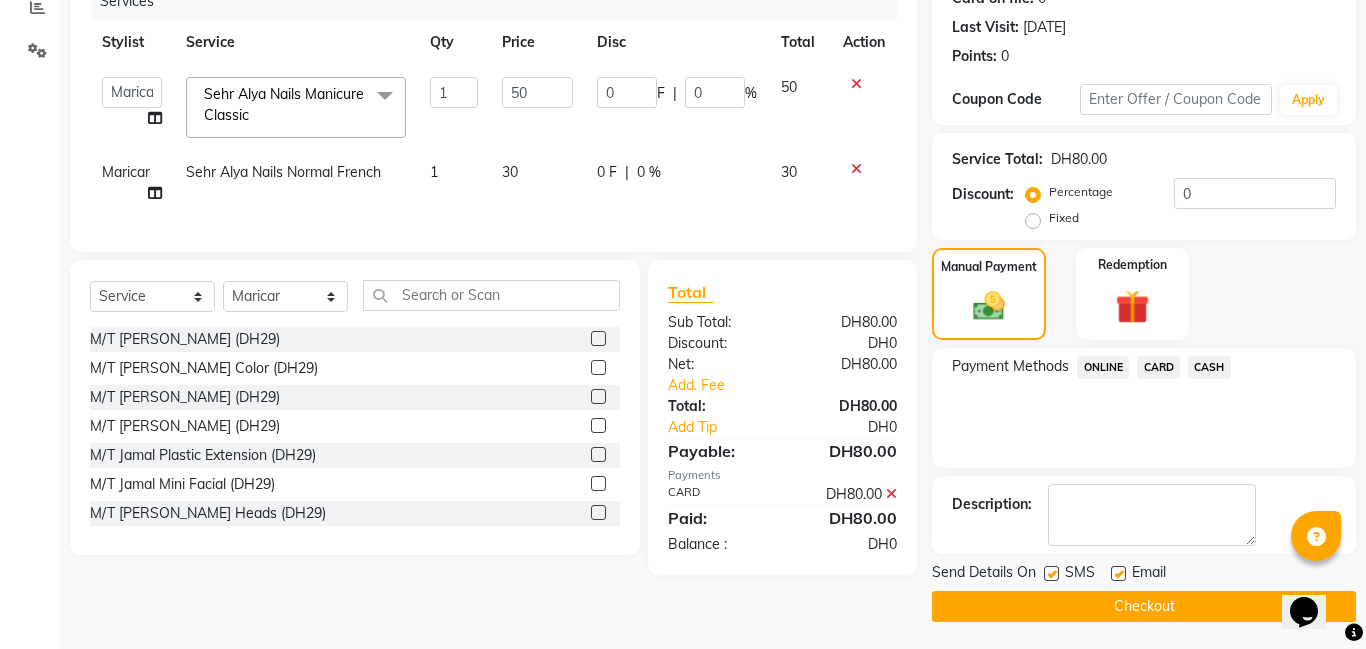 scroll, scrollTop: 268, scrollLeft: 0, axis: vertical 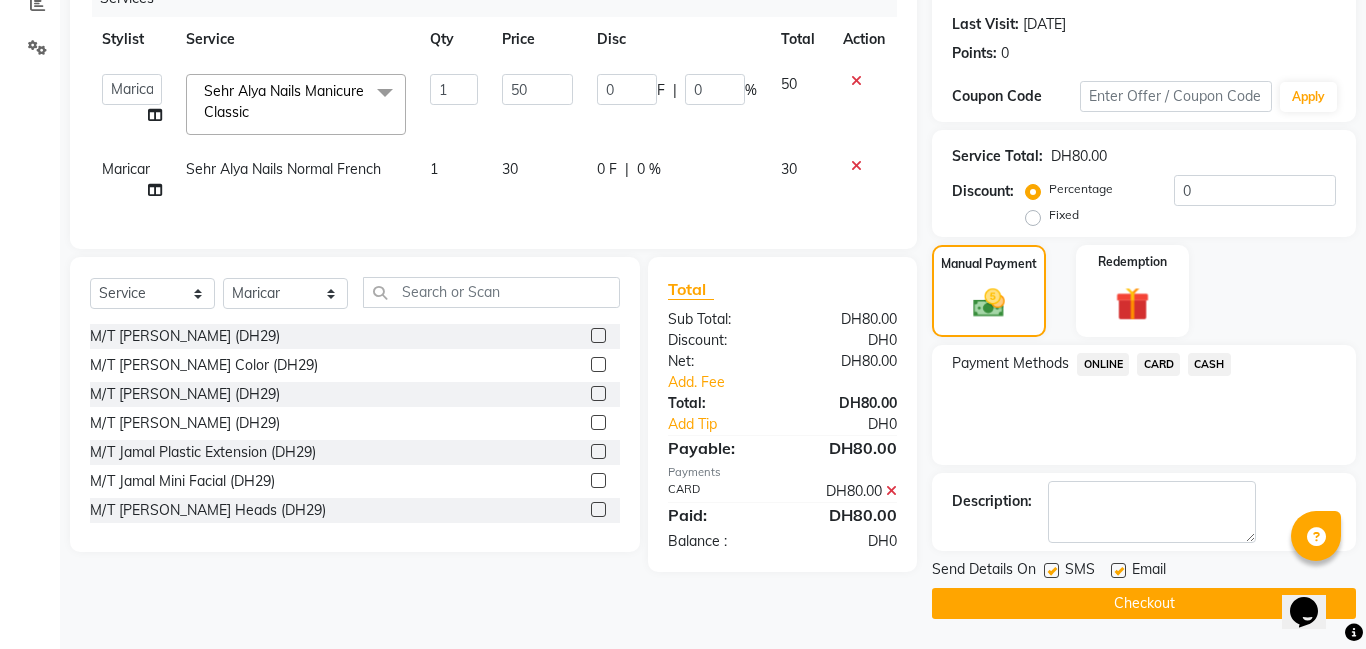 click on "Checkout" 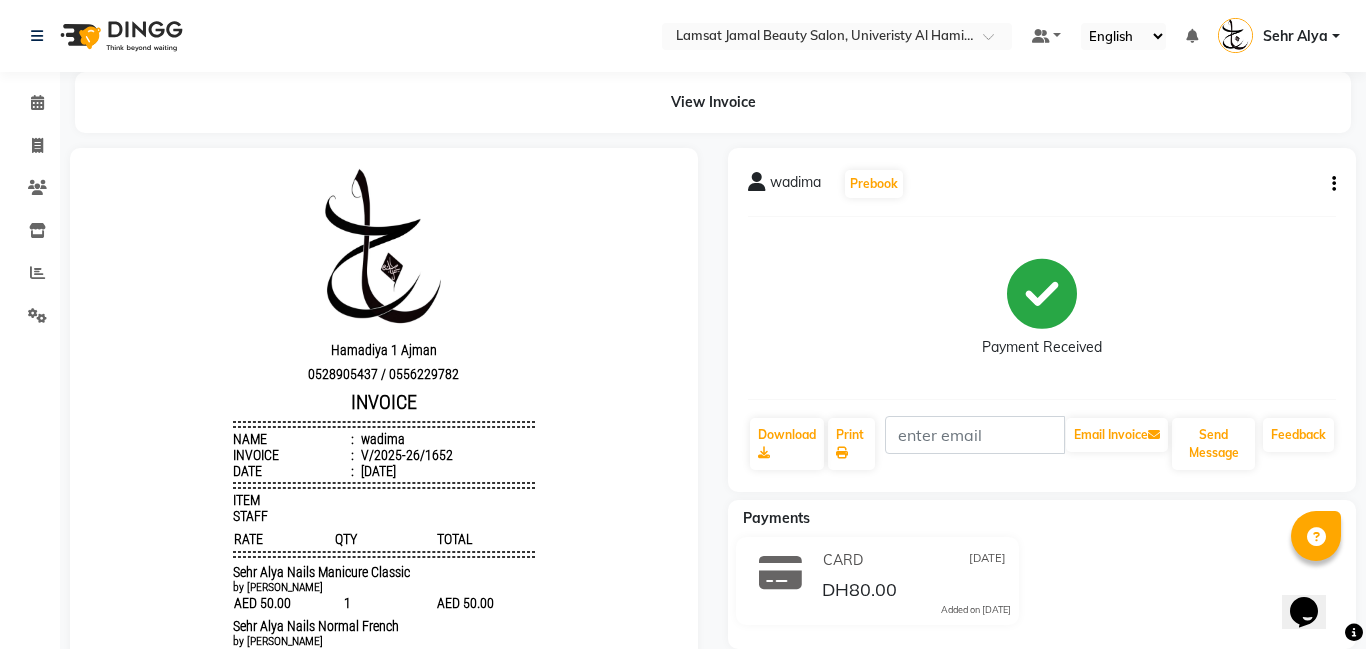 scroll, scrollTop: 0, scrollLeft: 0, axis: both 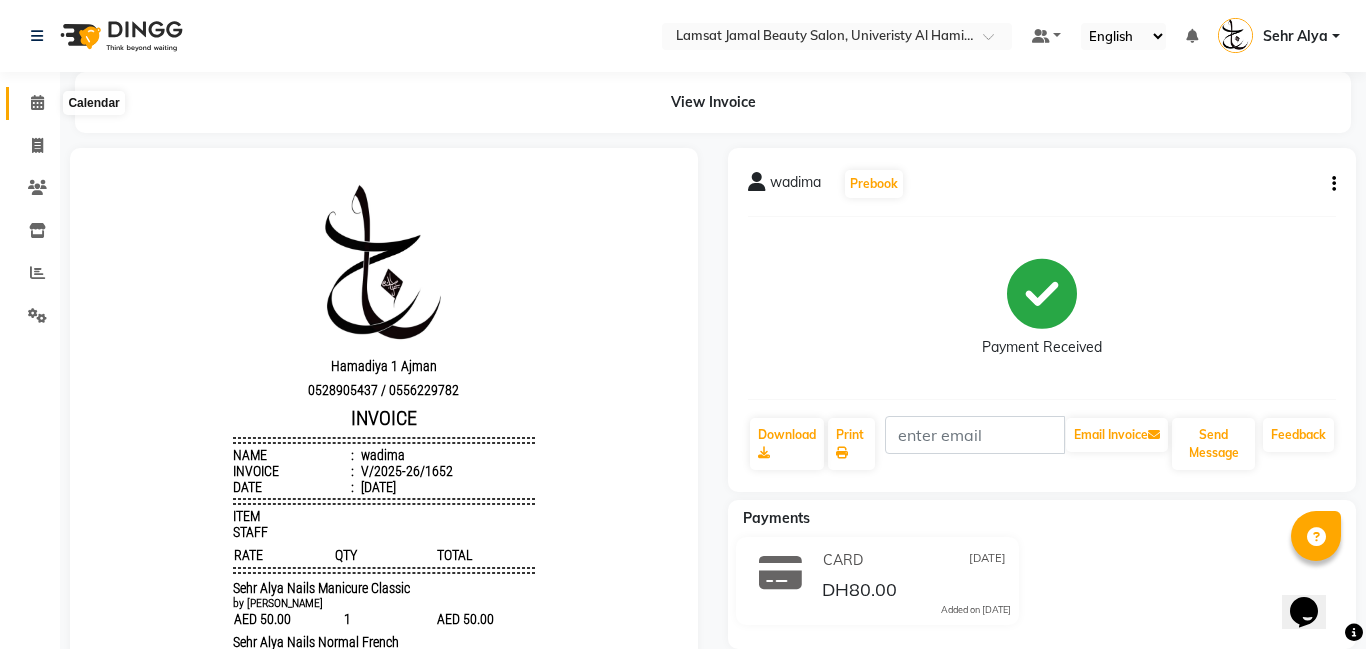 click 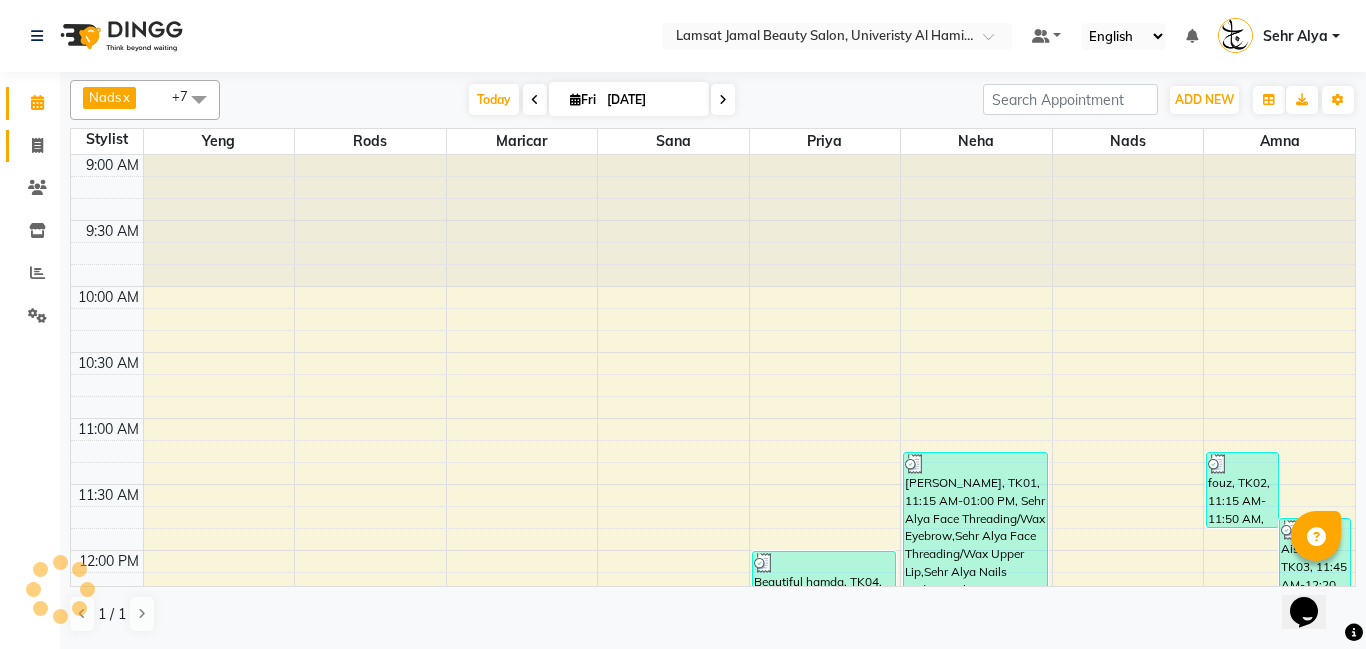 scroll, scrollTop: 0, scrollLeft: 0, axis: both 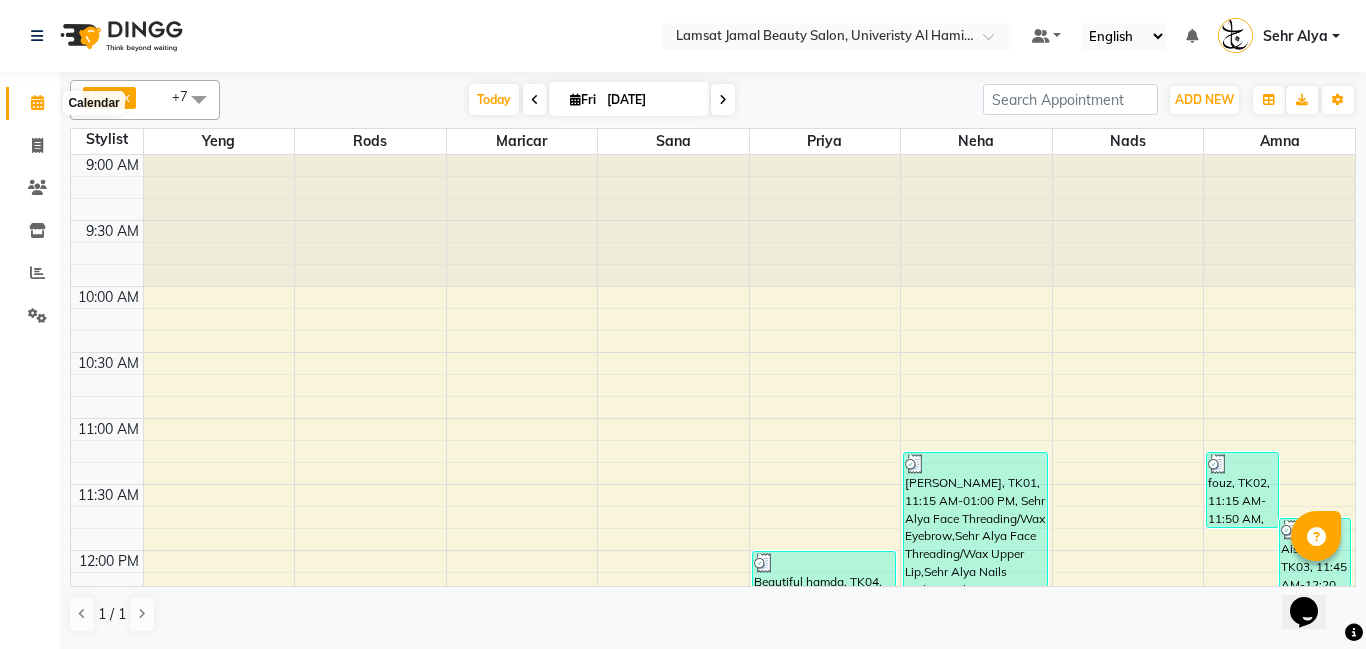 click 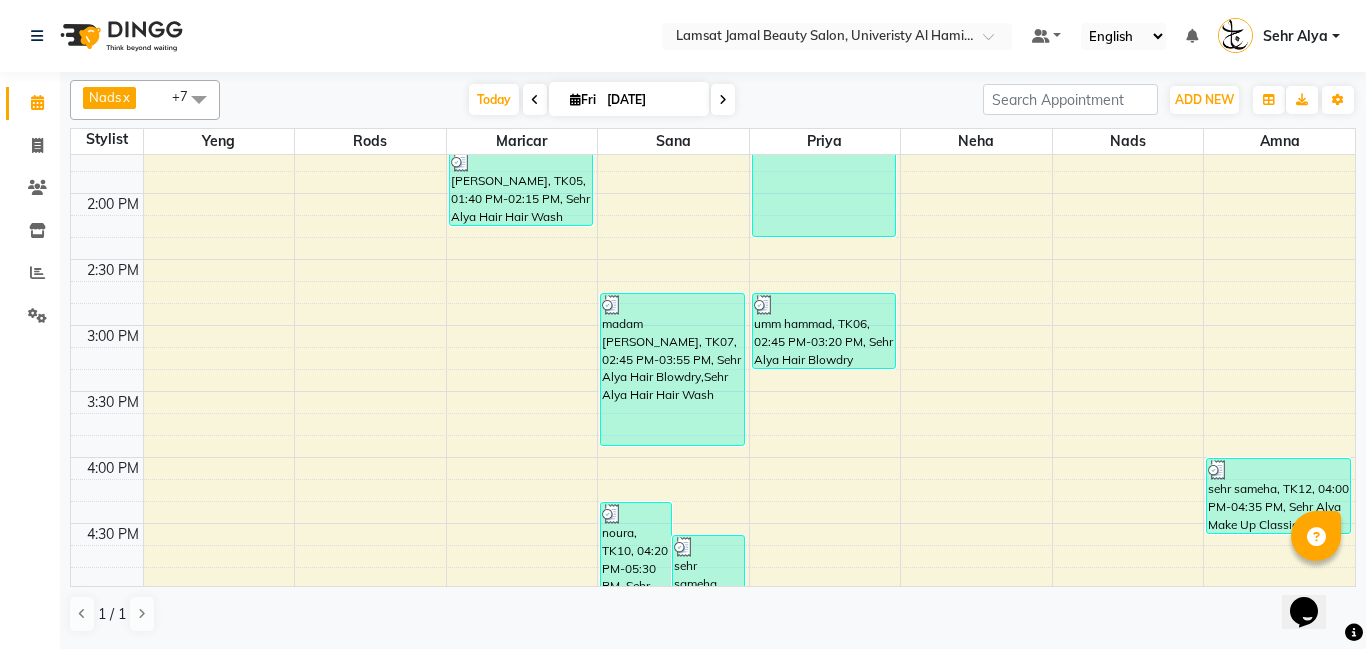 scroll, scrollTop: 620, scrollLeft: 0, axis: vertical 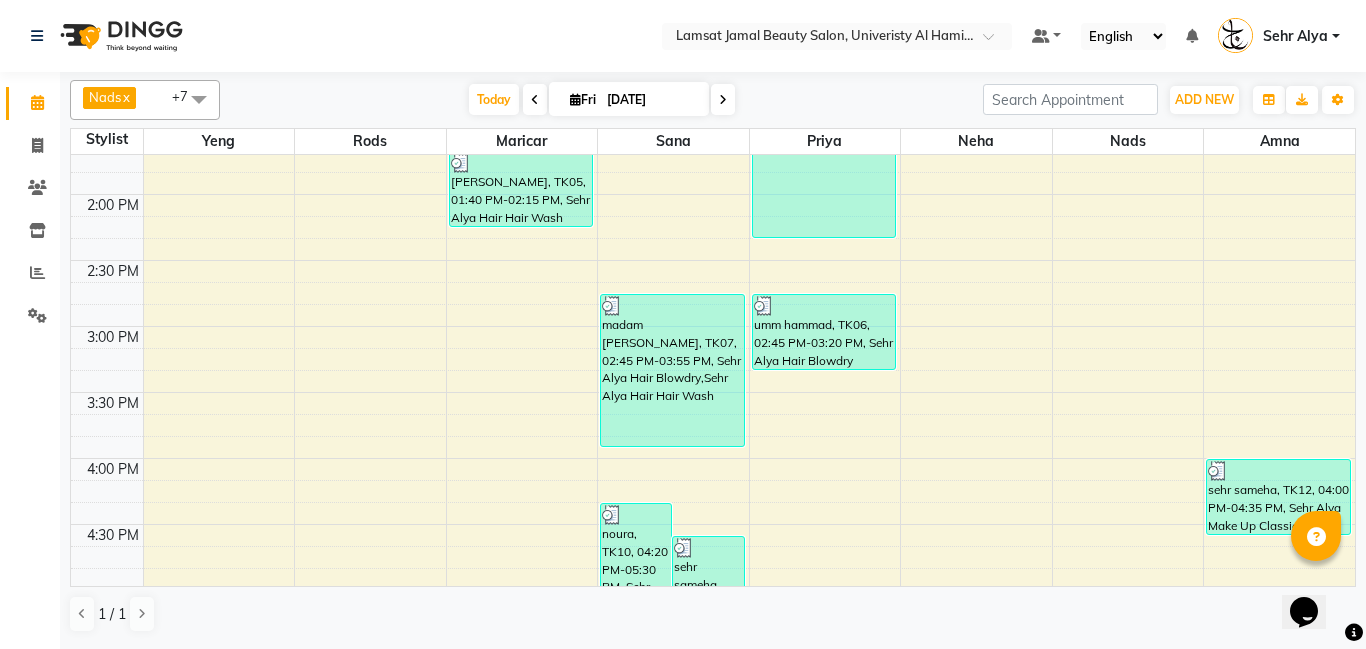 click on "9:00 AM 9:30 AM 10:00 AM 10:30 AM 11:00 AM 11:30 AM 12:00 PM 12:30 PM 1:00 PM 1:30 PM 2:00 PM 2:30 PM 3:00 PM 3:30 PM 4:00 PM 4:30 PM 5:00 PM 5:30 PM 6:00 PM 6:30 PM 7:00 PM 7:30 PM 8:00 PM 8:30 PM 9:00 PM 9:30 PM 10:00 PM 10:30 PM 11:00 PM 11:30 PM     fatima, TK11, 05:15 PM-05:50 PM, Sehr Alya Offer Manicure & Pedicure     noura, TK10, 05:30 PM-06:05 PM, Sehr Alya Hair Blowdry Wavy     Beautiful hamda, TK04, 12:35 PM-01:10 PM, Sehr Alya Nails Cut & Shape (DH25)     [PERSON_NAME], TK05, 01:40 PM-02:15 PM, Sehr Alya Hair Hair Wash (DH30)     wadima, TK13, 05:15 PM-06:25 PM, Sehr Alya Nails Manicure Classic,Sehr Alya Nails Normal French     noura, TK10, 04:20 PM-05:30 PM, Sehr Alya Hair Blowdry Wavy,Sehr Alya Hair Blowdry Wavy     sehr sameha, TK12, 04:35 PM-05:45 PM, Sehr Alya Hair Hair Style,Sehr Alya Hair Hair Style     [PERSON_NAME], TK05, 12:30 PM-01:05 PM, Sehr Alya Hair Blowdry     madam [PERSON_NAME], TK07, 02:45 PM-03:55 PM, Sehr Alya Hair Blowdry,Sehr Alya Hair Hair Wash" at bounding box center [713, 524] 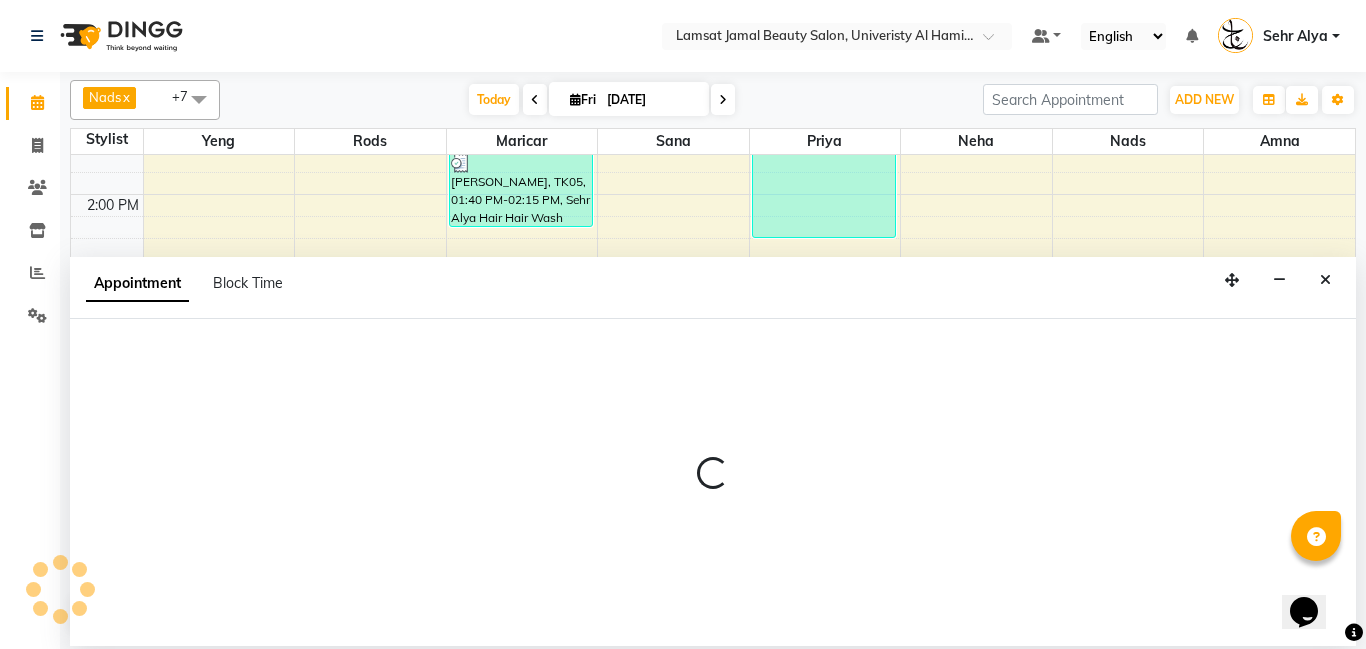 select on "79912" 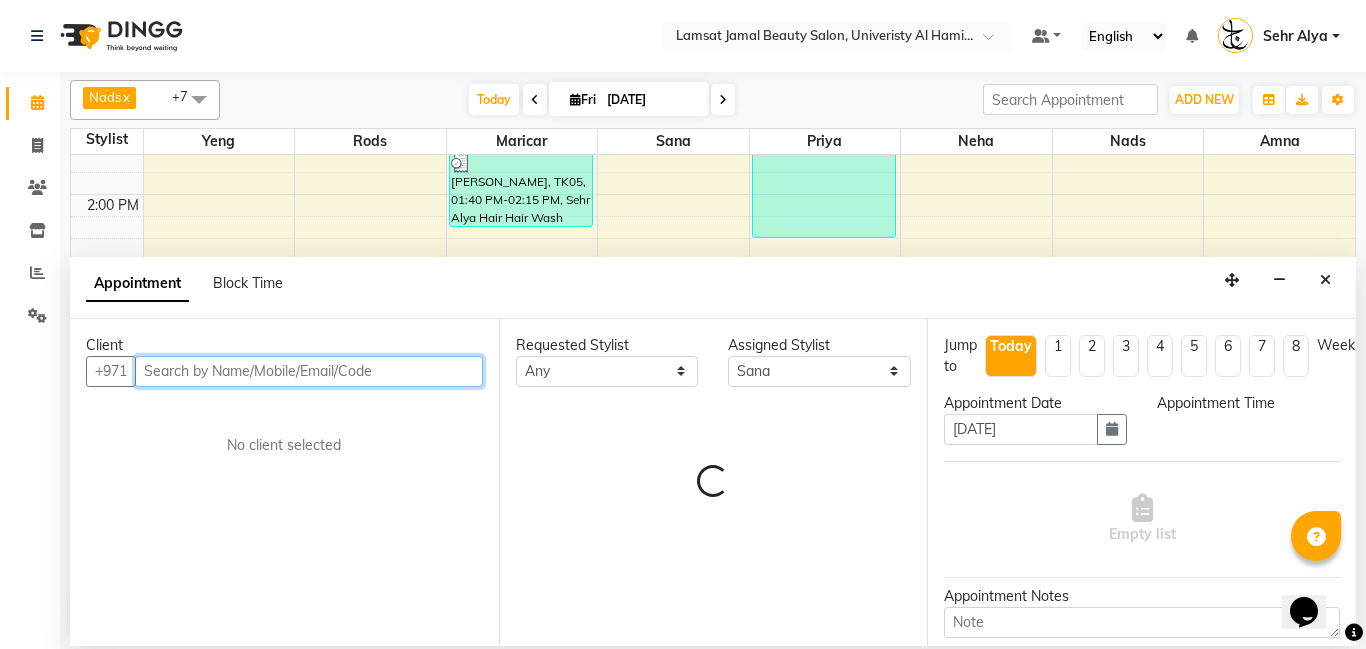 select on "945" 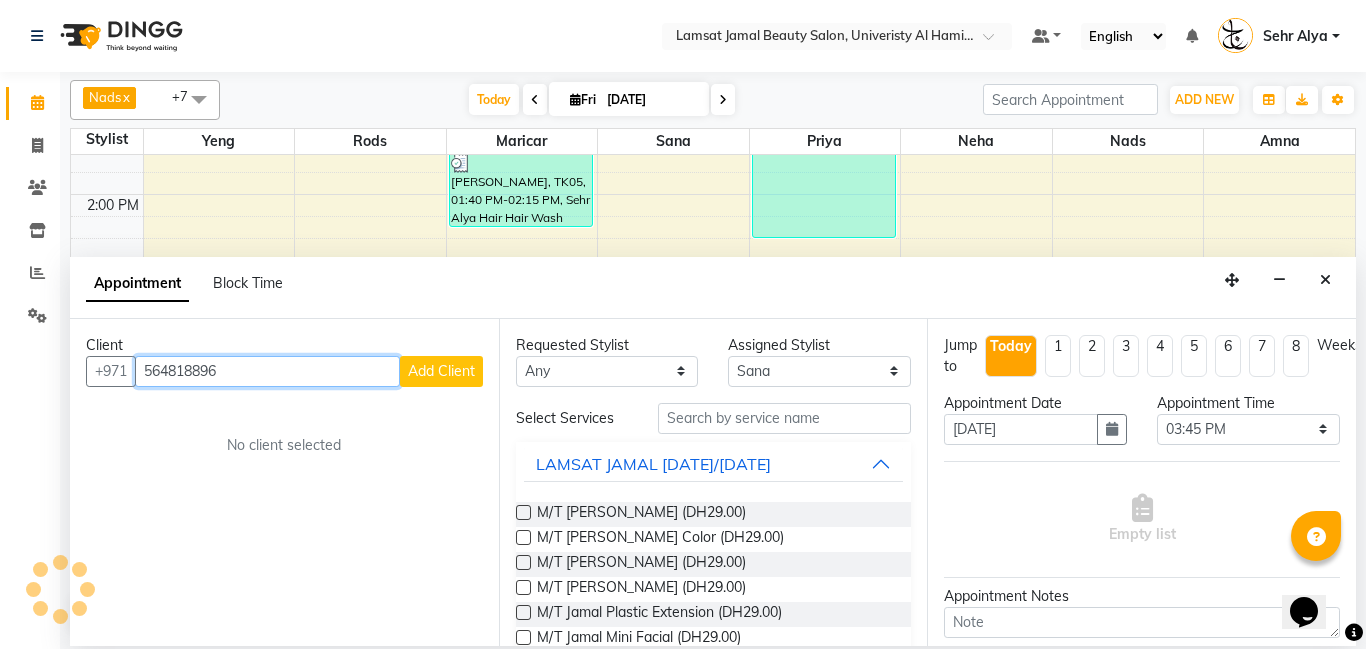 type on "564818896" 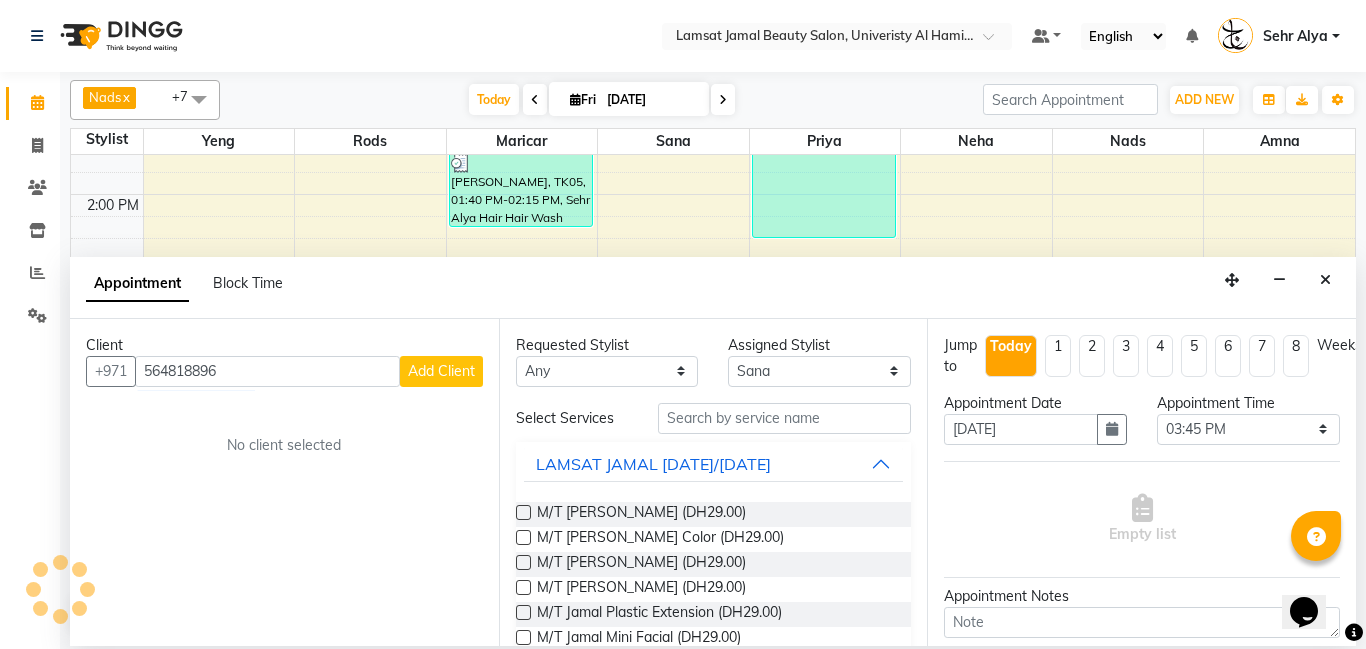click on "Add Client" at bounding box center [441, 371] 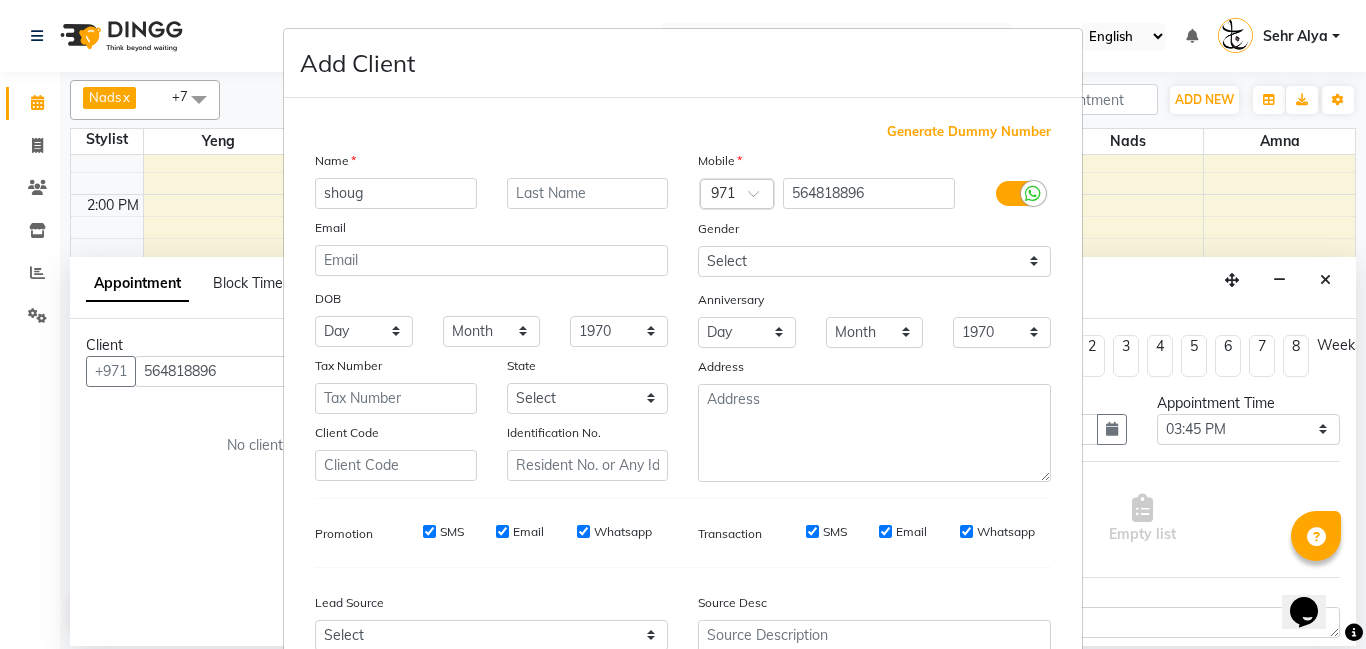 click on "Transaction SMS Email Whatsapp" at bounding box center (874, 533) 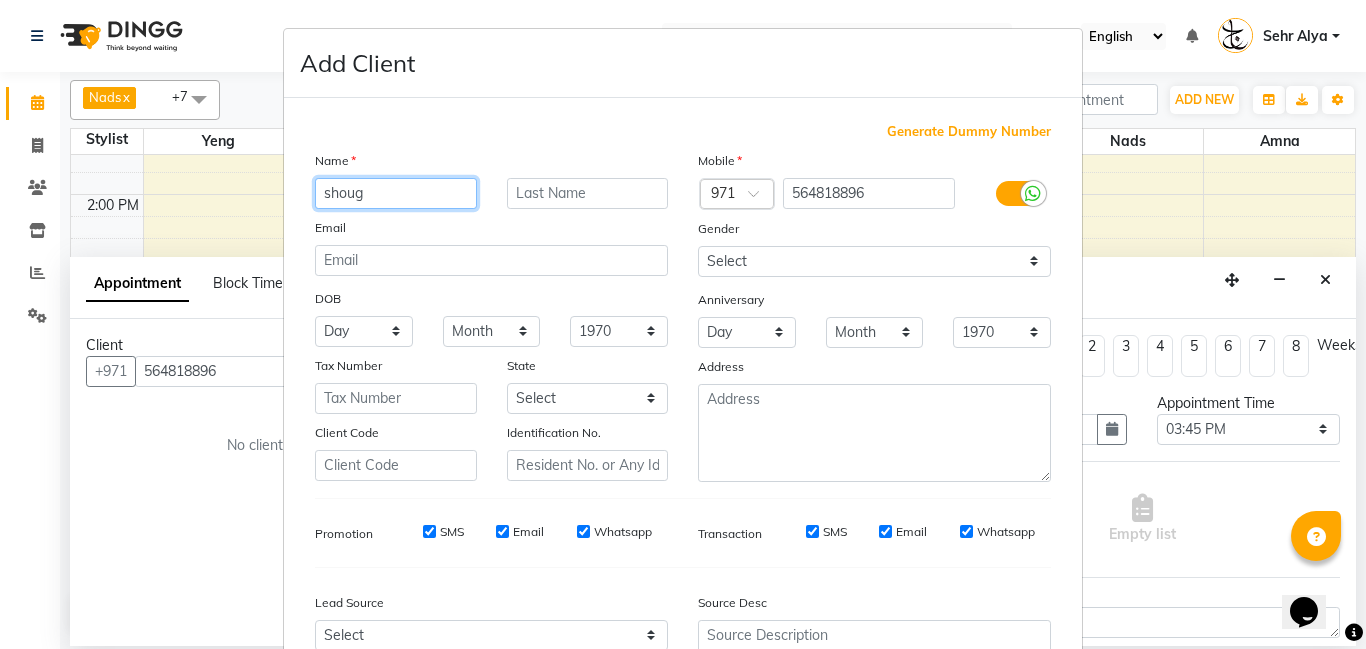 click on "shoug" at bounding box center (396, 193) 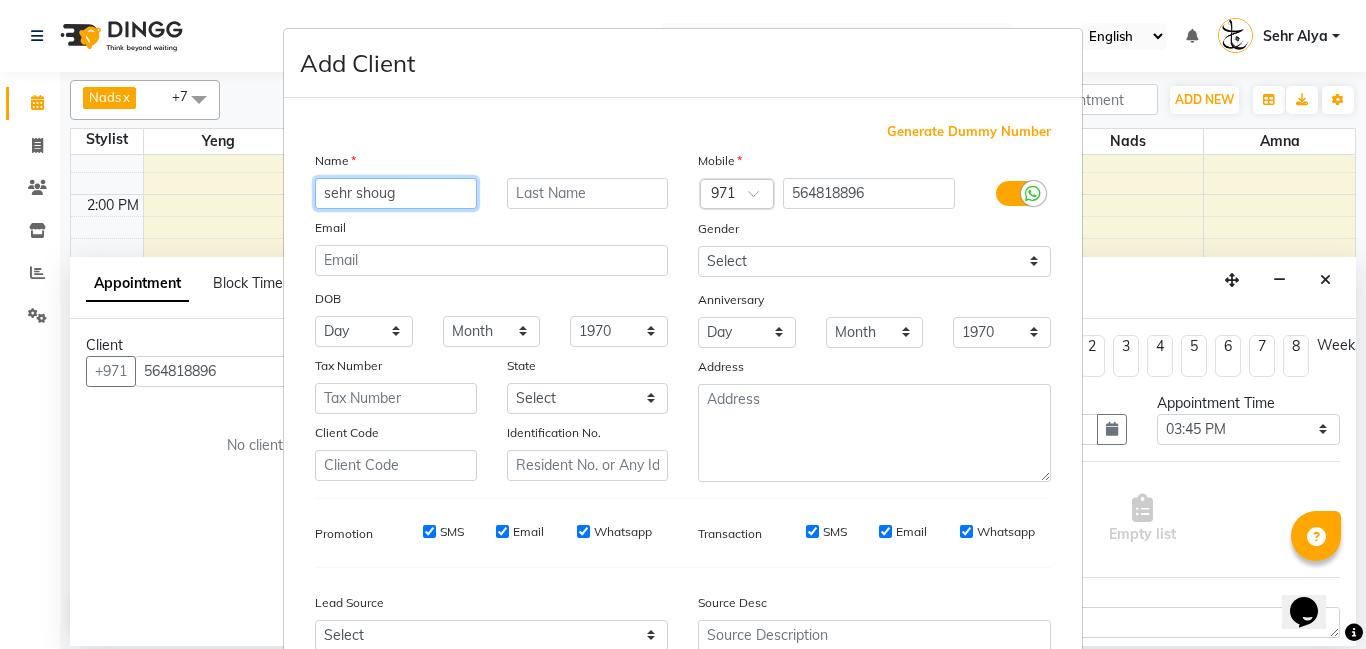 scroll, scrollTop: 200, scrollLeft: 0, axis: vertical 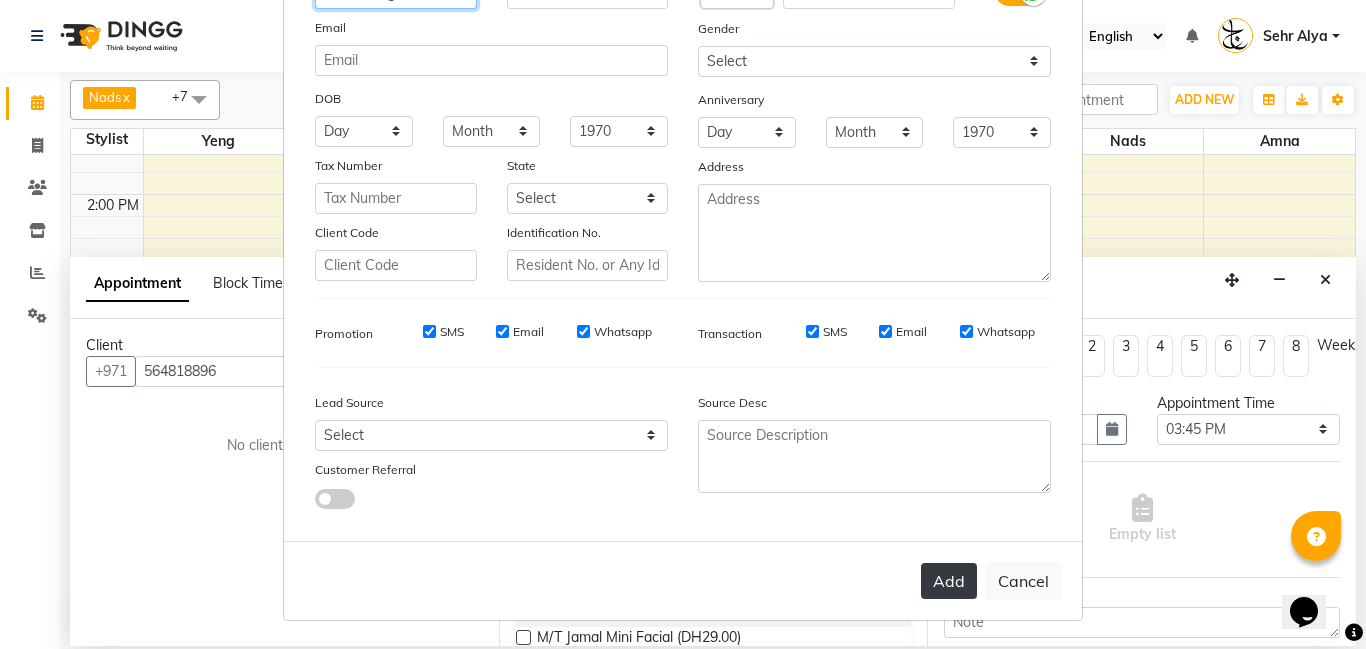 type on "sehr shoug" 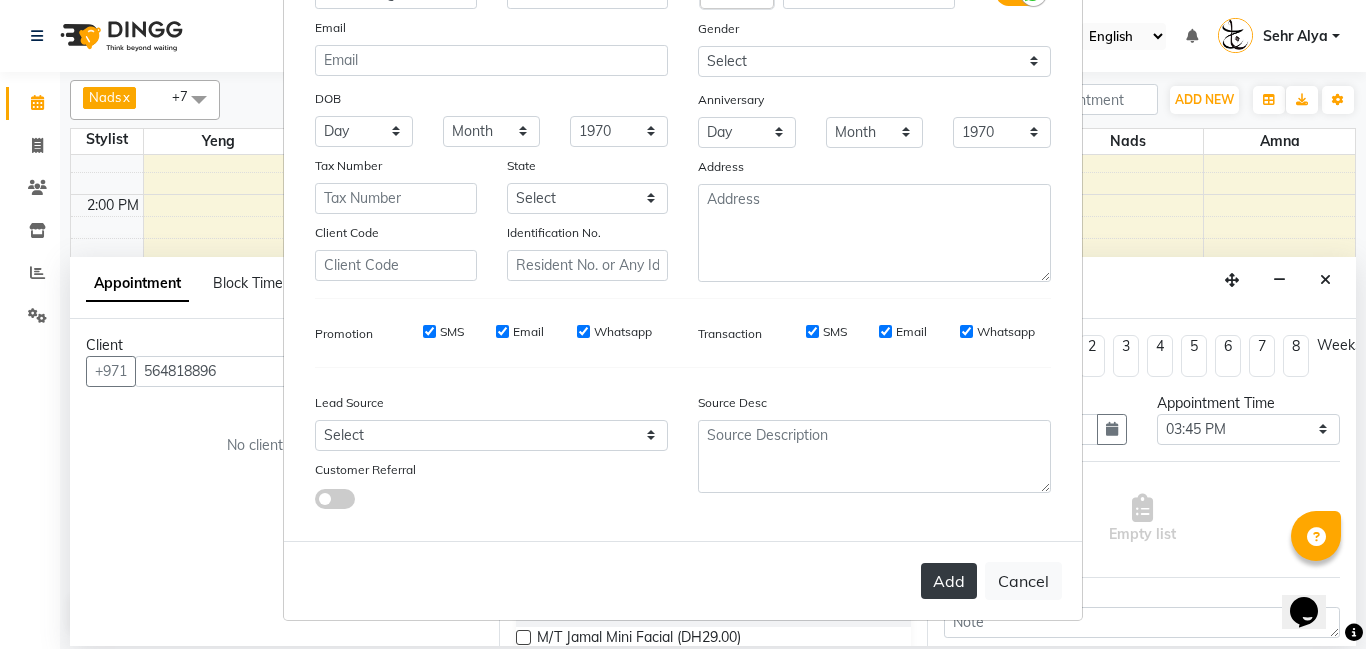 click on "Add" at bounding box center (949, 581) 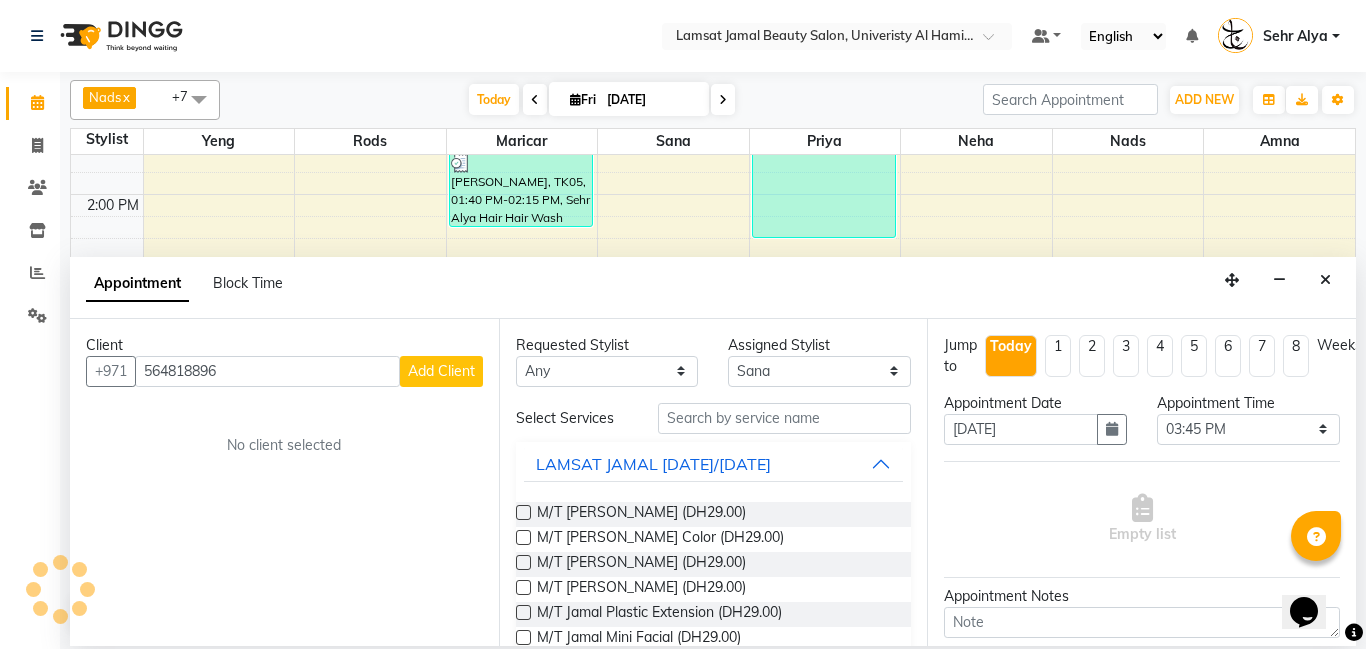 type on "56*****96" 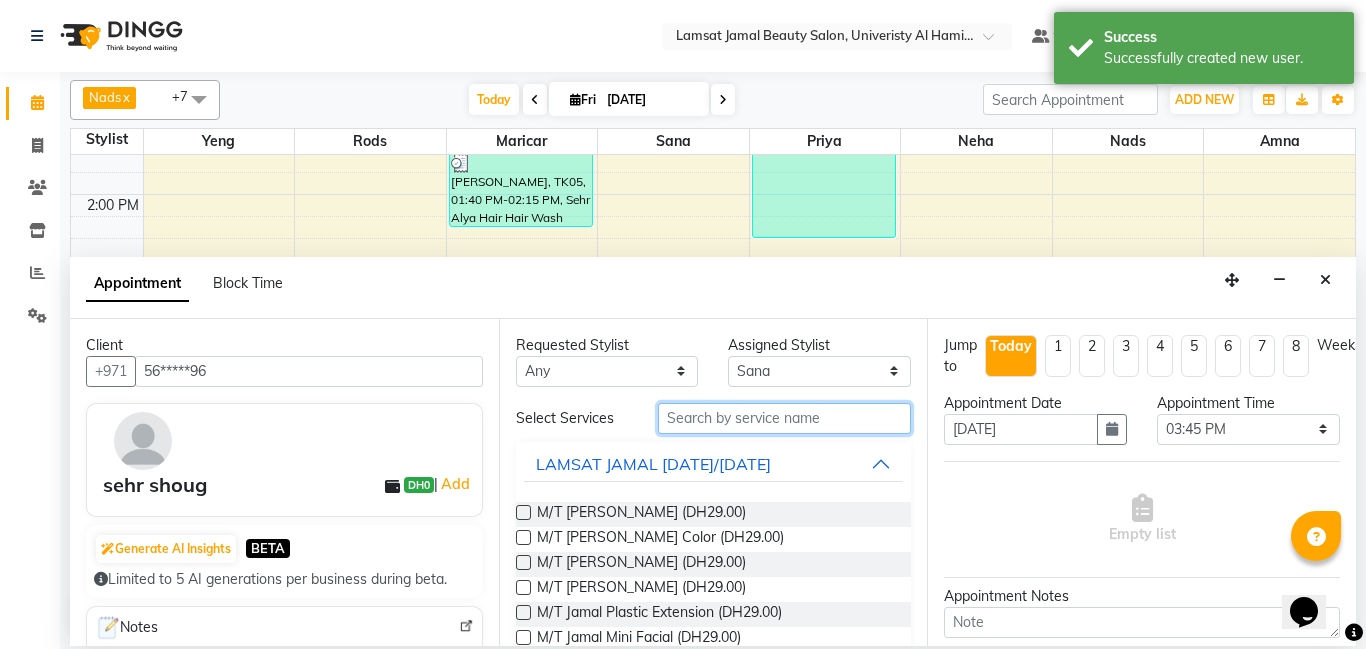 click at bounding box center (785, 418) 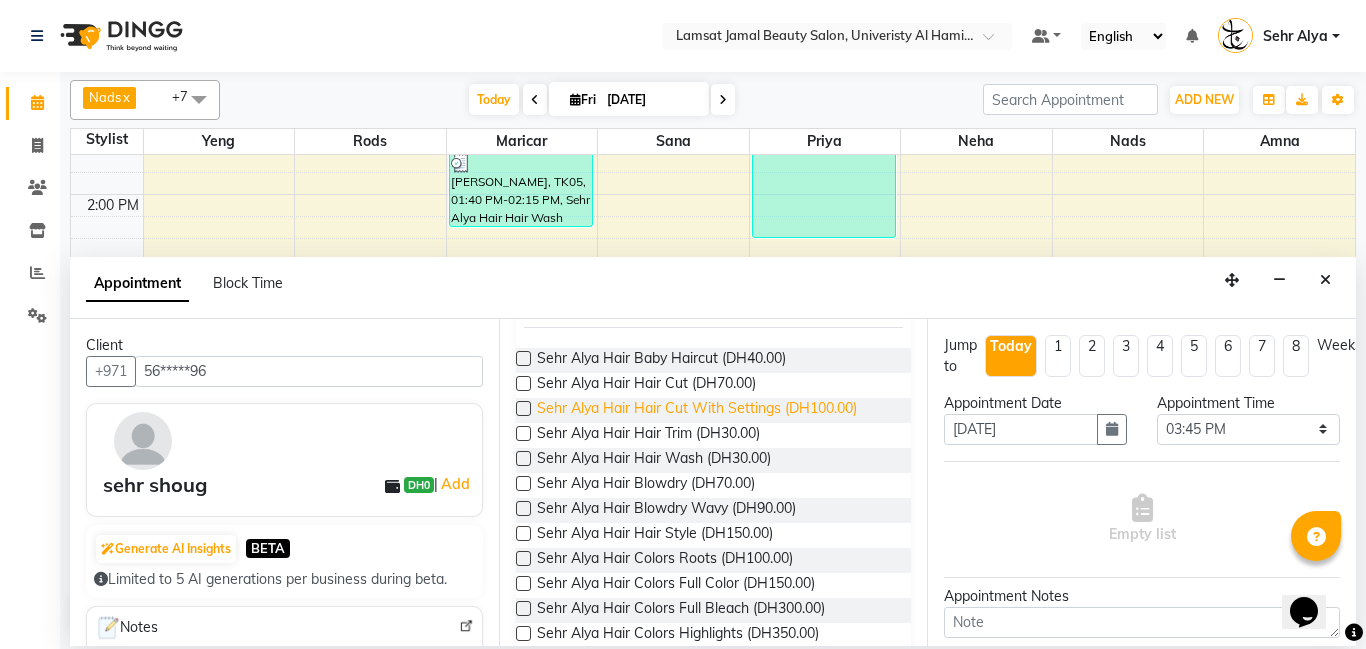 scroll, scrollTop: 141, scrollLeft: 0, axis: vertical 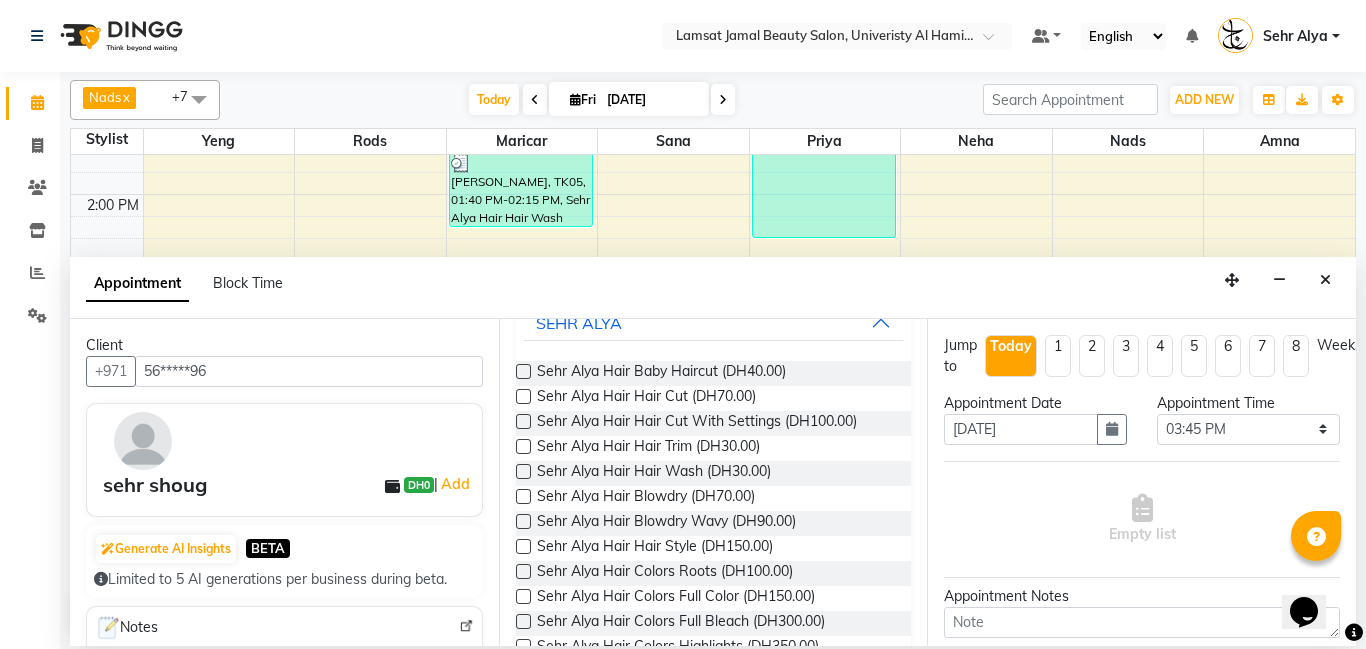 type on "sehr hair" 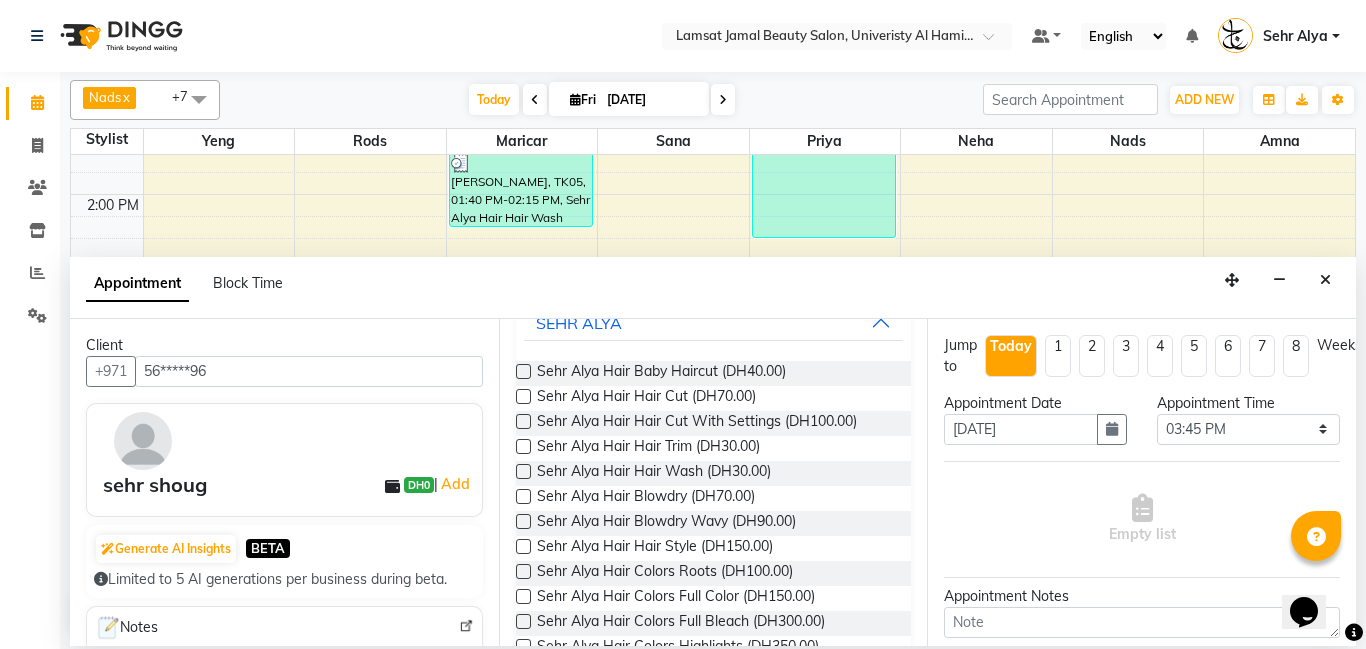 click at bounding box center [522, 550] 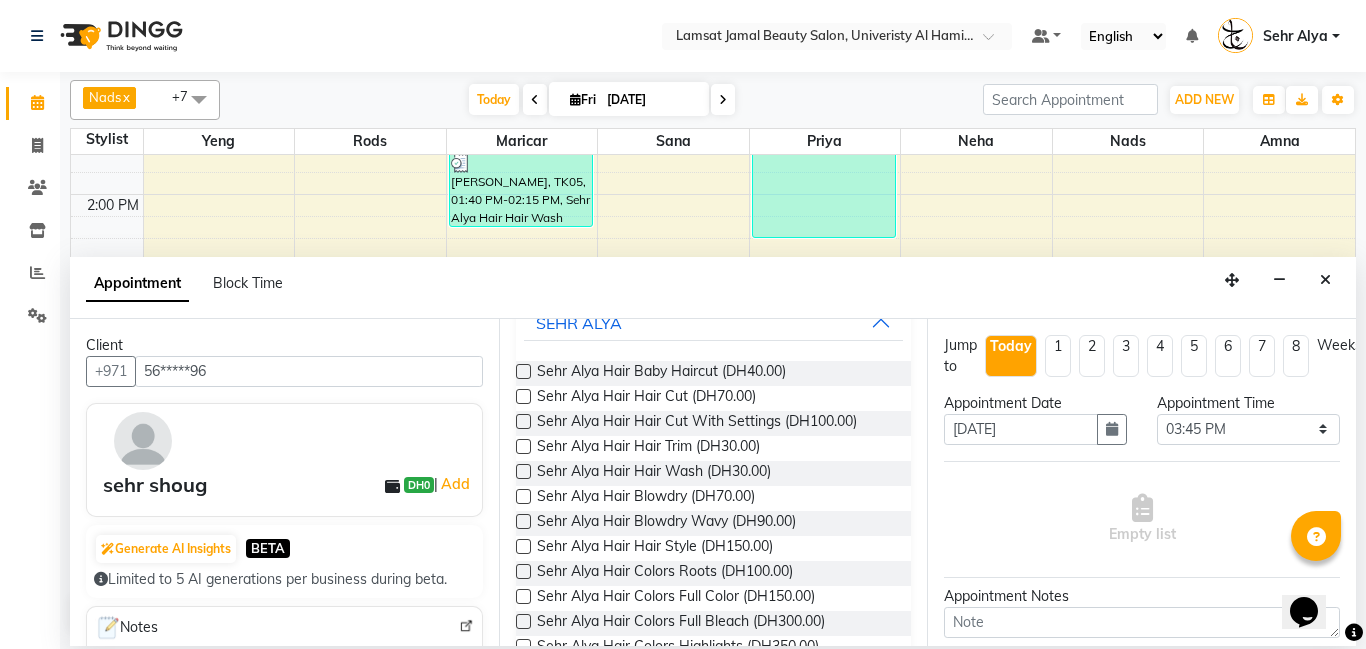 click at bounding box center (523, 546) 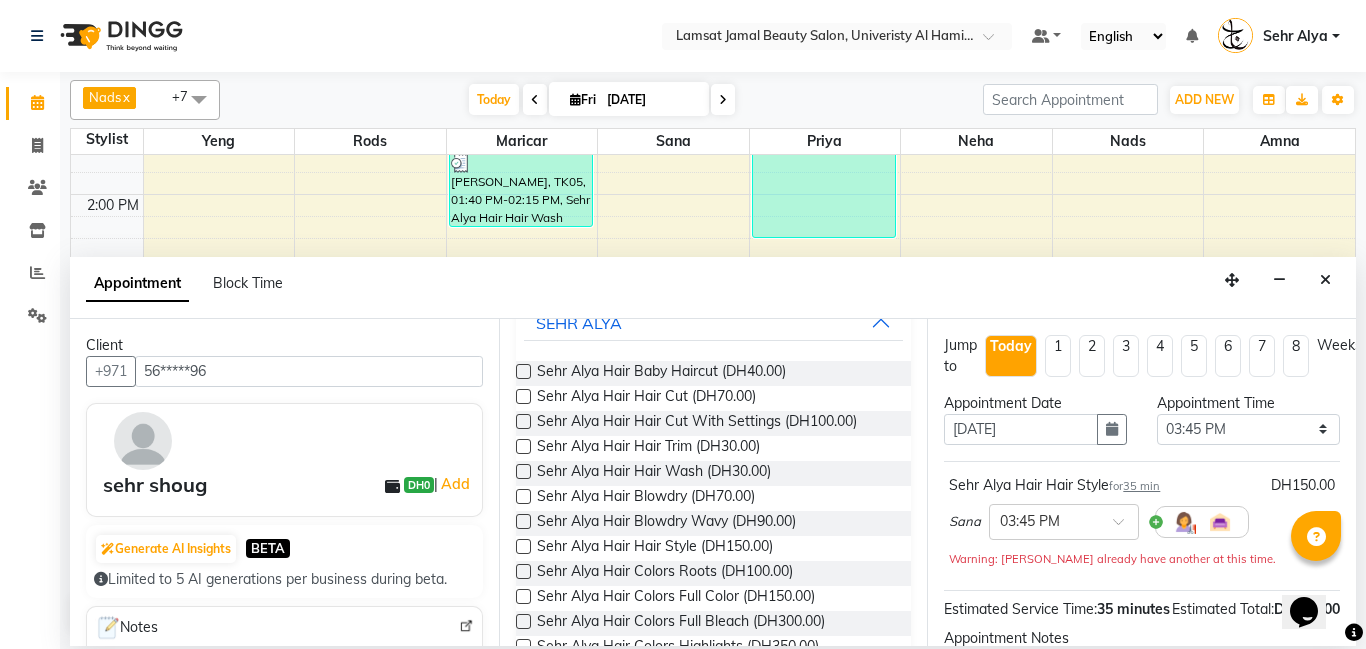 click at bounding box center [523, 546] 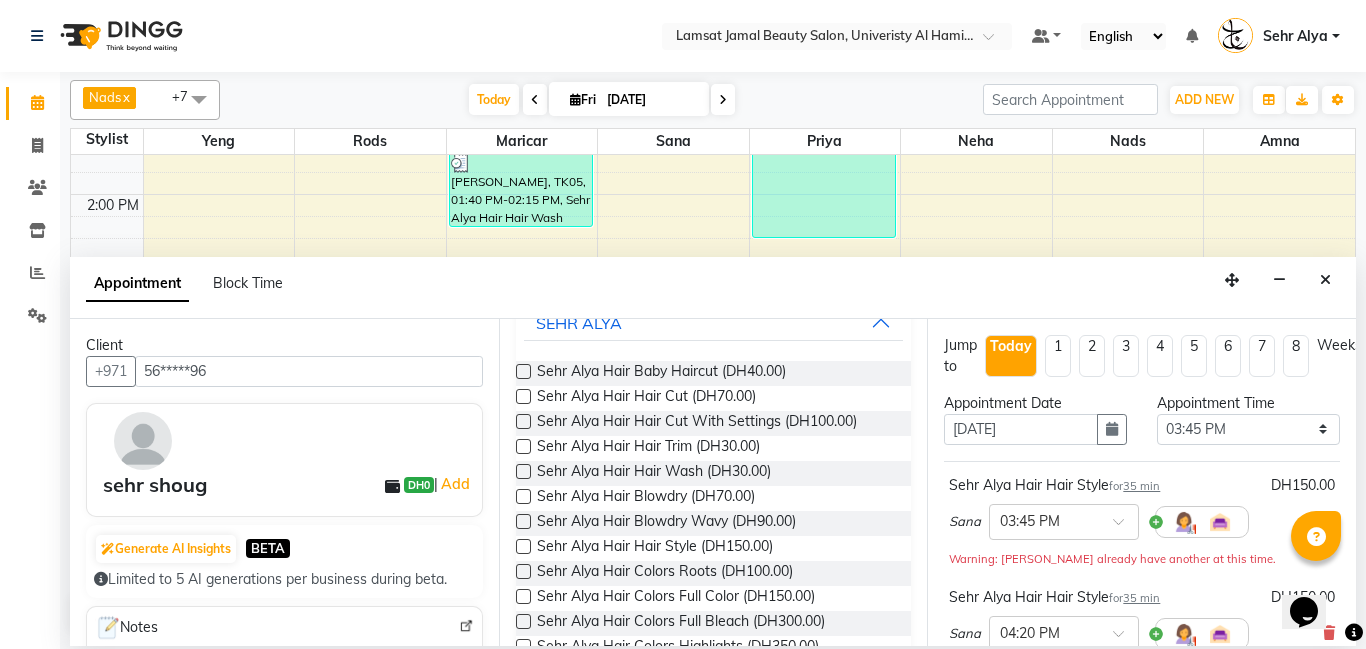 click at bounding box center [523, 546] 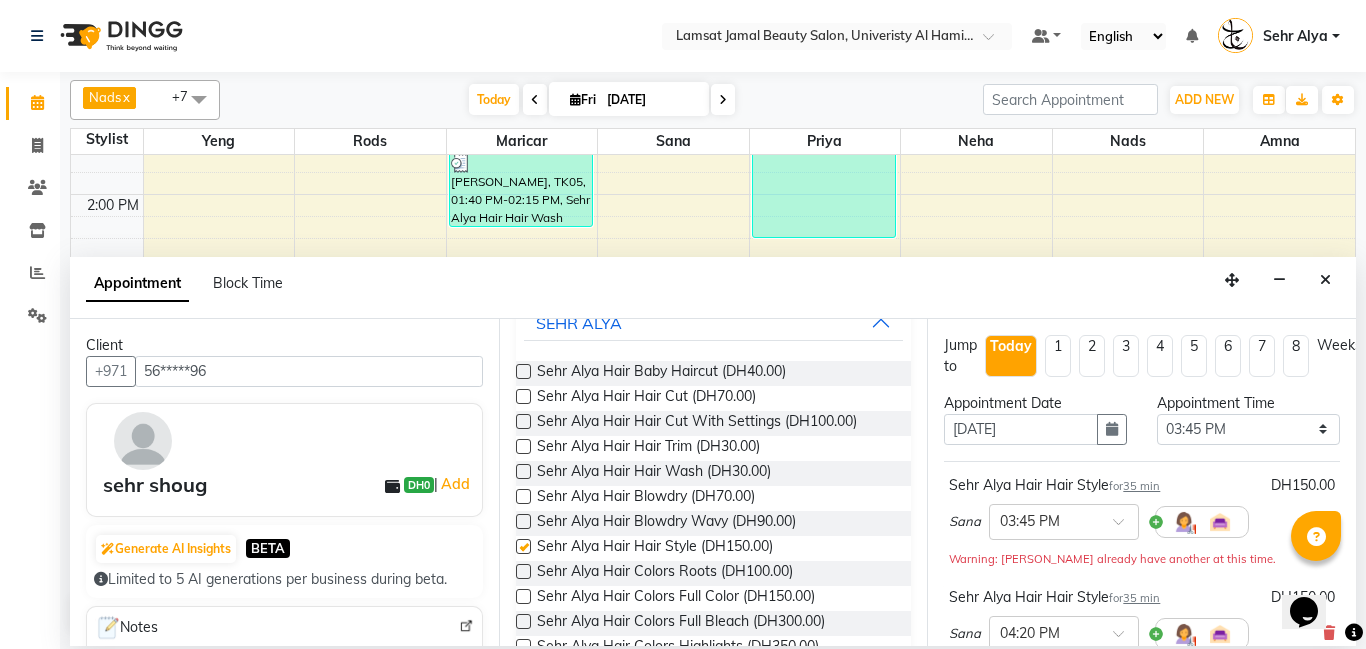 checkbox on "false" 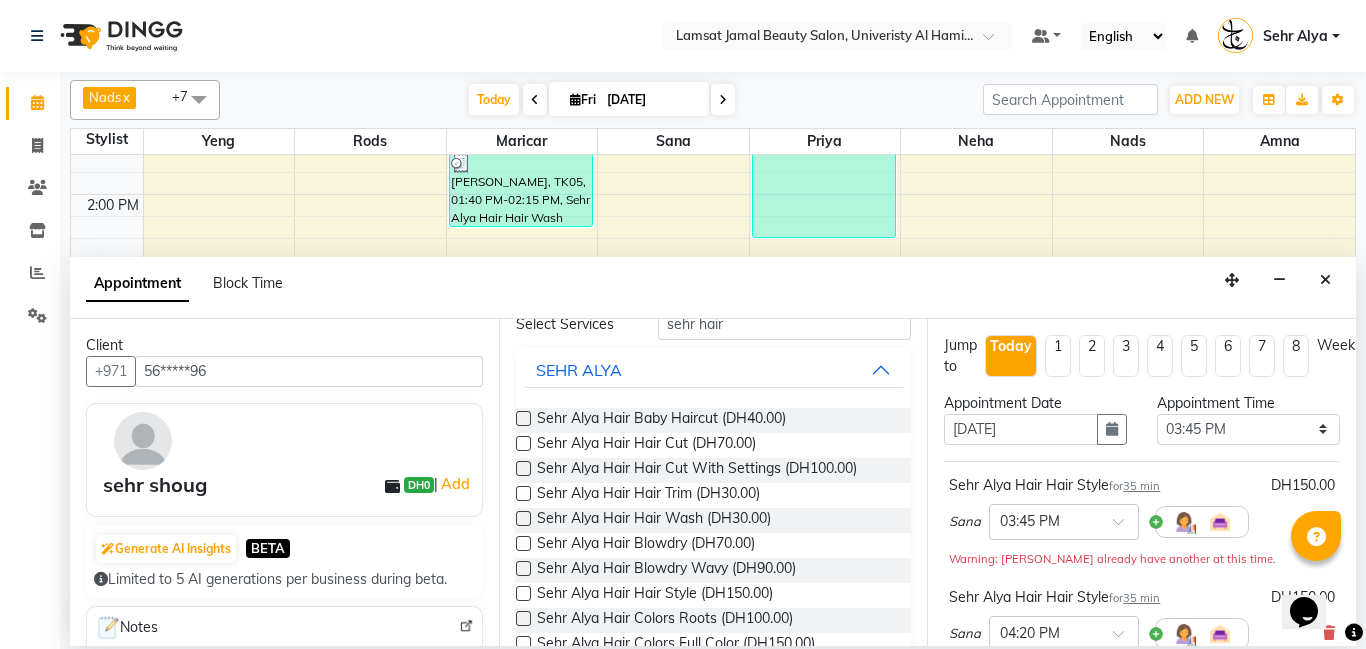 scroll, scrollTop: 0, scrollLeft: 0, axis: both 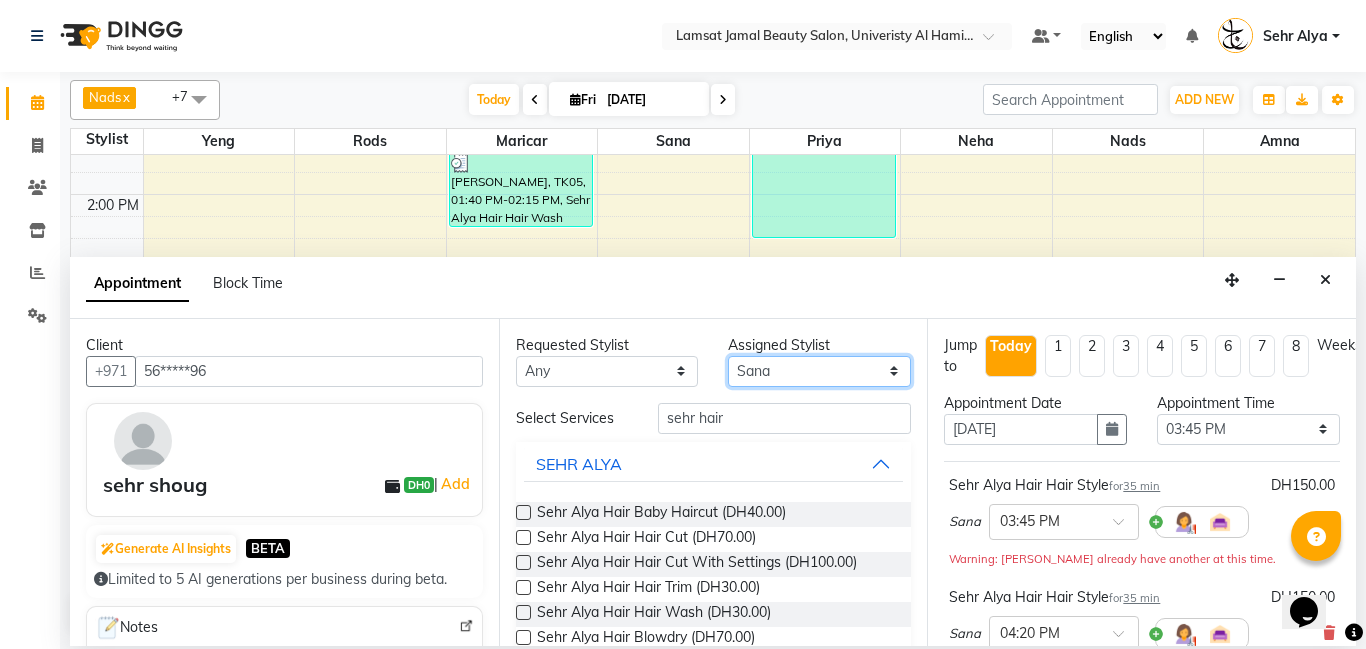 click on "Select [PERSON_NAME] Amna [PERSON_NAME] [PERSON_NAME] Ebda Lamsat [PERSON_NAME] [PERSON_NAME] [PERSON_NAME] Neha Nhor Owner [PERSON_NAME] Rods [PERSON_NAME] [PERSON_NAME]" at bounding box center [819, 371] 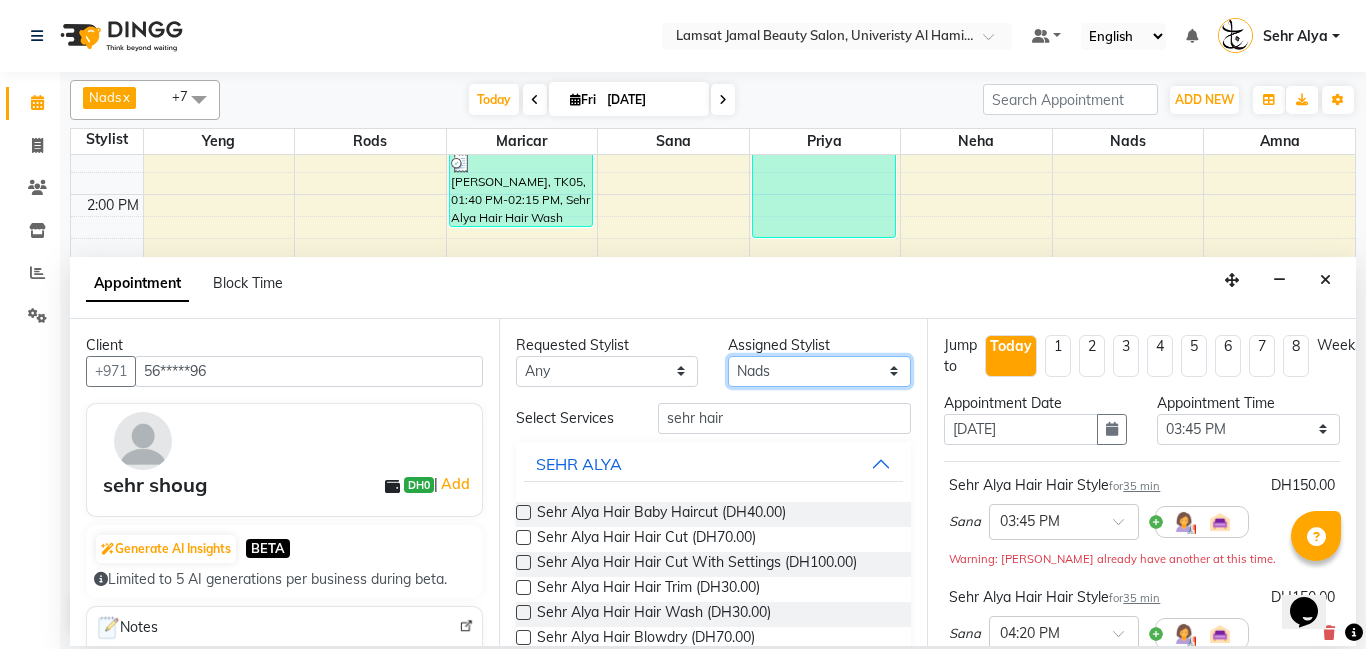 click on "Select [PERSON_NAME] Amna [PERSON_NAME] [PERSON_NAME] Ebda Lamsat [PERSON_NAME] [PERSON_NAME] [PERSON_NAME] Neha Nhor Owner [PERSON_NAME] Rods [PERSON_NAME] [PERSON_NAME]" at bounding box center [819, 371] 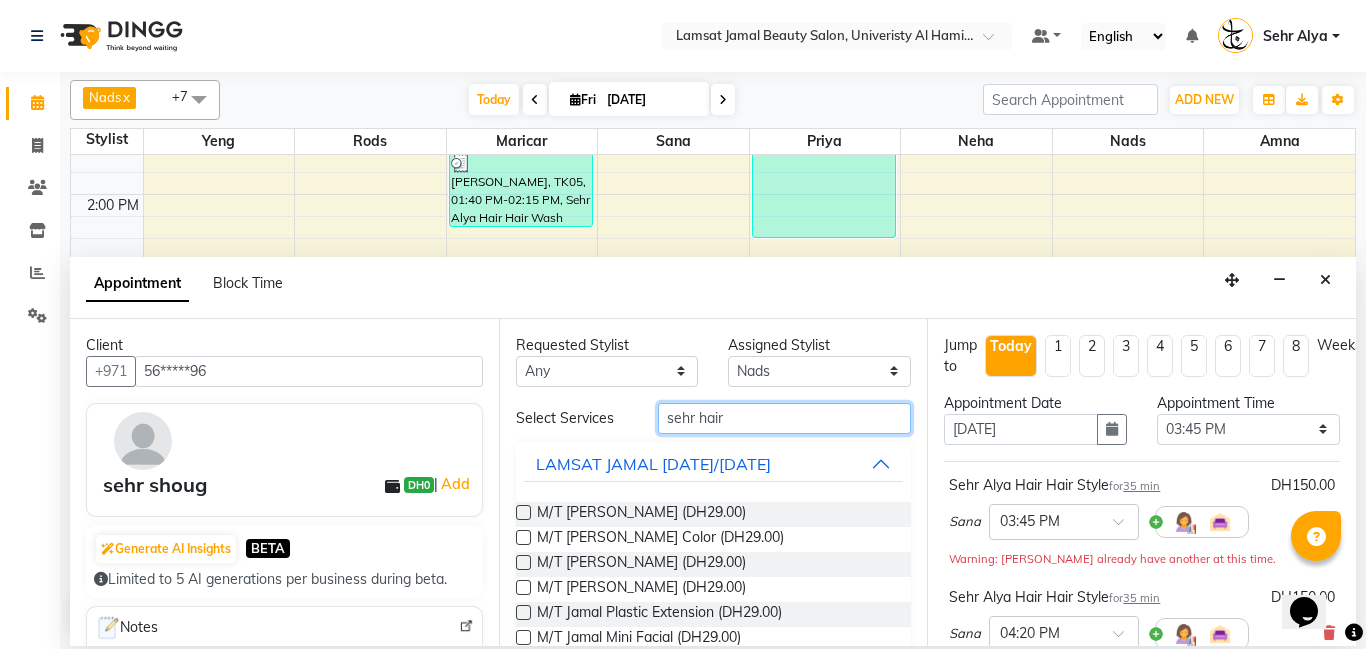 click on "sehr hair" at bounding box center (785, 418) 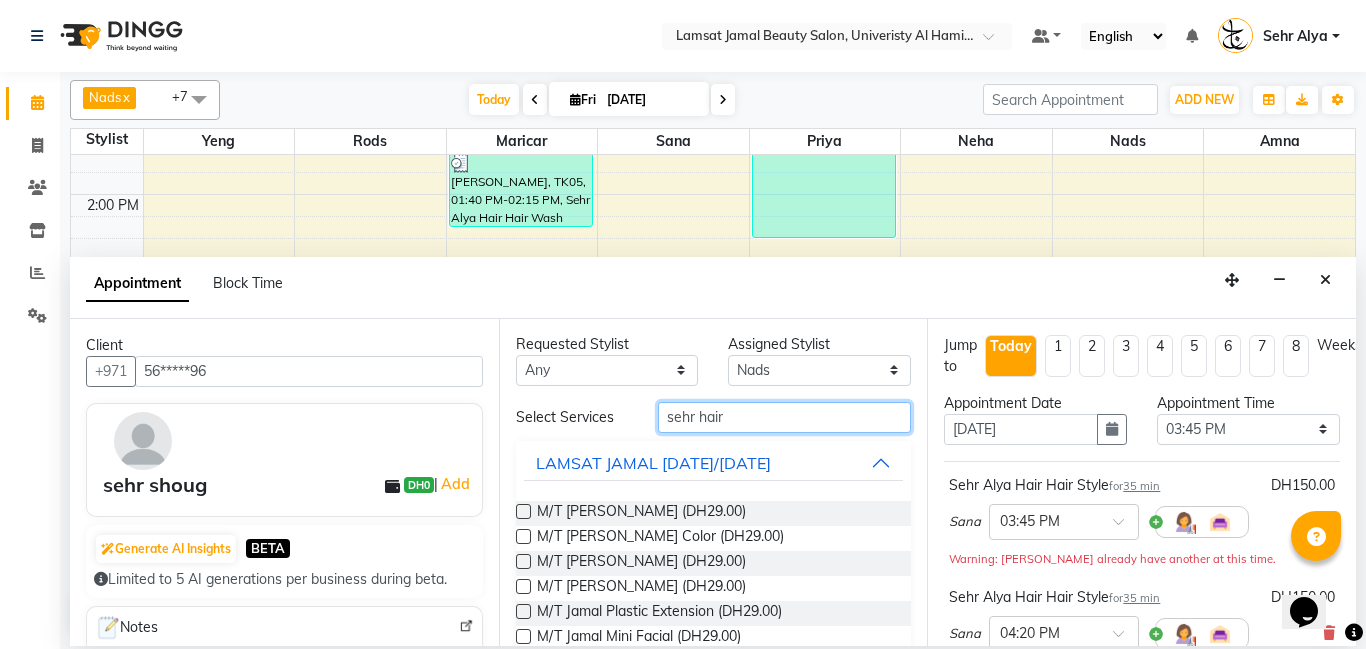 scroll, scrollTop: 0, scrollLeft: 0, axis: both 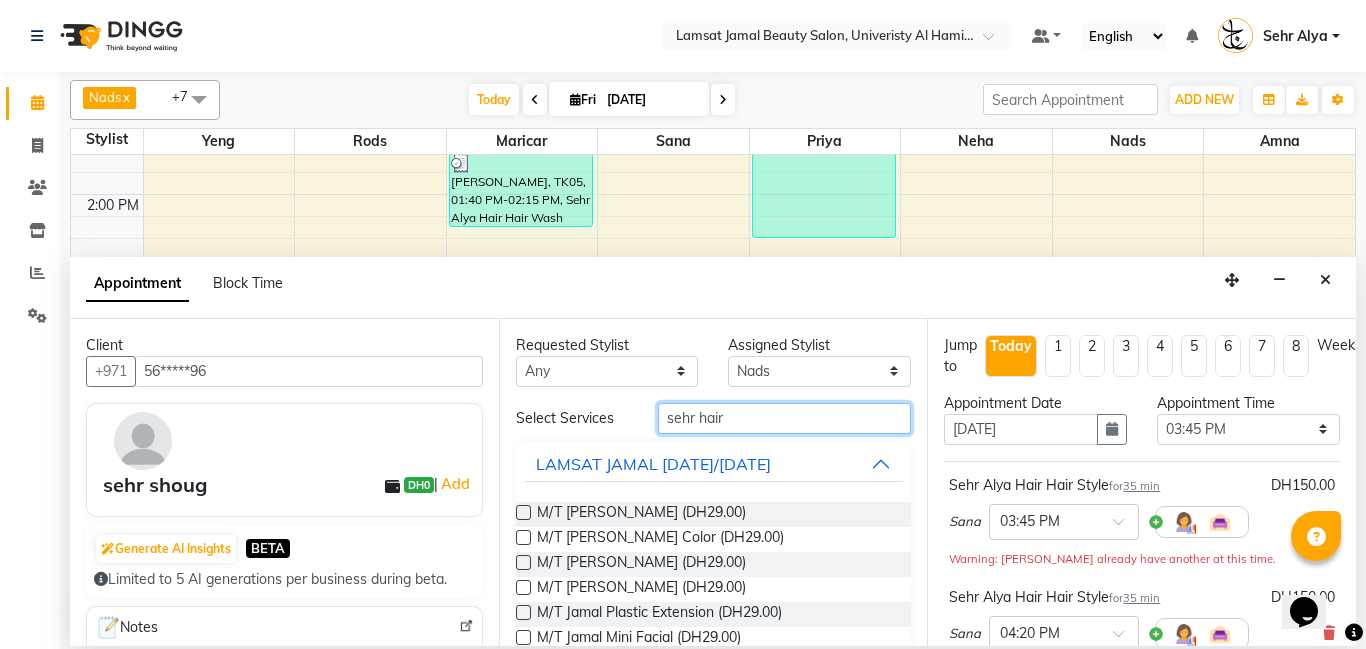 click on "sehr hair" at bounding box center [785, 418] 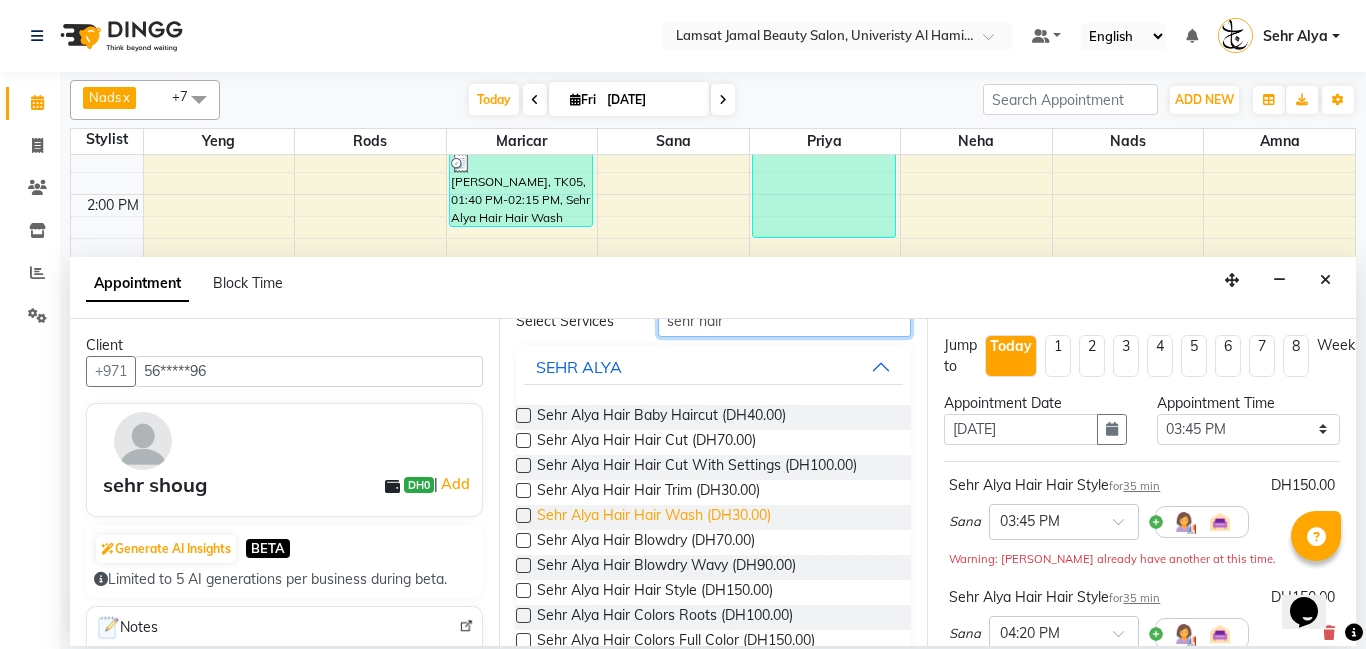 scroll, scrollTop: 99, scrollLeft: 0, axis: vertical 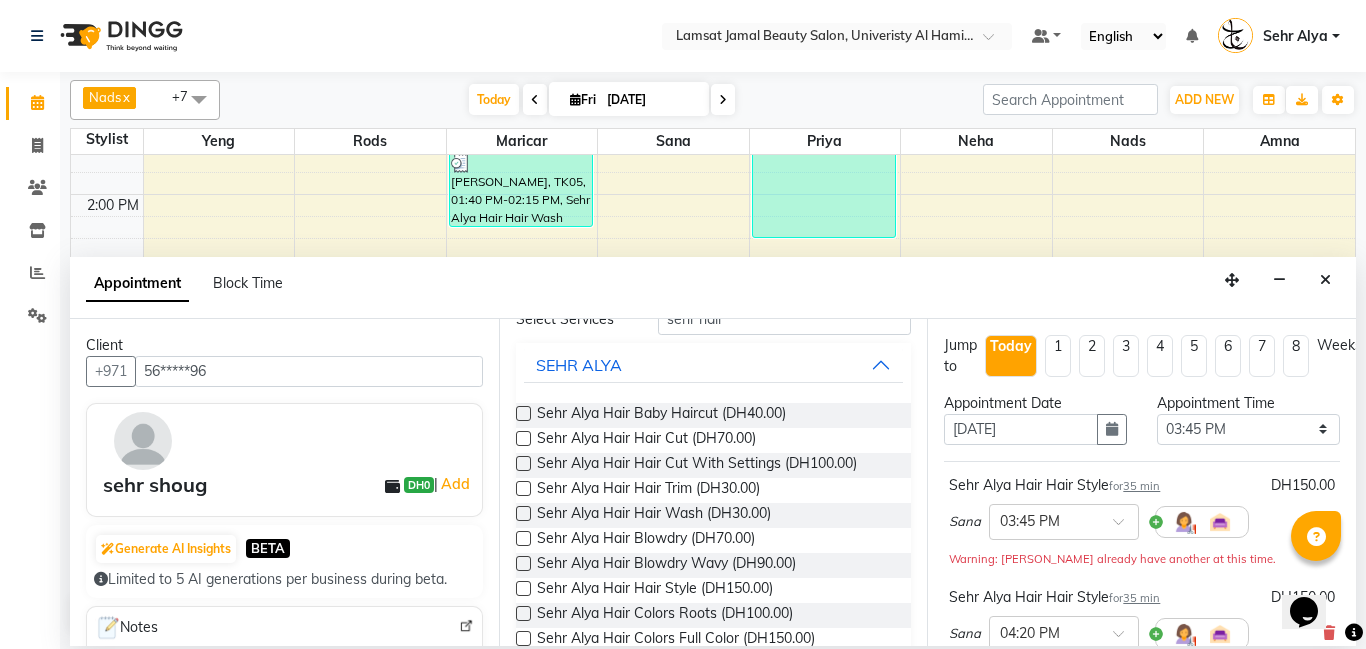 click at bounding box center (523, 563) 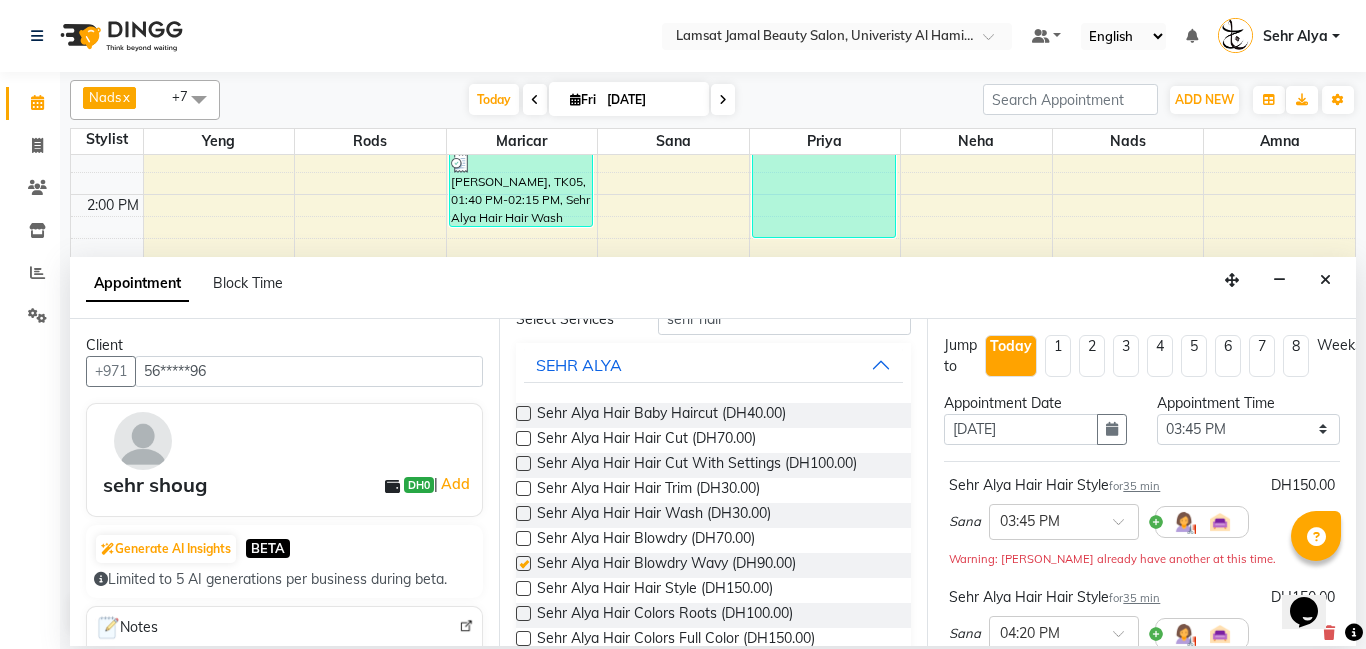 checkbox on "false" 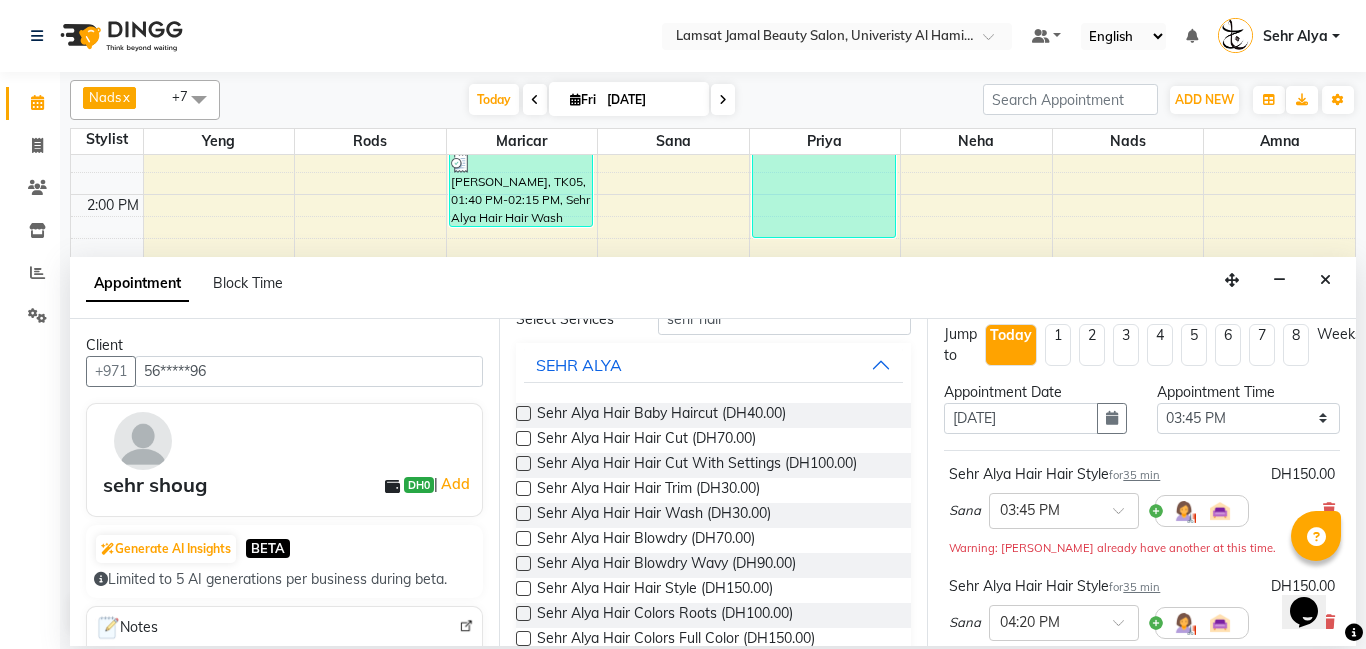 scroll, scrollTop: 43, scrollLeft: 0, axis: vertical 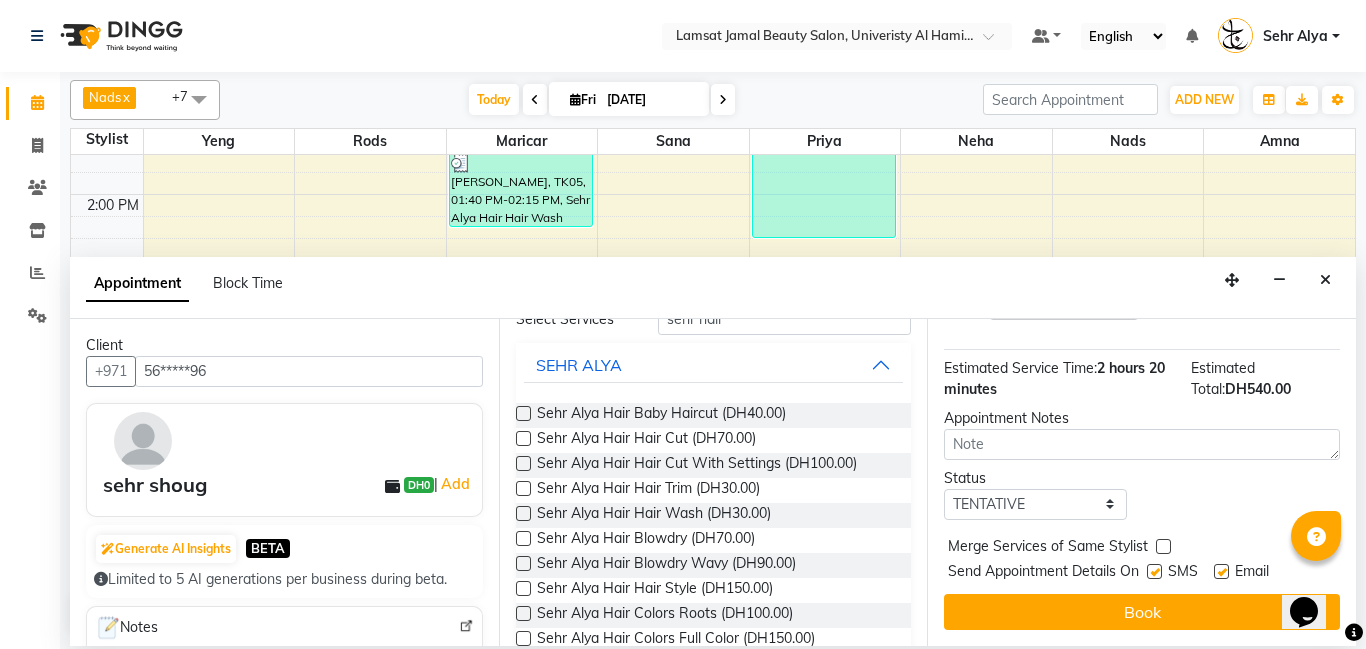 click at bounding box center [1163, 546] 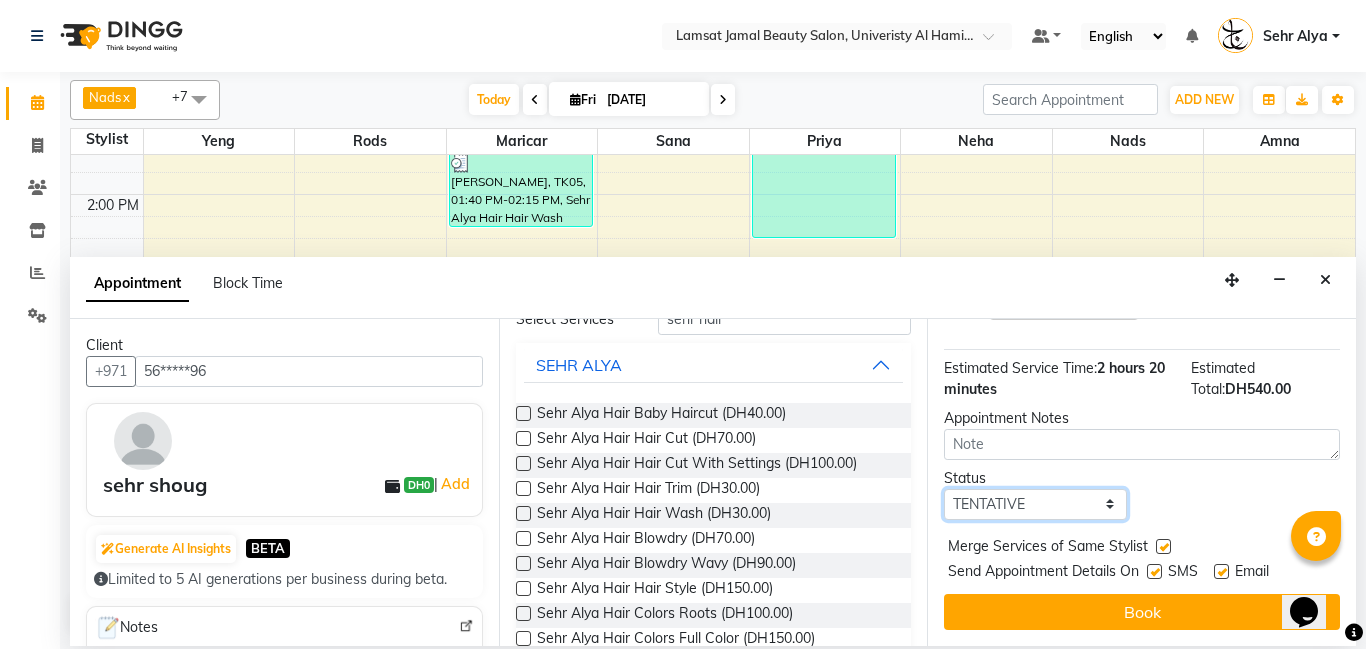 click on "Select TENTATIVE CONFIRM CHECK-IN UPCOMING" at bounding box center (1035, 504) 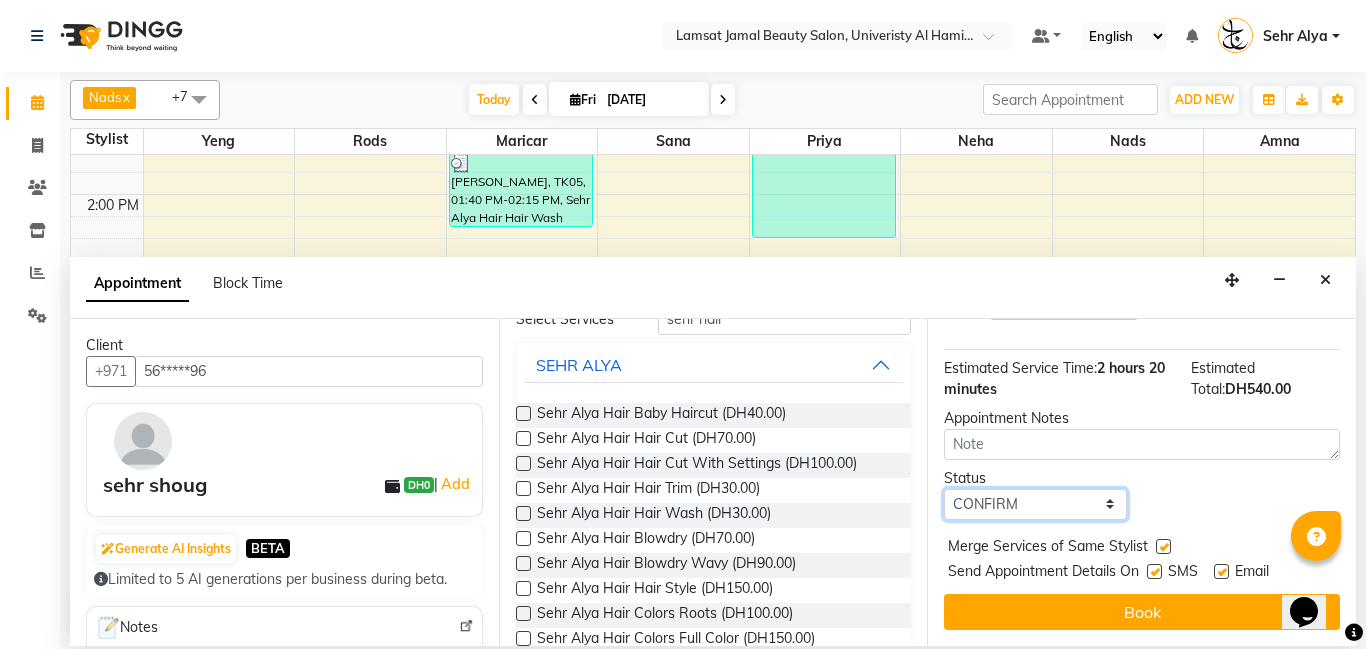 click on "Select TENTATIVE CONFIRM CHECK-IN UPCOMING" at bounding box center [1035, 504] 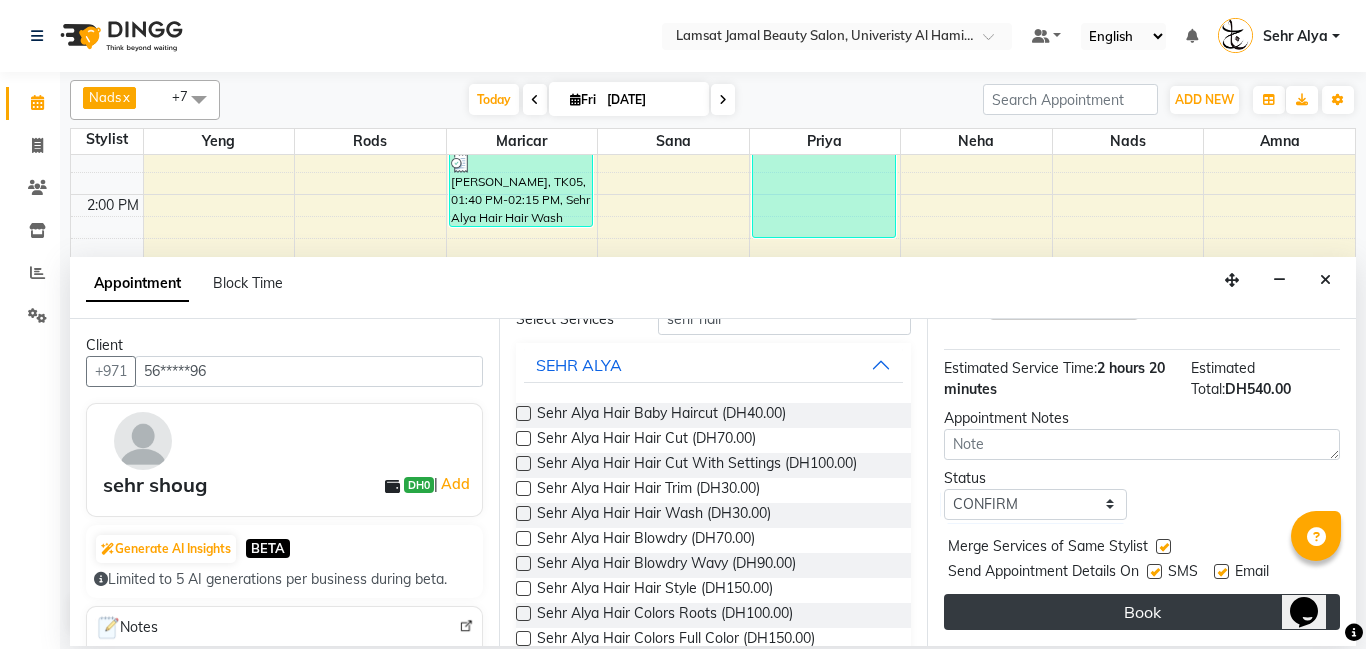 click on "Book" at bounding box center [1142, 612] 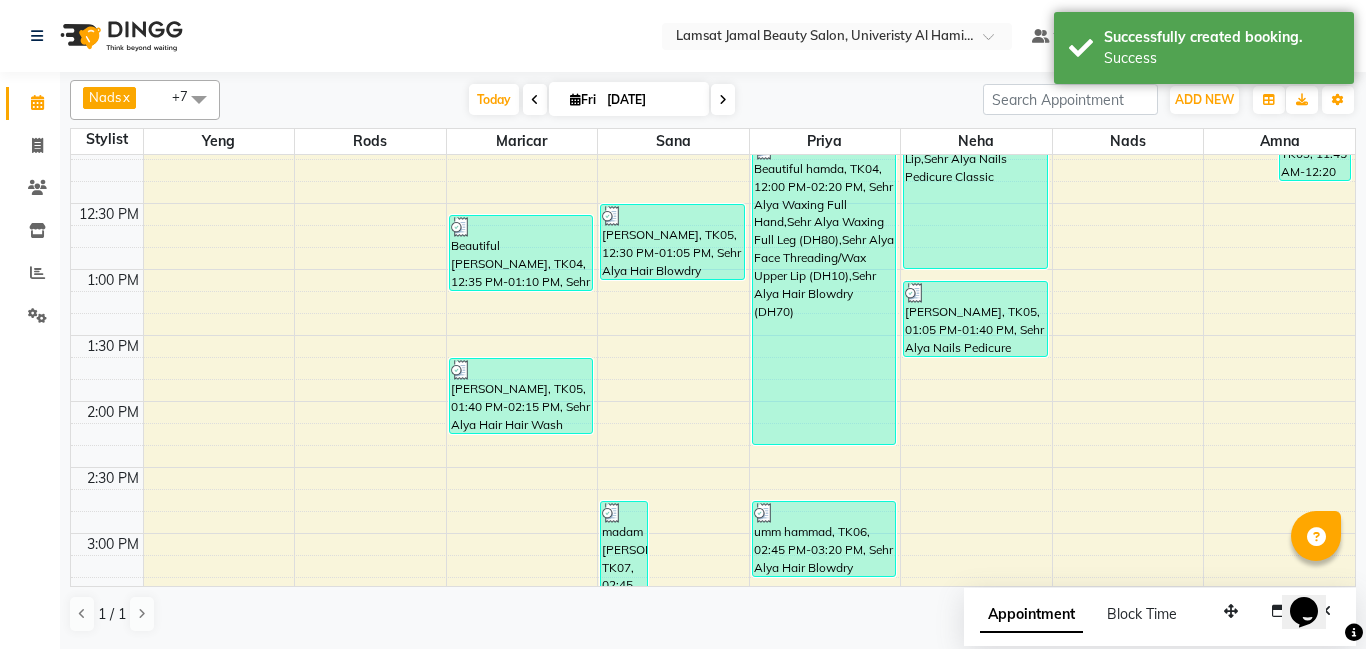 scroll, scrollTop: 310, scrollLeft: 0, axis: vertical 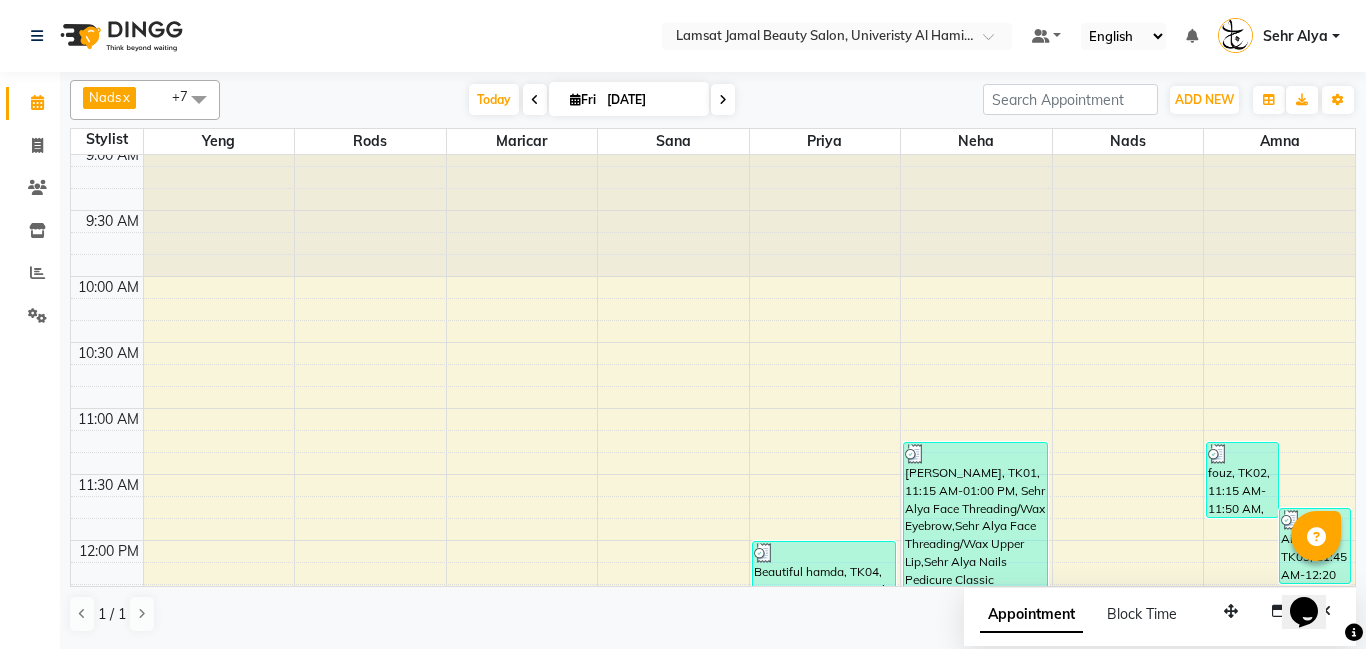 drag, startPoint x: 895, startPoint y: 261, endPoint x: 1346, endPoint y: 236, distance: 451.69238 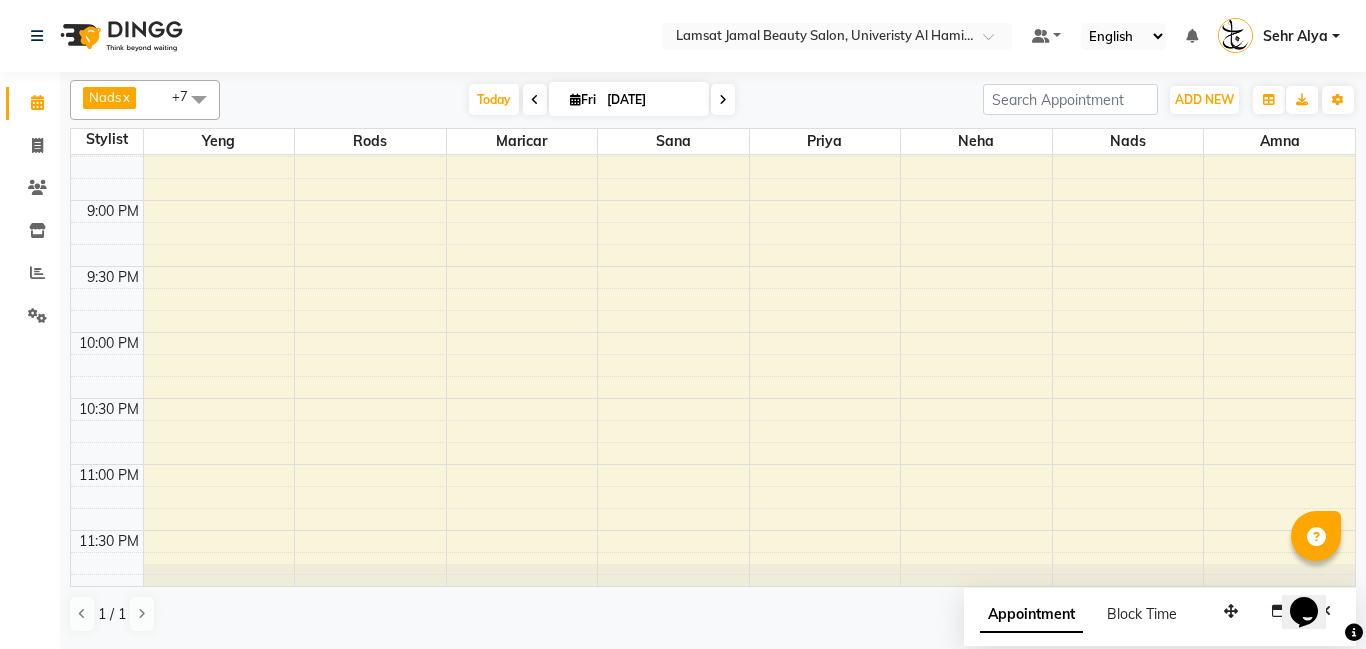 scroll, scrollTop: 1526, scrollLeft: 0, axis: vertical 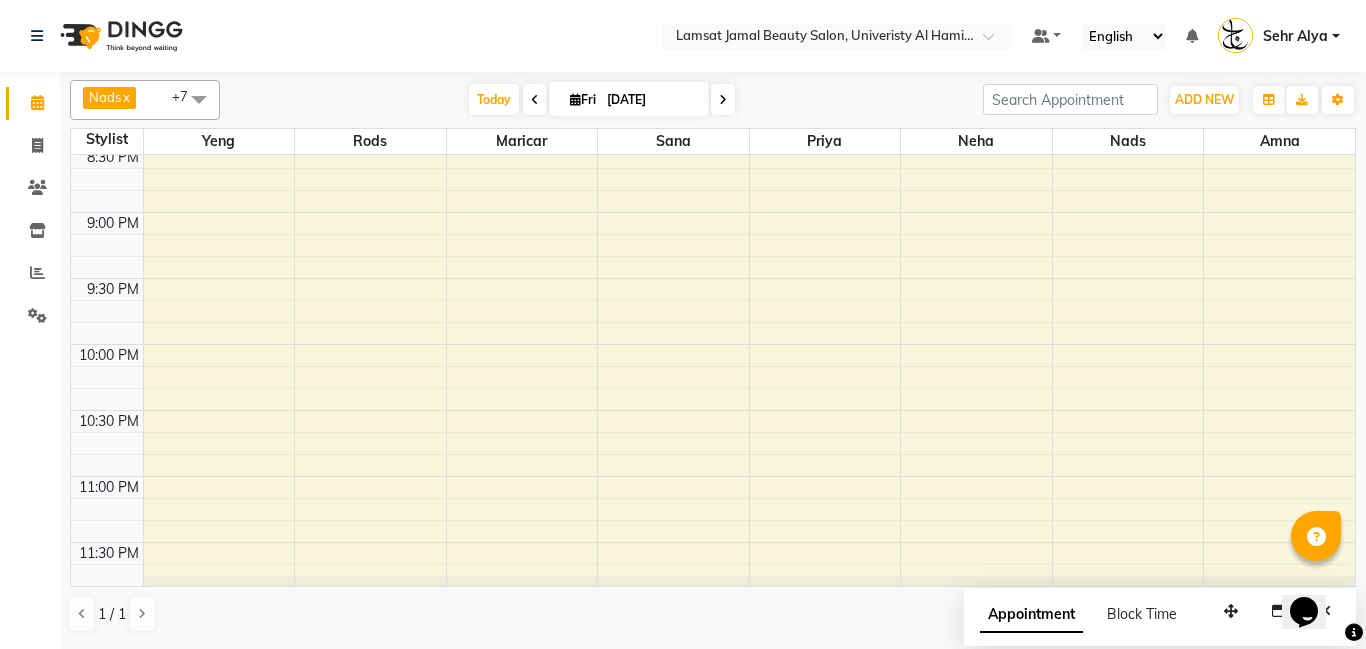 drag, startPoint x: 1072, startPoint y: 271, endPoint x: 1214, endPoint y: 217, distance: 151.92104 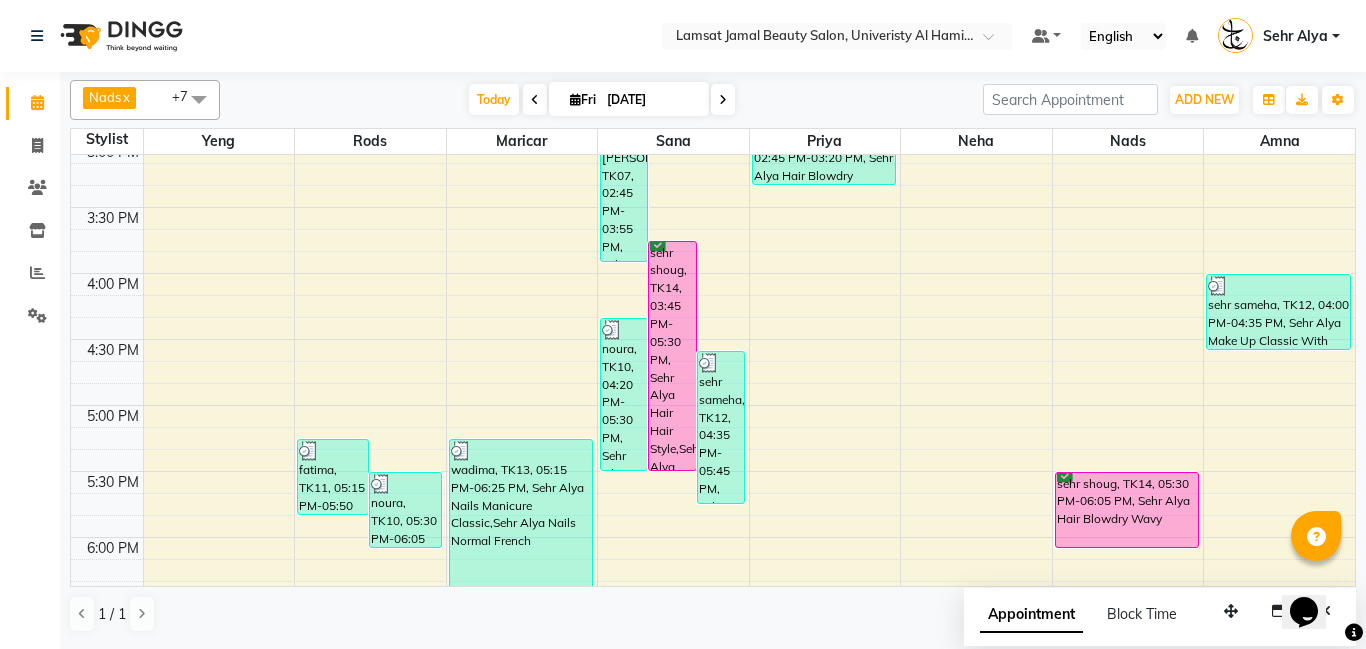 scroll, scrollTop: 816, scrollLeft: 0, axis: vertical 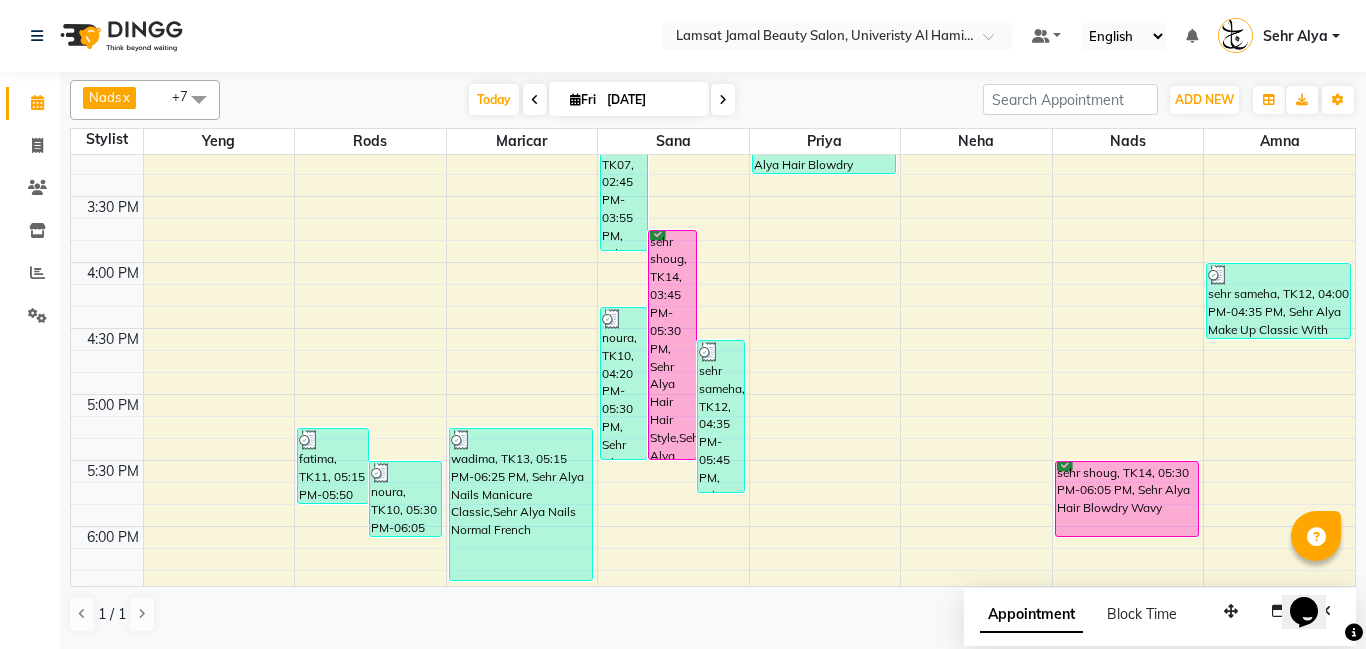 click on "9:00 AM 9:30 AM 10:00 AM 10:30 AM 11:00 AM 11:30 AM 12:00 PM 12:30 PM 1:00 PM 1:30 PM 2:00 PM 2:30 PM 3:00 PM 3:30 PM 4:00 PM 4:30 PM 5:00 PM 5:30 PM 6:00 PM 6:30 PM 7:00 PM 7:30 PM 8:00 PM 8:30 PM 9:00 PM 9:30 PM 10:00 PM 10:30 PM 11:00 PM 11:30 PM     fatima, TK11, 05:15 PM-05:50 PM, Sehr Alya Offer Manicure & Pedicure     noura, TK10, 05:30 PM-06:05 PM, Sehr Alya Hair Blowdry Wavy     Beautiful hamda, TK04, 12:35 PM-01:10 PM, Sehr Alya Nails Cut & Shape (DH25)     [PERSON_NAME], TK05, 01:40 PM-02:15 PM, Sehr Alya Hair Hair Wash (DH30)     wadima, TK13, 05:15 PM-06:25 PM, Sehr Alya Nails Manicure Classic,Sehr Alya Nails Normal French     madam [PERSON_NAME], TK07, 02:45 PM-03:55 PM, Sehr Alya Hair Blowdry,Sehr Alya Hair Hair Wash     sehr shoug, TK14, 03:45 PM-05:30 PM, Sehr Alya Hair Hair Style,Sehr Alya Hair Hair Style,Sehr Alya Hair Hair Style     sehr sameha, TK12, 04:35 PM-05:45 PM, Sehr Alya Hair Hair Style,Sehr Alya Hair Hair Style         [PERSON_NAME], TK05, 12:30 PM-01:05 PM, Sehr Alya Hair Blowdry" at bounding box center (713, 328) 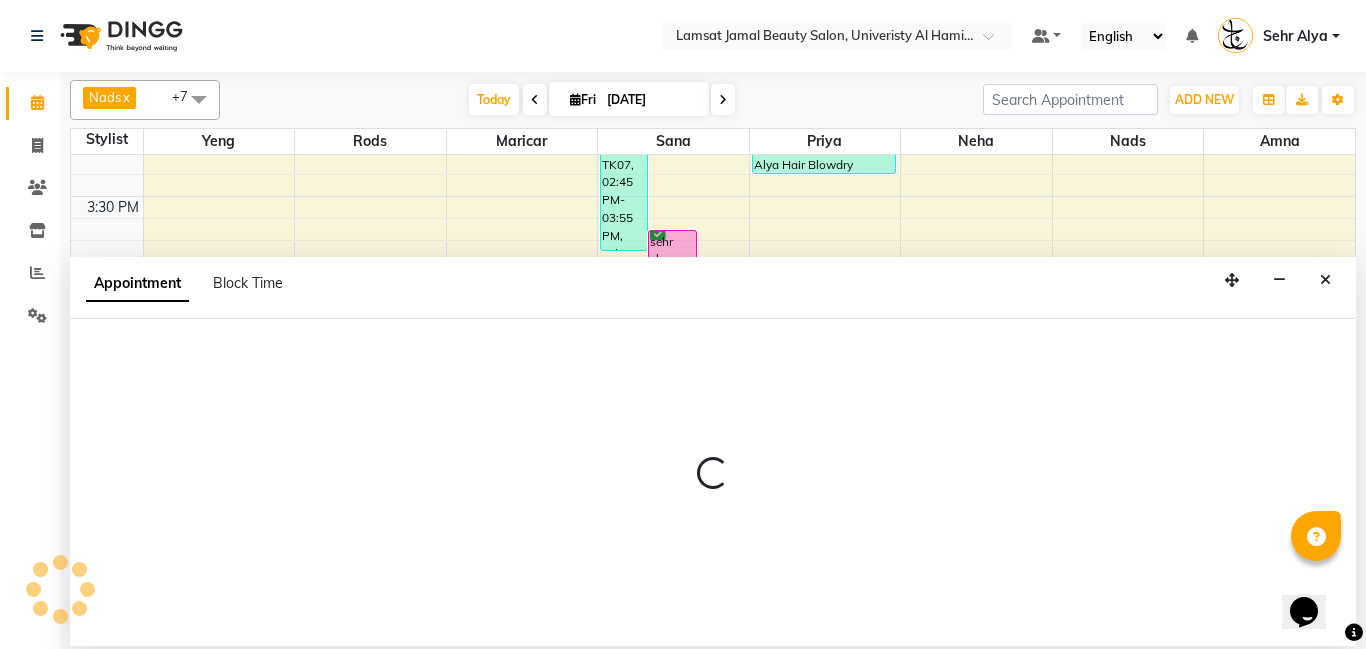 select on "79914" 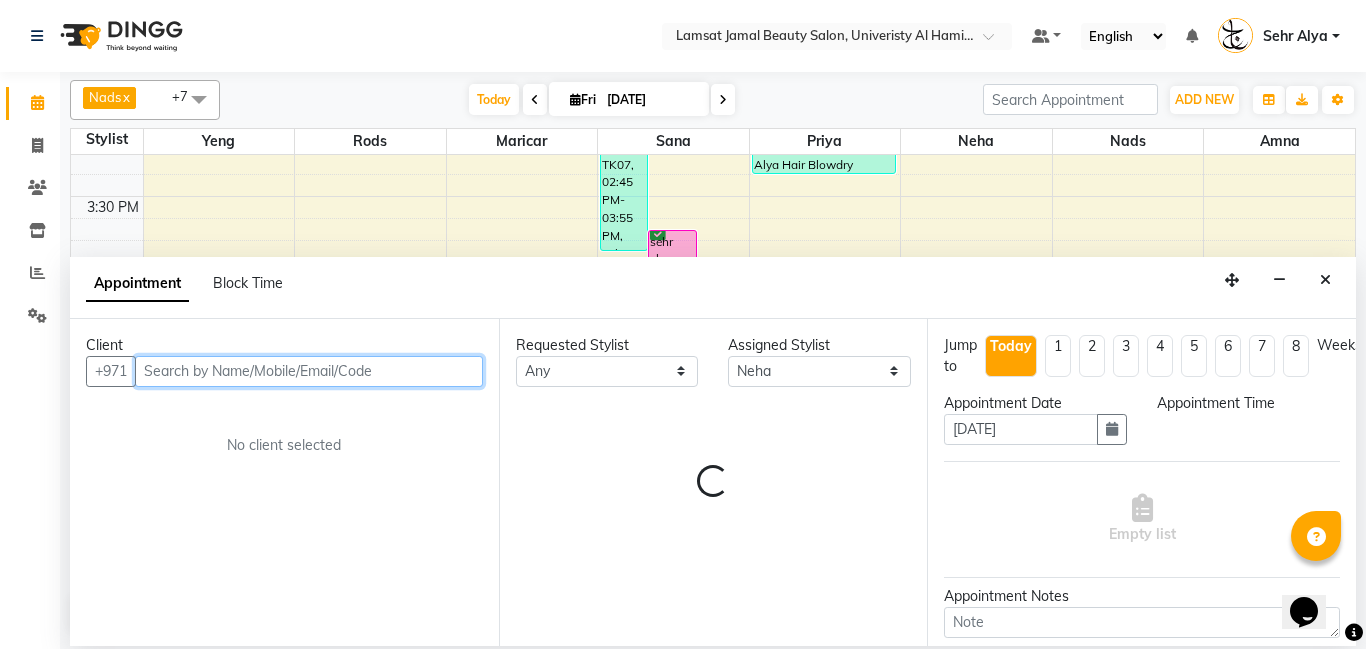 select on "1080" 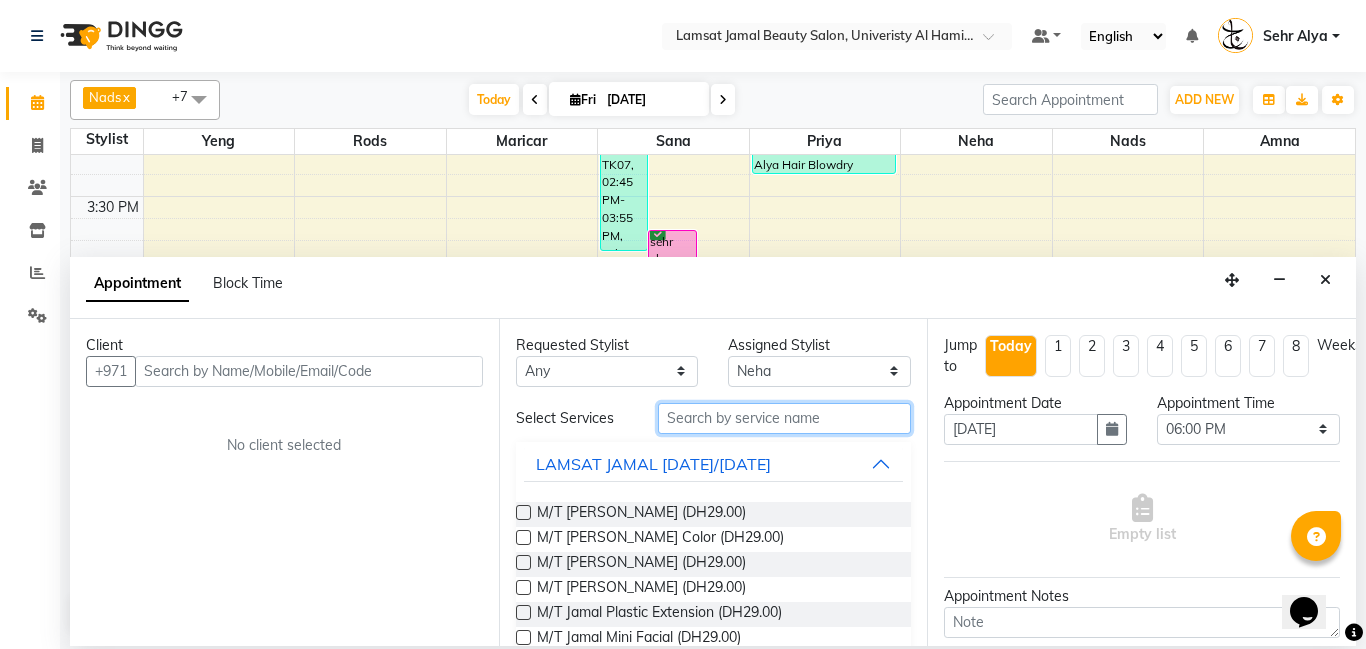 click at bounding box center (785, 418) 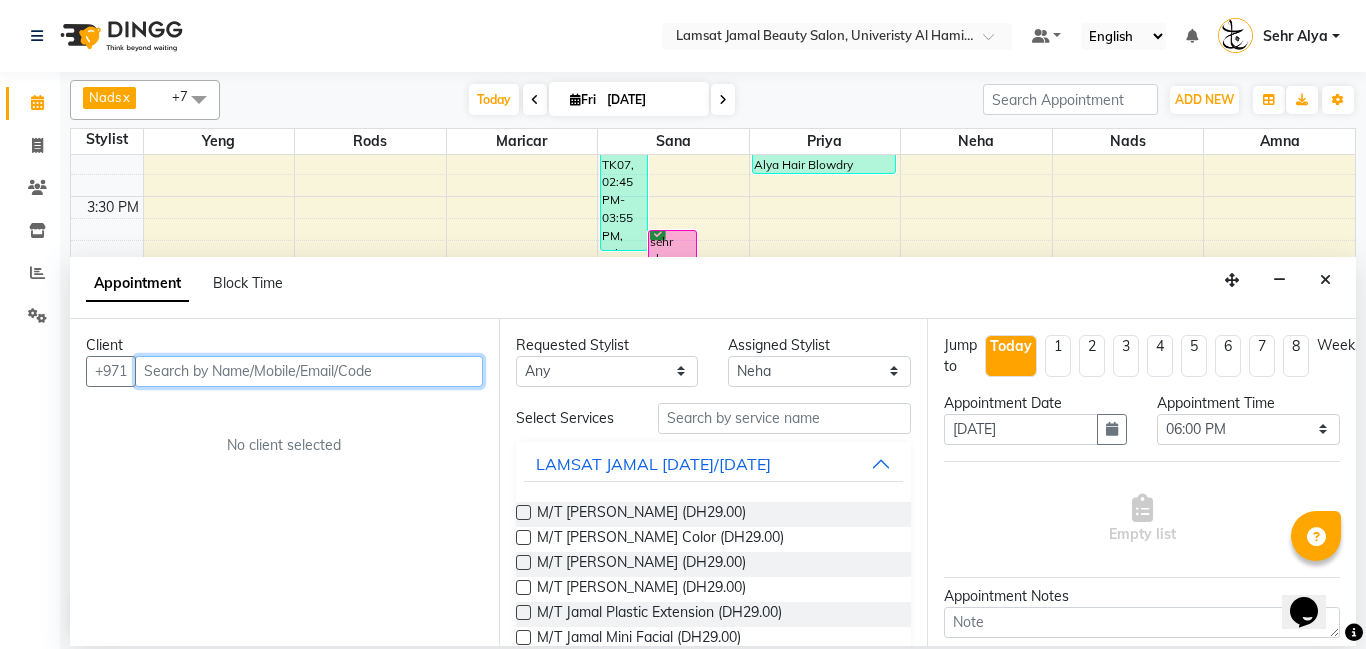 click at bounding box center (309, 371) 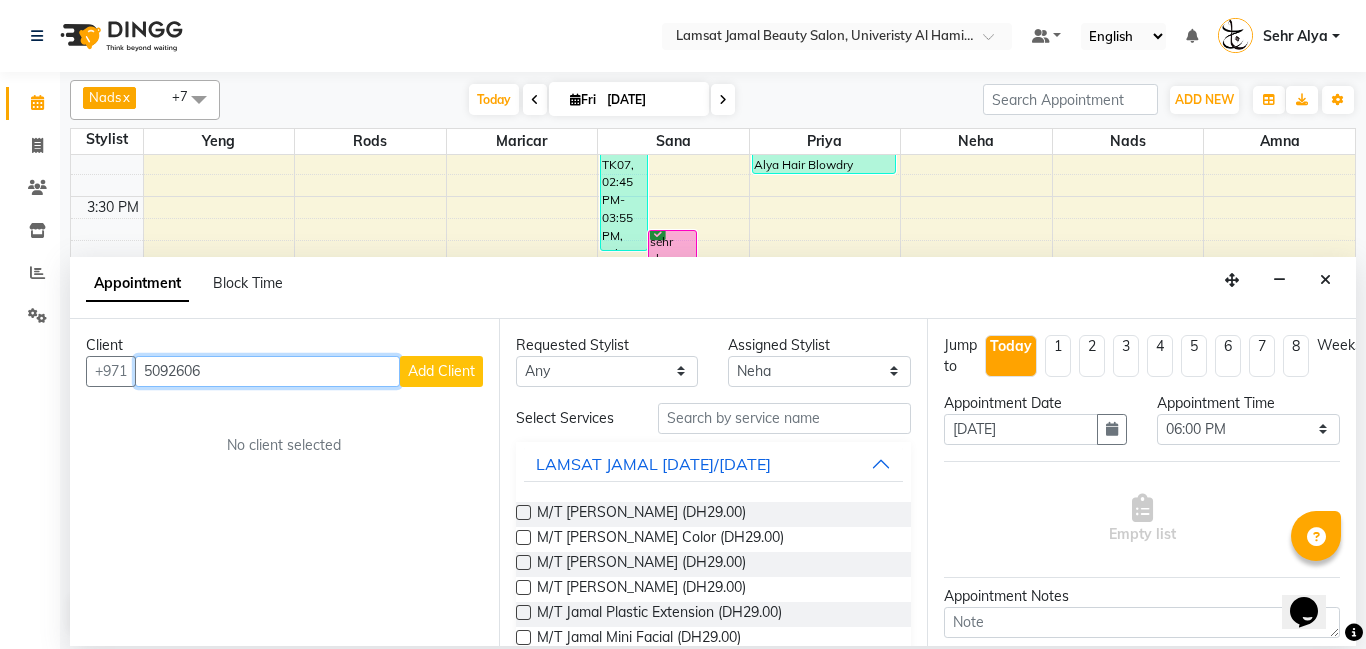 click on "5092606" at bounding box center (267, 371) 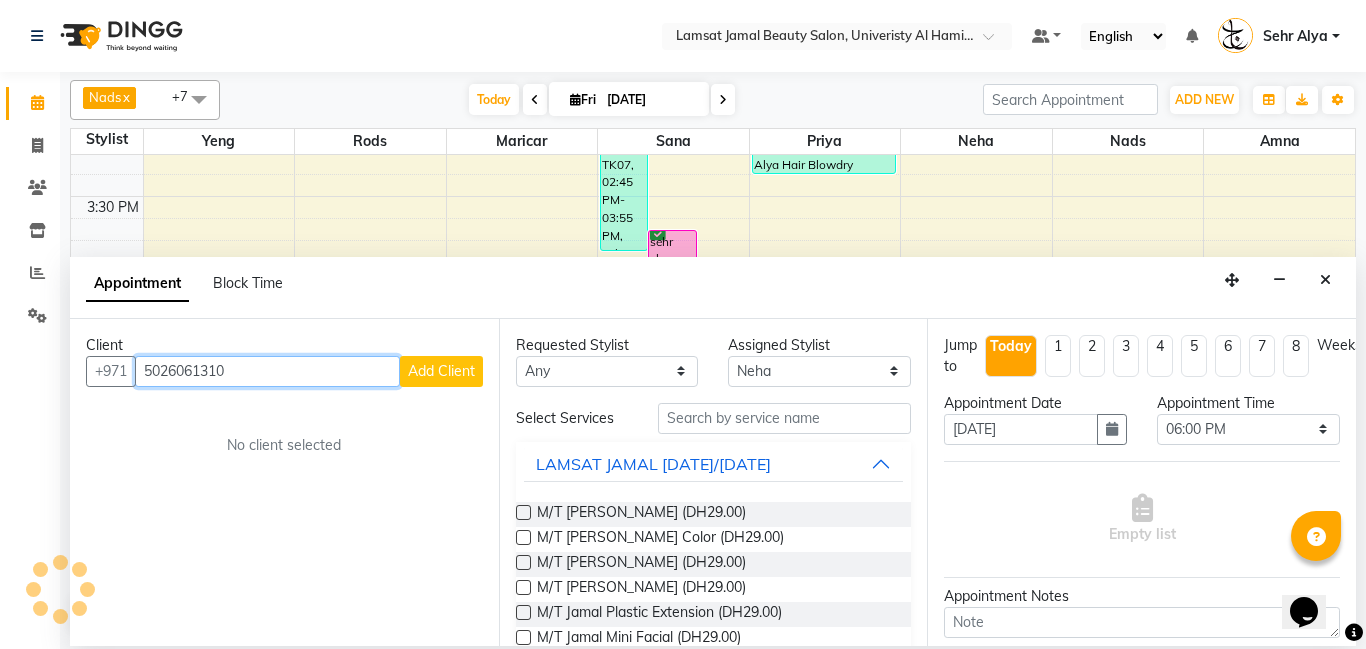 type on "5026061310" 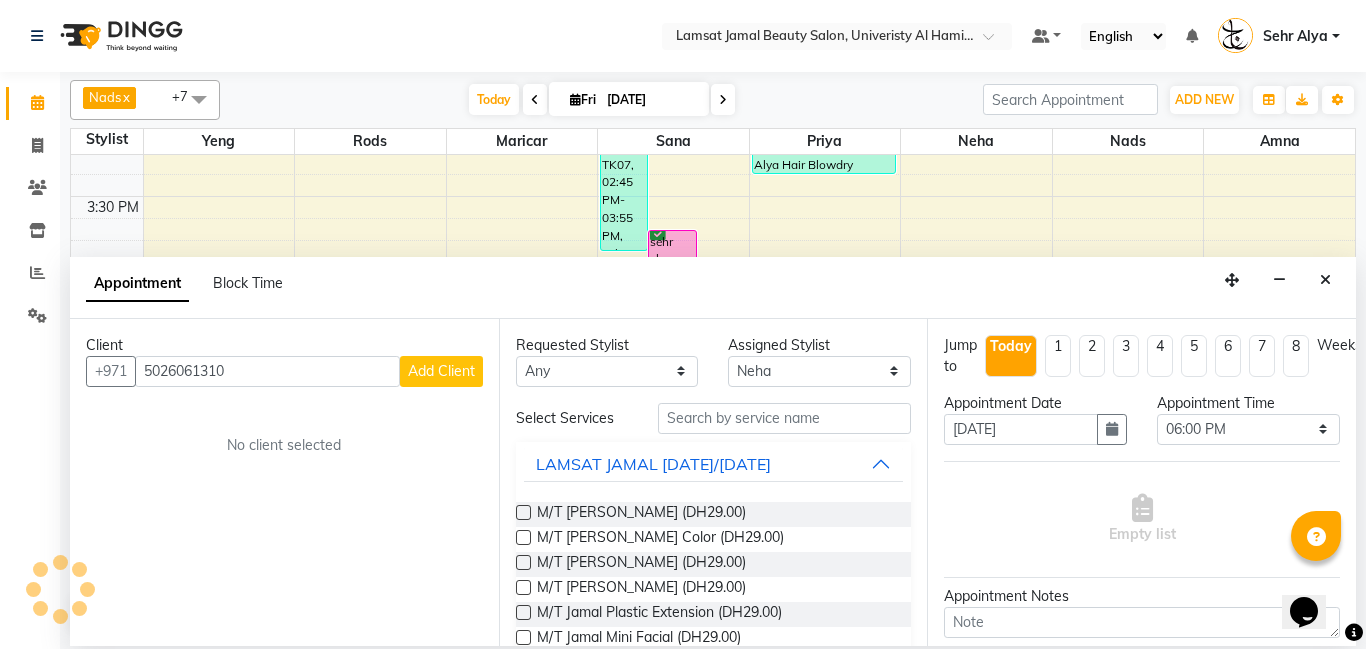click on "Add Client" at bounding box center [441, 371] 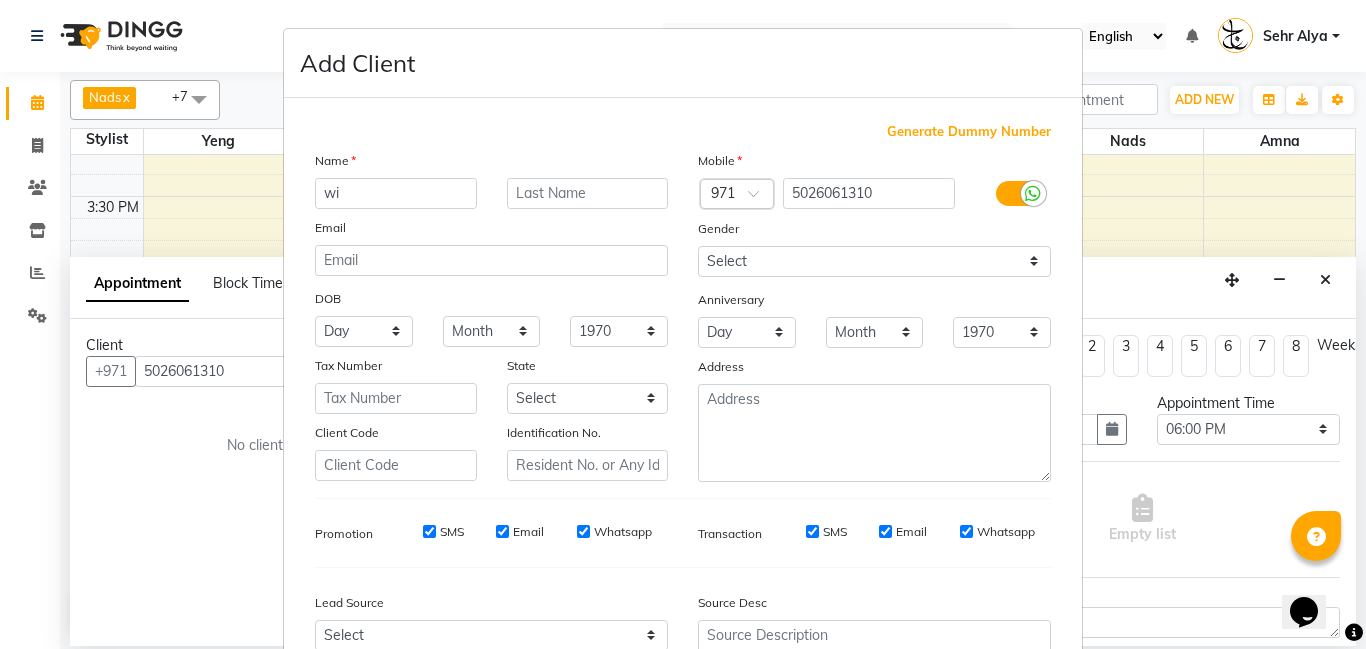 type on "w" 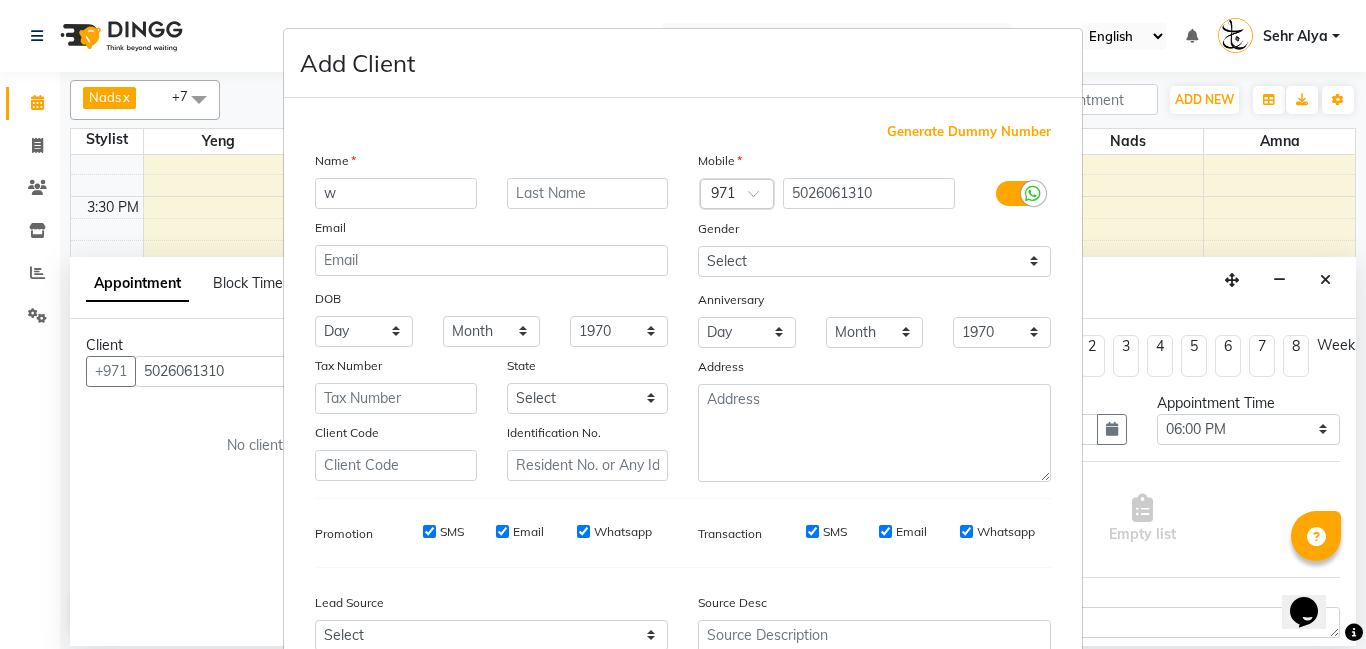 type 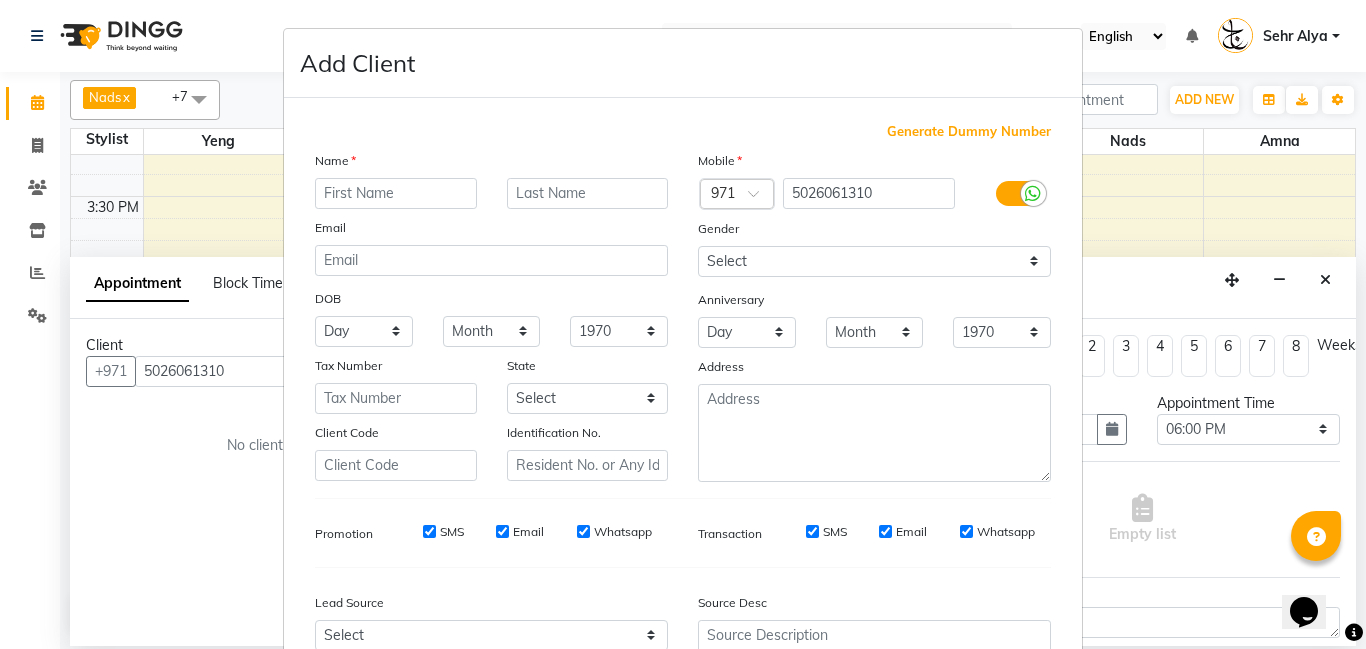 click on "Add Client Generate Dummy Number Name Email DOB Day 01 02 03 04 05 06 07 08 09 10 11 12 13 14 15 16 17 18 19 20 21 22 23 24 25 26 27 28 29 30 31 Month January February March April May June July August September October November [DATE] 1941 1942 1943 1944 1945 1946 1947 1948 1949 1950 1951 1952 1953 1954 1955 1956 1957 1958 1959 1960 1961 1962 1963 1964 1965 1966 1967 1968 1969 1970 1971 1972 1973 1974 1975 1976 1977 1978 1979 1980 1981 1982 1983 1984 1985 1986 1987 1988 1989 1990 1991 1992 1993 1994 1995 1996 1997 1998 1999 2000 2001 2002 2003 2004 2005 2006 2007 2008 2009 2010 2011 2012 2013 2014 2015 2016 2017 2018 2019 2020 2021 2022 2023 2024 Tax Number State Select Abu [PERSON_NAME] [GEOGRAPHIC_DATA] [GEOGRAPHIC_DATA] Sharjah Sharjha [GEOGRAPHIC_DATA] al-Fujayrah ash-Shariqah Client Code Identification No. Mobile Country Code × 971 5026061310 Gender Select [DEMOGRAPHIC_DATA] [DEMOGRAPHIC_DATA] Other Prefer Not To Say Anniversary Day 01 02 03 04 05 06 07 08 09 10 11 12 13 14 15 16 17 18 19 20 21 22 23 24 25 26 27 28 29 30 31 Month January May" at bounding box center (683, 324) 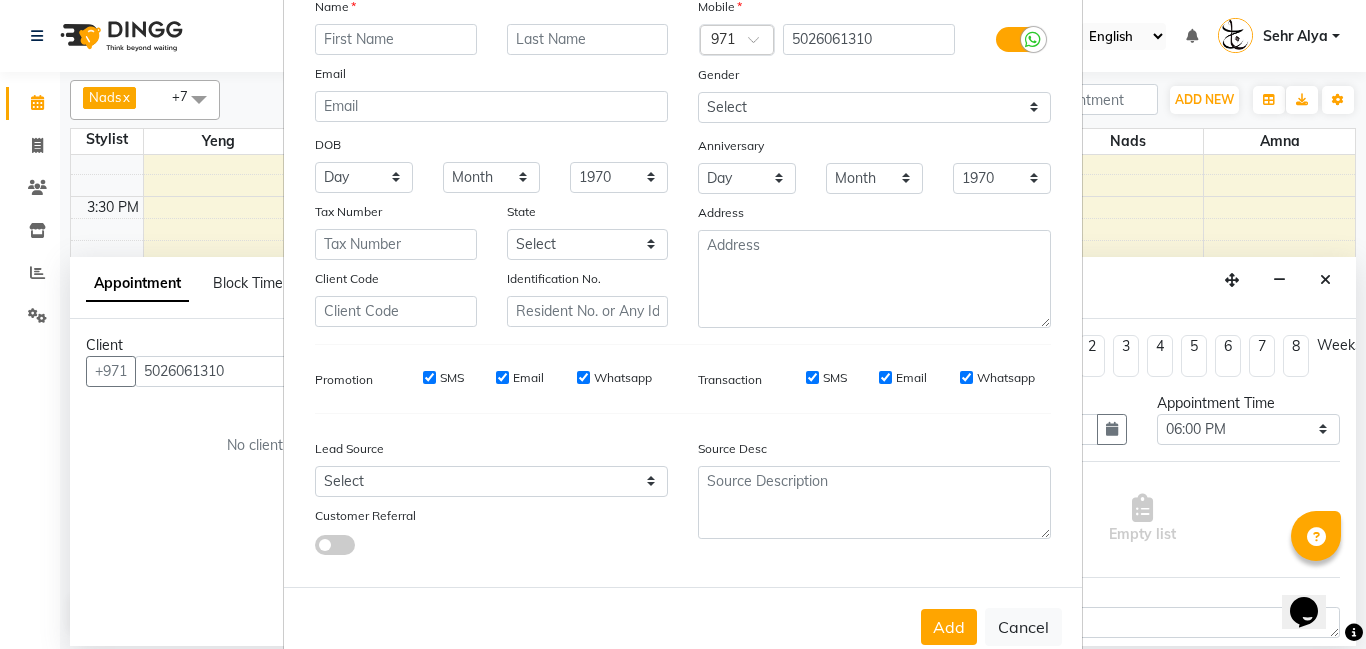 scroll, scrollTop: 200, scrollLeft: 0, axis: vertical 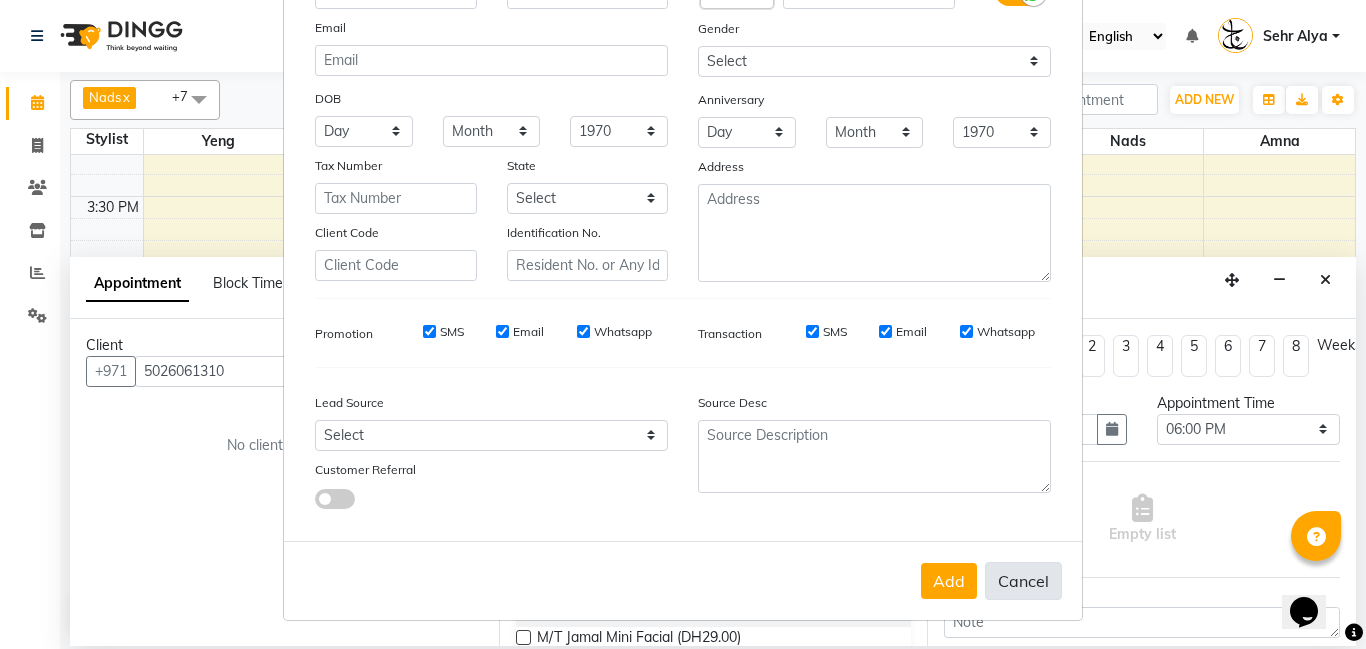 click on "Cancel" at bounding box center [1023, 581] 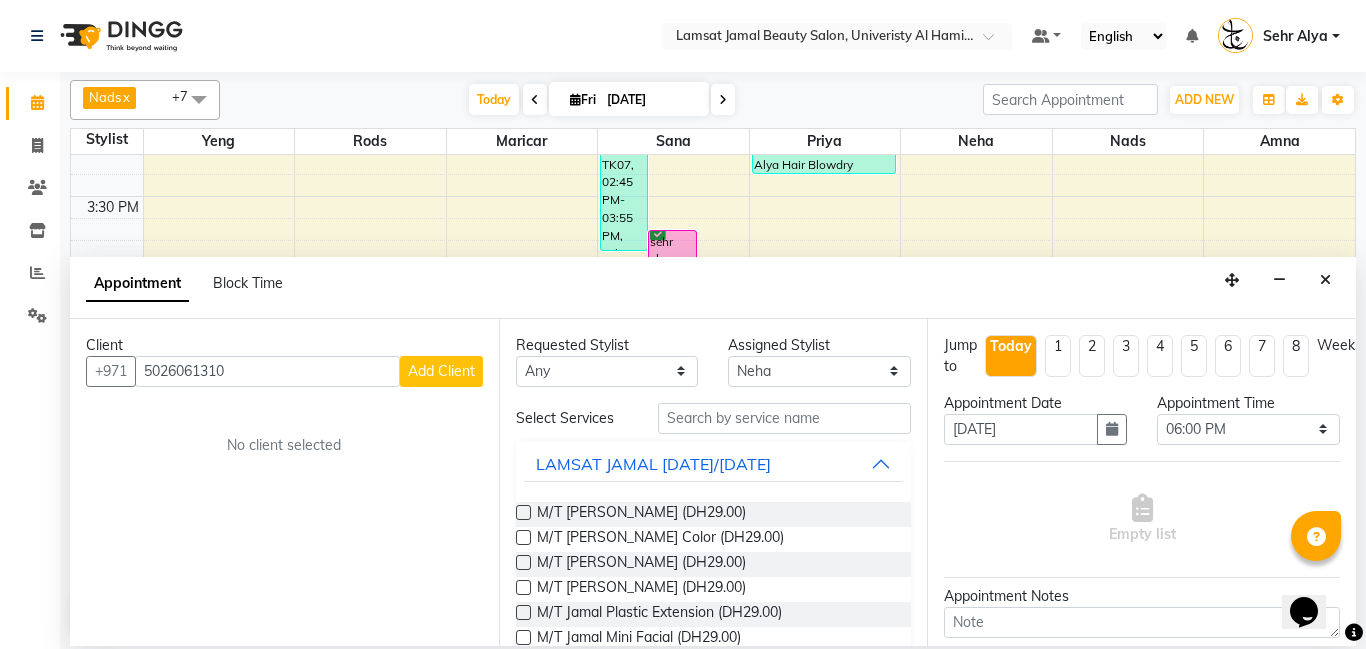select 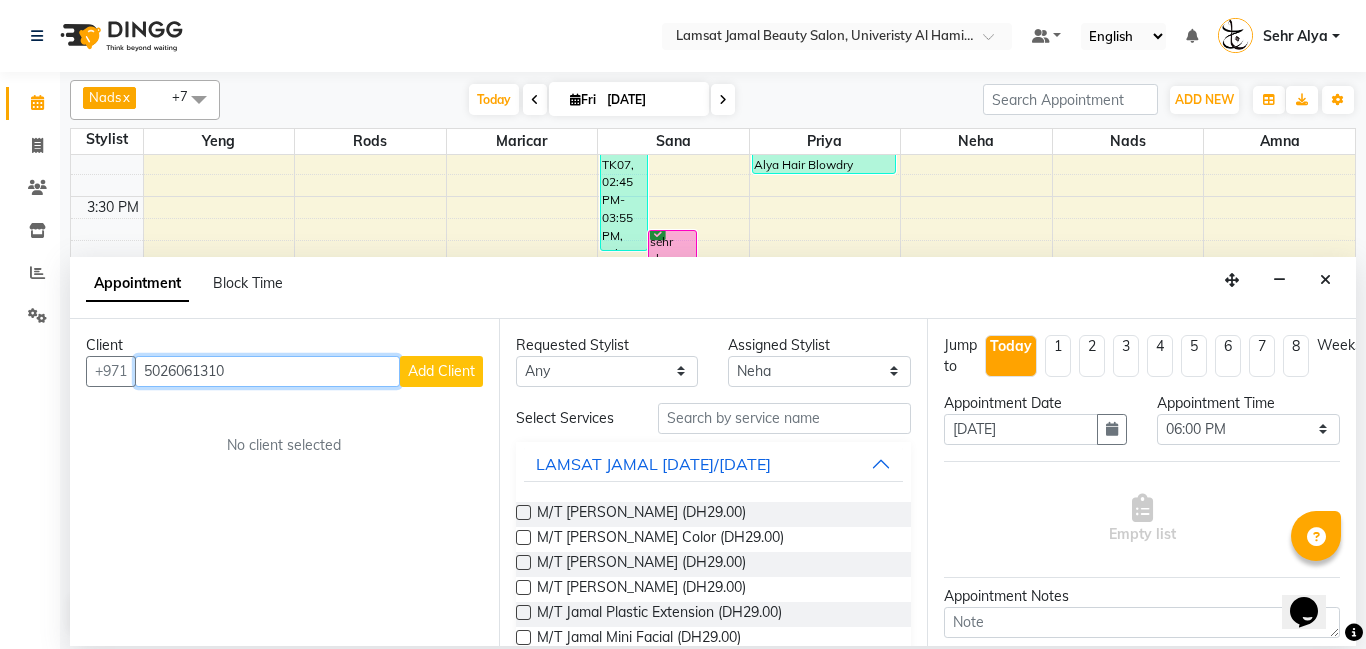 click on "5026061310" at bounding box center (267, 371) 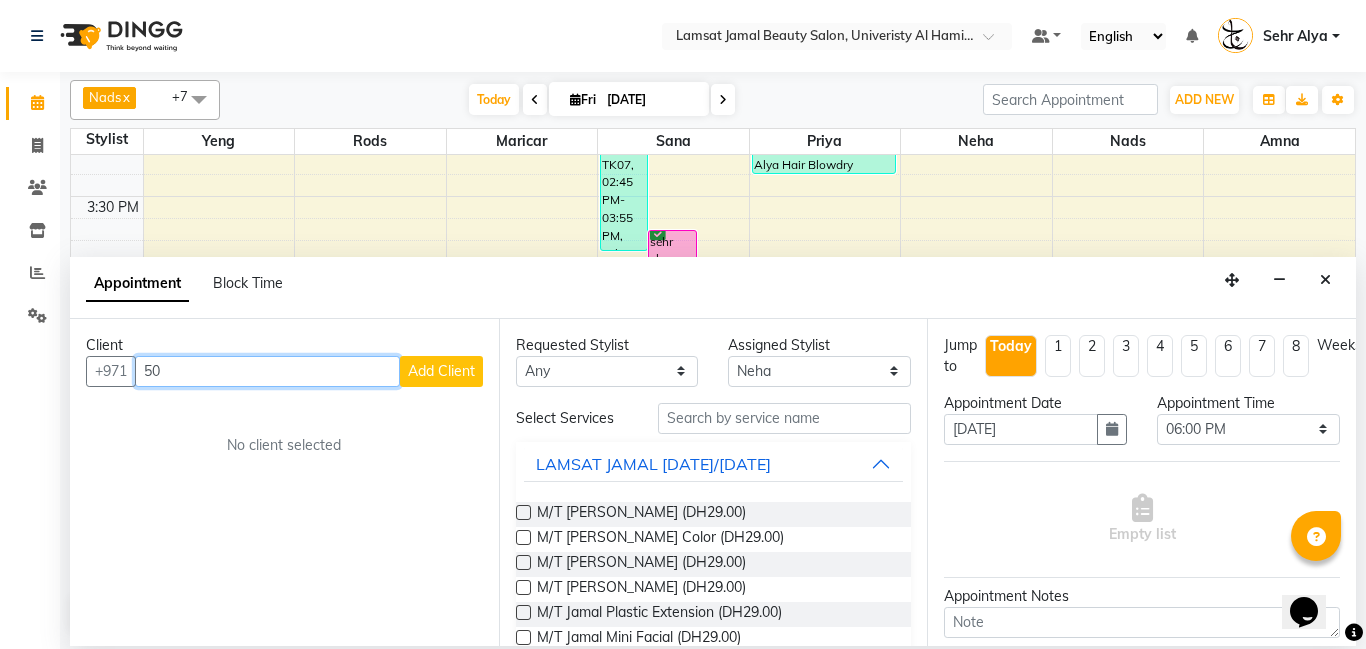 type on "5" 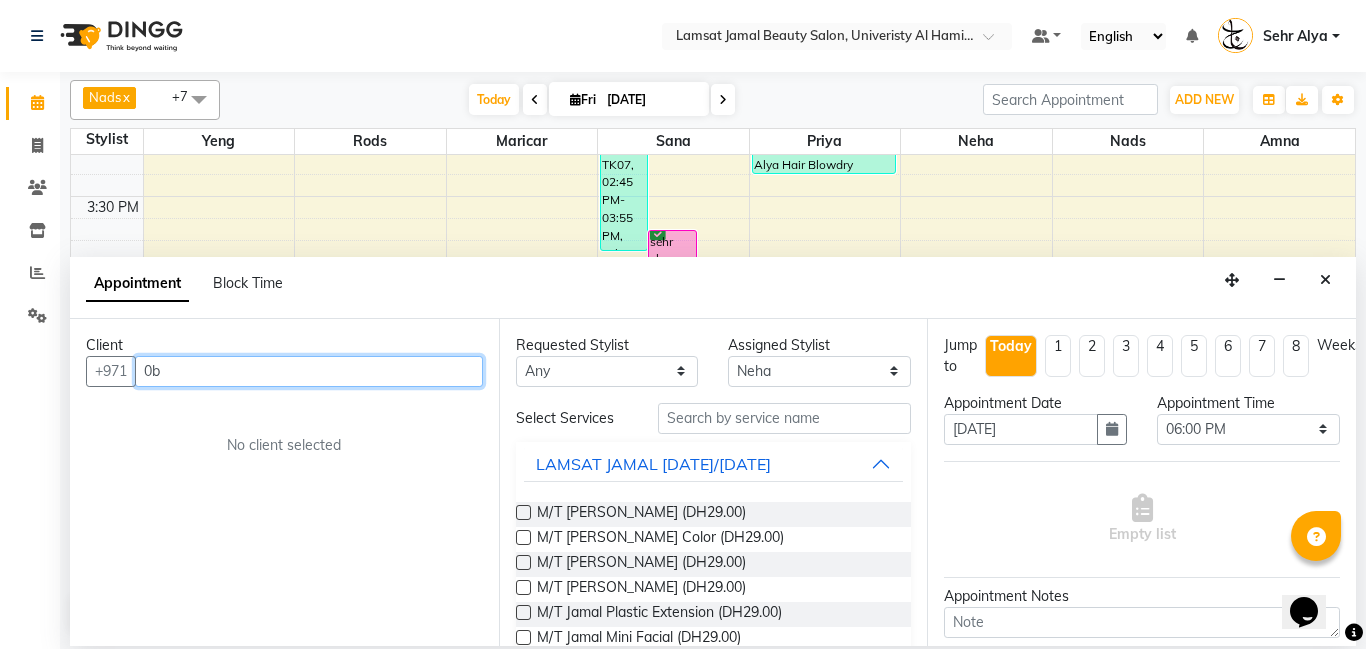 type on "0" 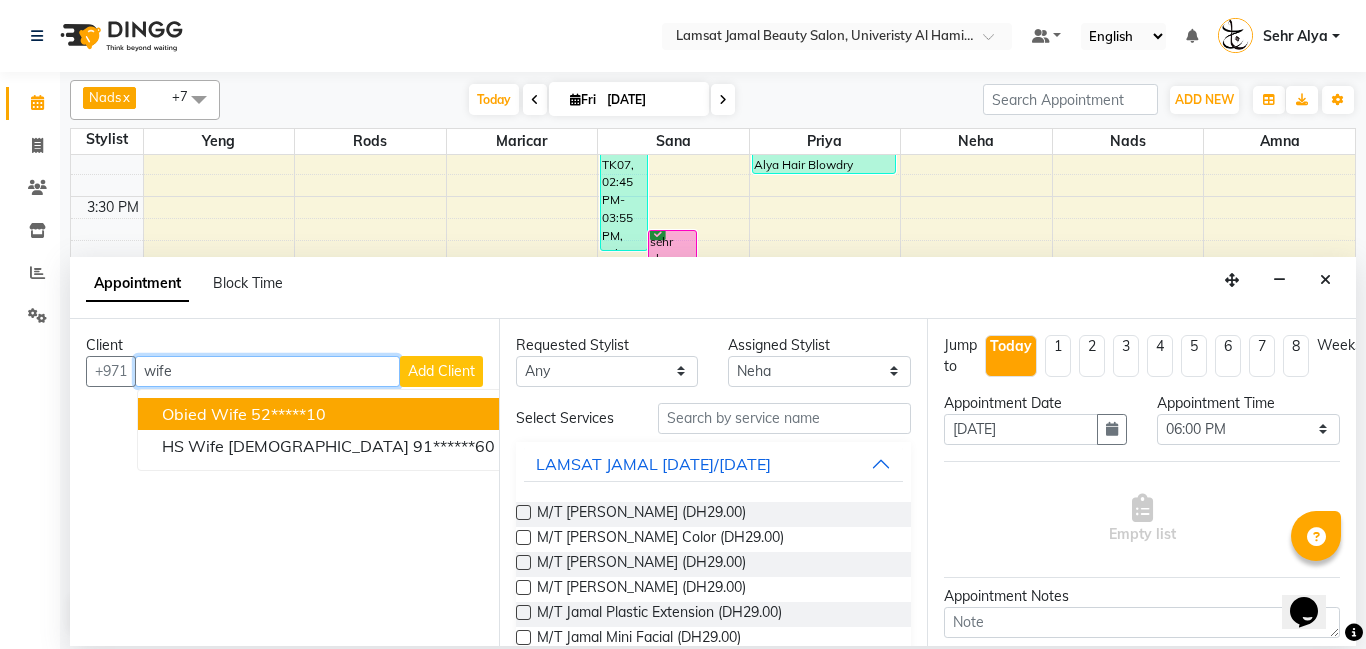 click on "obied wife  [DEMOGRAPHIC_DATA]*****10" at bounding box center (328, 414) 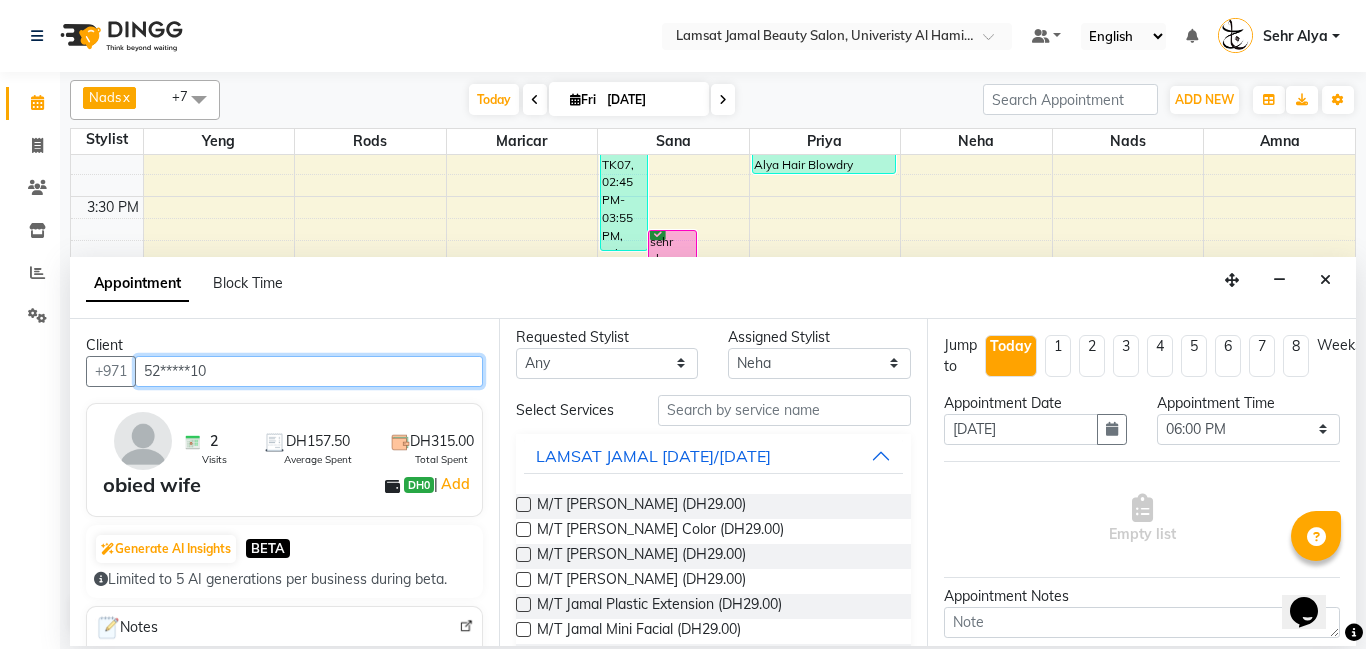 scroll, scrollTop: 10, scrollLeft: 0, axis: vertical 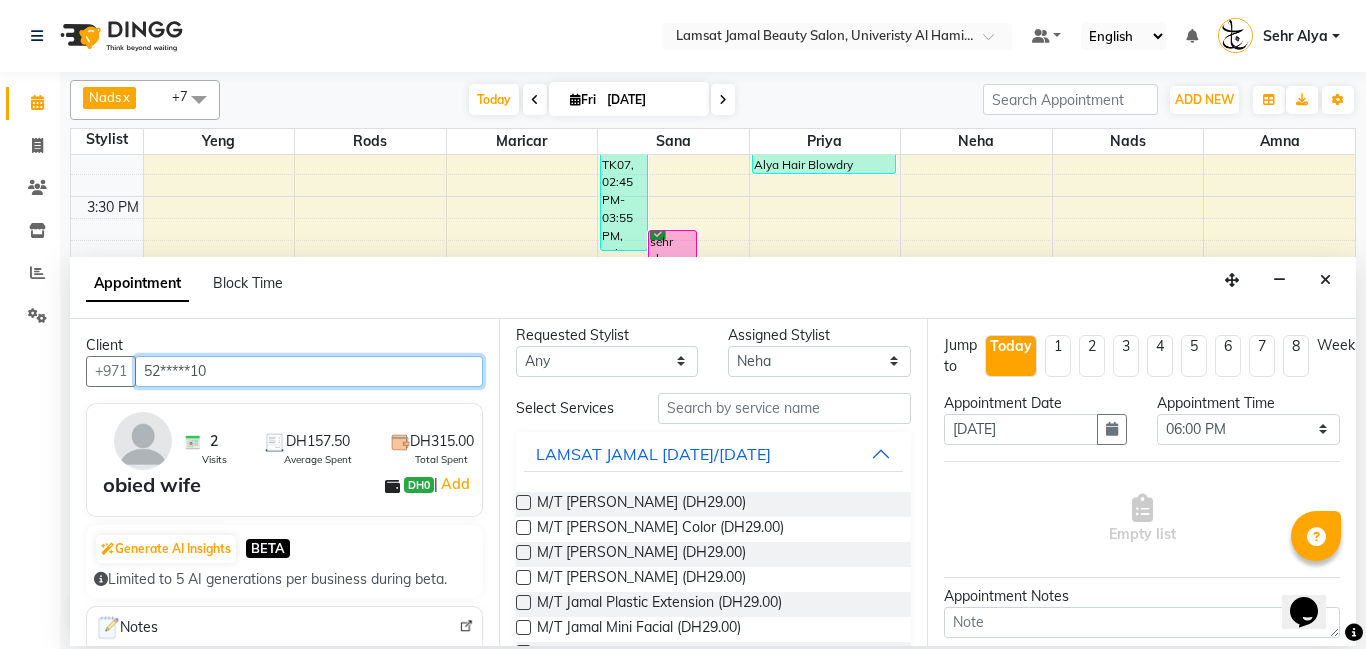 type on "52*****10" 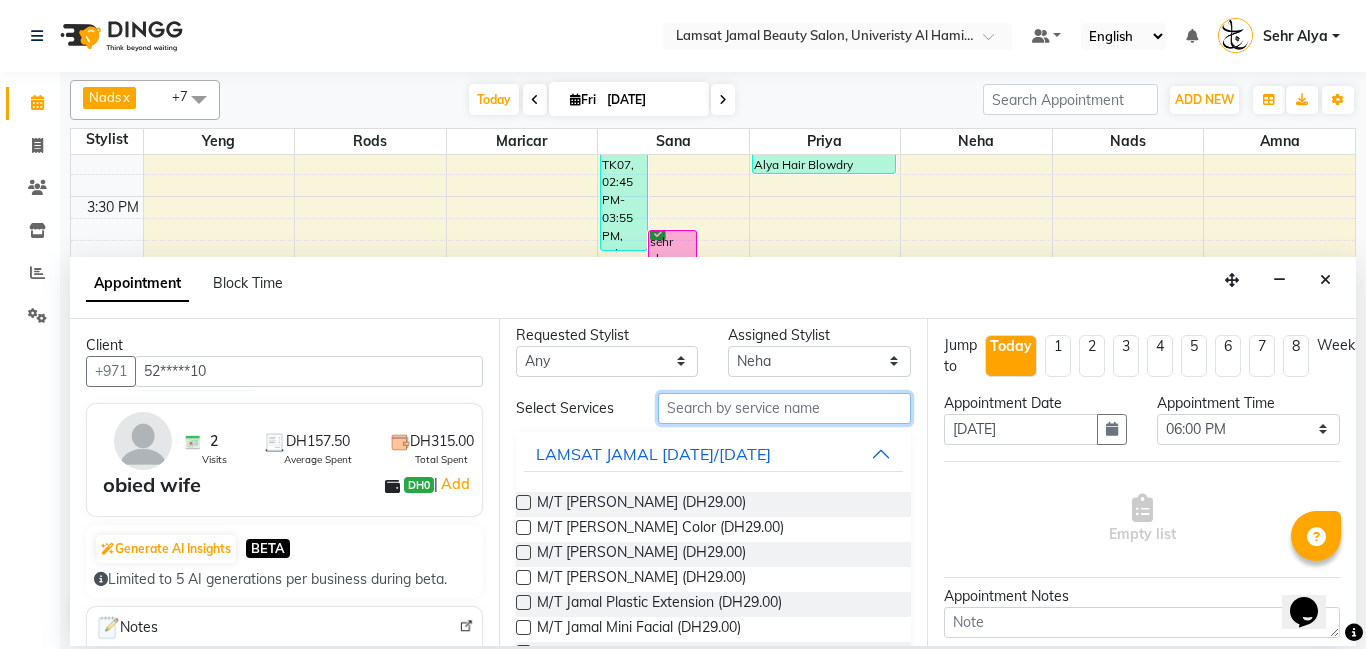 click at bounding box center (785, 408) 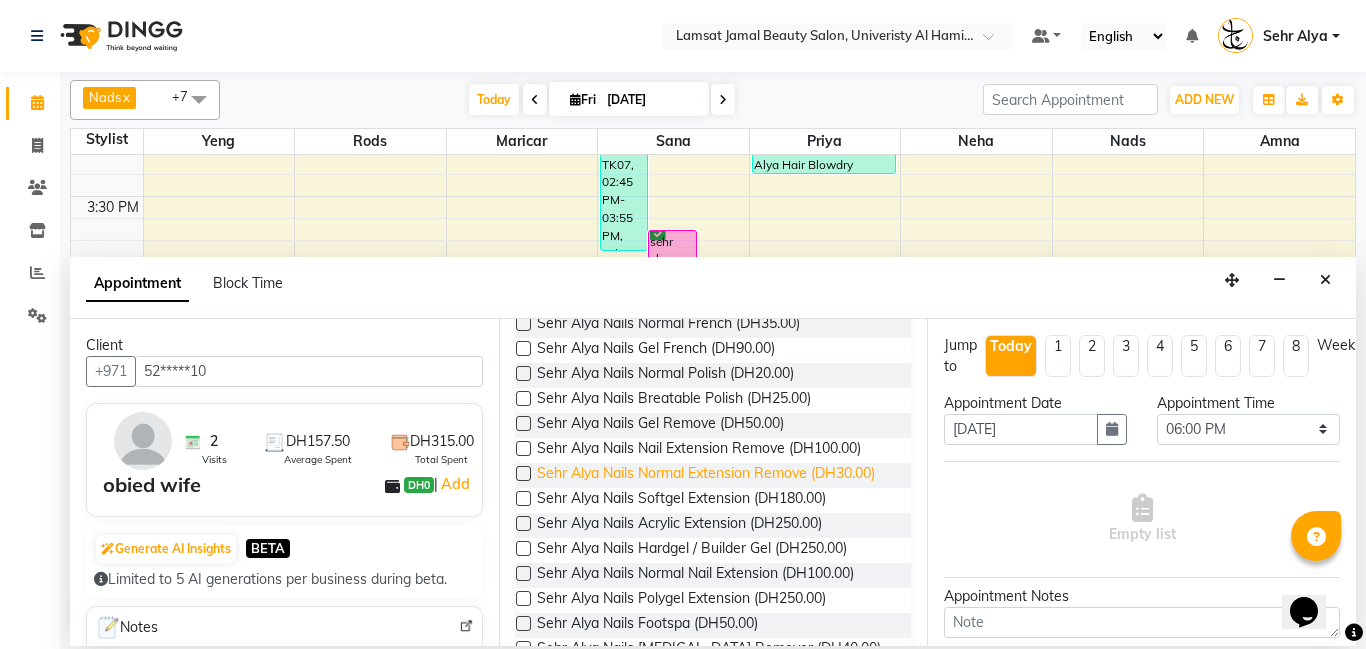 scroll, scrollTop: 292, scrollLeft: 0, axis: vertical 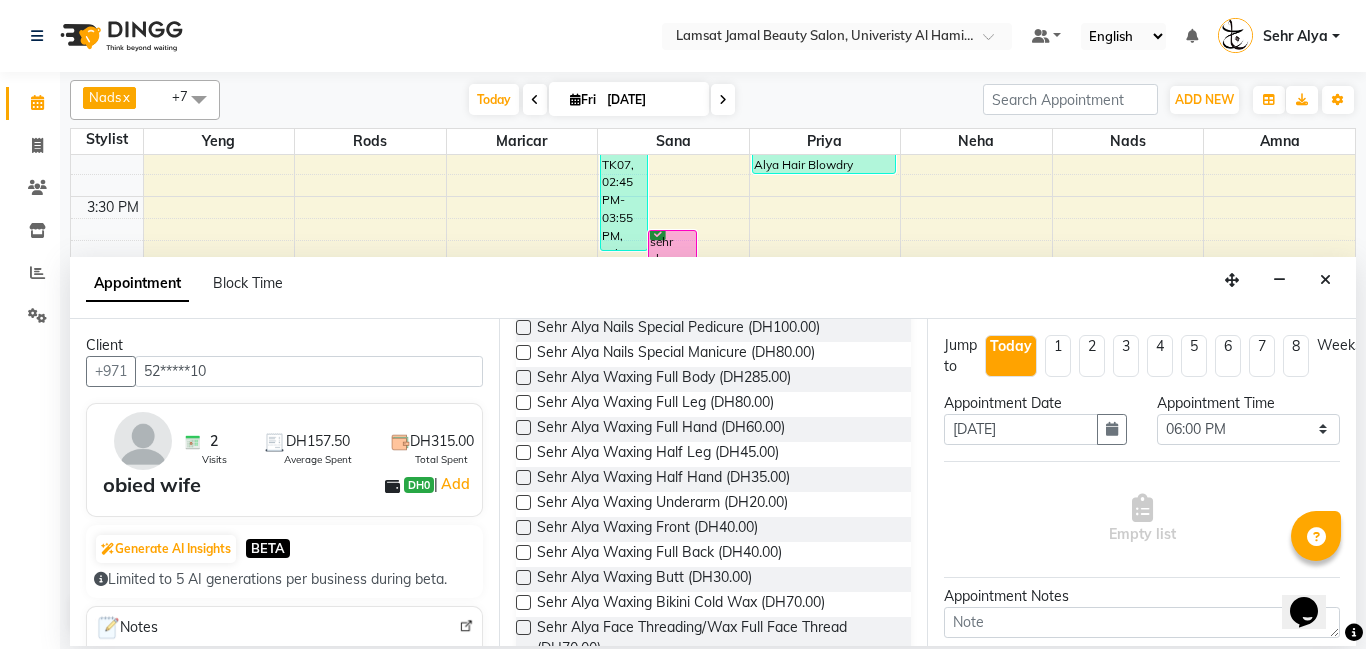 type on "sehr" 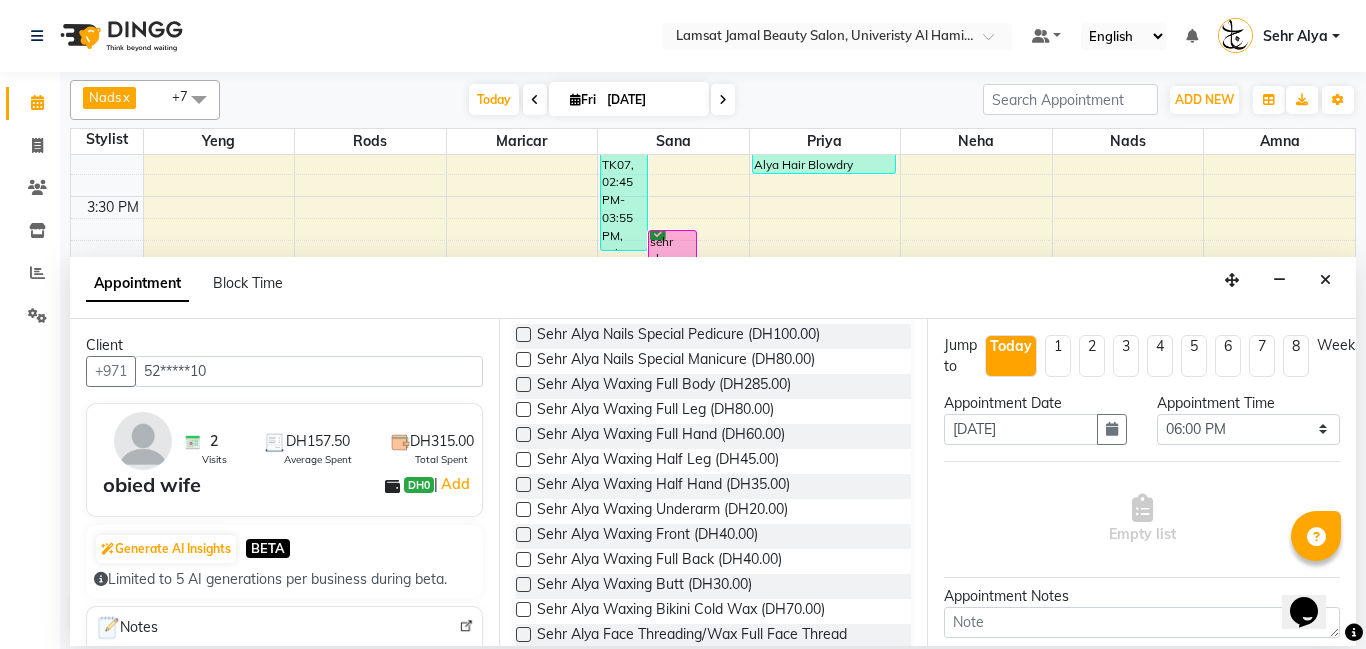 scroll, scrollTop: 724, scrollLeft: 0, axis: vertical 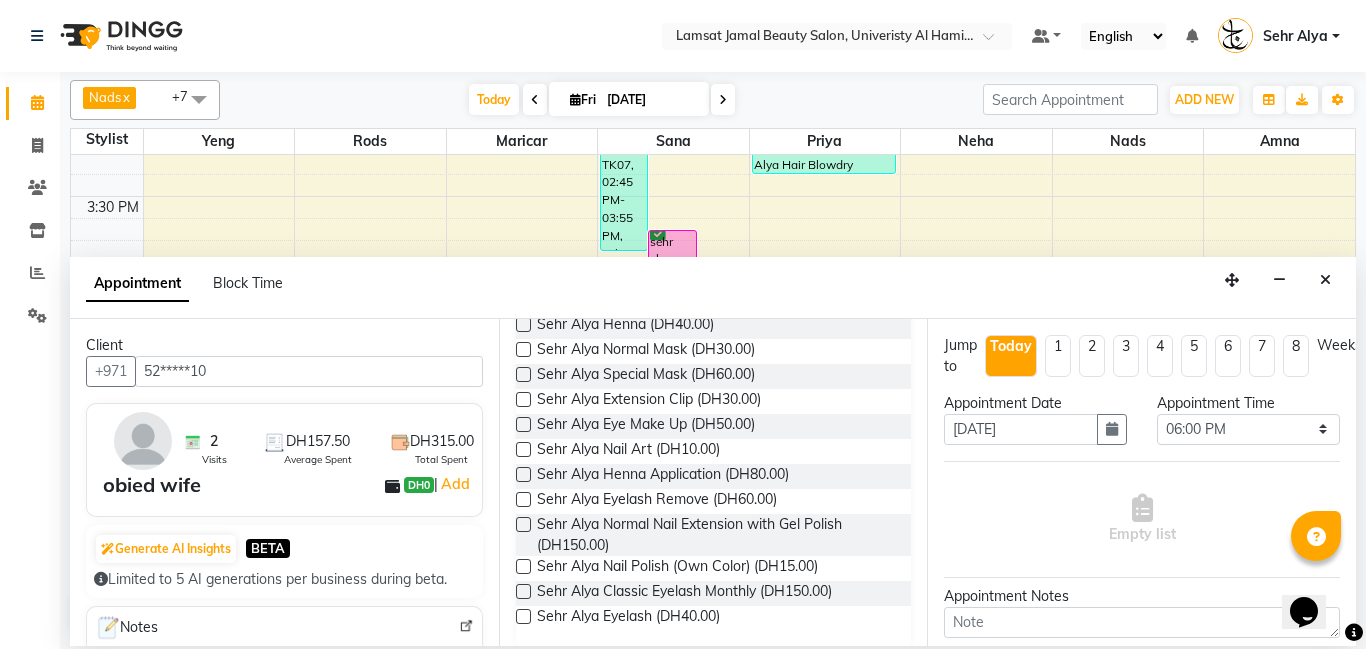click on "Sehr Alya Classic Eyelash Monthly (DH150.00)" at bounding box center [684, 593] 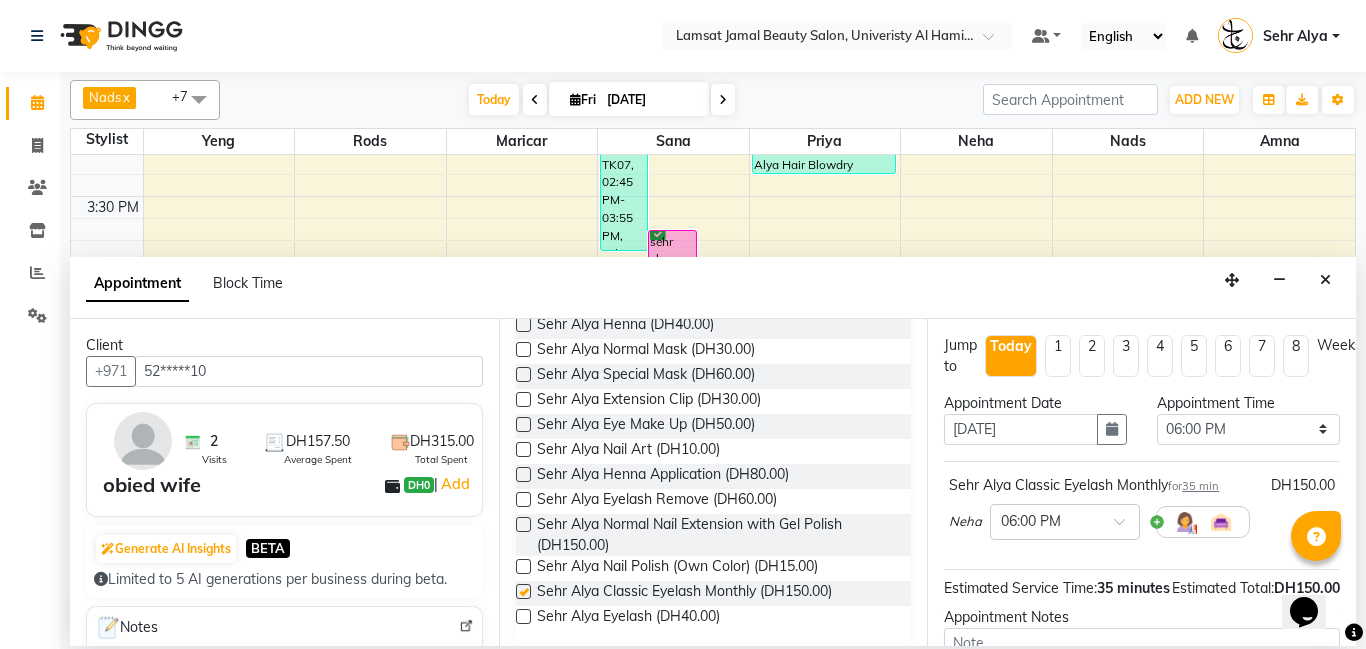 checkbox on "false" 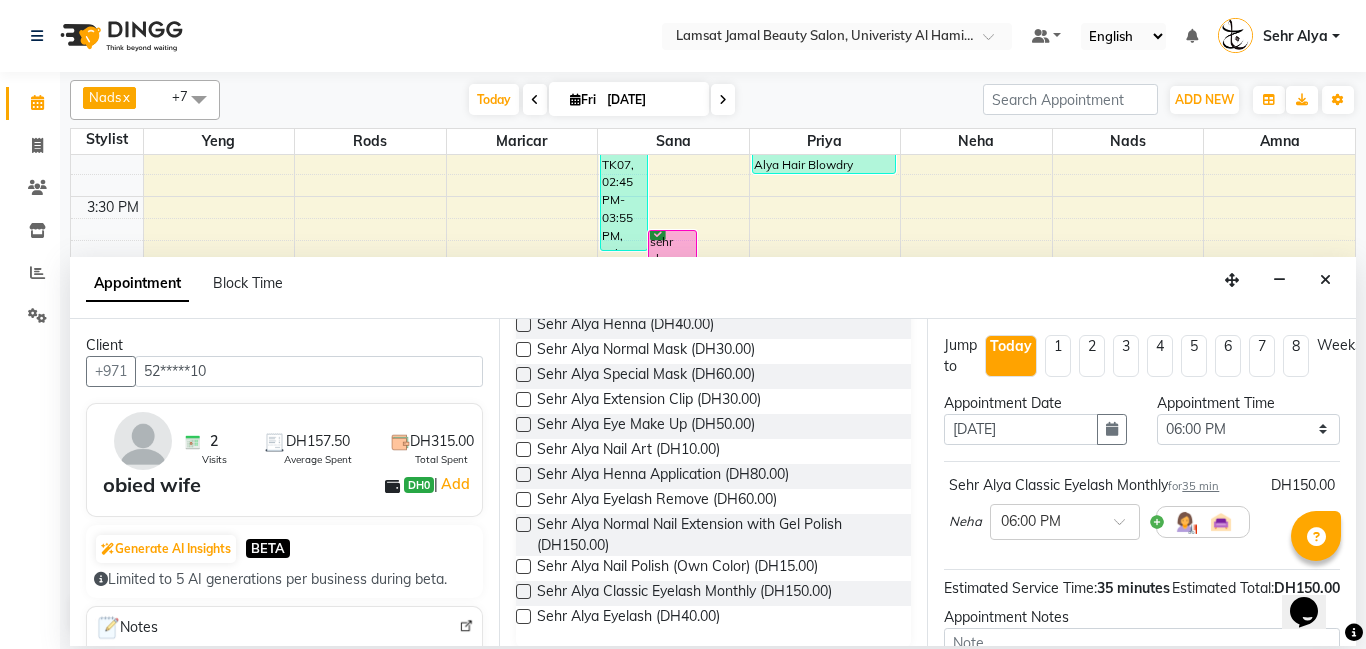 scroll, scrollTop: 0, scrollLeft: 0, axis: both 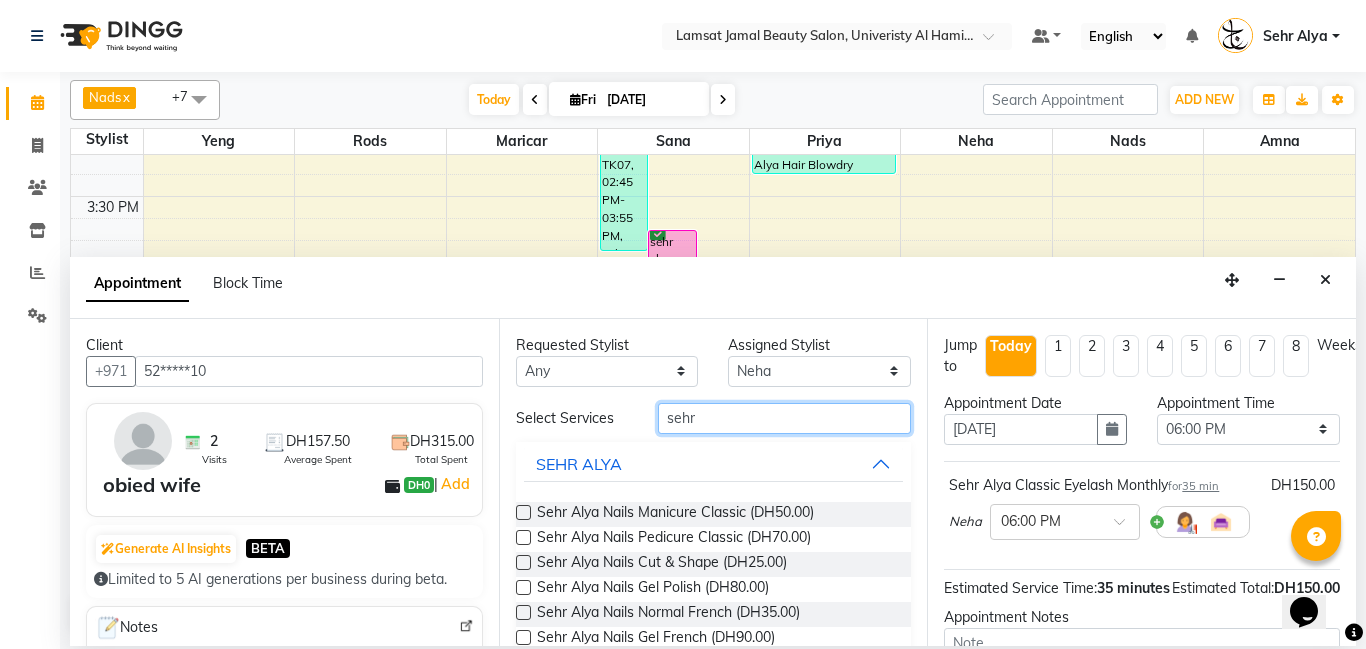 click on "sehr" at bounding box center (785, 418) 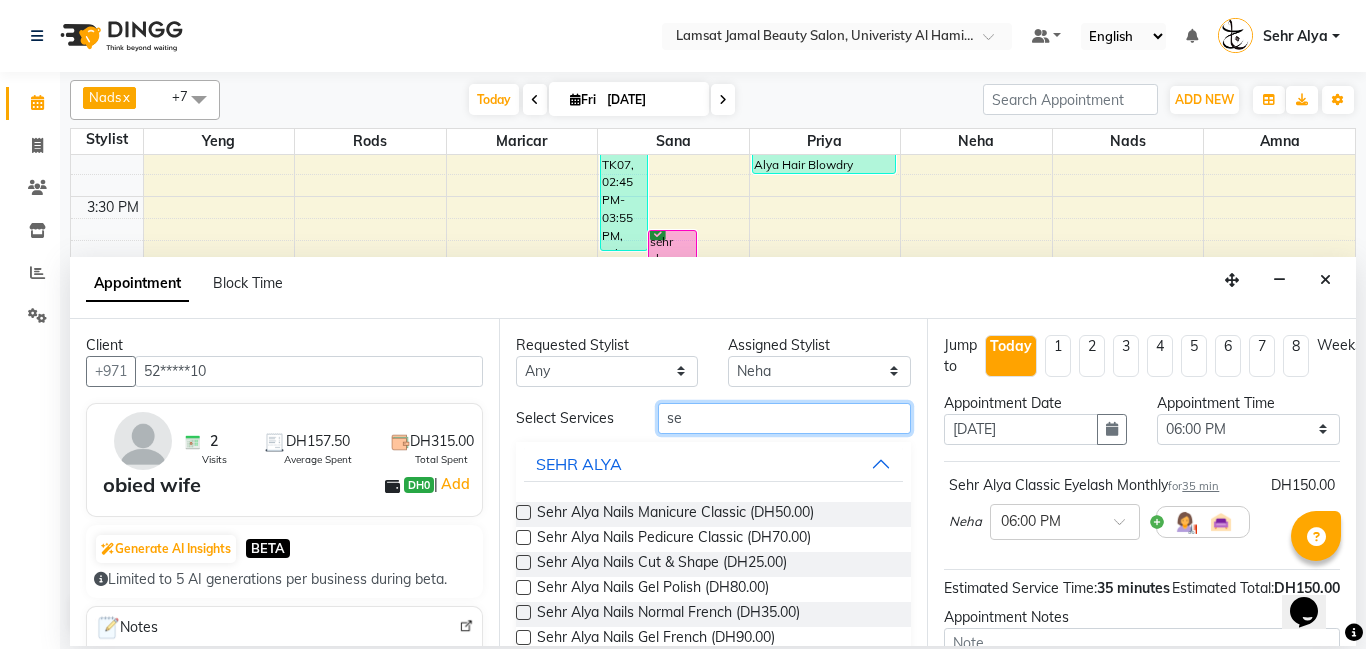 type on "s" 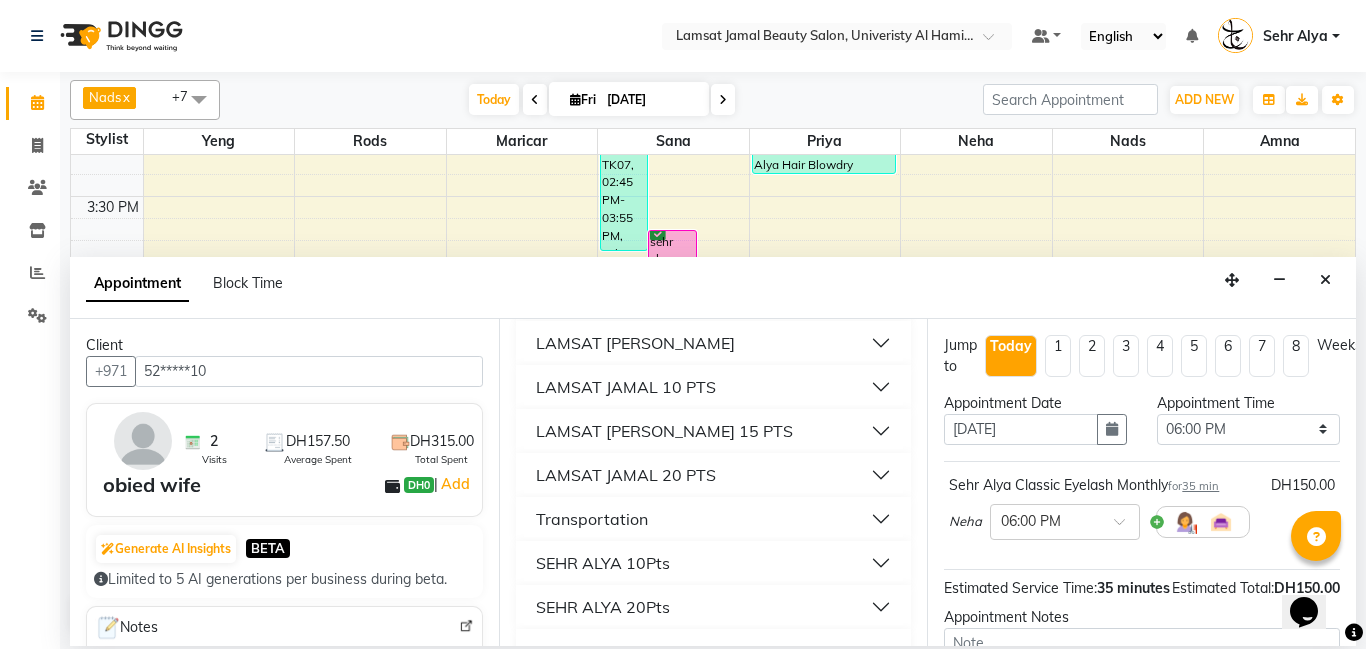 scroll, scrollTop: 986, scrollLeft: 0, axis: vertical 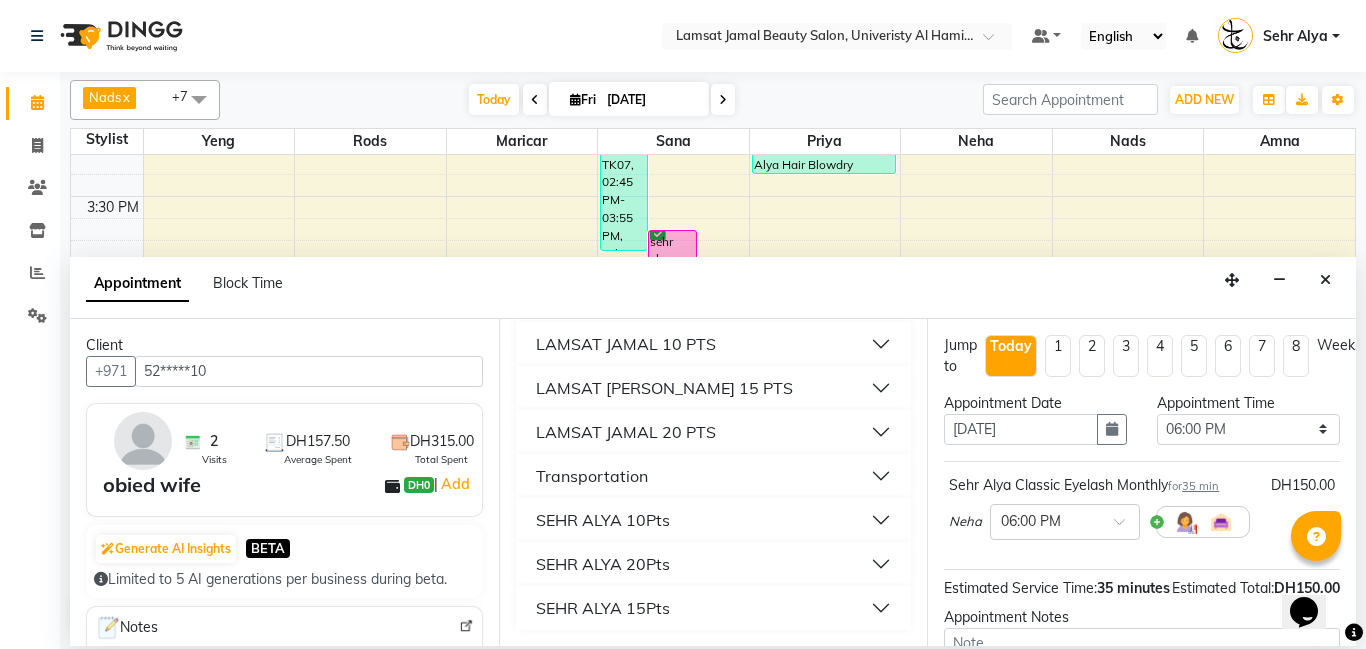 type 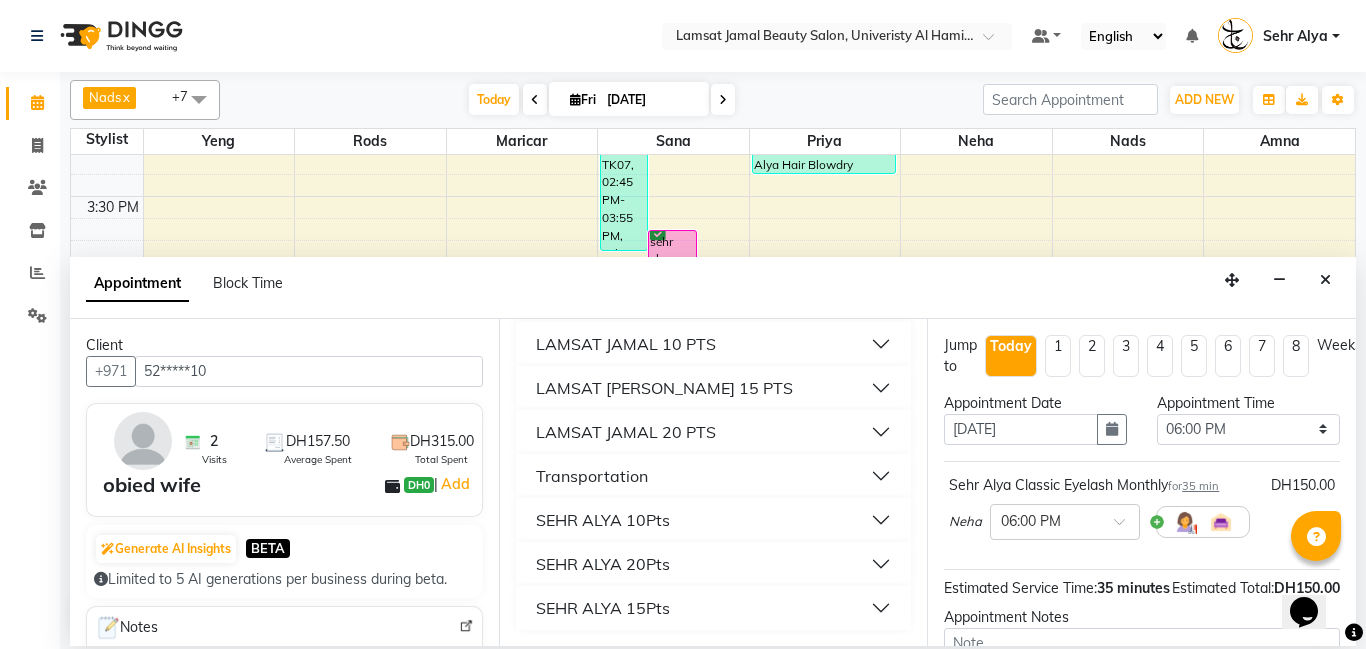 click on "SEHR ALYA 10Pts" at bounding box center [603, 520] 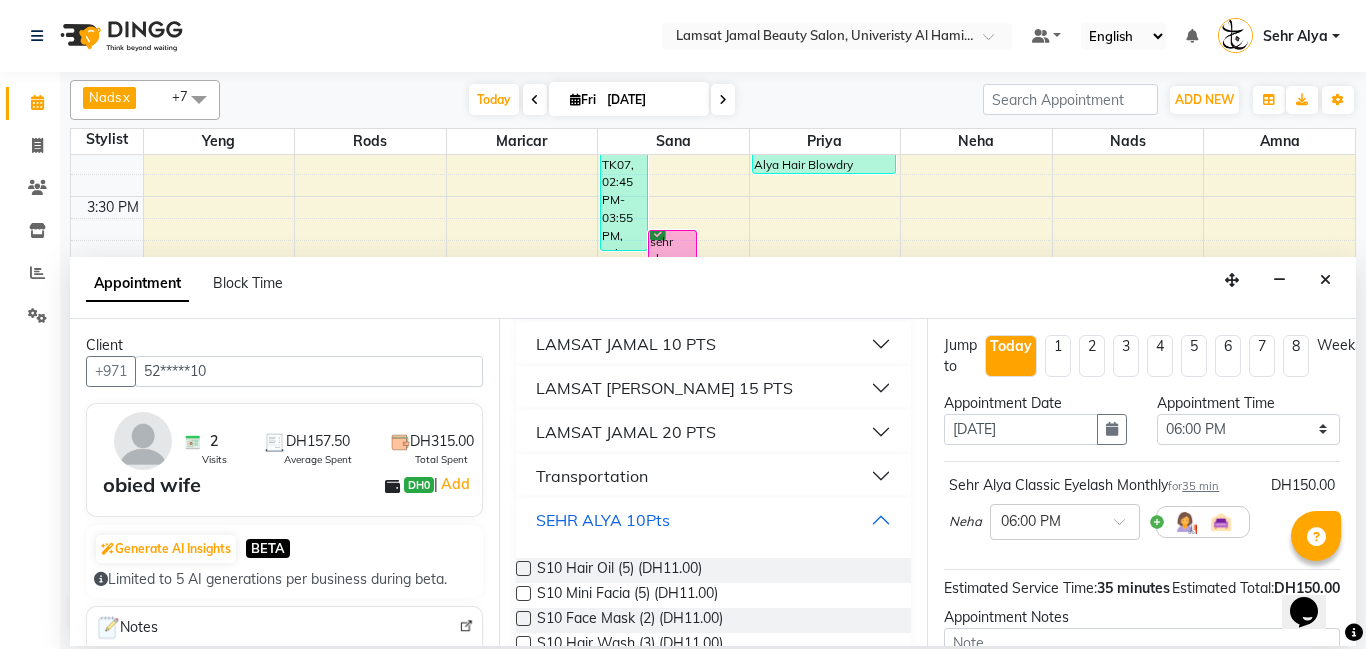 click on "SEHR ALYA 10Pts" at bounding box center [603, 520] 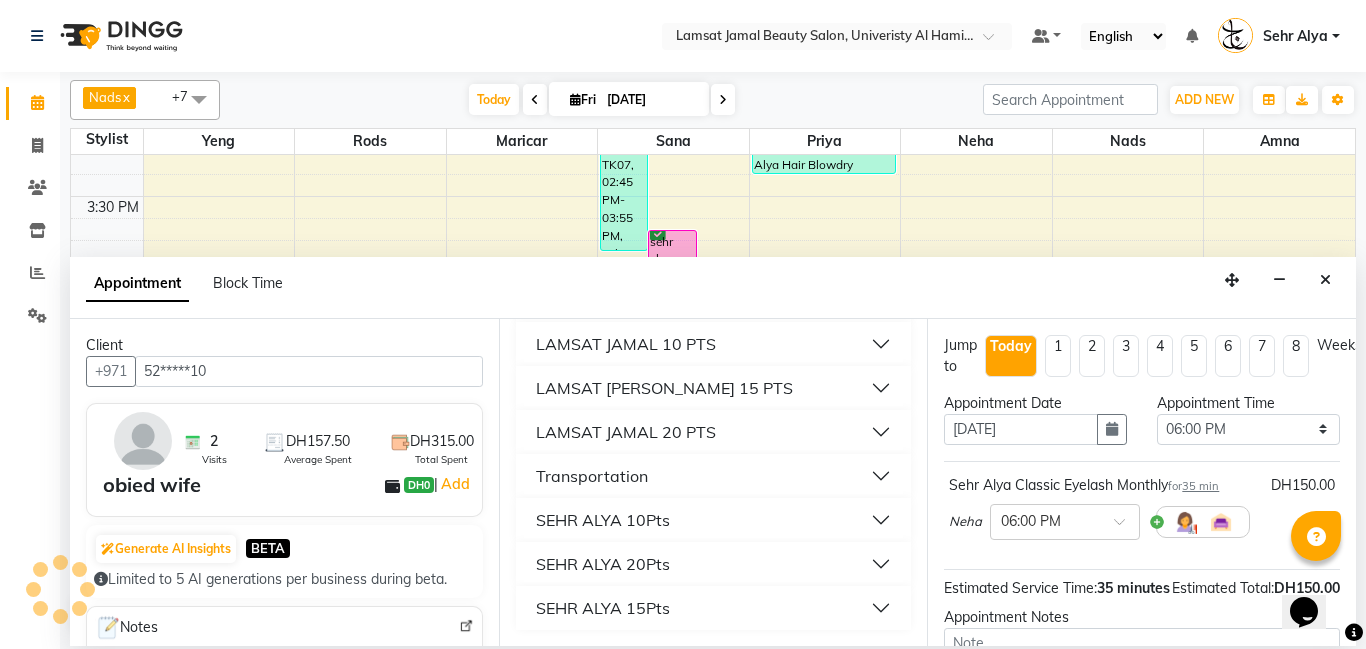 click on "SEHR ALYA 15Pts" at bounding box center [603, 608] 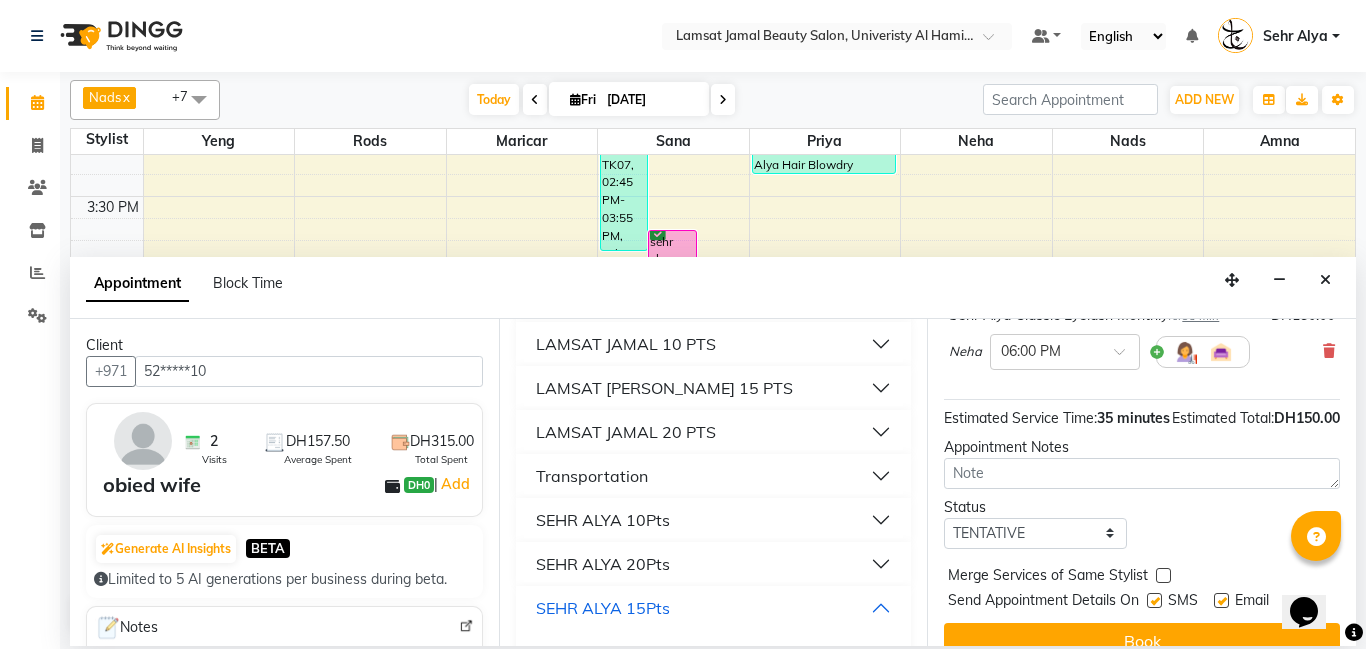 scroll, scrollTop: 220, scrollLeft: 0, axis: vertical 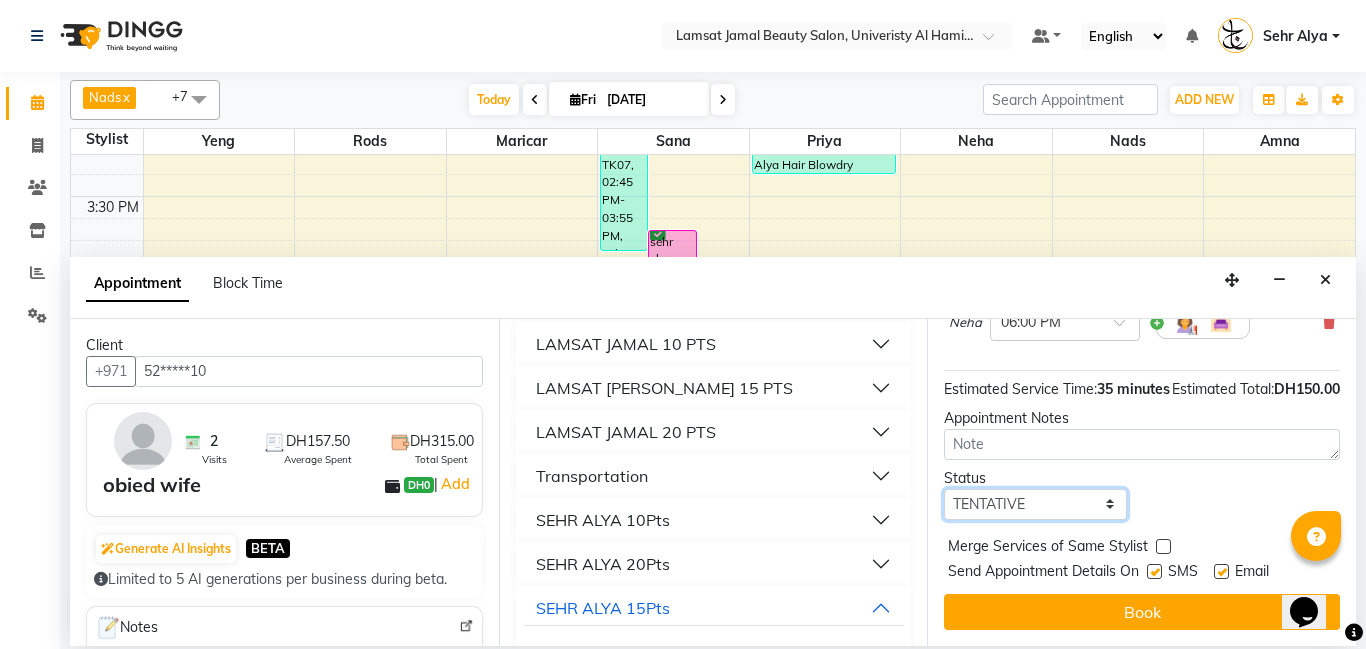 click on "Select TENTATIVE CONFIRM CHECK-IN UPCOMING" at bounding box center (1035, 504) 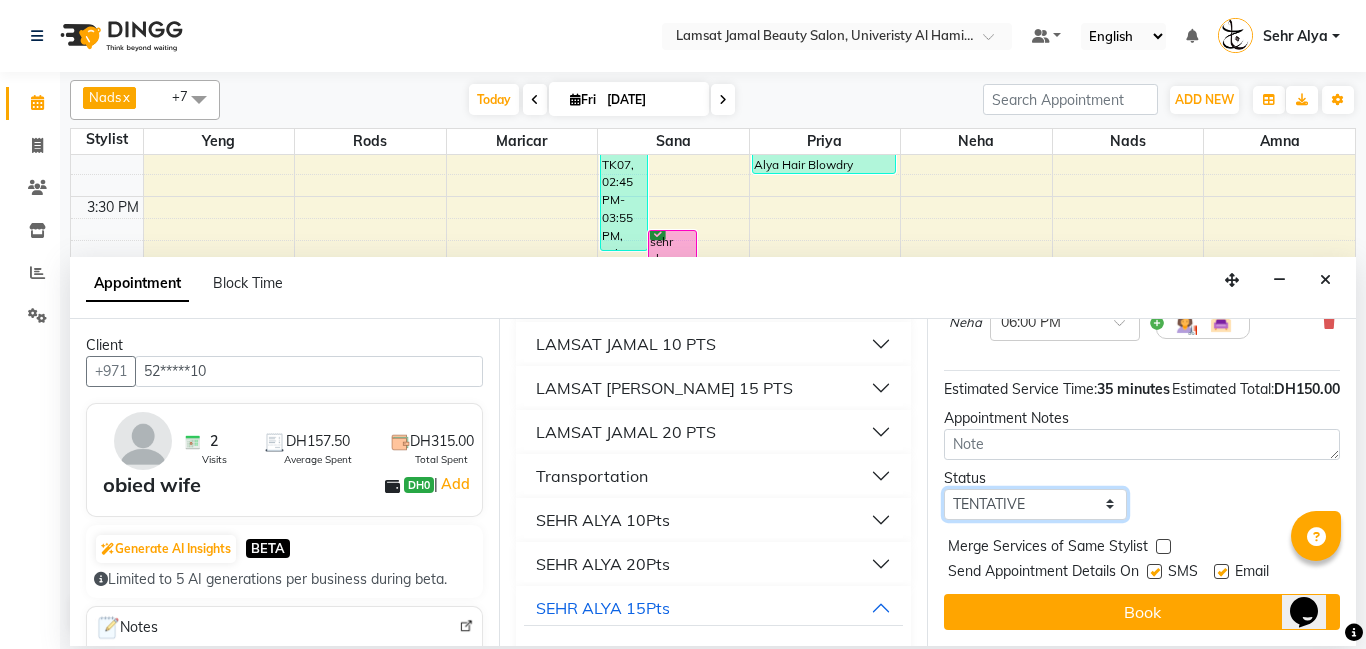 select on "check-in" 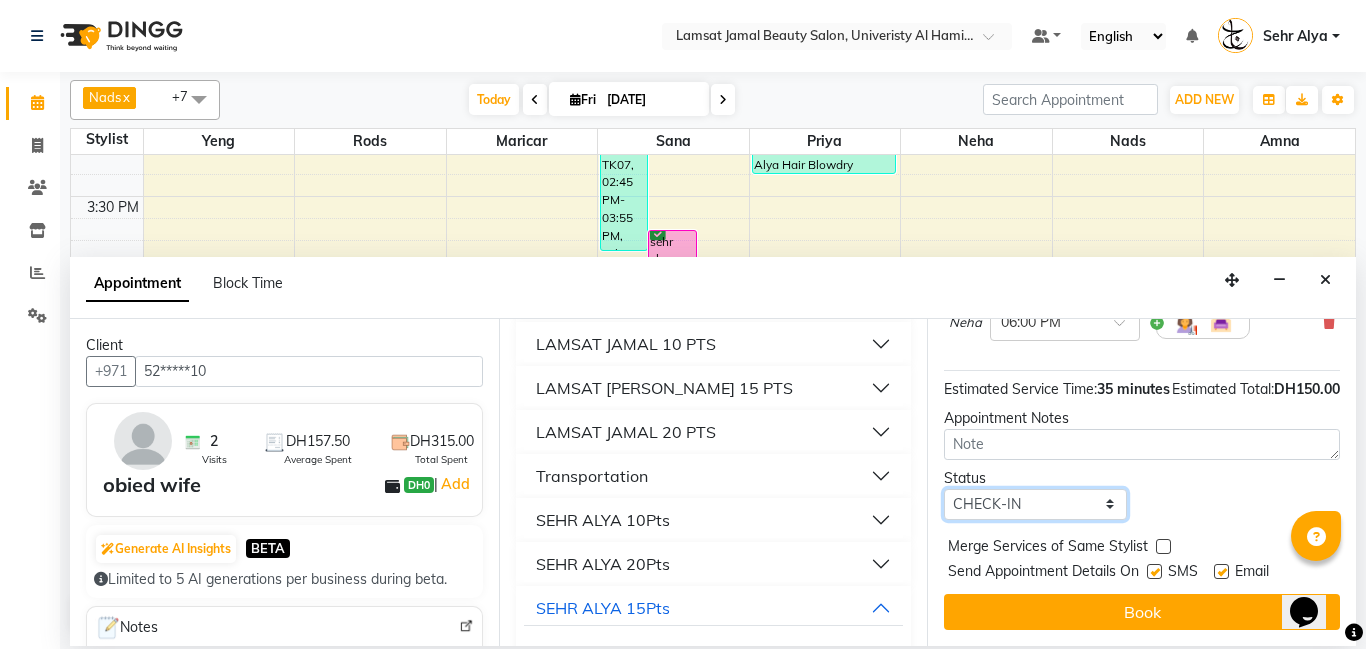 click on "Select TENTATIVE CONFIRM CHECK-IN UPCOMING" at bounding box center [1035, 504] 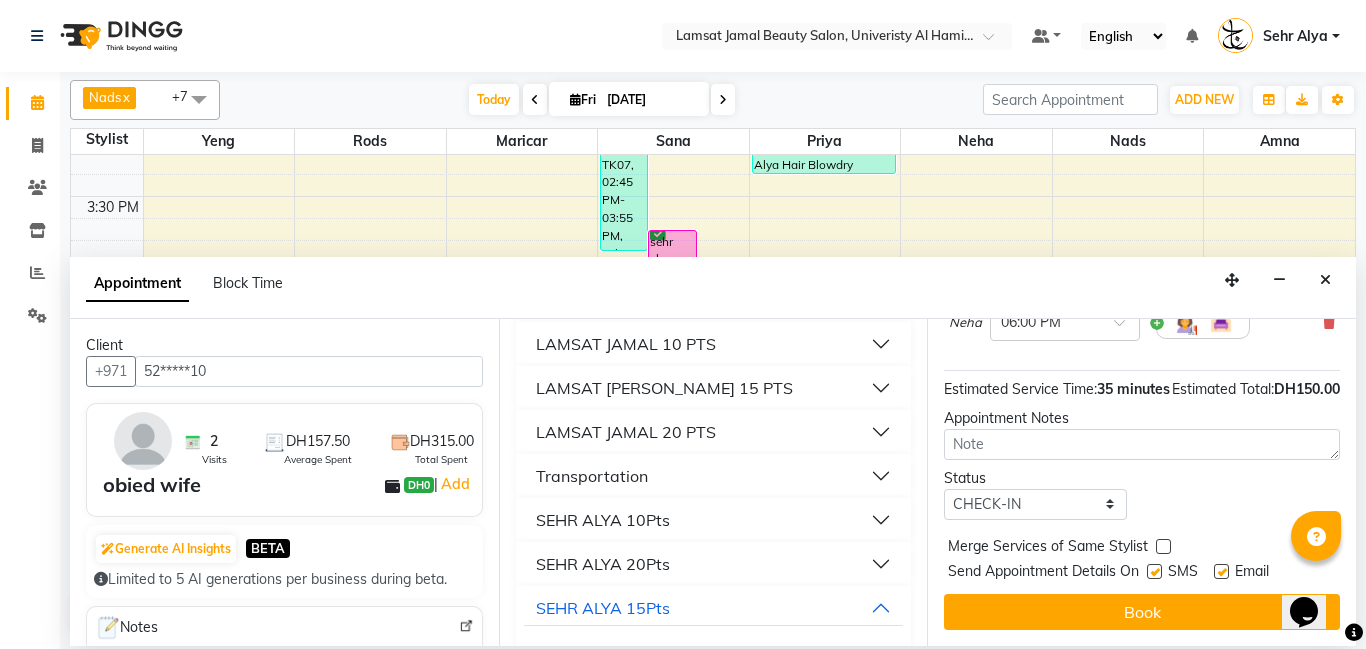 click at bounding box center (1163, 546) 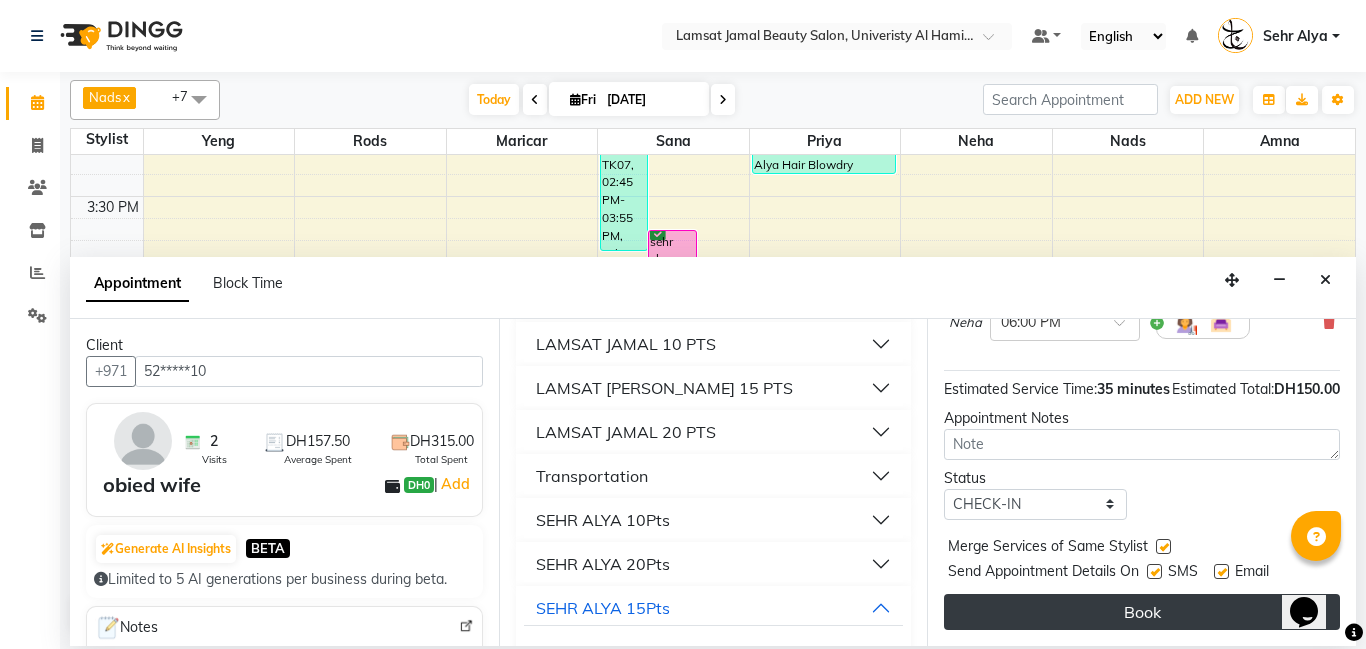 click on "Book" at bounding box center [1142, 612] 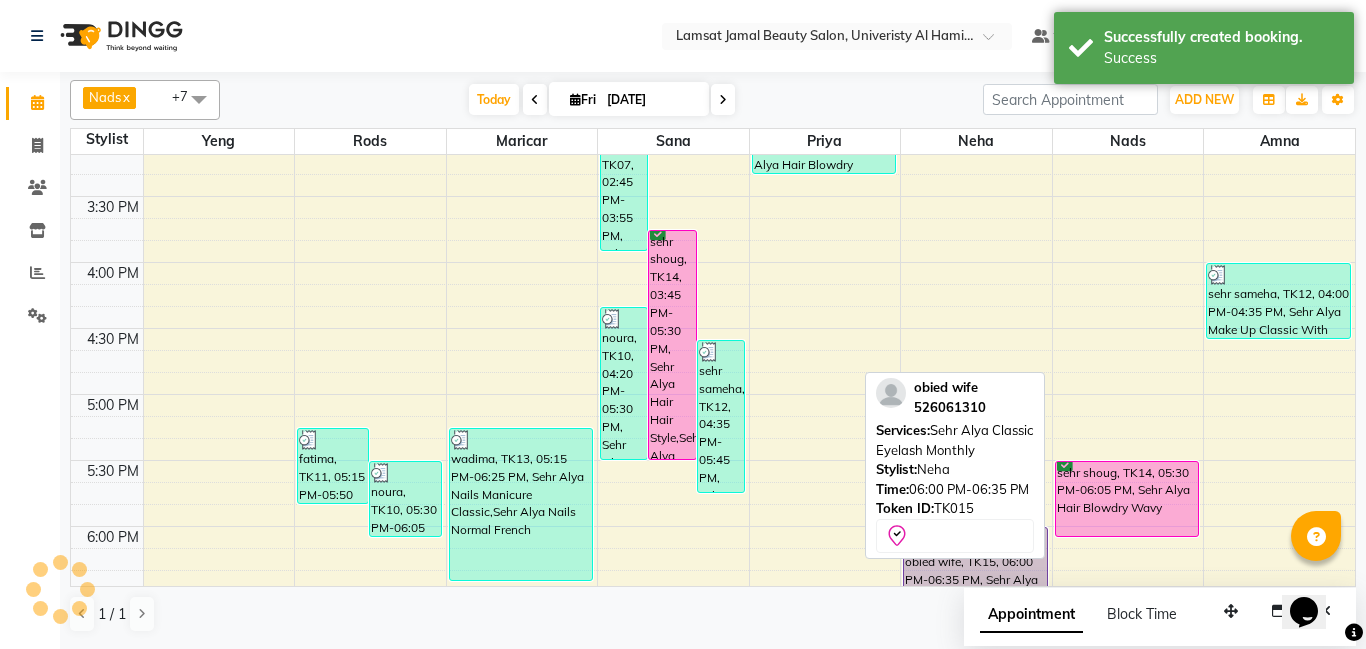 drag, startPoint x: 994, startPoint y: 554, endPoint x: 985, endPoint y: 571, distance: 19.235384 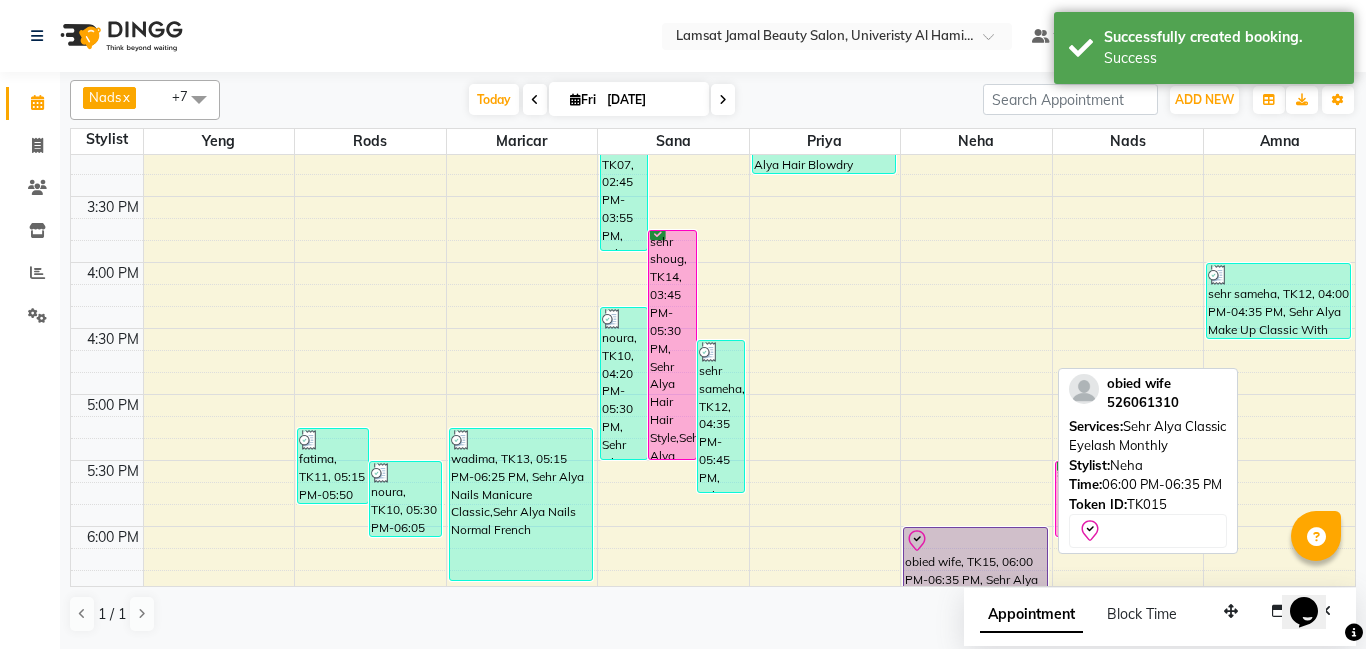 click on "obied wife, TK15, 06:00 PM-06:35 PM, Sehr Alya Classic Eyelash Monthly" at bounding box center [975, 565] 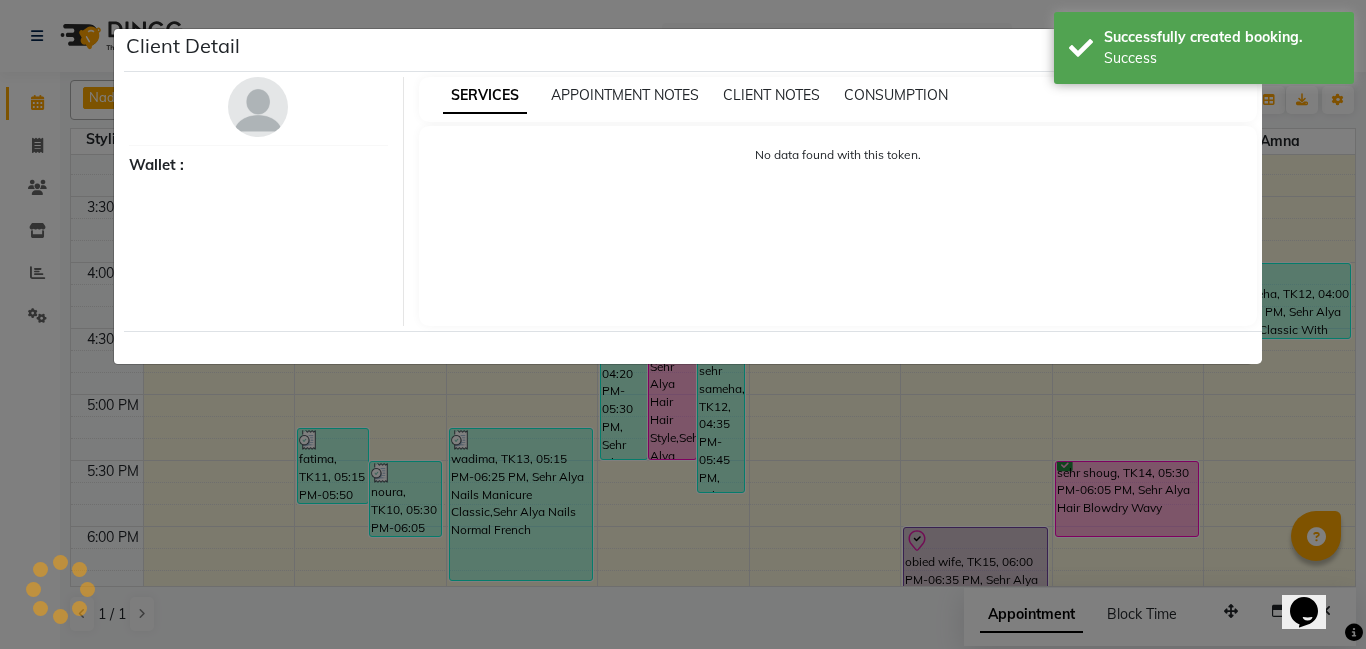 select on "8" 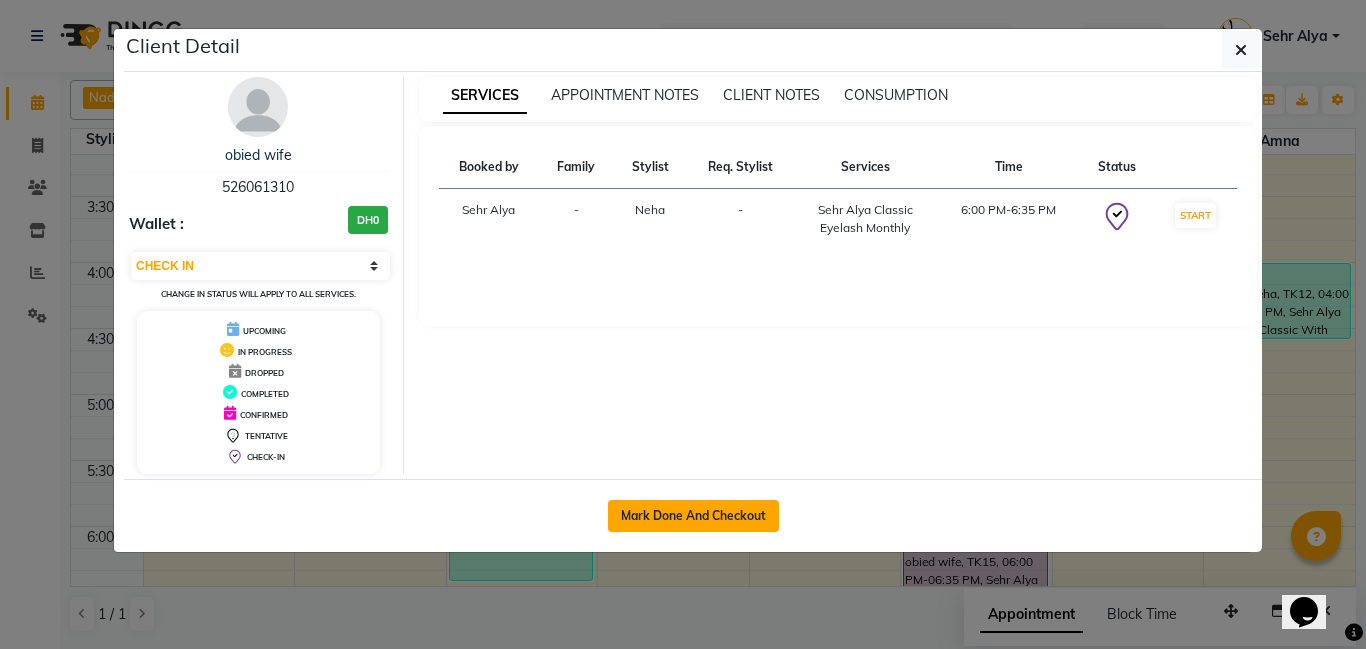 click on "Mark Done And Checkout" 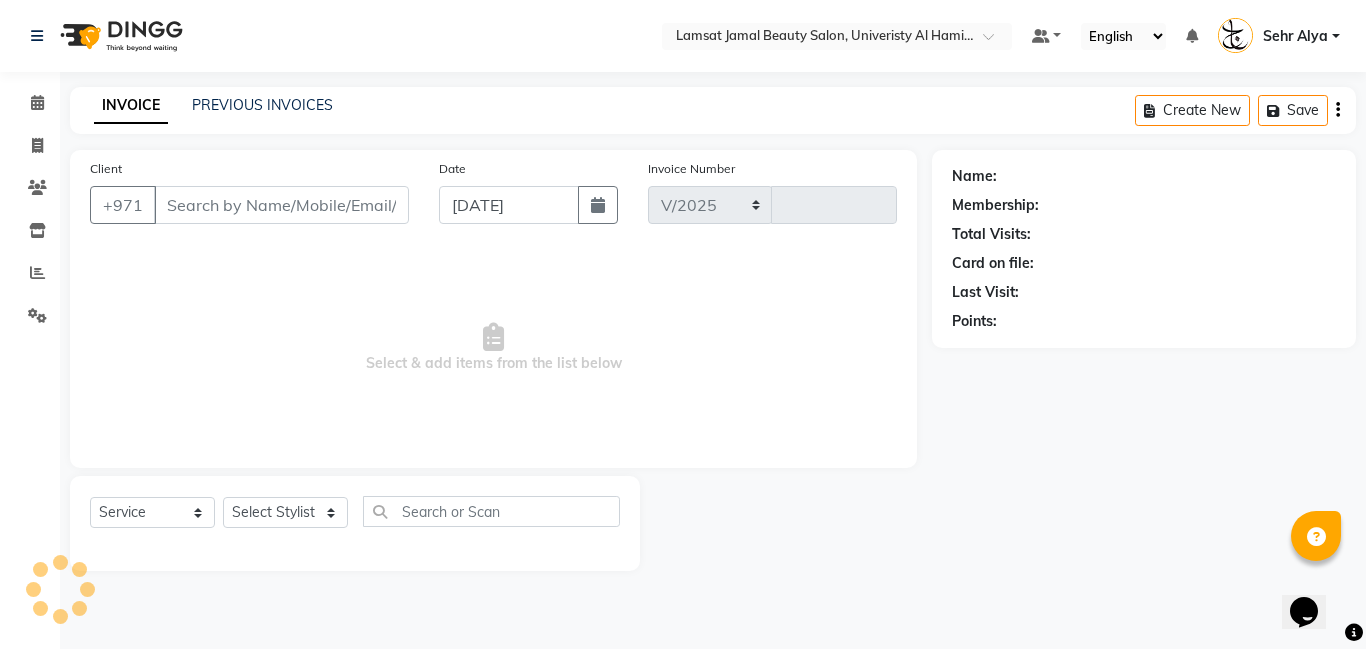 select on "8294" 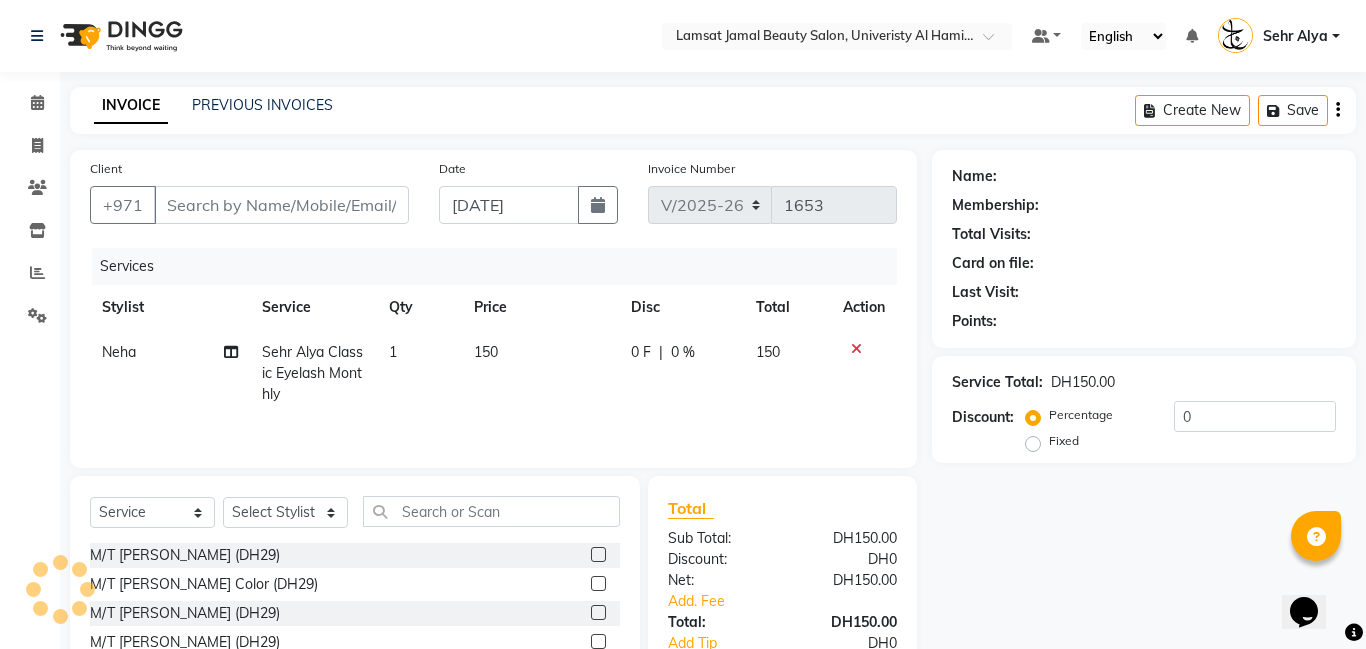 type on "52*****10" 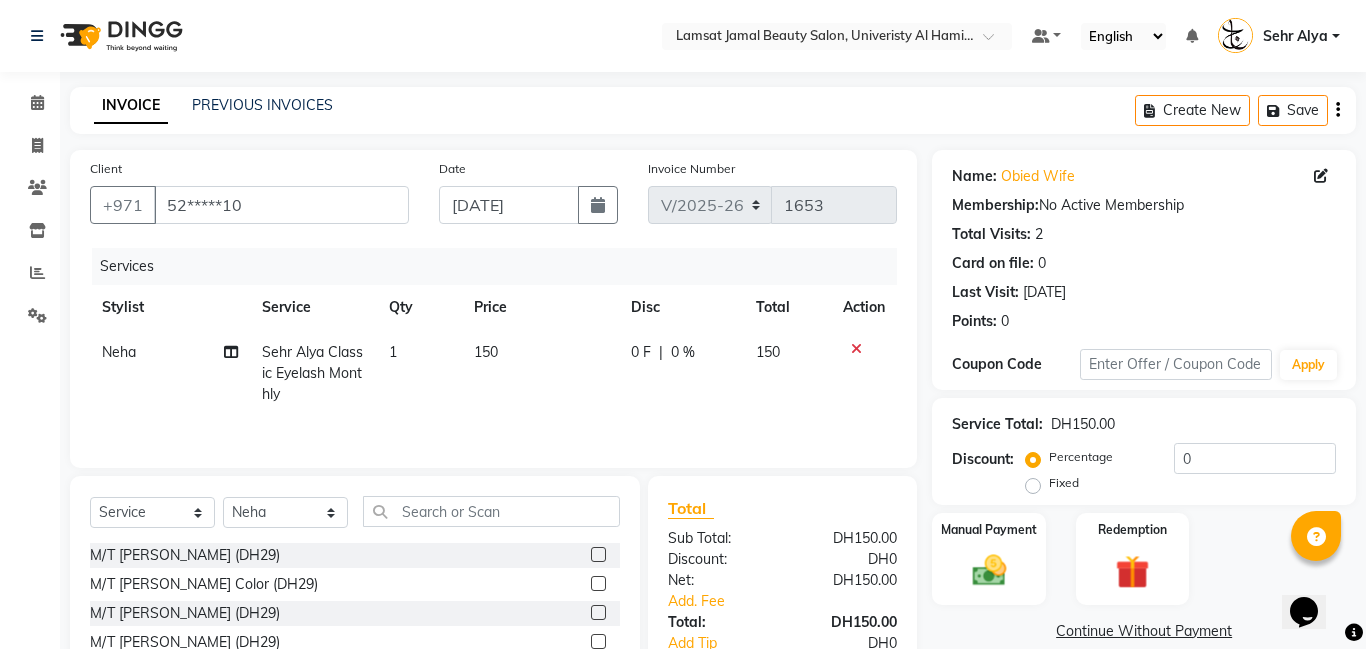 scroll, scrollTop: 75, scrollLeft: 0, axis: vertical 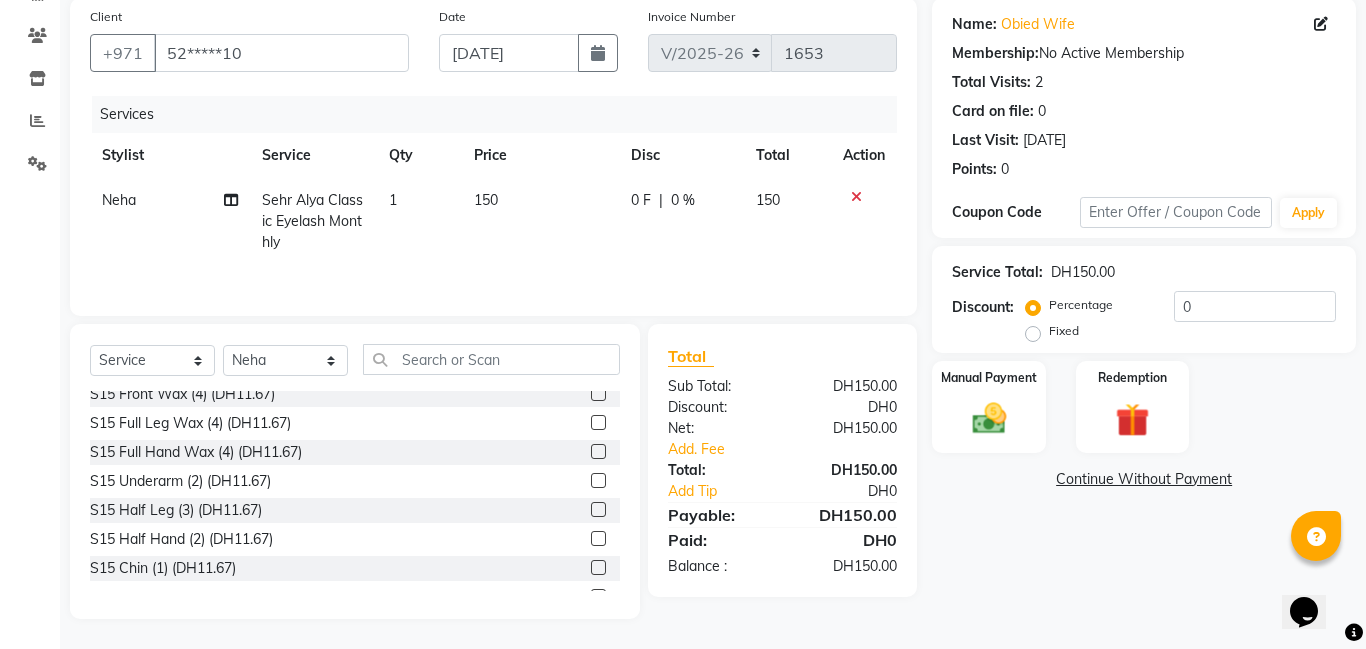 click 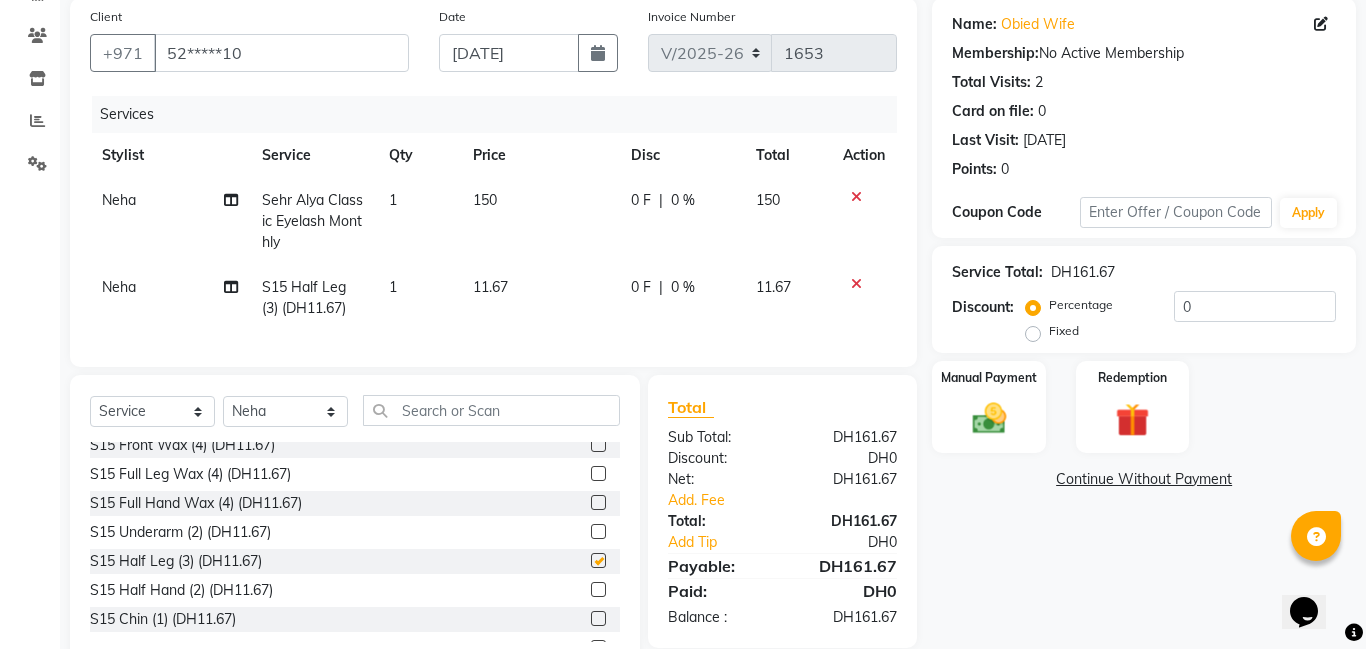 checkbox on "false" 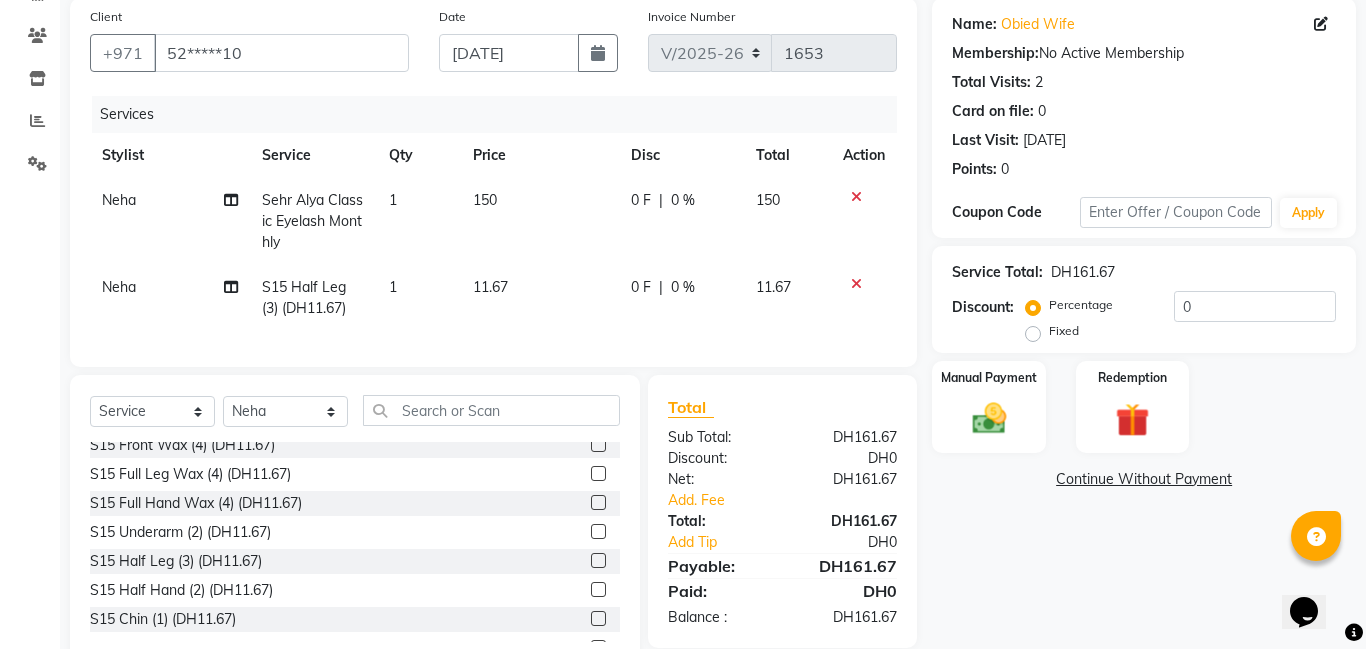click 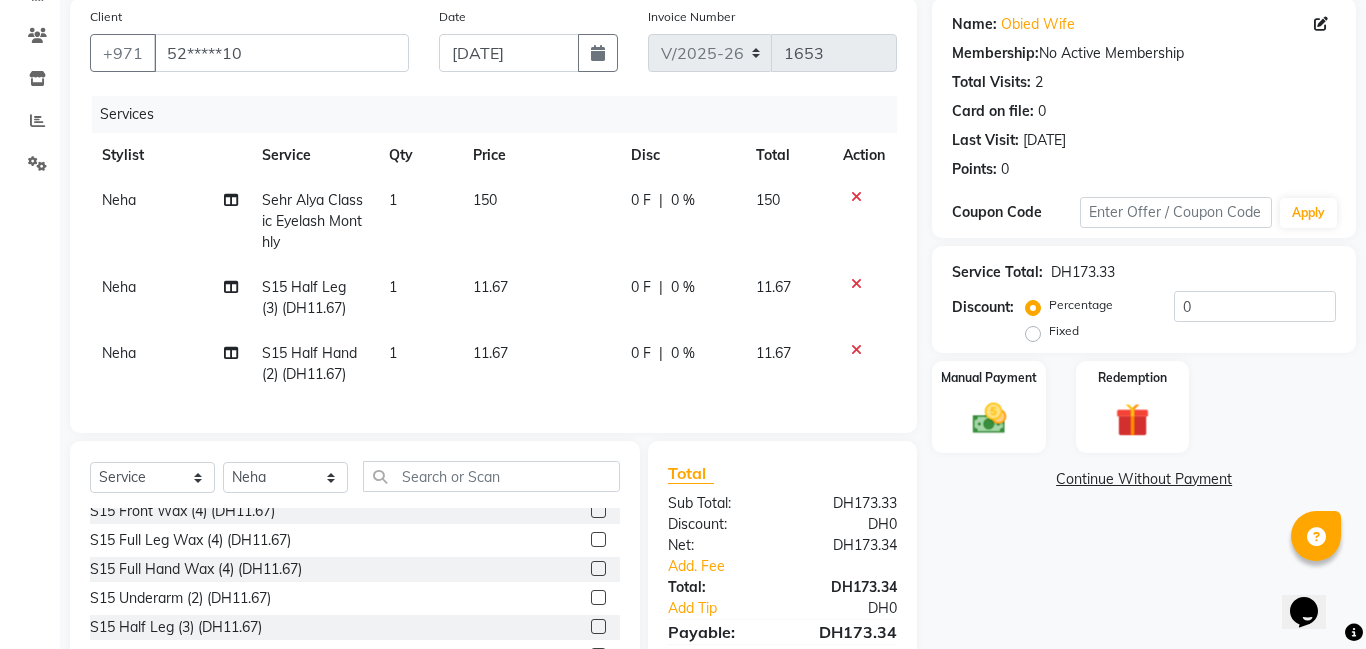 checkbox on "false" 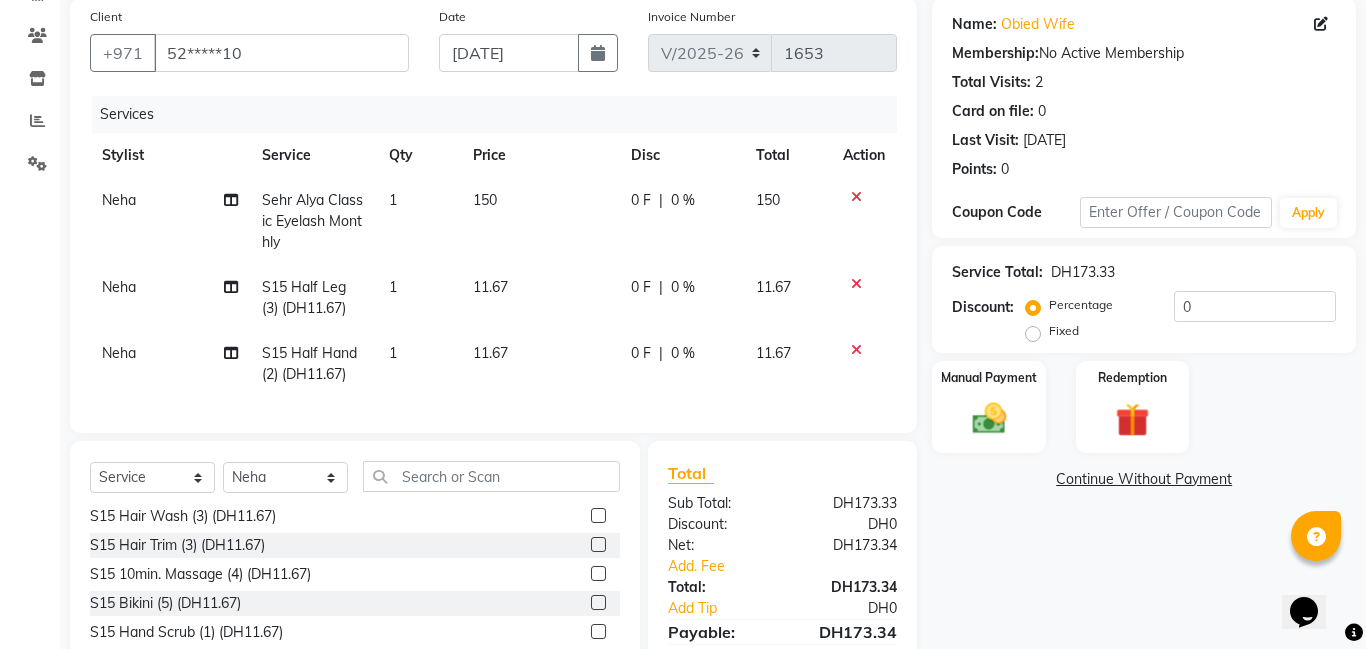 scroll, scrollTop: 17910, scrollLeft: 0, axis: vertical 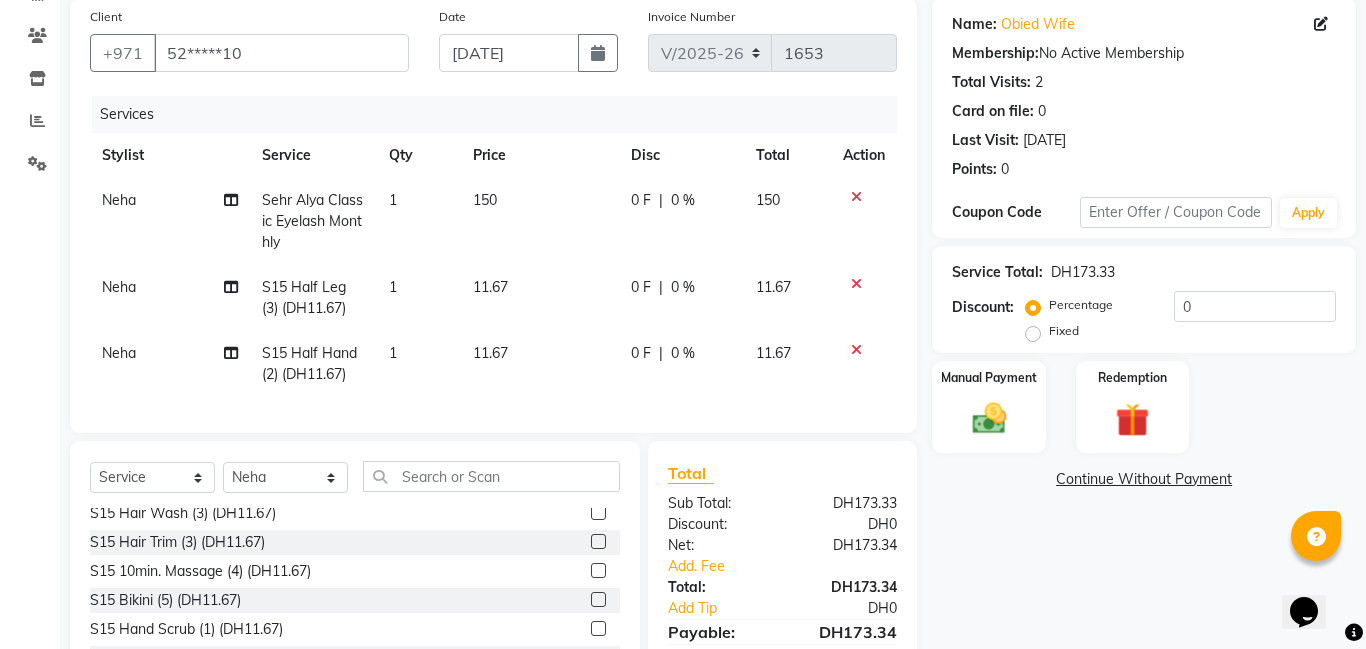 click 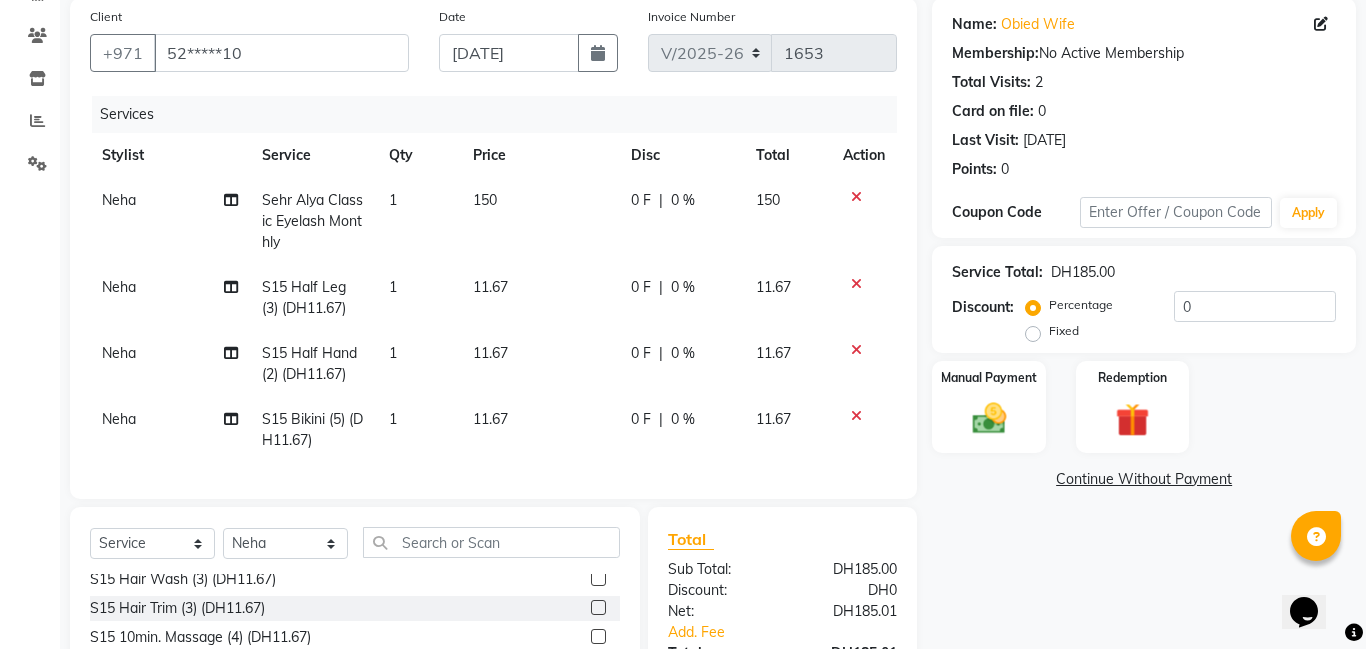 checkbox on "false" 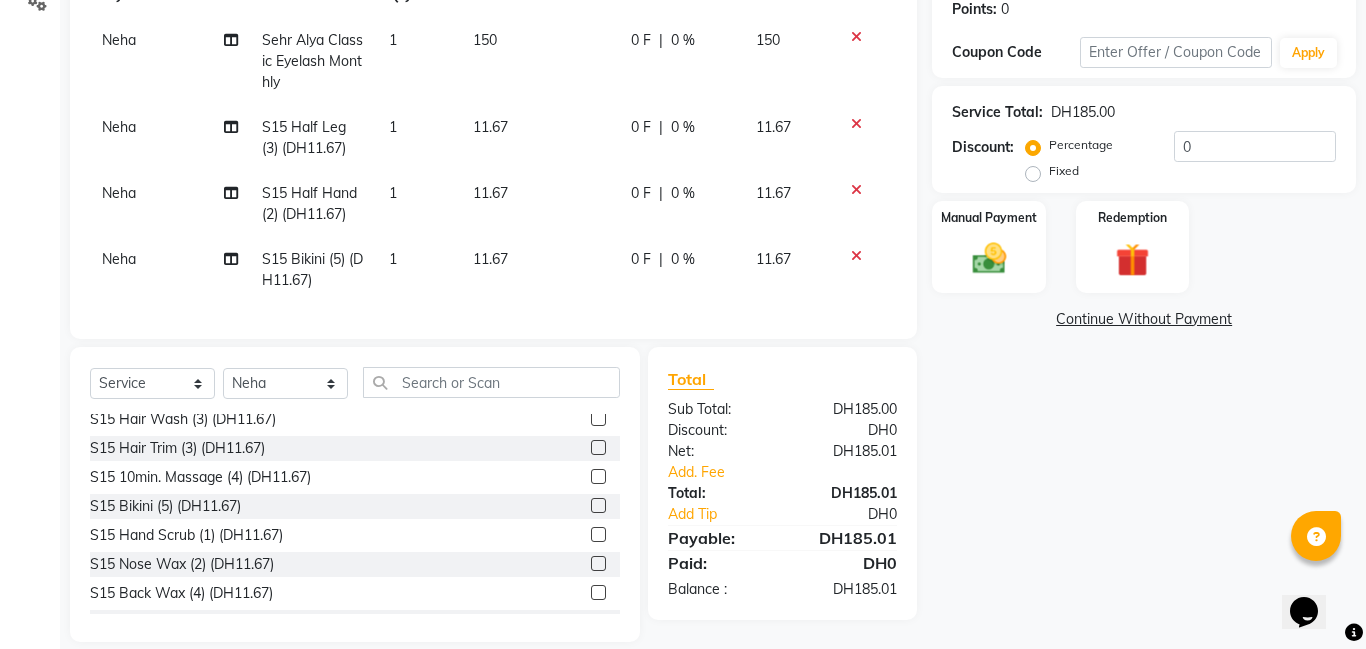 scroll, scrollTop: 317, scrollLeft: 0, axis: vertical 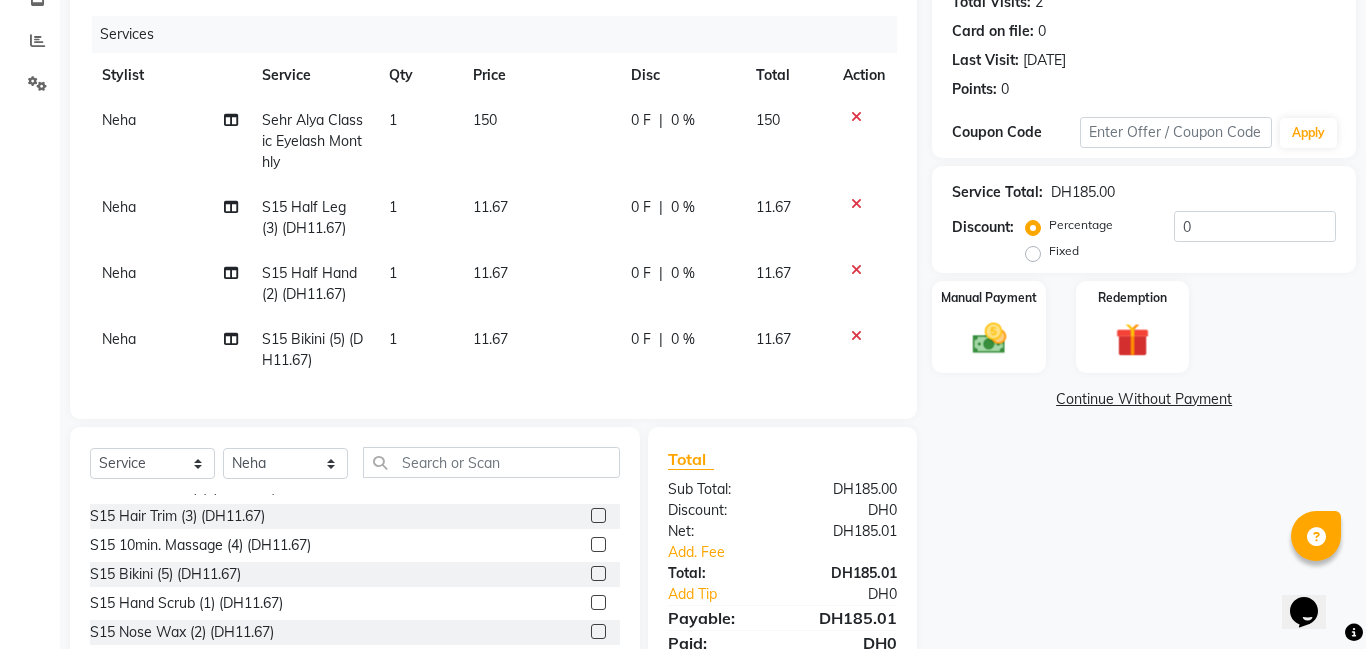 click 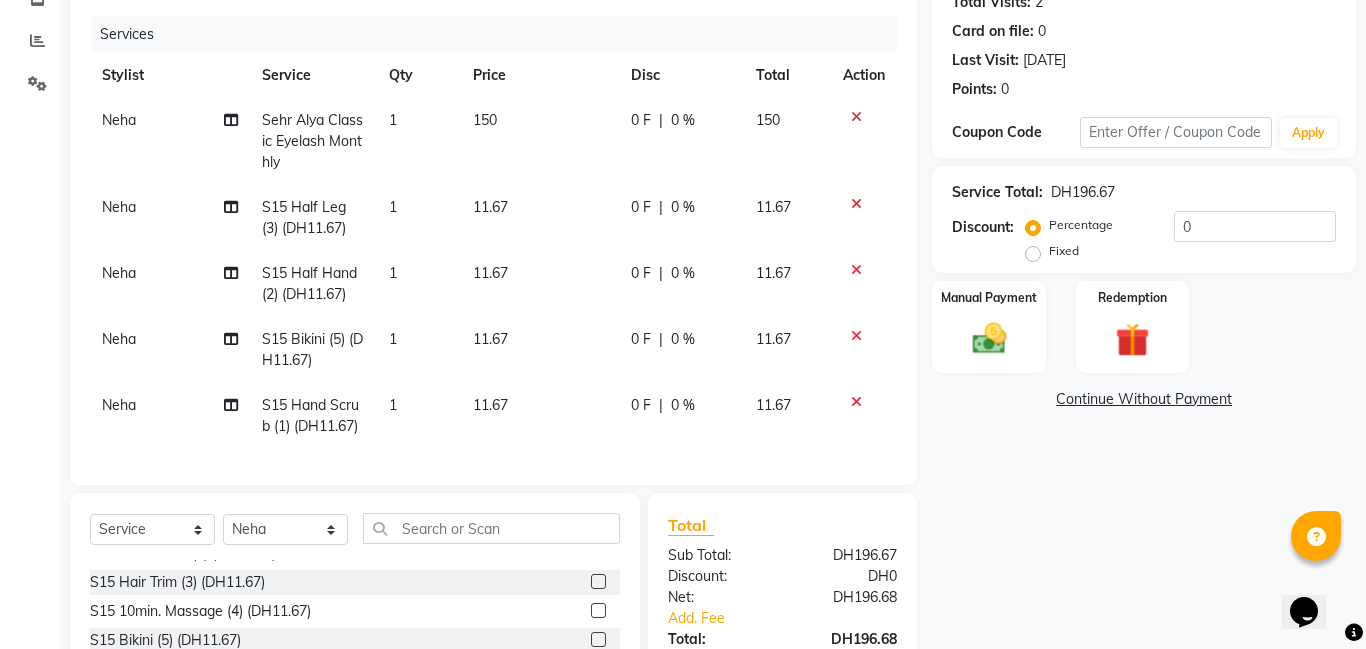 checkbox on "false" 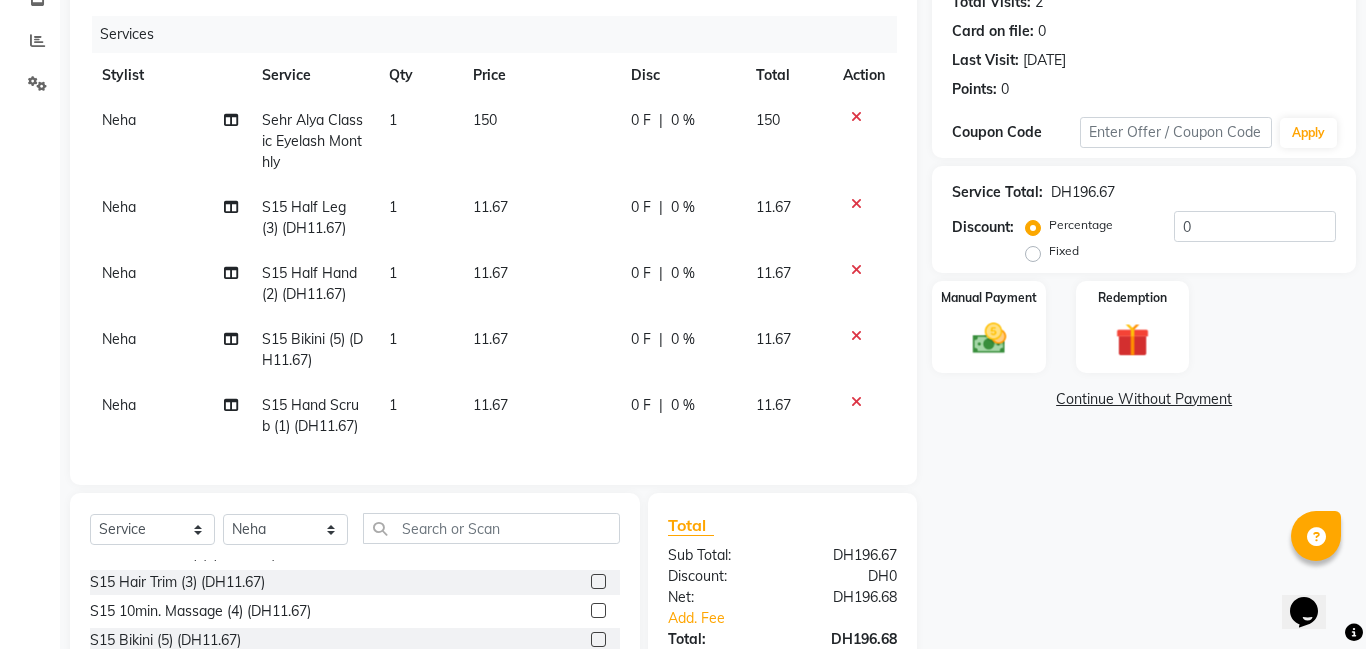 click 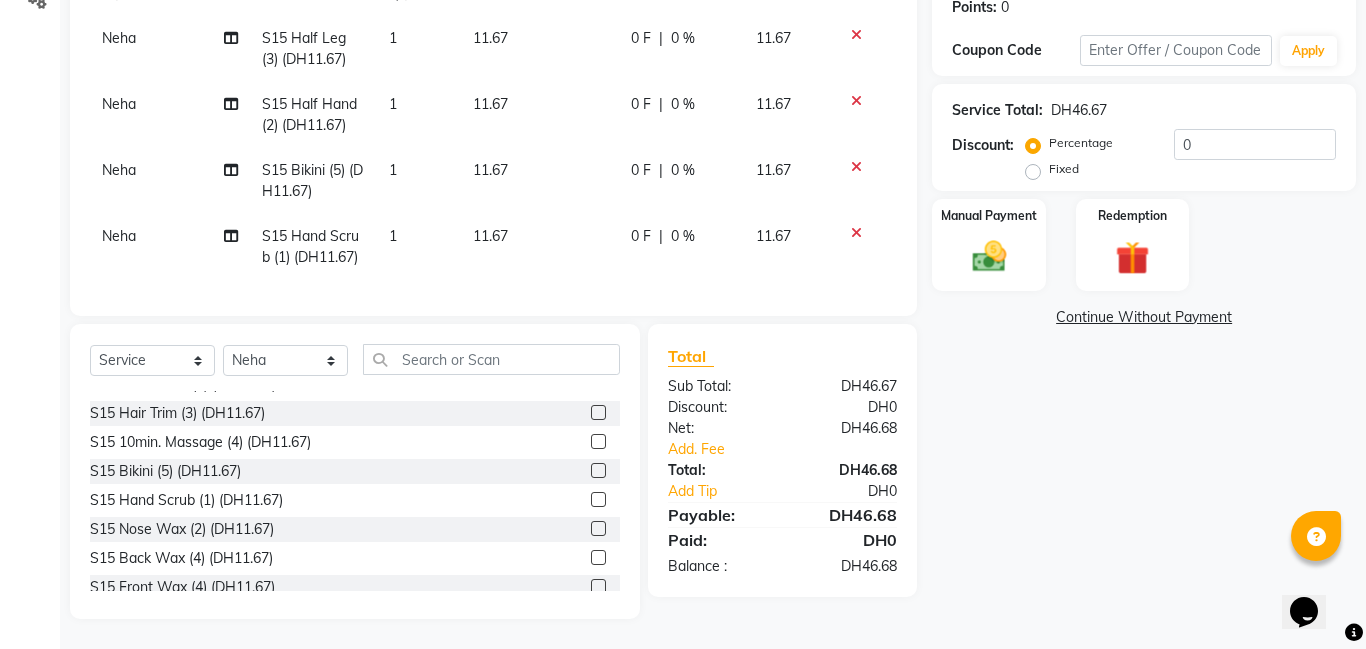 scroll, scrollTop: 0, scrollLeft: 0, axis: both 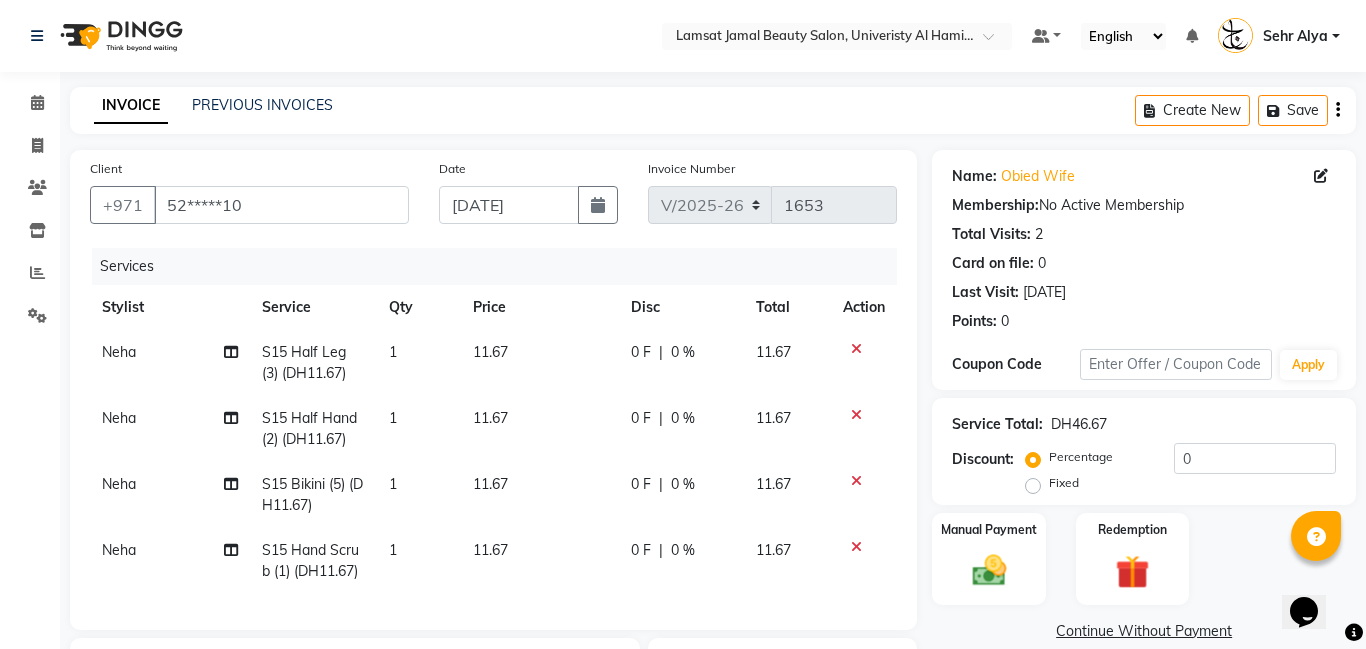 click on "1" 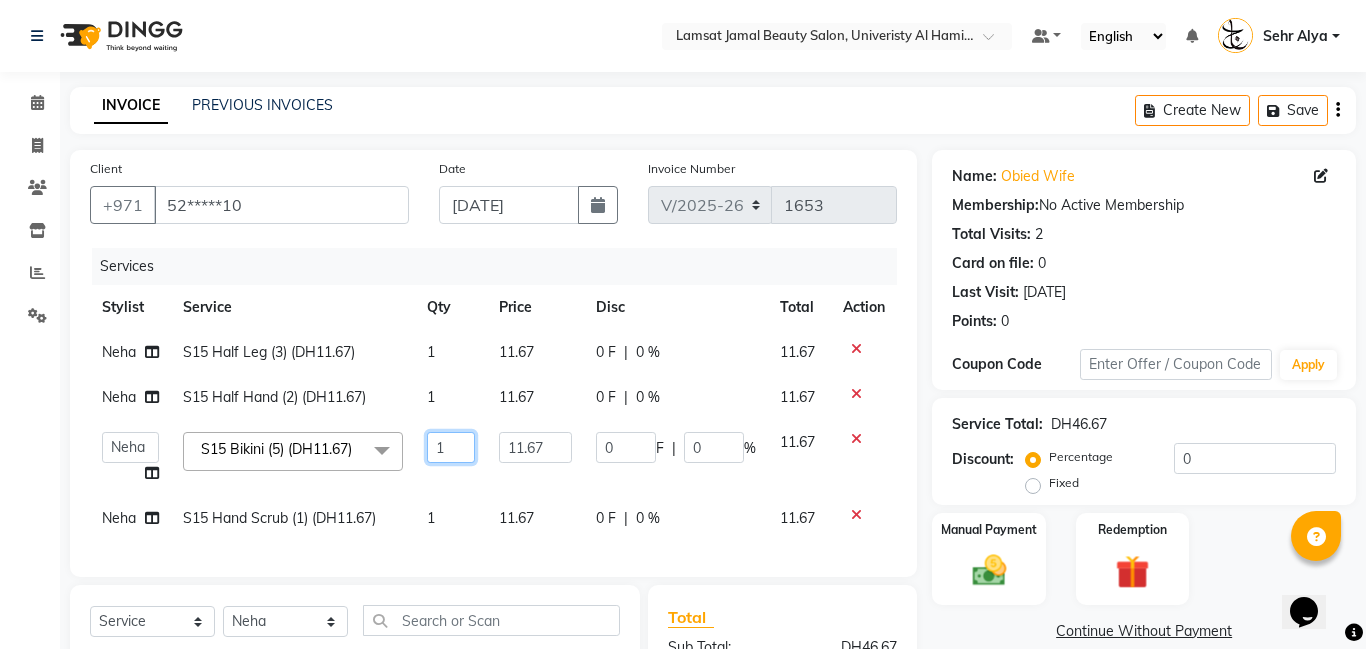 click on "1" 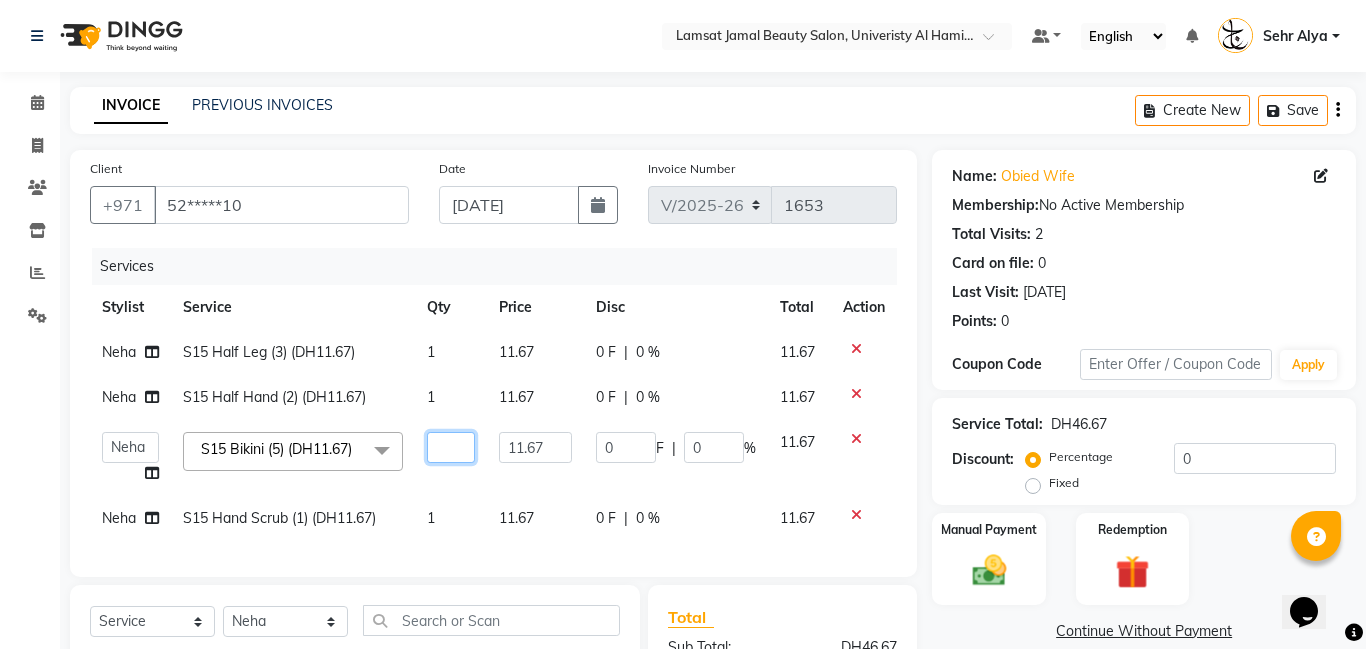 scroll, scrollTop: 10, scrollLeft: 0, axis: vertical 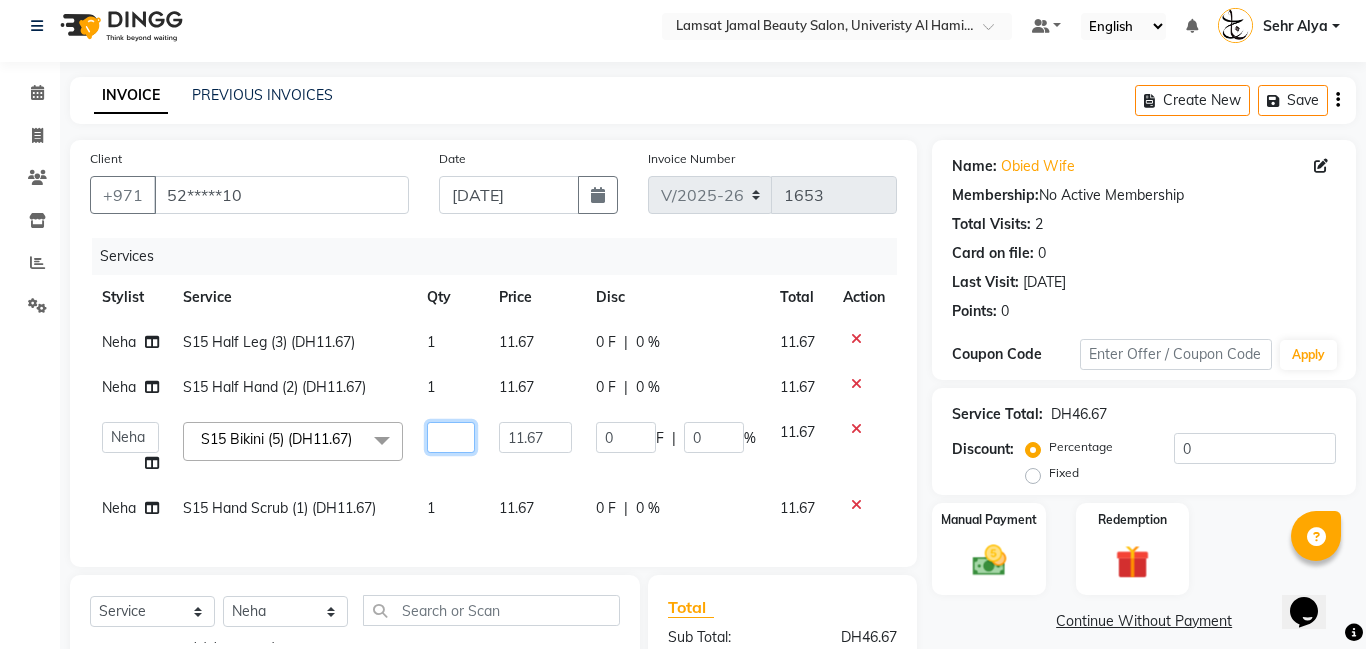 type on "5" 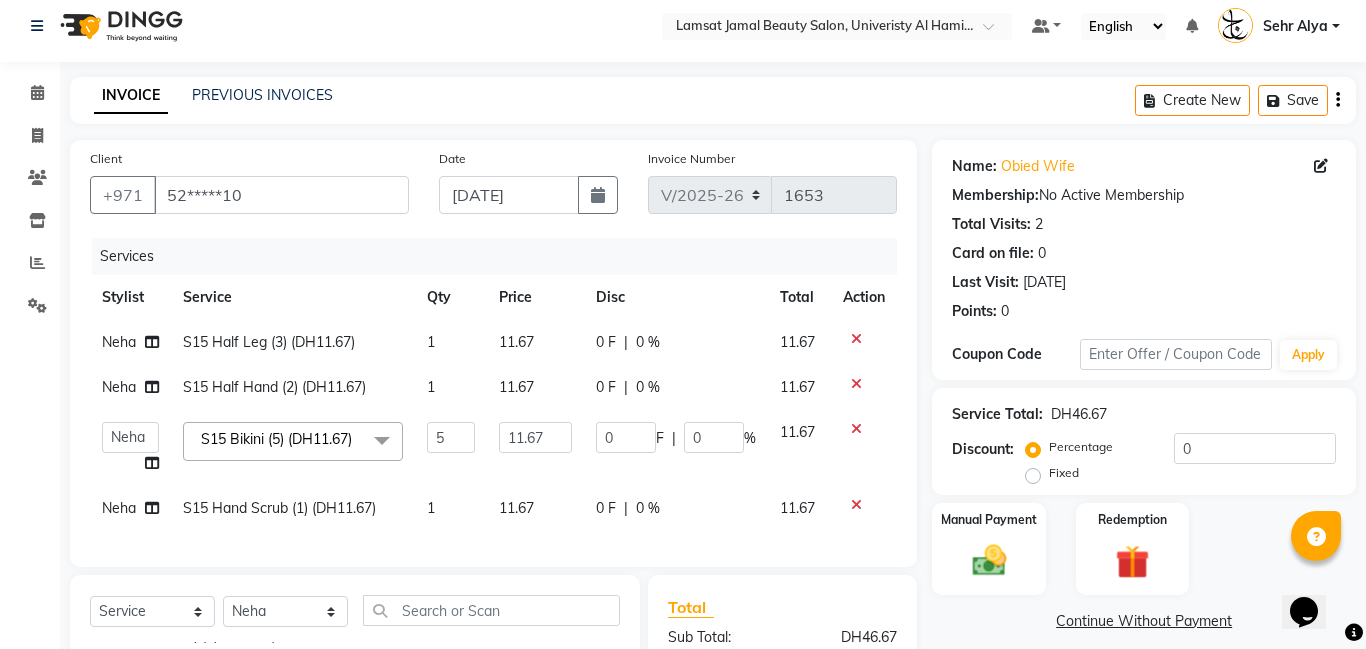 click on "1" 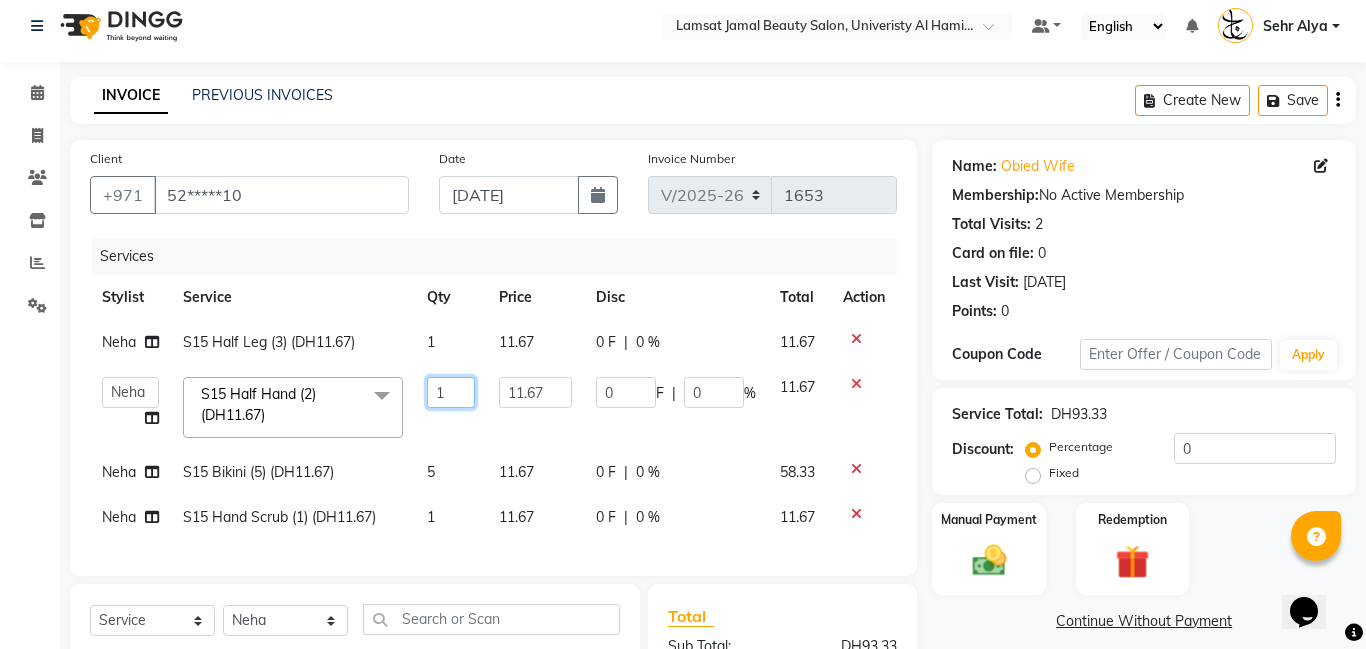 click on "1" 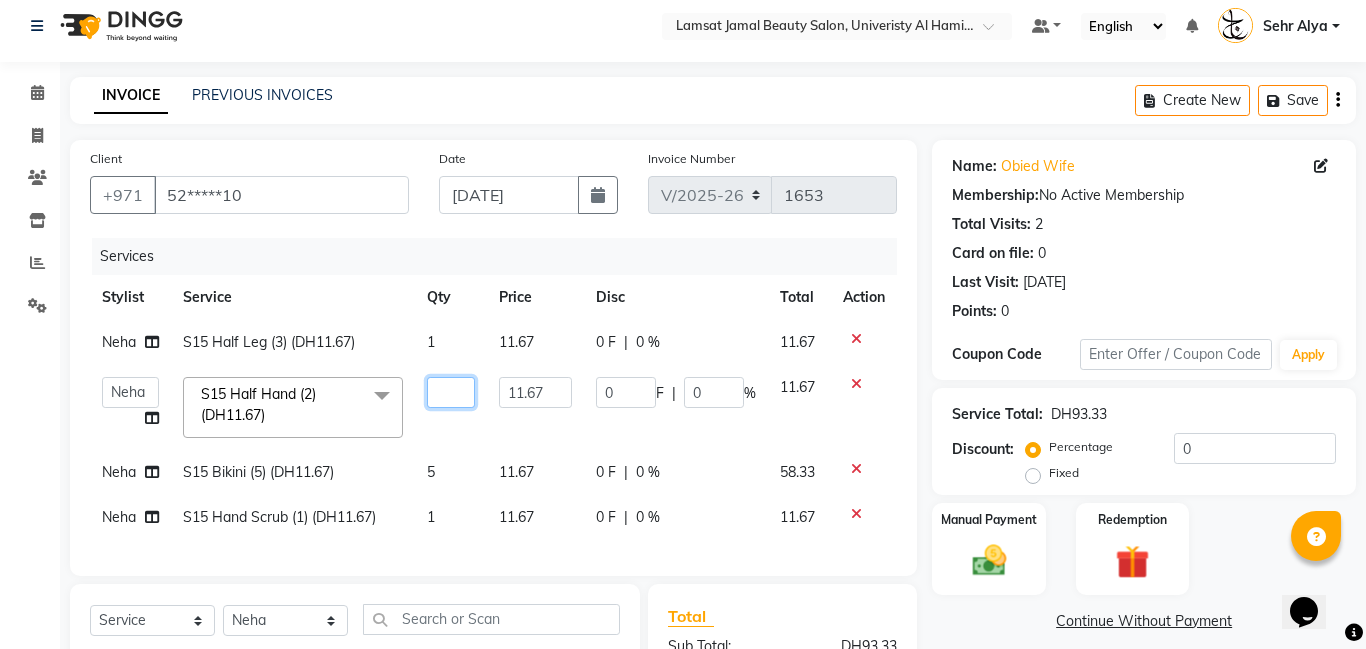 type on "3" 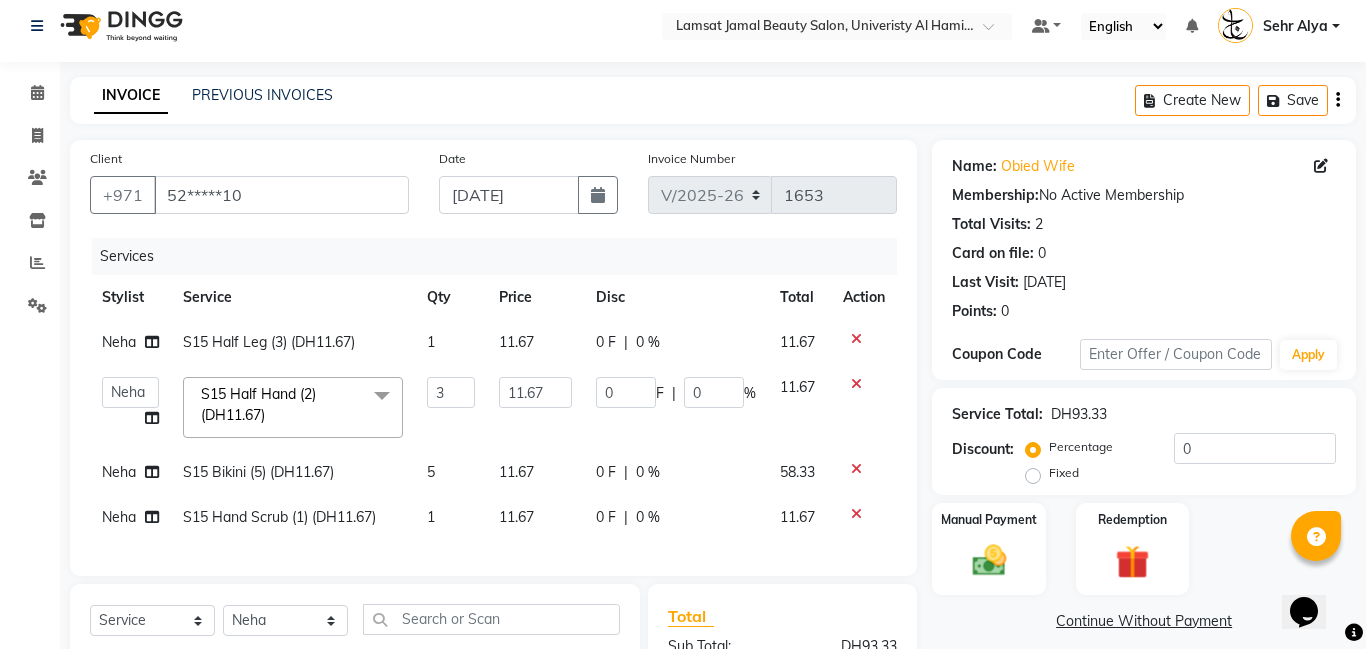 click on "1" 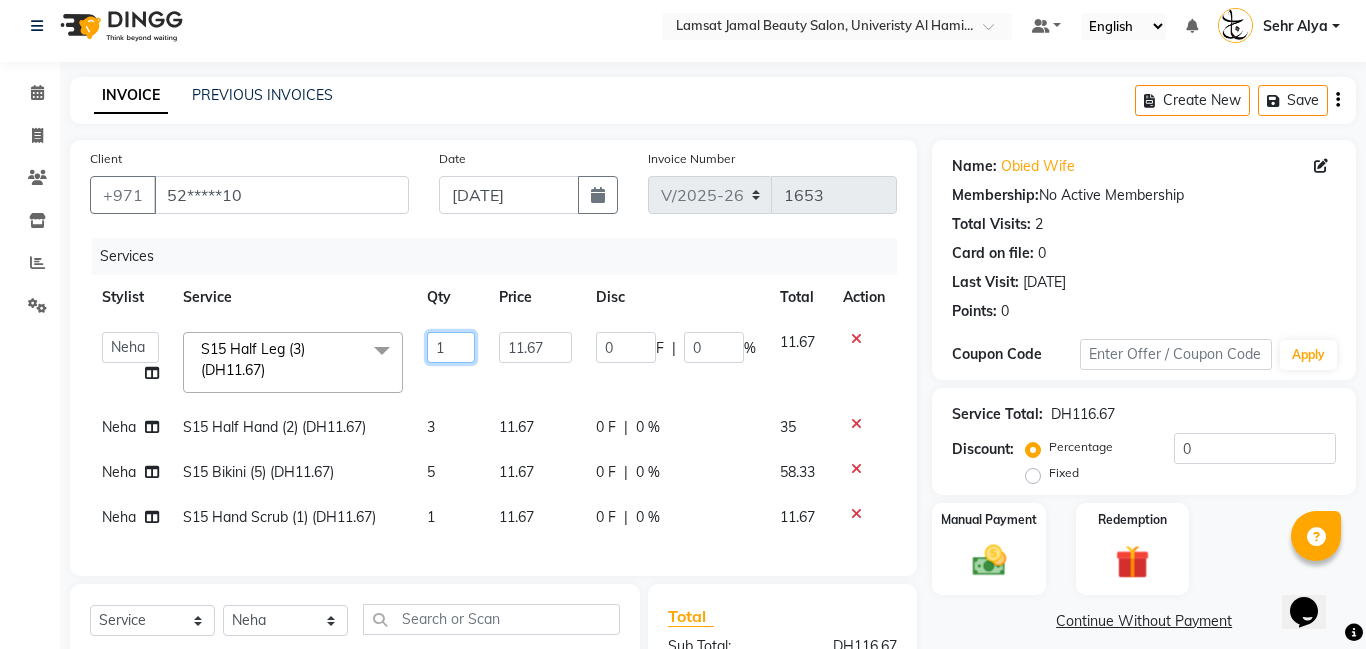 click on "1" 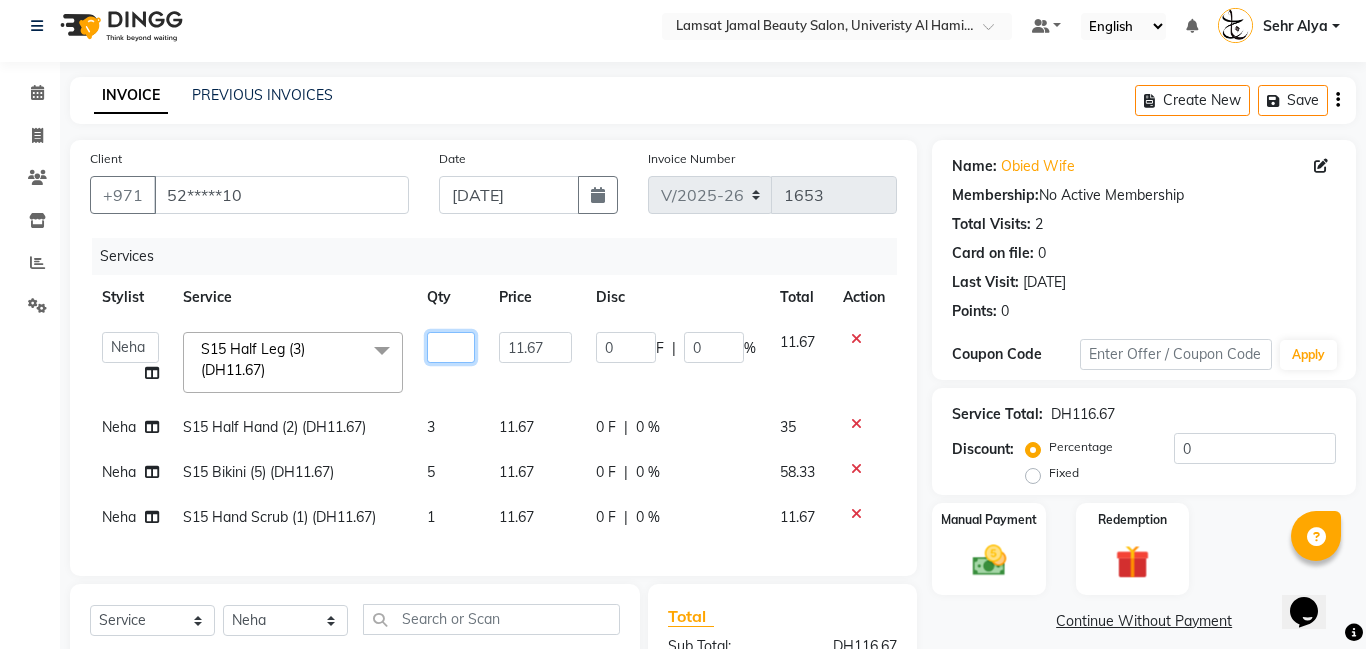 type on "3" 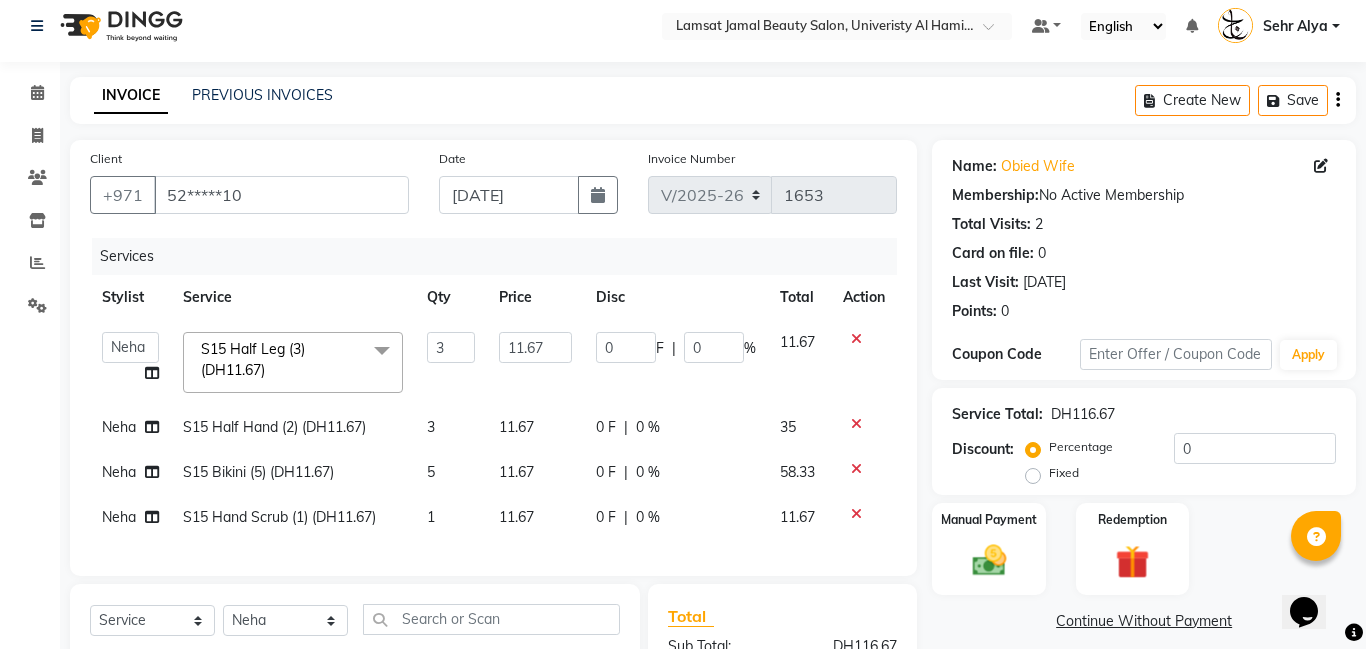 click on "3" 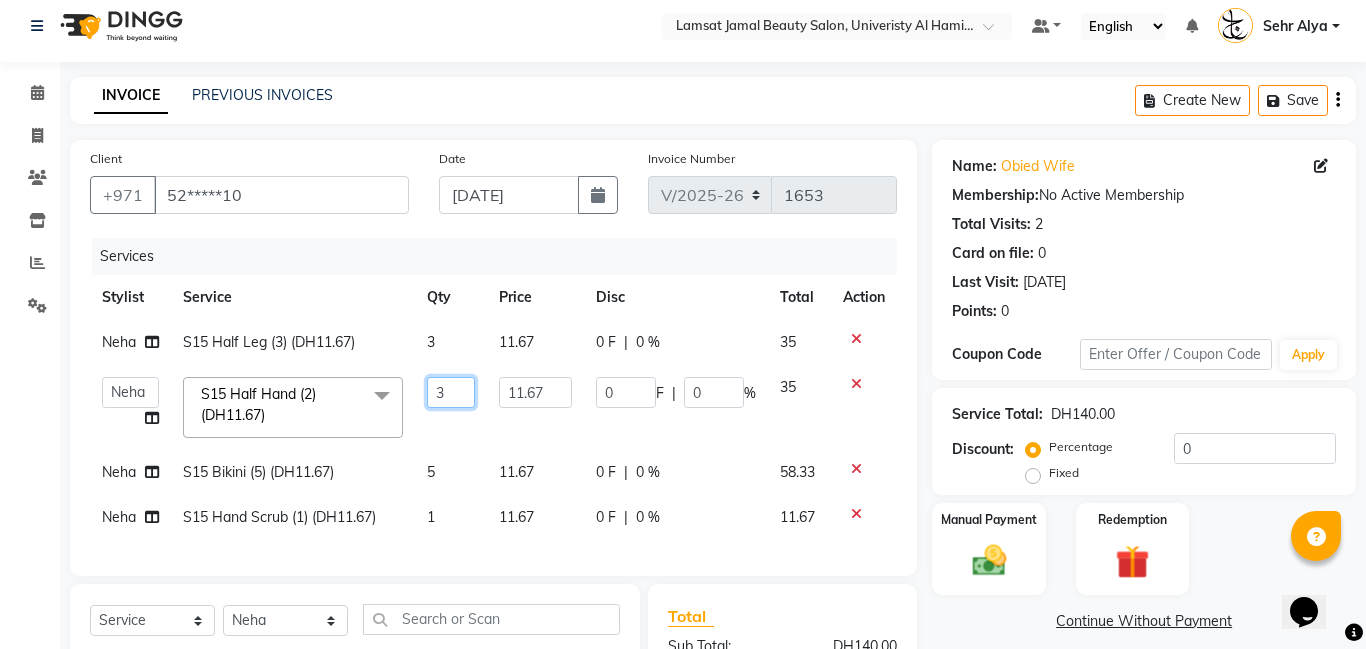 click on "3" 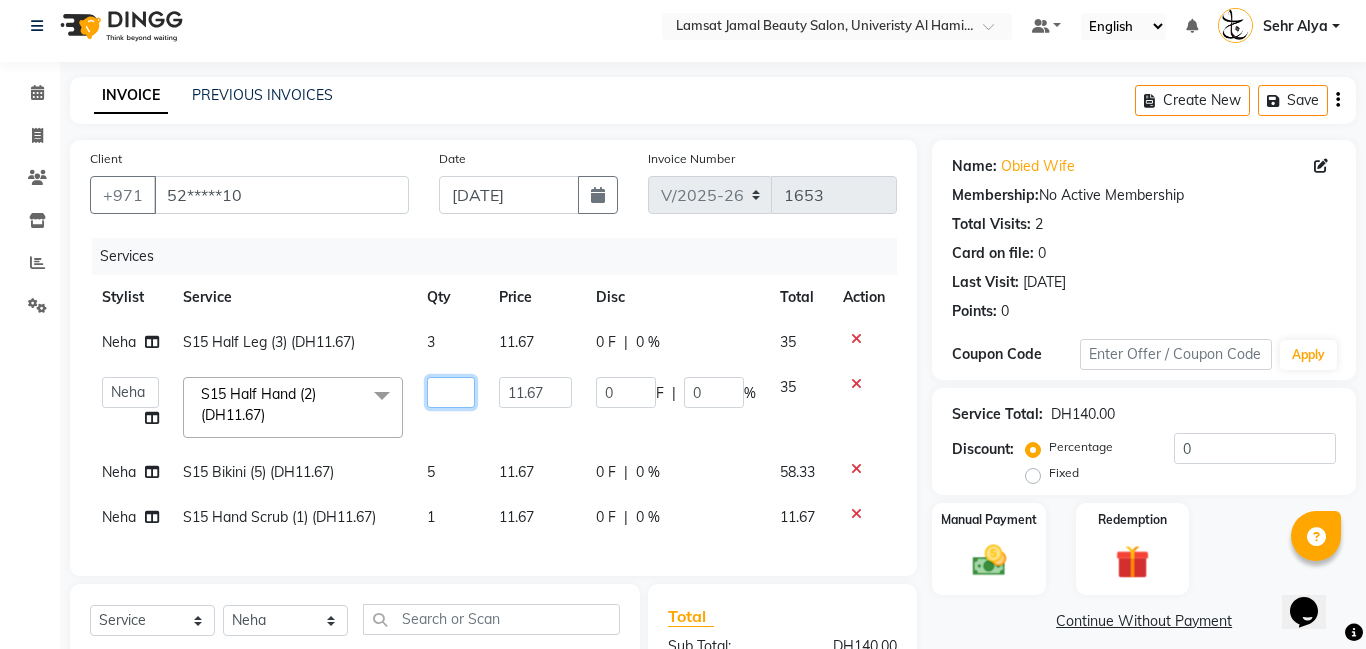 type on "2" 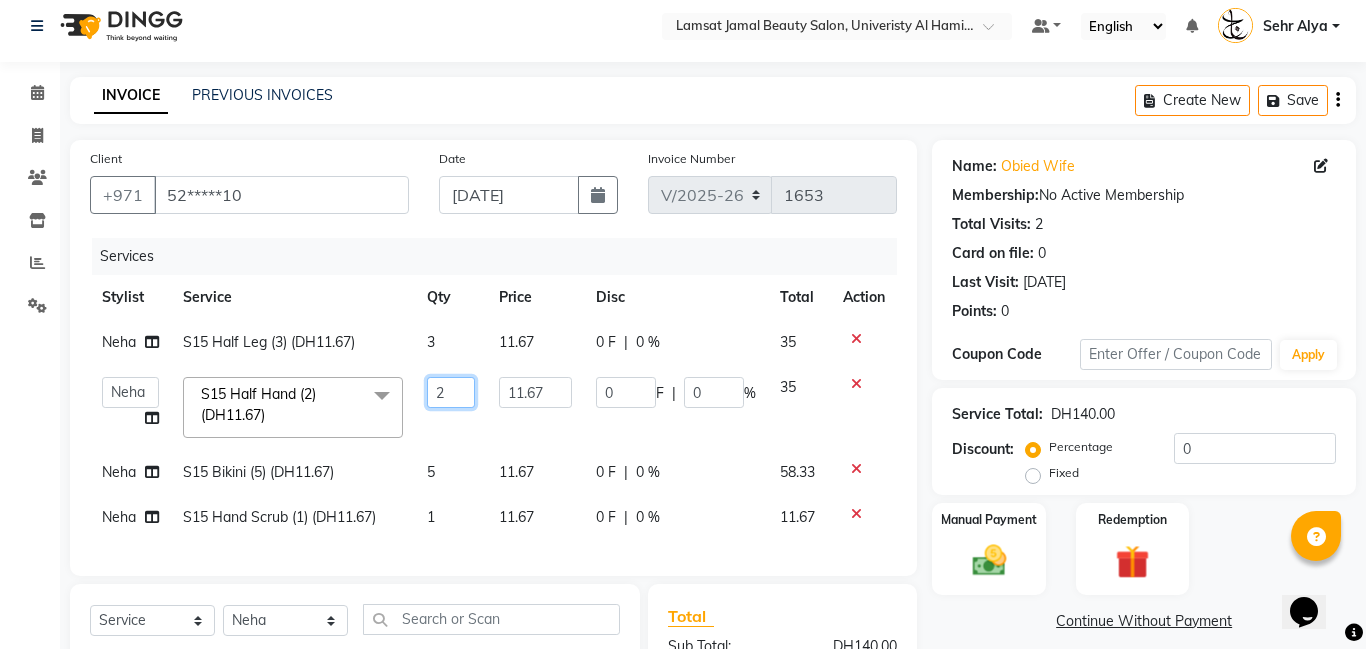 scroll, scrollTop: 270, scrollLeft: 0, axis: vertical 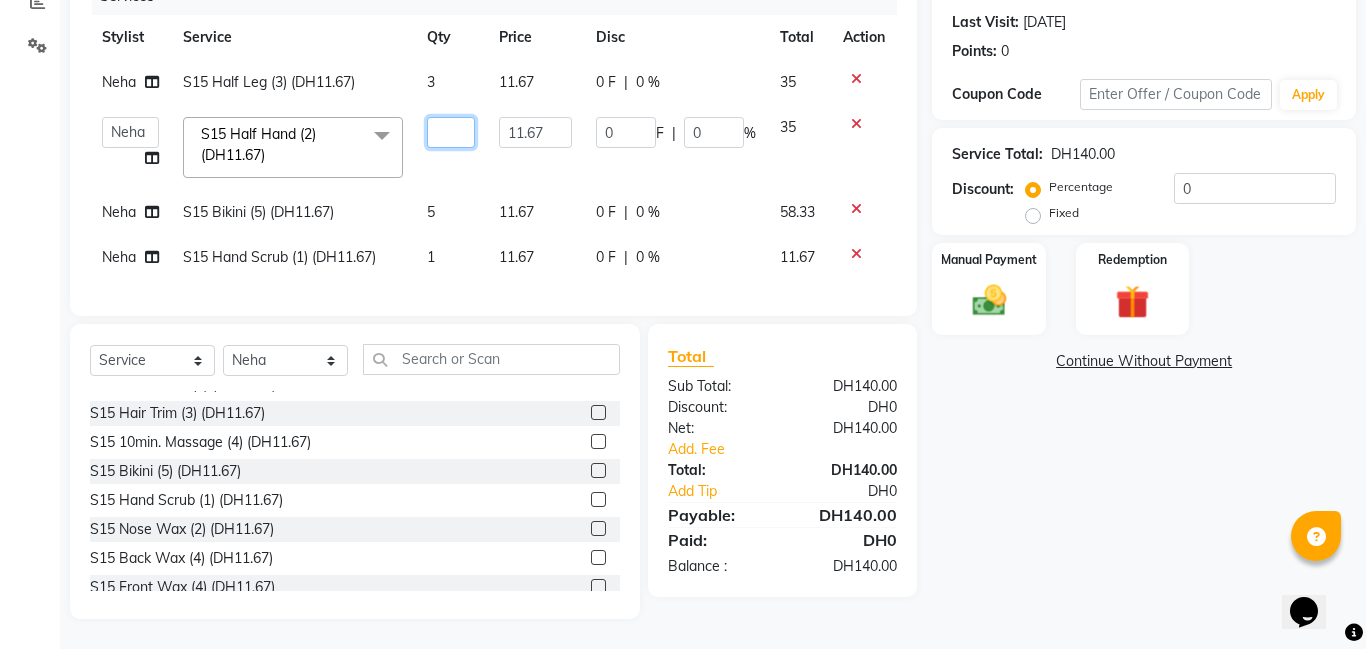 type on "3" 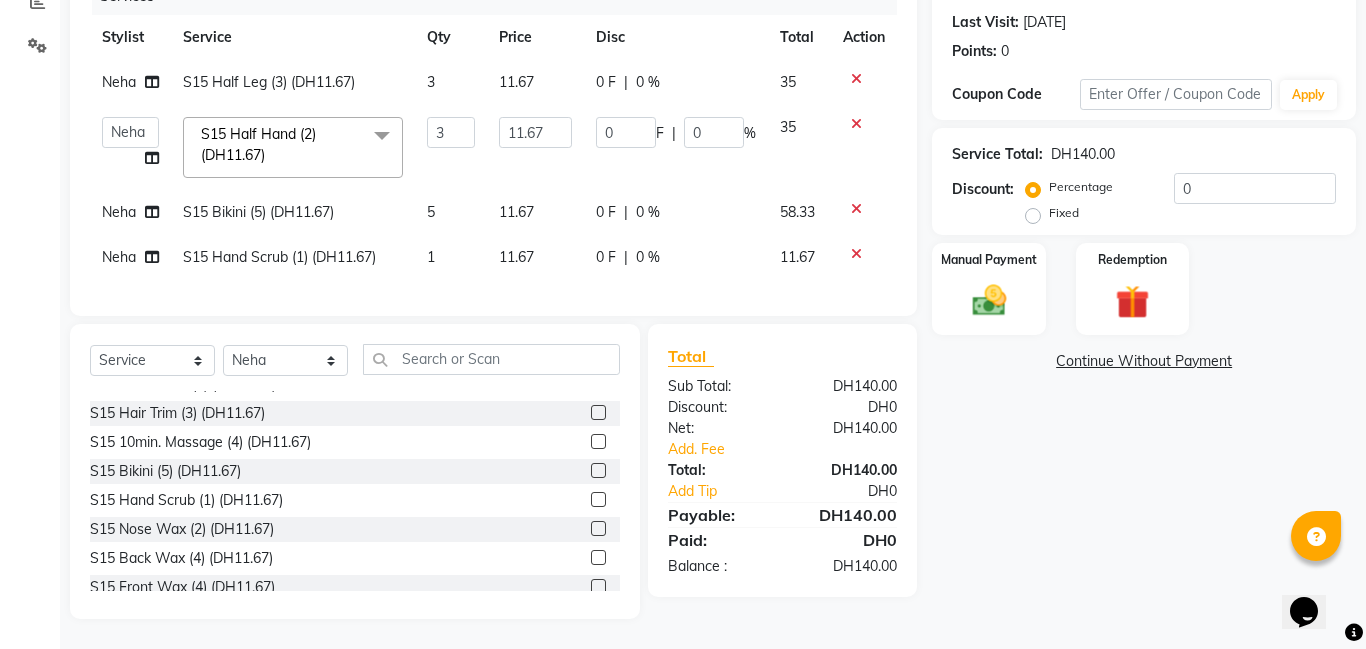 click on "Name: Obied Wife  Membership:  No Active Membership  Total Visits:  2 Card on file:  0 Last Visit:   [DATE] Points:   0  Coupon Code Apply Service Total:  DH140.00  Discount:  Percentage   Fixed  0 Manual Payment Redemption  Continue Without Payment" 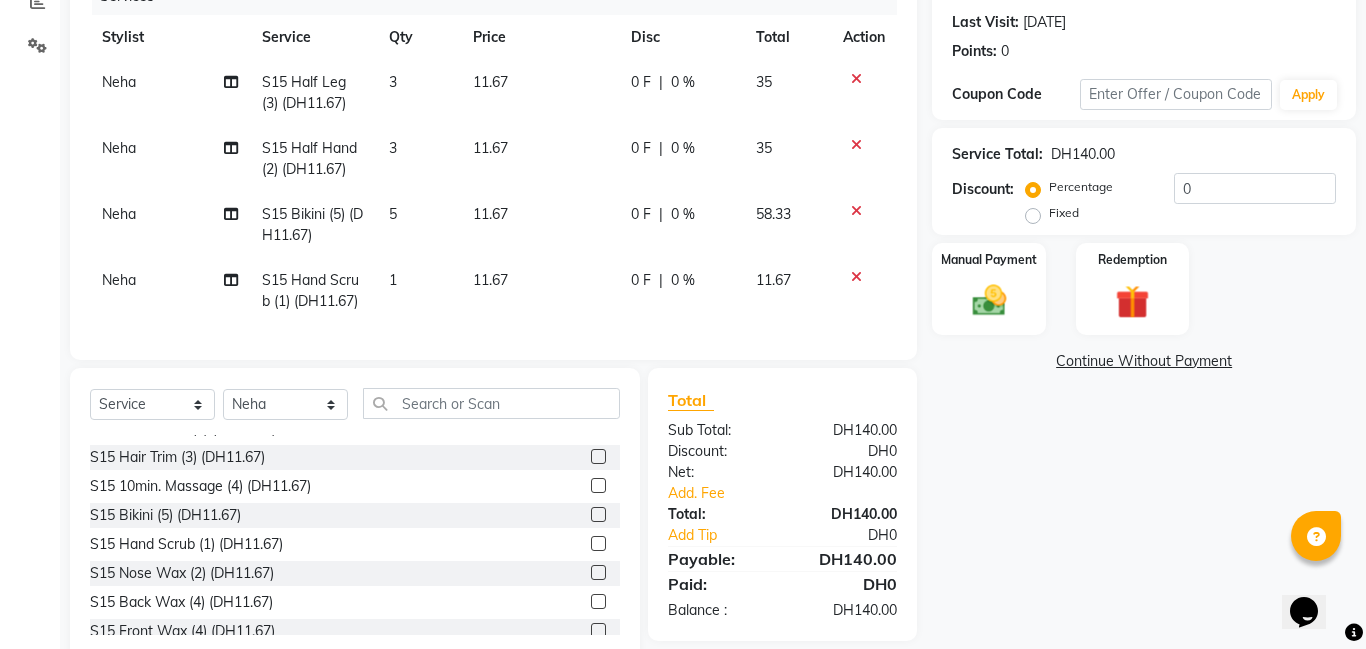click on "1" 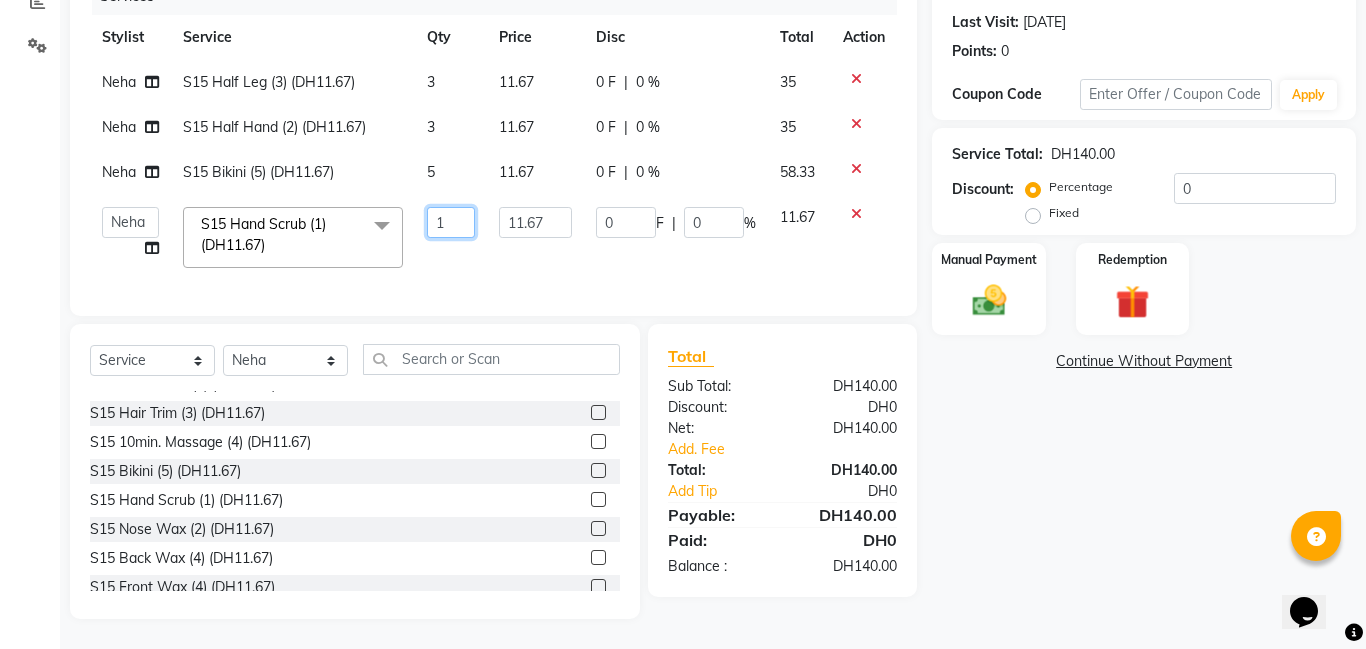 click on "1" 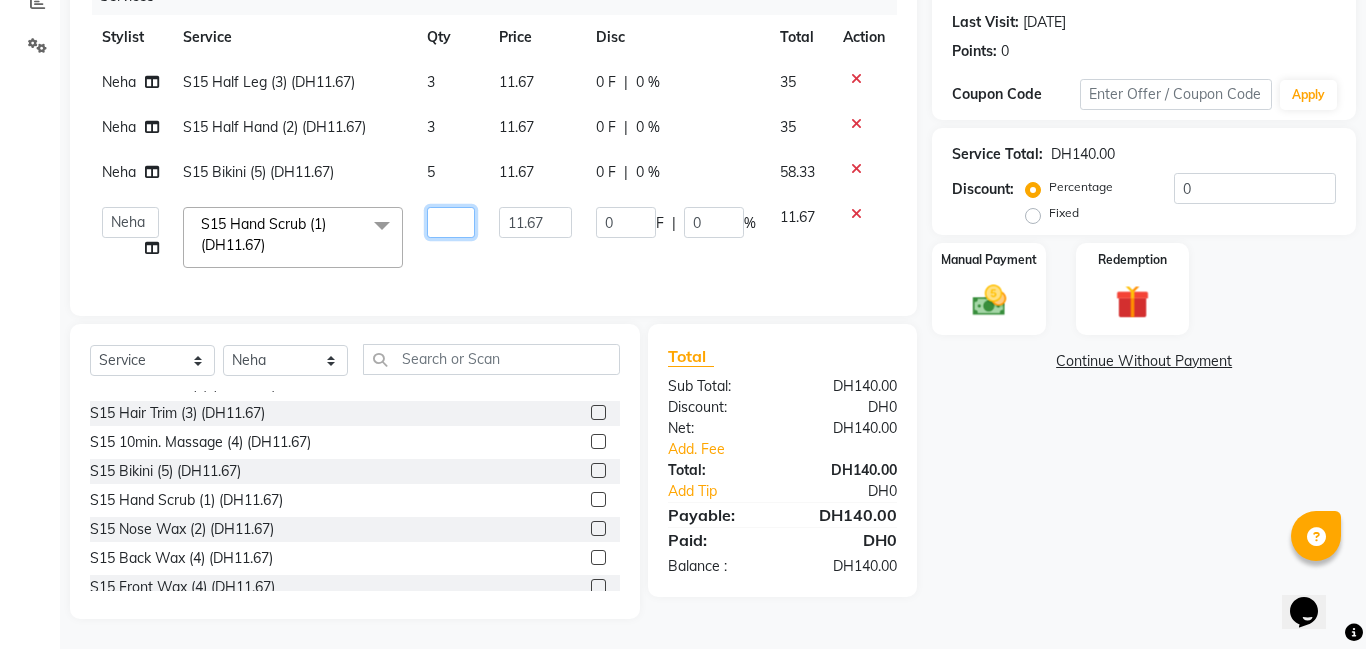 type on "2" 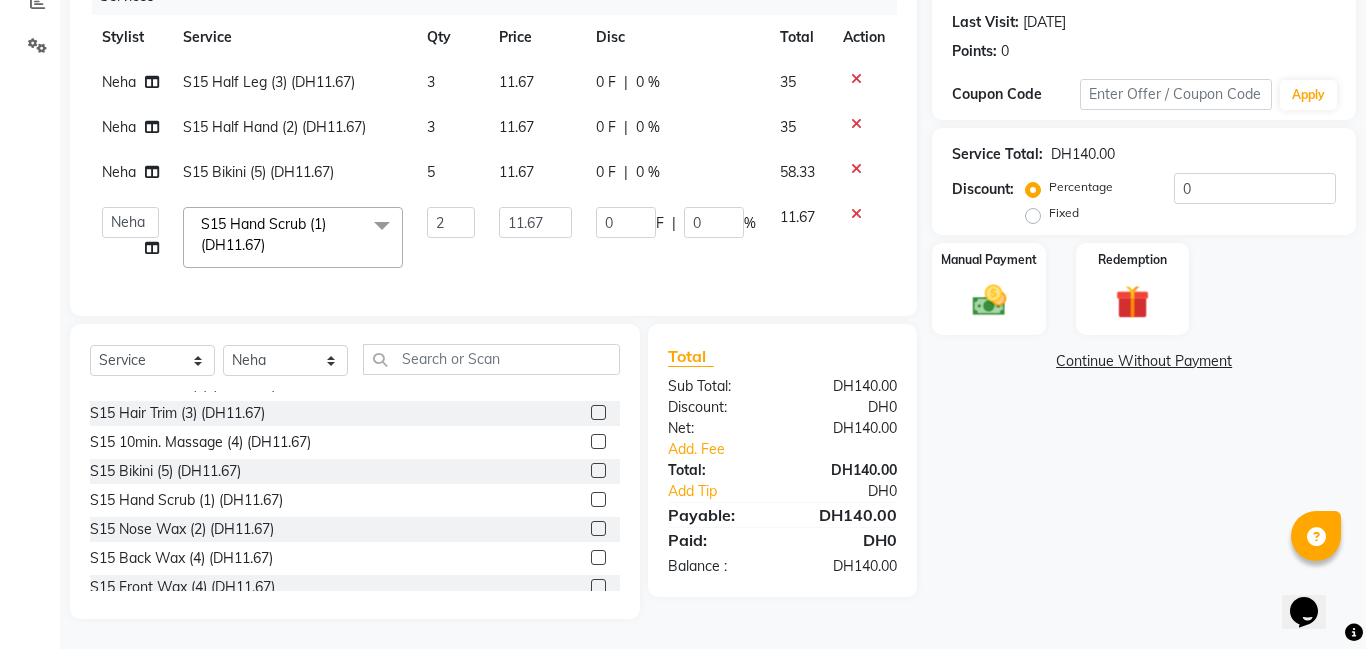 click on "Name: Obied Wife  Membership:  No Active Membership  Total Visits:  2 Card on file:  0 Last Visit:   [DATE] Points:   0  Coupon Code Apply Service Total:  DH140.00  Discount:  Percentage   Fixed  0 Manual Payment Redemption  Continue Without Payment" 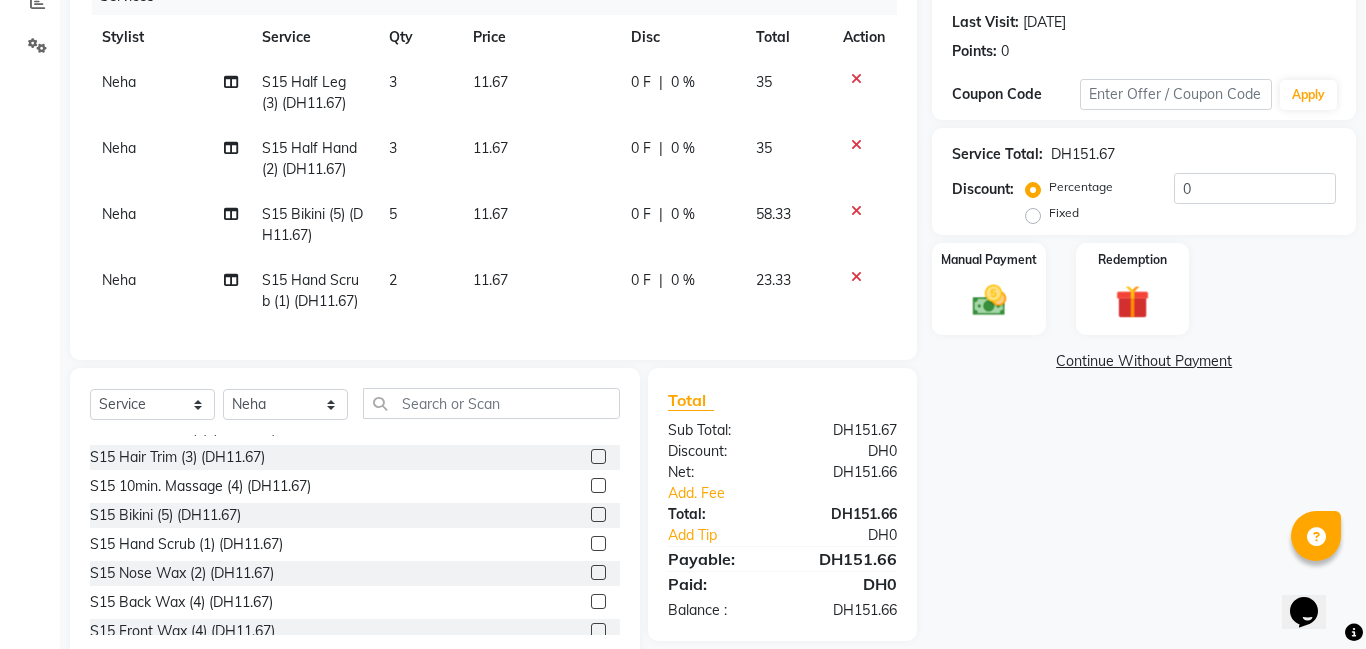 scroll, scrollTop: 314, scrollLeft: 0, axis: vertical 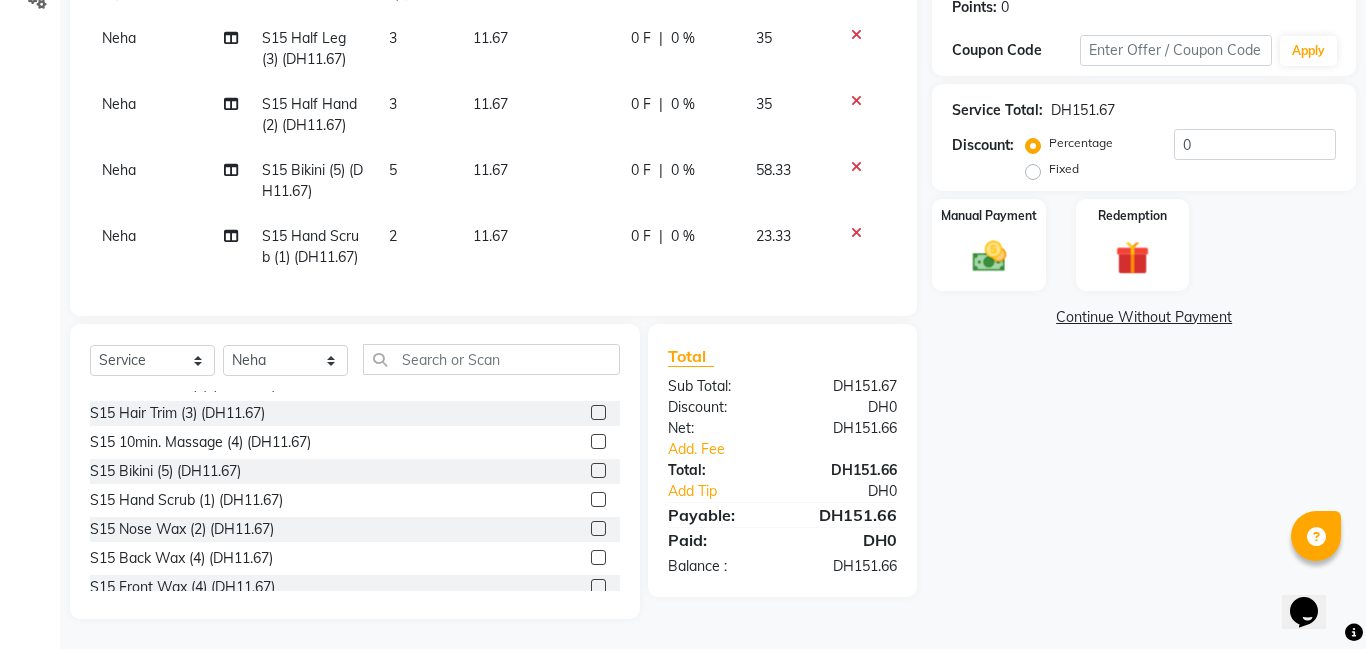 click on "0 %" 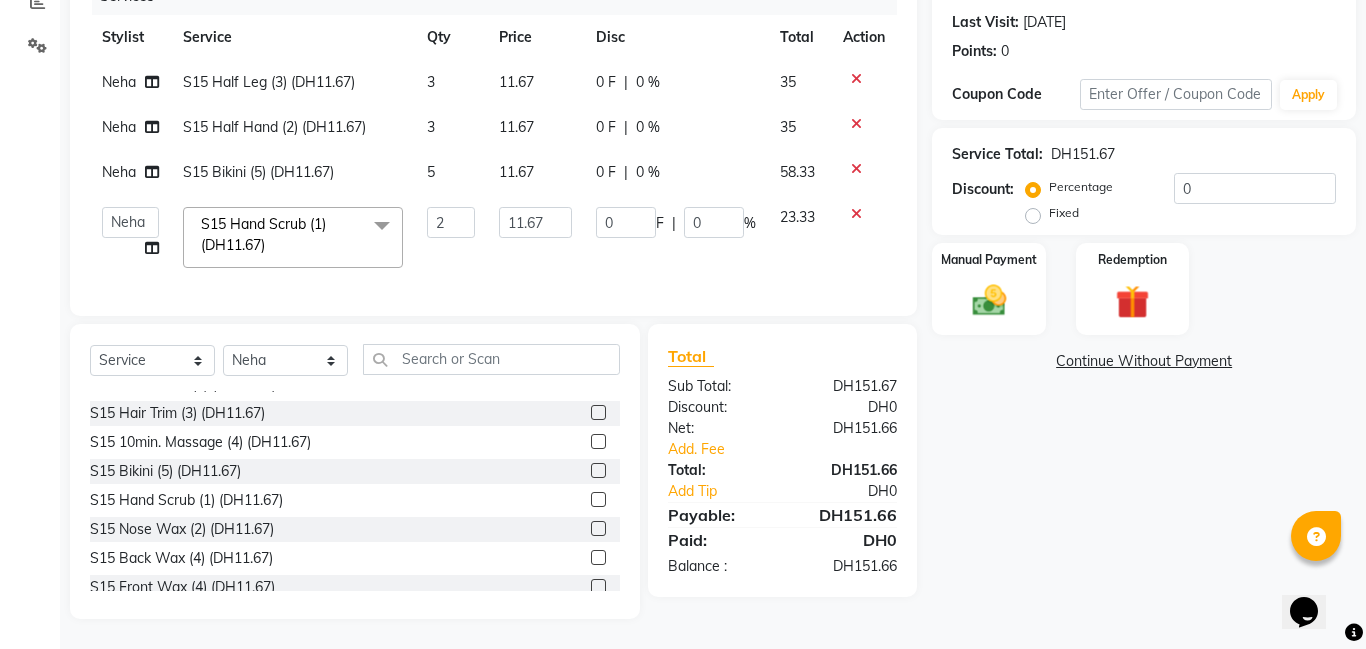 scroll, scrollTop: 270, scrollLeft: 0, axis: vertical 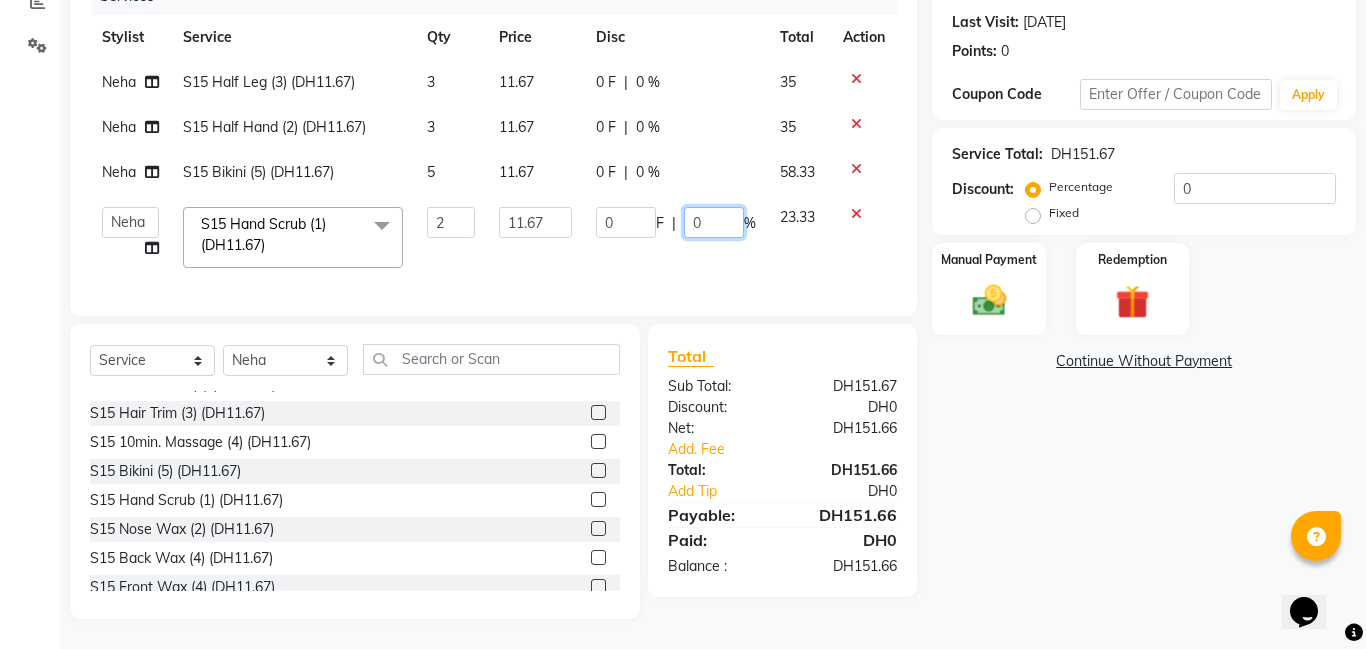 click on "0" 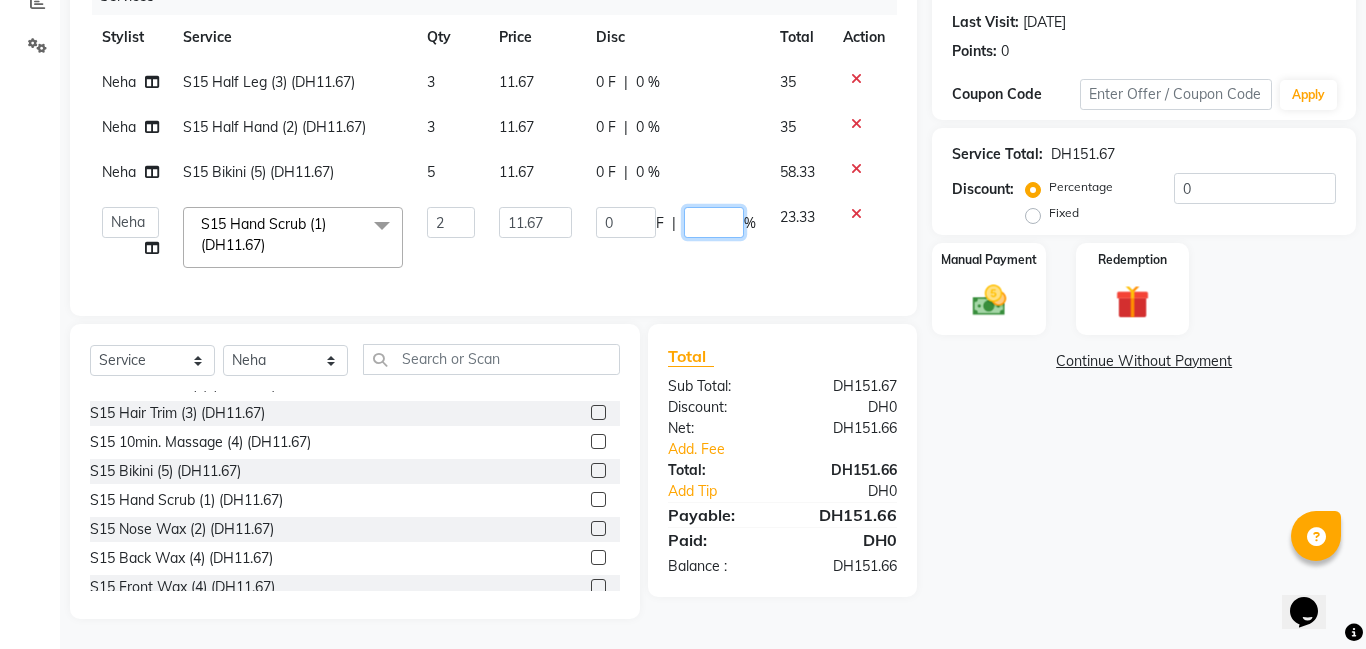 type on "5" 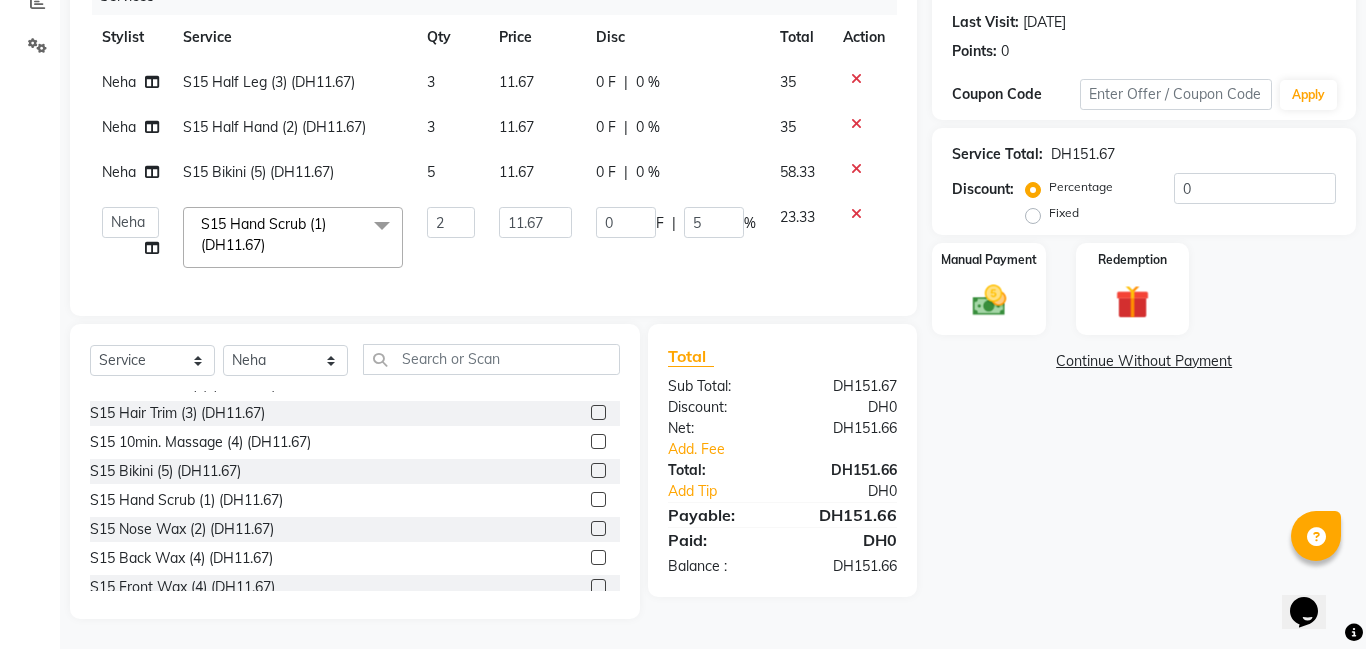 click on "Name: Obied Wife  Membership:  No Active Membership  Total Visits:  2 Card on file:  0 Last Visit:   [DATE] Points:   0  Coupon Code Apply Service Total:  DH151.67  Discount:  Percentage   Fixed  0 Manual Payment Redemption  Continue Without Payment" 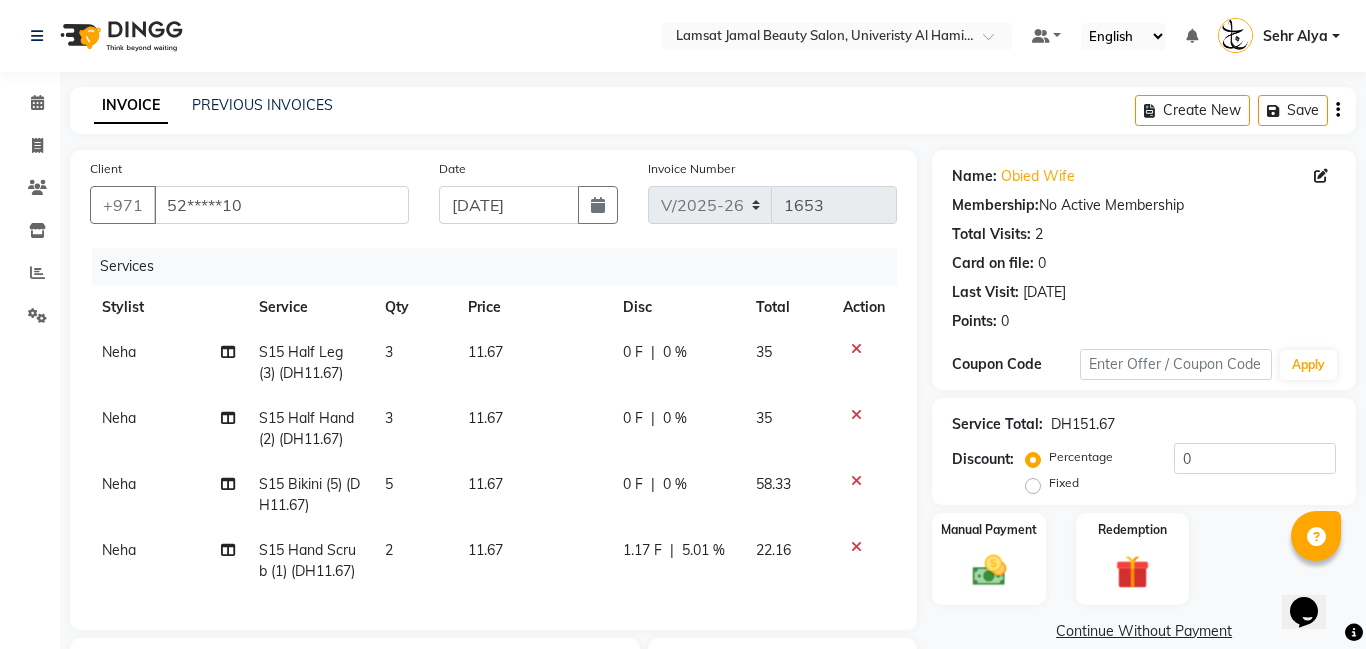 scroll, scrollTop: 304, scrollLeft: 0, axis: vertical 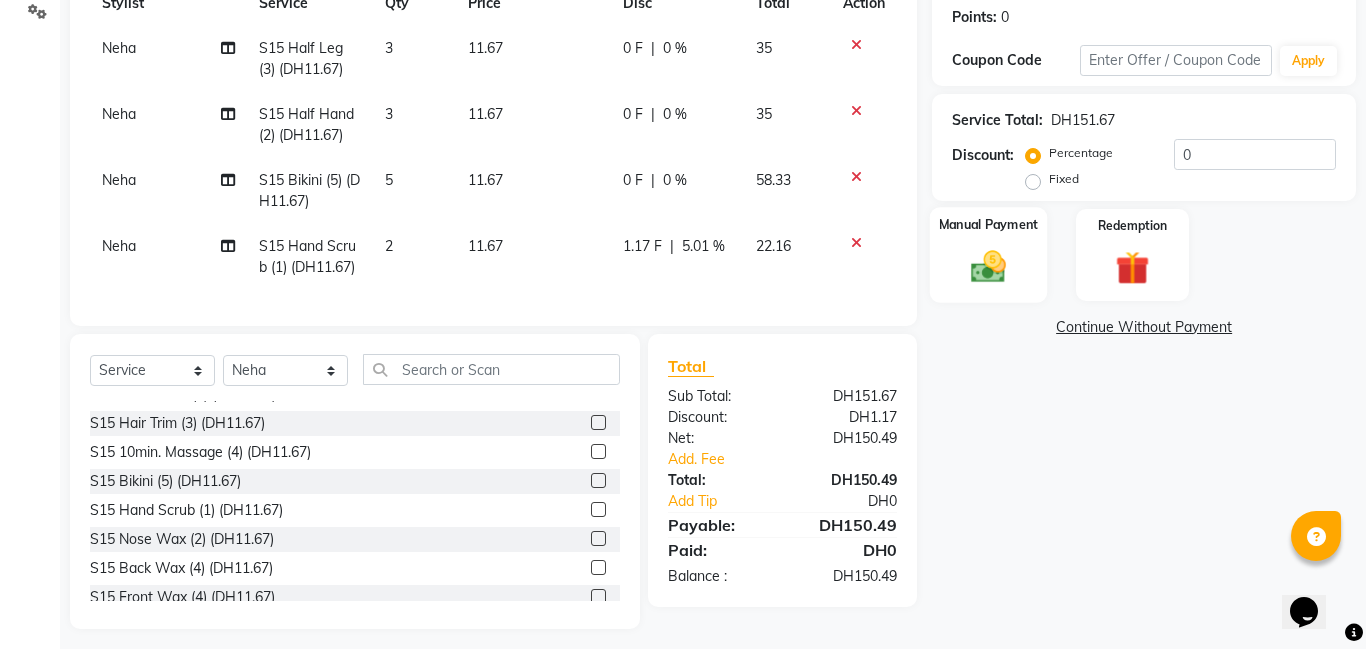 click 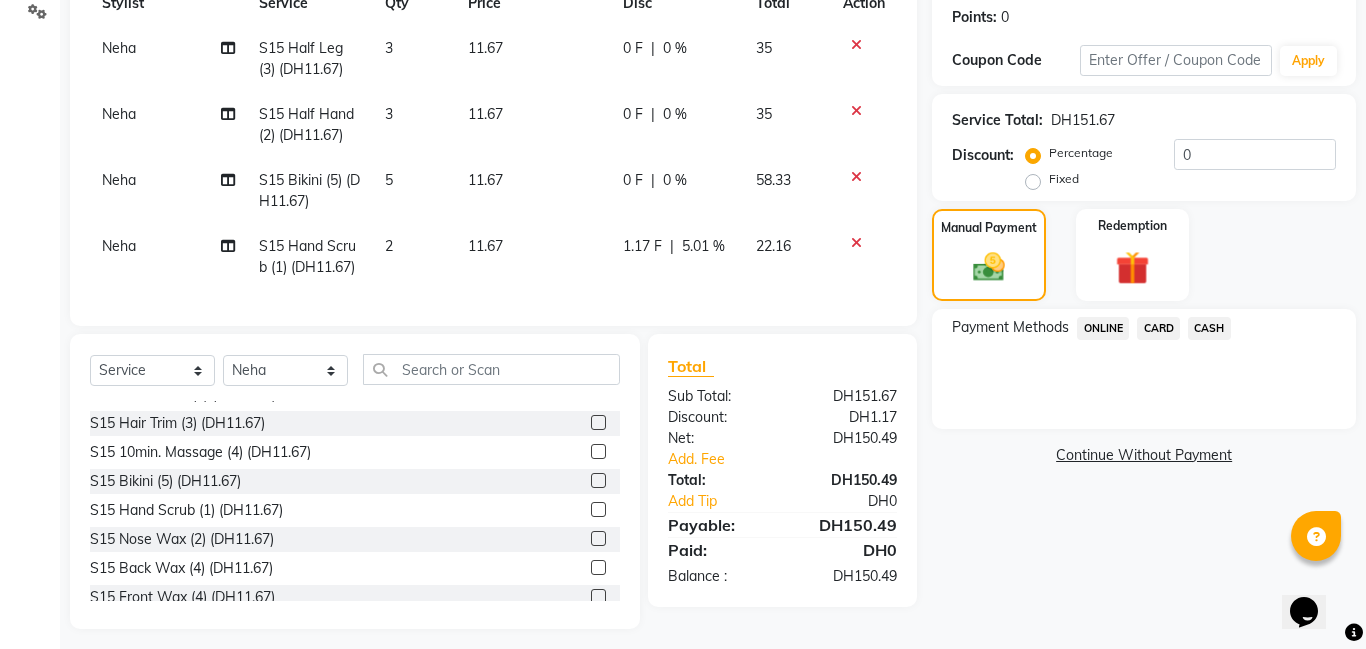 click on "CARD" 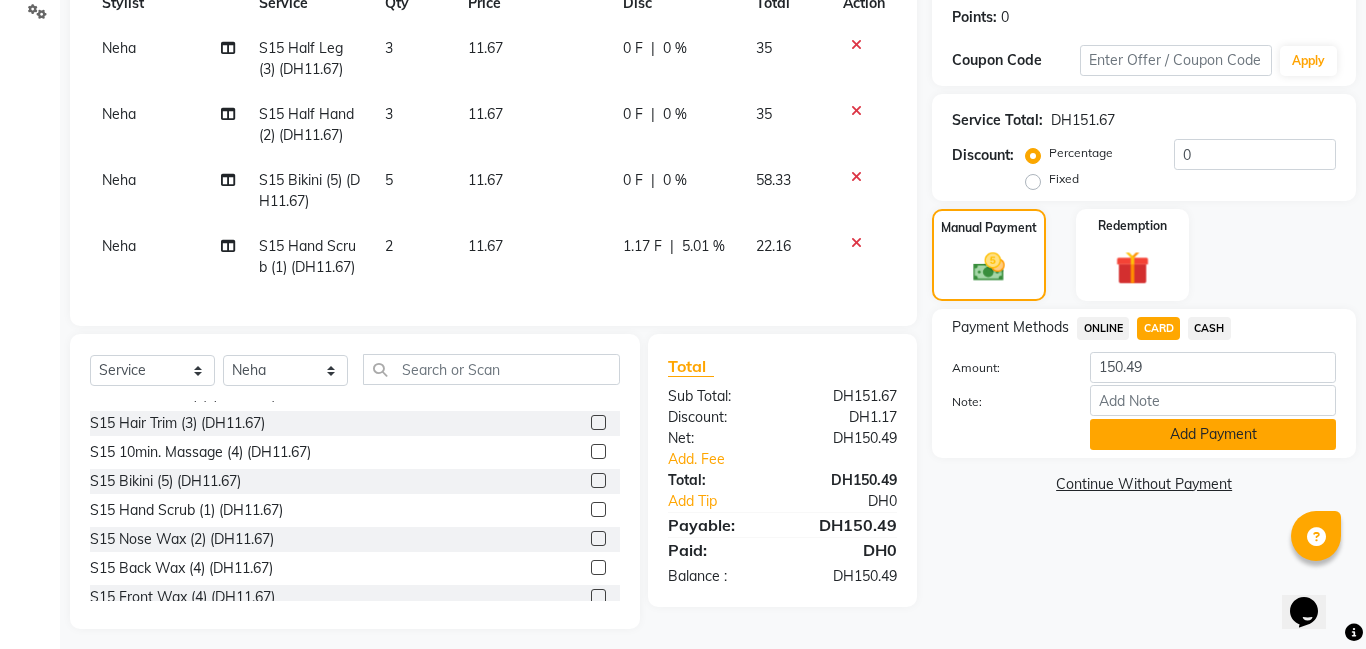 click on "Add Payment" 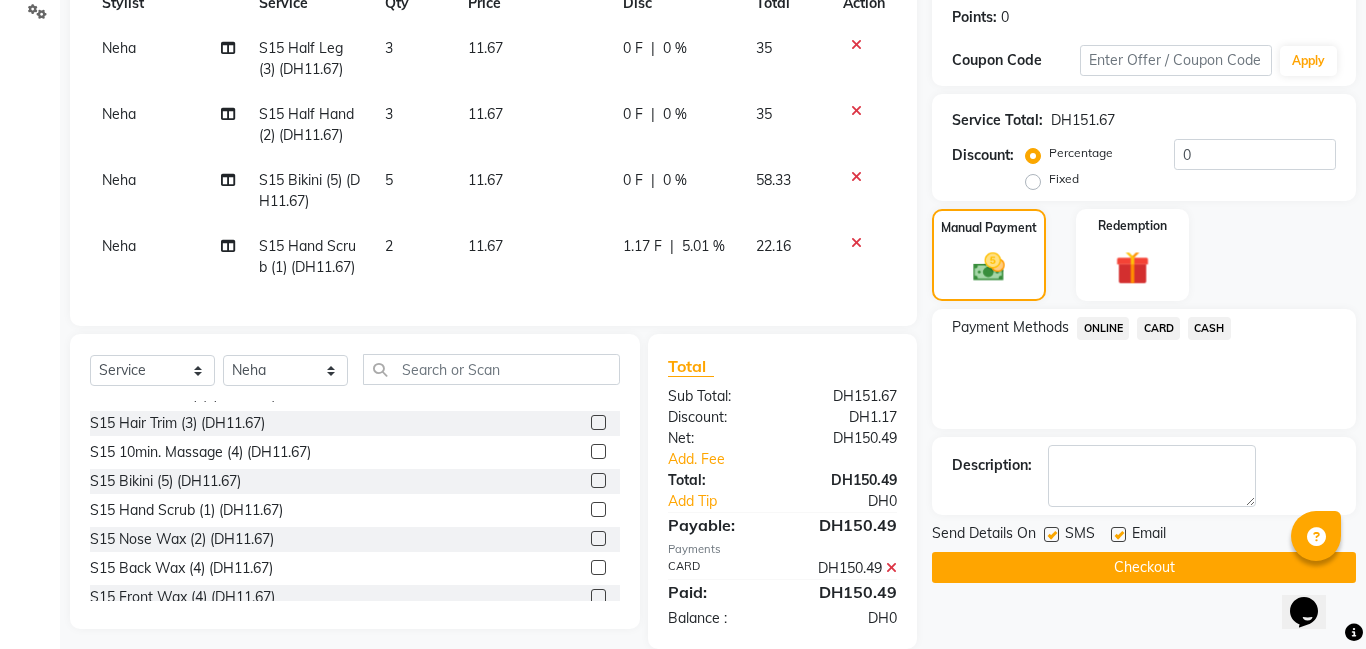 scroll, scrollTop: 334, scrollLeft: 0, axis: vertical 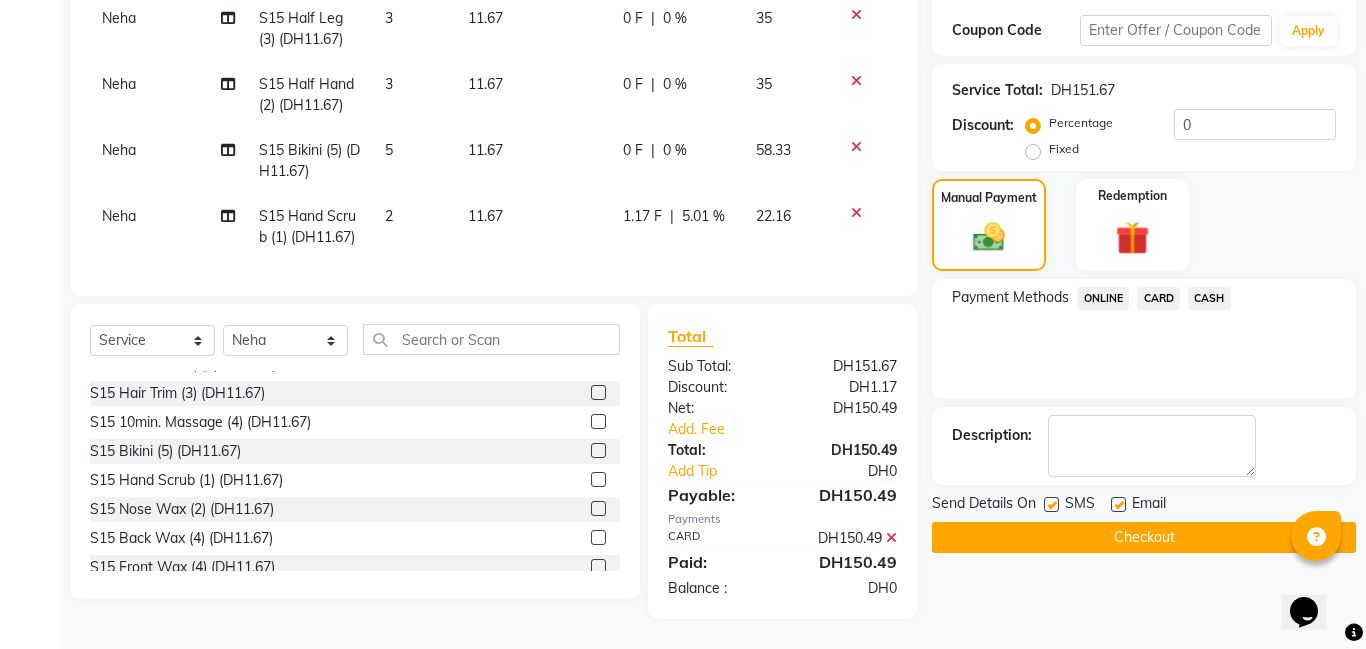 click on "Checkout" 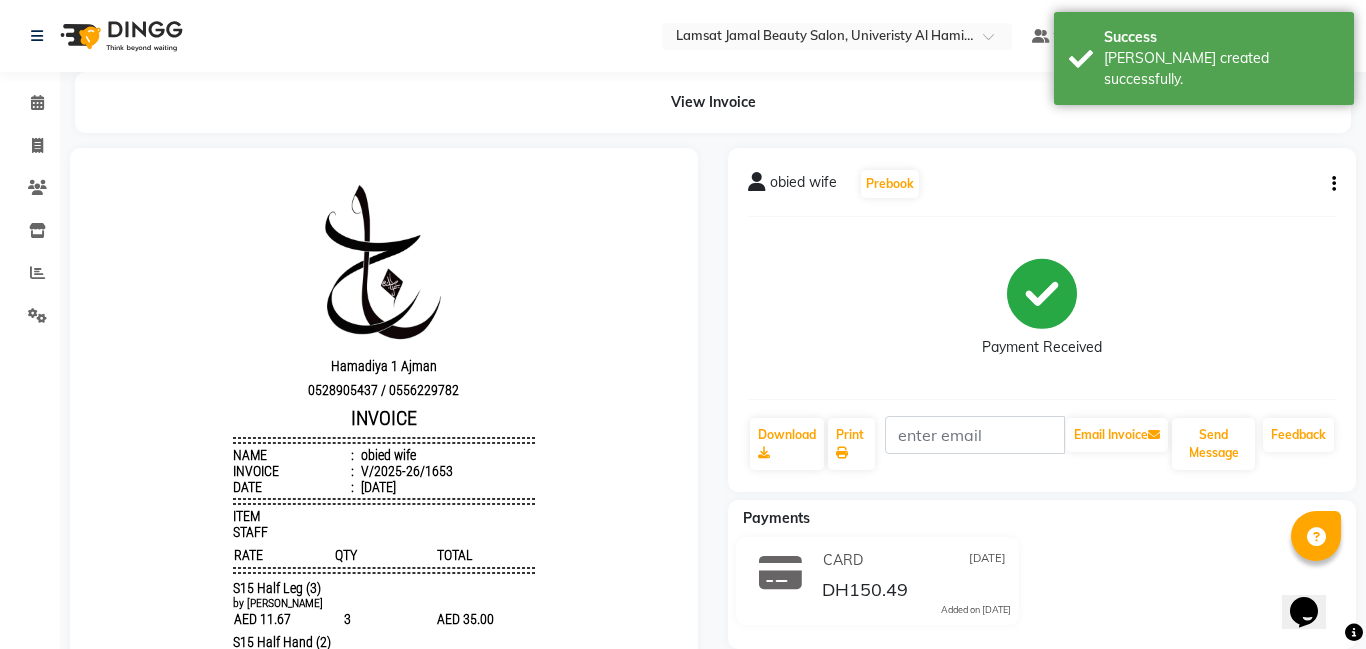 scroll, scrollTop: 0, scrollLeft: 0, axis: both 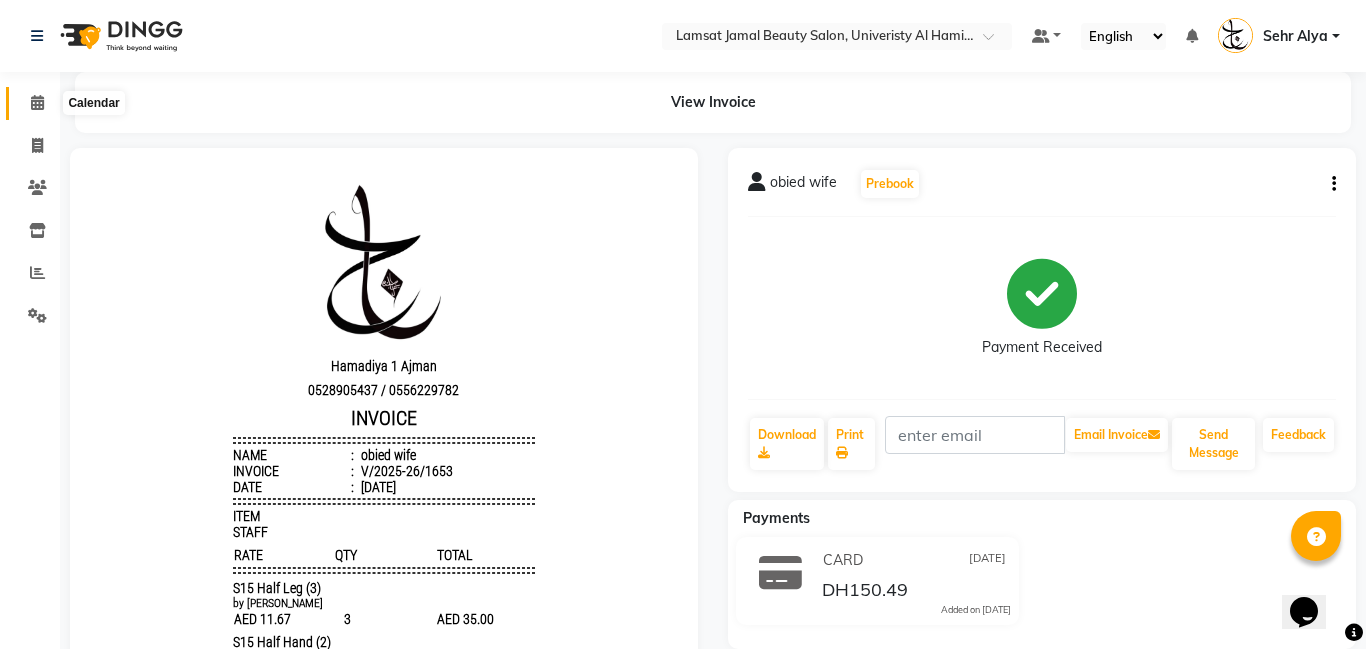 drag, startPoint x: 35, startPoint y: 106, endPoint x: 2, endPoint y: 123, distance: 37.12142 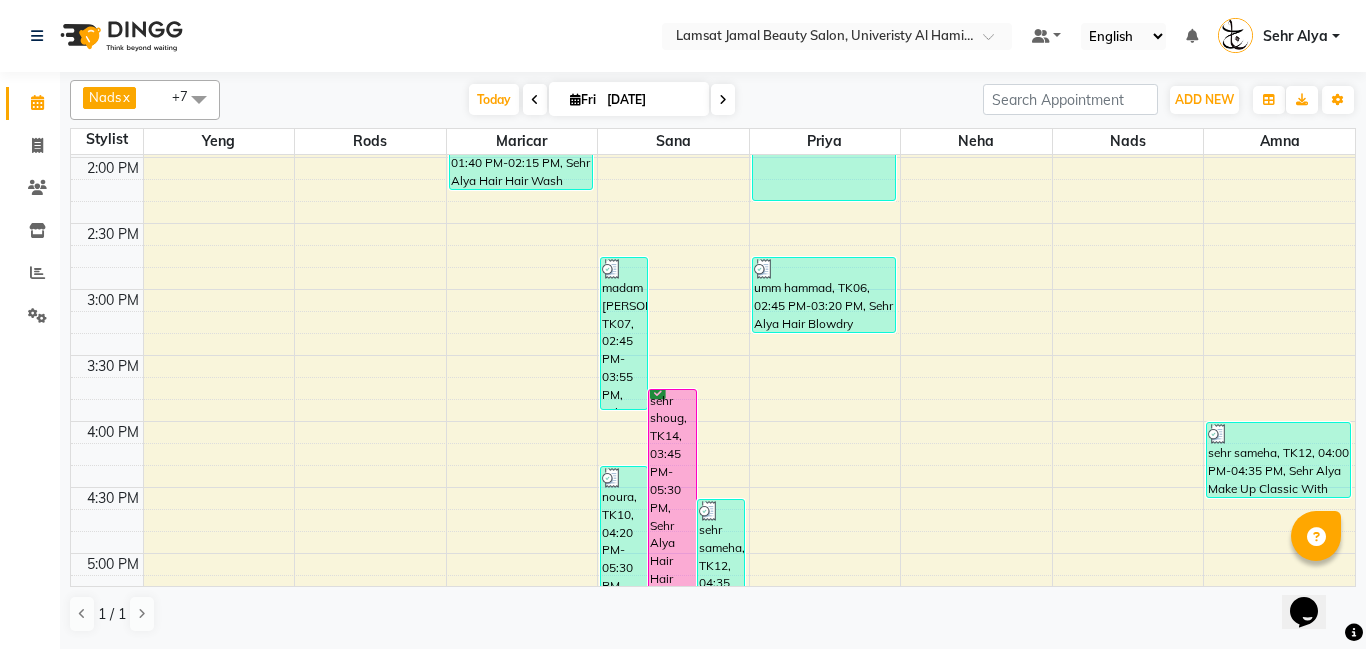 scroll, scrollTop: 574, scrollLeft: 0, axis: vertical 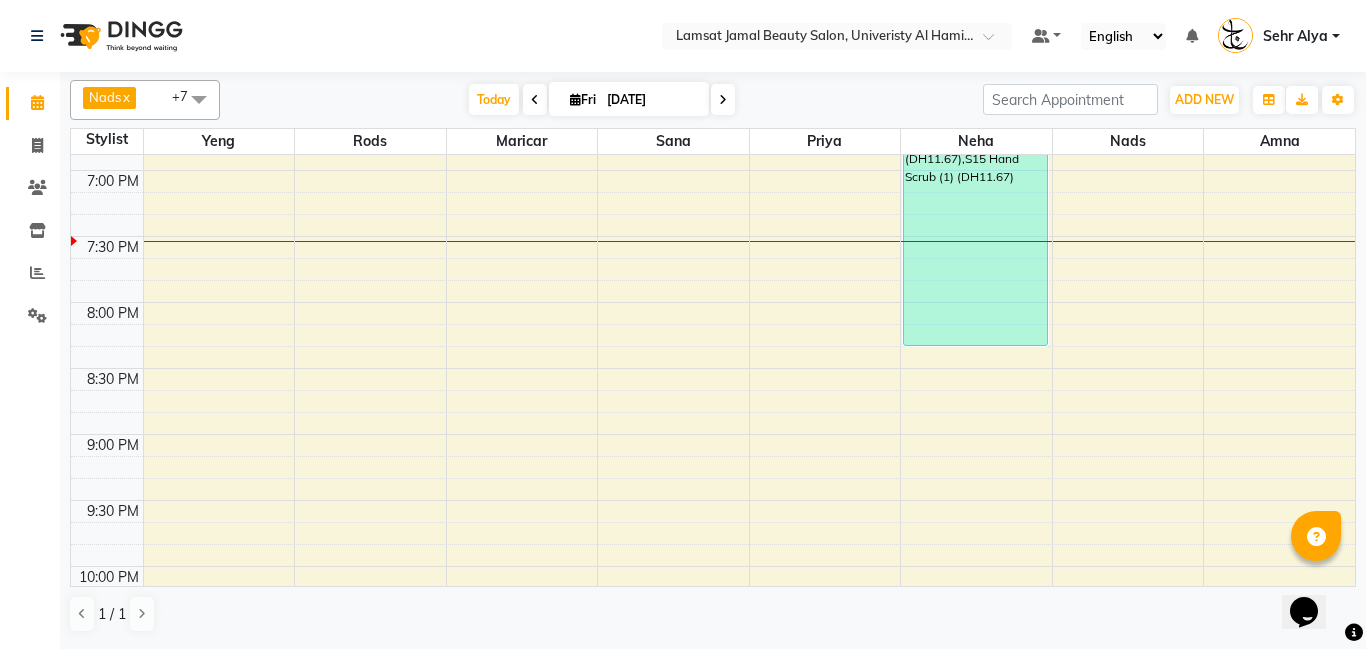 click on "9:00 AM 9:30 AM 10:00 AM 10:30 AM 11:00 AM 11:30 AM 12:00 PM 12:30 PM 1:00 PM 1:30 PM 2:00 PM 2:30 PM 3:00 PM 3:30 PM 4:00 PM 4:30 PM 5:00 PM 5:30 PM 6:00 PM 6:30 PM 7:00 PM 7:30 PM 8:00 PM 8:30 PM 9:00 PM 9:30 PM 10:00 PM 10:30 PM 11:00 PM 11:30 PM     fatima, TK11, 05:15 PM-05:50 PM, Sehr Alya Offer Manicure & Pedicure     noura, TK10, 05:30 PM-06:05 PM, Sehr Alya Hair Blowdry Wavy     Beautiful hamda, TK04, 12:35 PM-01:10 PM, Sehr Alya Nails Cut & Shape (DH25)     [PERSON_NAME], TK05, 01:40 PM-02:15 PM, Sehr Alya Hair Hair Wash (DH30)     wadima, TK13, 05:15 PM-06:25 PM, Sehr Alya Nails Manicure Classic,Sehr Alya Nails Normal French     madam [PERSON_NAME], TK07, 02:45 PM-03:55 PM, Sehr Alya Hair Blowdry,Sehr Alya Hair Hair Wash     sehr shoug, TK14, 03:45 PM-05:30 PM, Sehr Alya Hair Hair Style,Sehr Alya Hair Hair Style,Sehr Alya Hair Hair Style     sehr sameha, TK12, 04:35 PM-05:45 PM, Sehr Alya Hair Hair Style,Sehr Alya Hair Hair Style         [PERSON_NAME], TK05, 12:30 PM-01:05 PM, Sehr Alya Hair Blowdry" at bounding box center (713, -160) 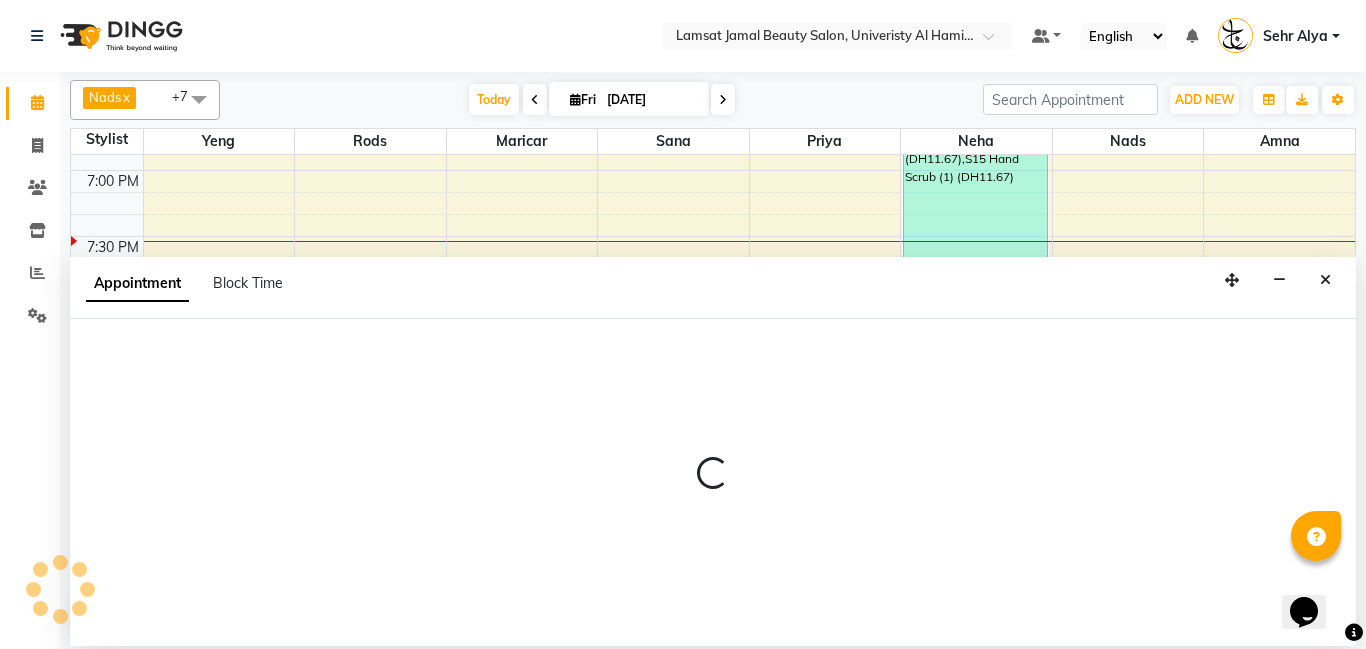 select on "79915" 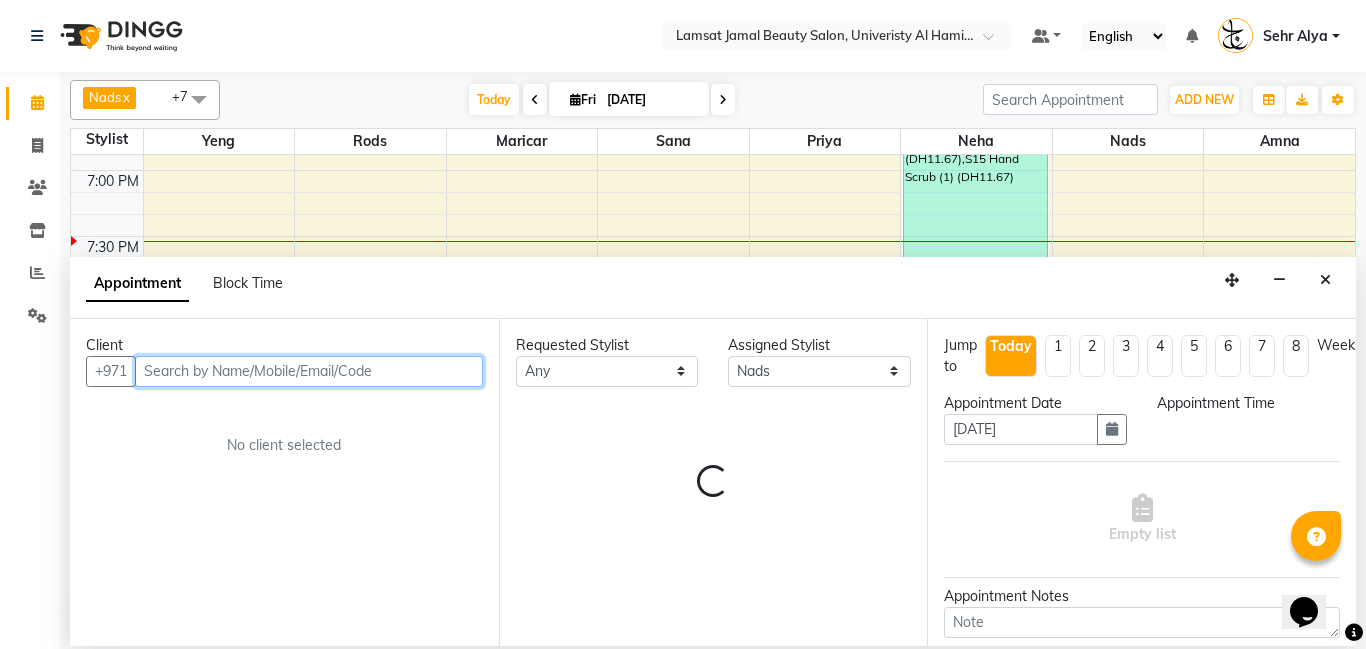 select on "1200" 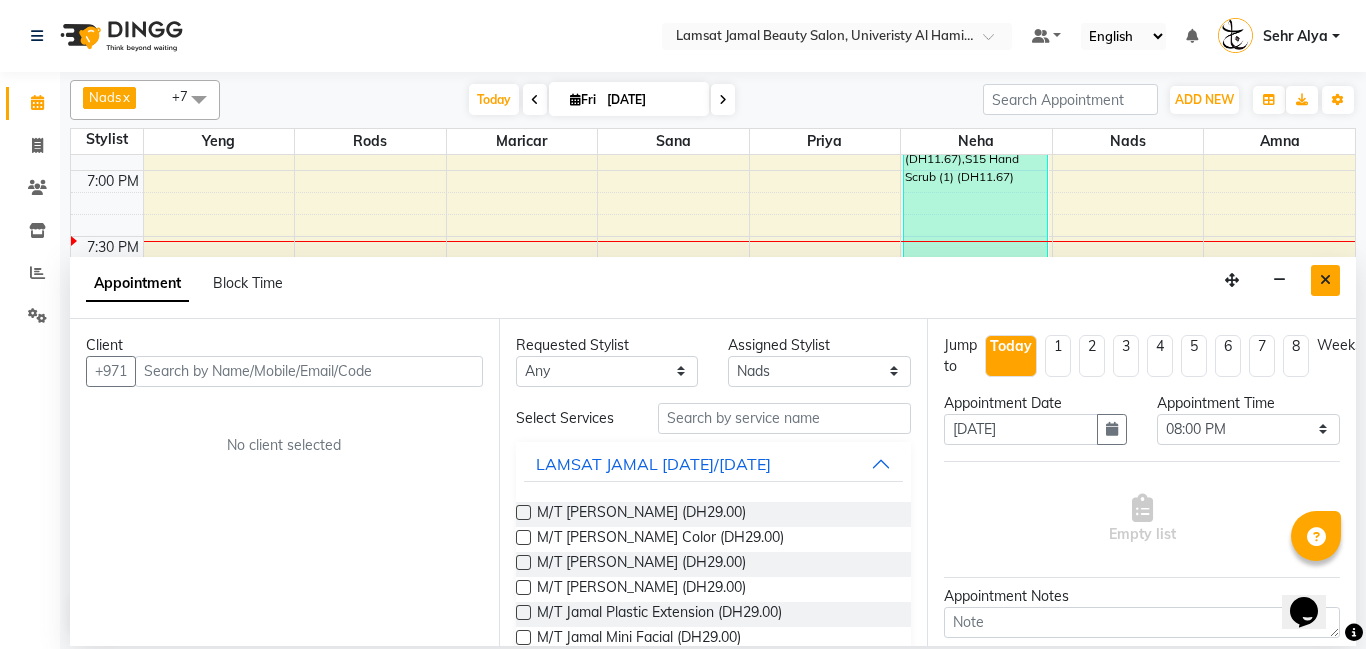 click at bounding box center (1325, 280) 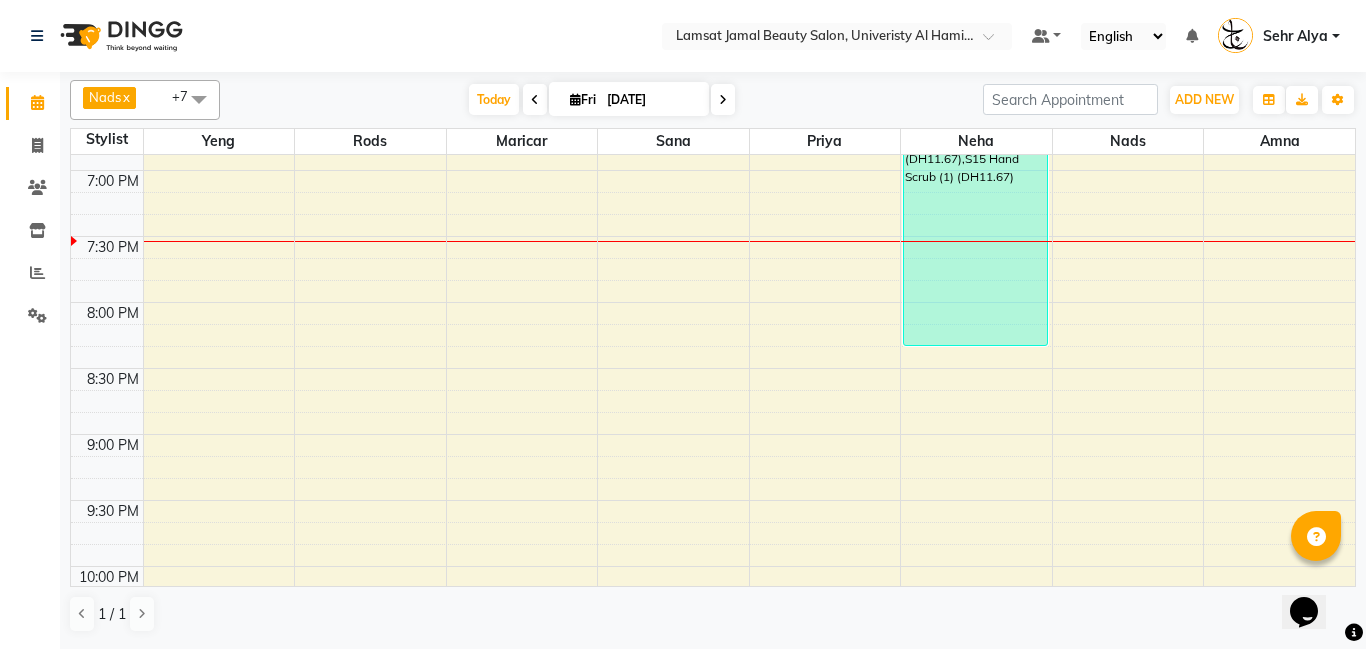 click on "9:00 AM 9:30 AM 10:00 AM 10:30 AM 11:00 AM 11:30 AM 12:00 PM 12:30 PM 1:00 PM 1:30 PM 2:00 PM 2:30 PM 3:00 PM 3:30 PM 4:00 PM 4:30 PM 5:00 PM 5:30 PM 6:00 PM 6:30 PM 7:00 PM 7:30 PM 8:00 PM 8:30 PM 9:00 PM 9:30 PM 10:00 PM 10:30 PM 11:00 PM 11:30 PM     fatima, TK11, 05:15 PM-05:50 PM, Sehr Alya Offer Manicure & Pedicure     noura, TK10, 05:30 PM-06:05 PM, Sehr Alya Hair Blowdry Wavy     Beautiful hamda, TK04, 12:35 PM-01:10 PM, Sehr Alya Nails Cut & Shape (DH25)     [PERSON_NAME], TK05, 01:40 PM-02:15 PM, Sehr Alya Hair Hair Wash (DH30)     wadima, TK13, 05:15 PM-06:25 PM, Sehr Alya Nails Manicure Classic,Sehr Alya Nails Normal French     madam [PERSON_NAME], TK07, 02:45 PM-03:55 PM, Sehr Alya Hair Blowdry,Sehr Alya Hair Hair Wash     sehr shoug, TK14, 03:45 PM-05:30 PM, Sehr Alya Hair Hair Style,Sehr Alya Hair Hair Style,Sehr Alya Hair Hair Style     sehr sameha, TK12, 04:35 PM-05:45 PM, Sehr Alya Hair Hair Style,Sehr Alya Hair Hair Style         [PERSON_NAME], TK05, 12:30 PM-01:05 PM, Sehr Alya Hair Blowdry" at bounding box center (713, -160) 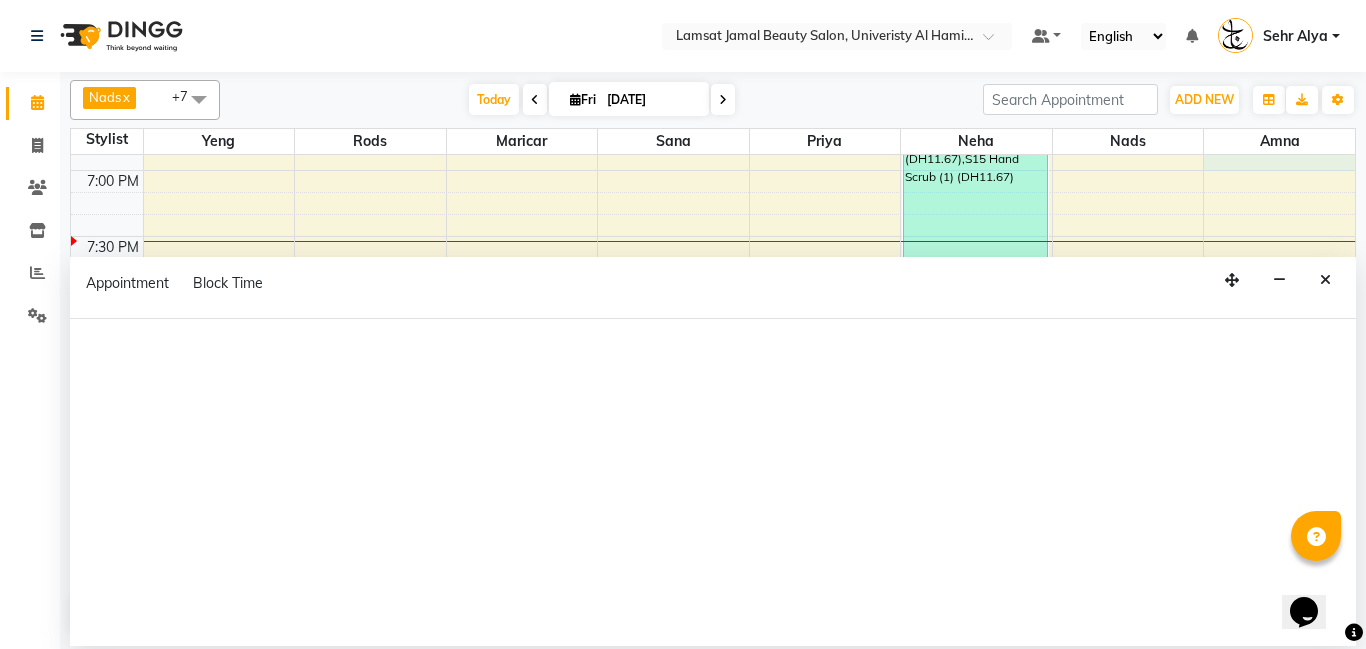select on "79916" 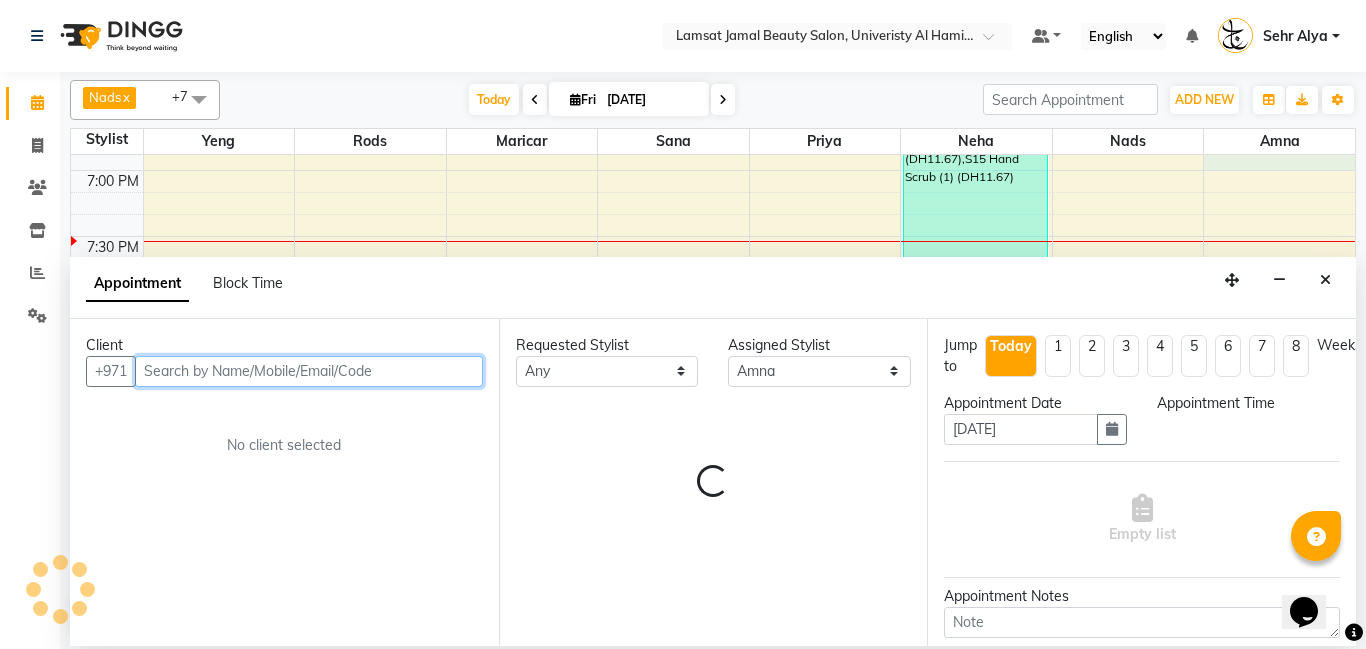 select on "1125" 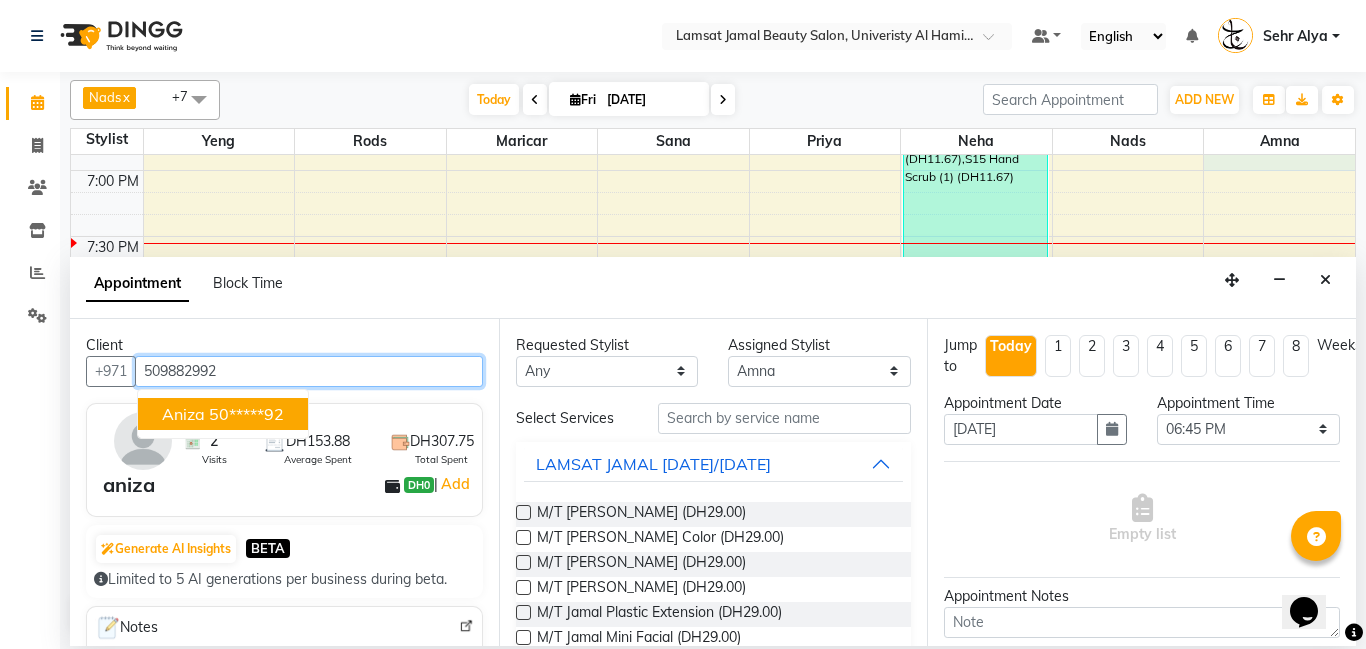 click on "50*****92" at bounding box center [246, 414] 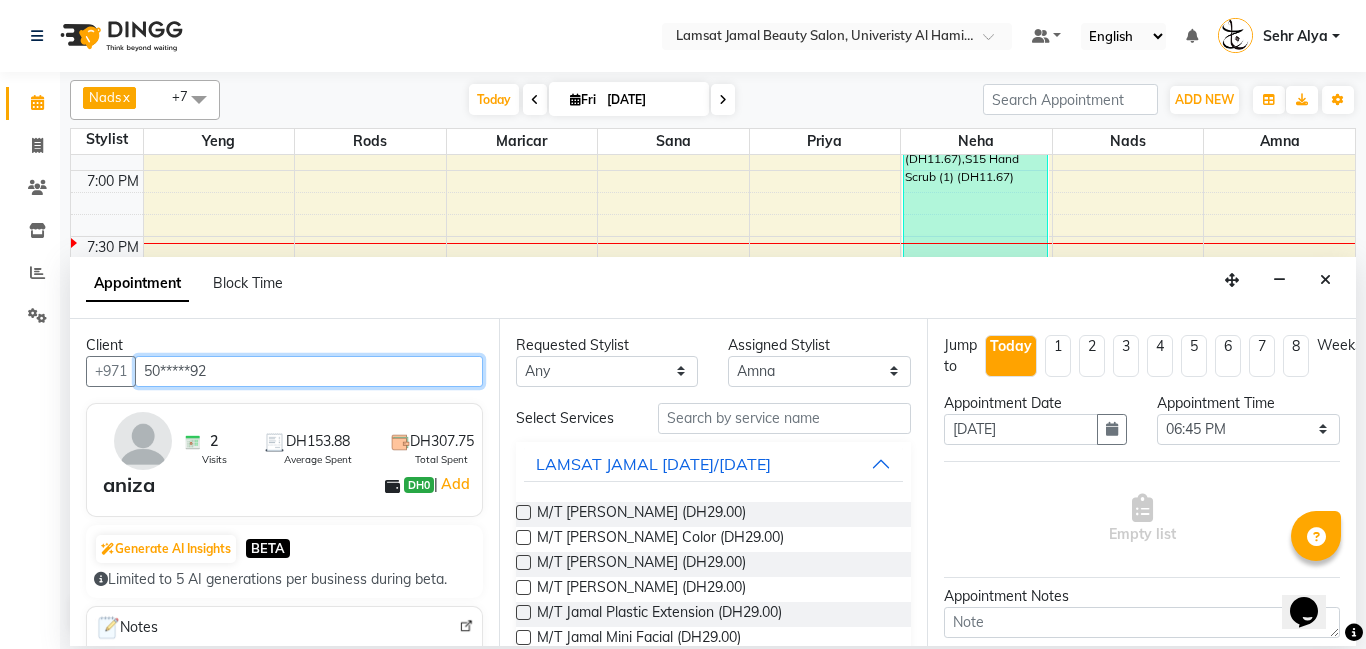 type on "50*****92" 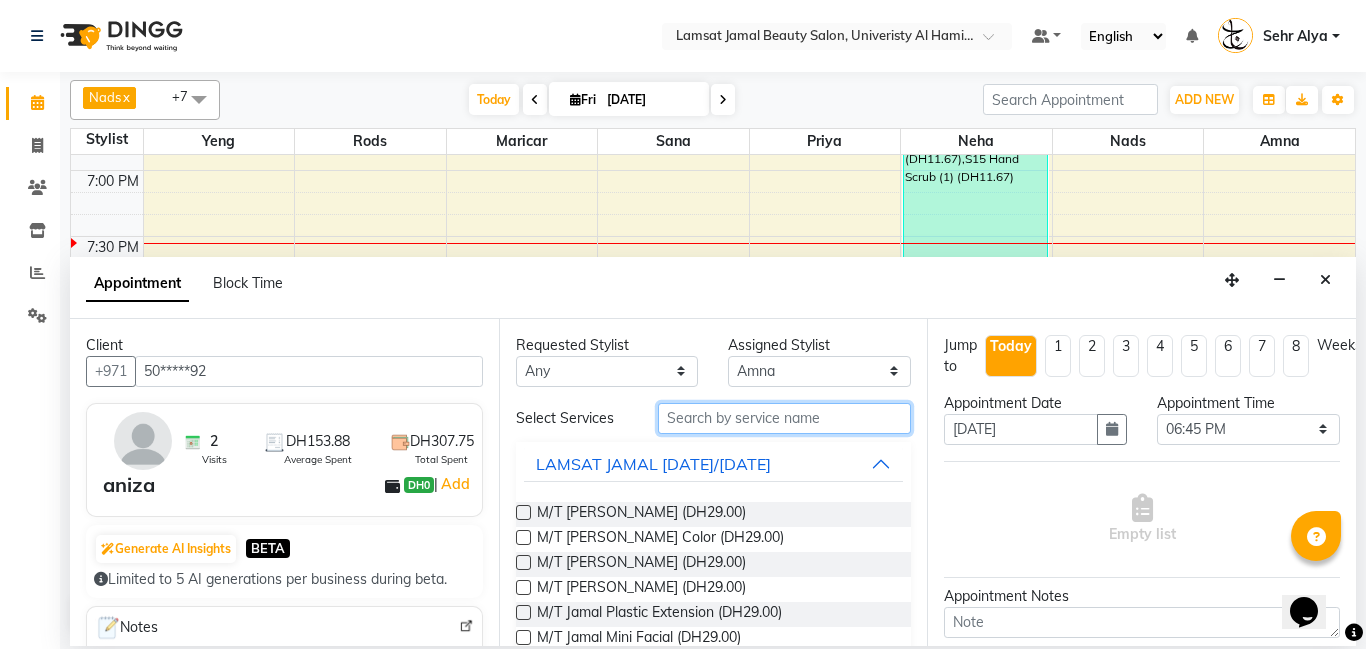 click at bounding box center [785, 418] 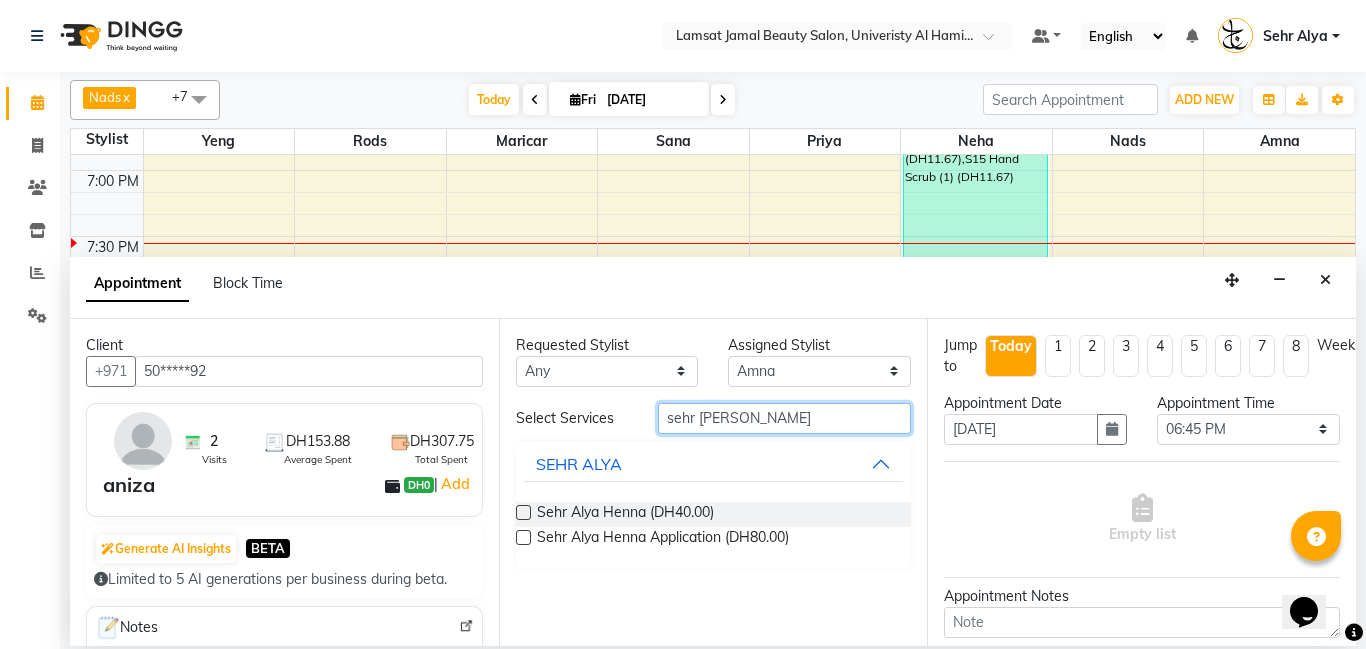 type on "sehr [PERSON_NAME]" 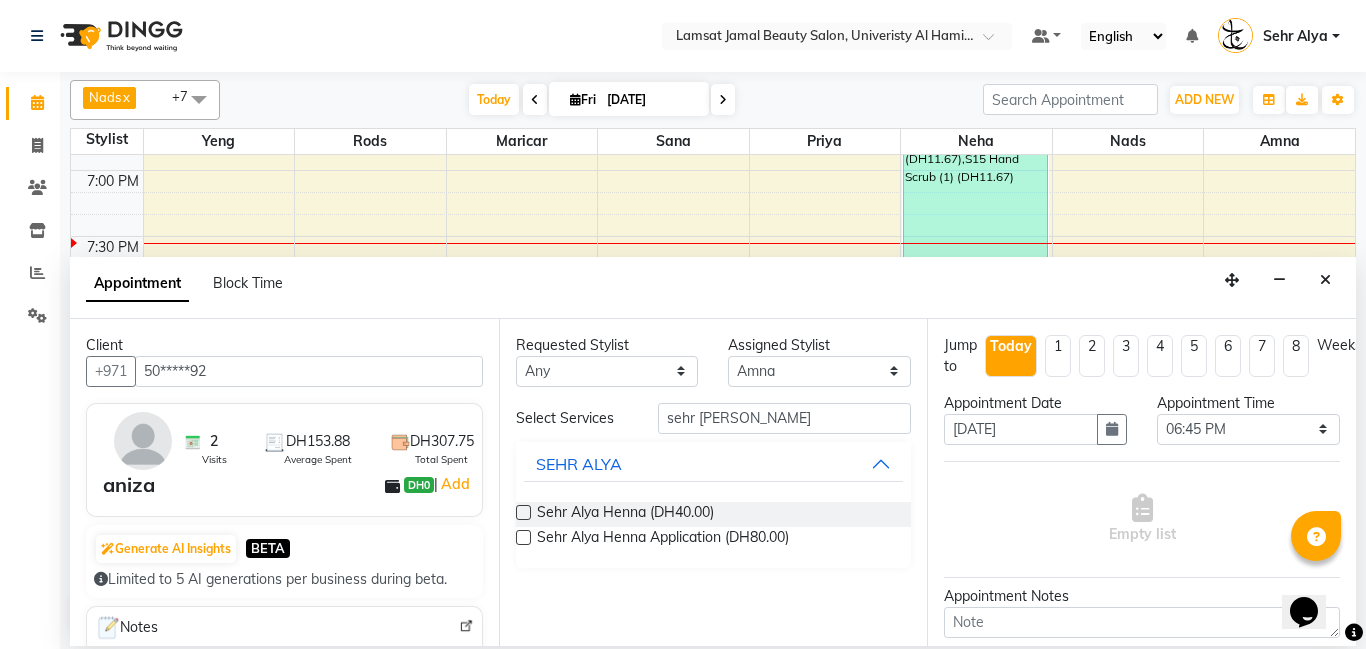 click at bounding box center (523, 512) 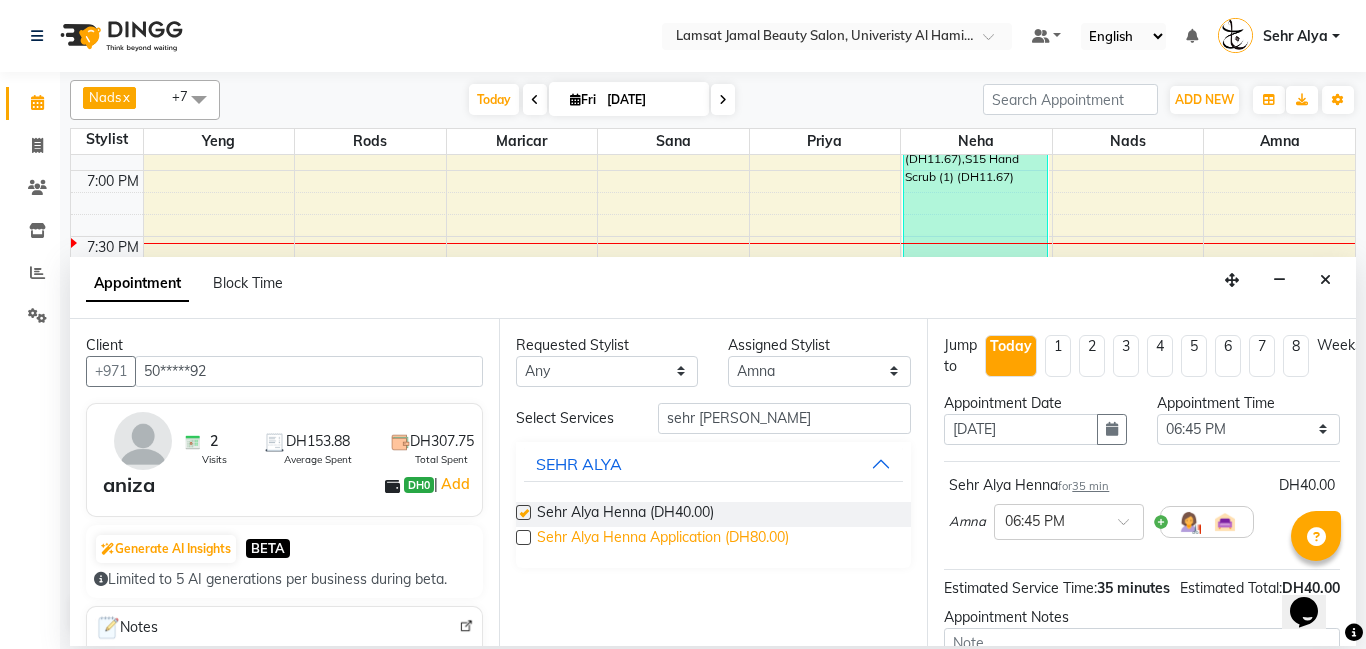 checkbox on "false" 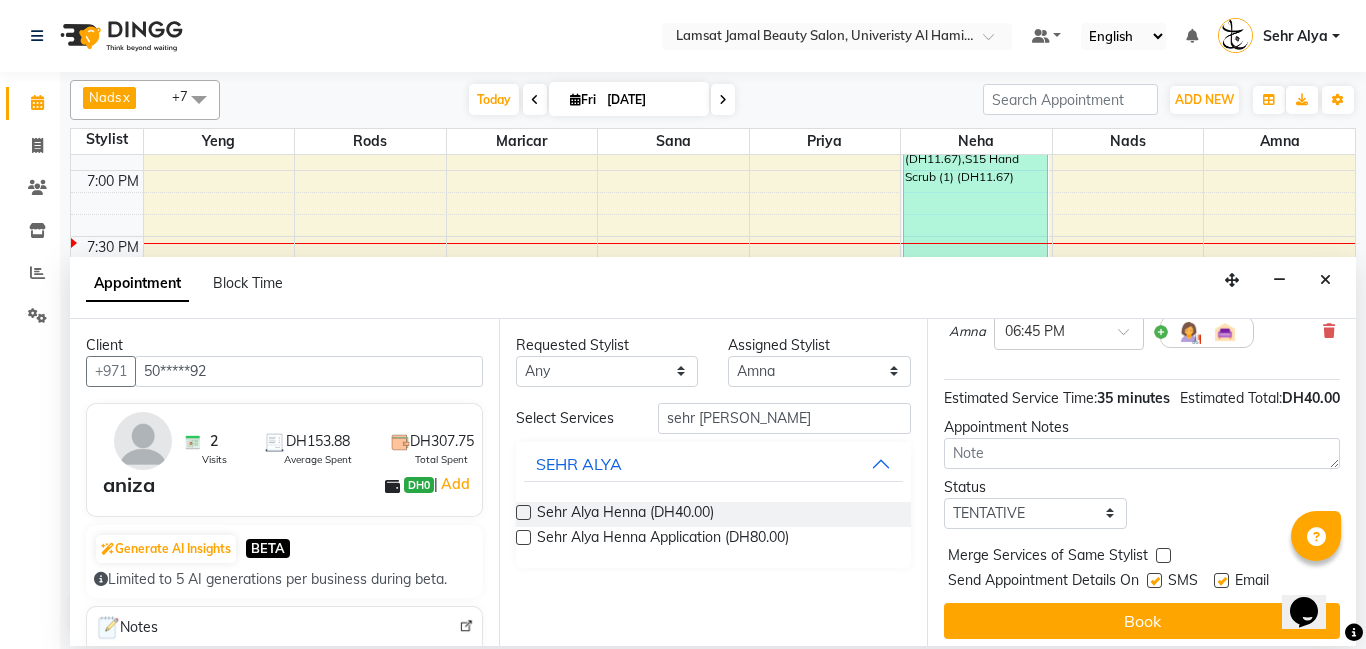 scroll, scrollTop: 220, scrollLeft: 0, axis: vertical 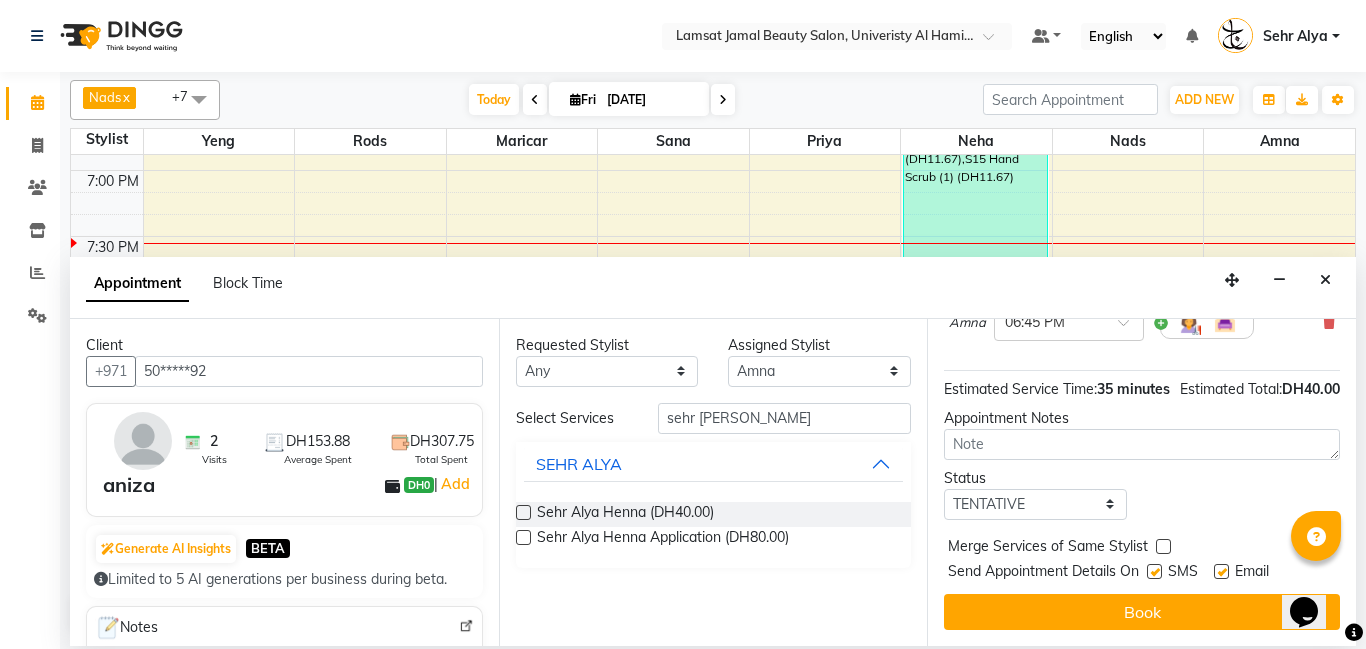 click at bounding box center [1163, 546] 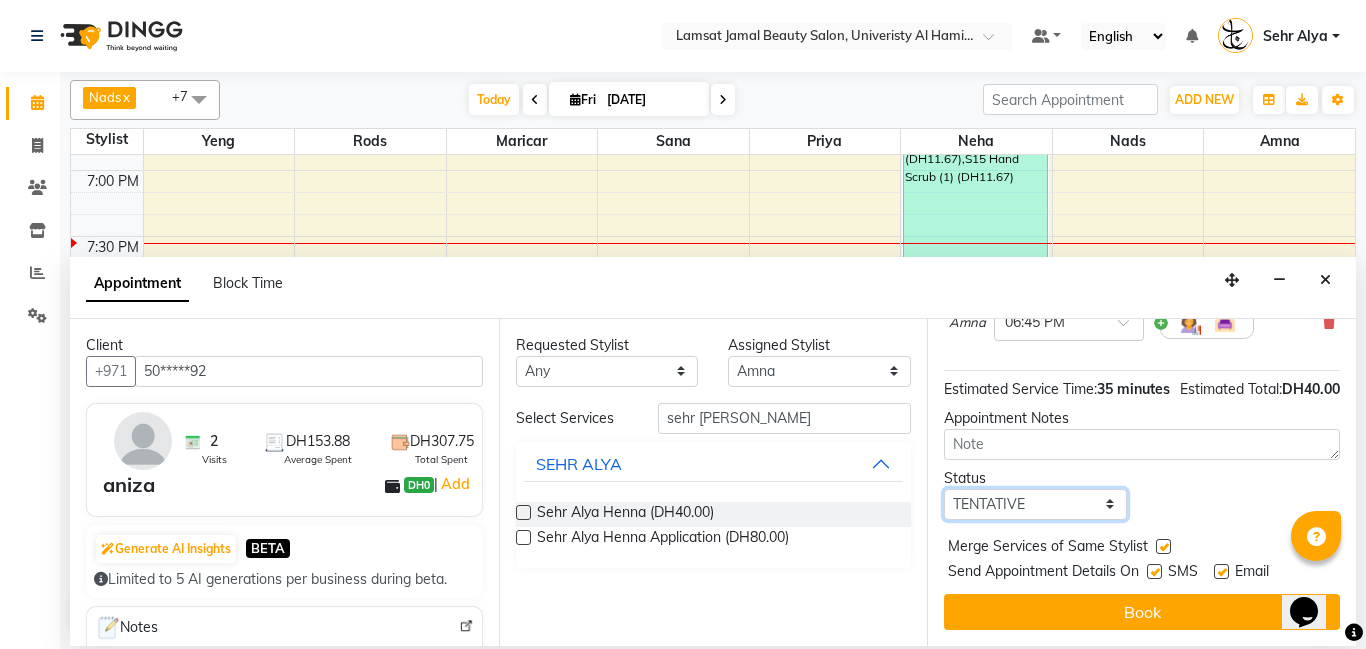 click on "Select TENTATIVE CONFIRM CHECK-IN UPCOMING" at bounding box center [1035, 504] 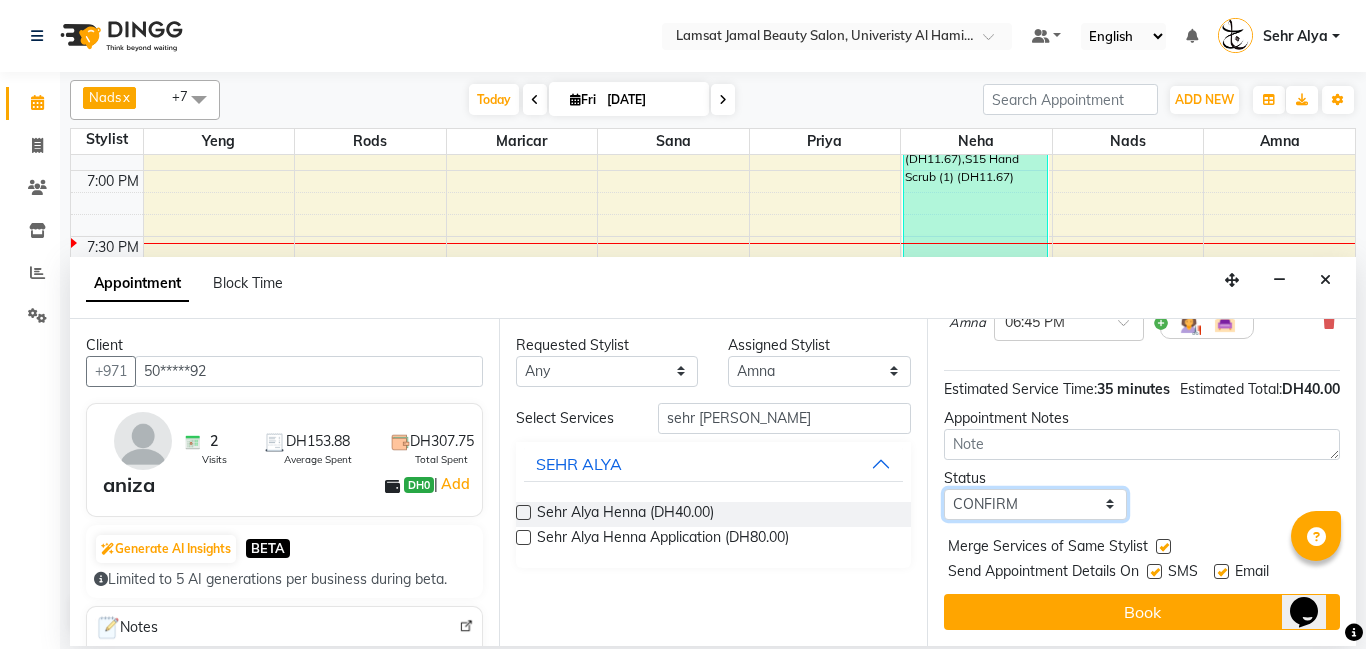 click on "Select TENTATIVE CONFIRM CHECK-IN UPCOMING" at bounding box center [1035, 504] 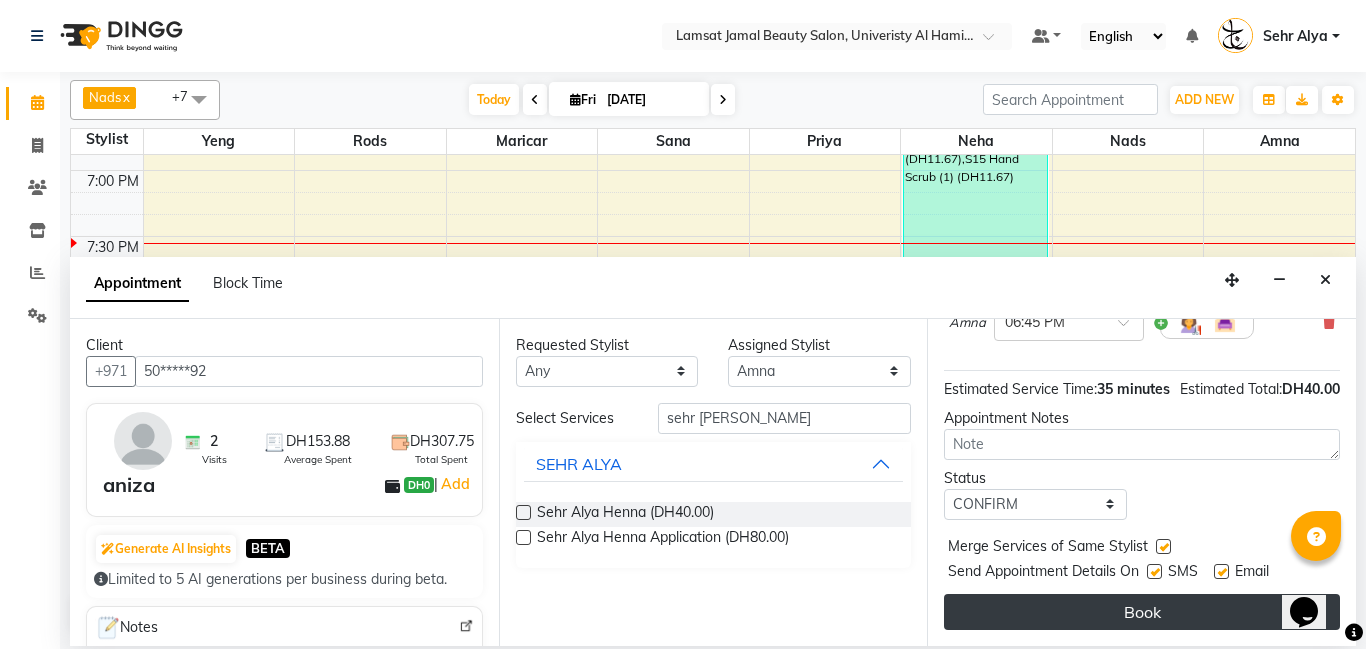 click on "Book" at bounding box center [1142, 612] 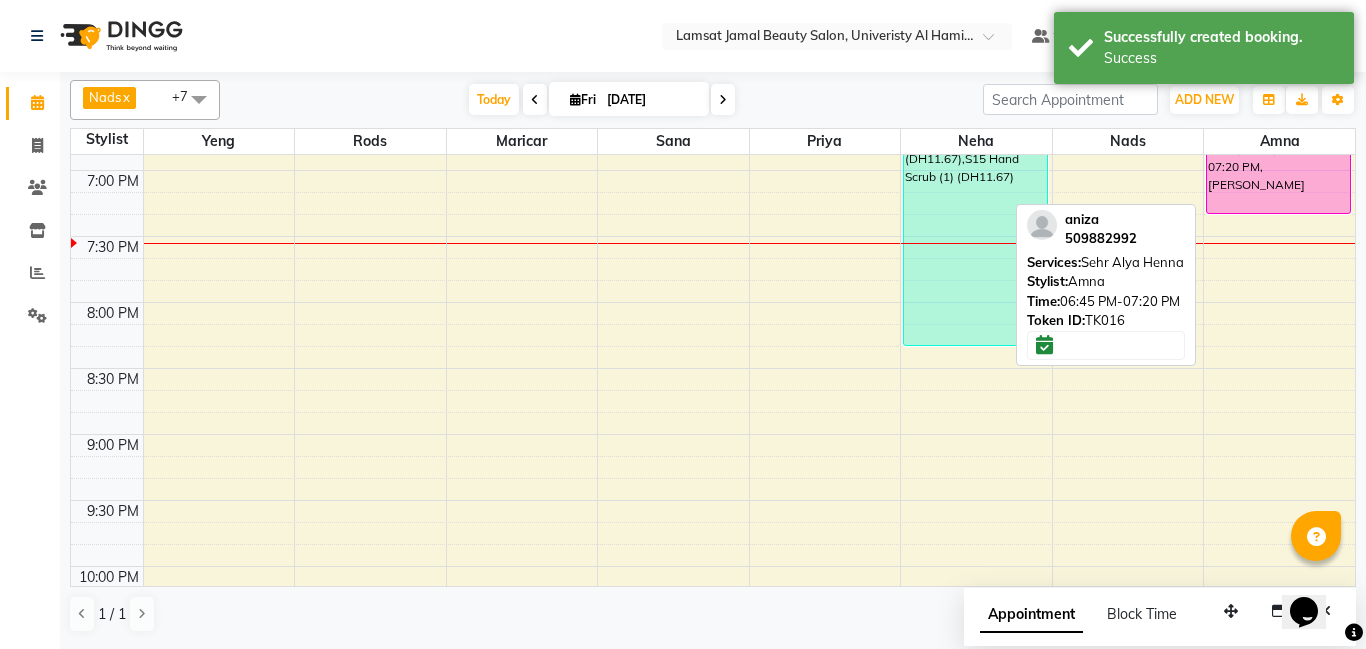 click on "aniza, TK16, 06:45 PM-07:20 PM, [PERSON_NAME]" at bounding box center (1278, 176) 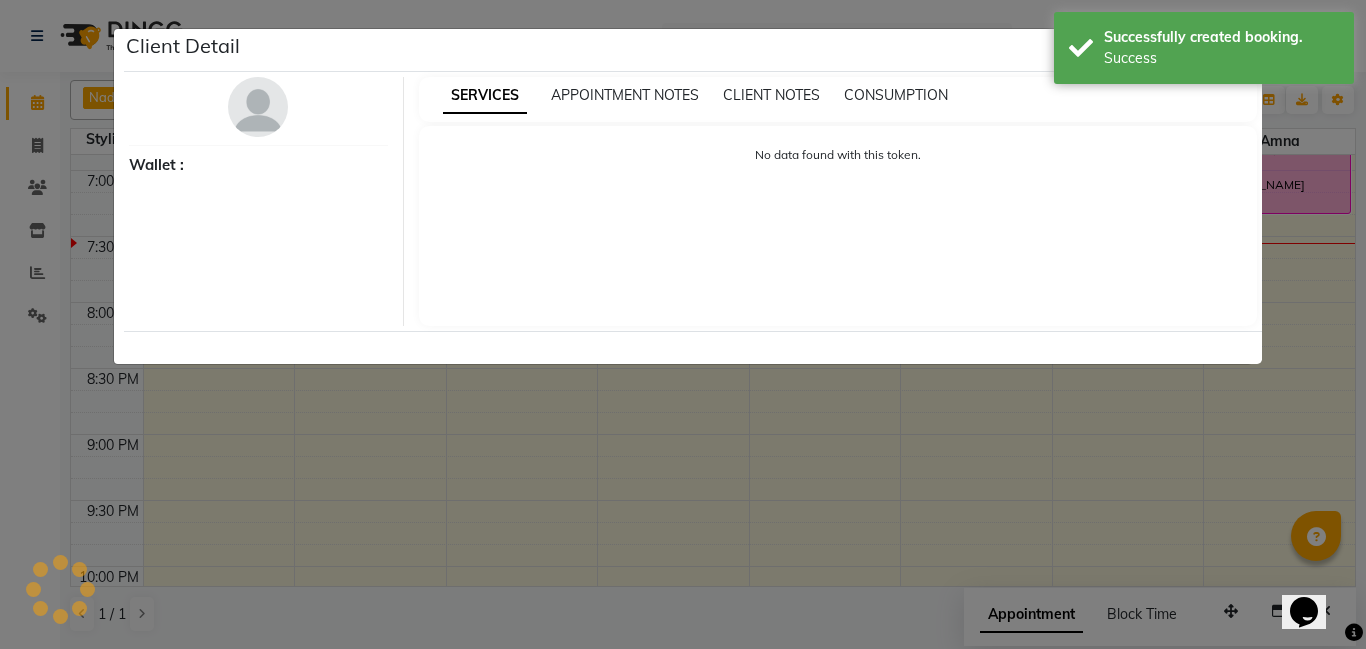 select on "6" 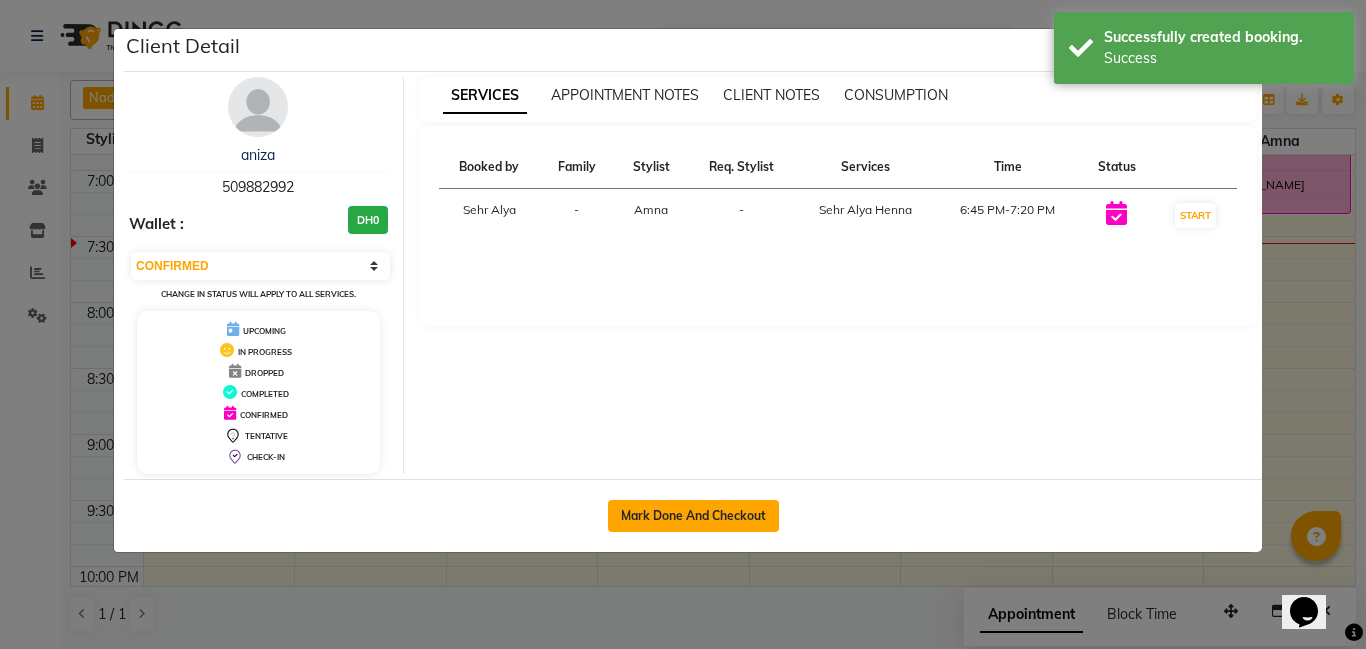 click on "Mark Done And Checkout" 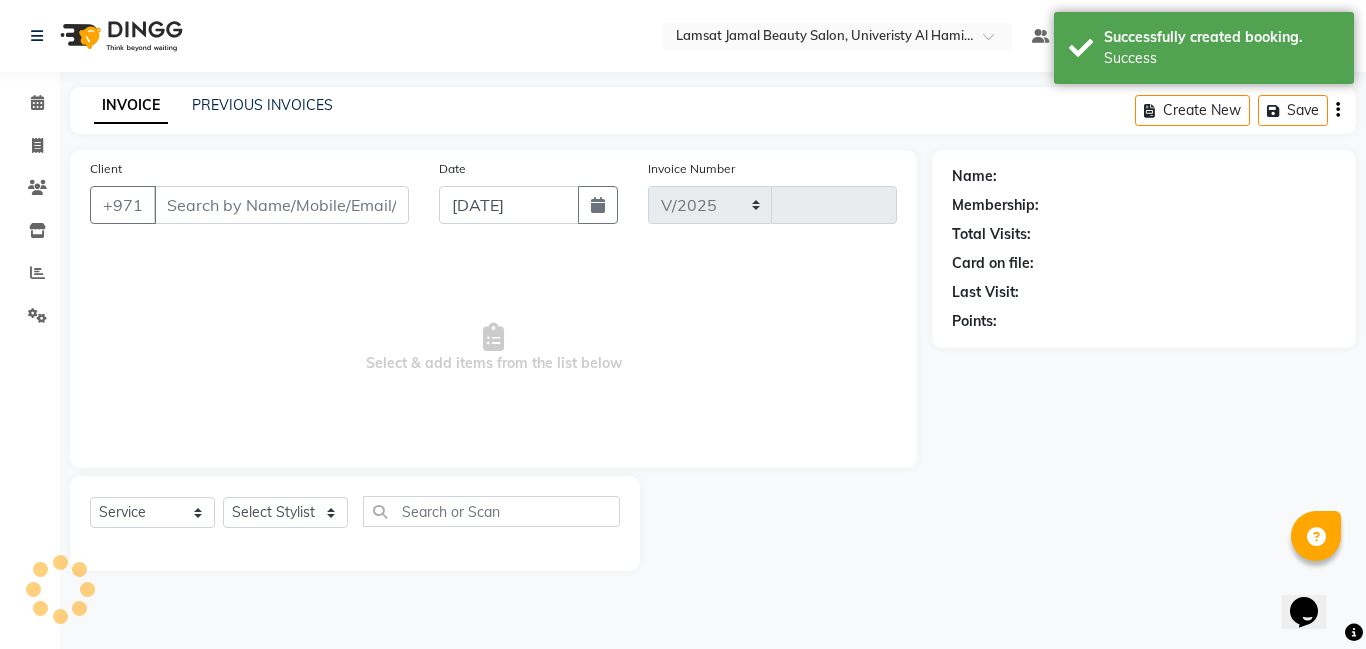 select on "8294" 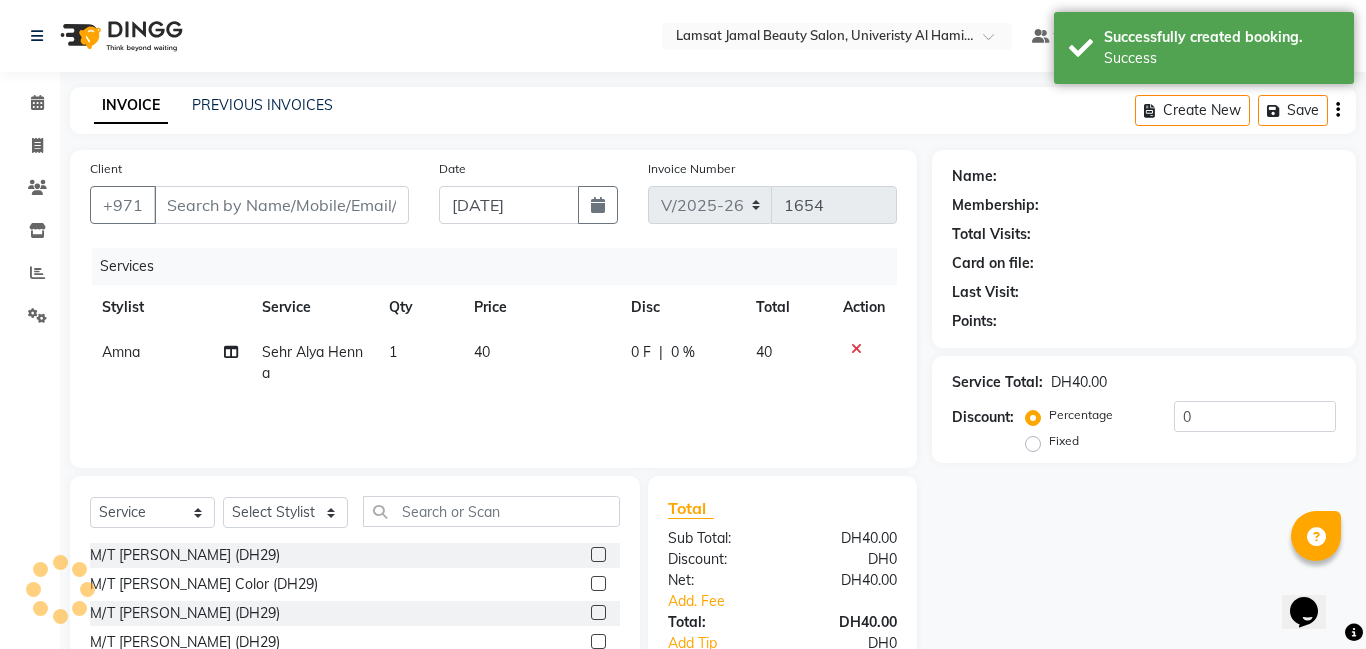 type on "50*****92" 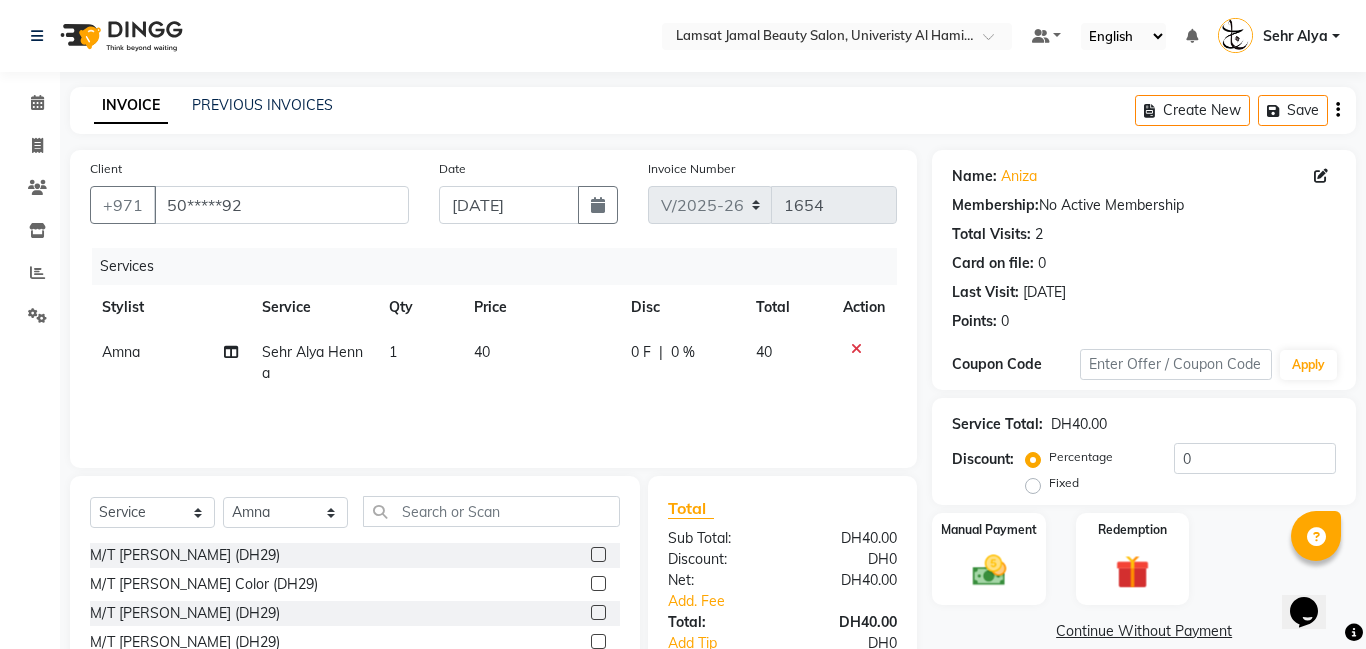 scroll, scrollTop: 152, scrollLeft: 0, axis: vertical 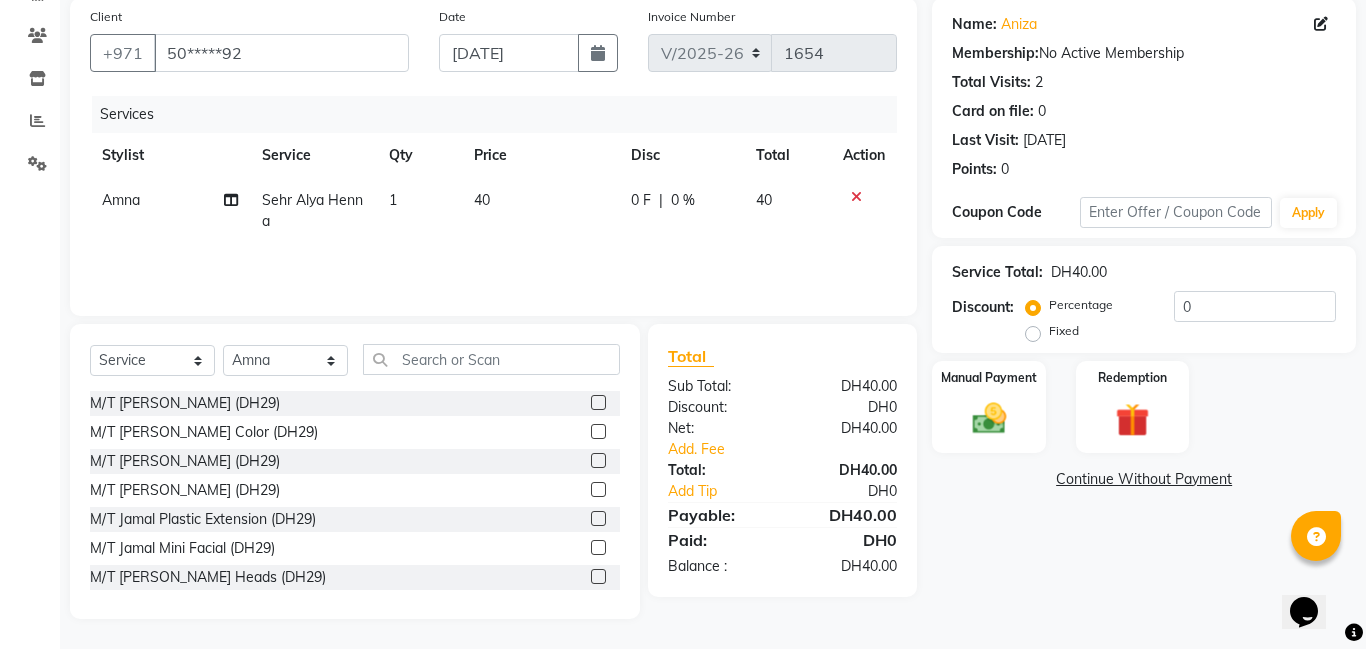 click on "40" 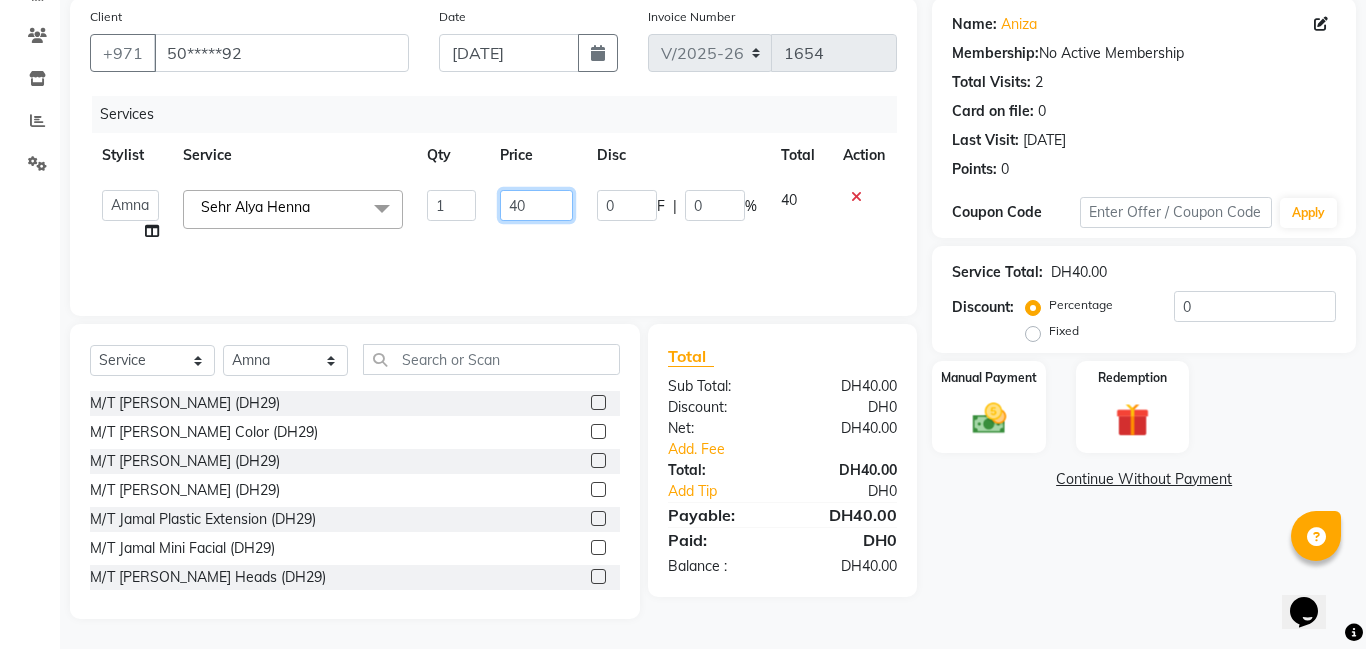 click on "40" 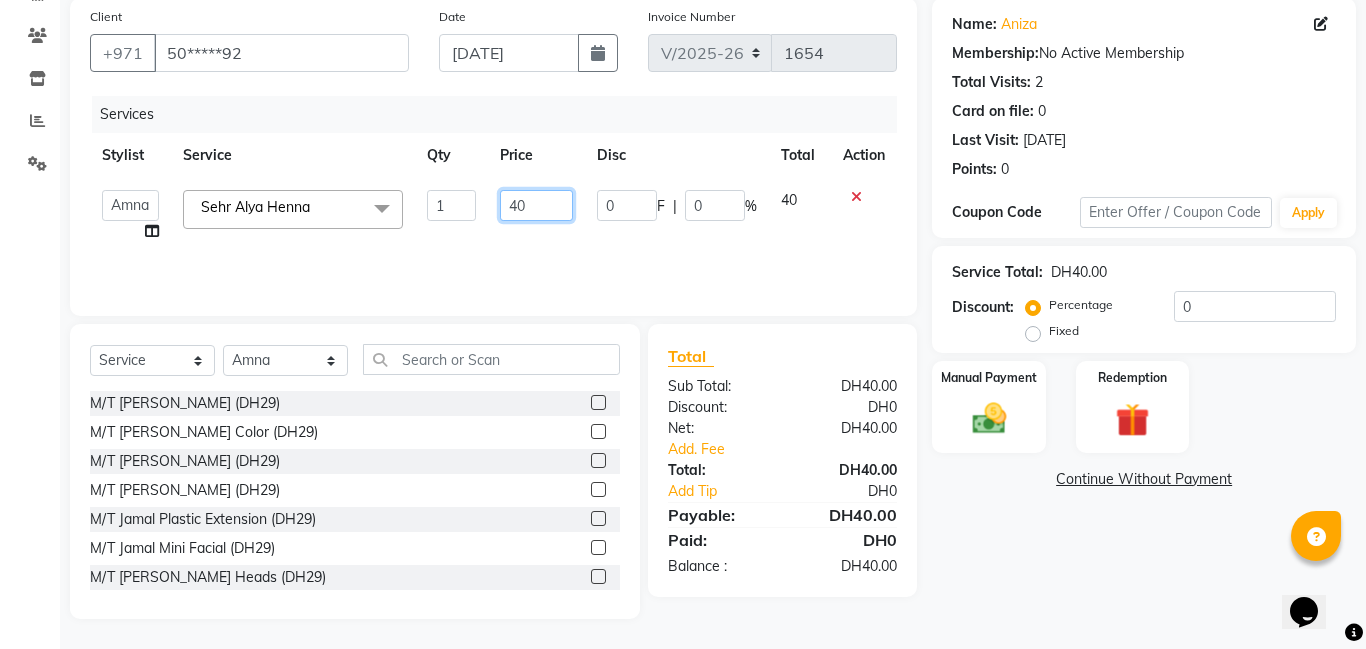 type on "4" 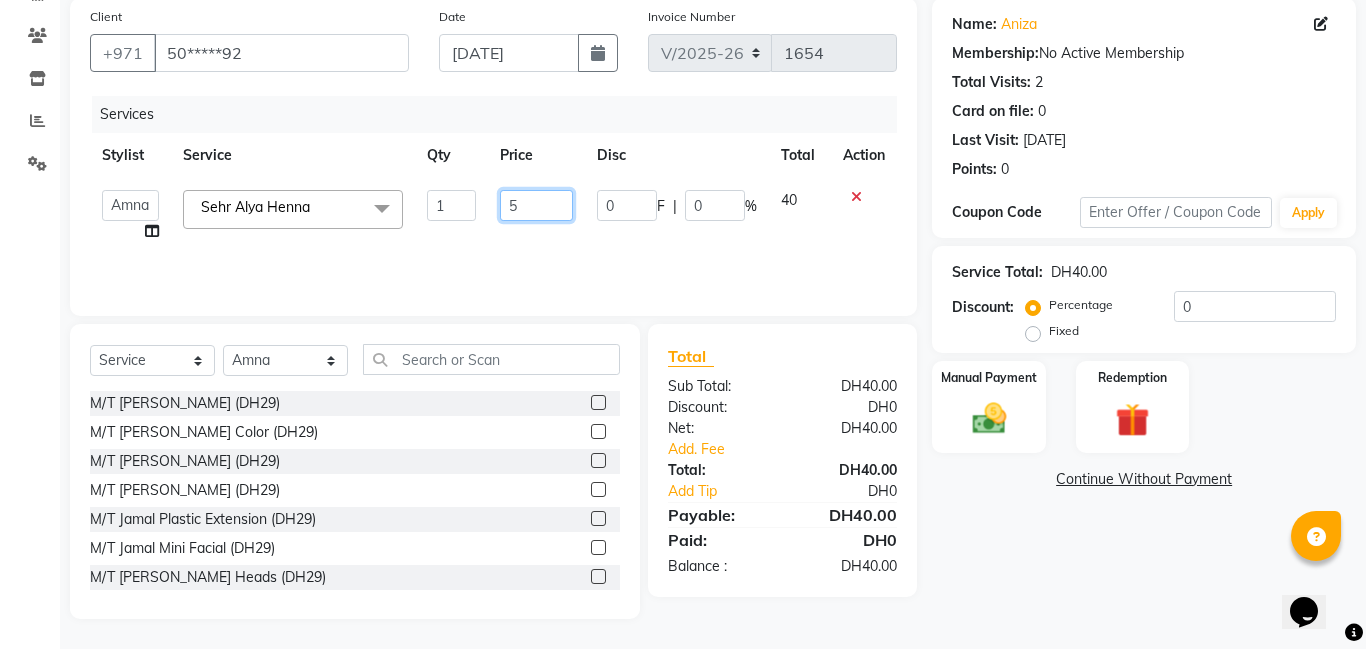 type on "50" 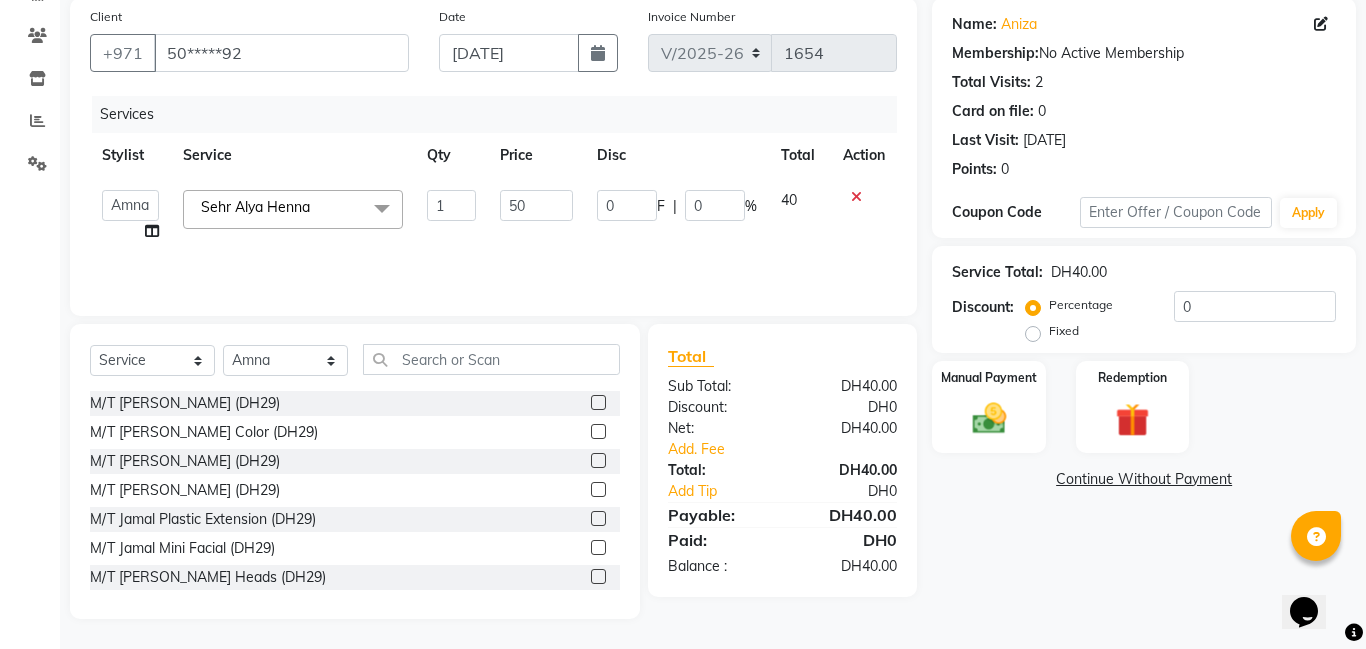 click on "Name: Aniza  Membership:  No Active Membership  Total Visits:  2 Card on file:  0 Last Visit:   [DATE] Points:   0  Coupon Code Apply Service Total:  DH40.00  Discount:  Percentage   Fixed  0 Manual Payment Redemption  Continue Without Payment" 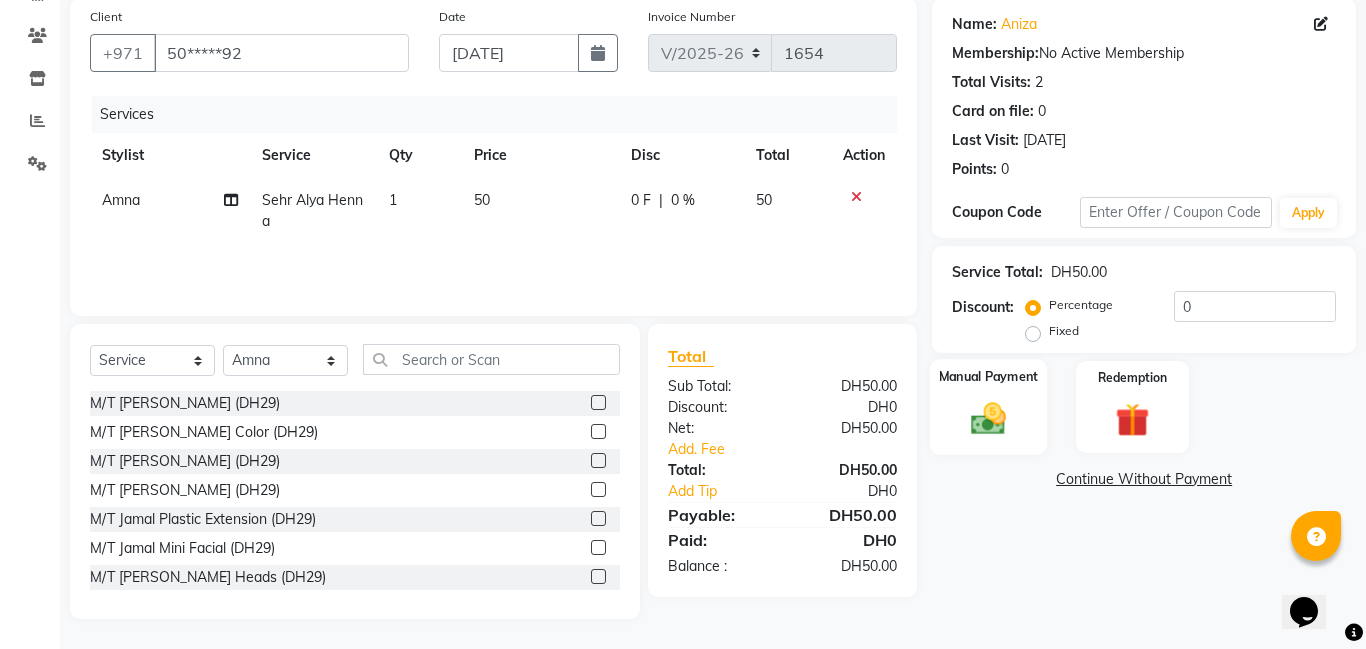 click 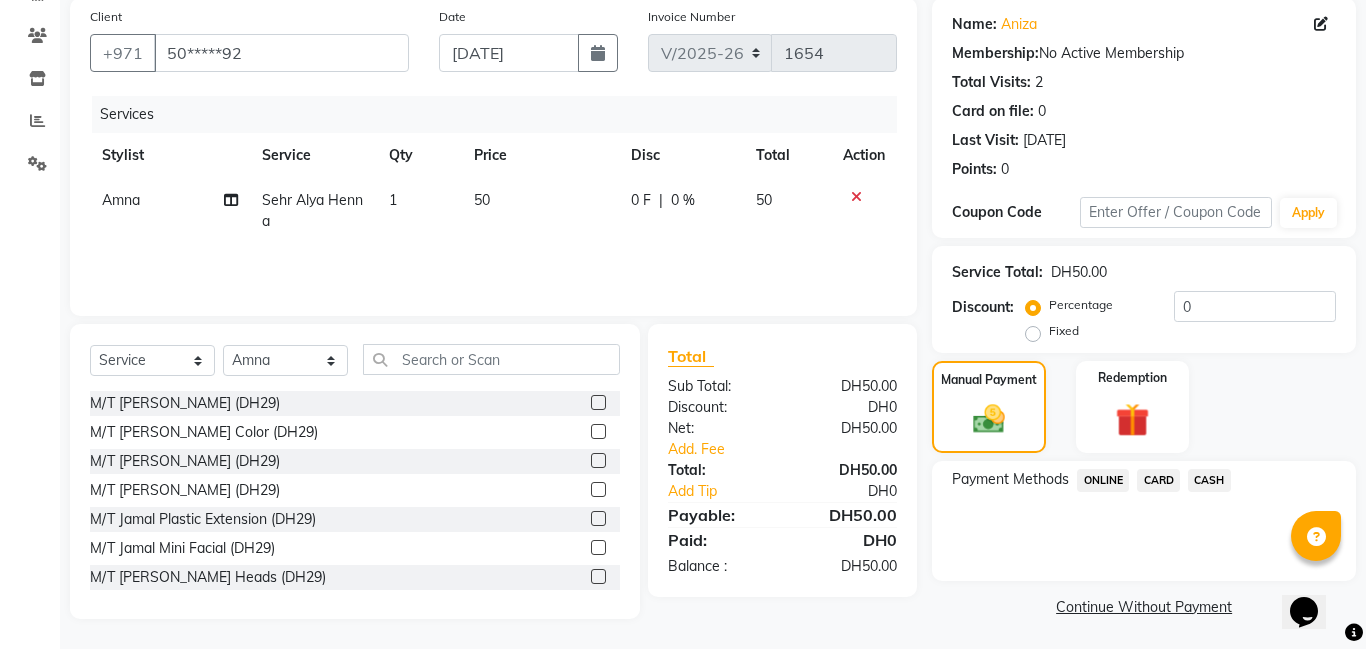 click on "CASH" 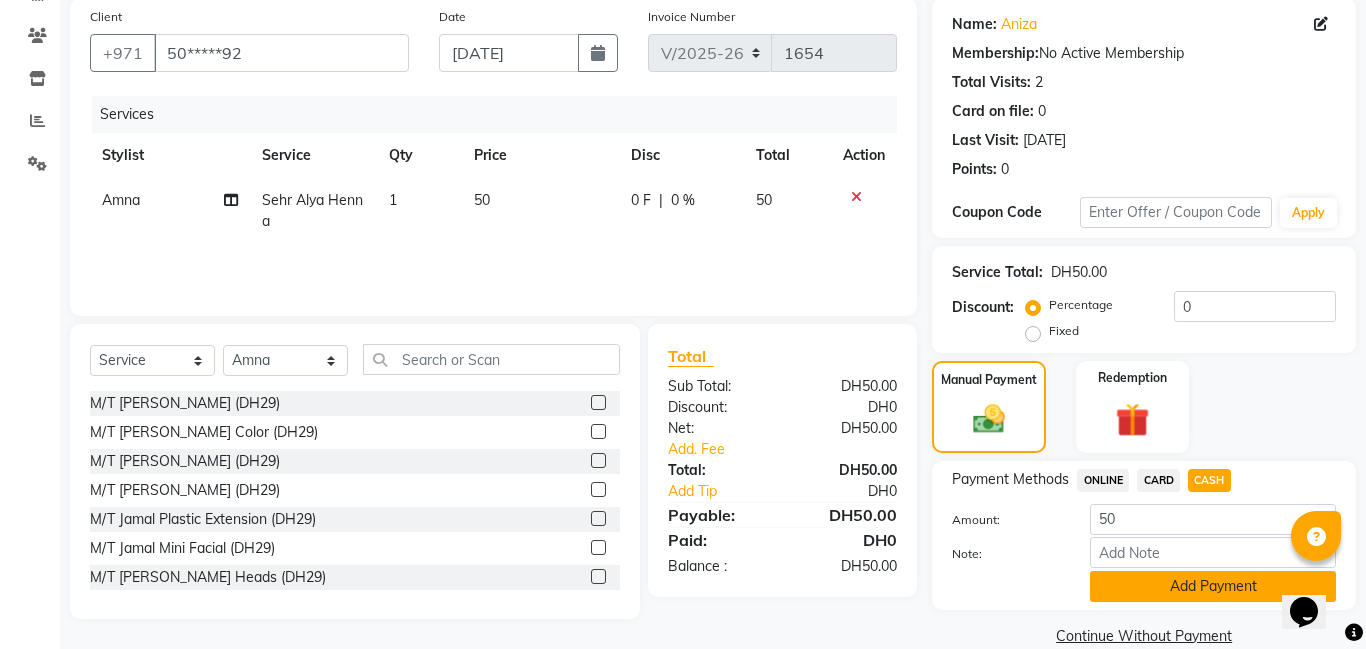 click on "Add Payment" 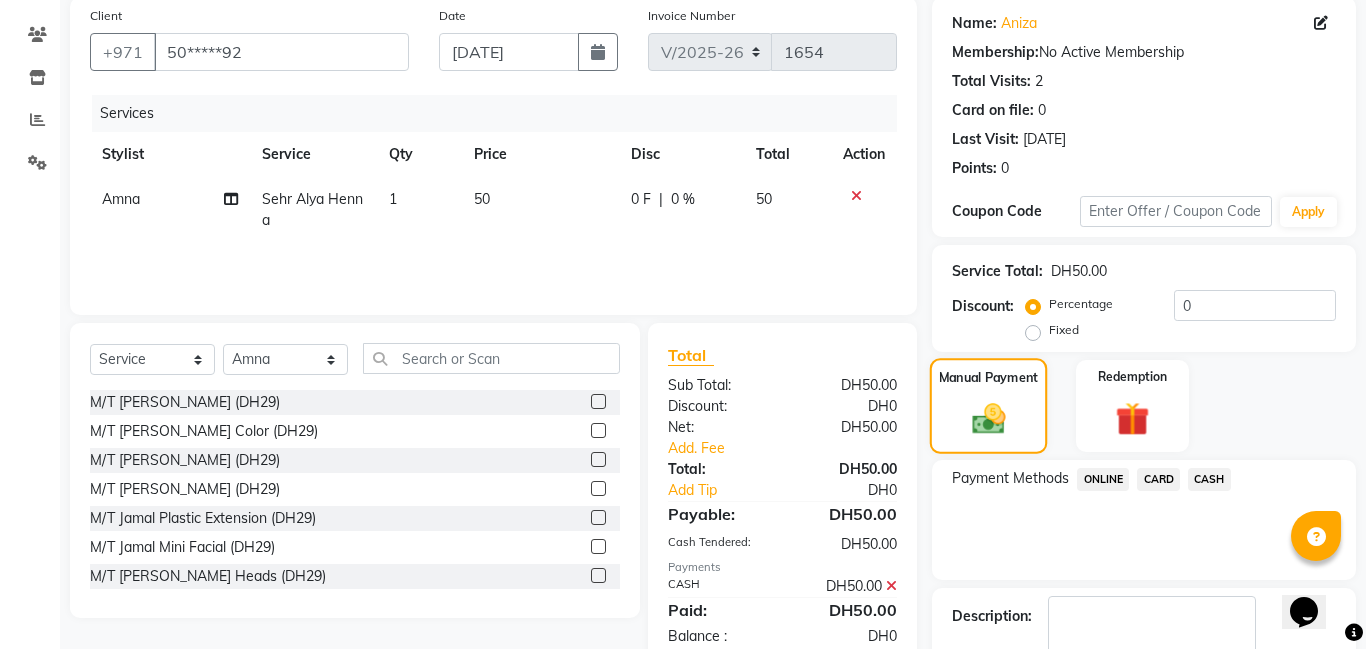 scroll, scrollTop: 10, scrollLeft: 0, axis: vertical 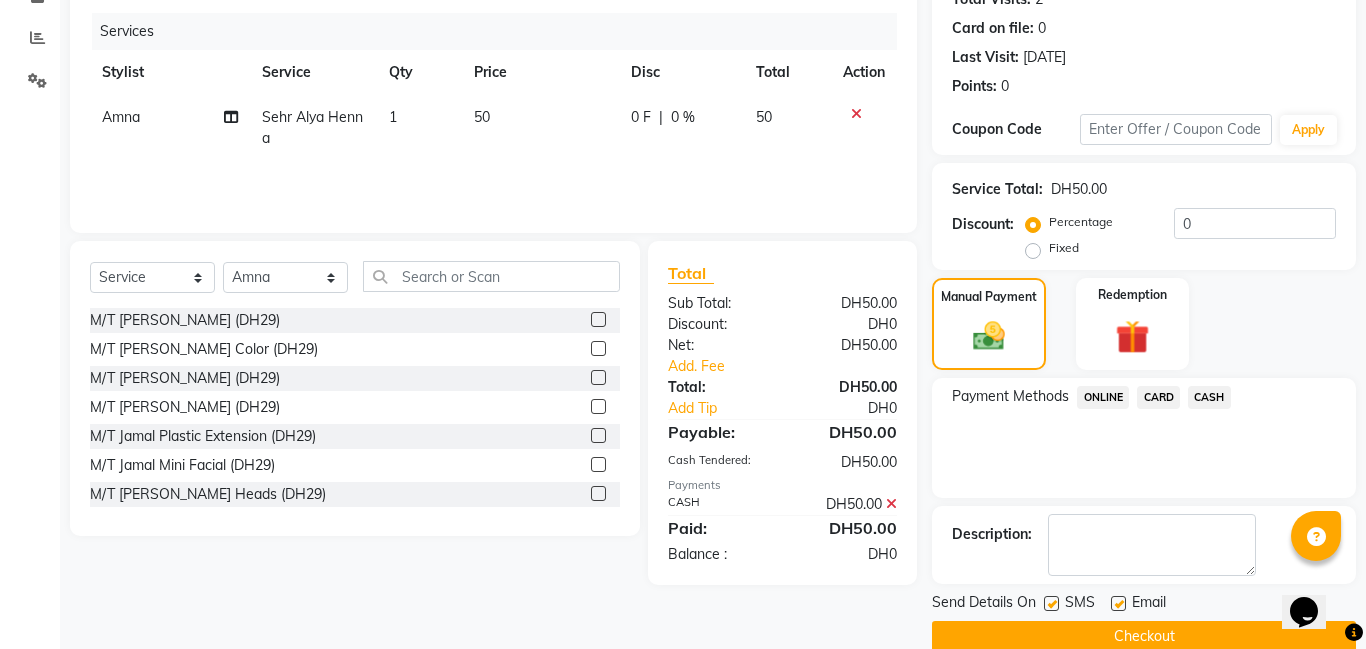 click on "Checkout" 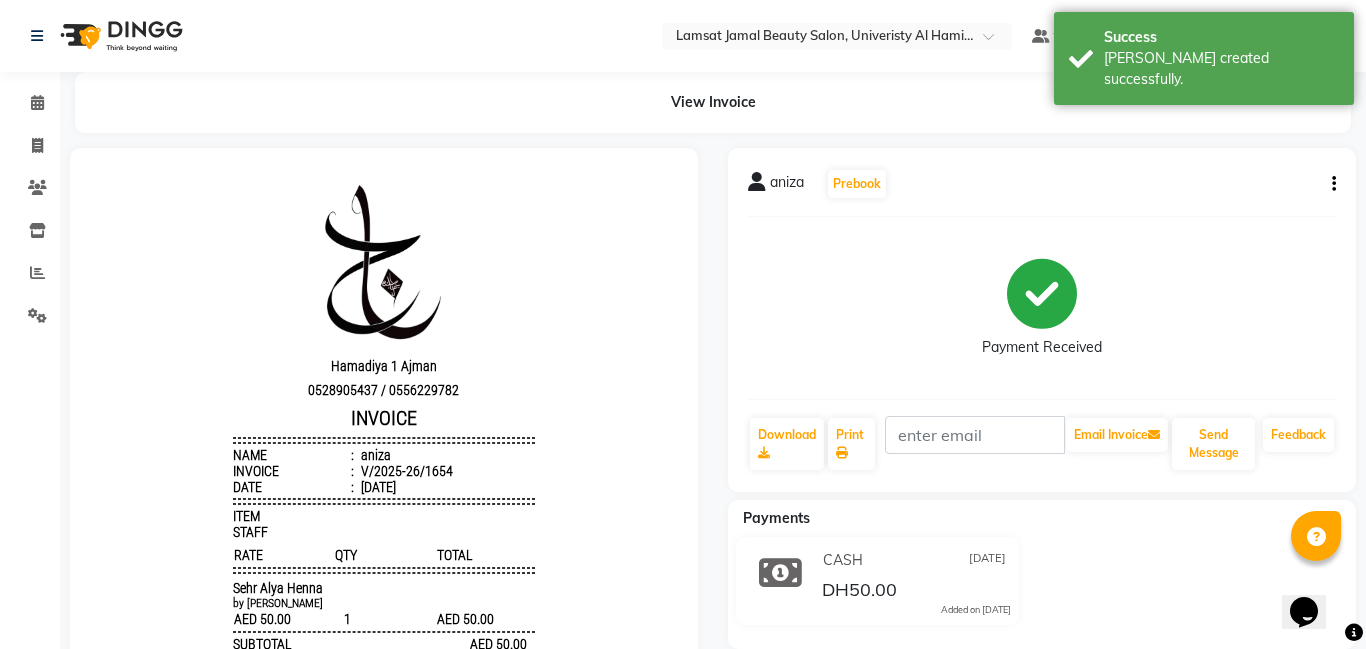 scroll, scrollTop: 0, scrollLeft: 0, axis: both 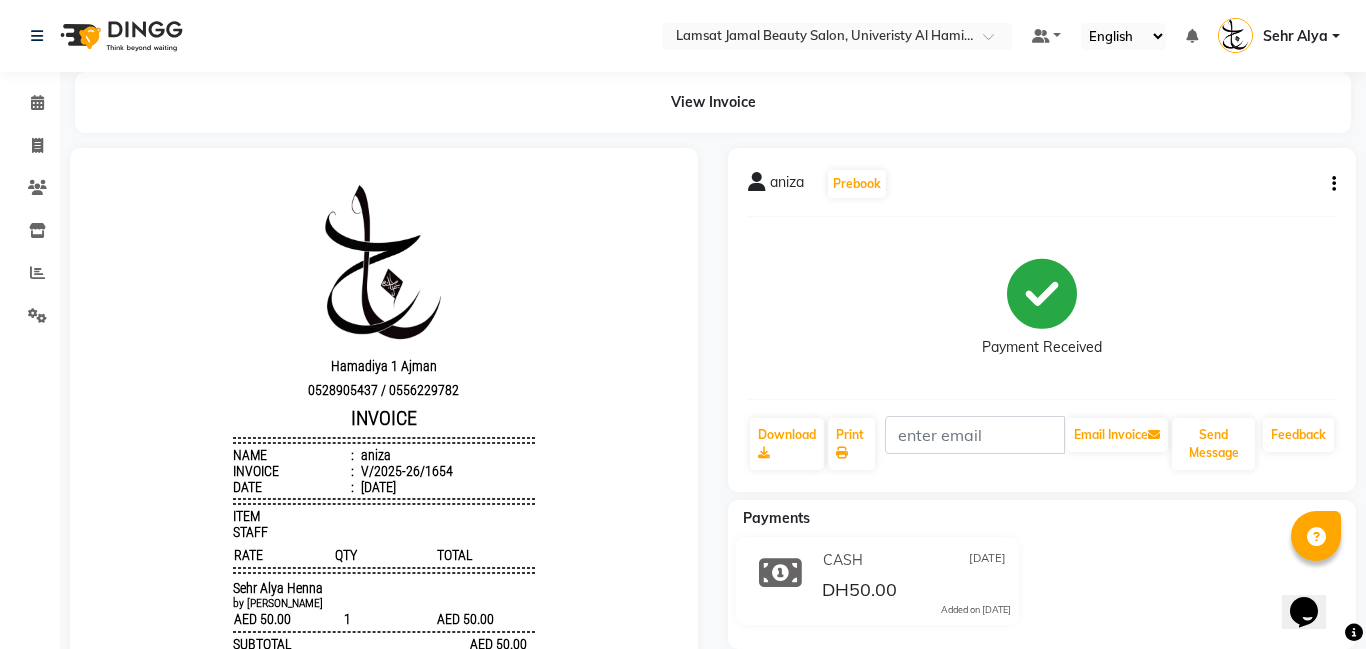 click on "Select Location × Lamsat Jamal Beauty Salon, Univeristy [PERSON_NAME] Default Panel My Panel English ENGLISH Español العربية मराठी हिंदी ગુજરાતી தமிழ் 中文 Notifications nothing to show Sehr Alya Manage Profile Change Password Sign out  Version:3.15.3  ☀ Lamsat Jamal Beauty Salon, Univeristy Al Hamidiya  Calendar  Invoice  Clients  Inventory  Reports  Settings Completed InProgress Upcoming Dropped Tentative Check-In Confirm Bookings Segments Page Builder  View Invoice      aniza   Prebook   Payment Received  Download  Print   Email Invoice   Send Message Feedback  Payments CASH [DATE] DH50.00  Added on [DATE]" at bounding box center [683, 416] 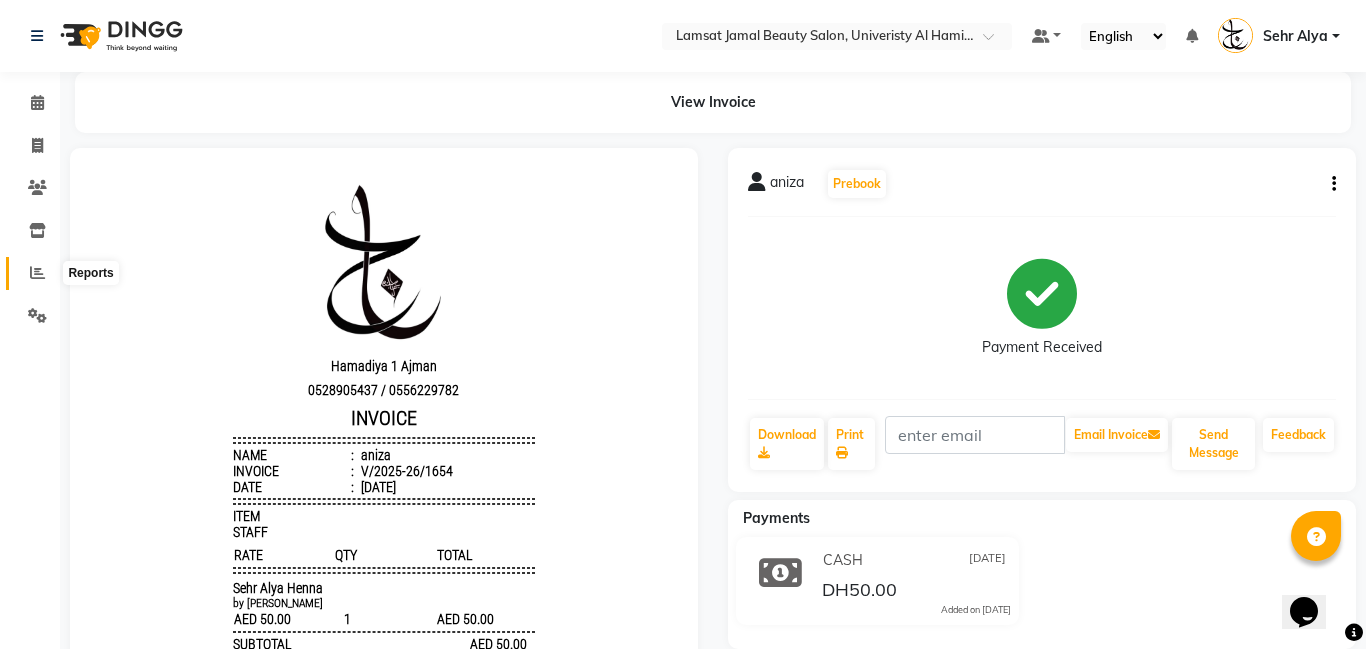 click 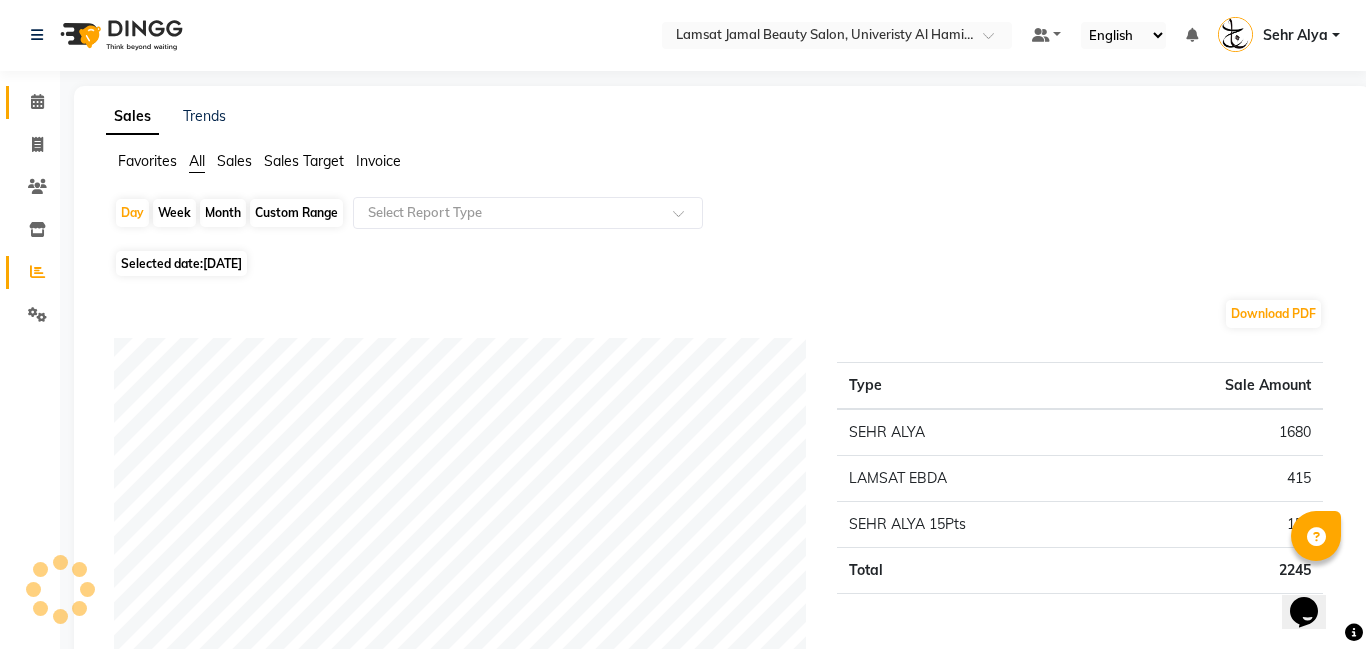 scroll, scrollTop: 0, scrollLeft: 0, axis: both 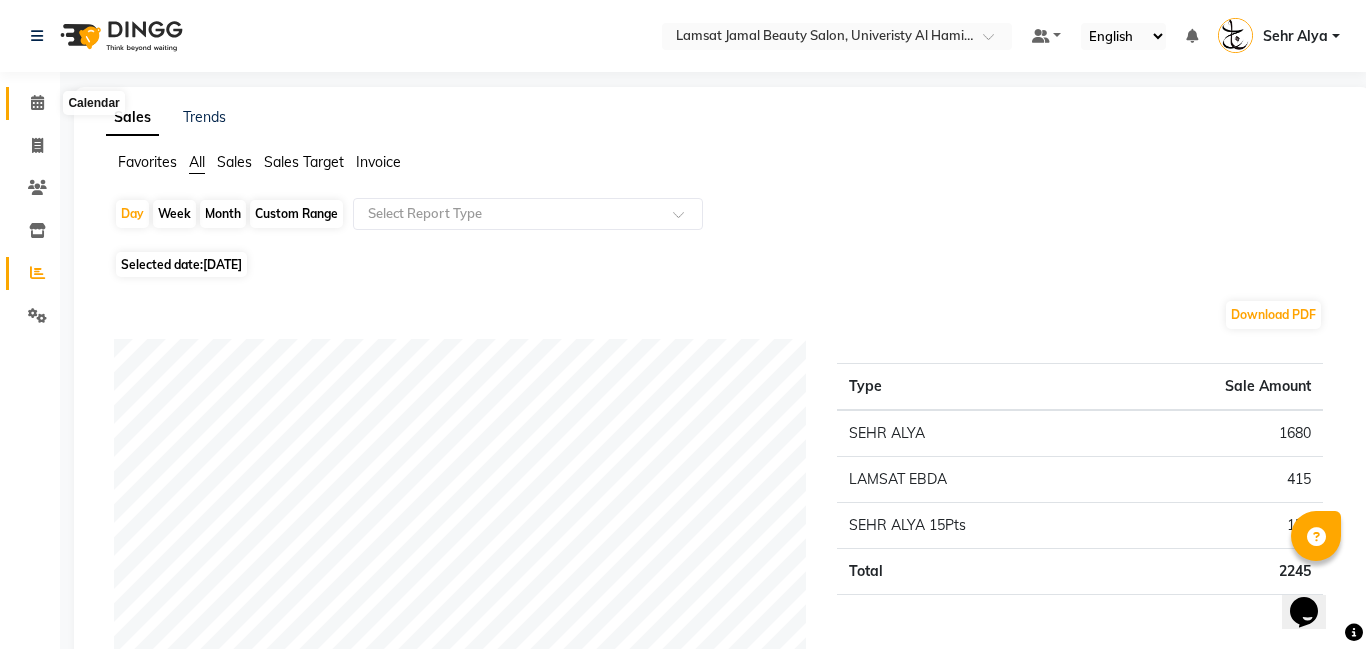 click 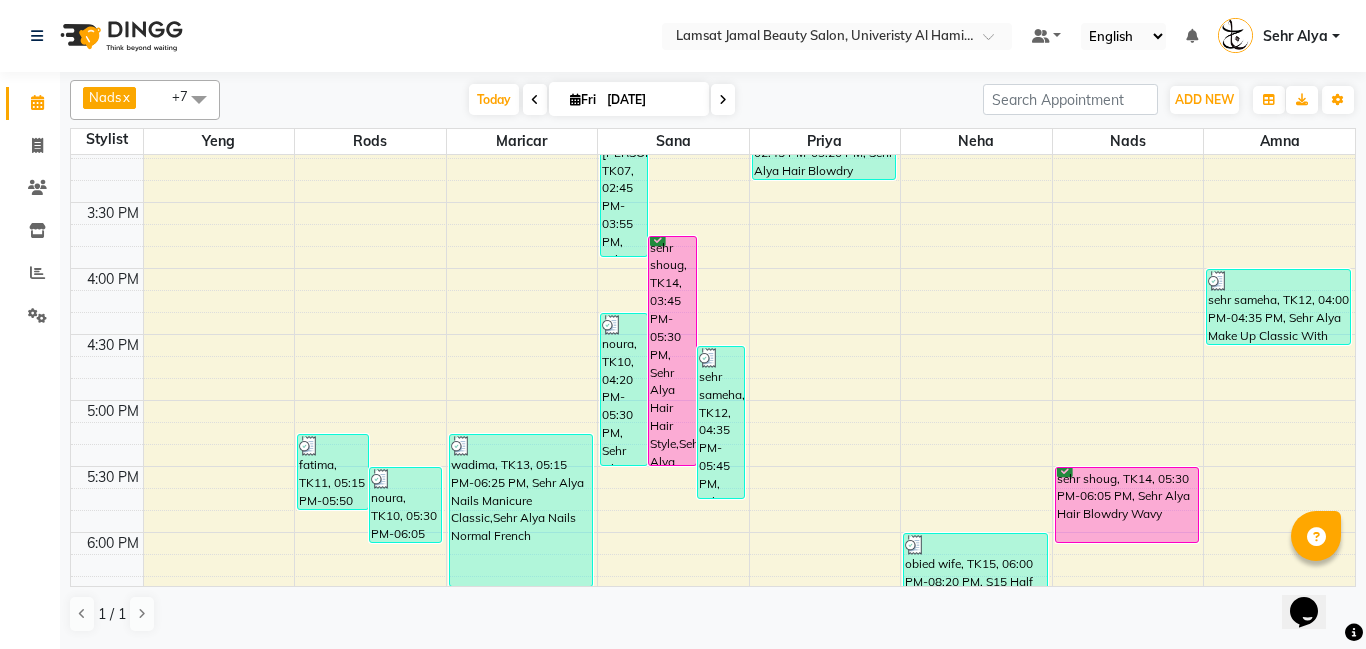 scroll, scrollTop: 827, scrollLeft: 0, axis: vertical 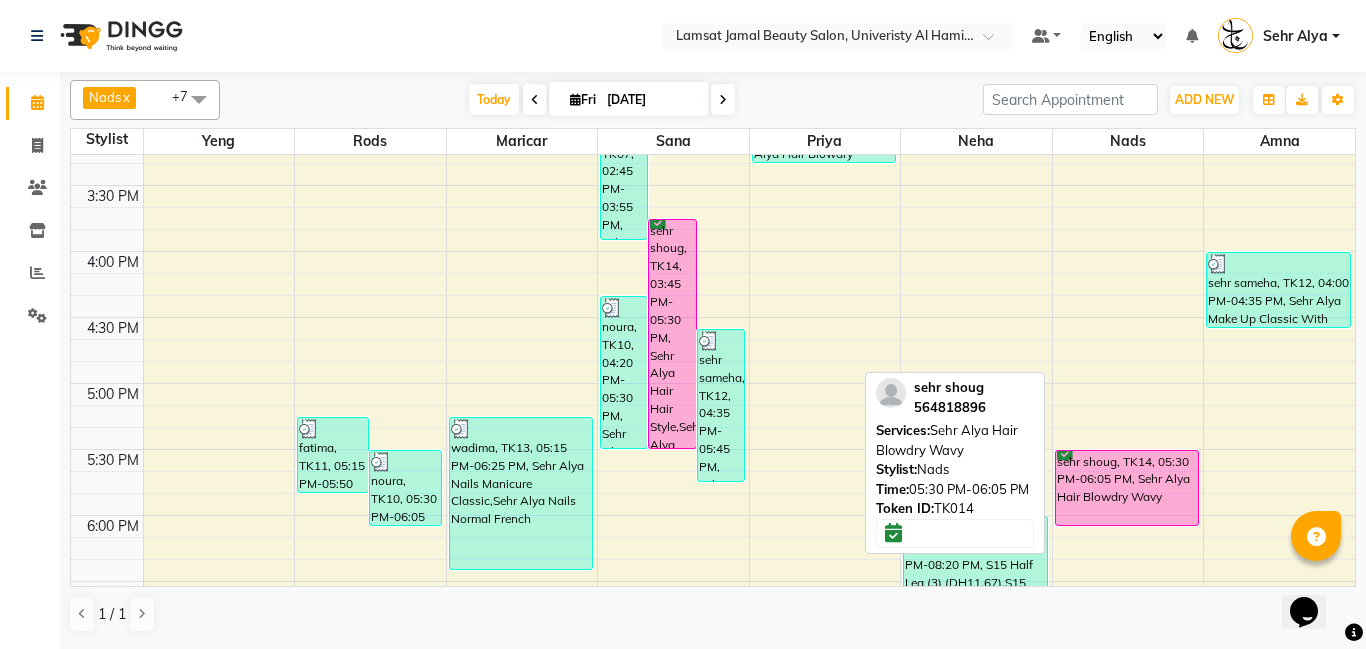 click on "sehr shoug, TK14, 05:30 PM-06:05 PM, Sehr Alya Hair Blowdry Wavy" at bounding box center [1127, 488] 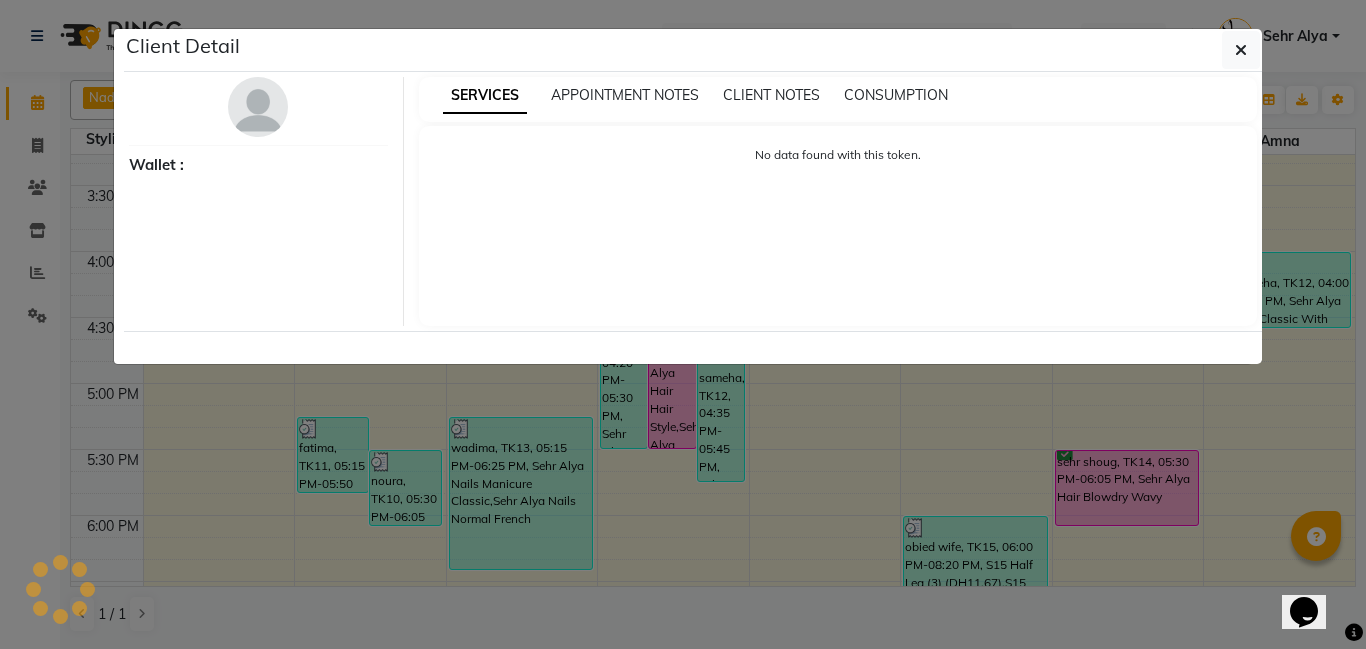 select on "6" 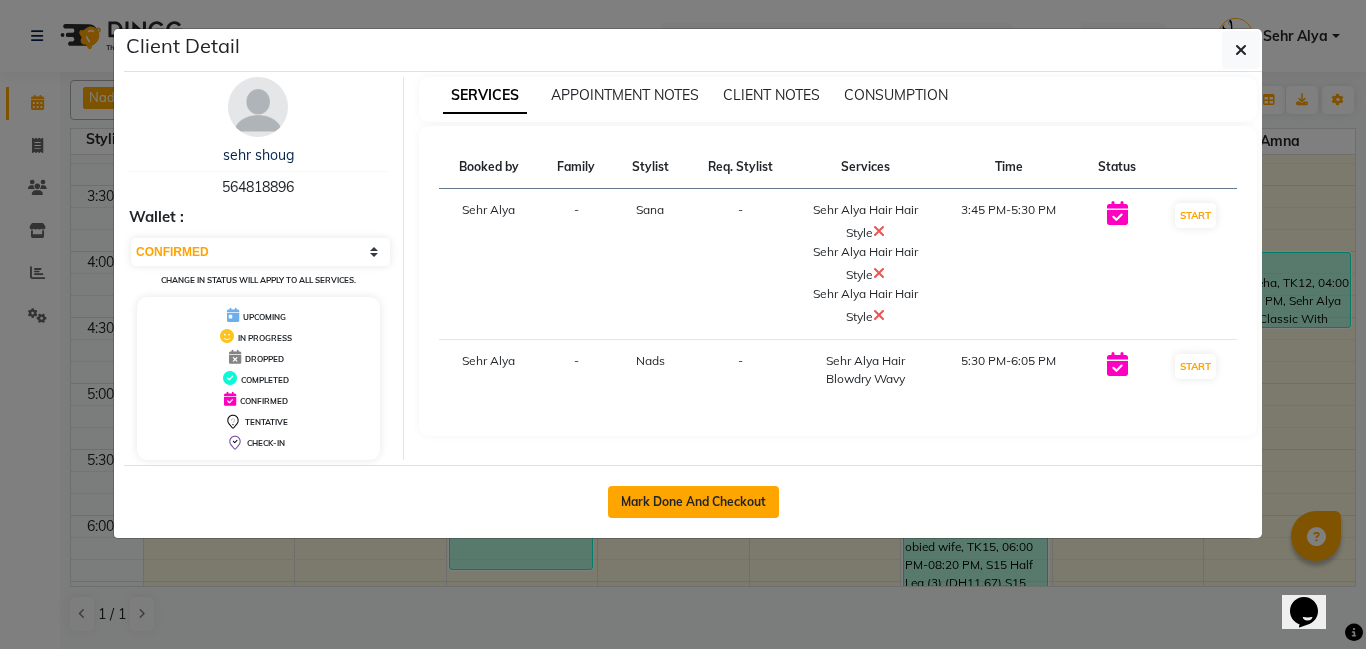 click on "Mark Done And Checkout" 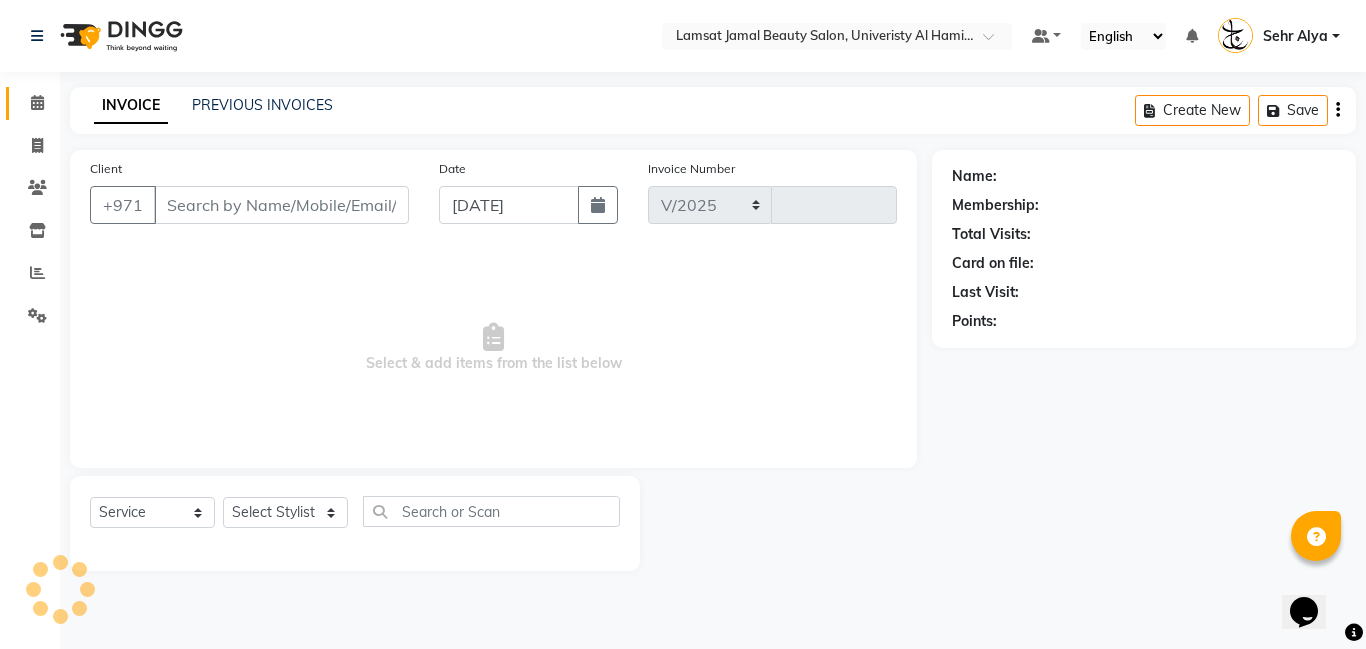 select on "8294" 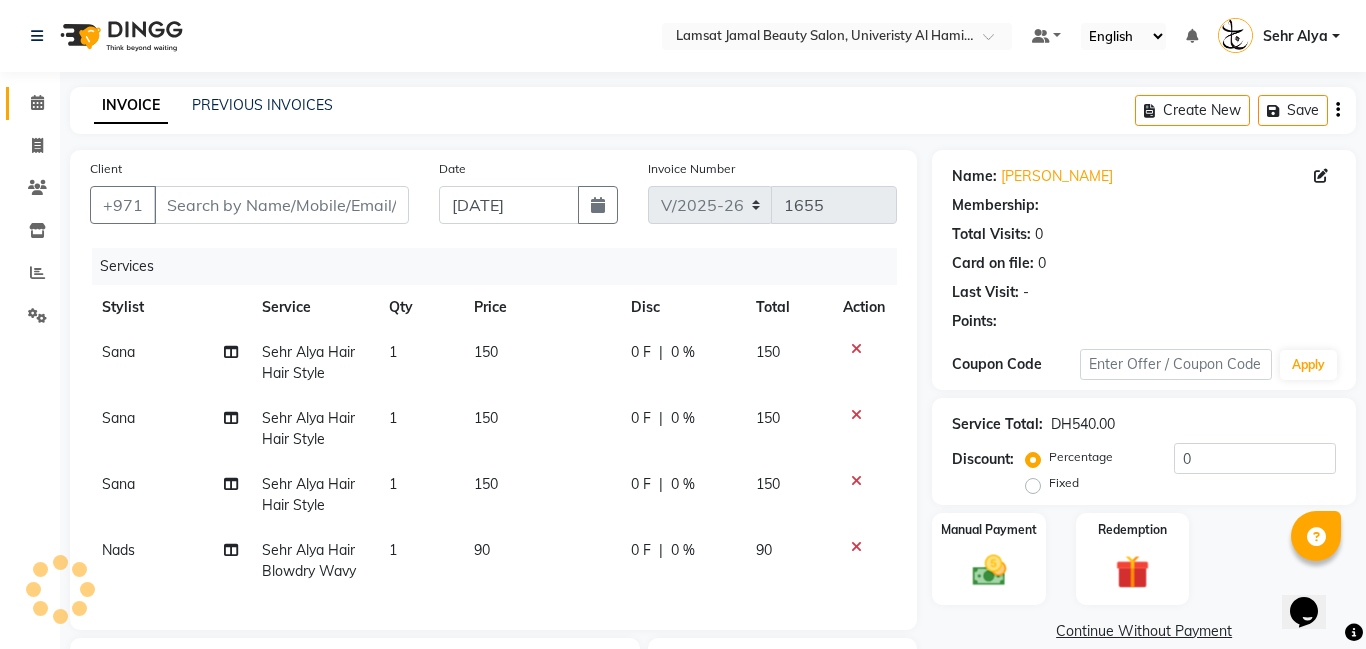 type on "56*****96" 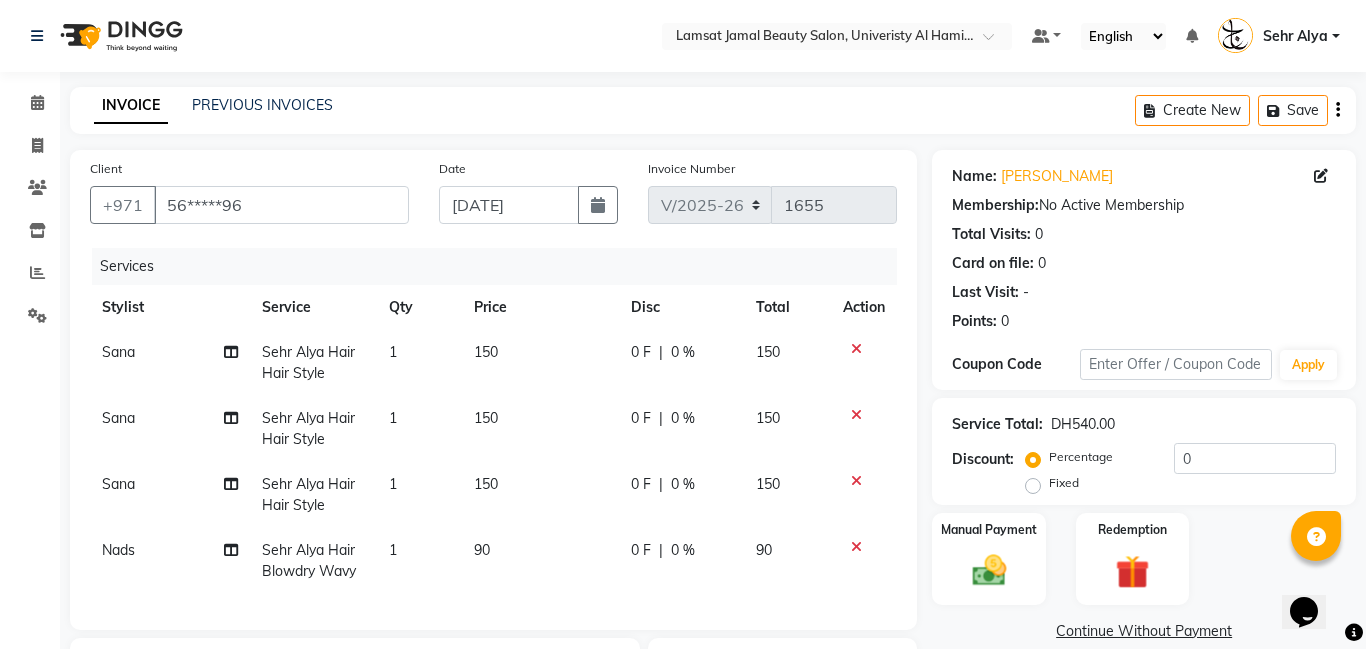 click on "150" 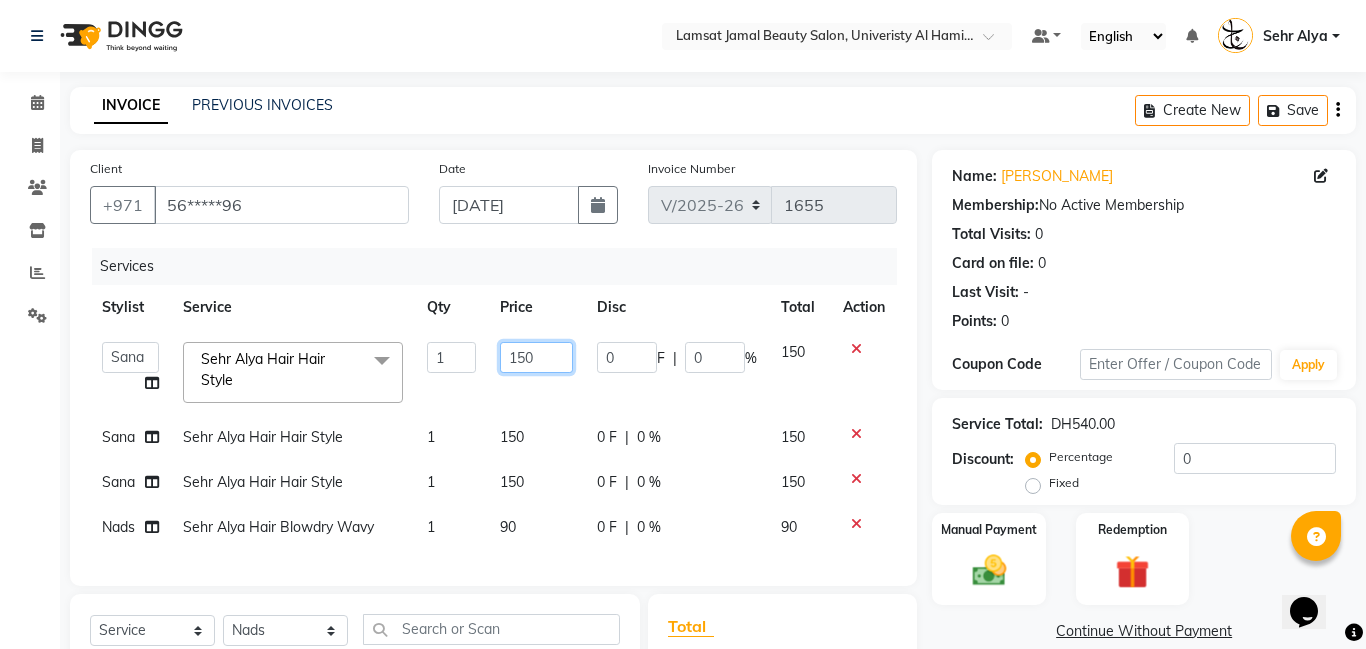 click on "150" 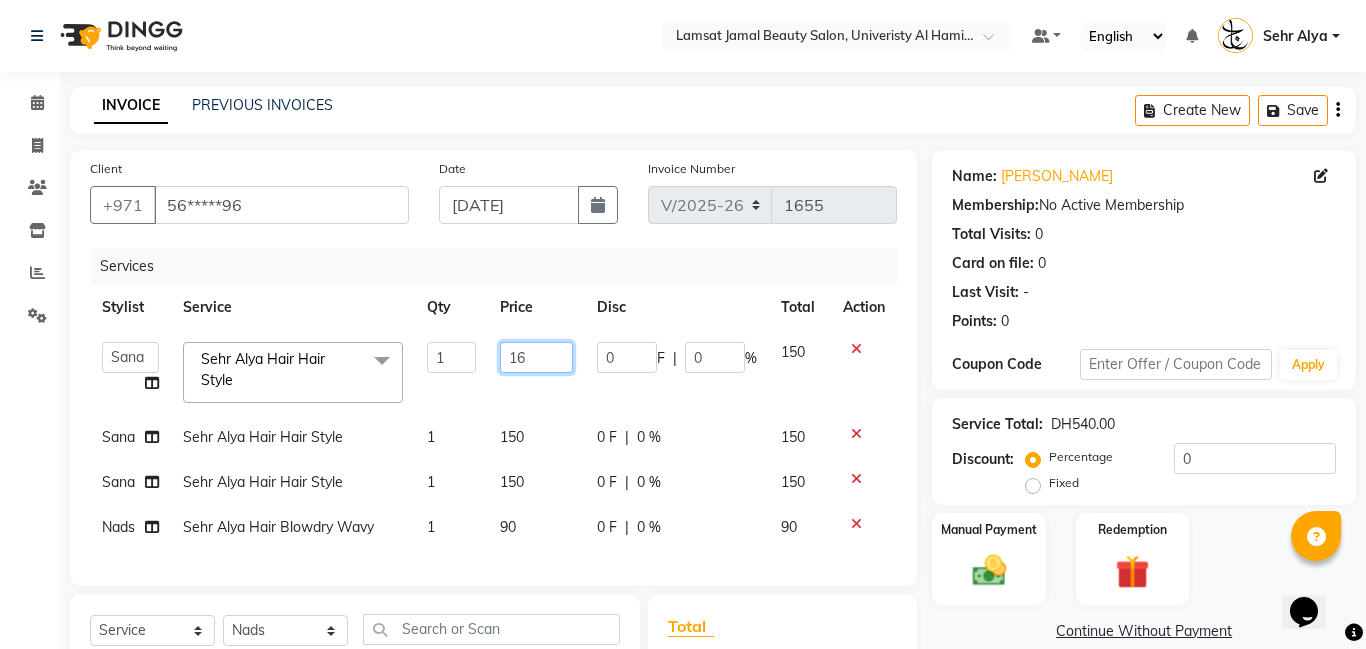 type on "160" 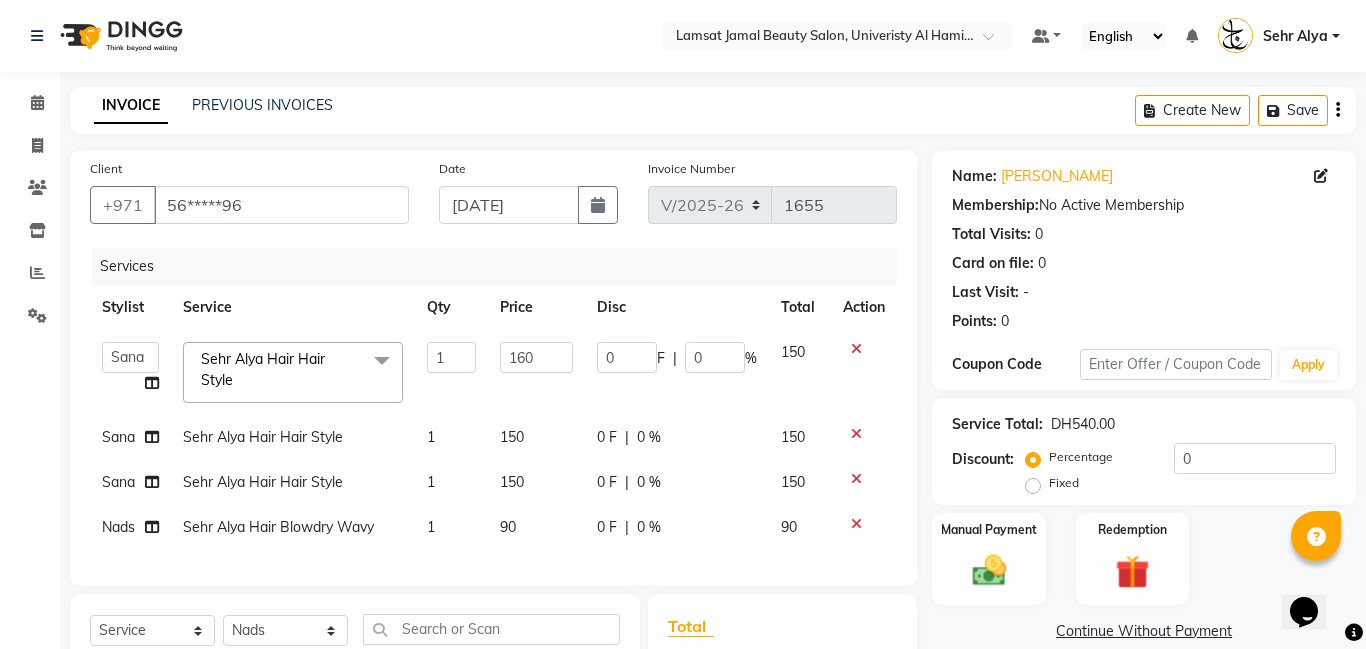 click on "150" 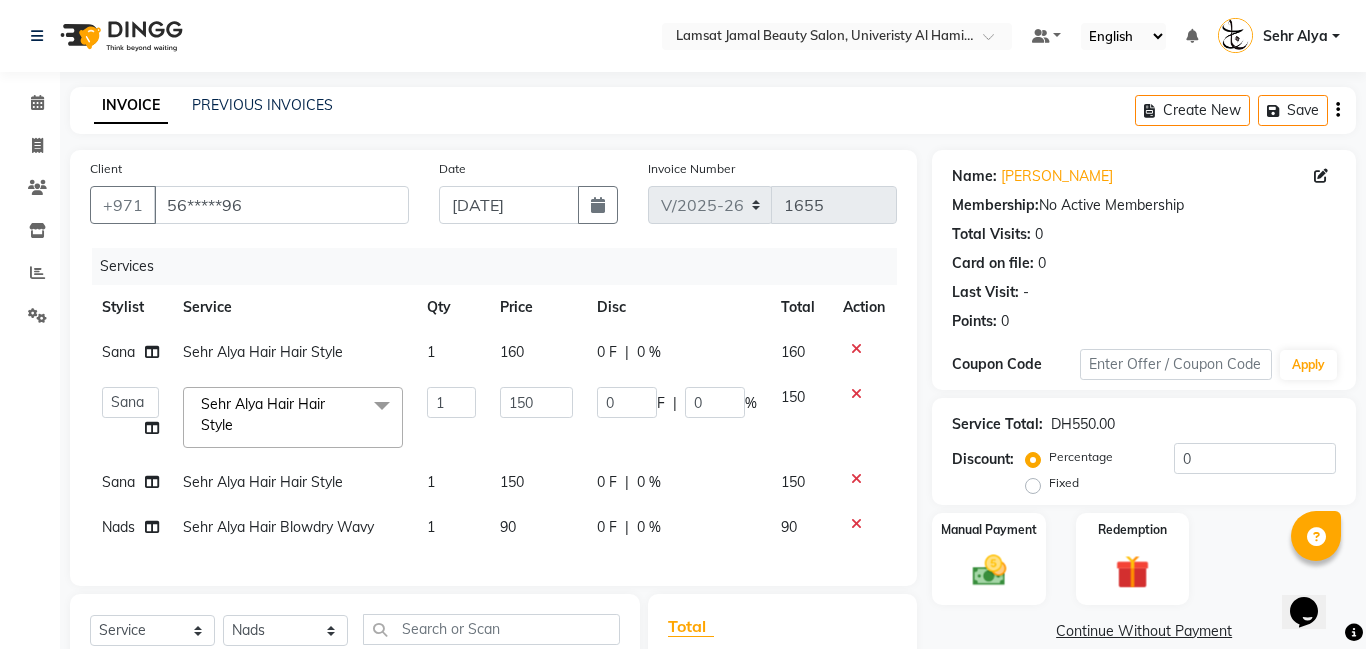 click 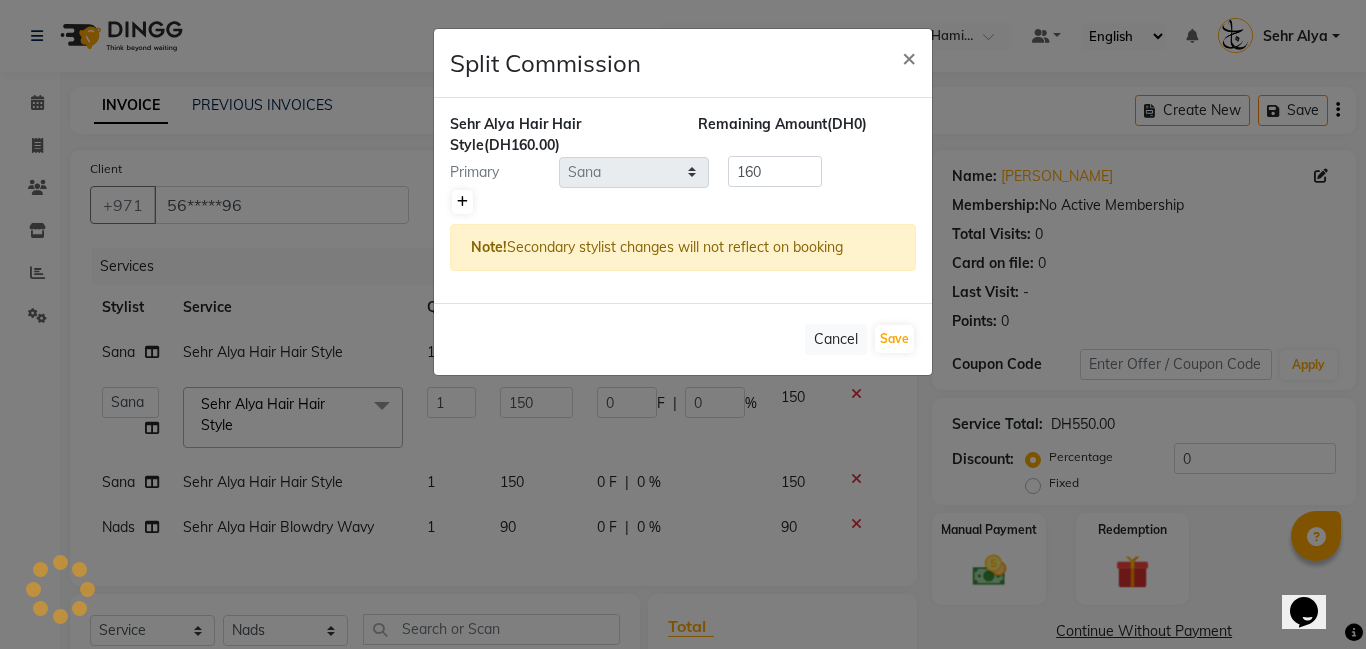 click 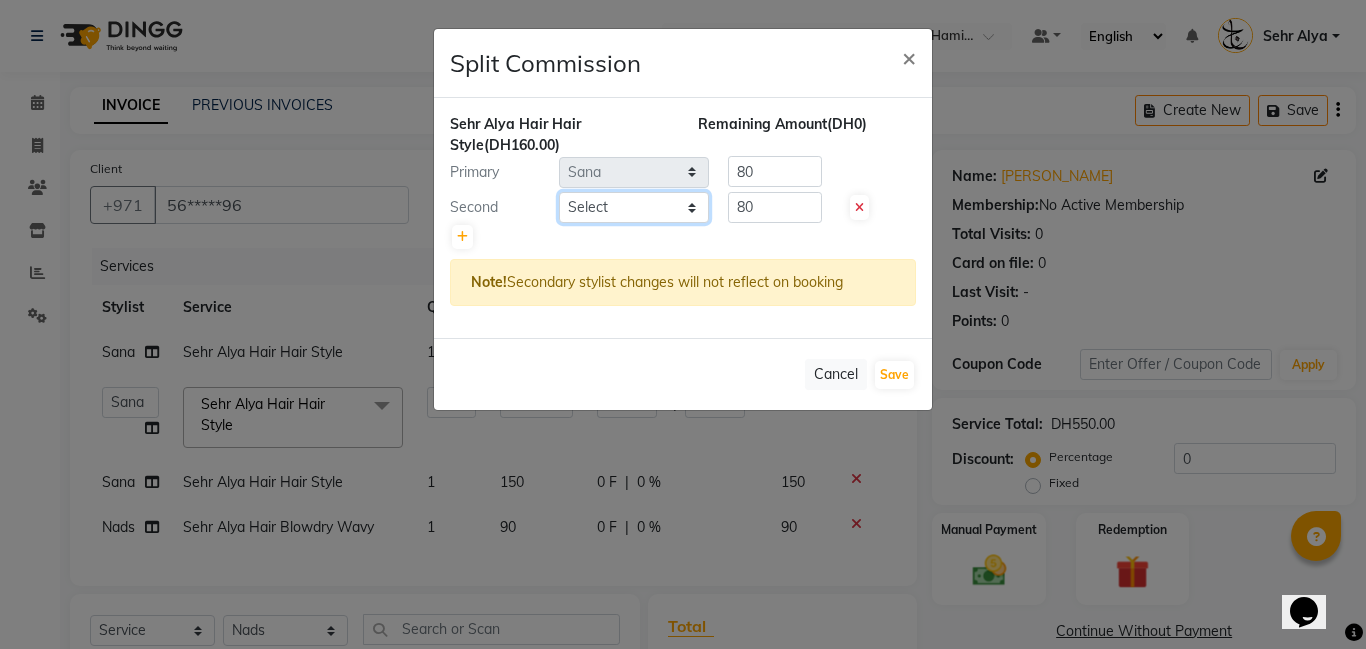 click on "Select  [PERSON_NAME]   Amna   [PERSON_NAME]   [PERSON_NAME] Ebda   Lamsat [PERSON_NAME]   [PERSON_NAME]   [PERSON_NAME]   Neha   Nhor   Owner [PERSON_NAME]   Rods   Sana   Sehr [PERSON_NAME]" 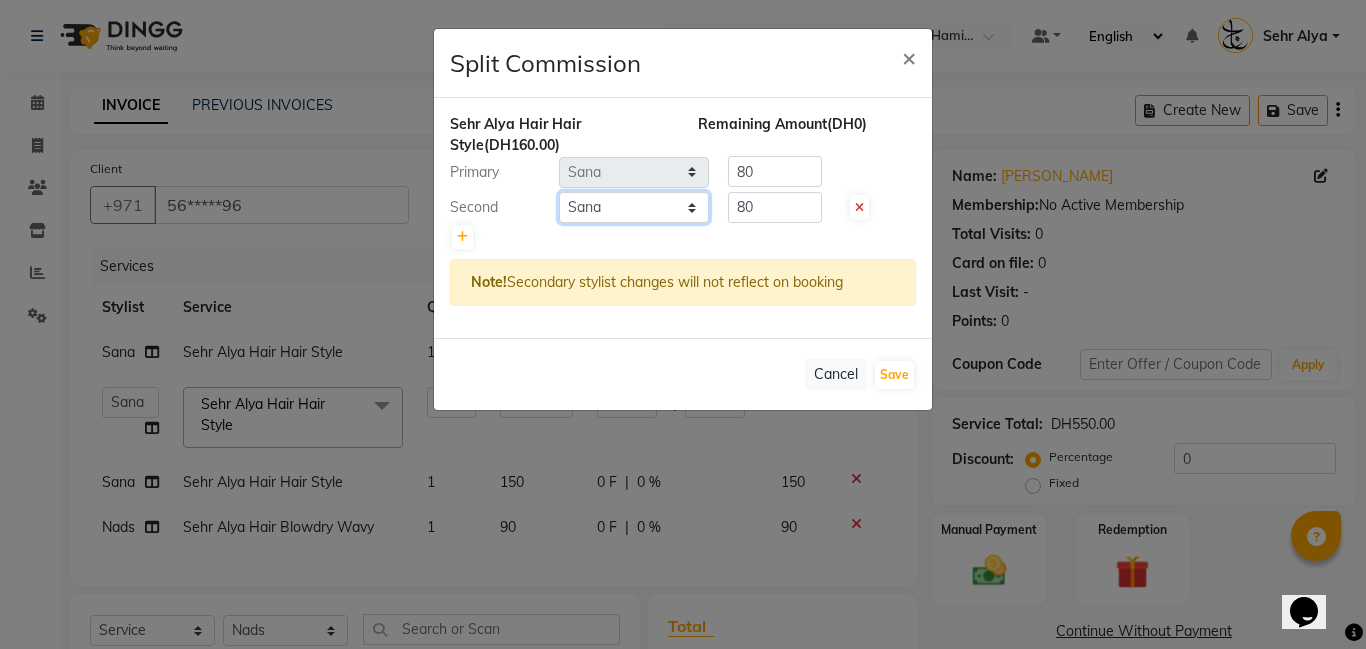 click on "Select  [PERSON_NAME]   Amna   [PERSON_NAME]   [PERSON_NAME] Ebda   Lamsat [PERSON_NAME]   [PERSON_NAME]   [PERSON_NAME]   Neha   Nhor   Owner [PERSON_NAME]   Rods   Sana   Sehr [PERSON_NAME]" 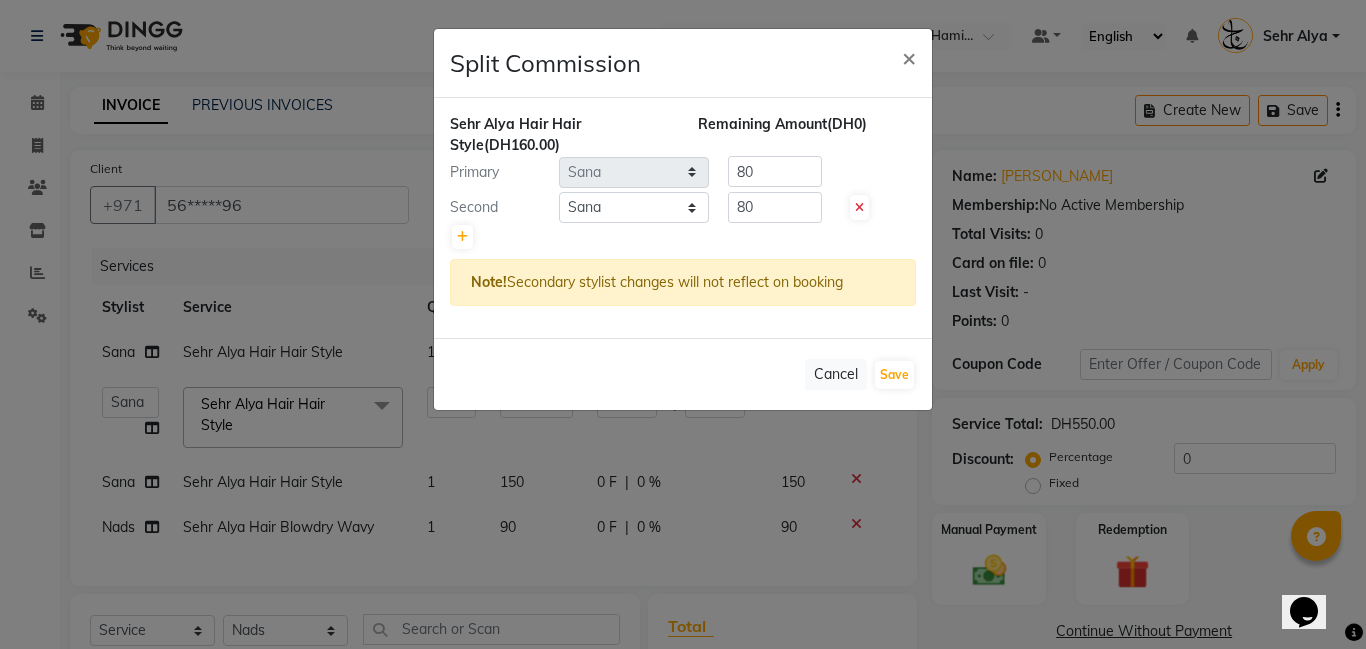 drag, startPoint x: 622, startPoint y: 589, endPoint x: 944, endPoint y: 129, distance: 561.5016 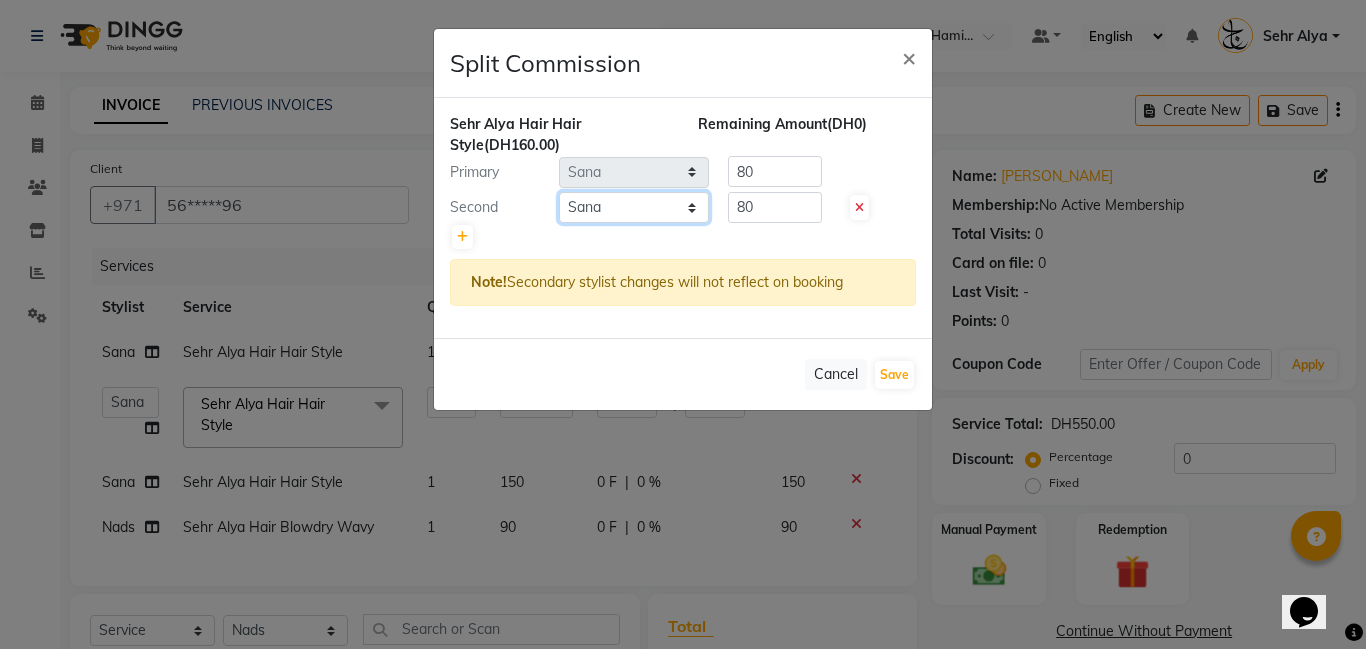 click on "Select  [PERSON_NAME]   Amna   [PERSON_NAME]   [PERSON_NAME] Ebda   Lamsat [PERSON_NAME]   [PERSON_NAME]   [PERSON_NAME]   Neha   Nhor   Owner [PERSON_NAME]   Rods   Sana   Sehr [PERSON_NAME]" 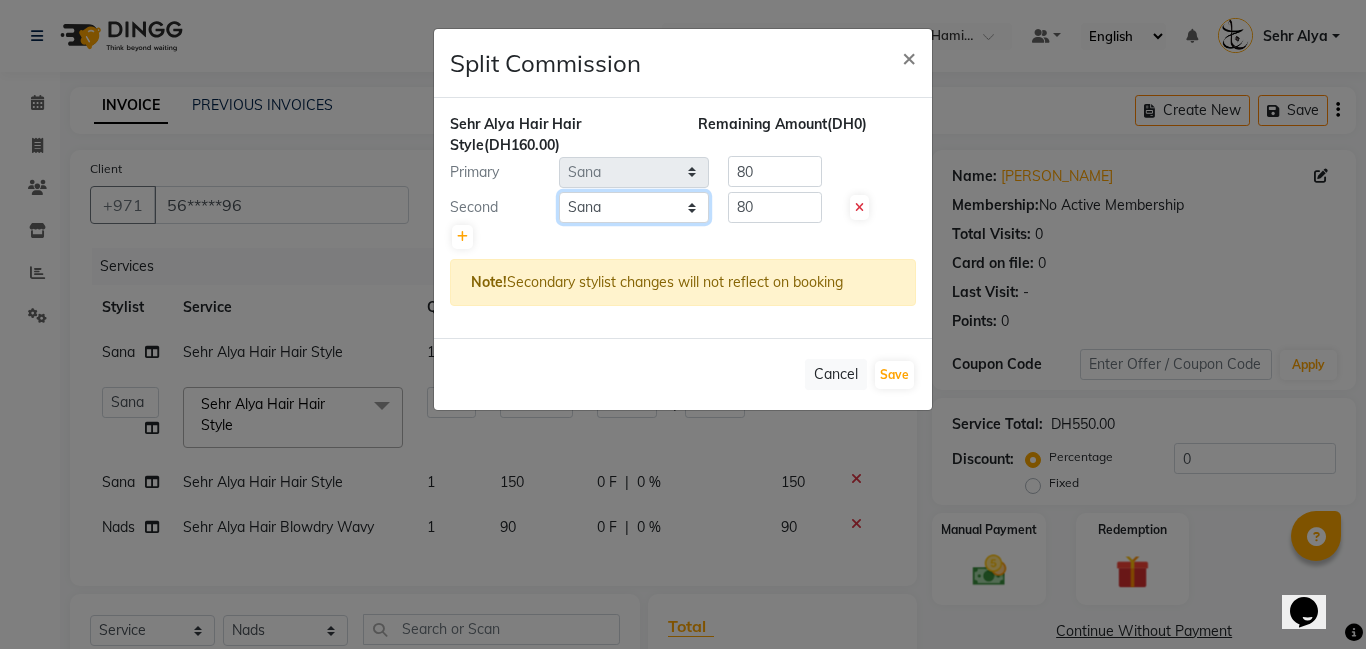 select on "79910" 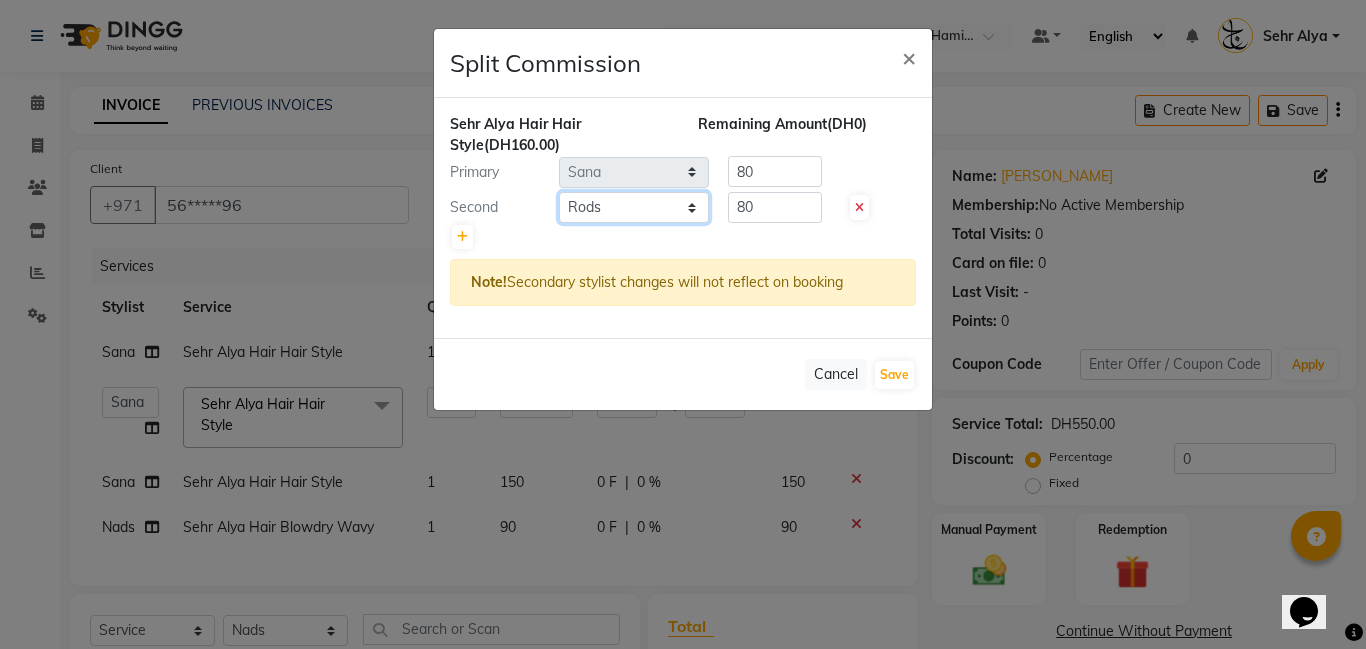click on "Select  [PERSON_NAME]   Amna   [PERSON_NAME]   [PERSON_NAME] Ebda   Lamsat [PERSON_NAME]   [PERSON_NAME]   [PERSON_NAME]   Neha   Nhor   Owner [PERSON_NAME]   Rods   Sana   Sehr [PERSON_NAME]" 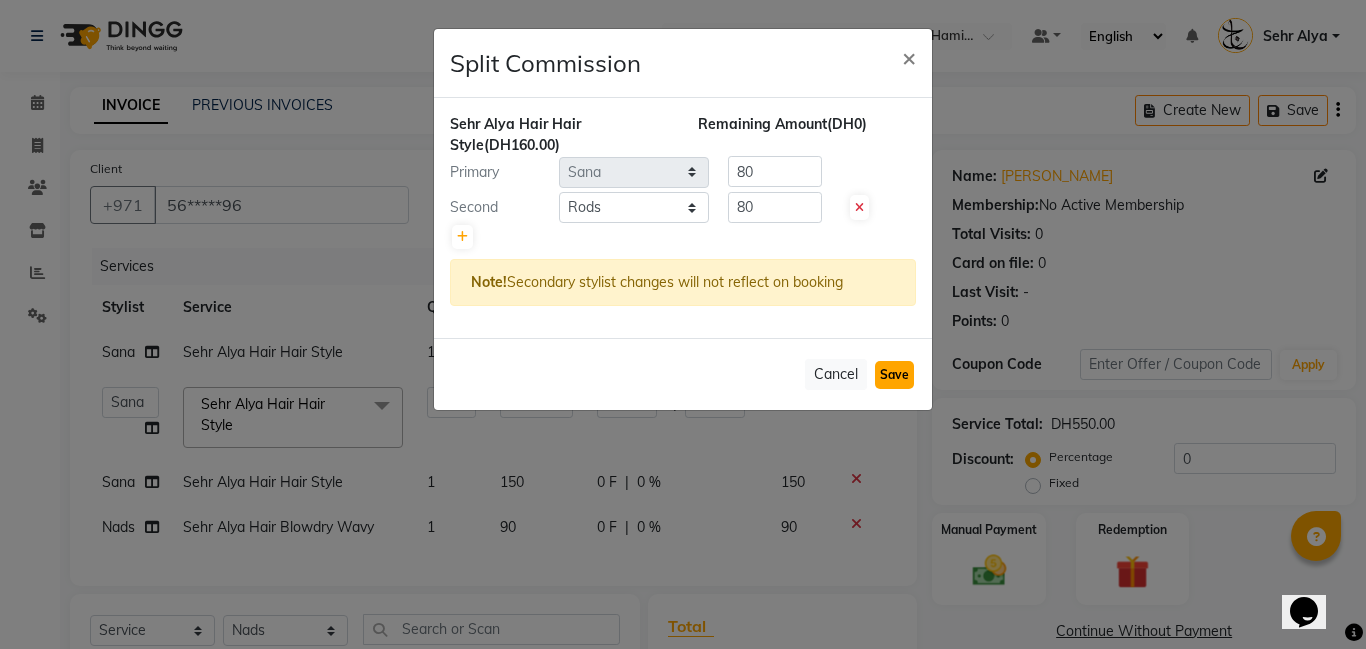 click on "Save" 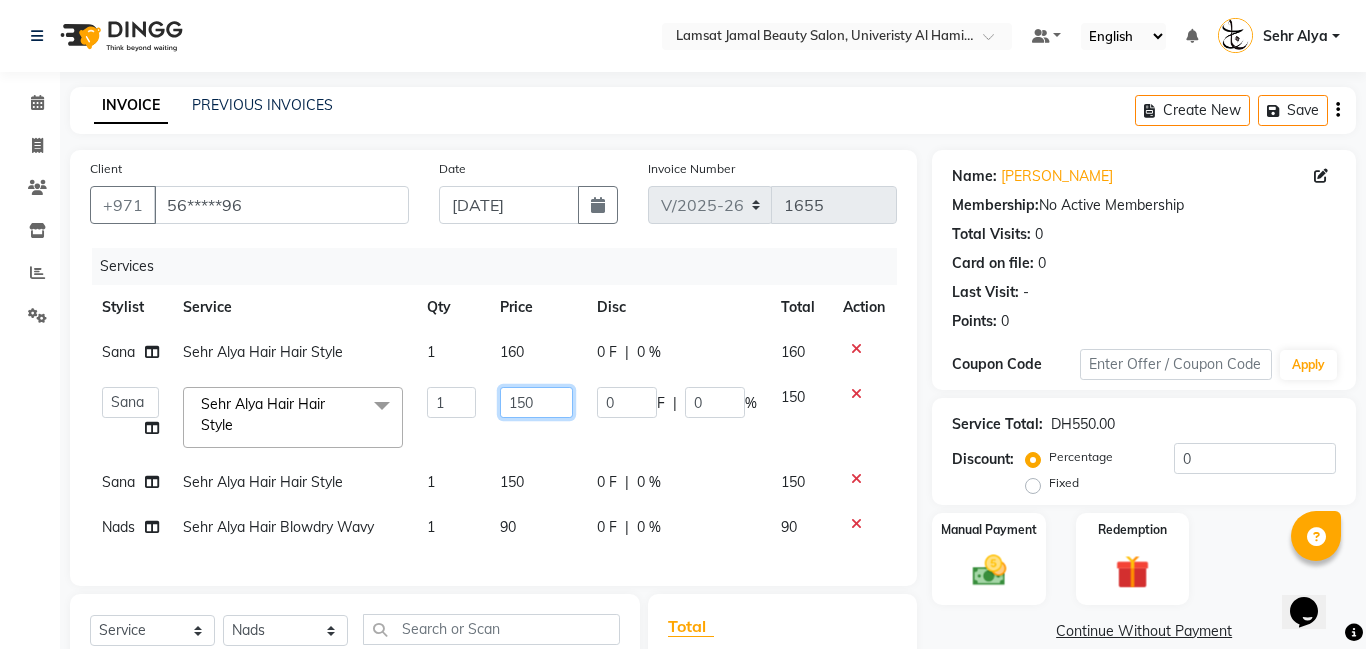 click on "150" 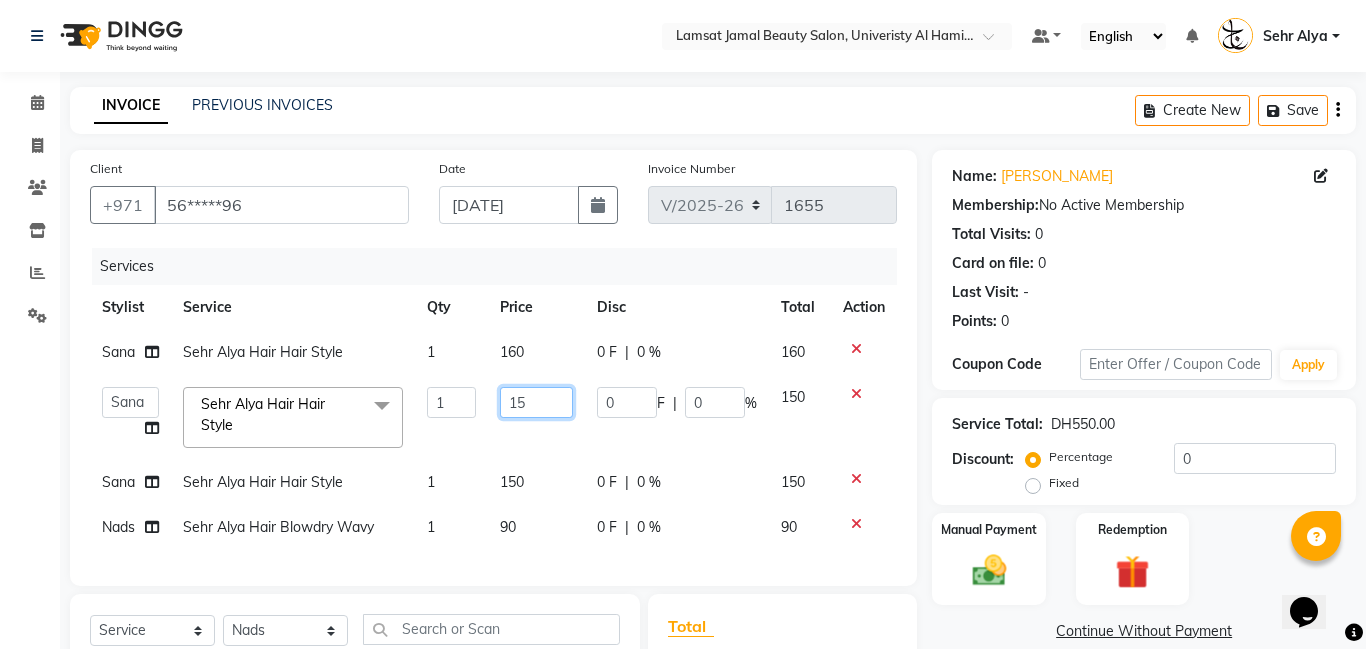 type on "1" 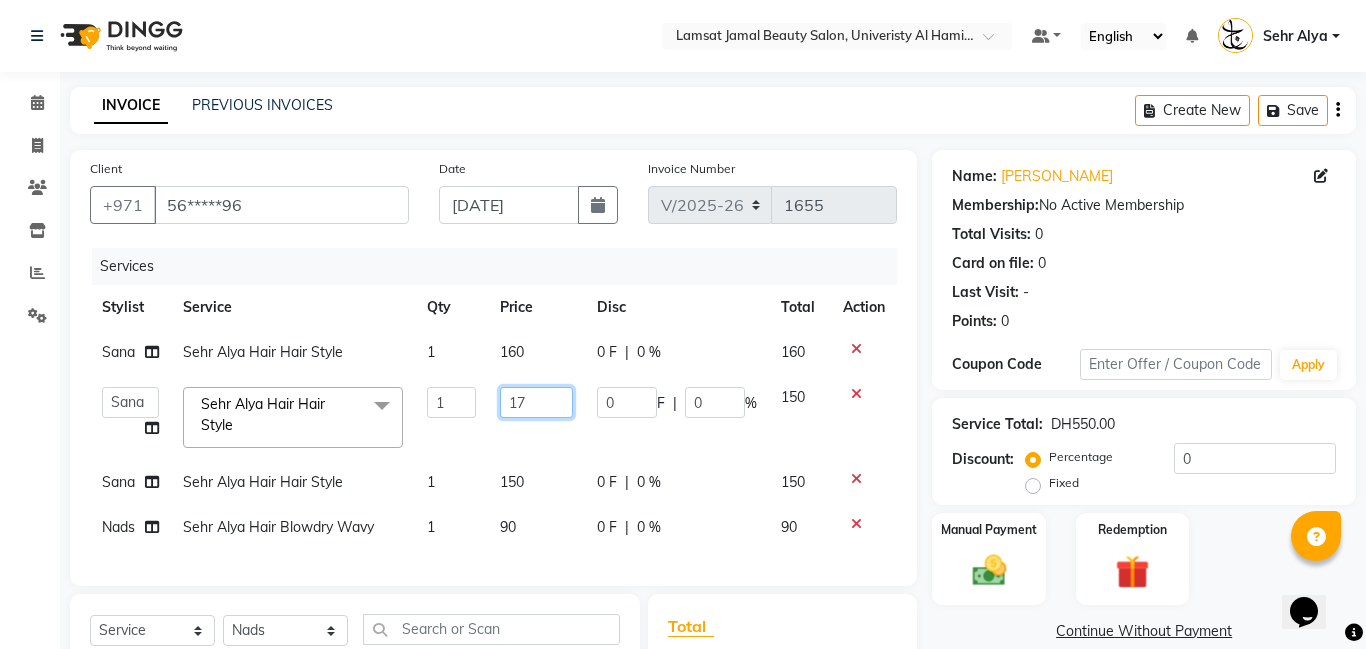 type on "170" 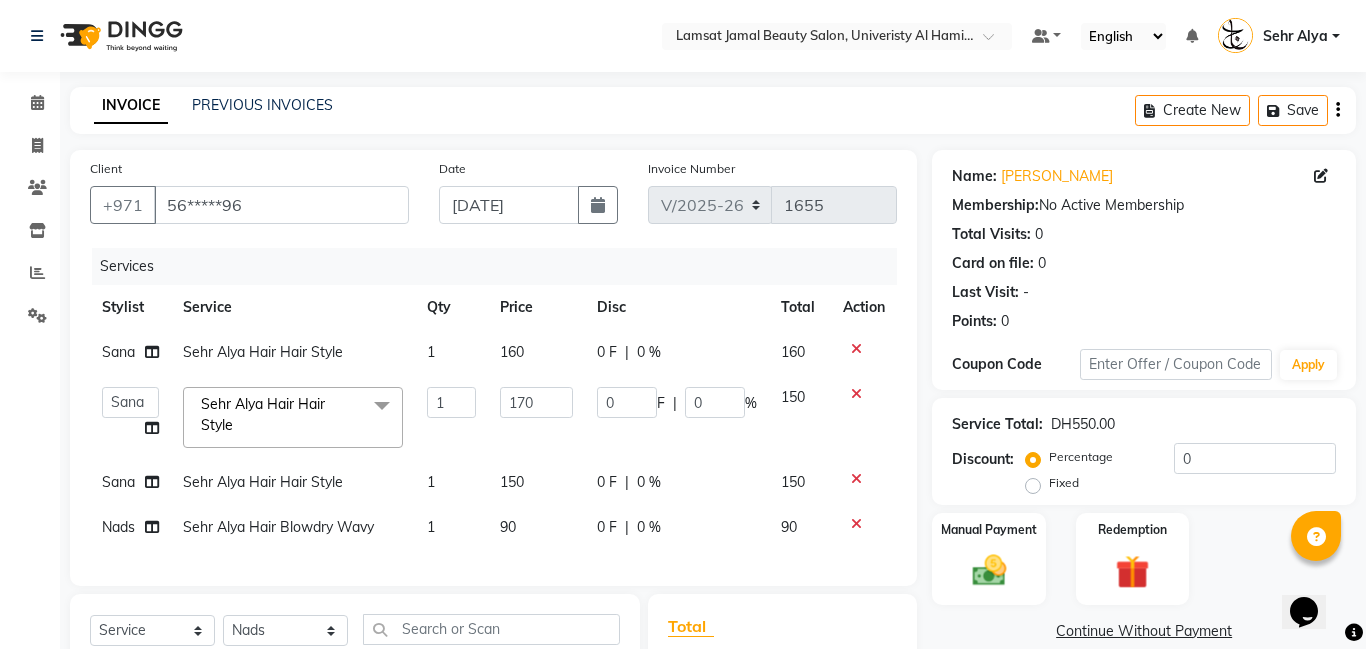 click on "150" 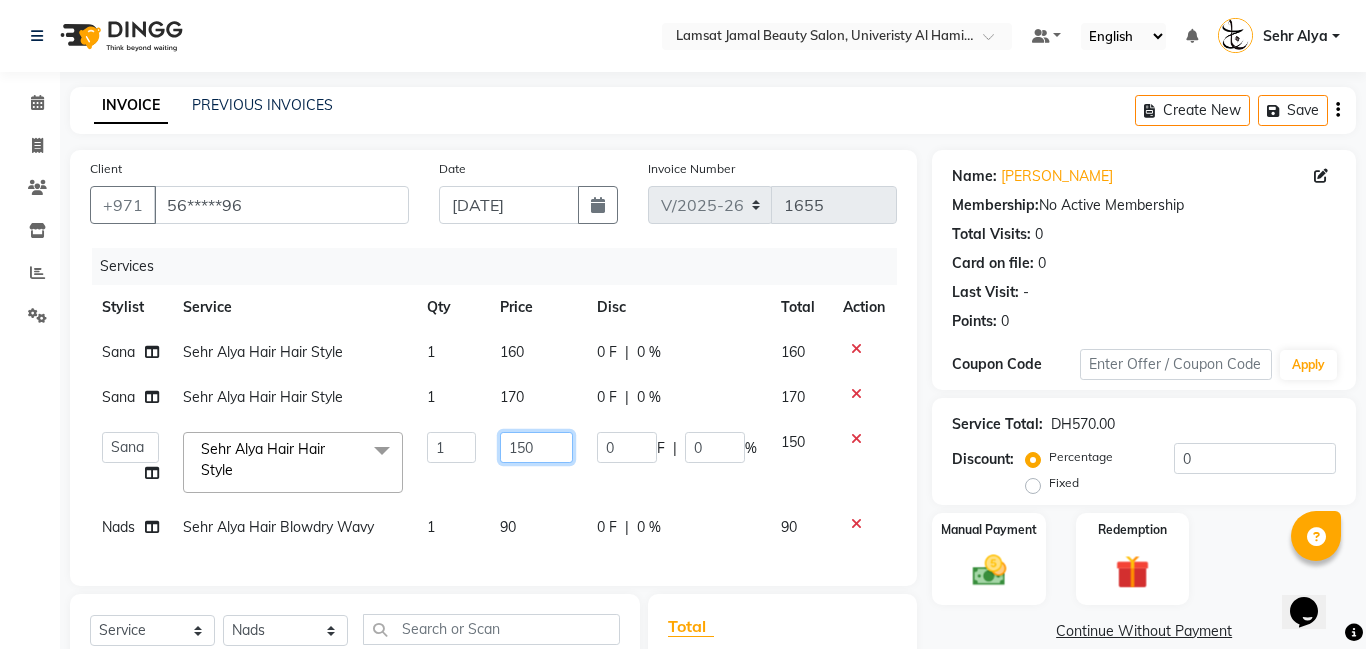 click on "150" 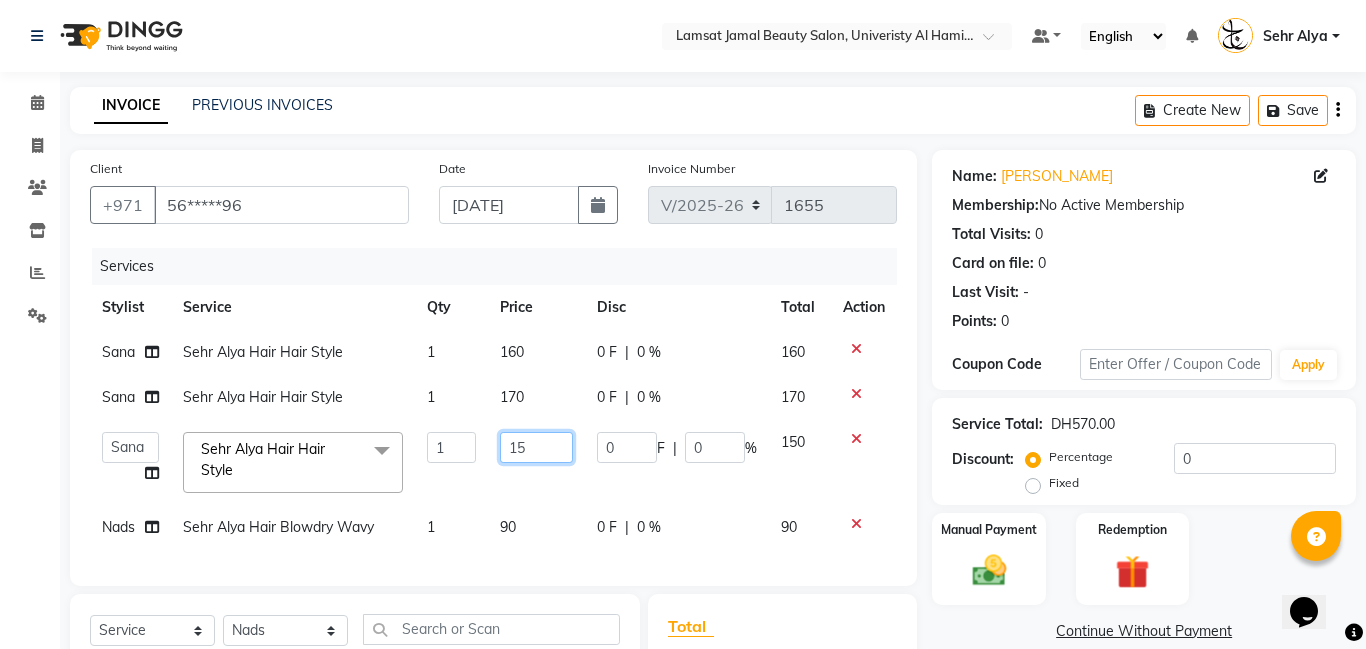 type on "1" 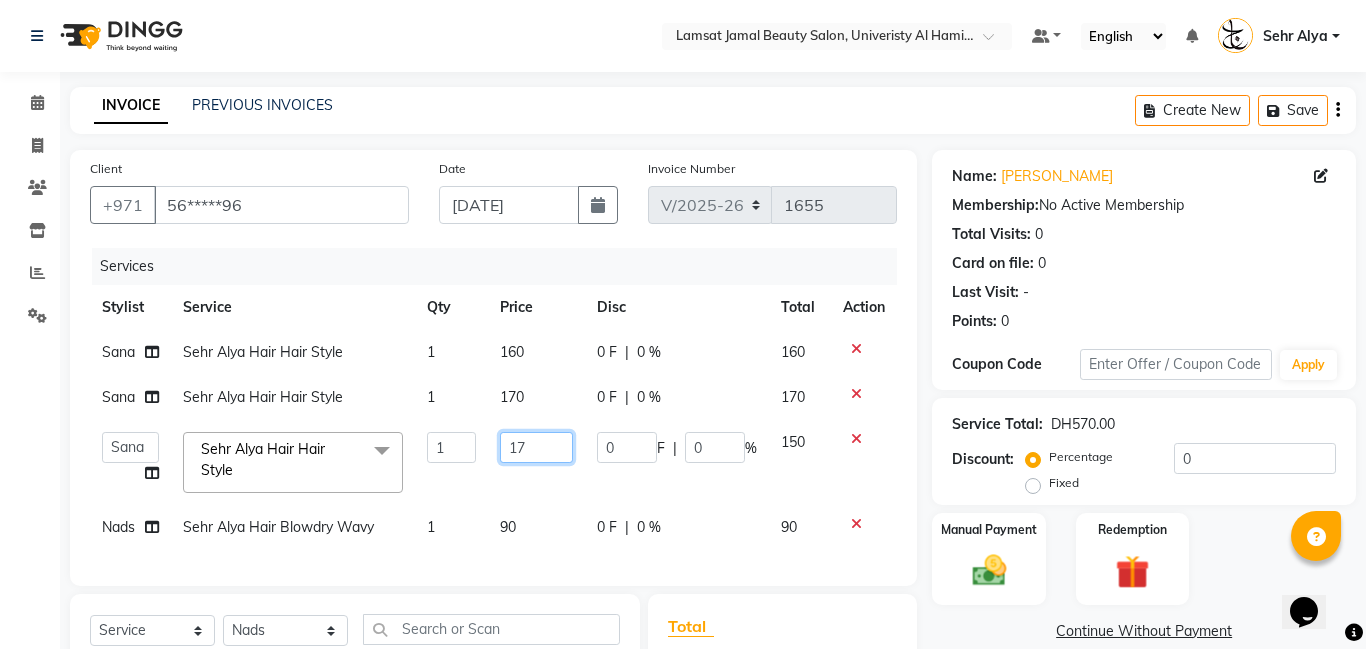 type on "170" 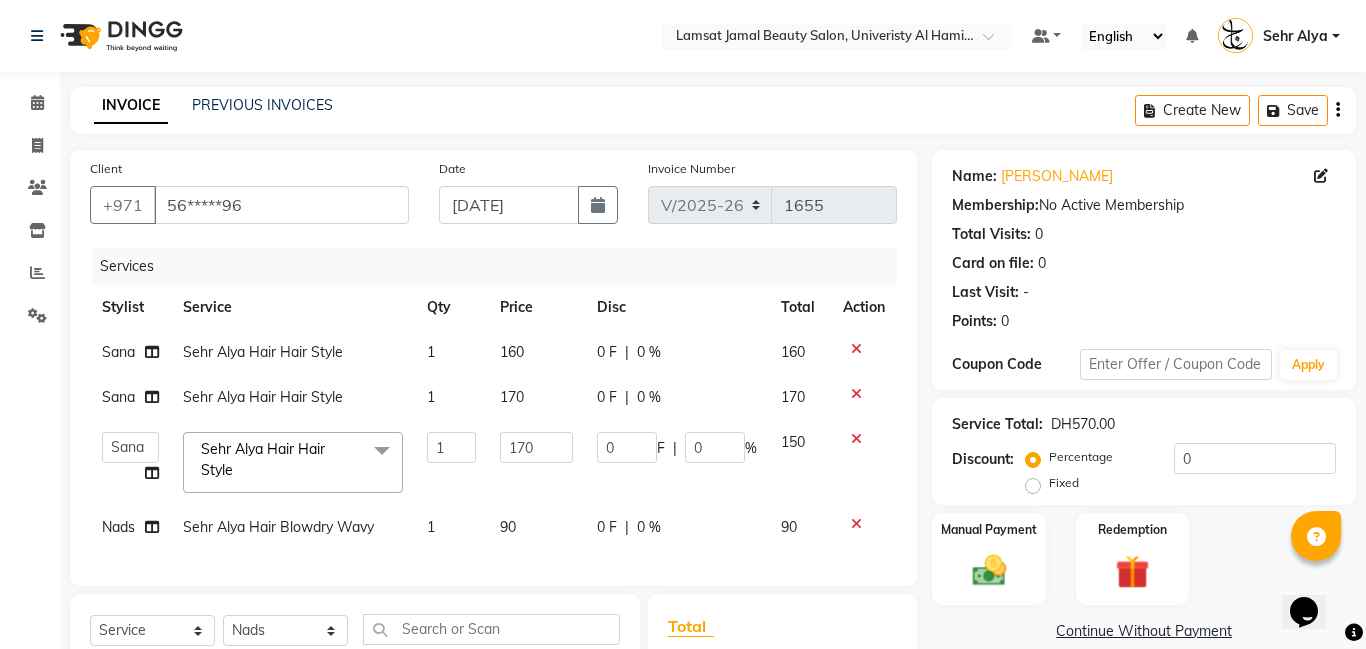 click on "90" 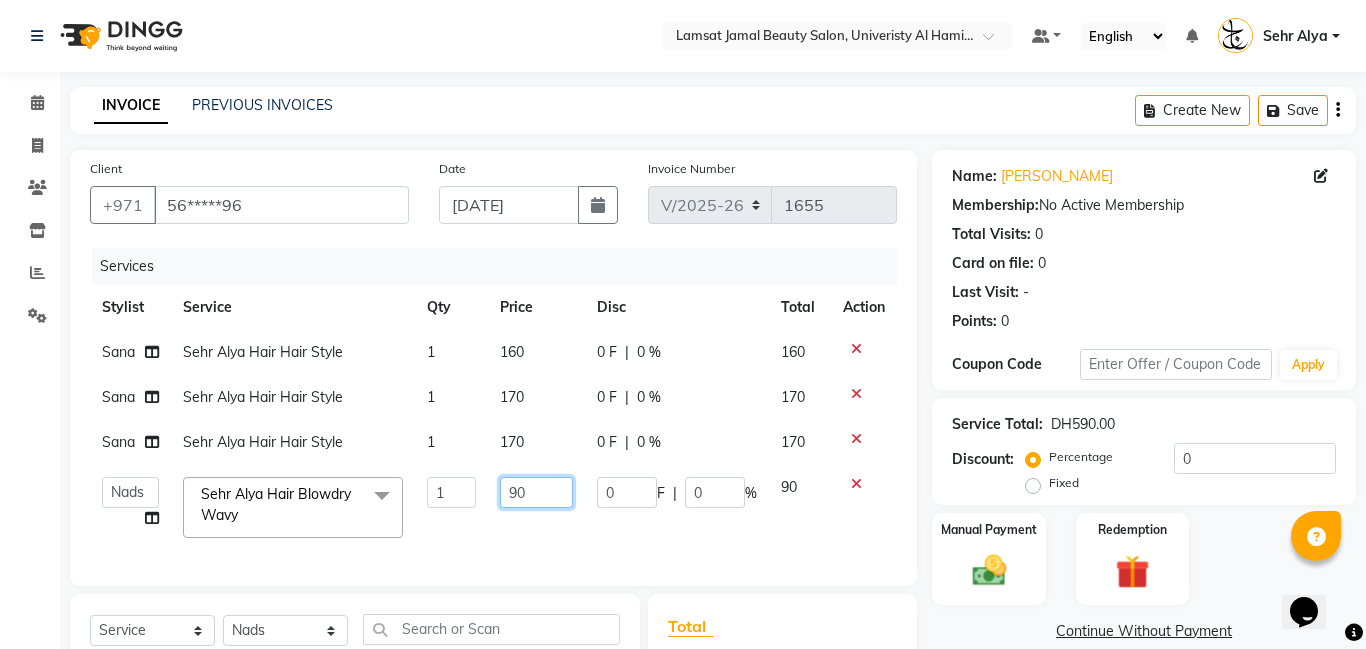 click on "90" 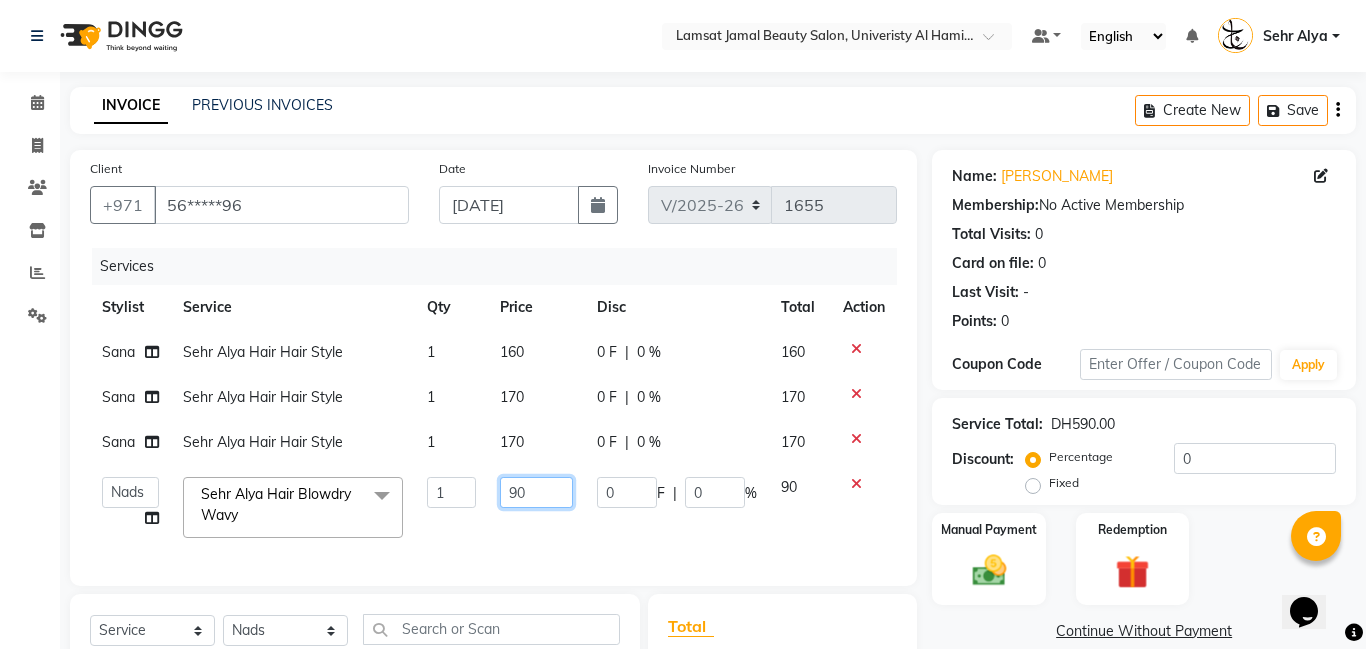 type on "9" 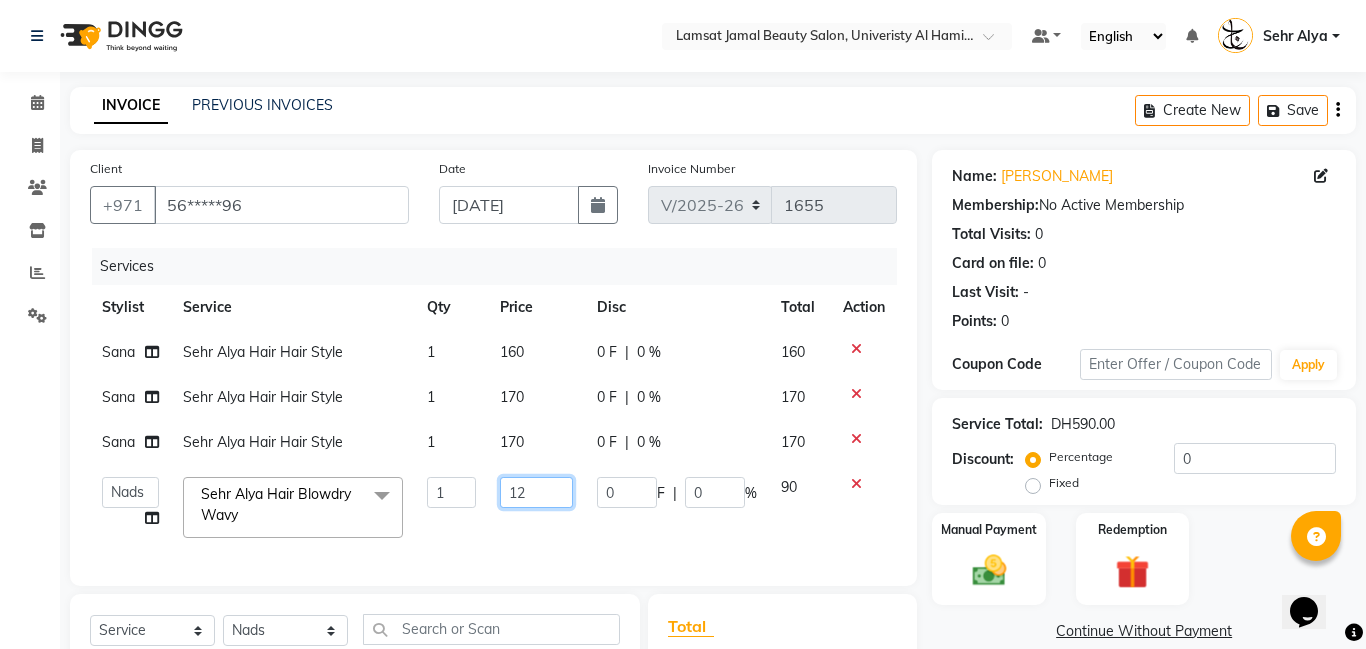 type on "120" 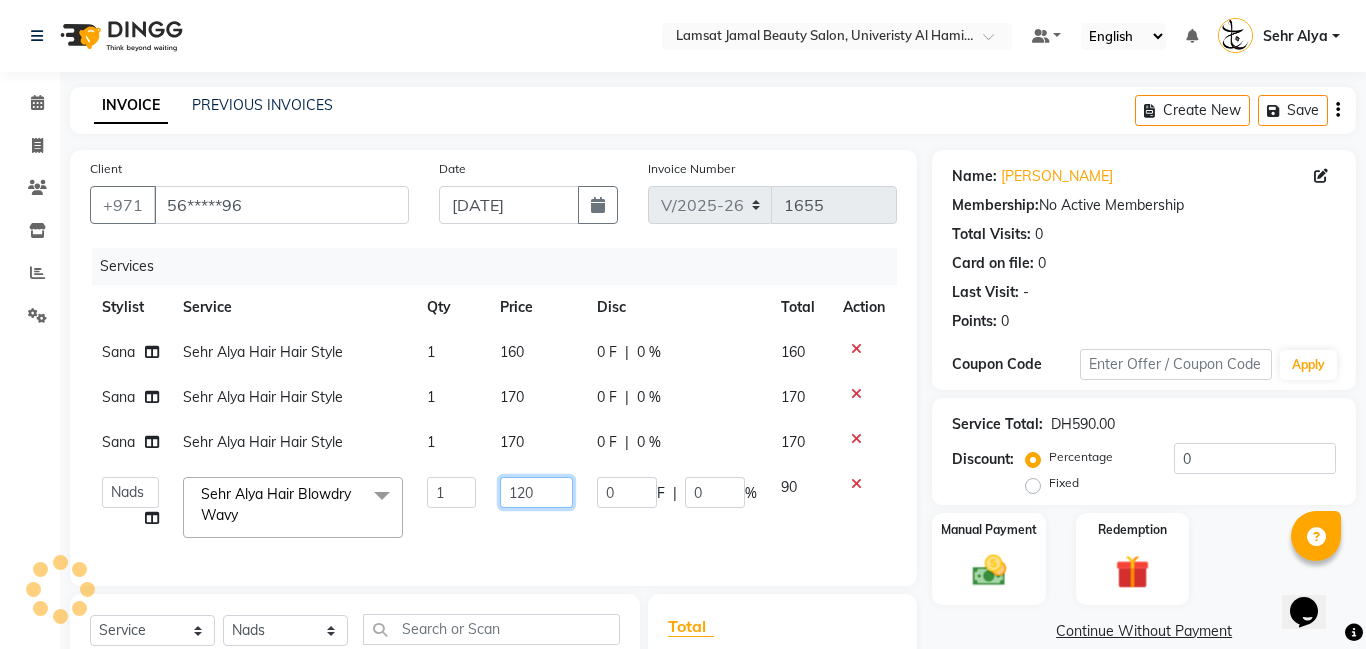 scroll, scrollTop: 123, scrollLeft: 0, axis: vertical 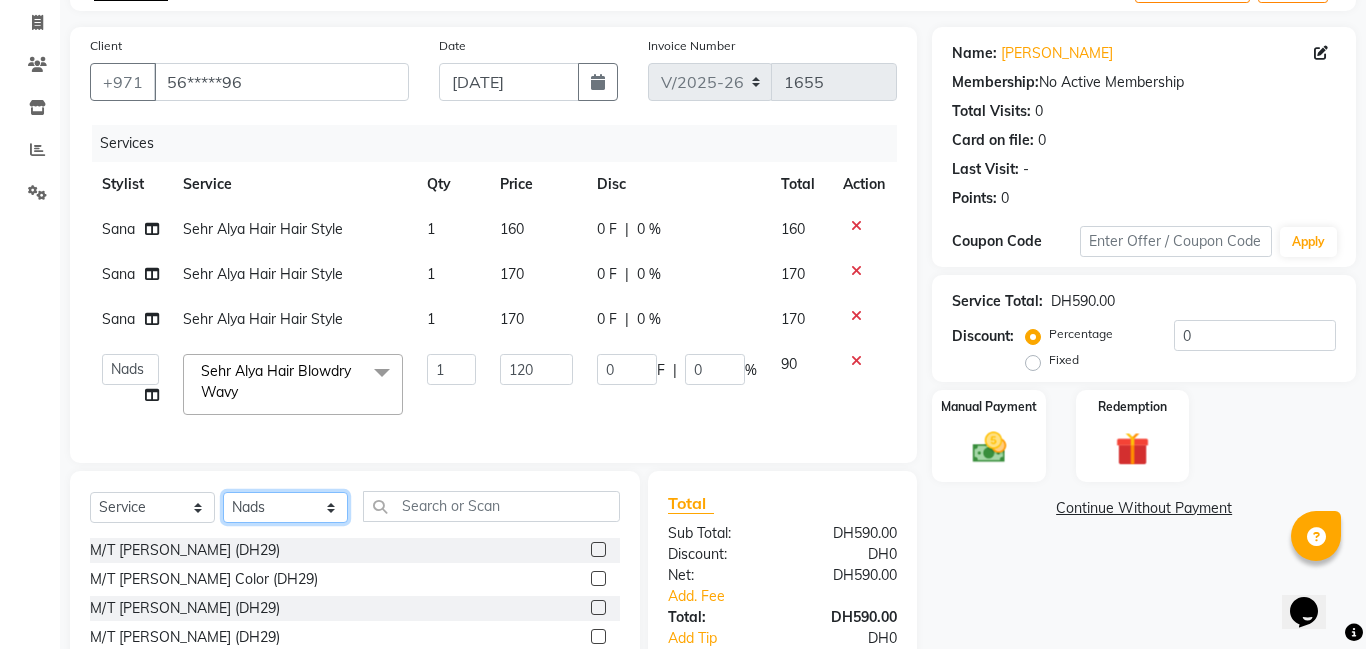 click on "Client +971 56*****96 Date [DATE] Invoice Number V/2025 V/[PHONE_NUMBER] Services Stylist Service Qty Price Disc Total Action Sana Sehr Alya Hair Hair Style 1 160 0 F | 0 % 160 Sana Sehr Alya Hair Hair Style 1 170 0 F | 0 % 170 Sana Sehr Alya Hair Hair Style 1 170 0 F | 0 % 170  [PERSON_NAME]   Amna   [PERSON_NAME]   Joytie   [PERSON_NAME] Ebda   Lamsat [PERSON_NAME]   [PERSON_NAME]   Neha   Nhor   Owner [PERSON_NAME]   Rods   Sana   Sehr [PERSON_NAME]  [PERSON_NAME] Hair Blowdry Wavy  x M/T [PERSON_NAME] (DH29) M/T [PERSON_NAME] Color (DH29) M/T [PERSON_NAME] (DH29) M/T [PERSON_NAME] (DH29) M/T Jamal Plastic Extension (DH29) M/[PERSON_NAME] Mini Facial (DH29) M/T [PERSON_NAME] Heads (DH29) M/T Jamal  Face Bleach (DH29) M/T Jamal Eyebrow Tint (DH29) M/T Jamal Hair Trim (DH29) M/T [PERSON_NAME] Bath (DH69) M/T Jamal Soft Gel (DH69) M/T Jamal Roots Color With Hair Trim (DH69) M/T Jamal Hair Spa With Hair Trim (DH69) M/T Jamal Hot Oil With Hair Trim (DH69) M/T [PERSON_NAME] & Pedicure for 2 Pax (DH199) 1 0" 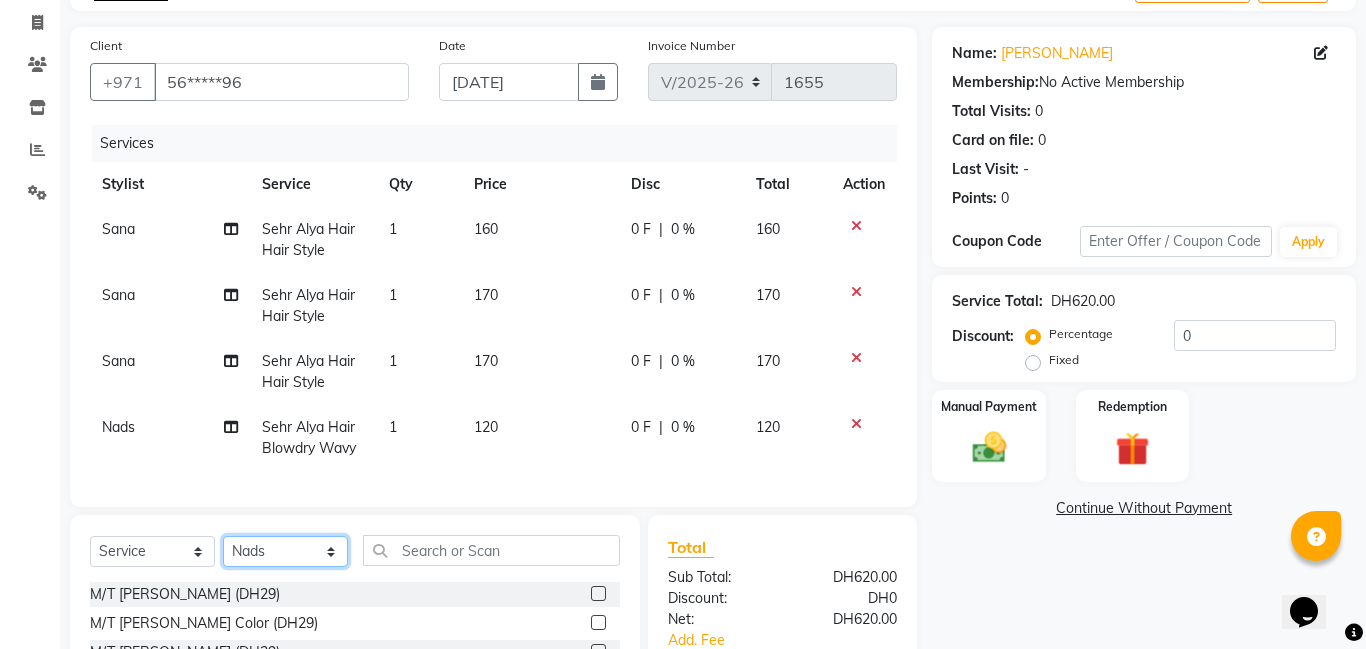 select on "79913" 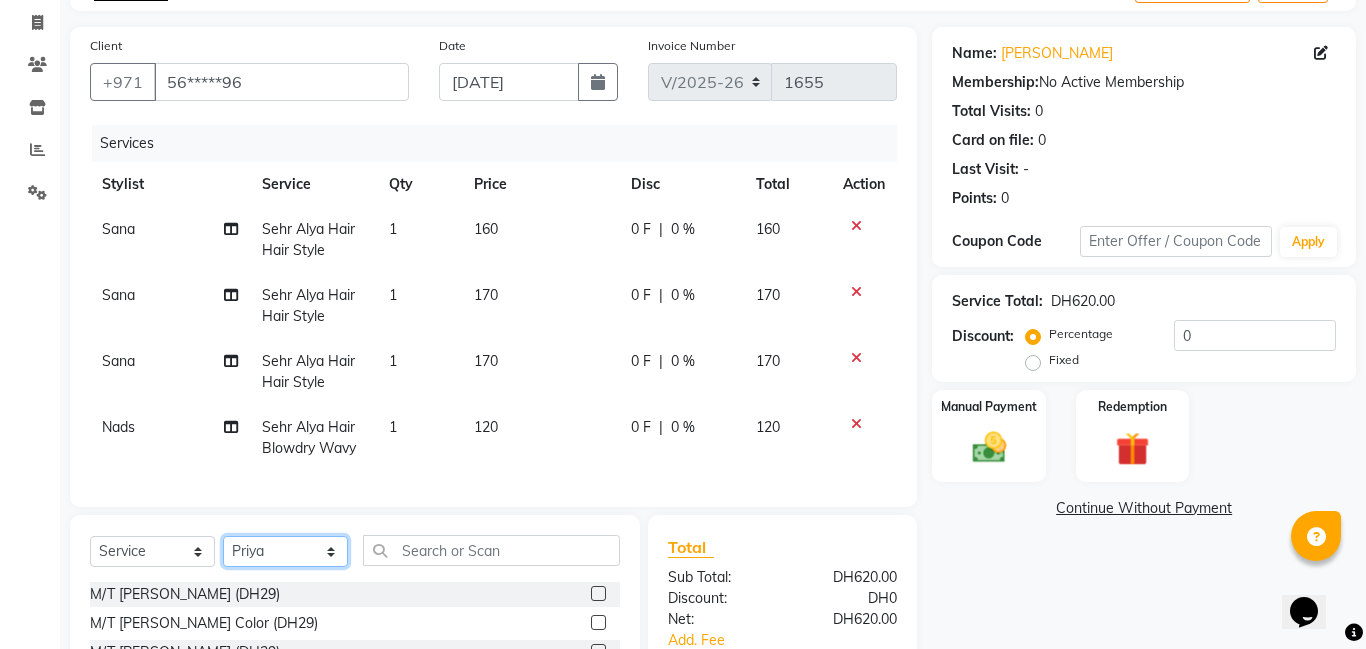 click on "Select Stylist [PERSON_NAME] [PERSON_NAME] [PERSON_NAME] Ebda Lamsat [PERSON_NAME] [PERSON_NAME] [PERSON_NAME] Neha Nhor Owner [PERSON_NAME] Rods [PERSON_NAME] [PERSON_NAME]" 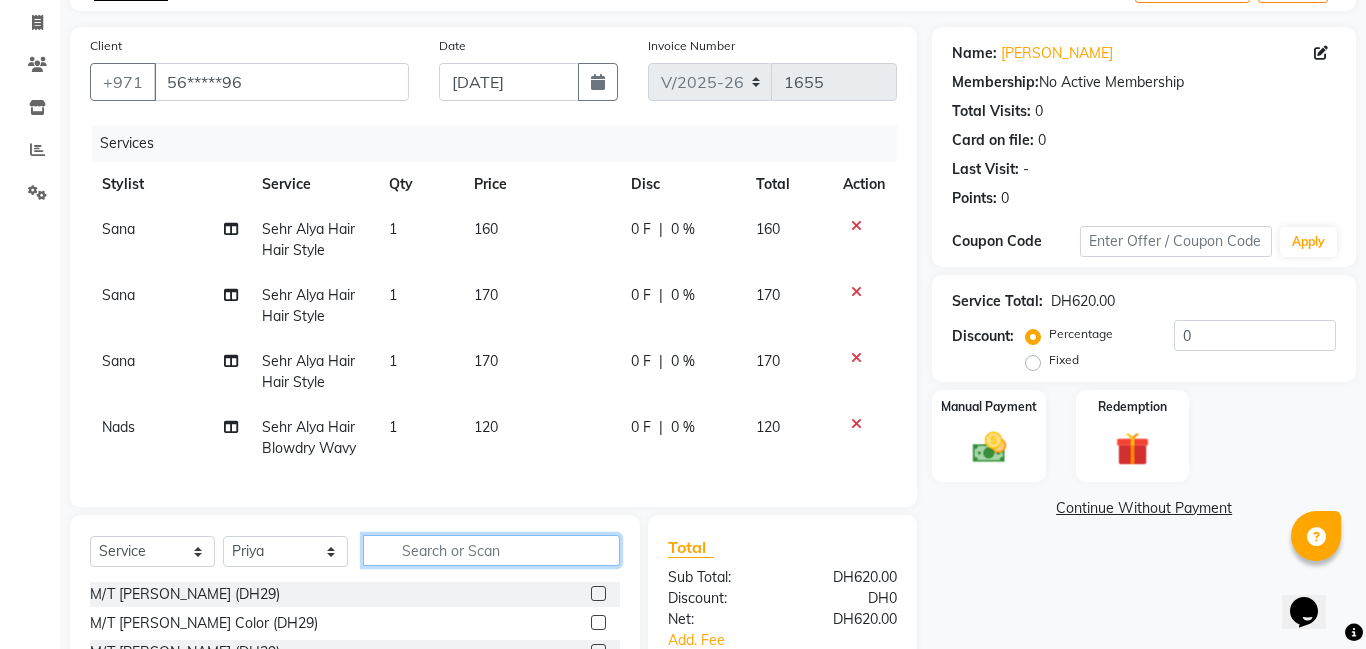 click 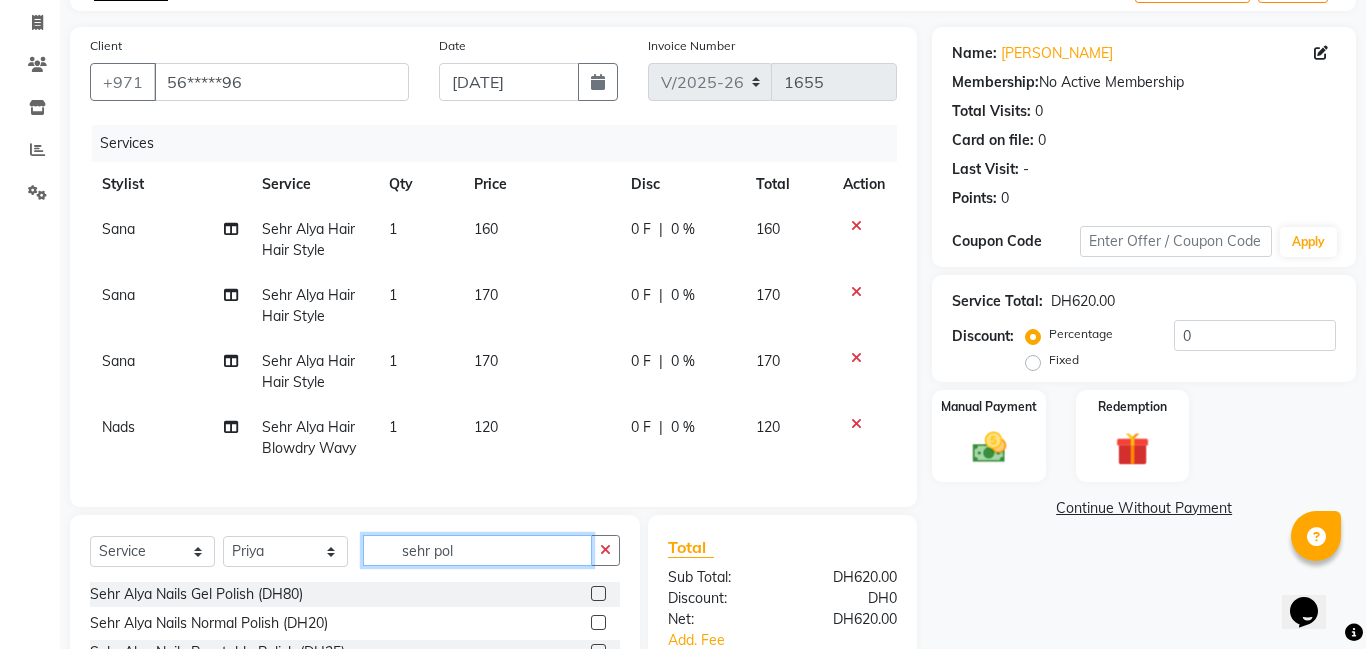 type on "sehr pol" 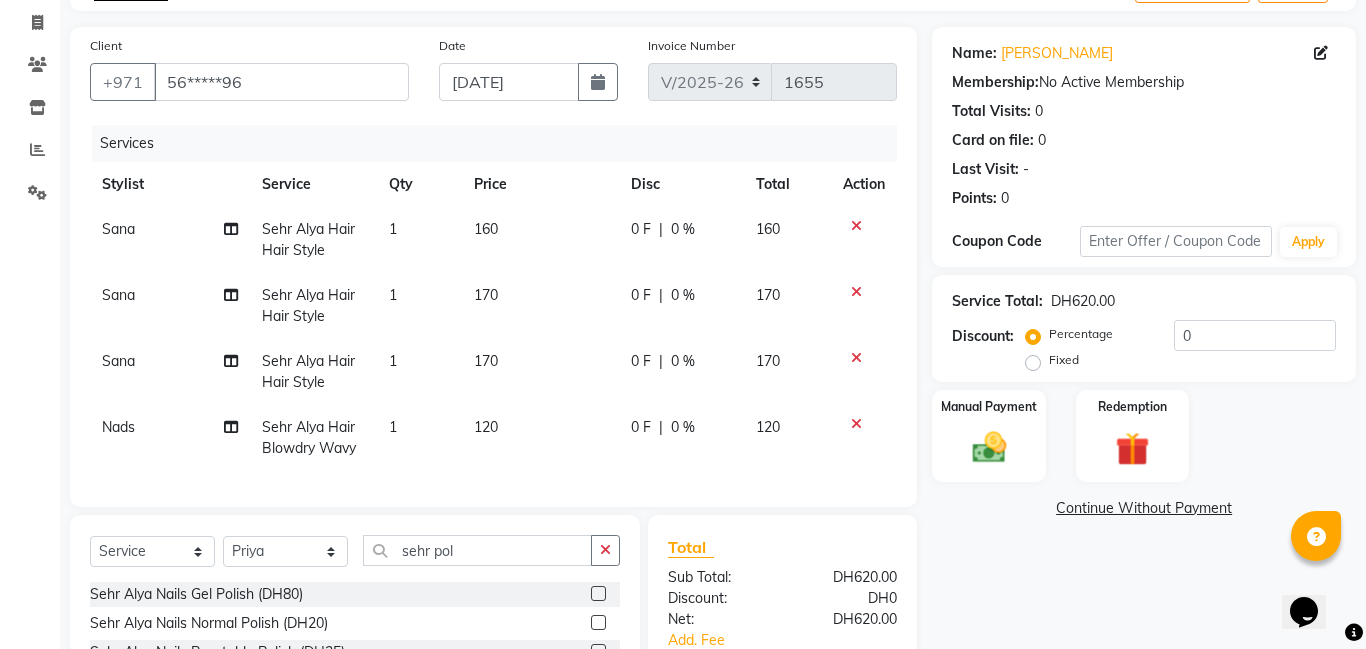 click 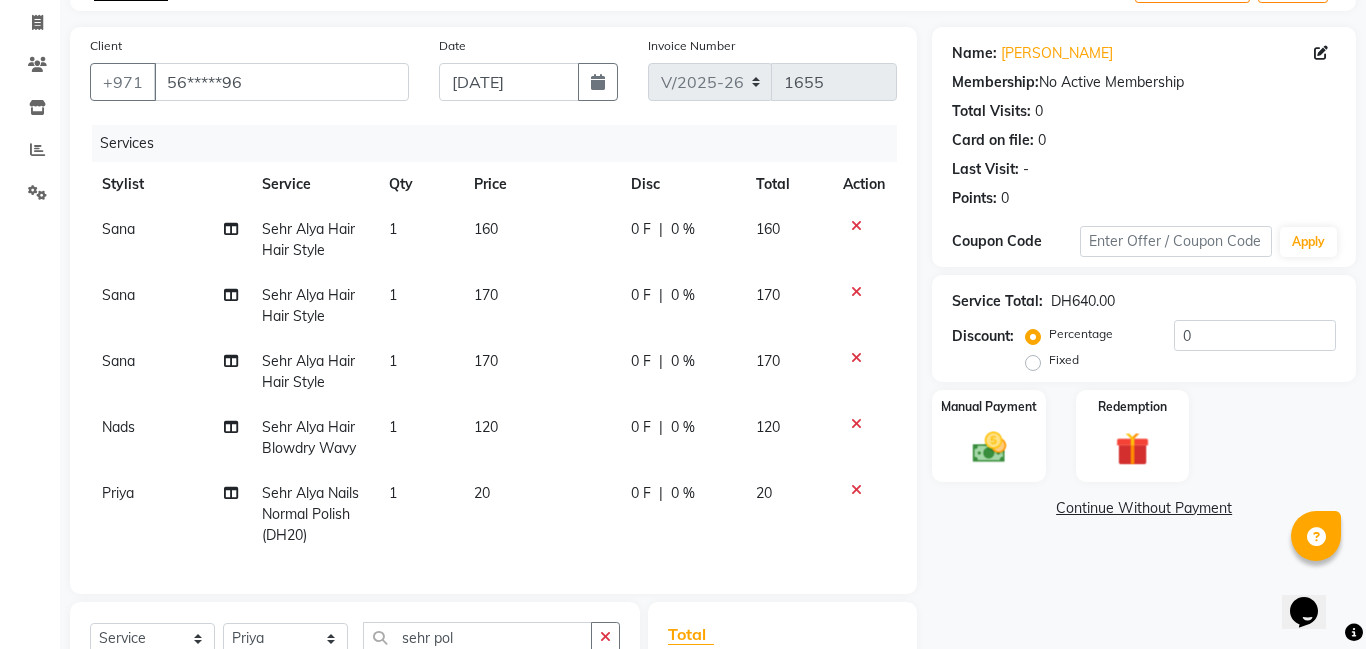 checkbox on "false" 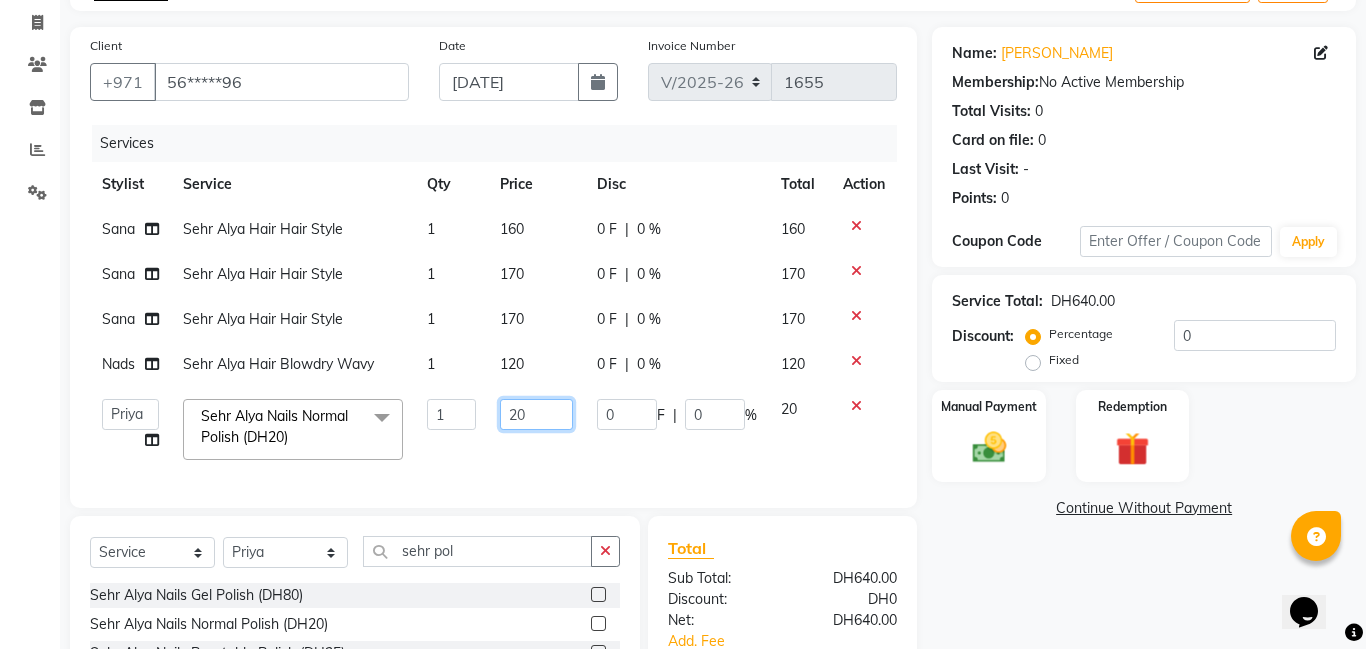 click on "20" 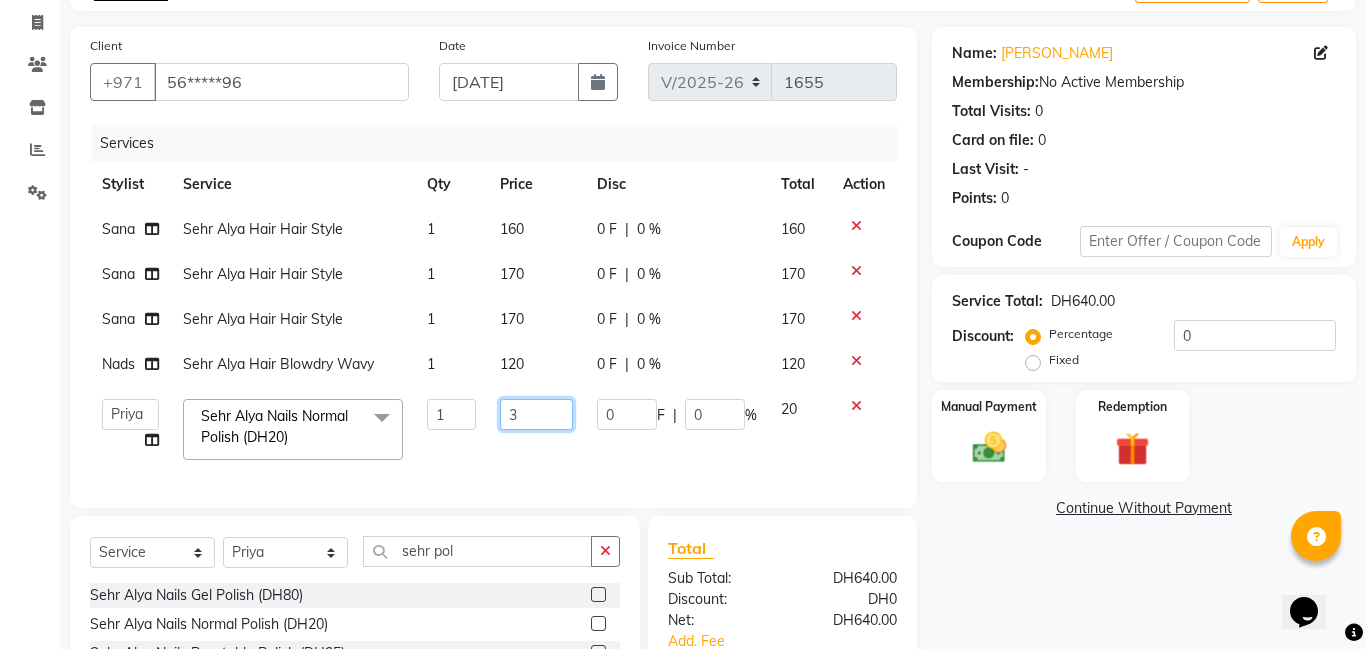 type on "30" 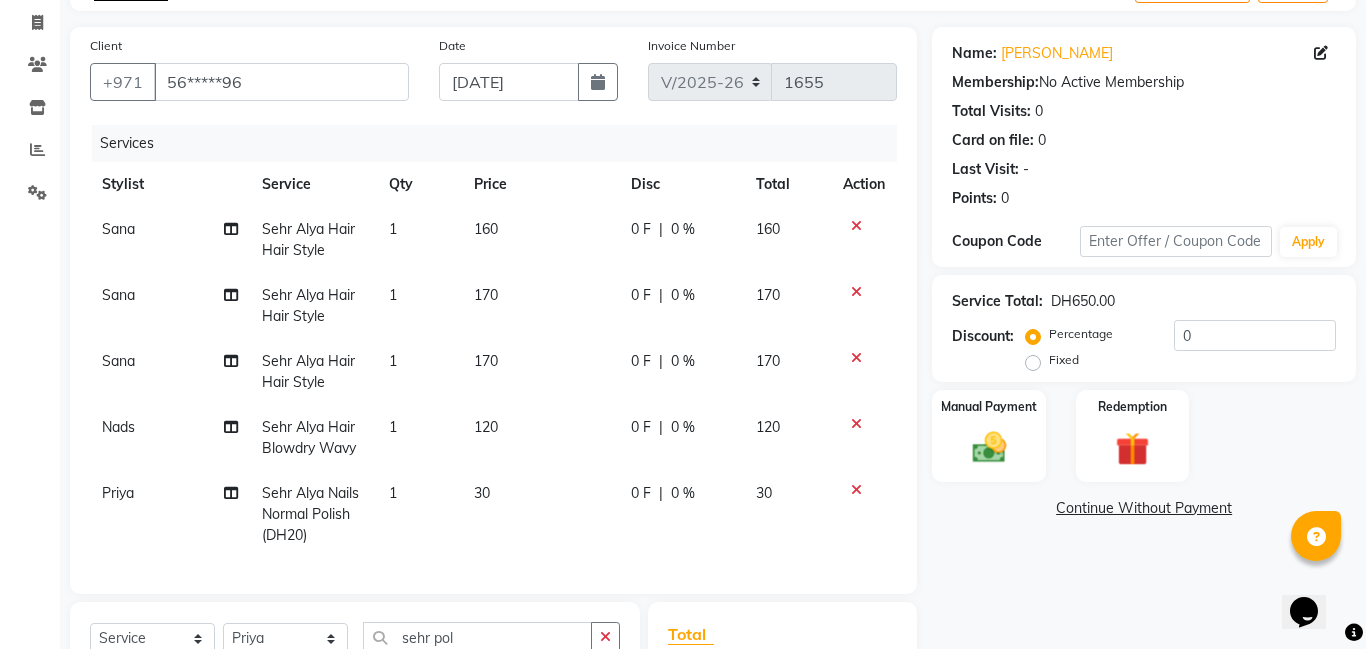 click on "Name: Sehr Shoug  Membership:  No Active Membership  Total Visits:  0 Card on file:  0 Last Visit:   - Points:   0  Coupon Code Apply Service Total:  DH650.00  Discount:  Percentage   Fixed  0 Manual Payment Redemption  Continue Without Payment" 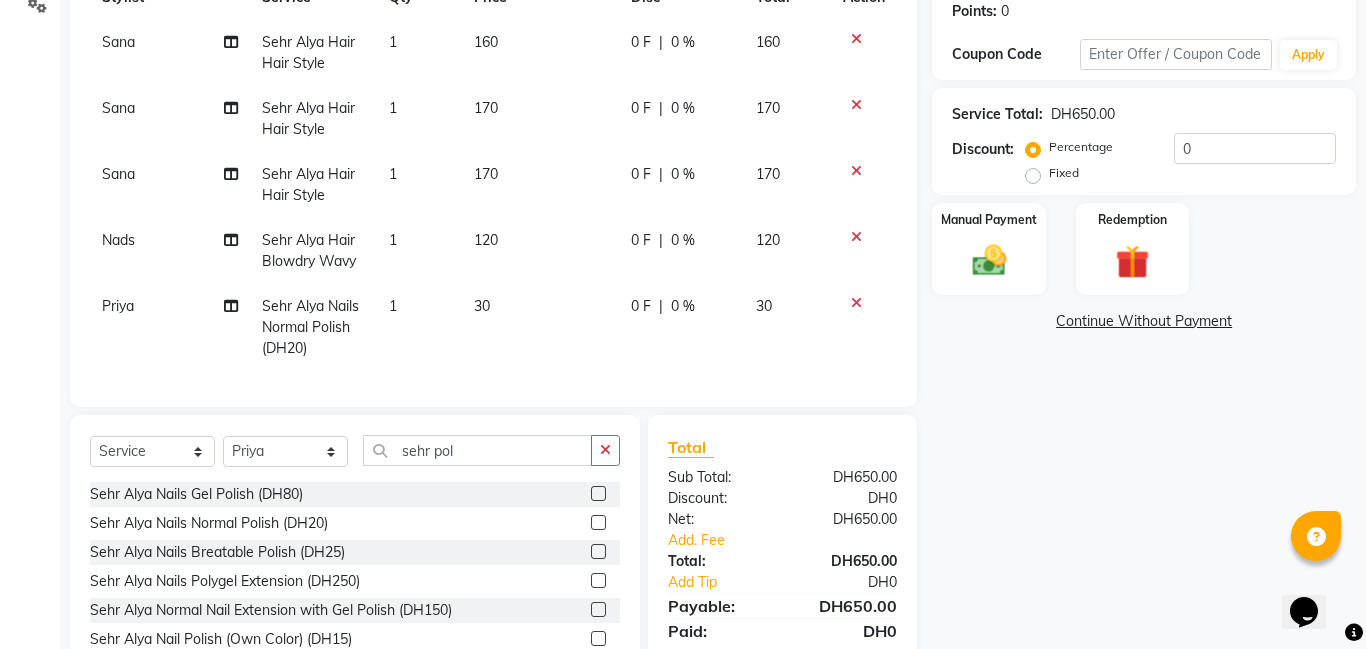 scroll, scrollTop: 379, scrollLeft: 0, axis: vertical 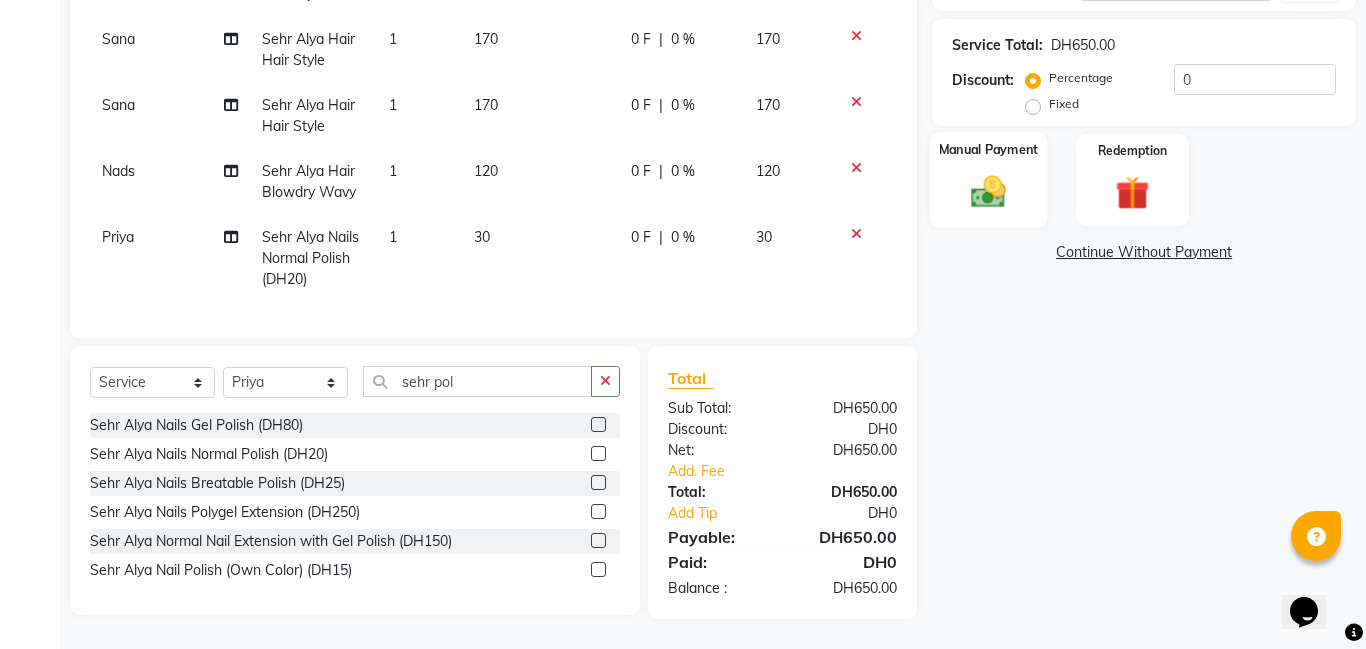 click 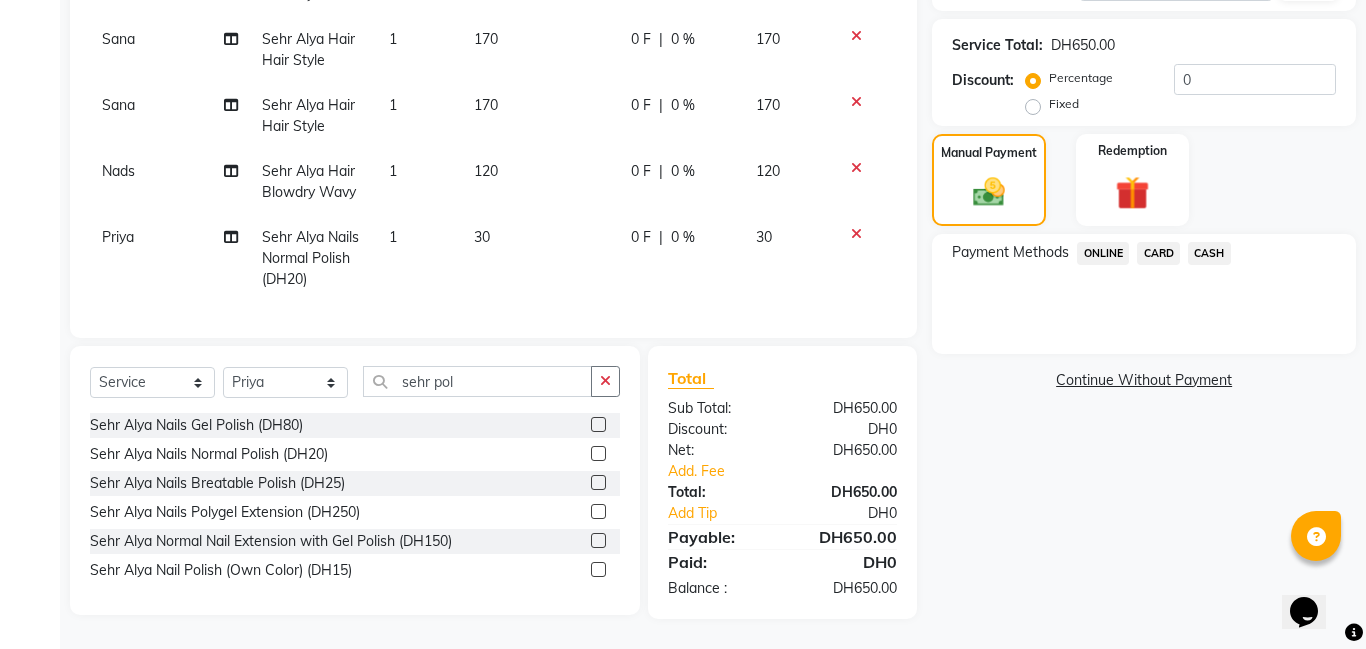 click on "CARD" 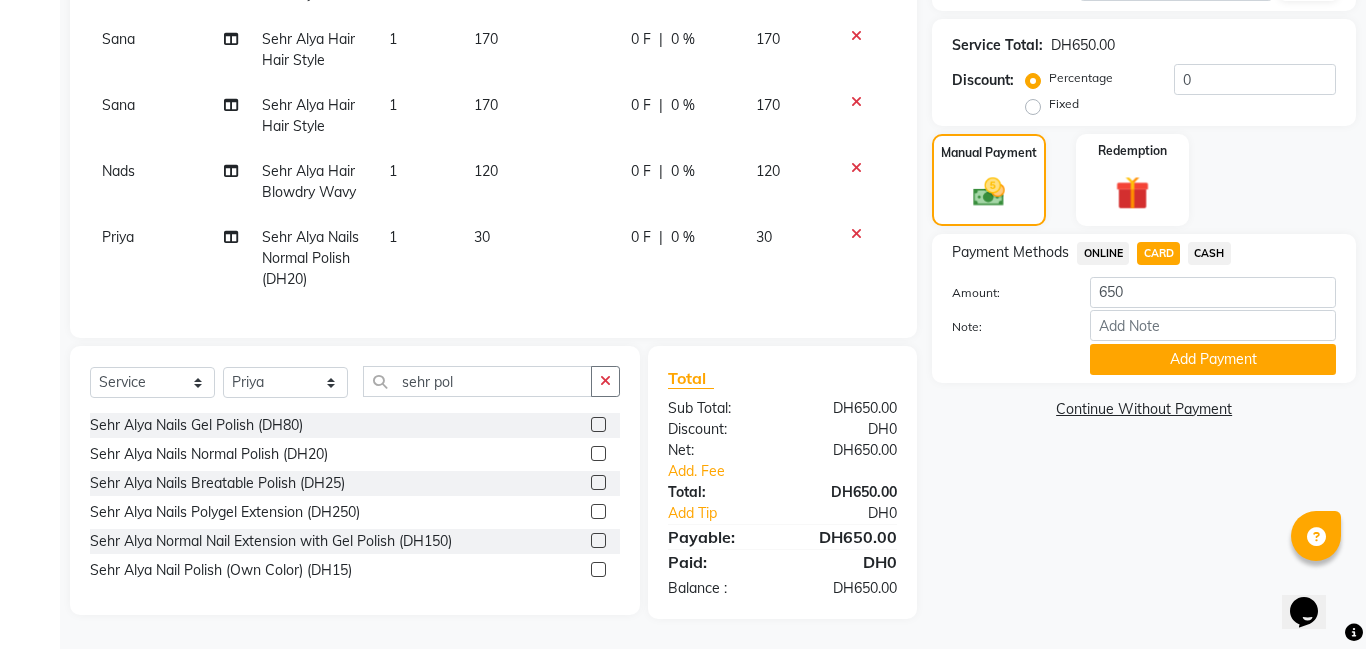 click on "CARD" 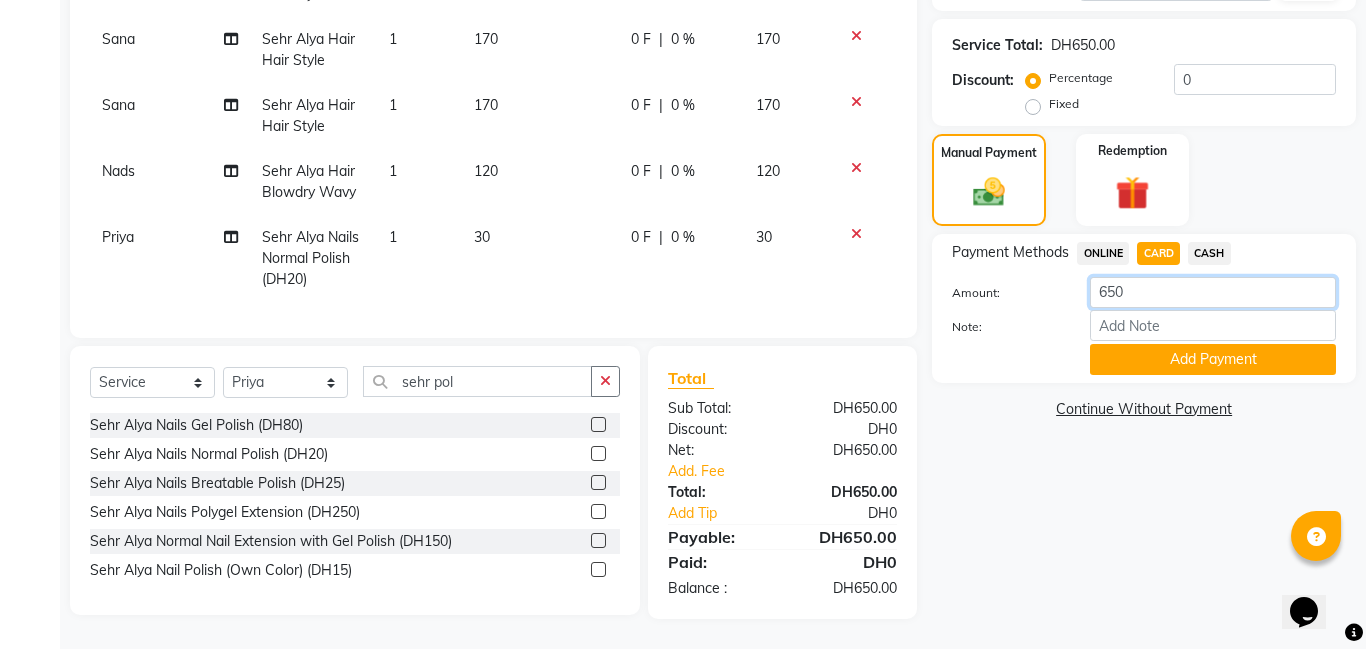 click on "650" 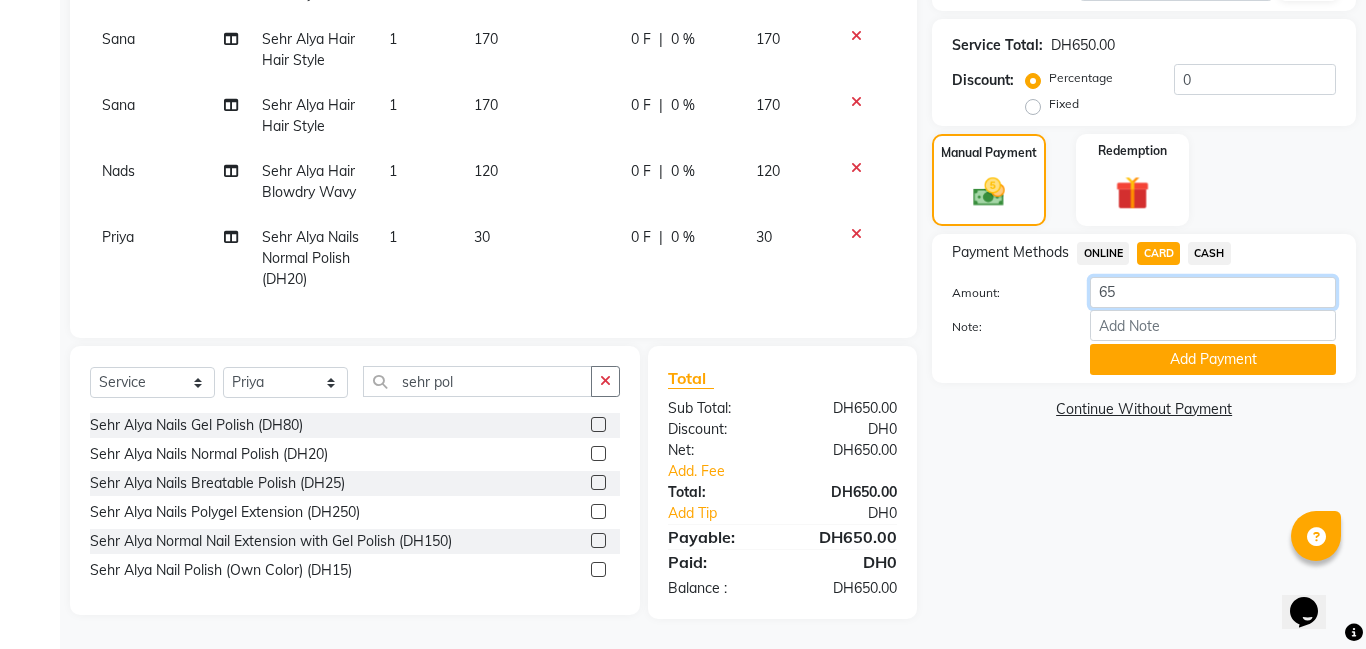 type on "6" 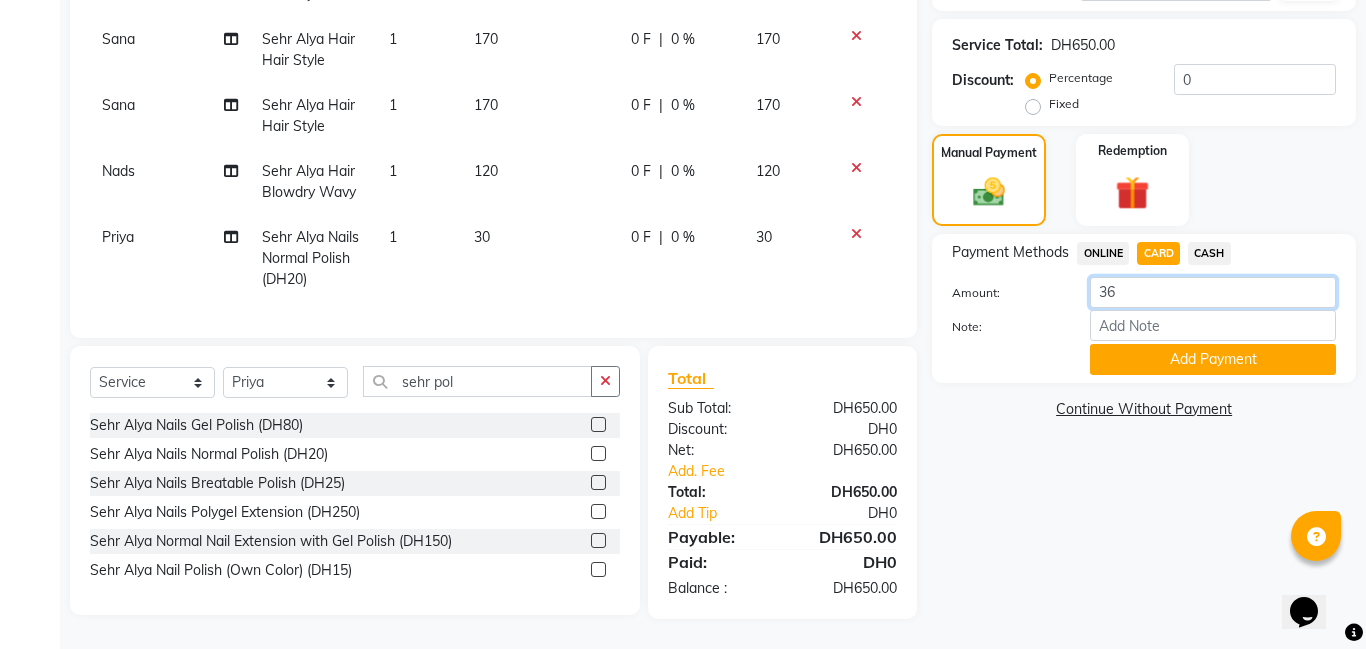 type on "360" 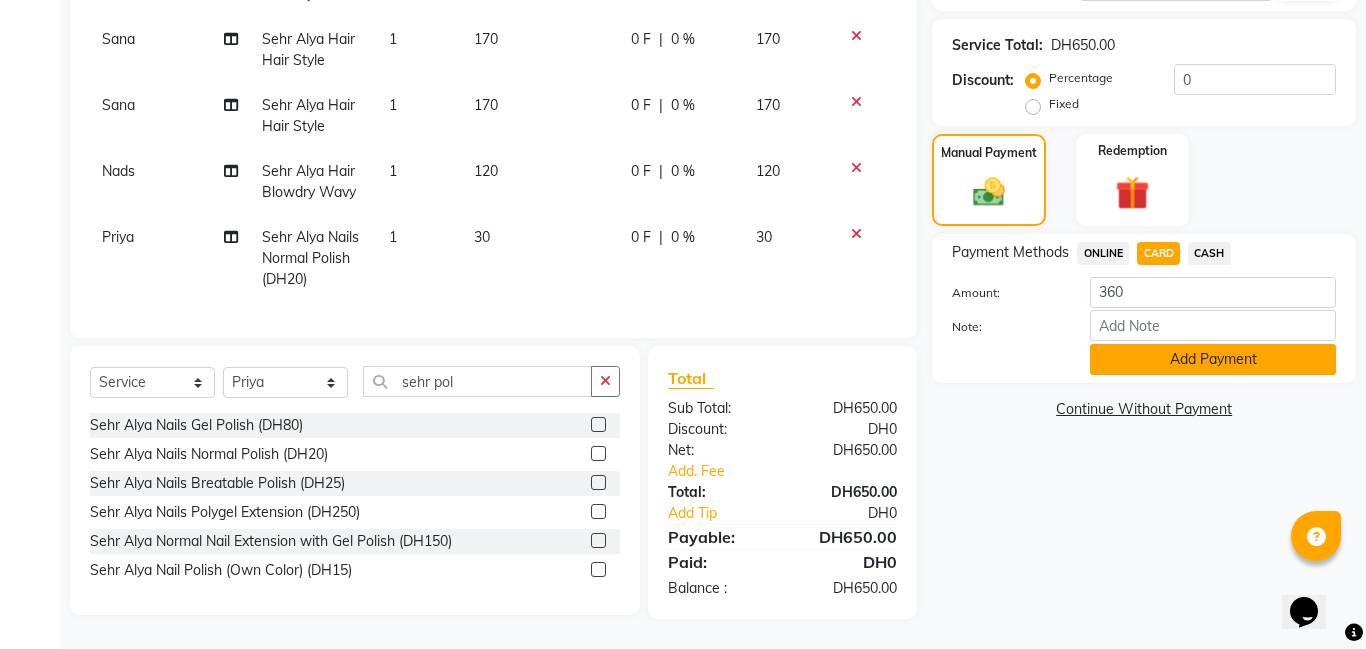 click on "Add Payment" 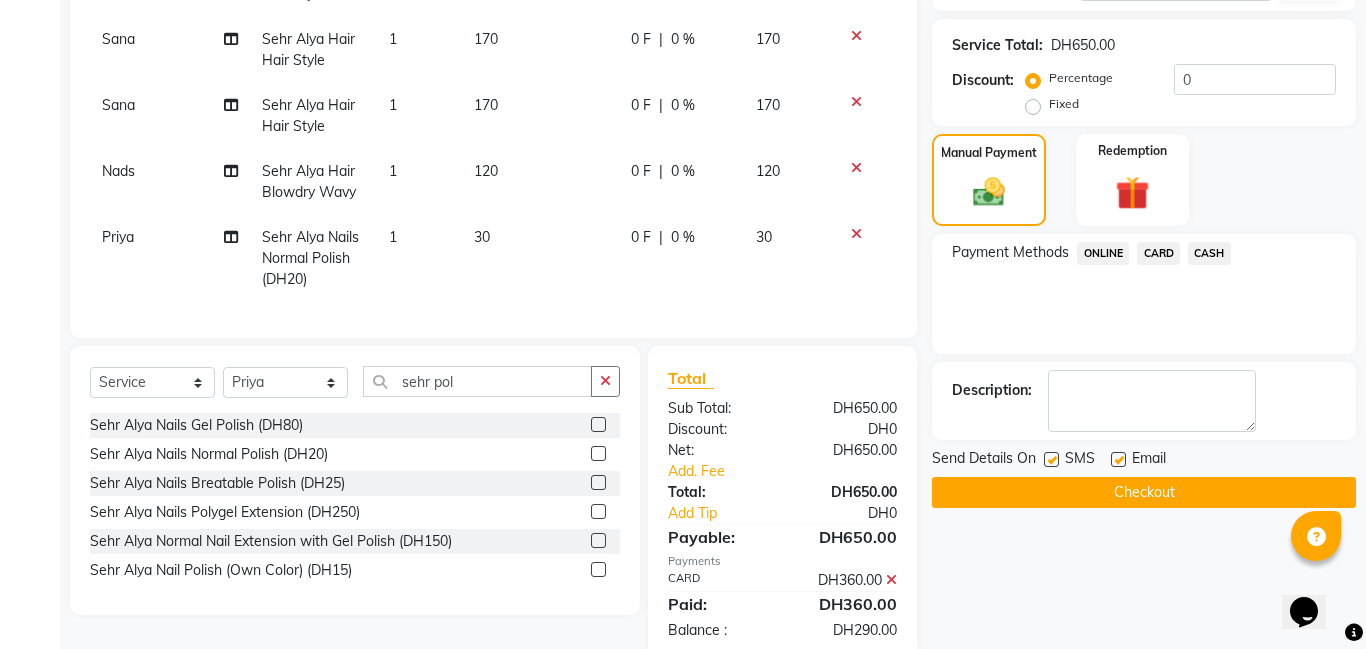 scroll, scrollTop: 421, scrollLeft: 0, axis: vertical 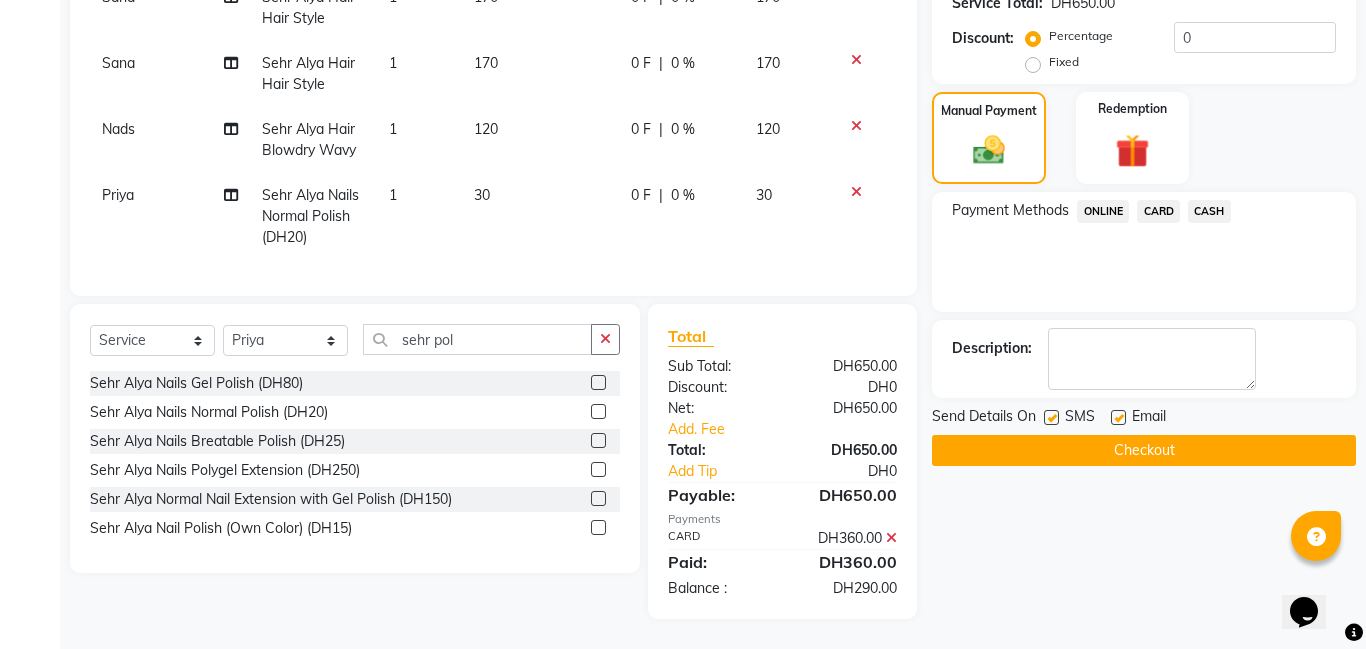 click on "CASH" 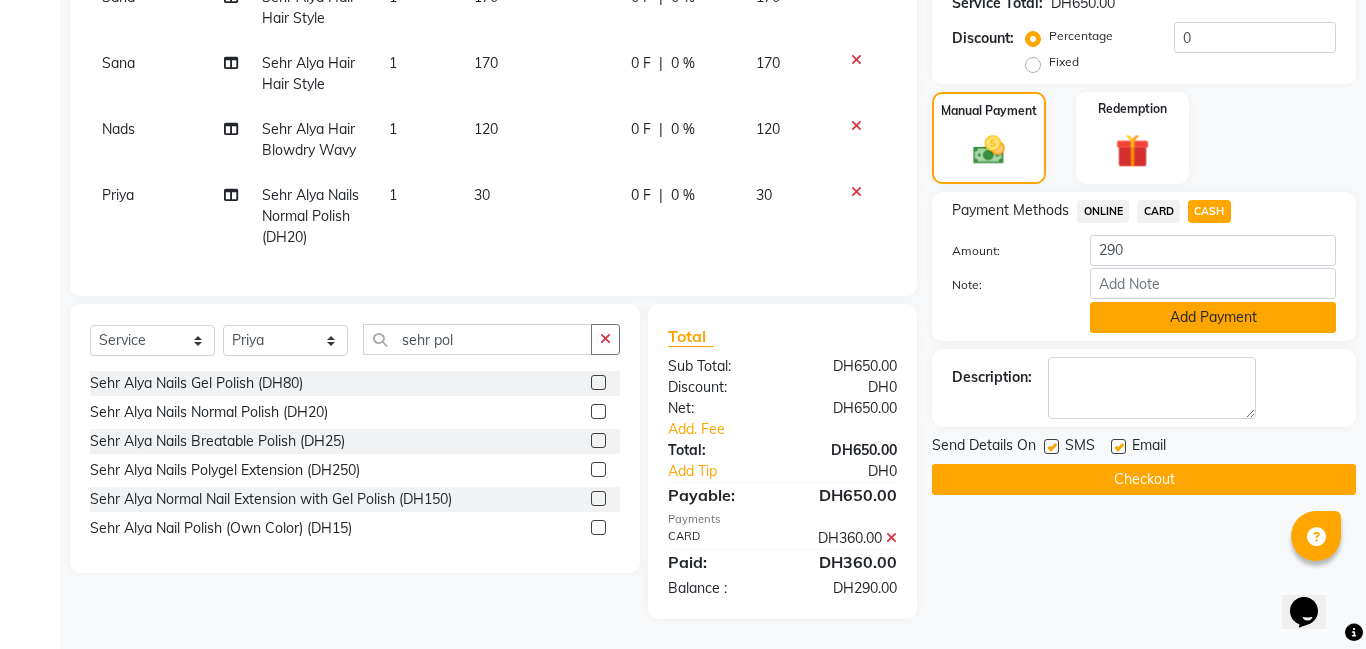 click on "Add Payment" 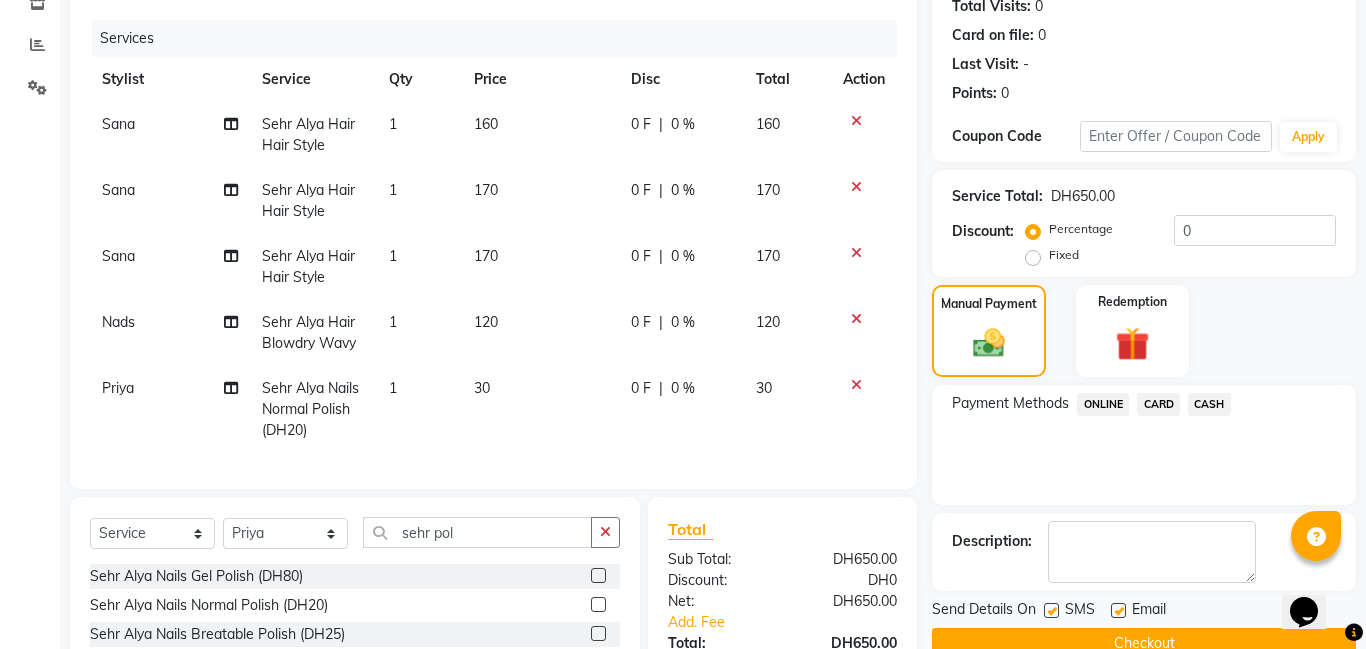scroll, scrollTop: 381, scrollLeft: 0, axis: vertical 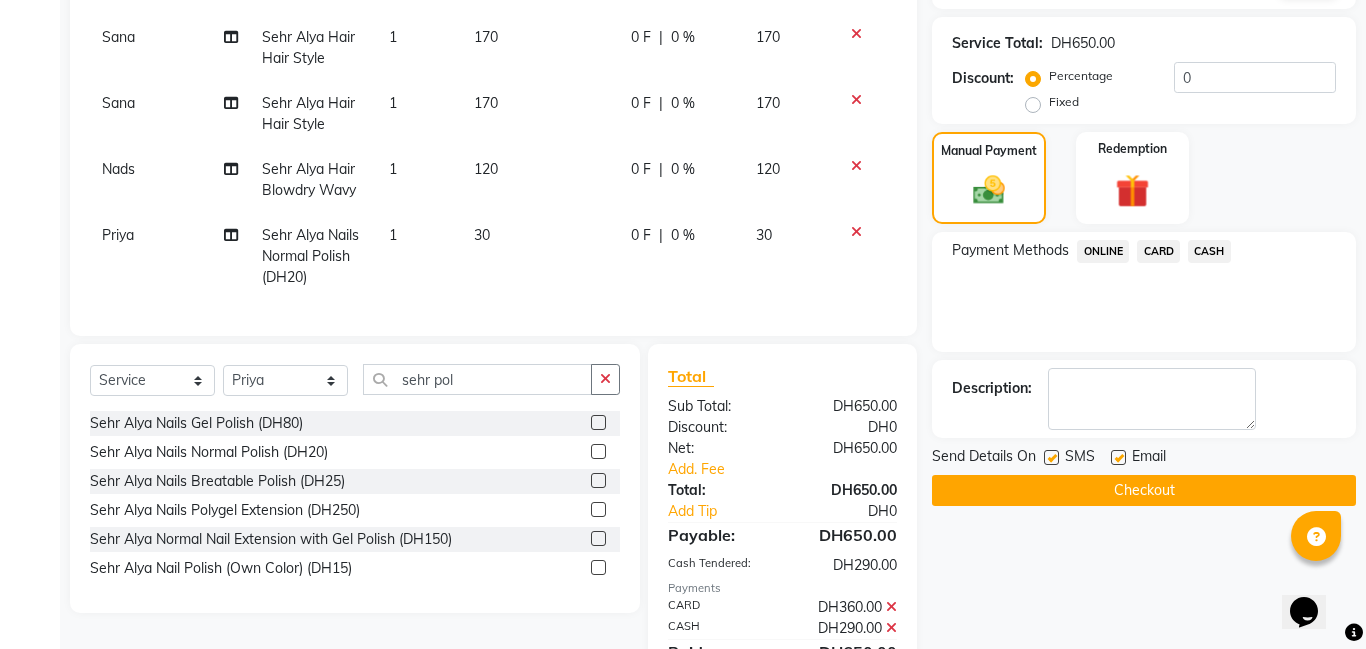 click on "Checkout" 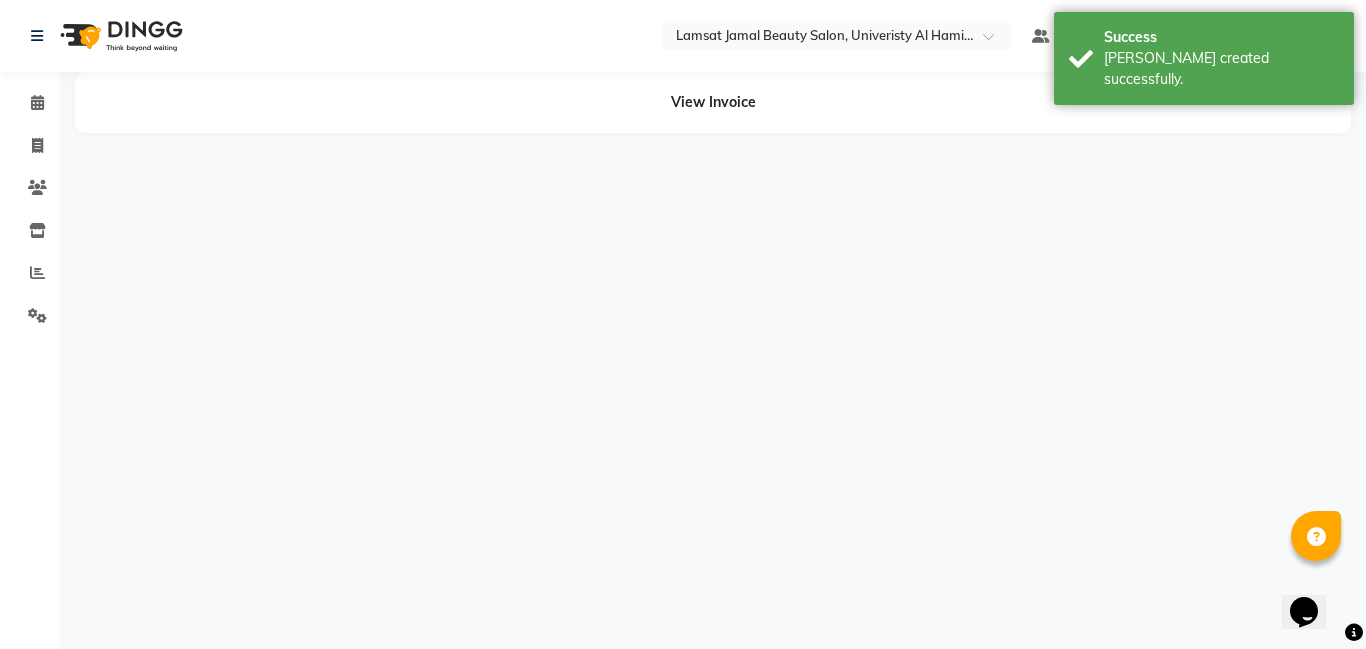 scroll, scrollTop: 0, scrollLeft: 0, axis: both 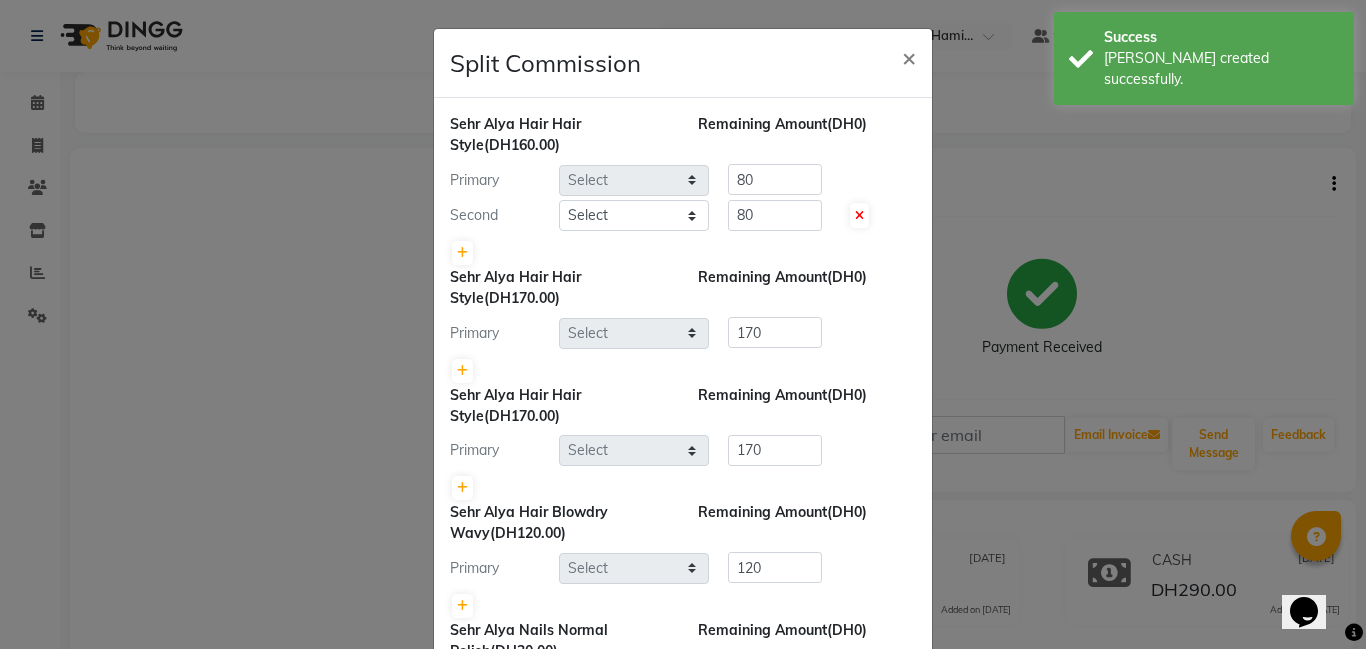 select on "79912" 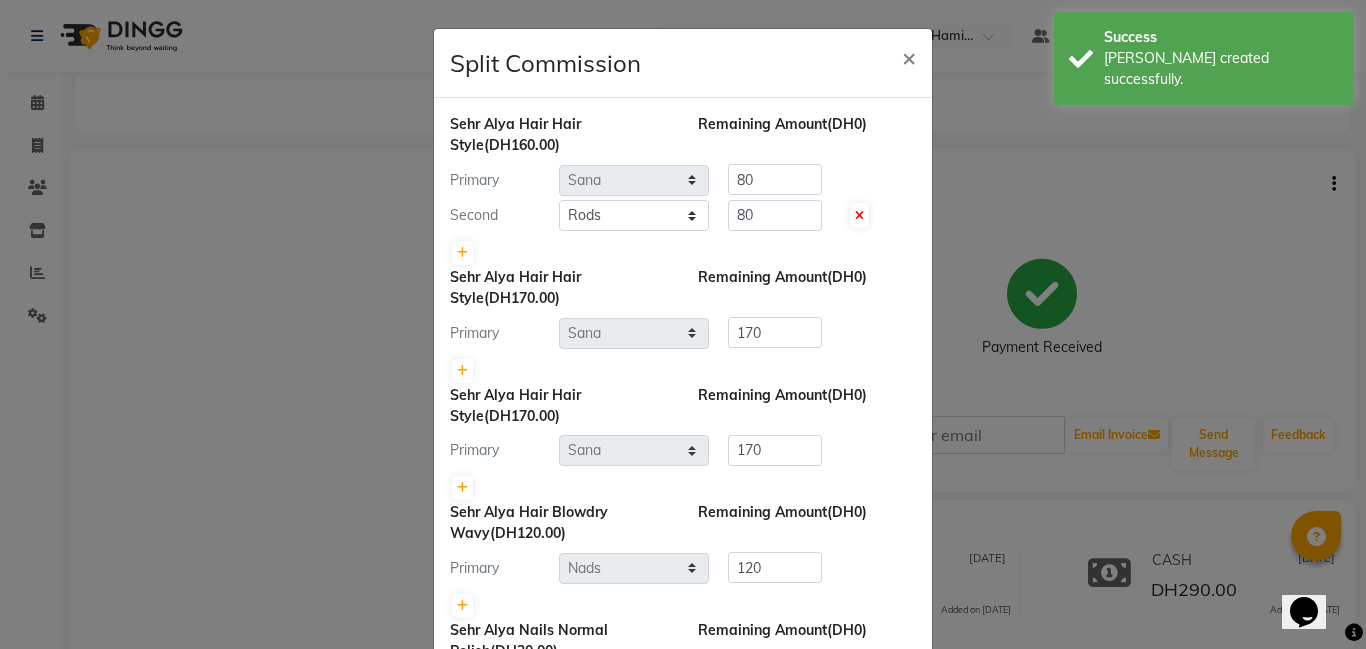 scroll, scrollTop: 0, scrollLeft: 0, axis: both 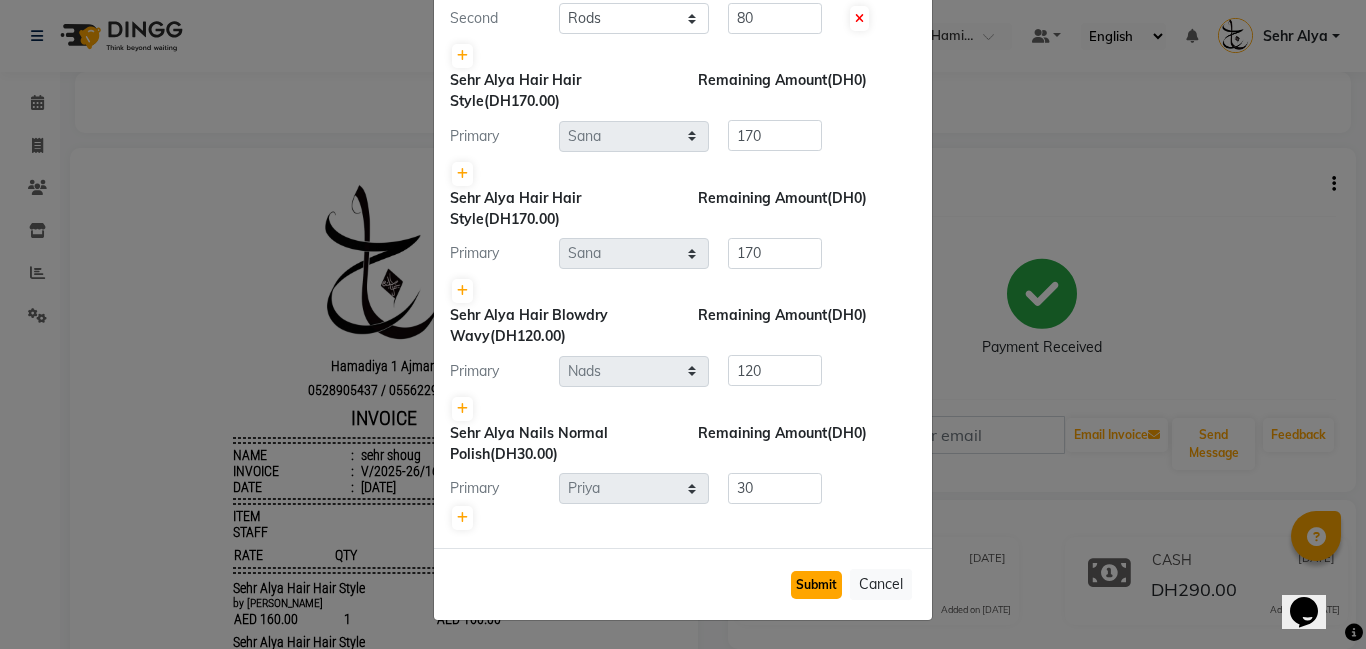 click on "Submit" 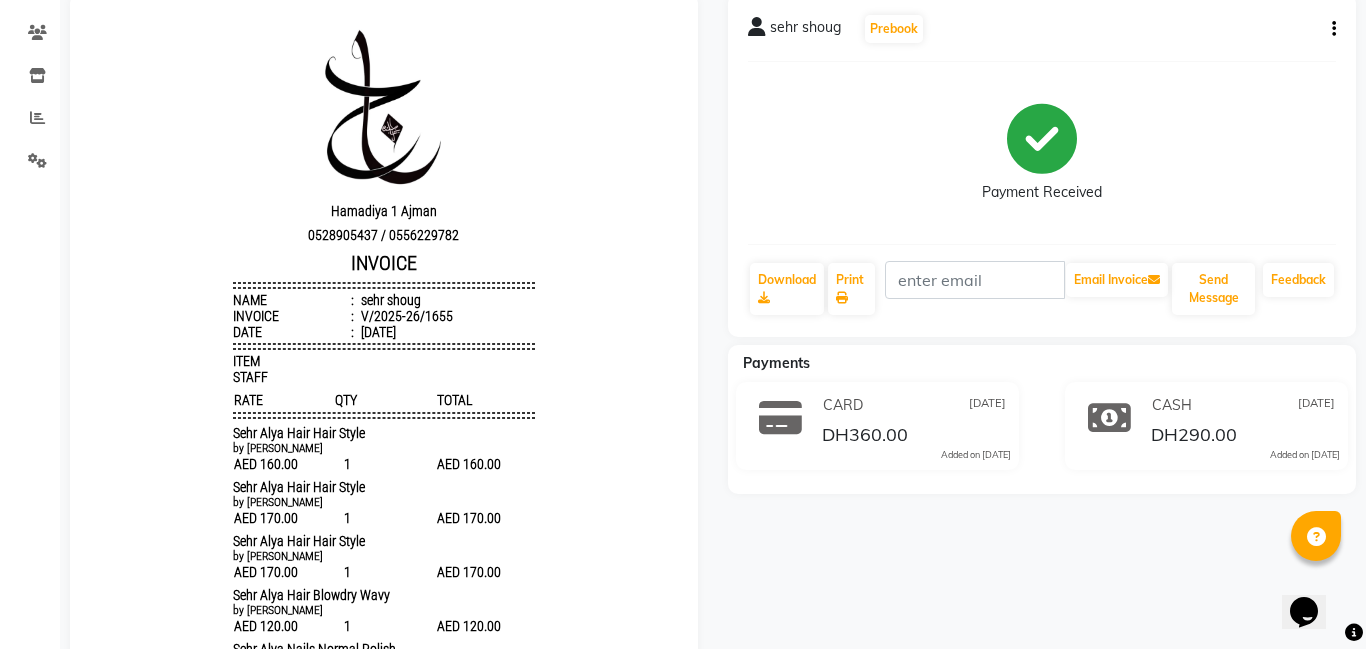 scroll, scrollTop: 0, scrollLeft: 0, axis: both 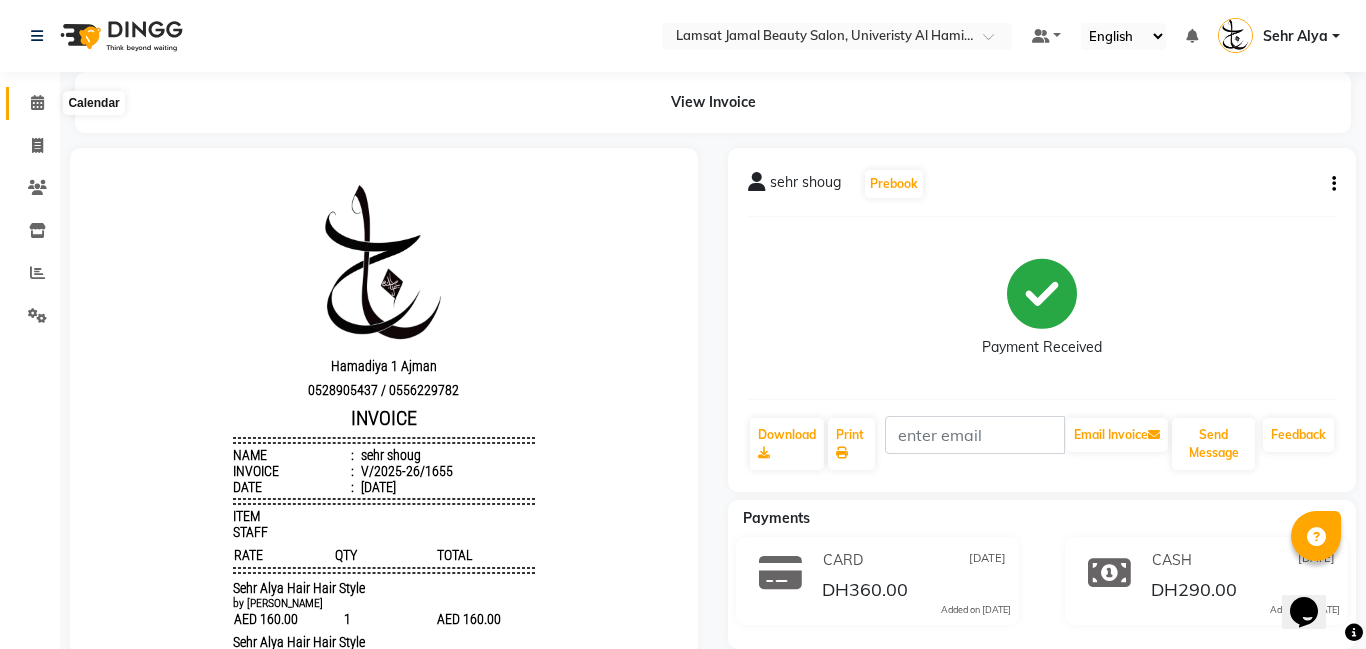 click 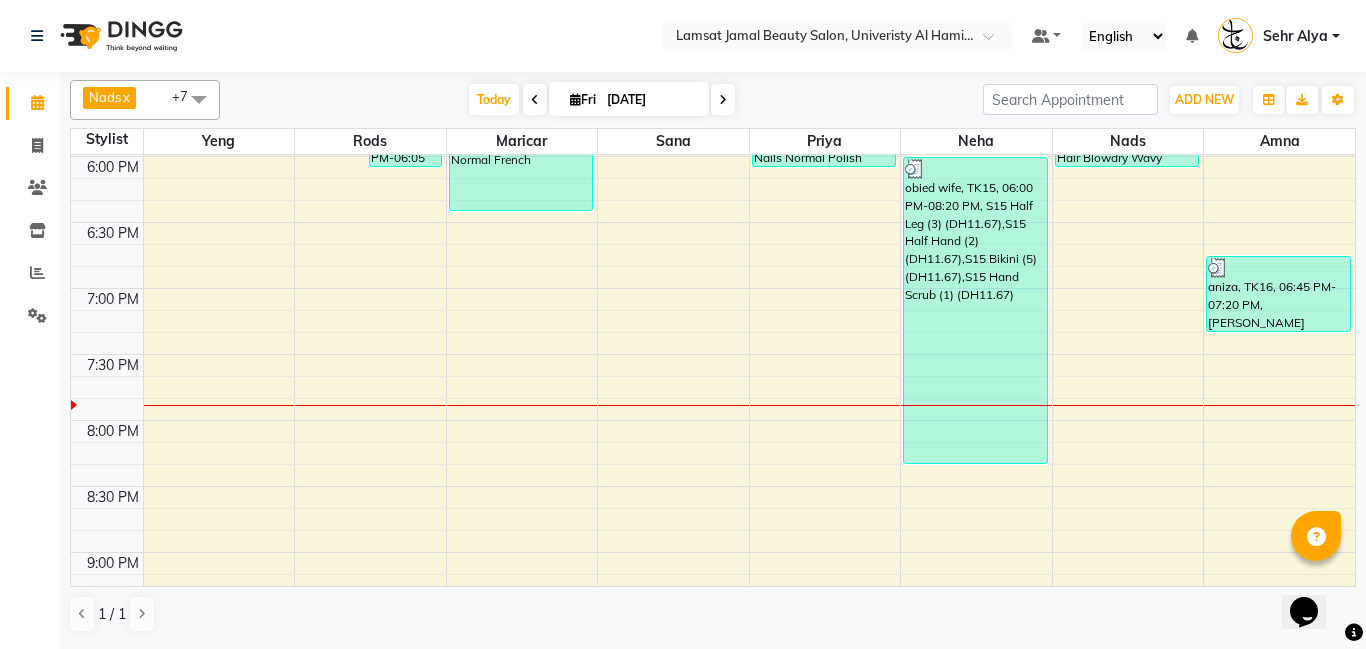 scroll, scrollTop: 1185, scrollLeft: 0, axis: vertical 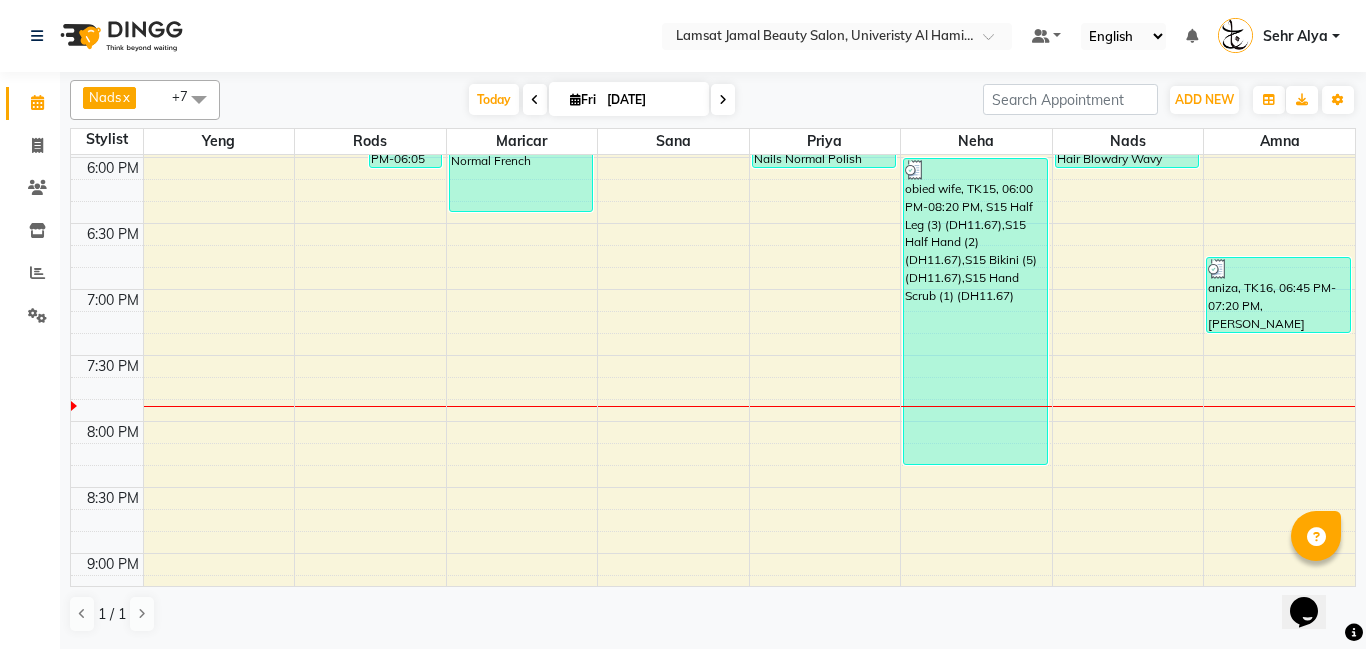 click on "9:00 AM 9:30 AM 10:00 AM 10:30 AM 11:00 AM 11:30 AM 12:00 PM 12:30 PM 1:00 PM 1:30 PM 2:00 PM 2:30 PM 3:00 PM 3:30 PM 4:00 PM 4:30 PM 5:00 PM 5:30 PM 6:00 PM 6:30 PM 7:00 PM 7:30 PM 8:00 PM 8:30 PM 9:00 PM 9:30 PM 10:00 PM 10:30 PM 11:00 PM 11:30 PM     fatima, TK11, 05:15 PM-05:50 PM, Sehr Alya Offer Manicure & Pedicure     noura, TK10, 05:30 PM-06:05 PM, Sehr Alya Hair Blowdry Wavy     Beautiful hamda, TK04, 12:35 PM-01:10 PM, Sehr Alya Nails Cut & Shape (DH25)     [PERSON_NAME], TK05, 01:40 PM-02:15 PM, Sehr Alya Hair Hair Wash (DH30)     wadima, TK13, 05:15 PM-06:25 PM, Sehr Alya Nails Manicure Classic,Sehr Alya Nails Normal French     madam [PERSON_NAME], TK07, 02:45 PM-03:55 PM, Sehr Alya Hair Blowdry,Sehr Alya Hair Hair Wash     sehr shoug, TK14, 03:45 PM-05:30 PM, Sehr Alya Hair Hair Style,Sehr Alya Hair Hair Style,Sehr Alya Hair Hair Style     sehr sameha, TK12, 04:35 PM-05:45 PM, Sehr Alya Hair Hair Style,Sehr Alya Hair Hair Style         [PERSON_NAME], TK05, 12:30 PM-01:05 PM, Sehr Alya Hair Blowdry" at bounding box center (713, -41) 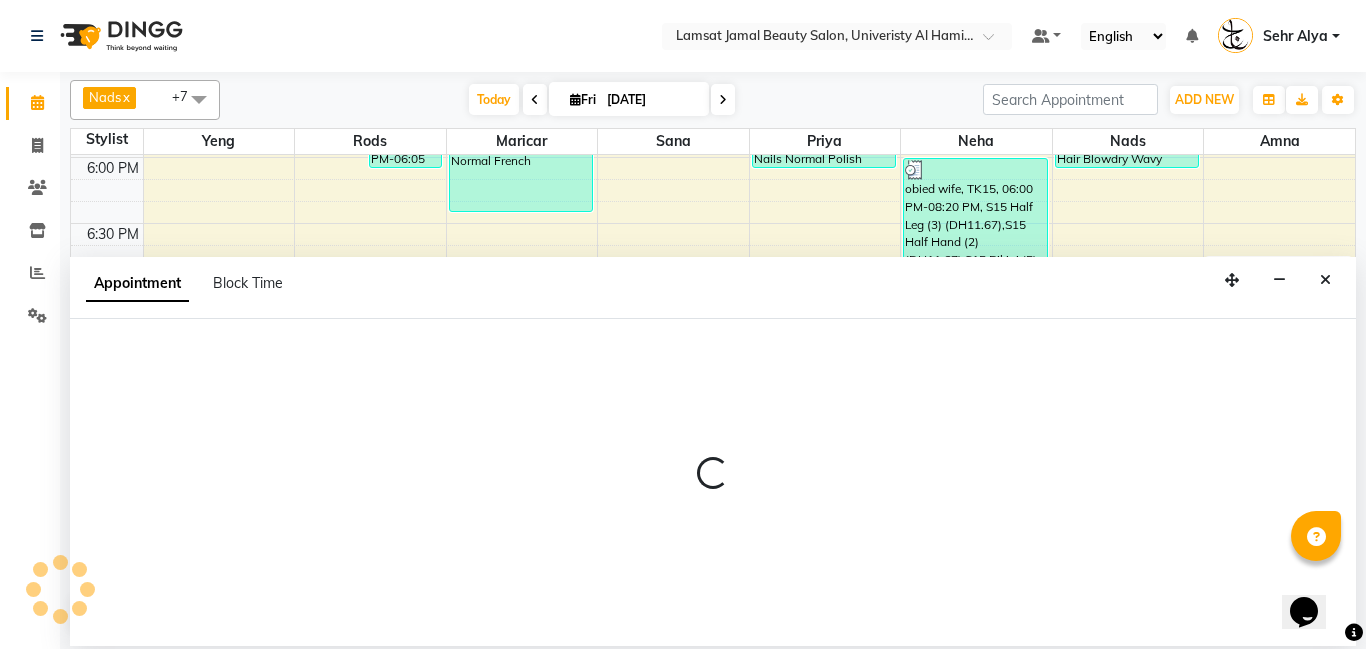 select on "79913" 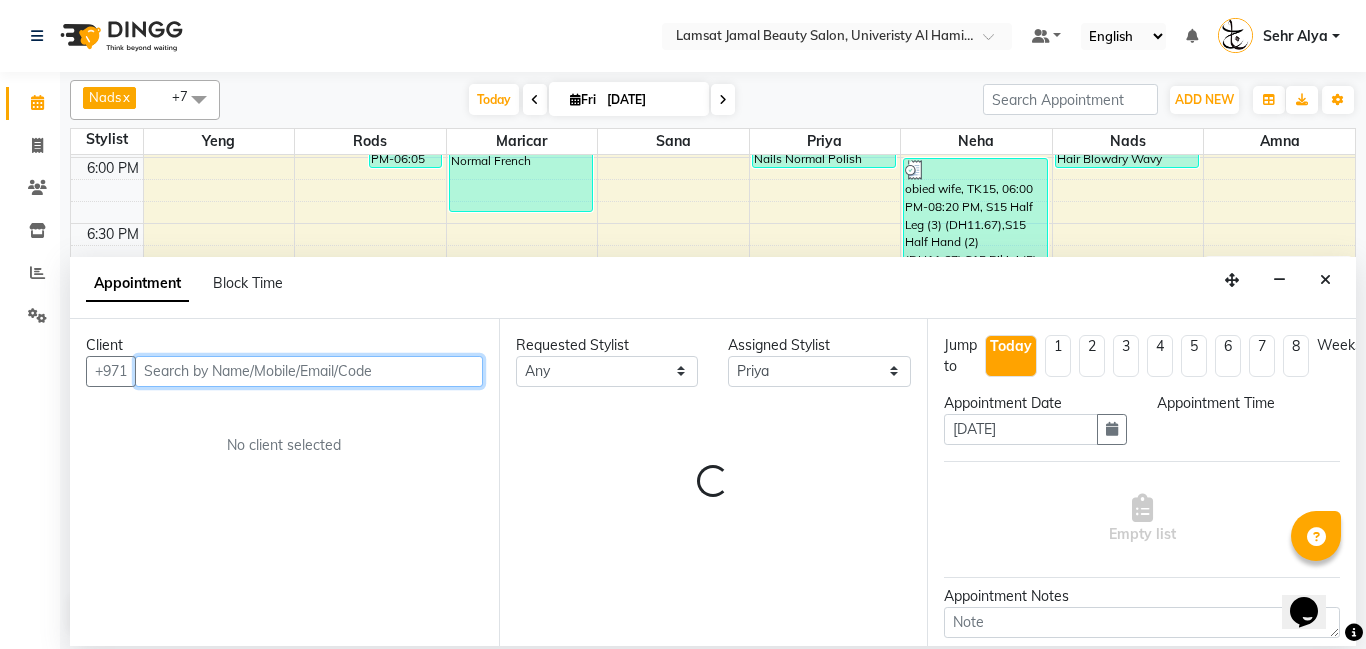 select on "1140" 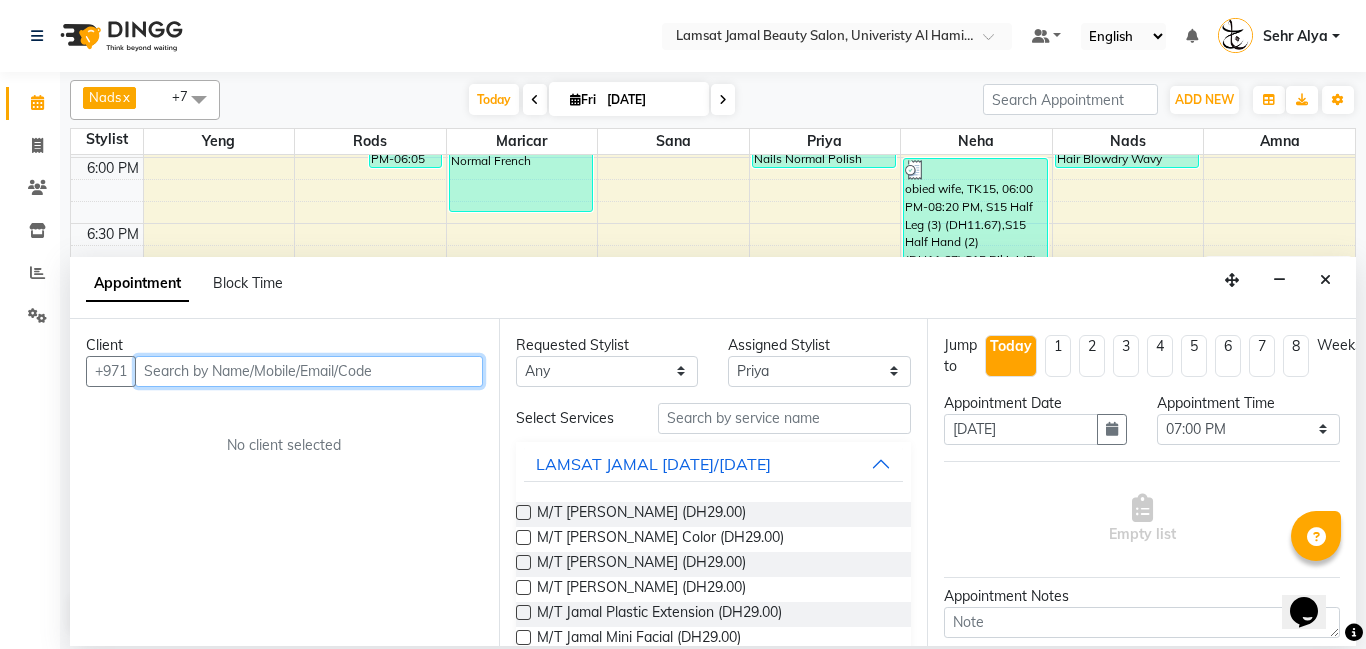 click at bounding box center [309, 371] 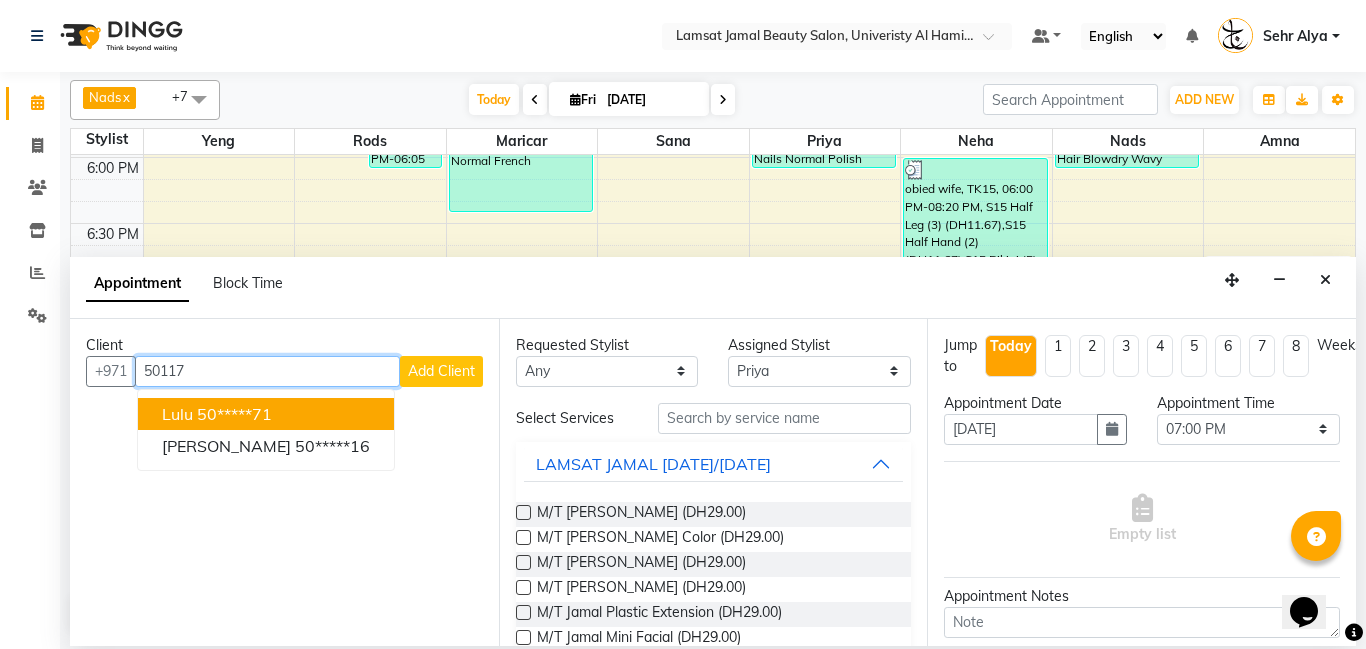 click on "50*****71" at bounding box center (234, 414) 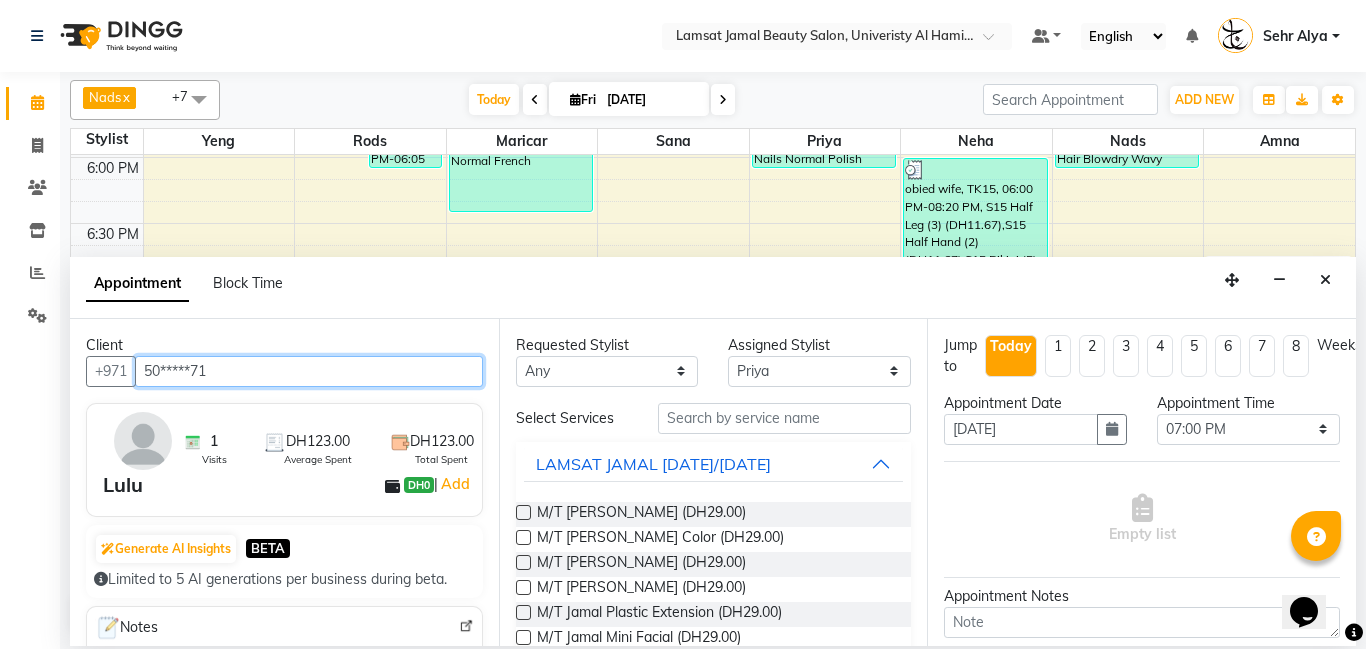 type on "50*****71" 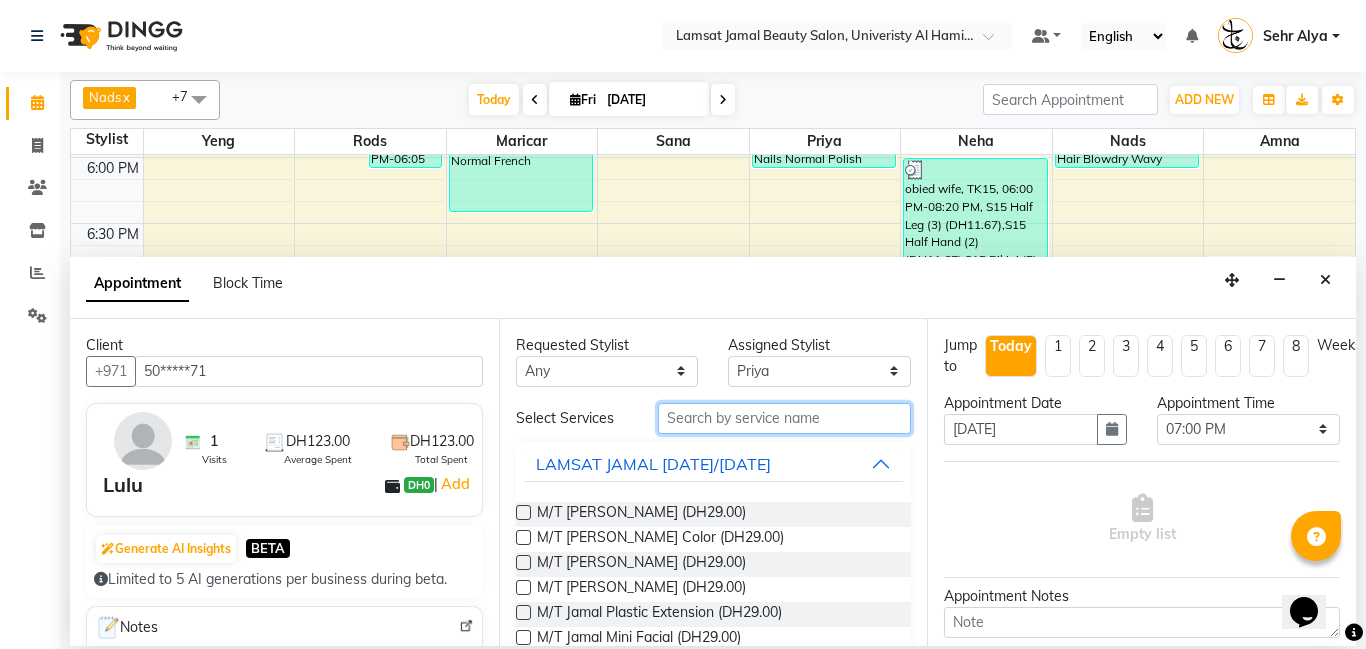 click at bounding box center (785, 418) 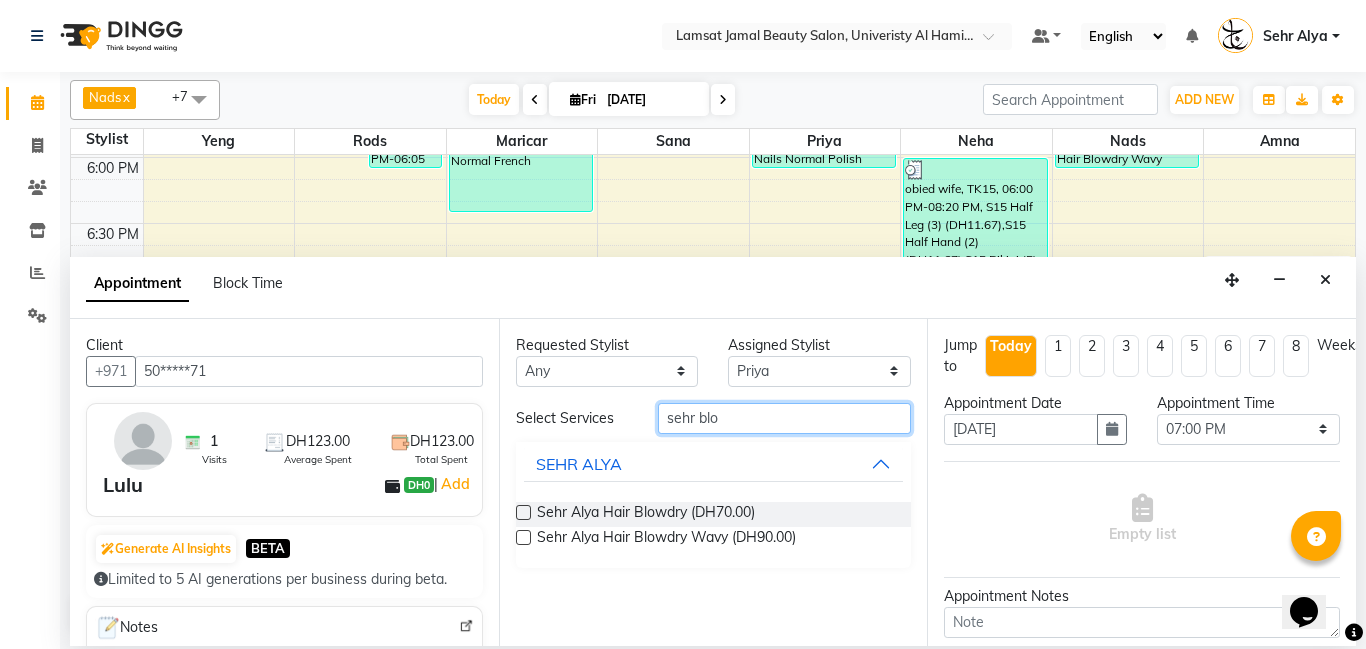 type on "sehr blo" 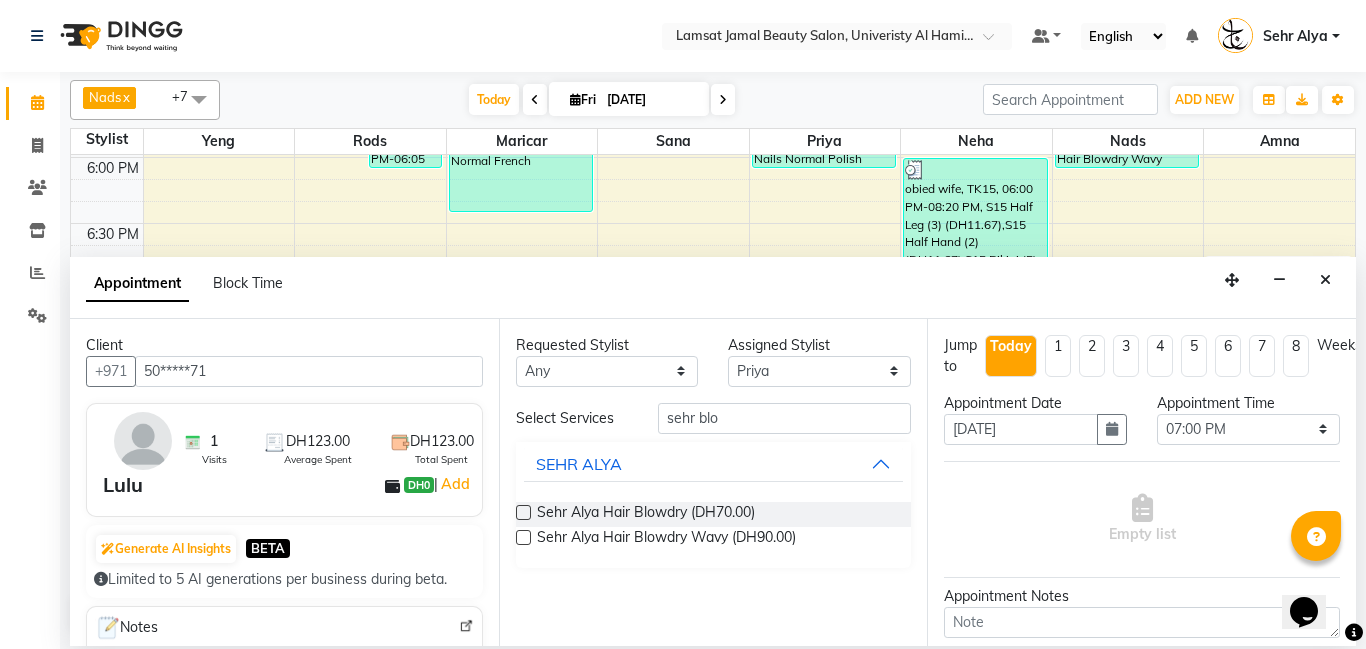click at bounding box center [523, 512] 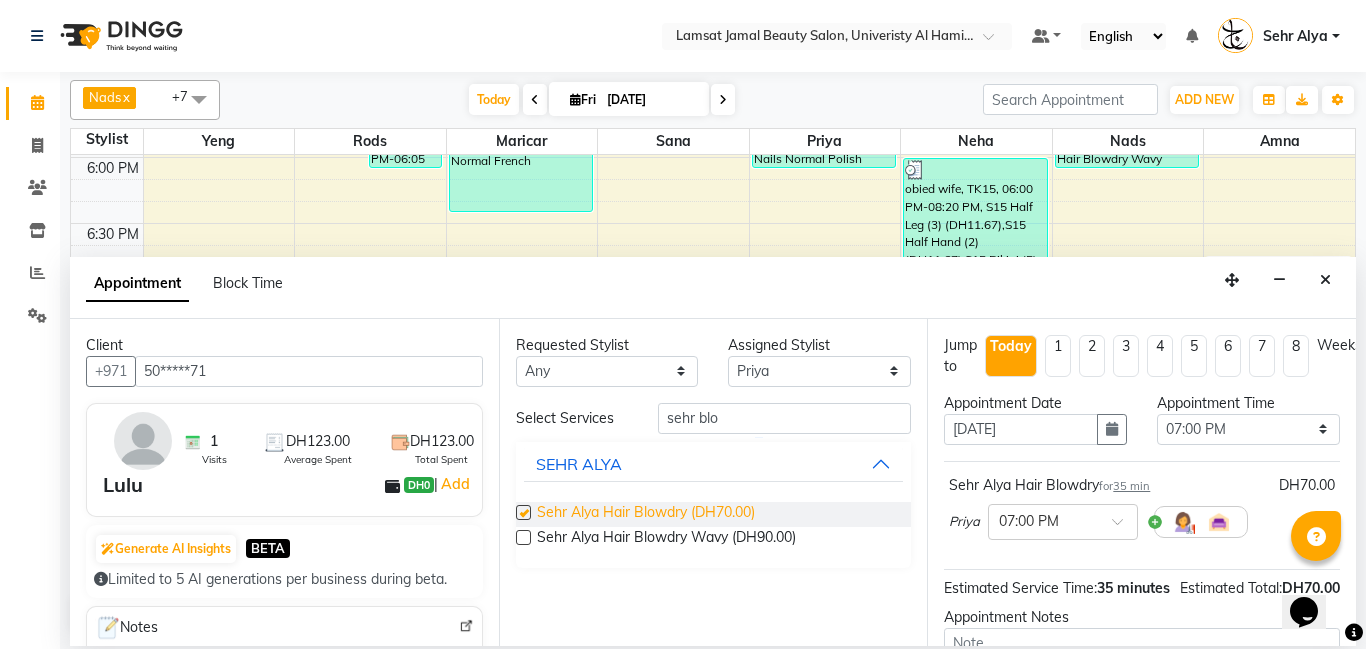 checkbox on "false" 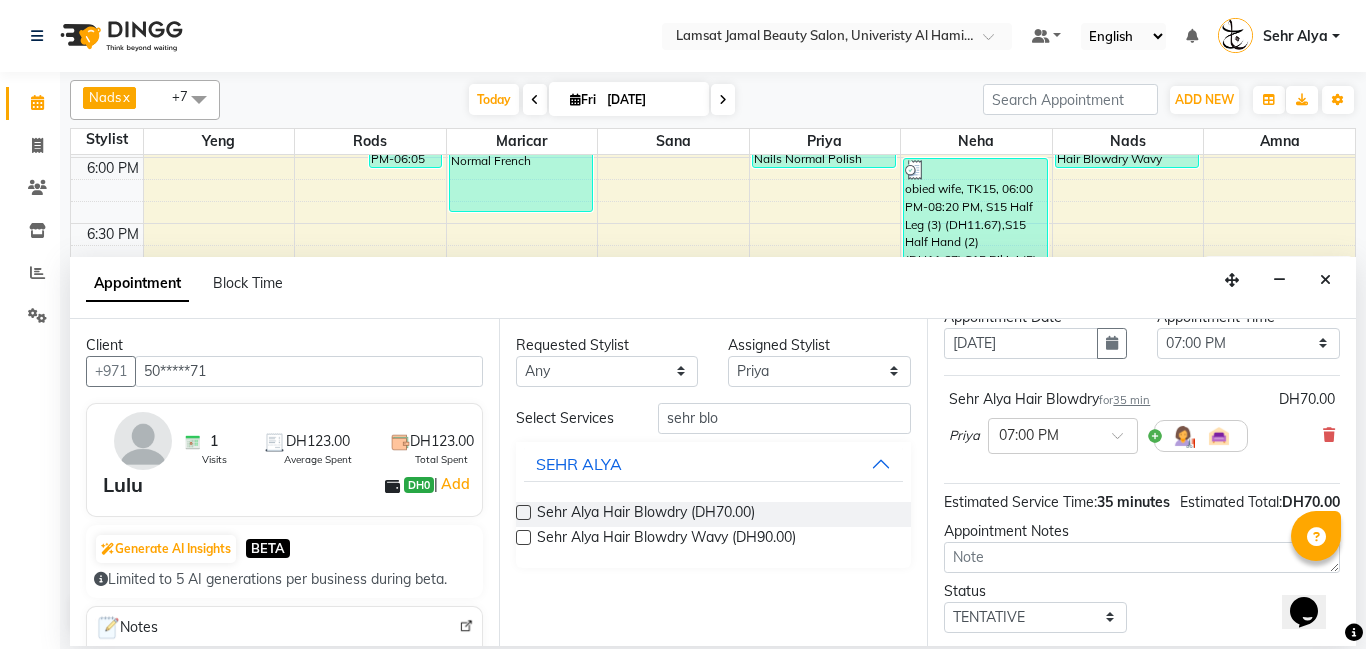 scroll, scrollTop: 220, scrollLeft: 0, axis: vertical 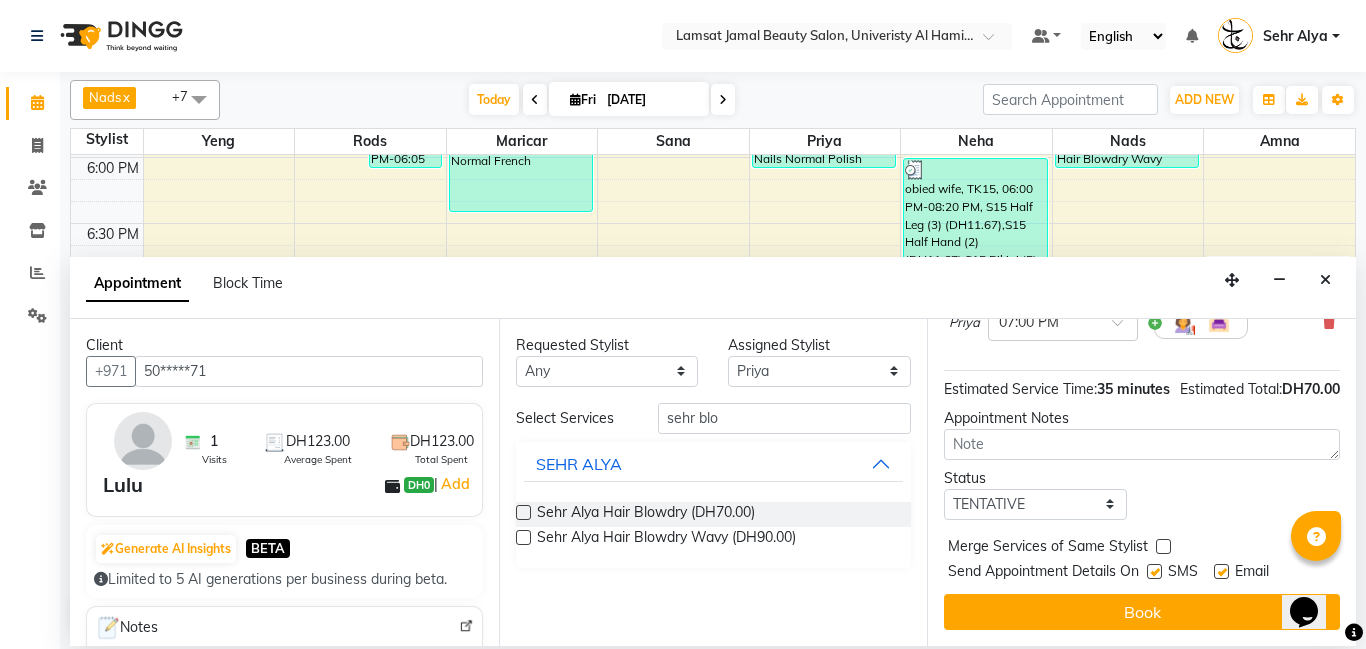click at bounding box center [1163, 546] 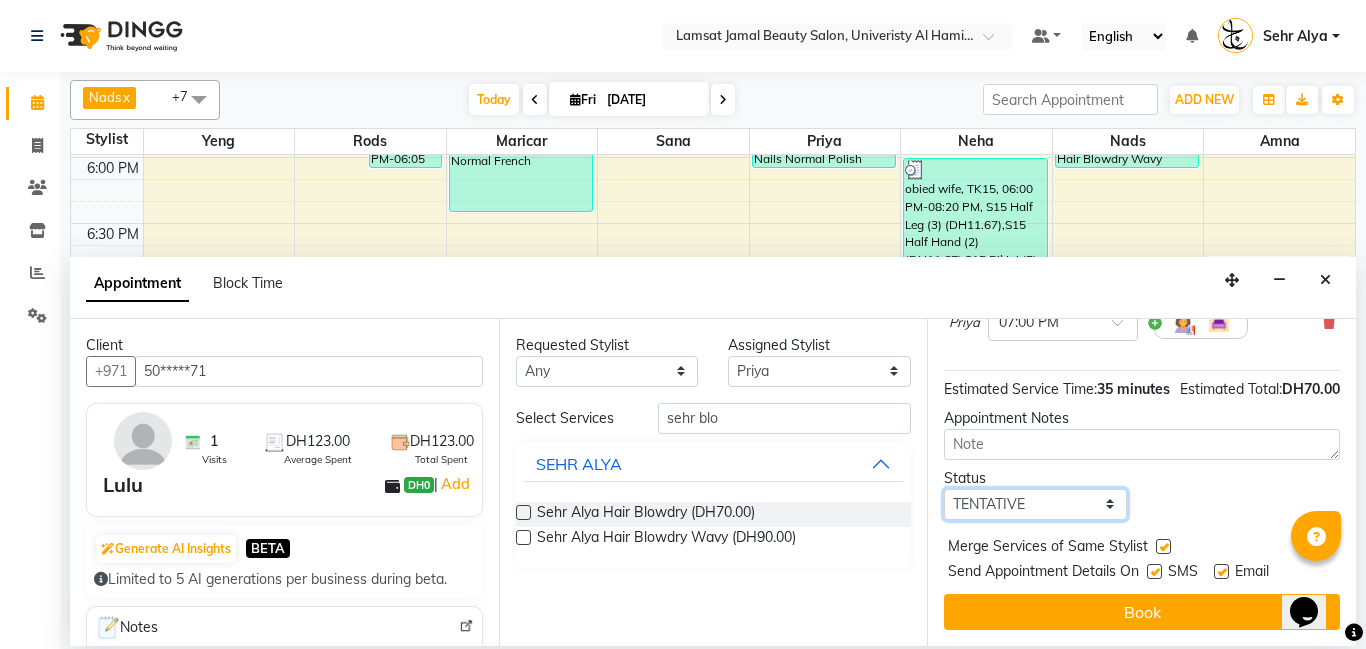 click on "Select TENTATIVE CONFIRM CHECK-IN UPCOMING" at bounding box center (1035, 504) 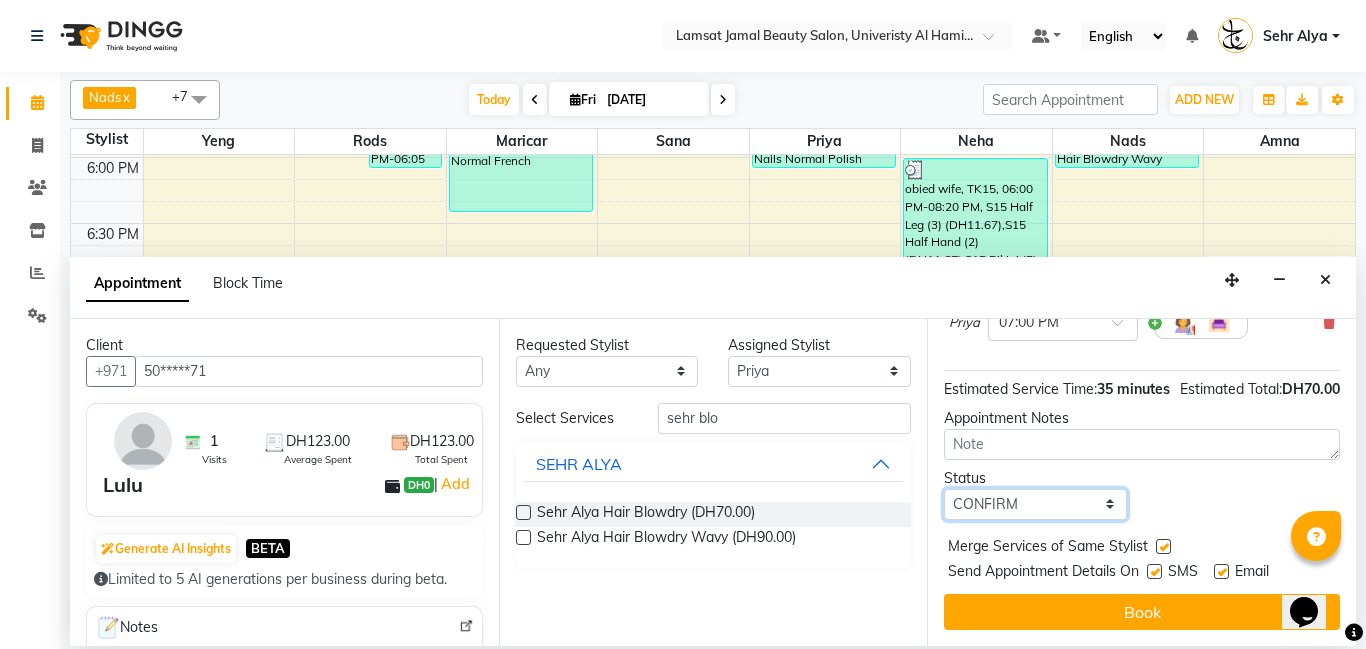 click on "Select TENTATIVE CONFIRM CHECK-IN UPCOMING" at bounding box center [1035, 504] 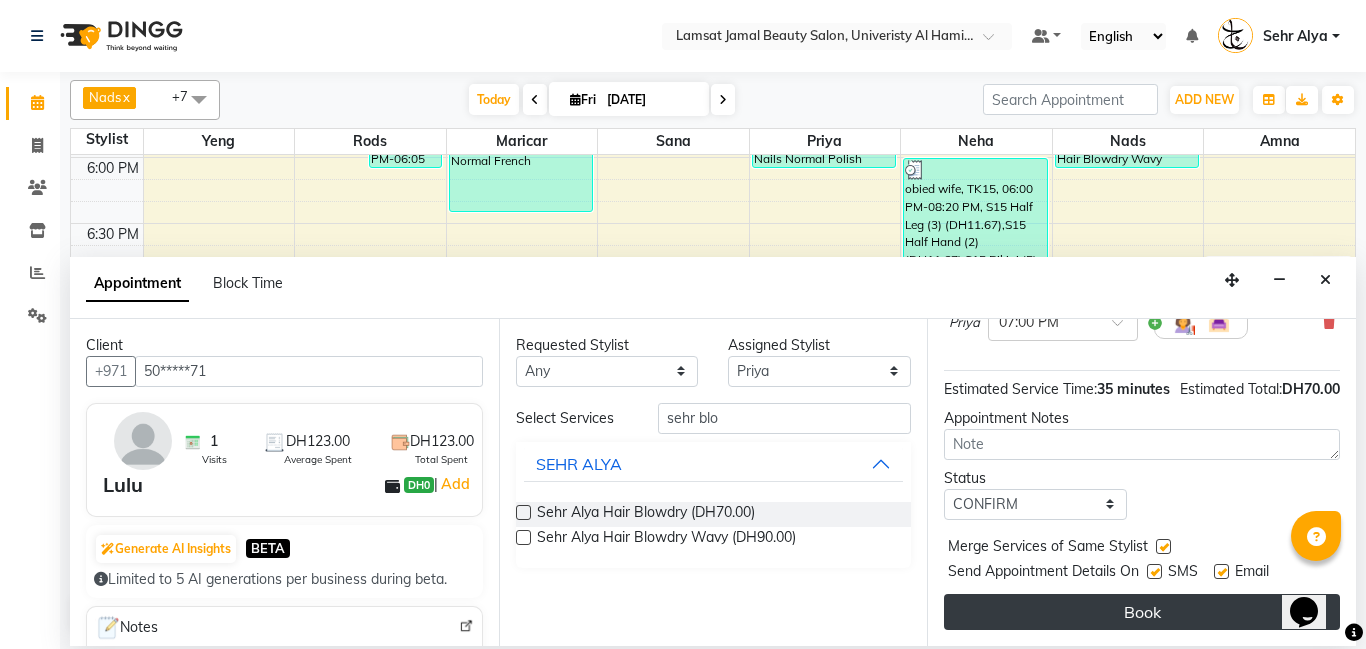 click on "Book" at bounding box center [1142, 612] 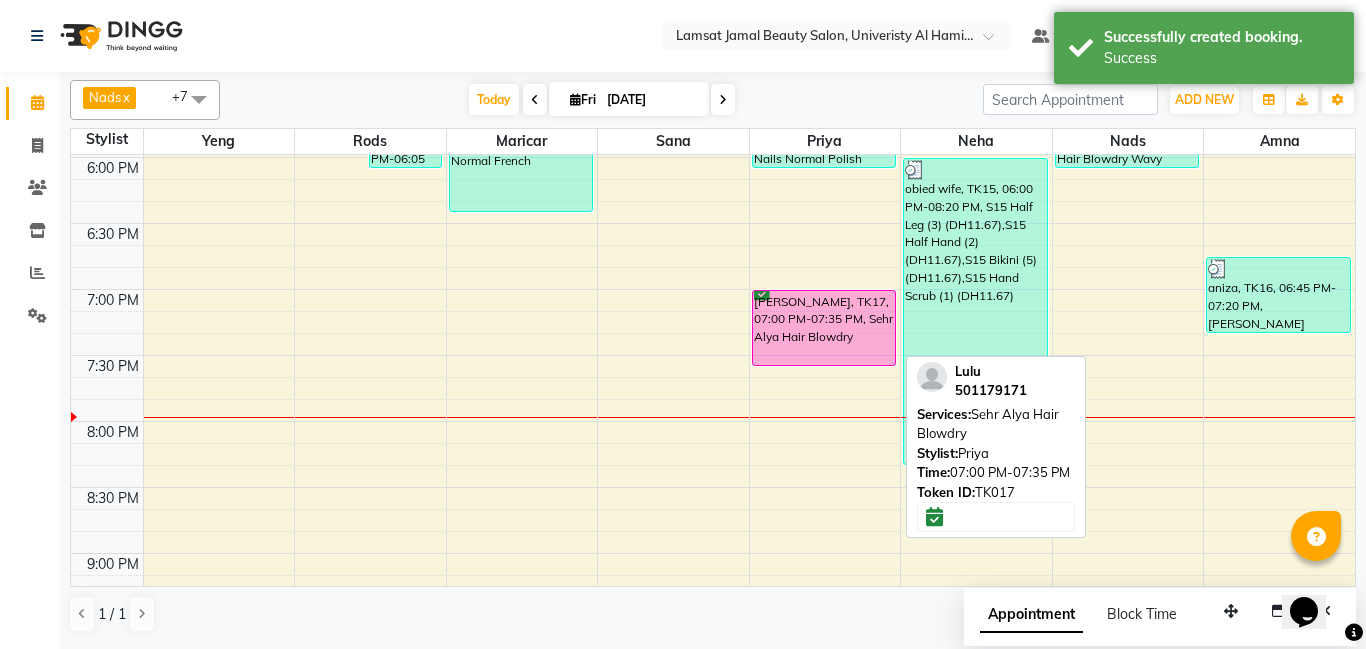 click on "[PERSON_NAME], TK17, 07:00 PM-07:35 PM, Sehr Alya Hair Blowdry" at bounding box center (824, 328) 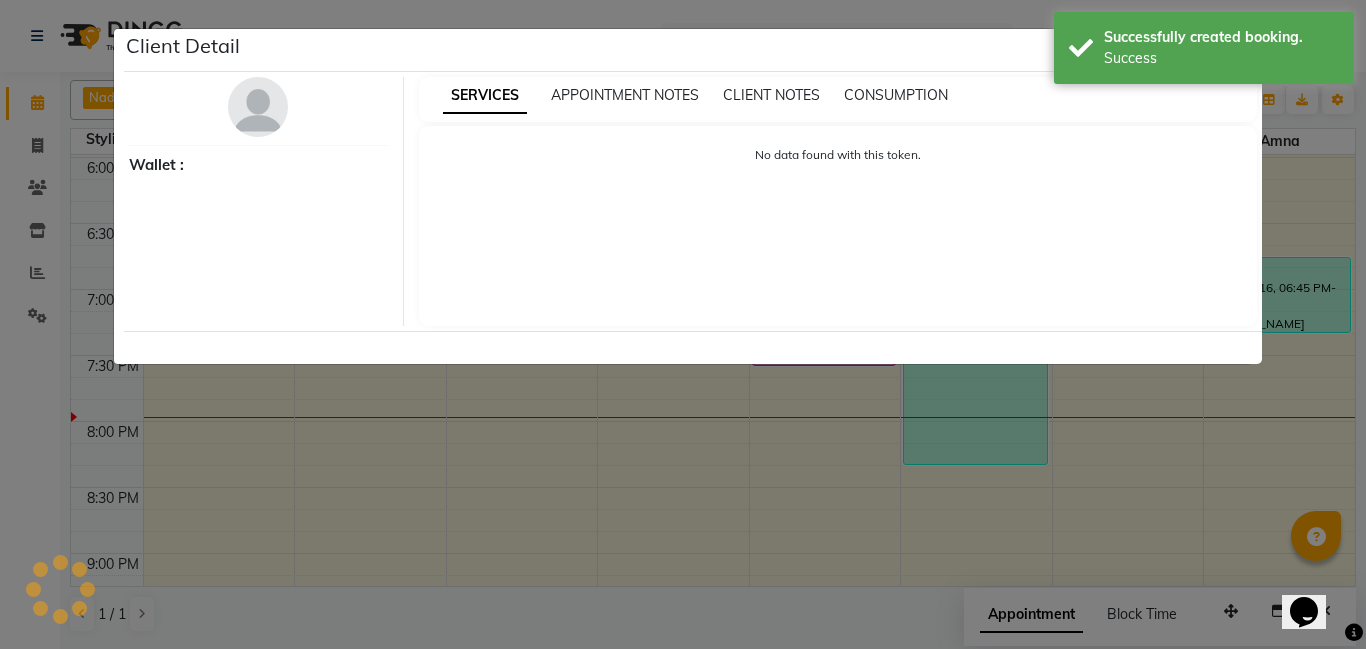 select on "6" 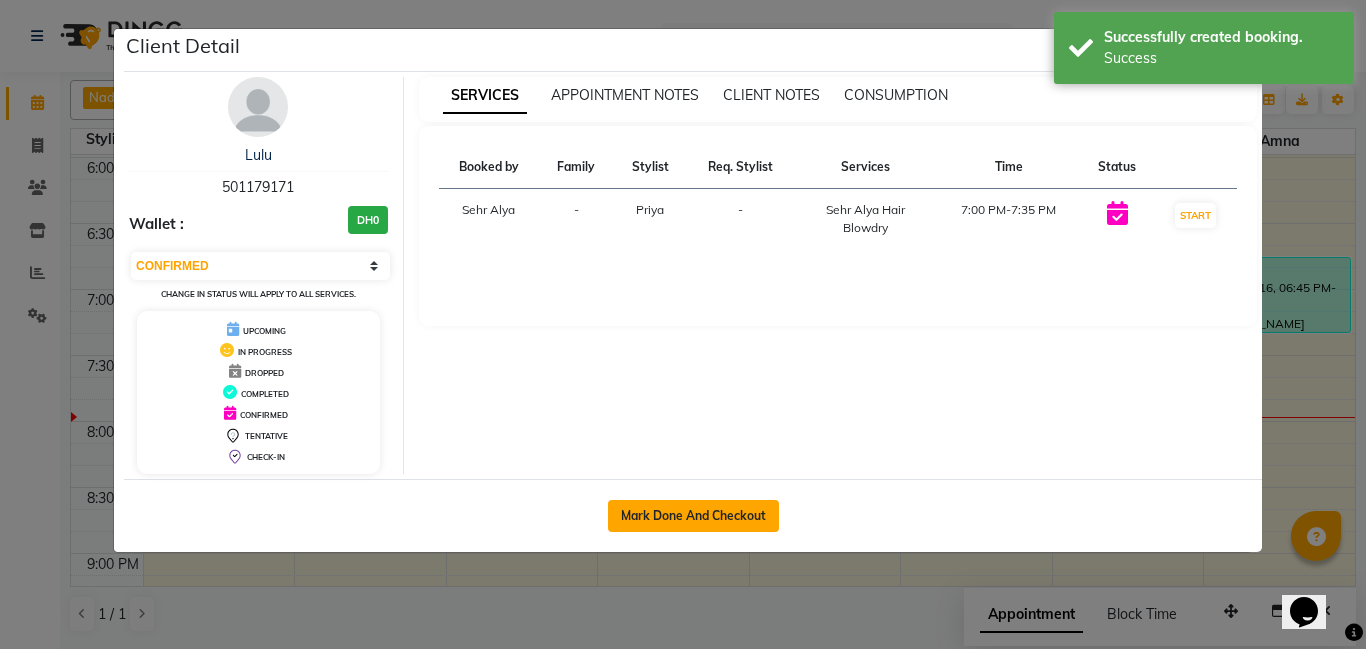 click on "Mark Done And Checkout" 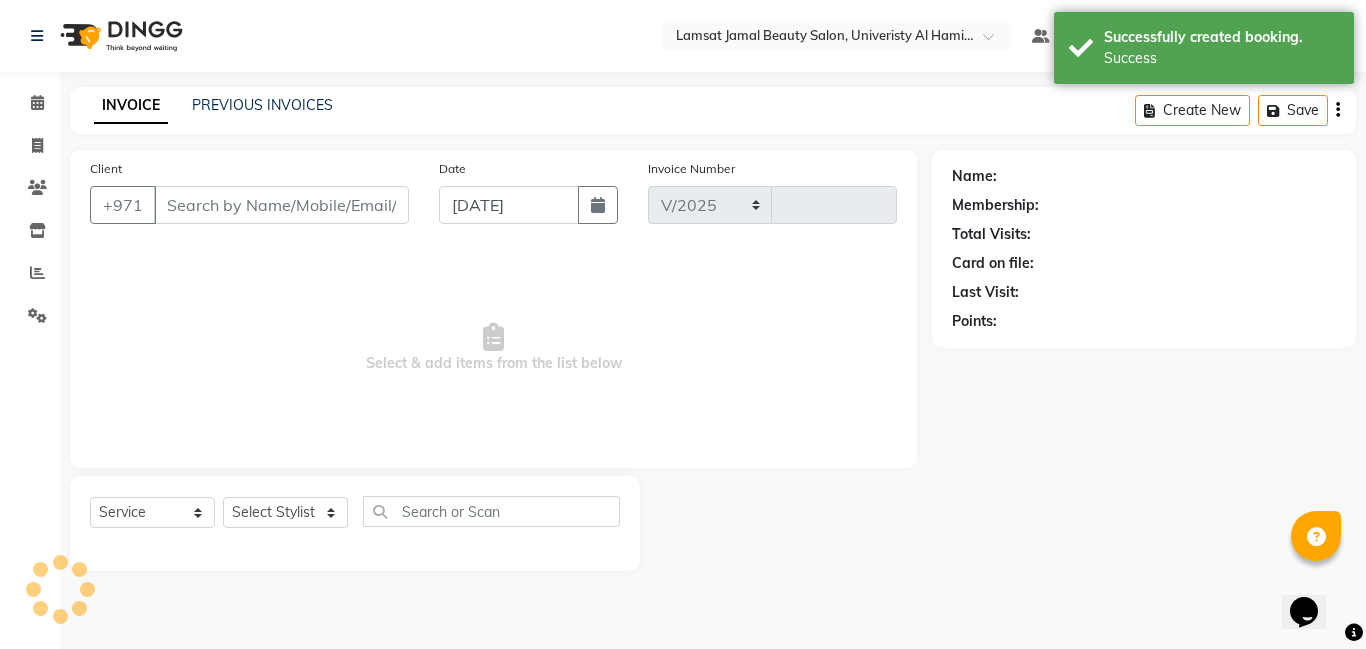 select on "8294" 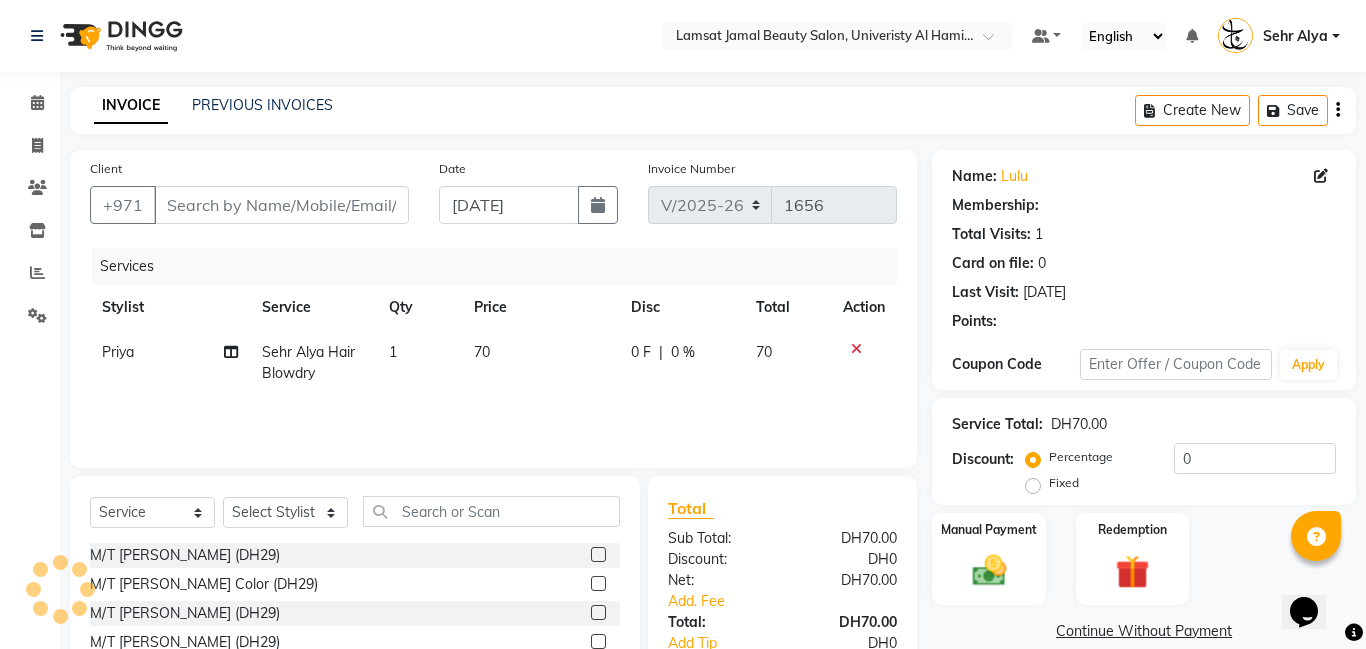 type on "50*****71" 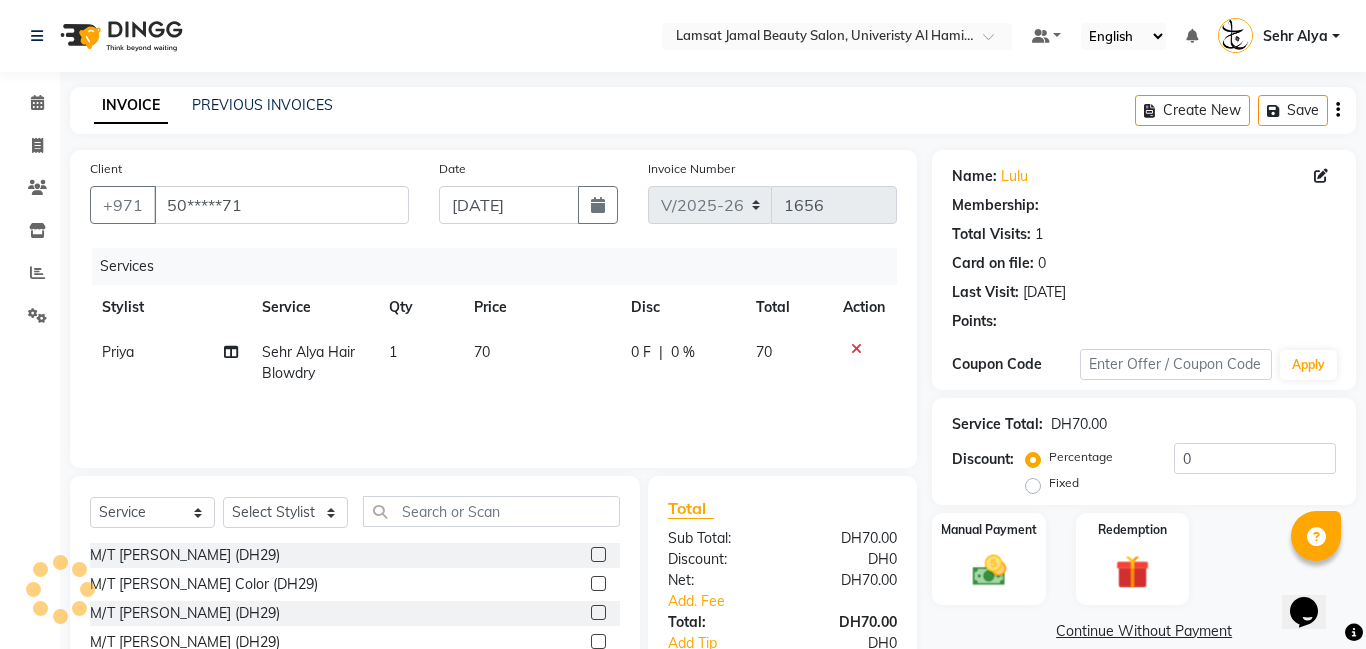 select on "79913" 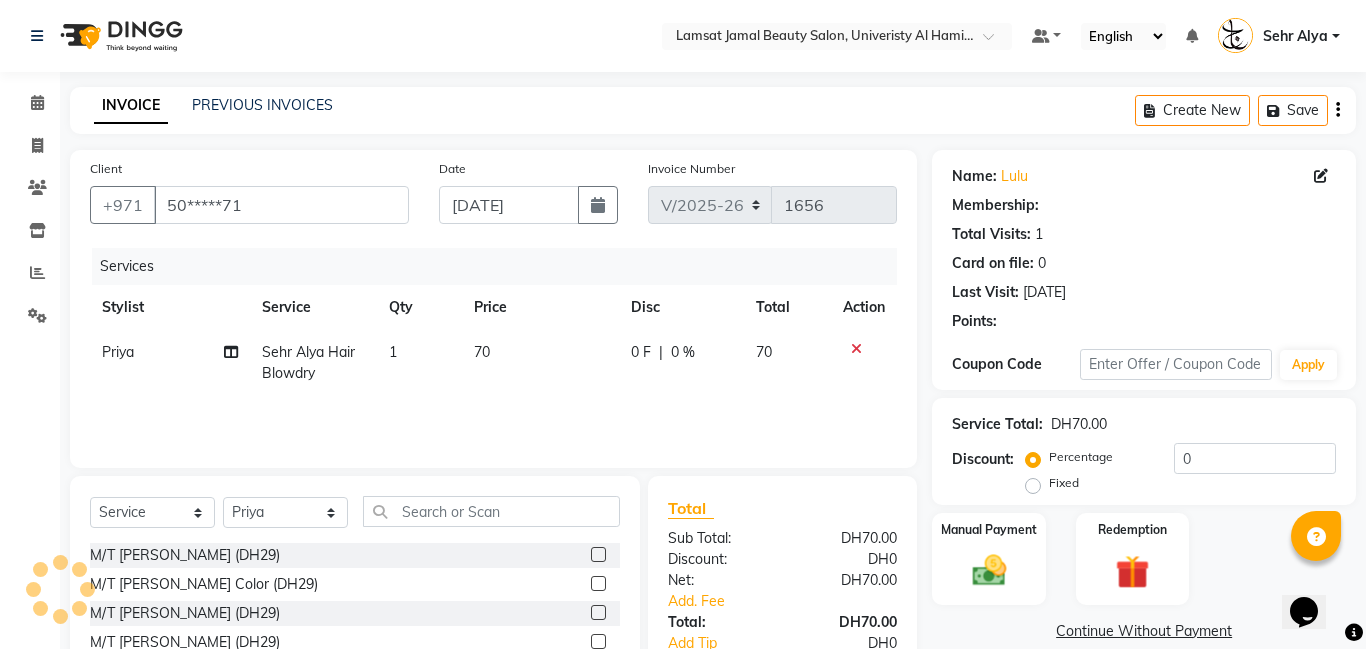 click on "70" 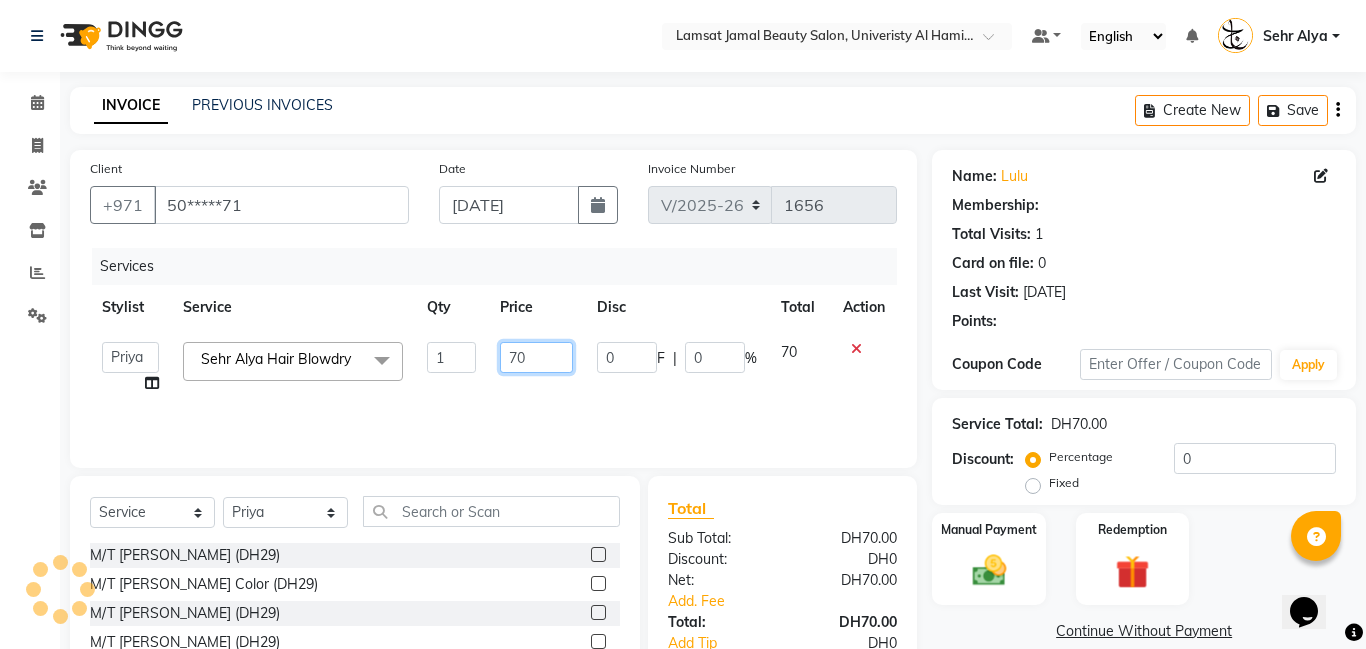 click on "70" 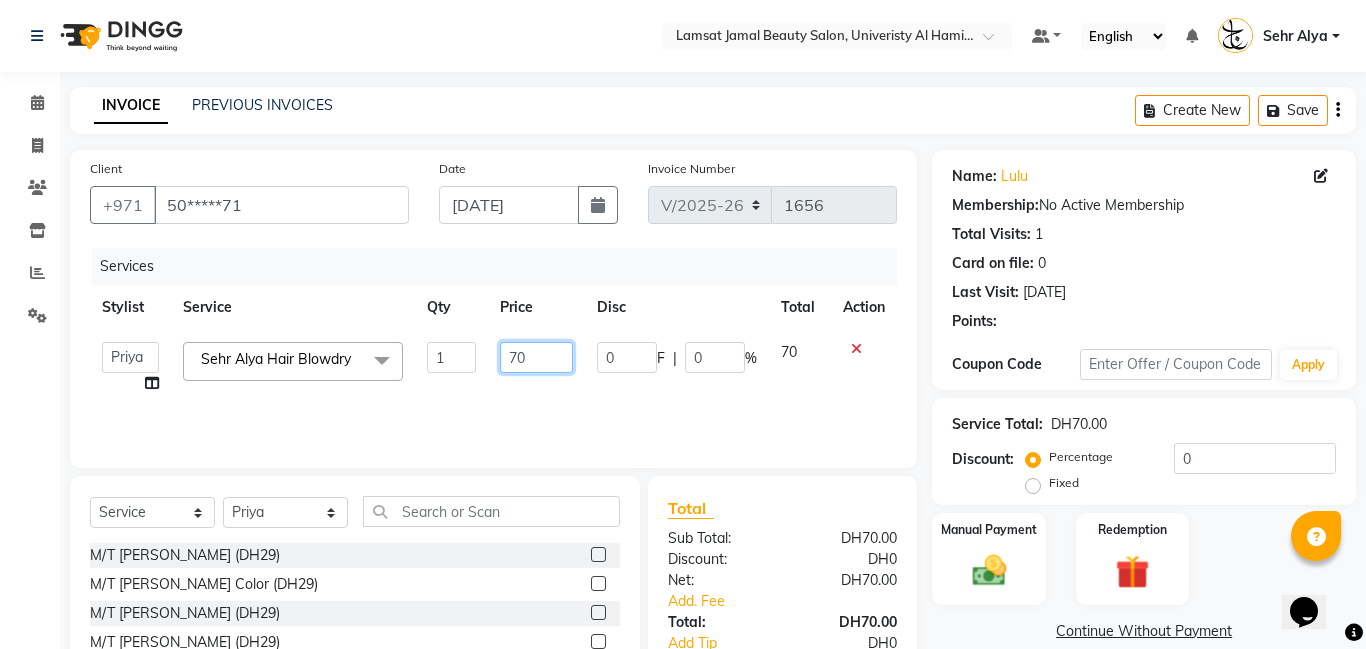 type on "7" 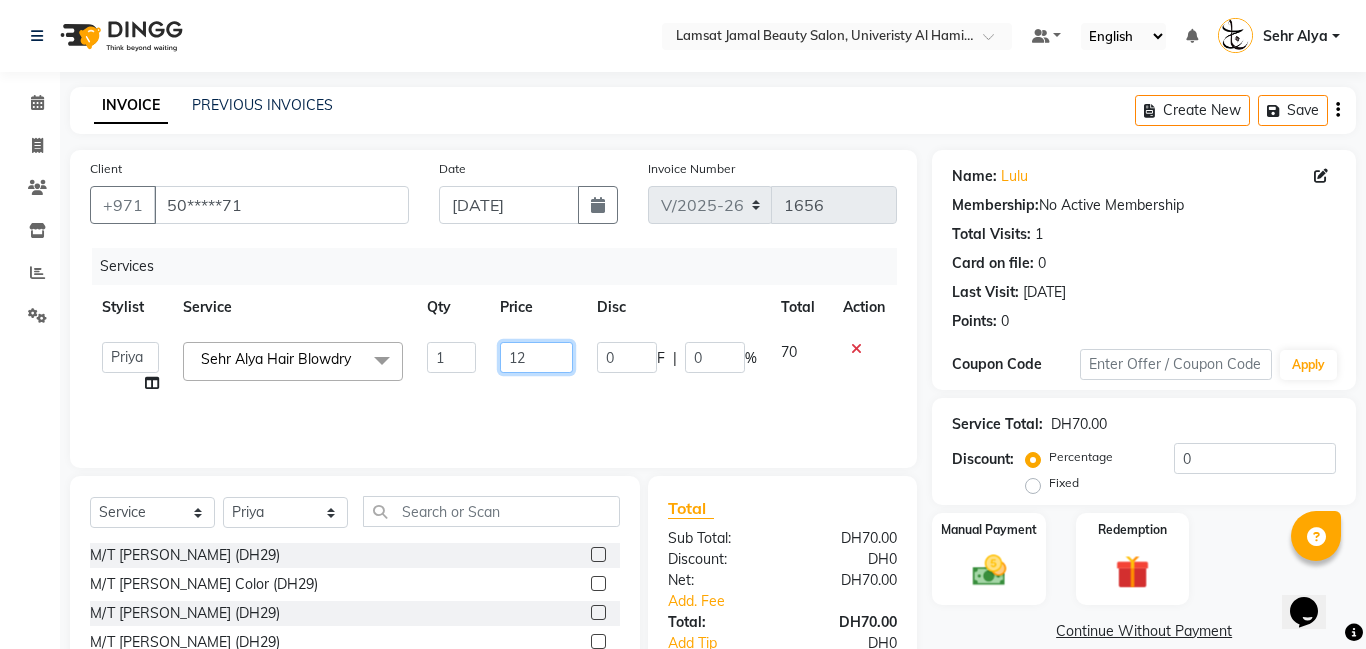 type on "120" 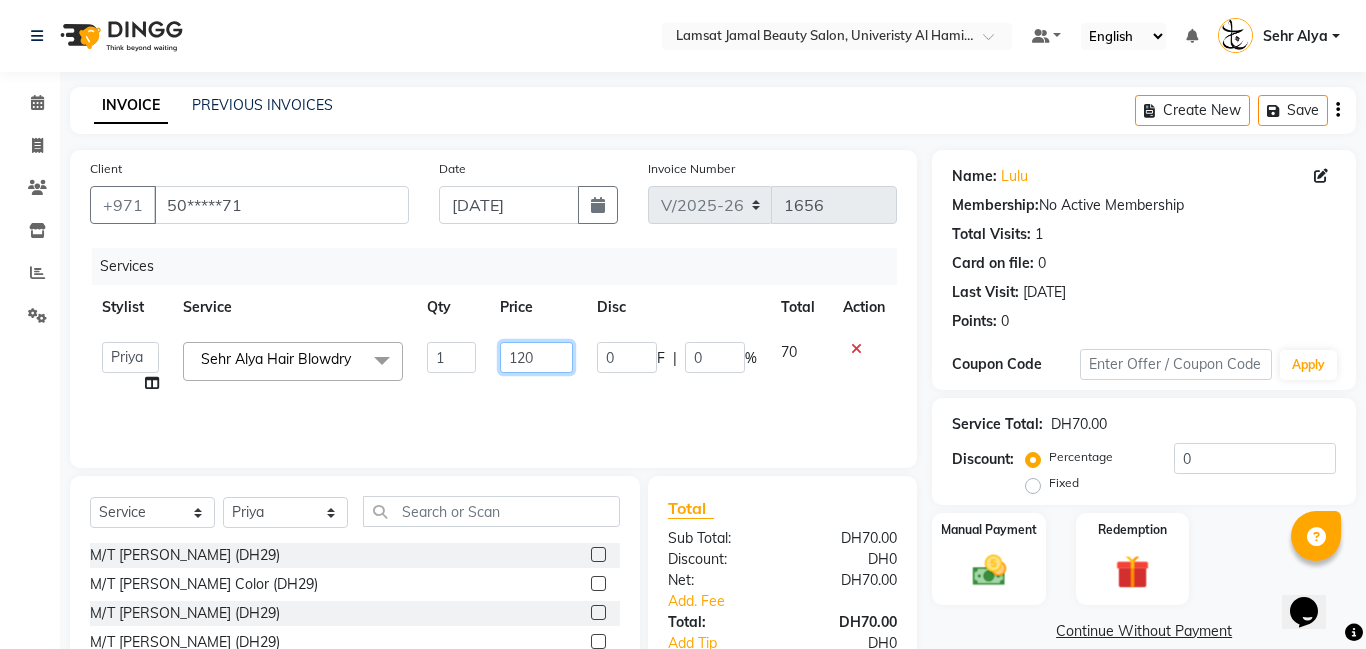 scroll, scrollTop: 152, scrollLeft: 0, axis: vertical 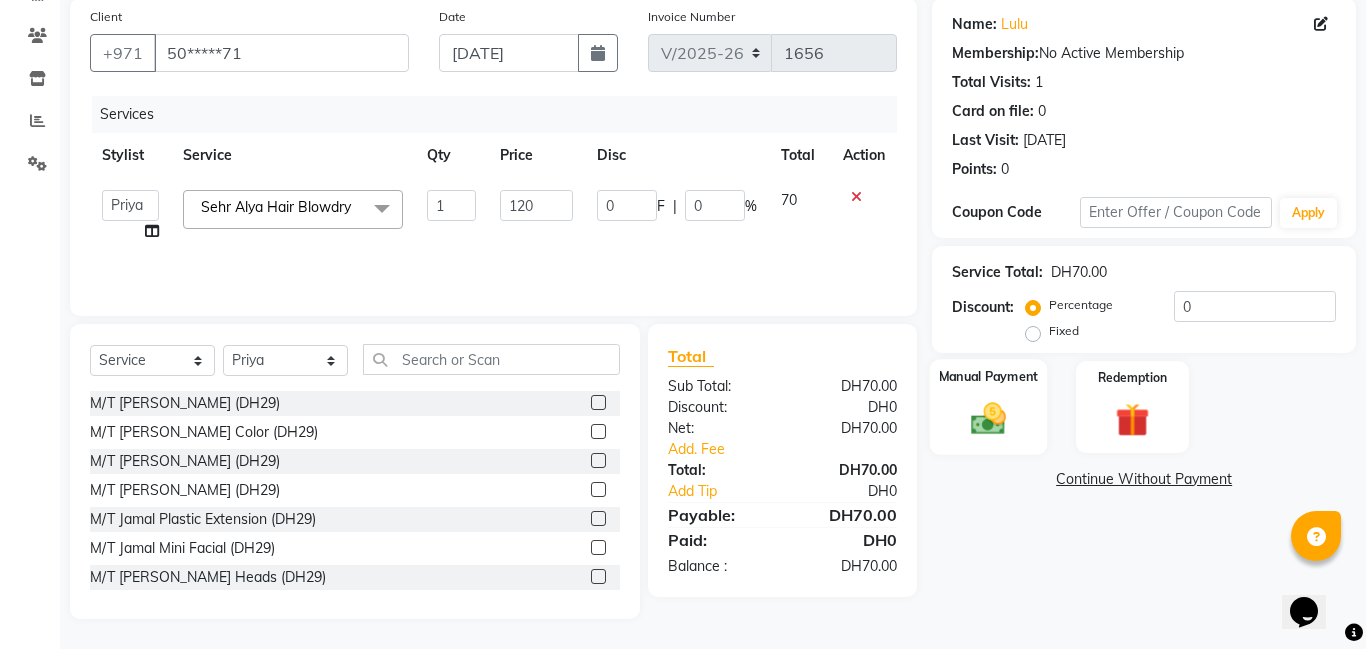 click 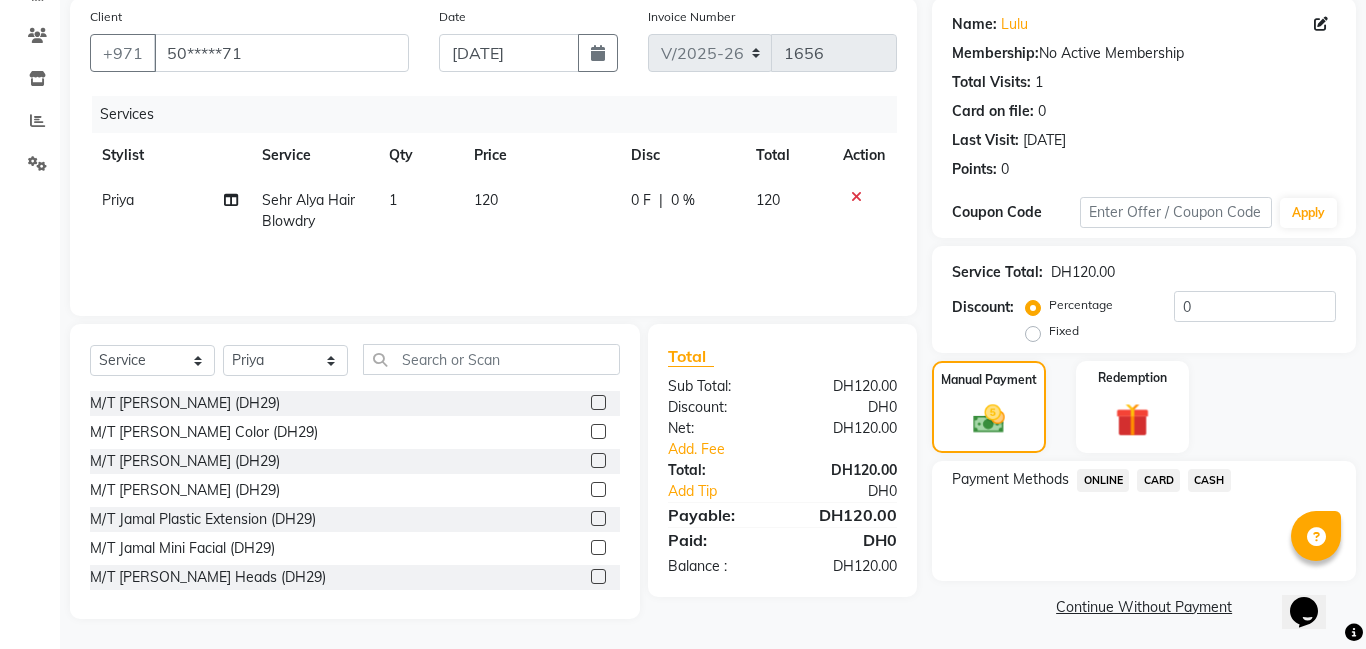 click on "CARD" 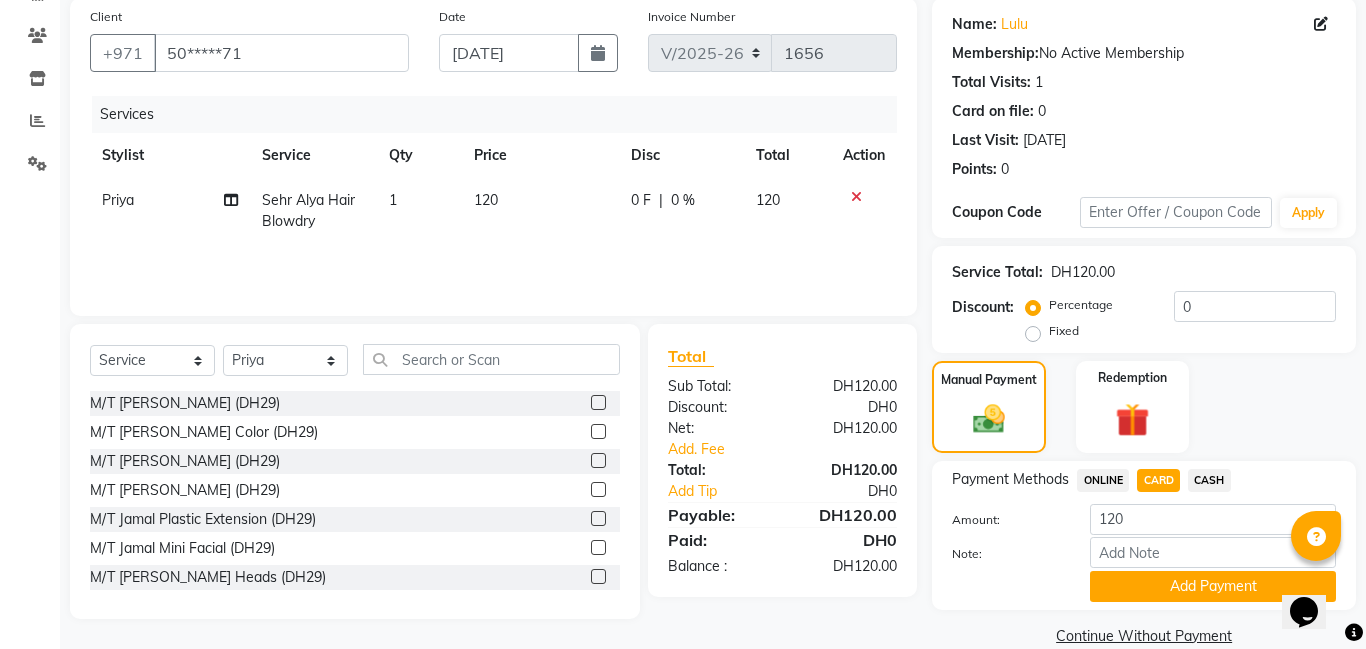 click on "Add Payment" 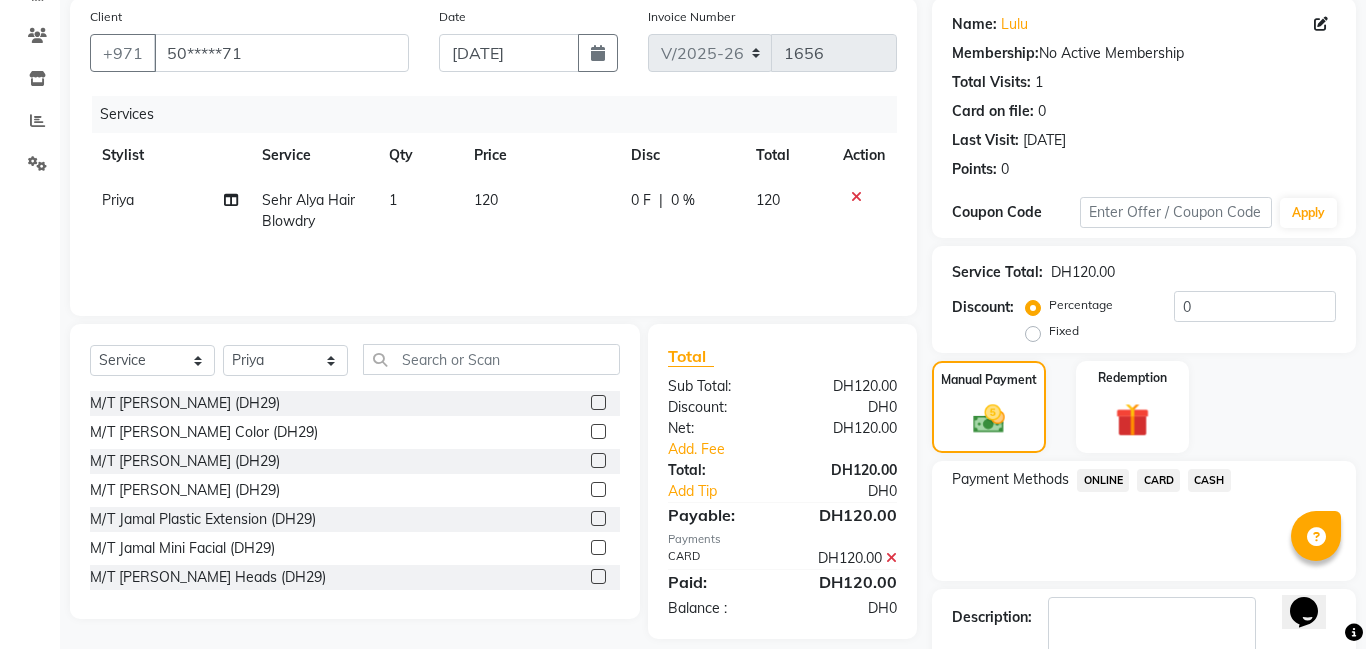 scroll, scrollTop: 258, scrollLeft: 0, axis: vertical 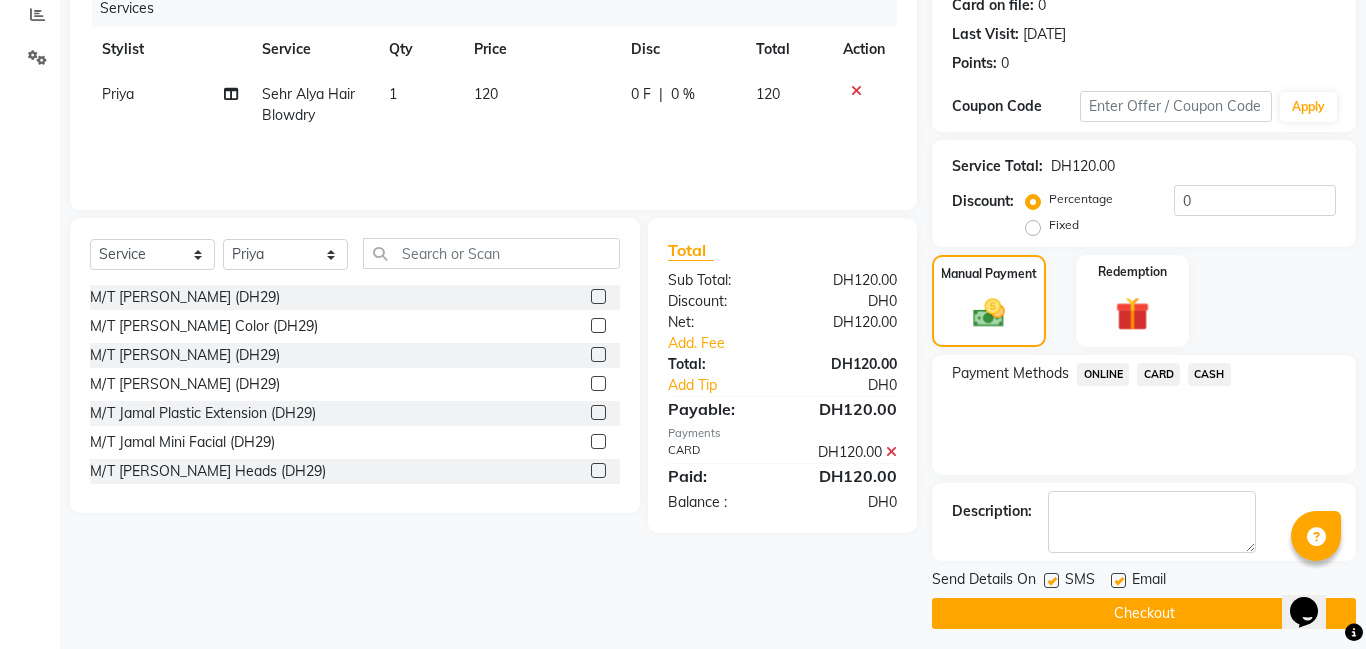 click on "Checkout" 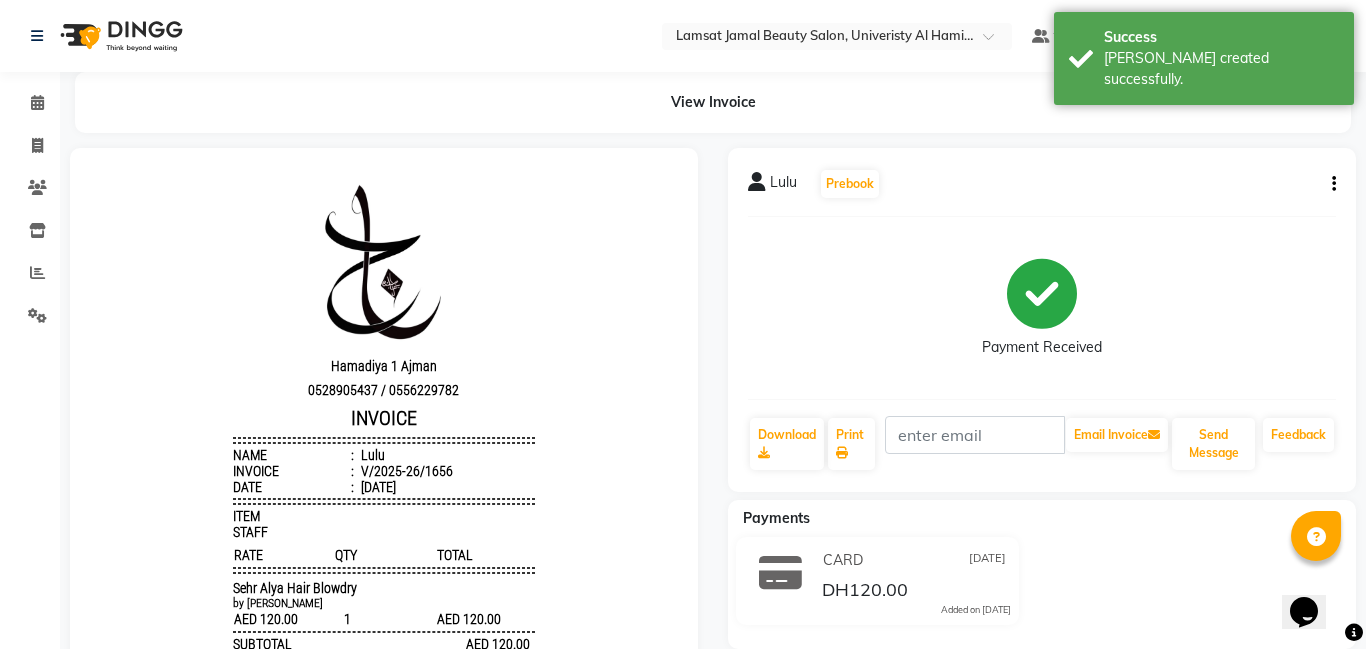 scroll, scrollTop: 0, scrollLeft: 0, axis: both 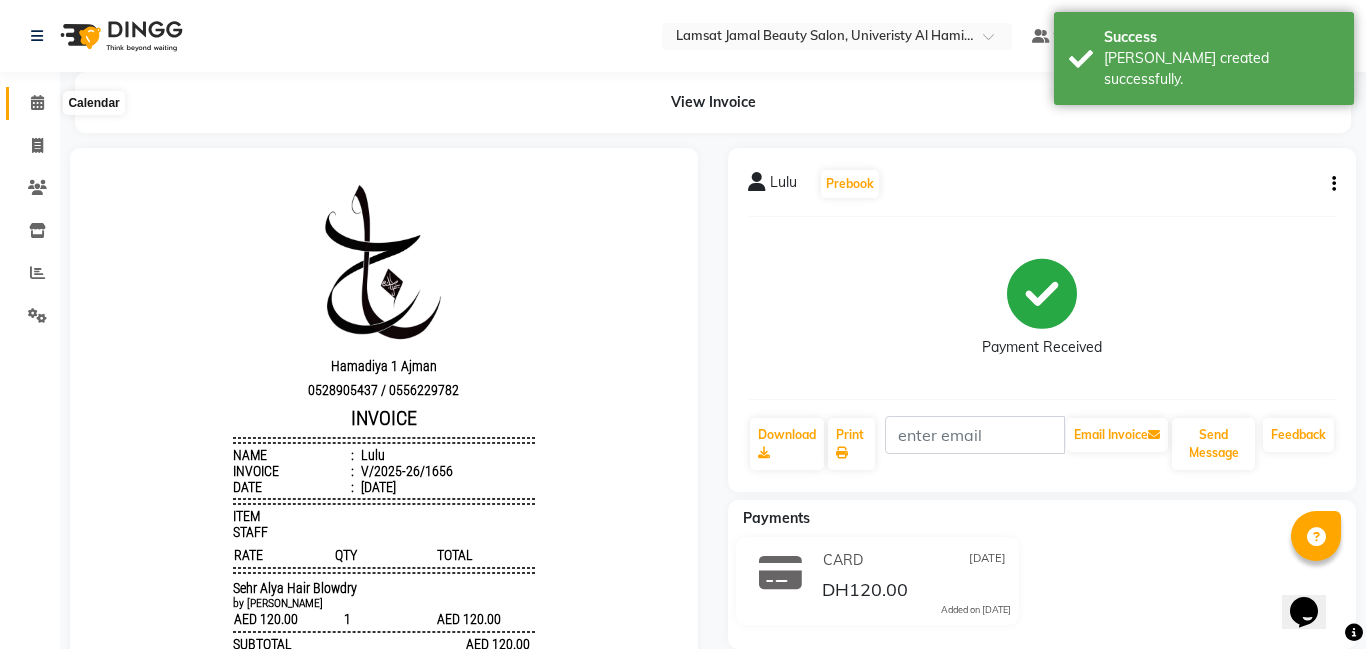 click 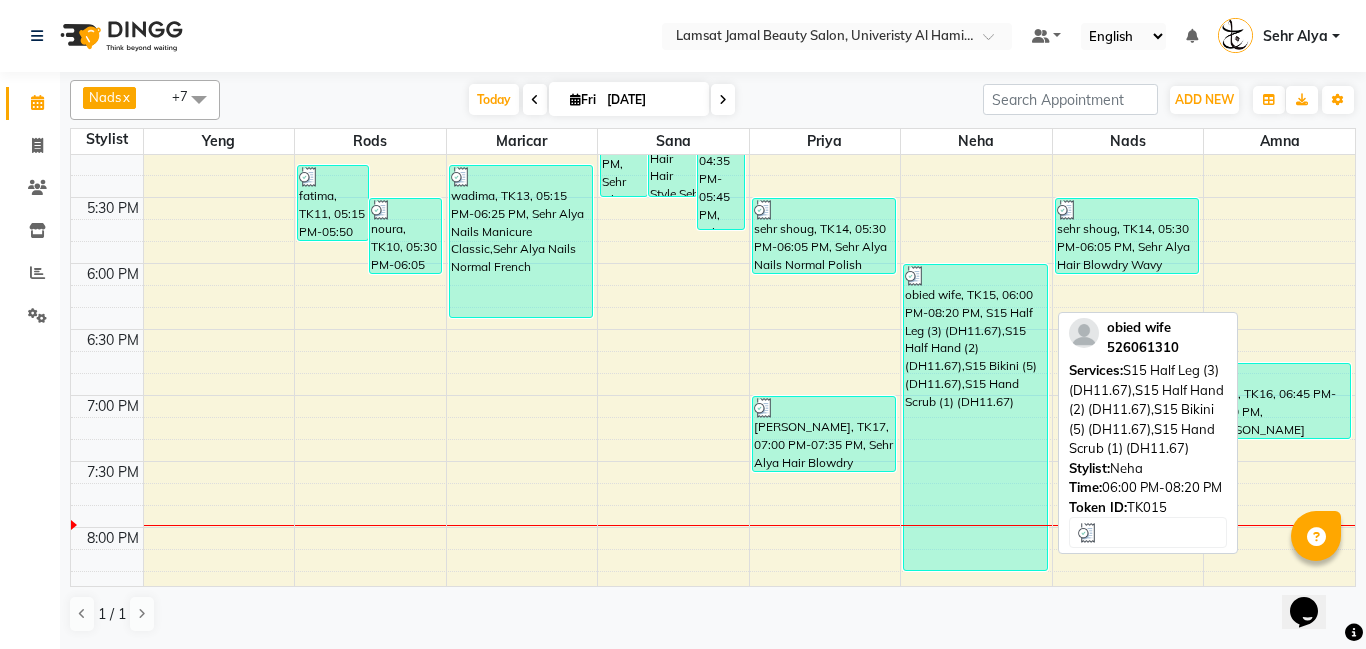 scroll, scrollTop: 1063, scrollLeft: 0, axis: vertical 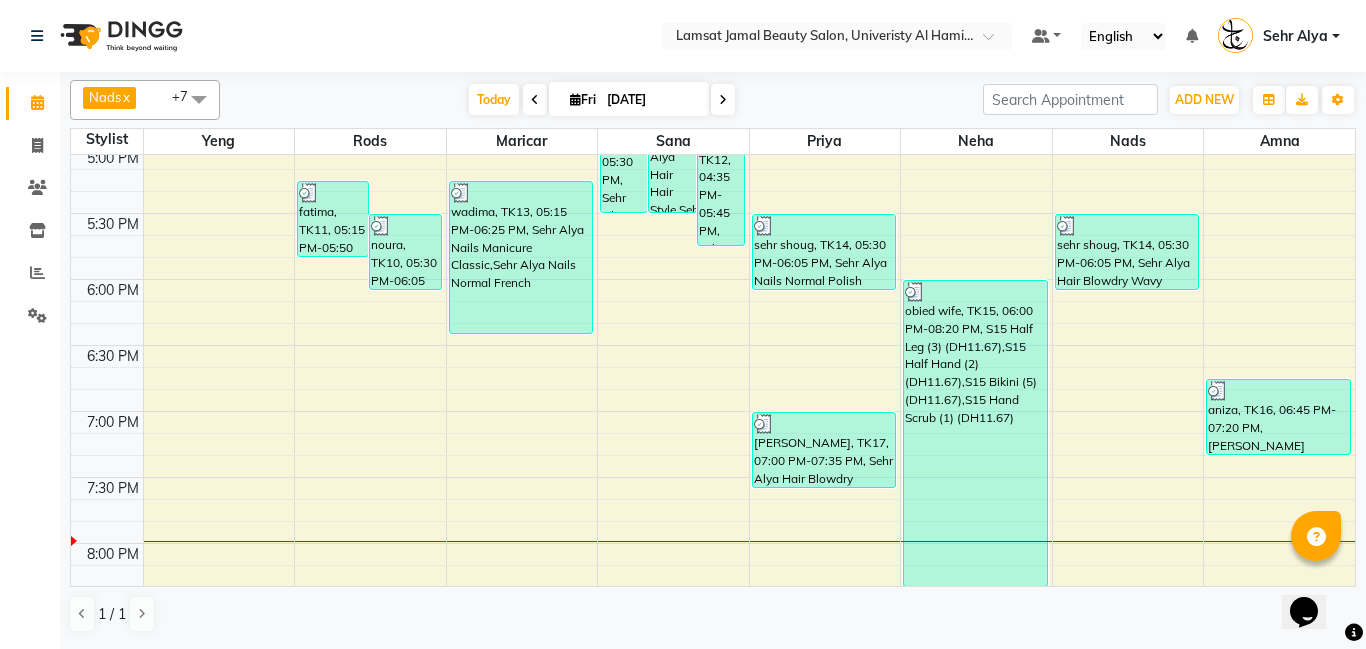 click on "9:00 AM 9:30 AM 10:00 AM 10:30 AM 11:00 AM 11:30 AM 12:00 PM 12:30 PM 1:00 PM 1:30 PM 2:00 PM 2:30 PM 3:00 PM 3:30 PM 4:00 PM 4:30 PM 5:00 PM 5:30 PM 6:00 PM 6:30 PM 7:00 PM 7:30 PM 8:00 PM 8:30 PM 9:00 PM 9:30 PM 10:00 PM 10:30 PM 11:00 PM 11:30 PM     fatima, TK11, 05:15 PM-05:50 PM, Sehr Alya Offer Manicure & Pedicure     noura, TK10, 05:30 PM-06:05 PM, Sehr Alya Hair Blowdry Wavy     Beautiful hamda, TK04, 12:35 PM-01:10 PM, Sehr Alya Nails Cut & Shape (DH25)     [PERSON_NAME], TK05, 01:40 PM-02:15 PM, Sehr Alya Hair Hair Wash (DH30)     wadima, TK13, 05:15 PM-06:25 PM, Sehr Alya Nails Manicure Classic,Sehr Alya Nails Normal French     madam [PERSON_NAME], TK07, 02:45 PM-03:55 PM, Sehr Alya Hair Blowdry,Sehr Alya Hair Hair Wash     sehr shoug, TK14, 03:45 PM-05:30 PM, Sehr Alya Hair Hair Style,Sehr Alya Hair Hair Style,Sehr Alya Hair Hair Style     sehr sameha, TK12, 04:35 PM-05:45 PM, Sehr Alya Hair Hair Style,Sehr Alya Hair Hair Style         [PERSON_NAME], TK05, 12:30 PM-01:05 PM, Sehr Alya Hair Blowdry" at bounding box center [713, 81] 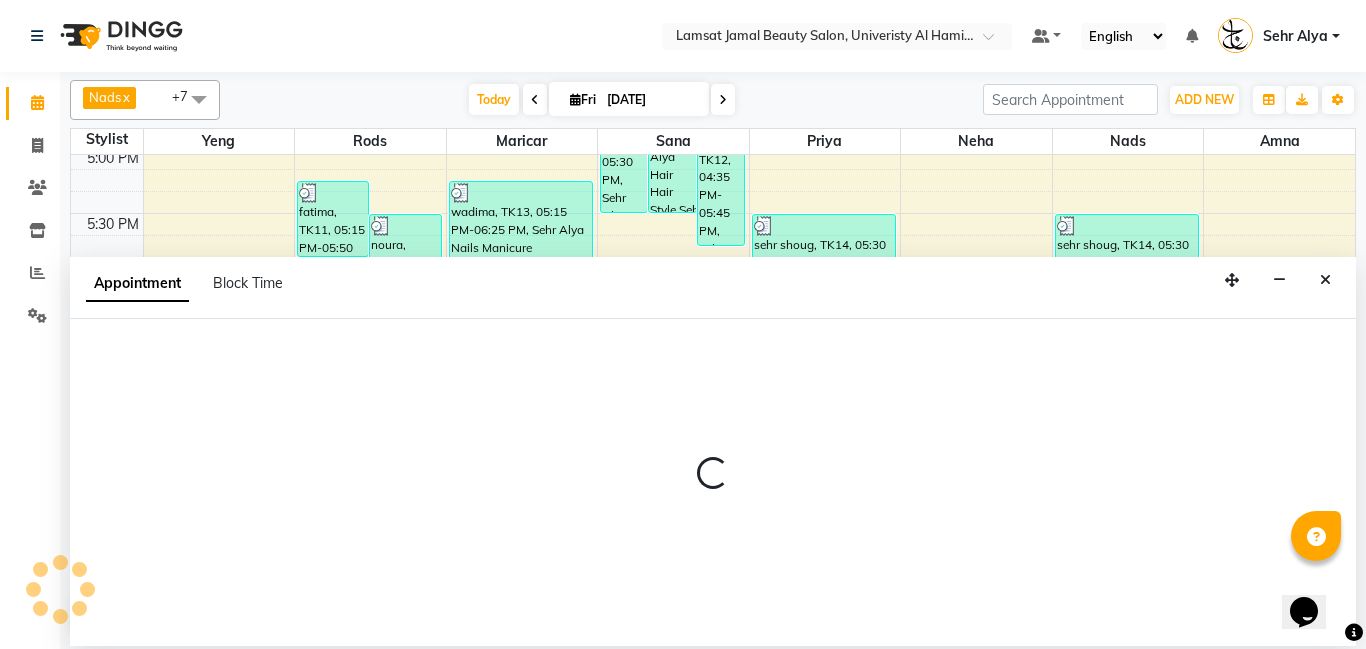 select on "79914" 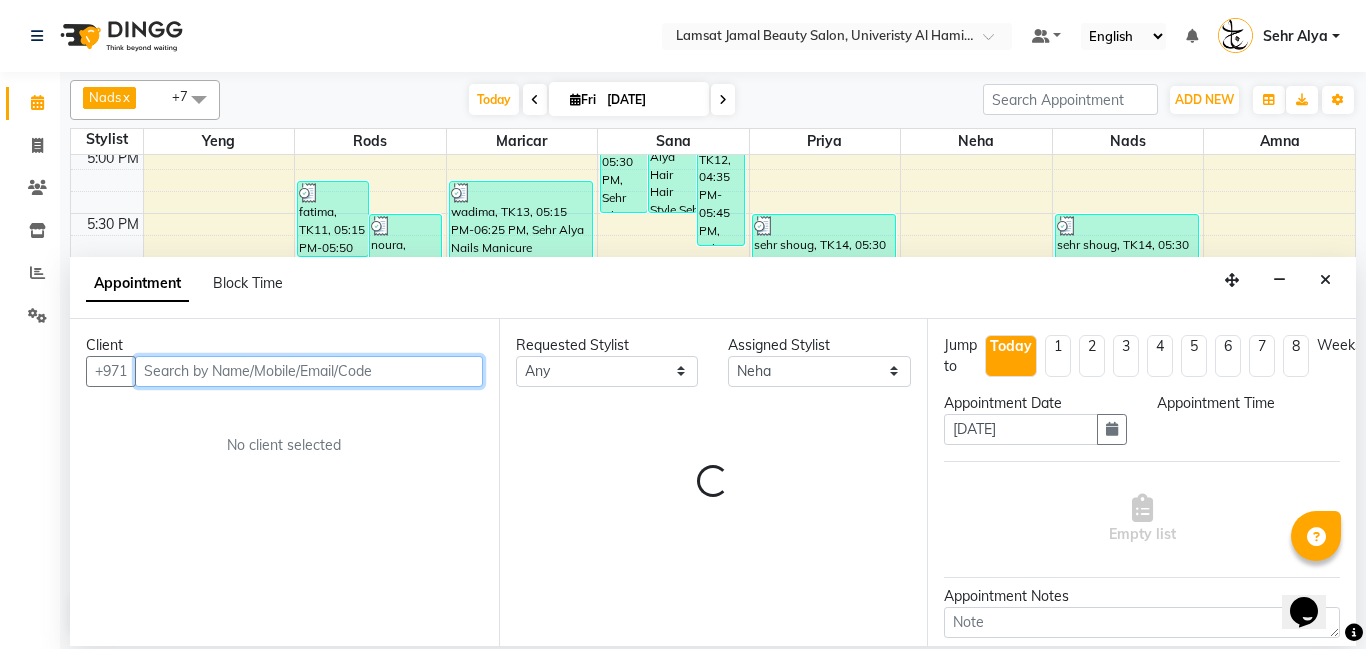 select on "1065" 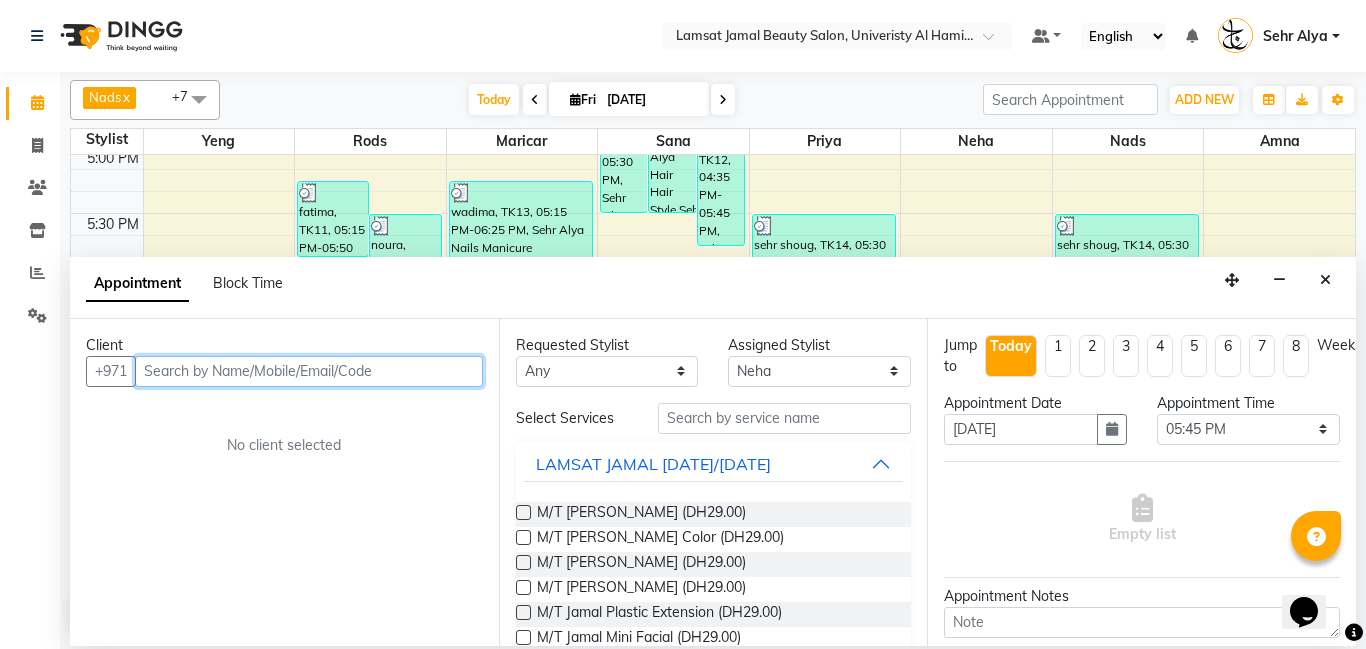 click at bounding box center (309, 371) 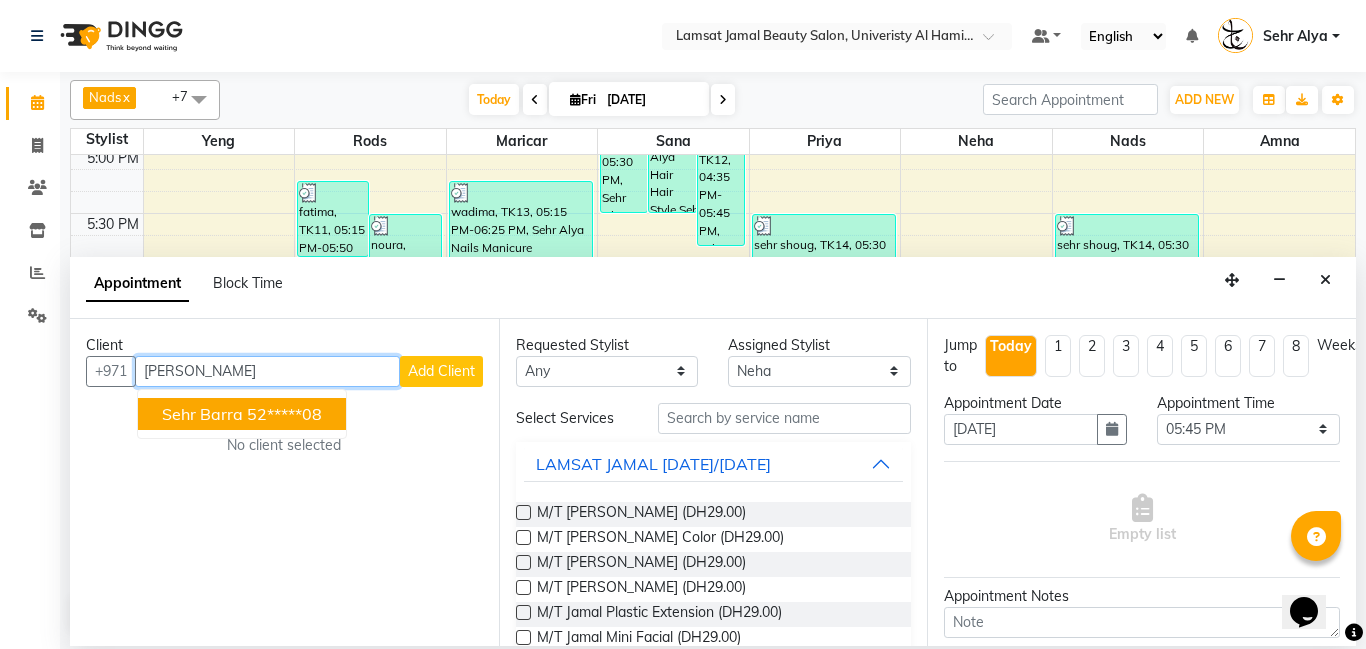 click on "52*****08" at bounding box center [284, 414] 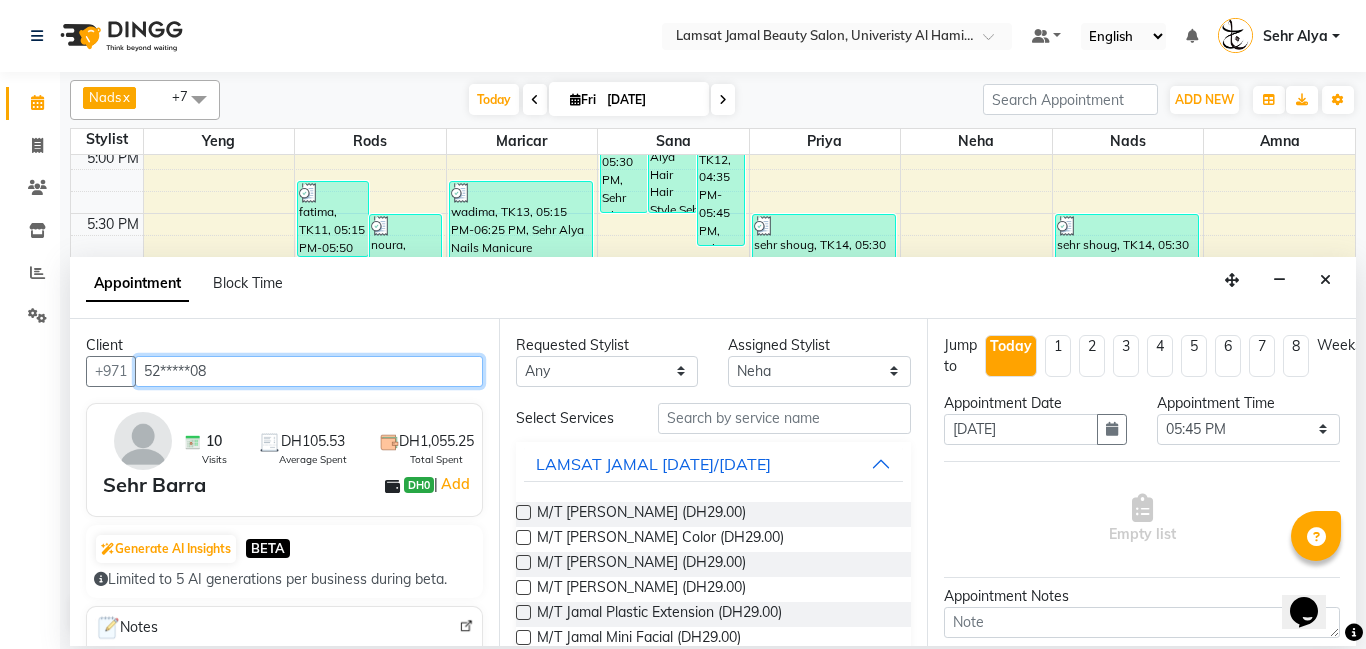 type on "52*****08" 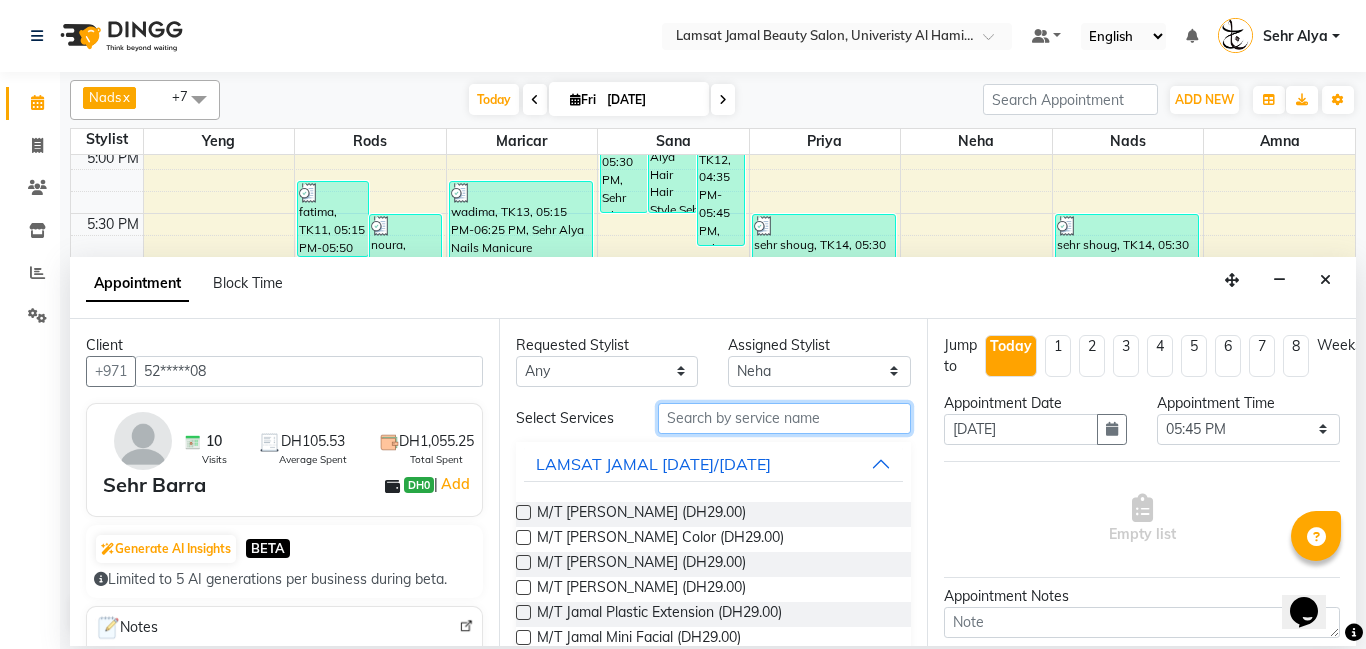 click at bounding box center [785, 418] 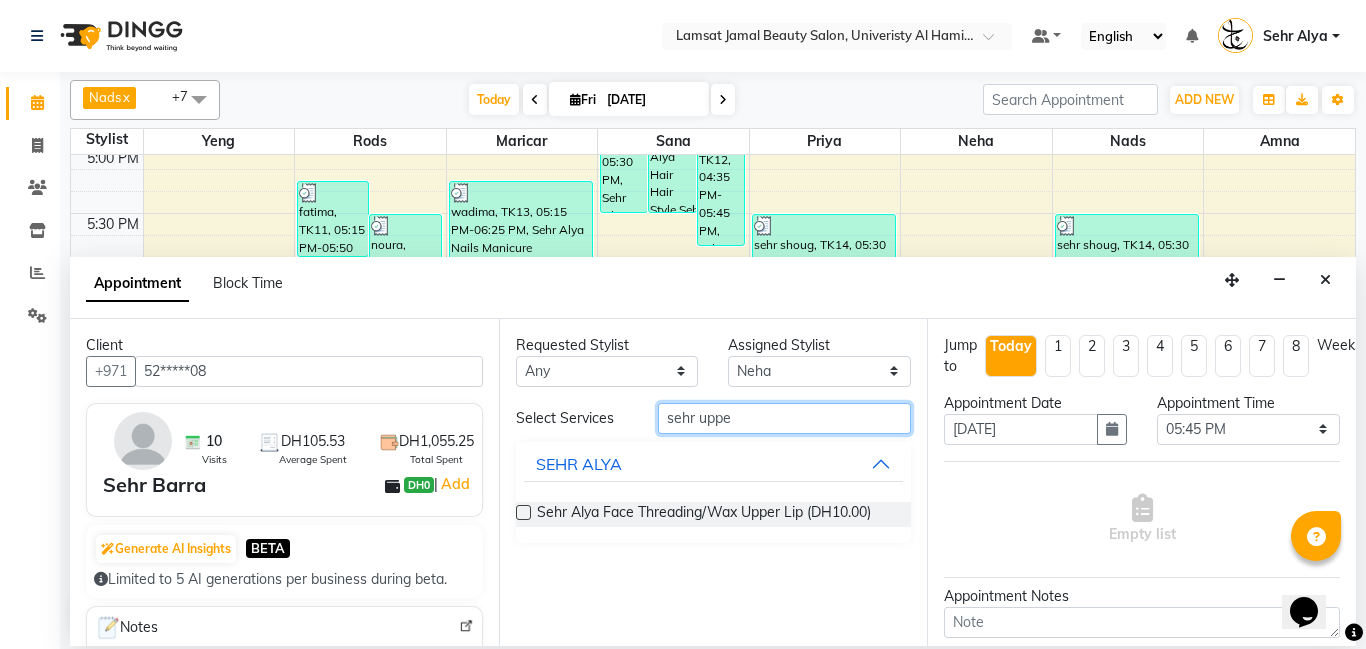 type on "sehr uppe" 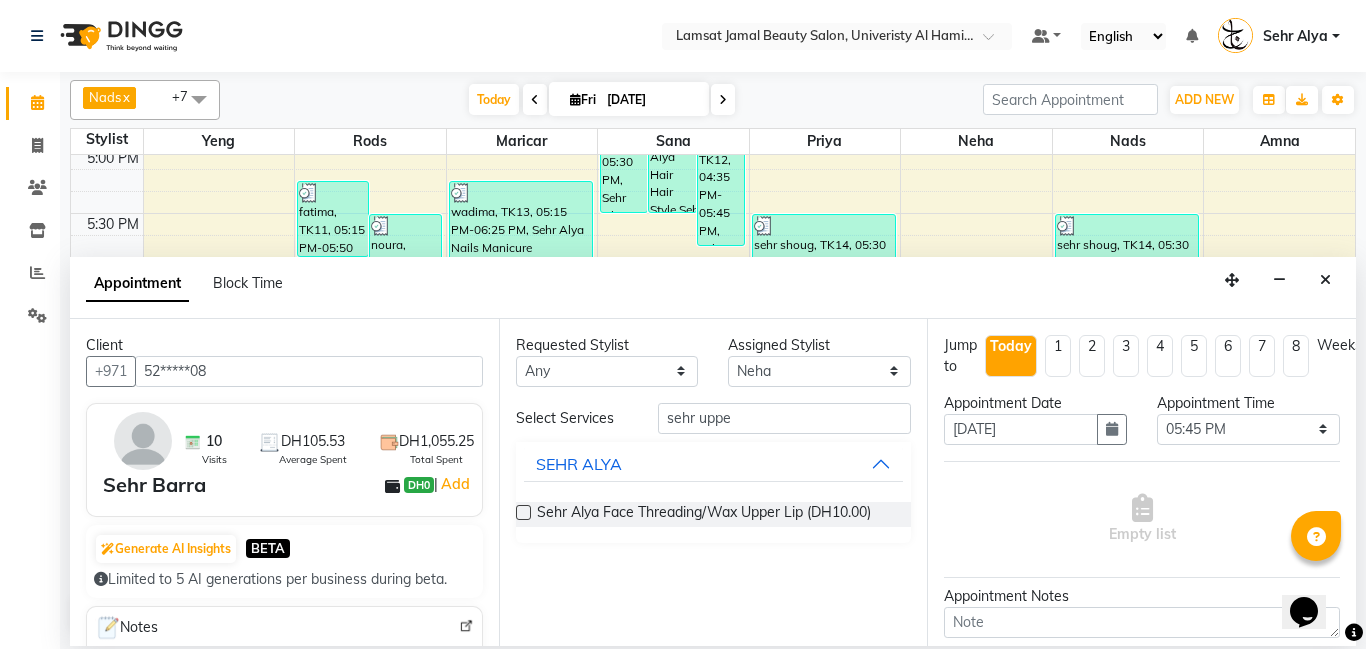click at bounding box center (523, 512) 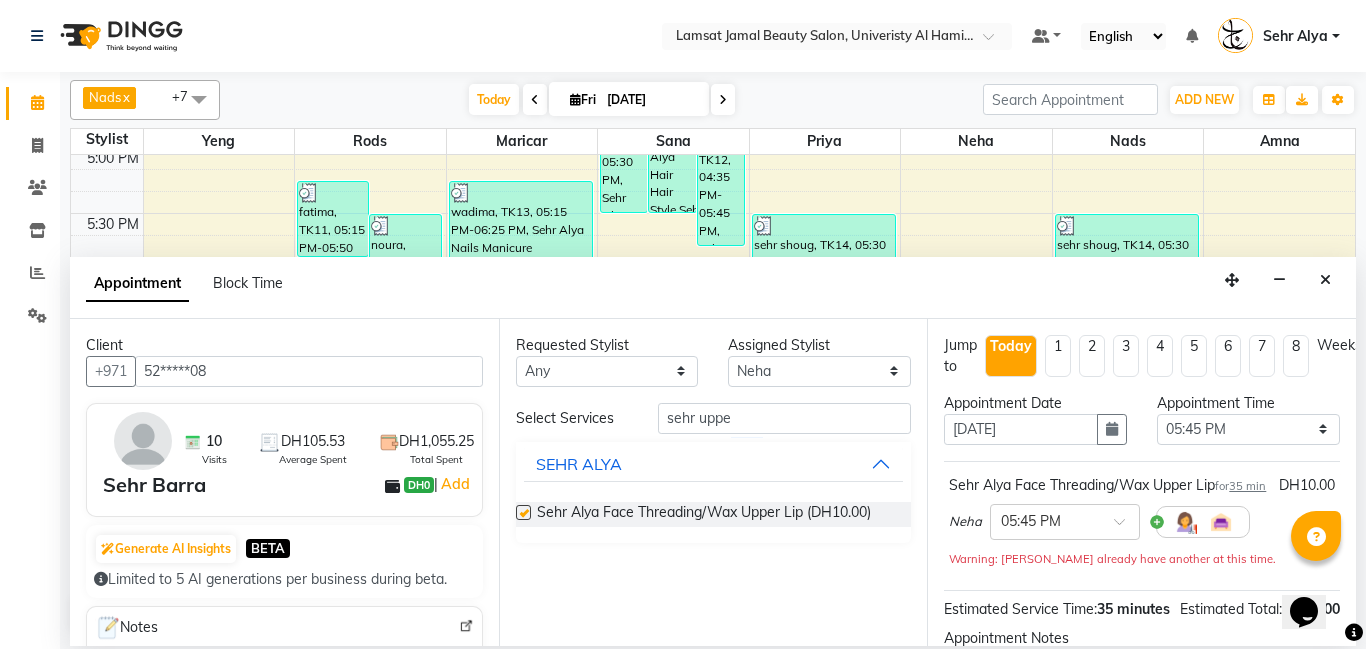 checkbox on "false" 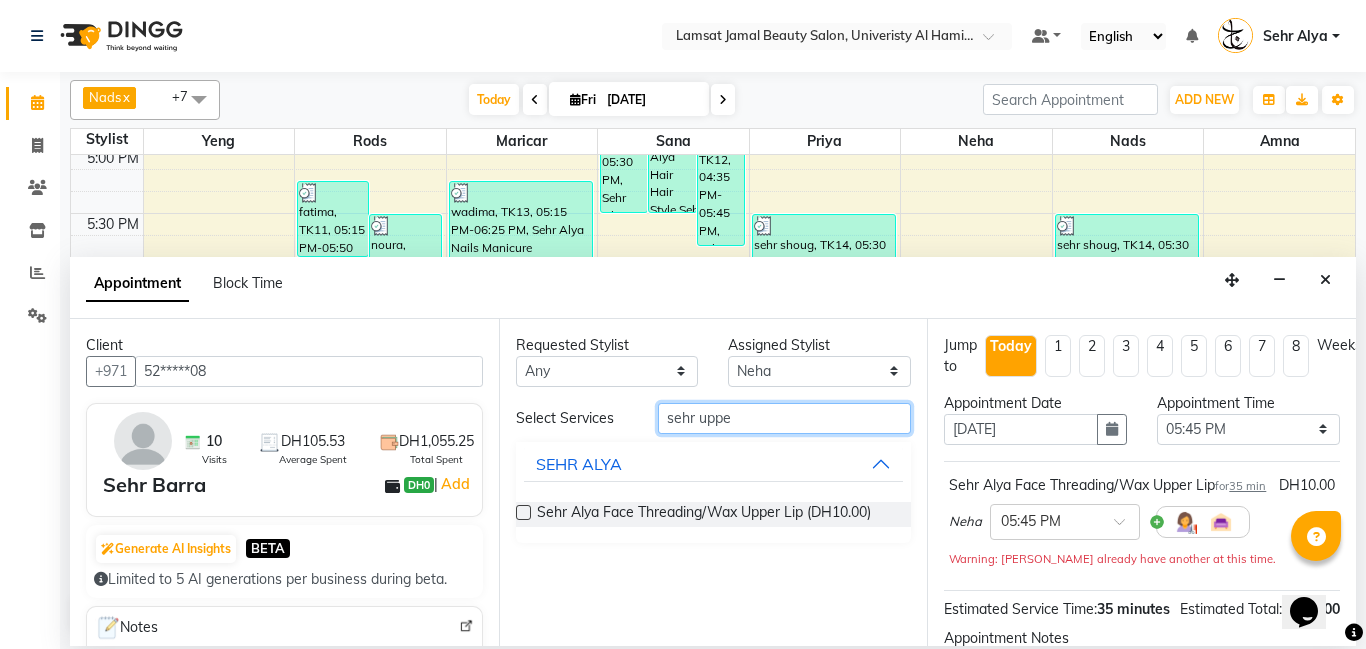 click on "sehr uppe" at bounding box center (785, 418) 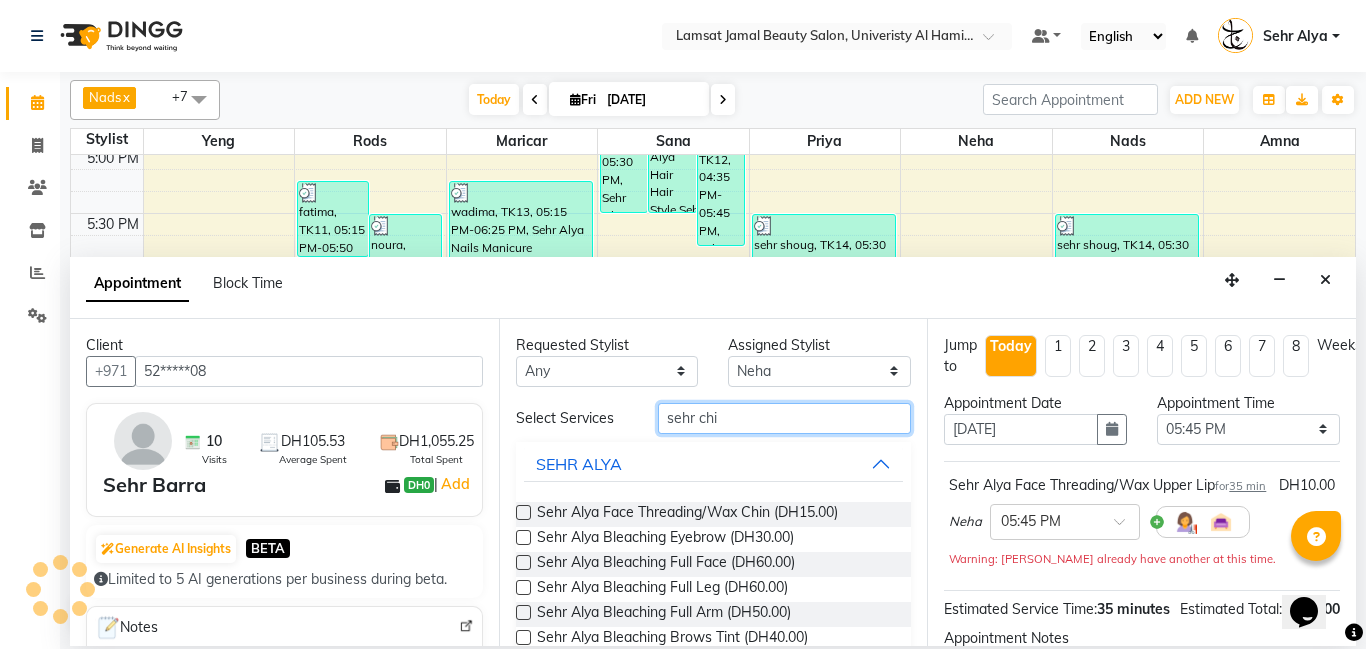 type on "sehr chi" 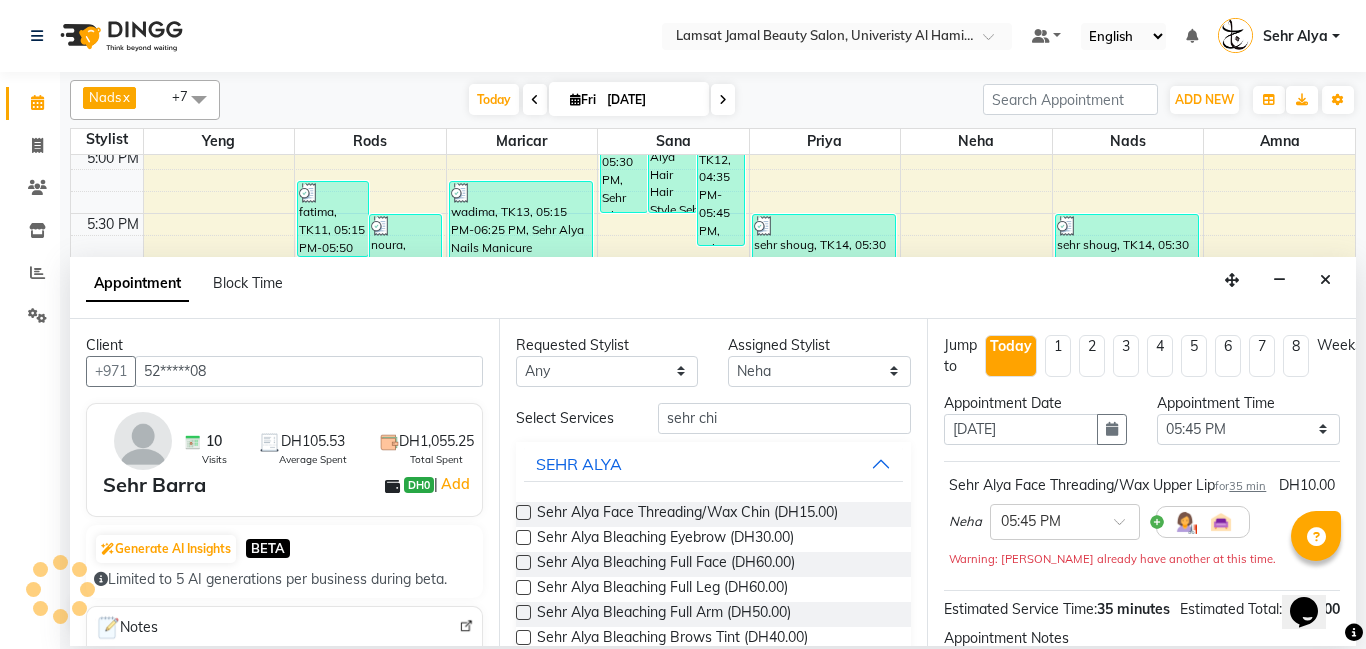 click at bounding box center [523, 512] 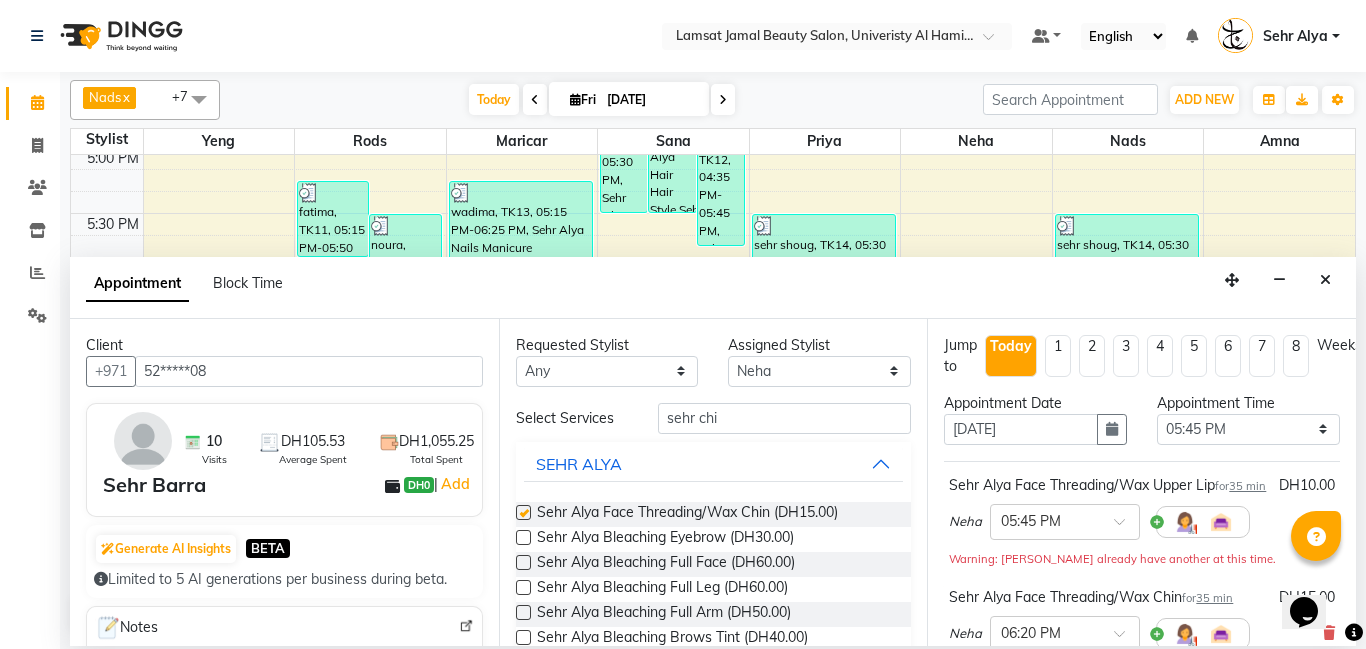 checkbox on "false" 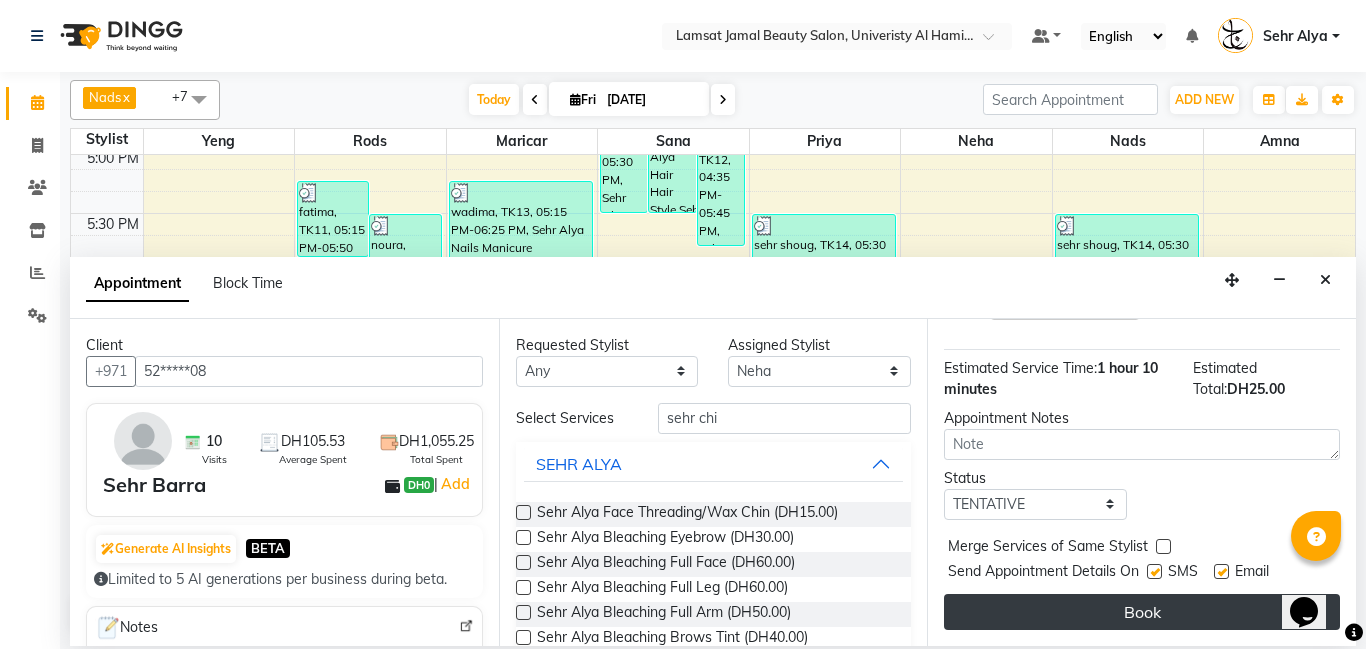 scroll, scrollTop: 353, scrollLeft: 0, axis: vertical 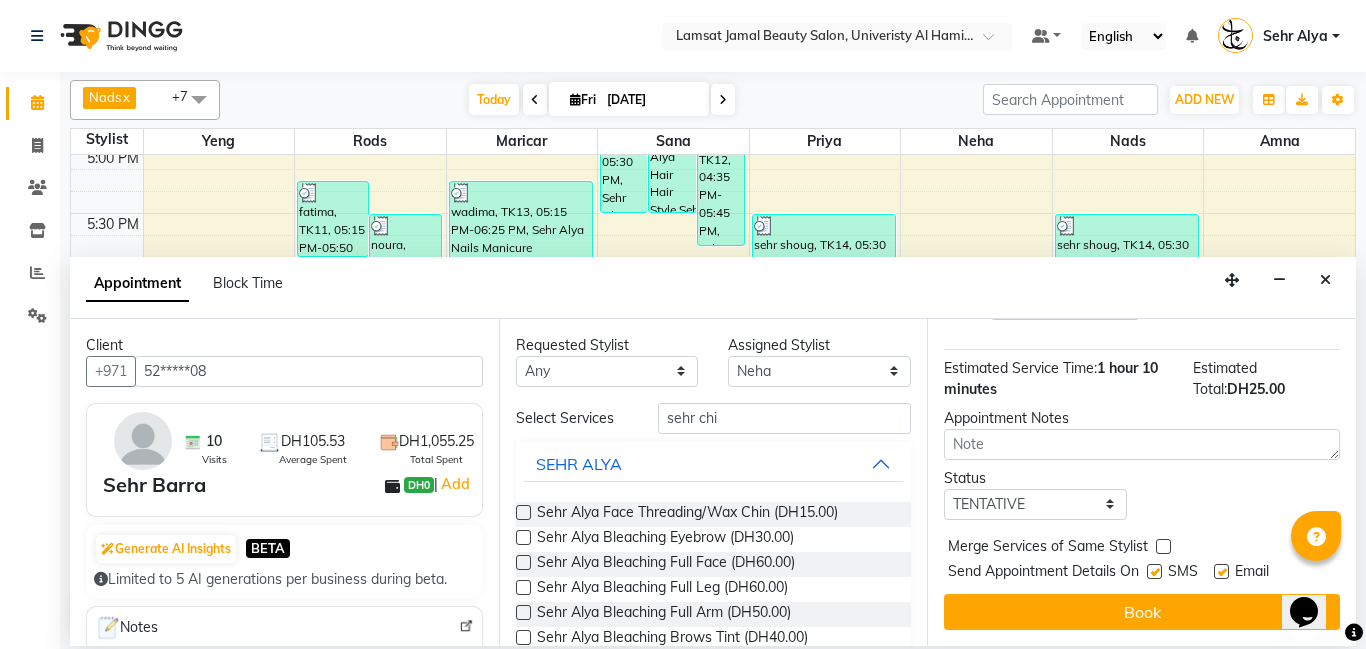 click at bounding box center (1163, 546) 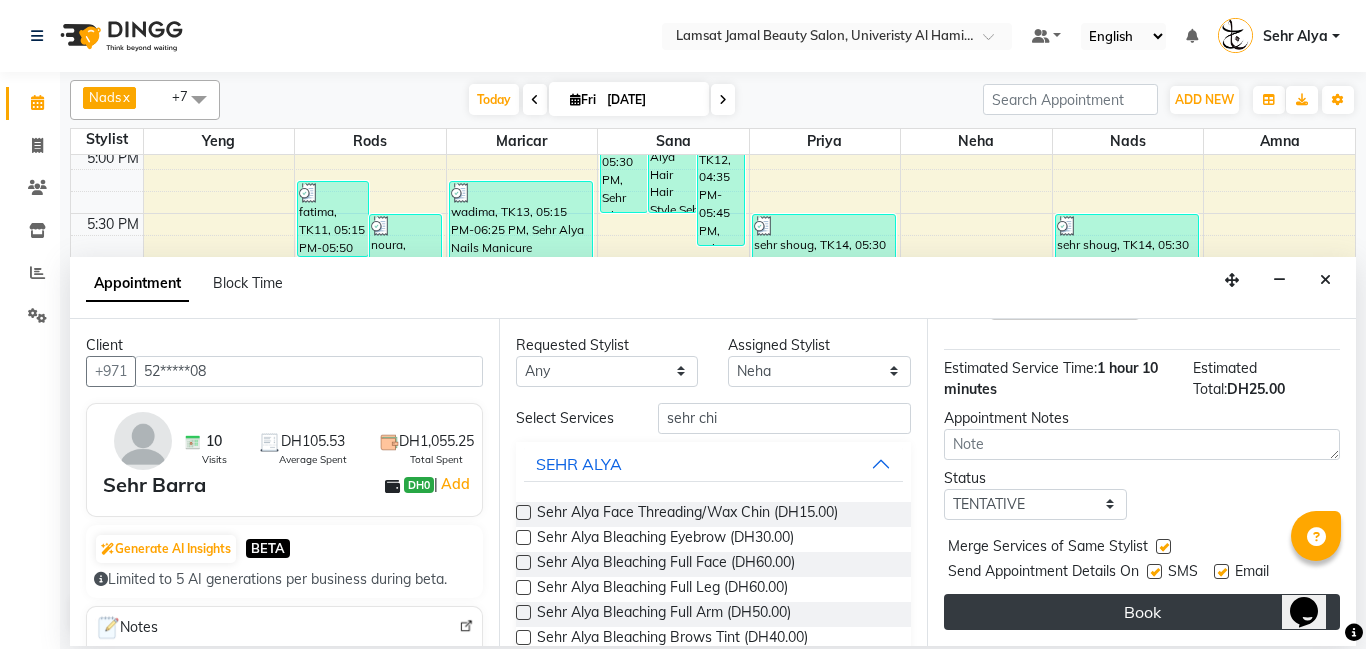 click on "Book" at bounding box center (1142, 612) 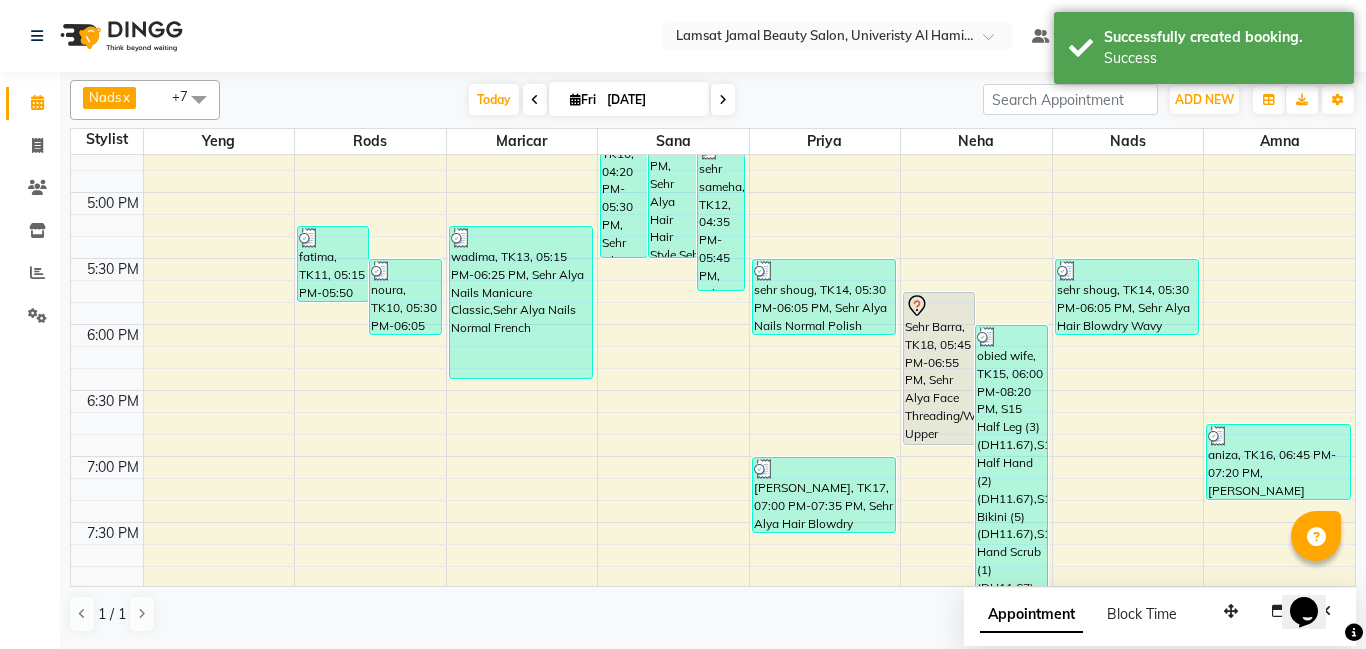 scroll, scrollTop: 1019, scrollLeft: 0, axis: vertical 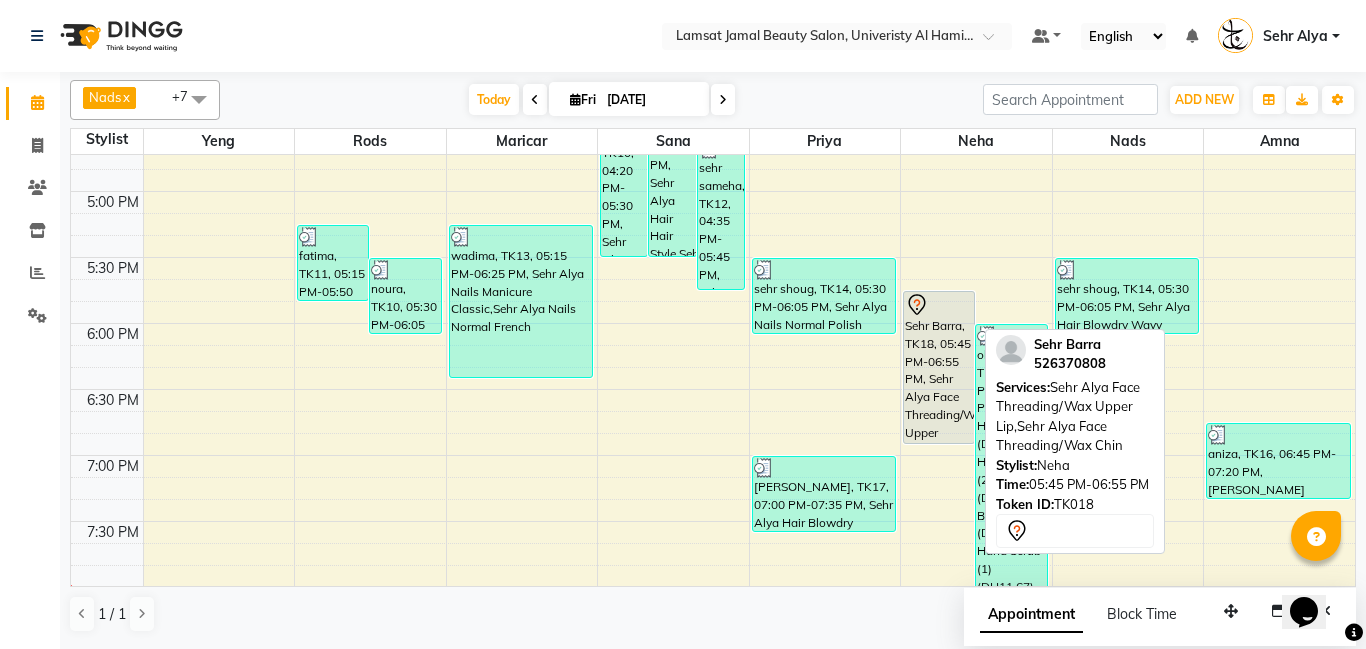 click on "Sehr Barra, TK18, 05:45 PM-06:55 PM, Sehr Alya Face Threading/Wax Upper Lip,Sehr Alya Face Threading/Wax Chin" at bounding box center [939, 367] 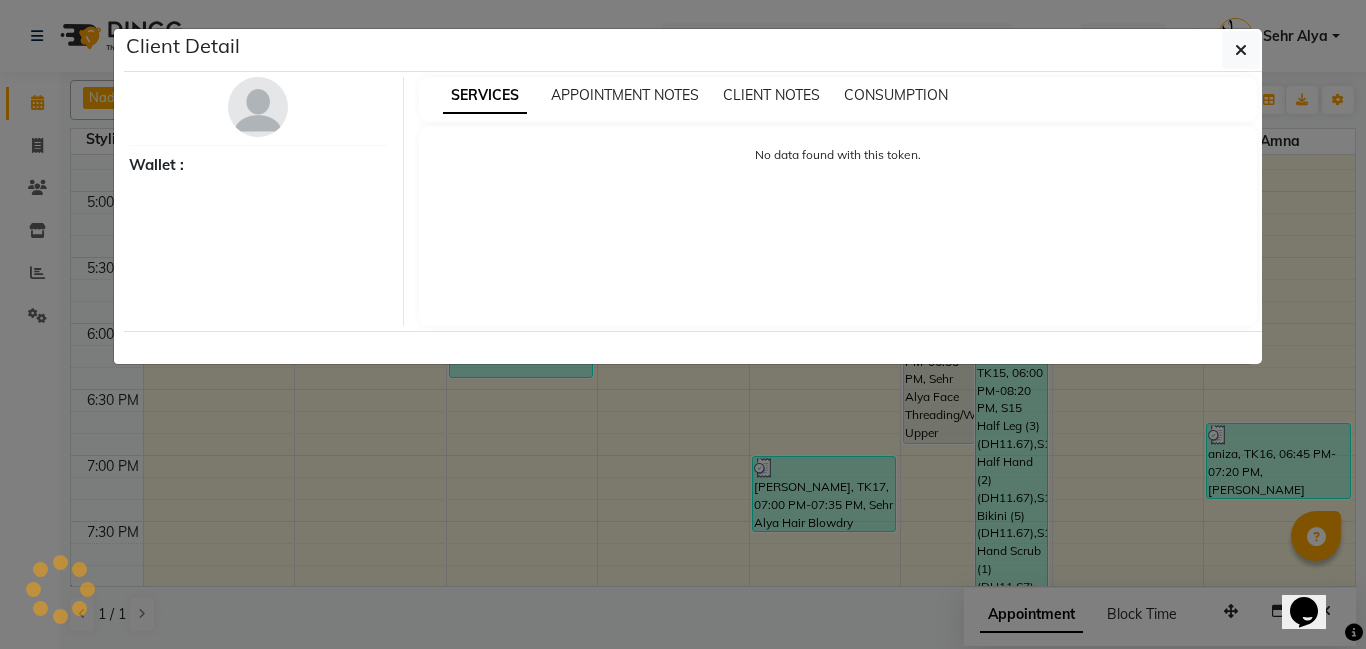 select on "7" 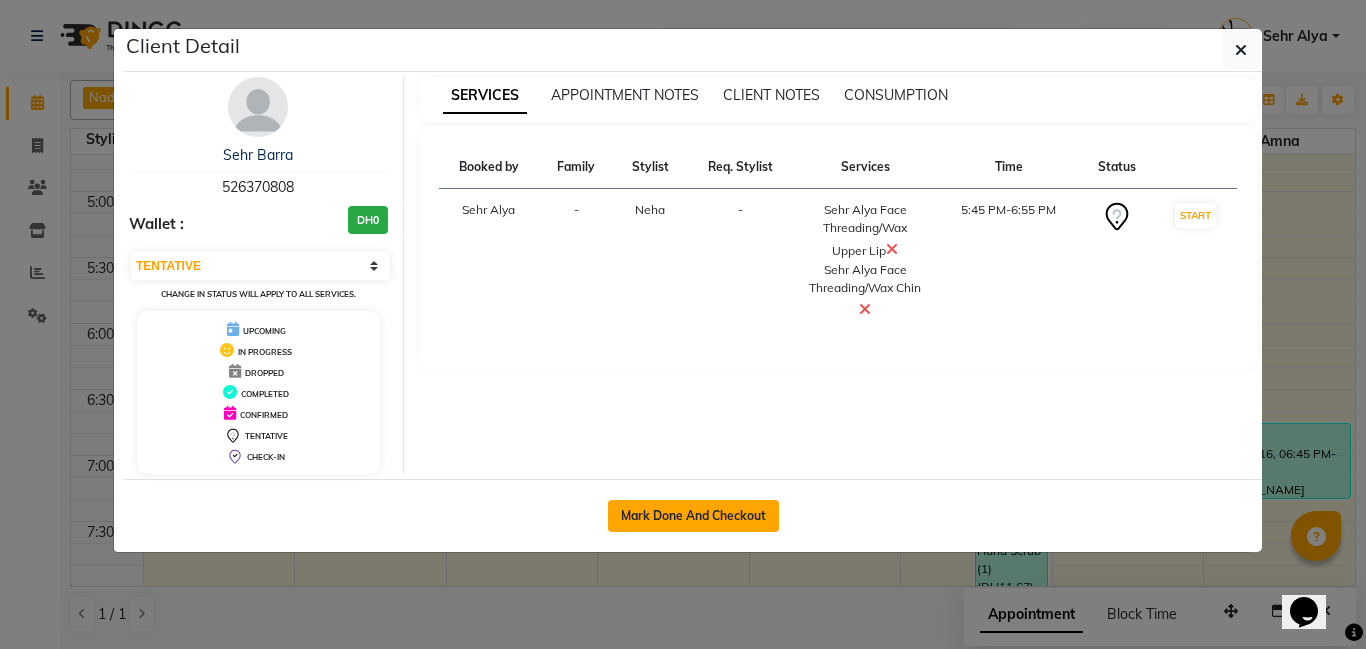 click on "Mark Done And Checkout" 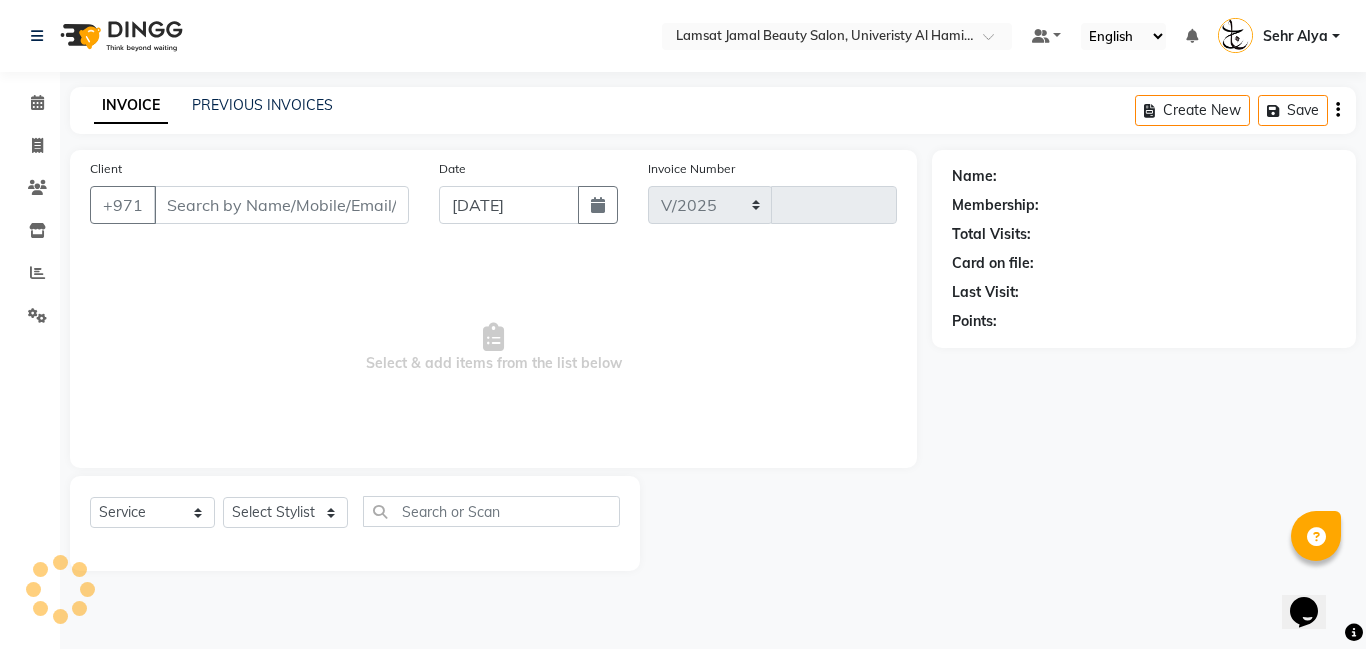 select on "8294" 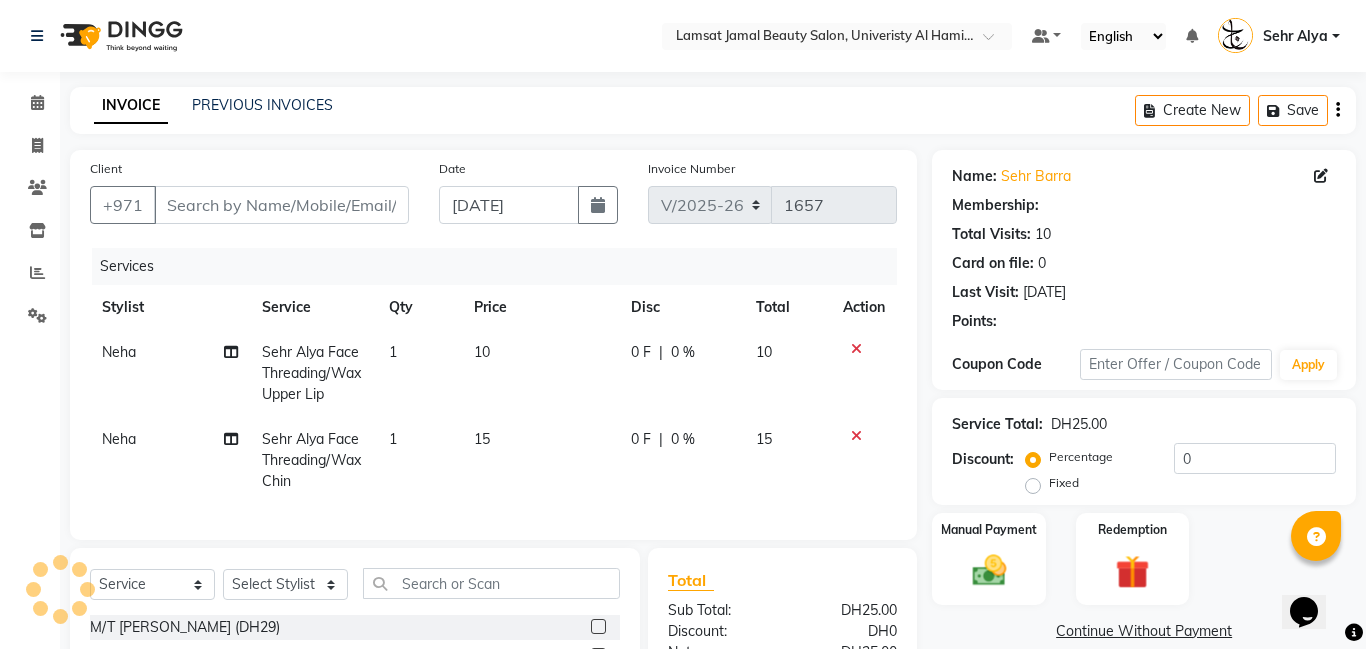 type on "52*****08" 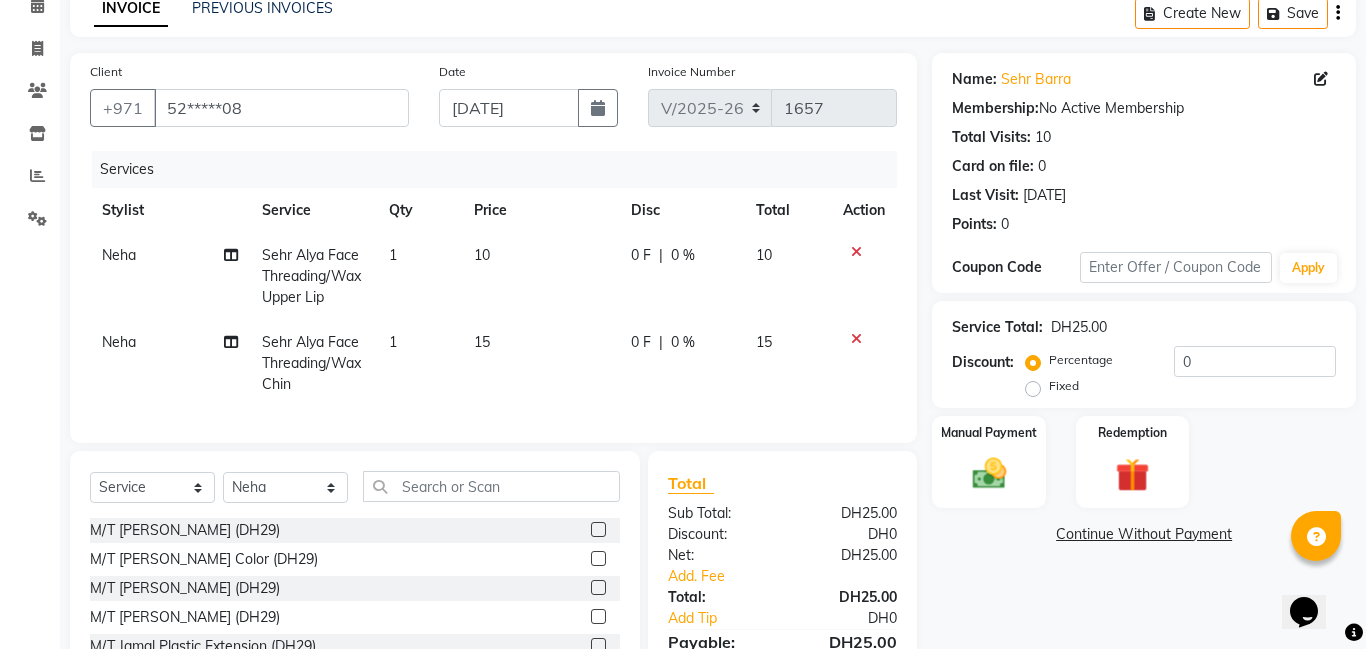 scroll, scrollTop: 164, scrollLeft: 0, axis: vertical 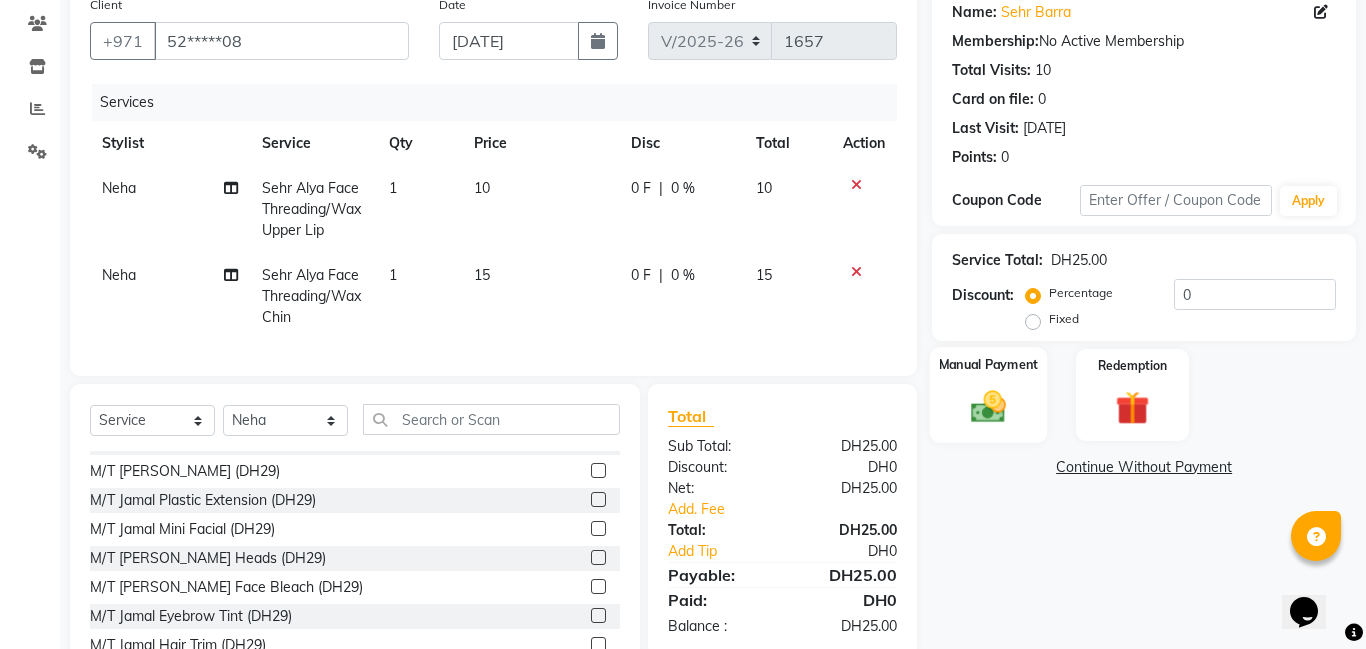 click 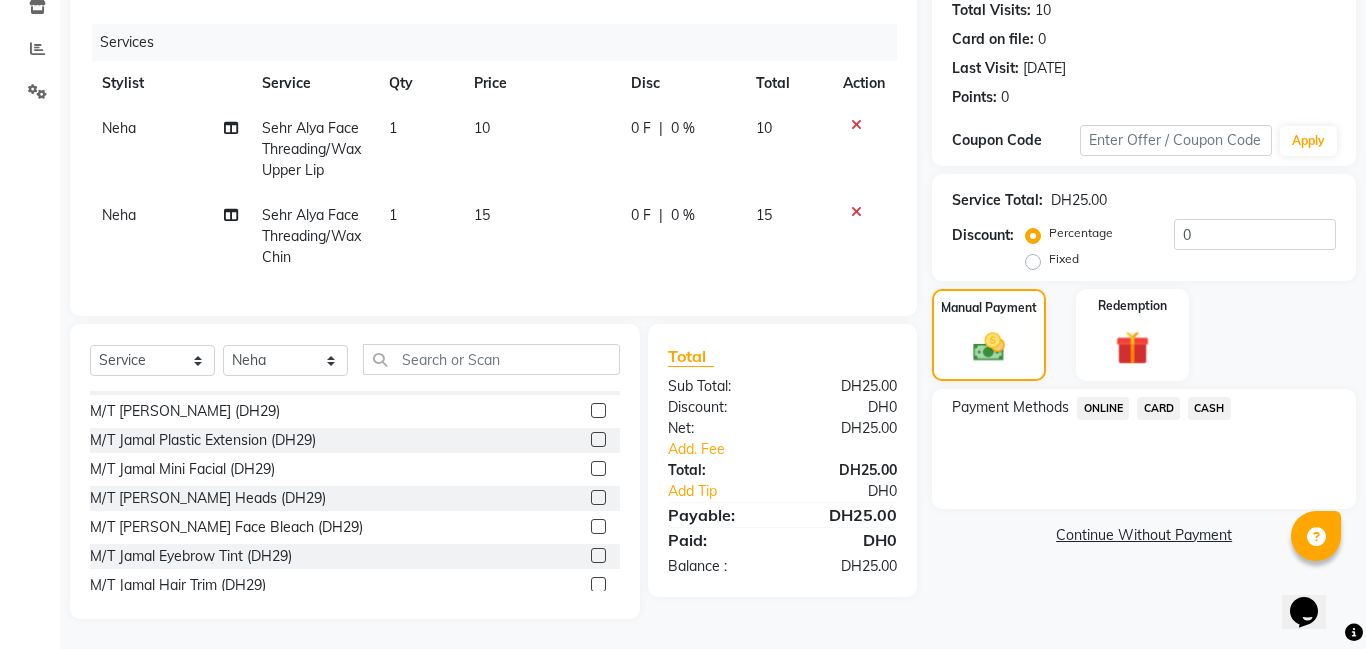 click on "CARD" 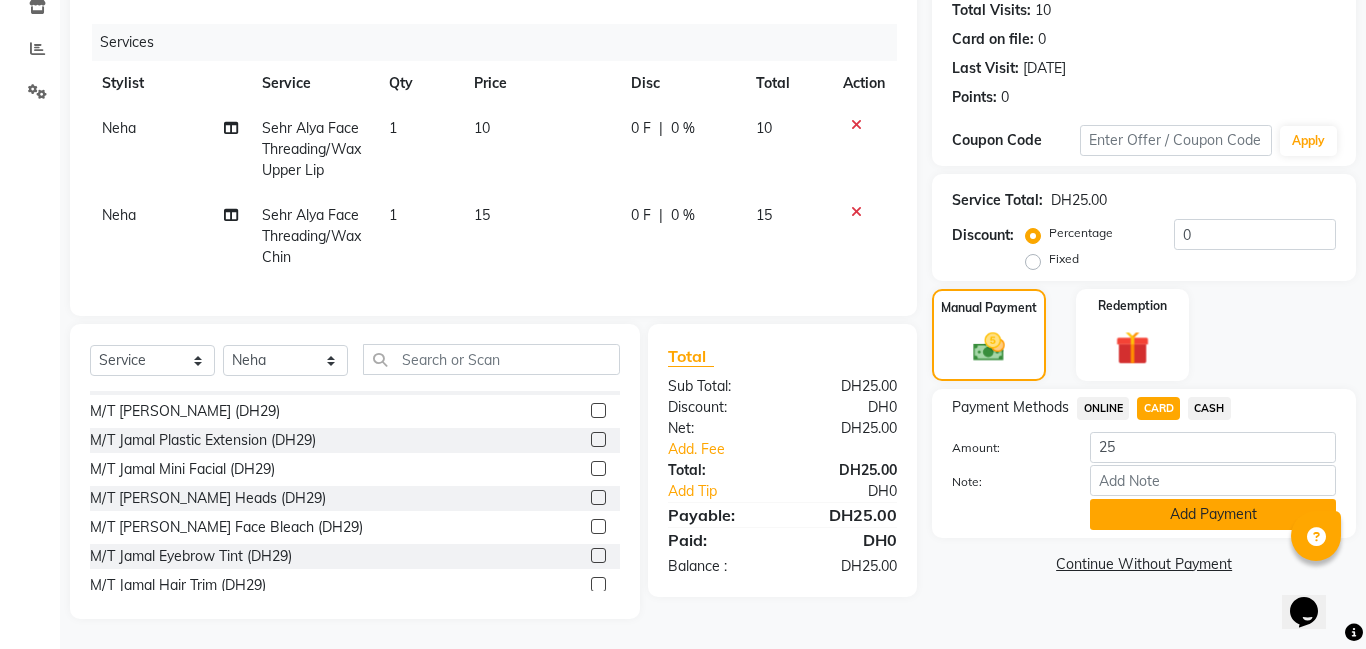 click on "Add Payment" 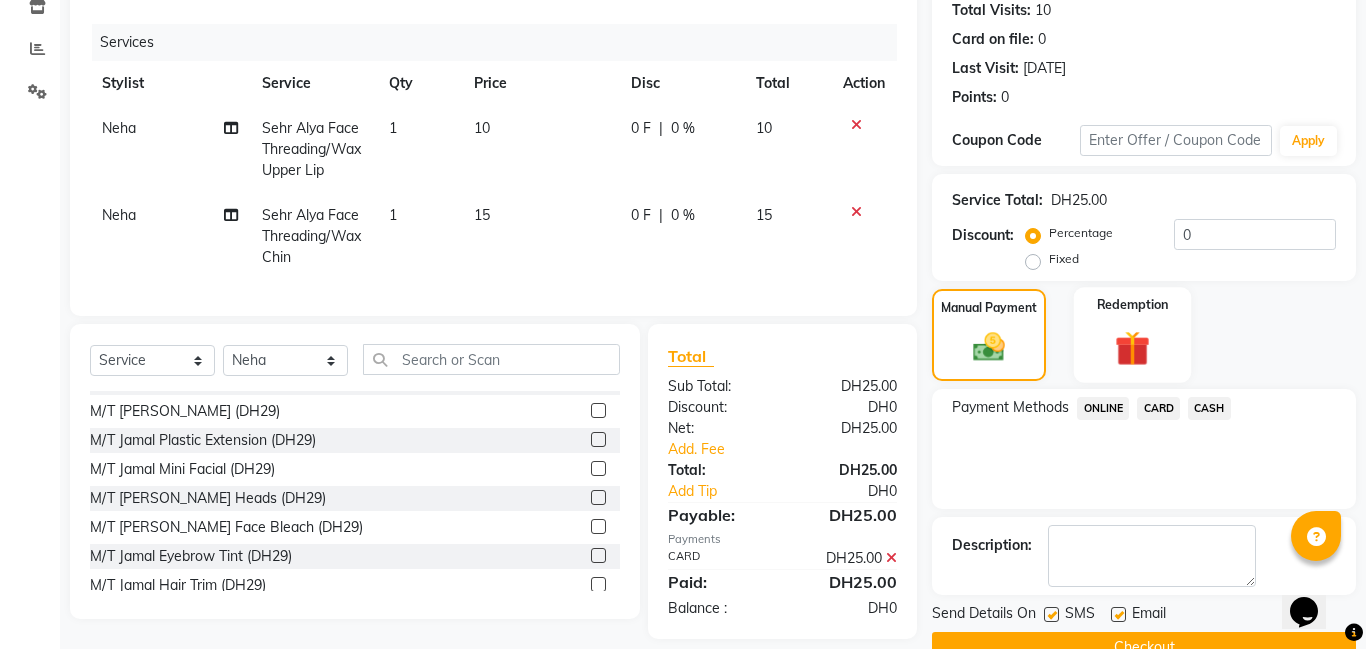 scroll, scrollTop: 223, scrollLeft: 0, axis: vertical 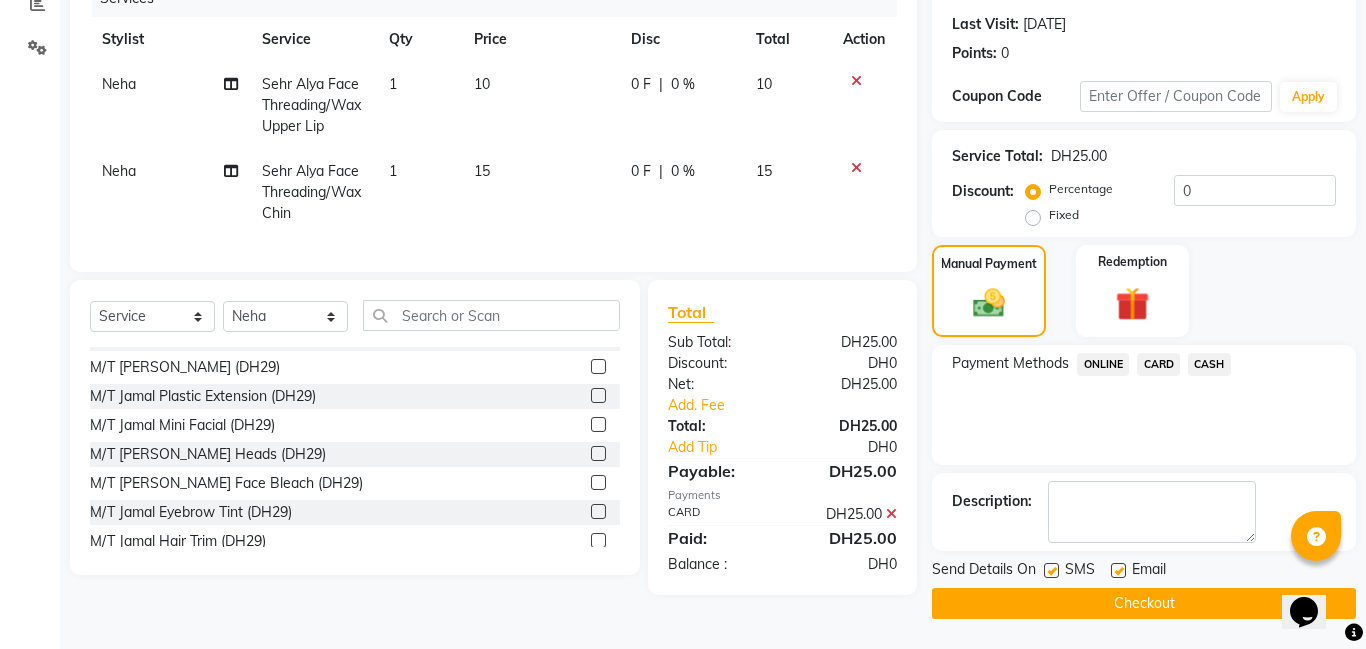 click on "Checkout" 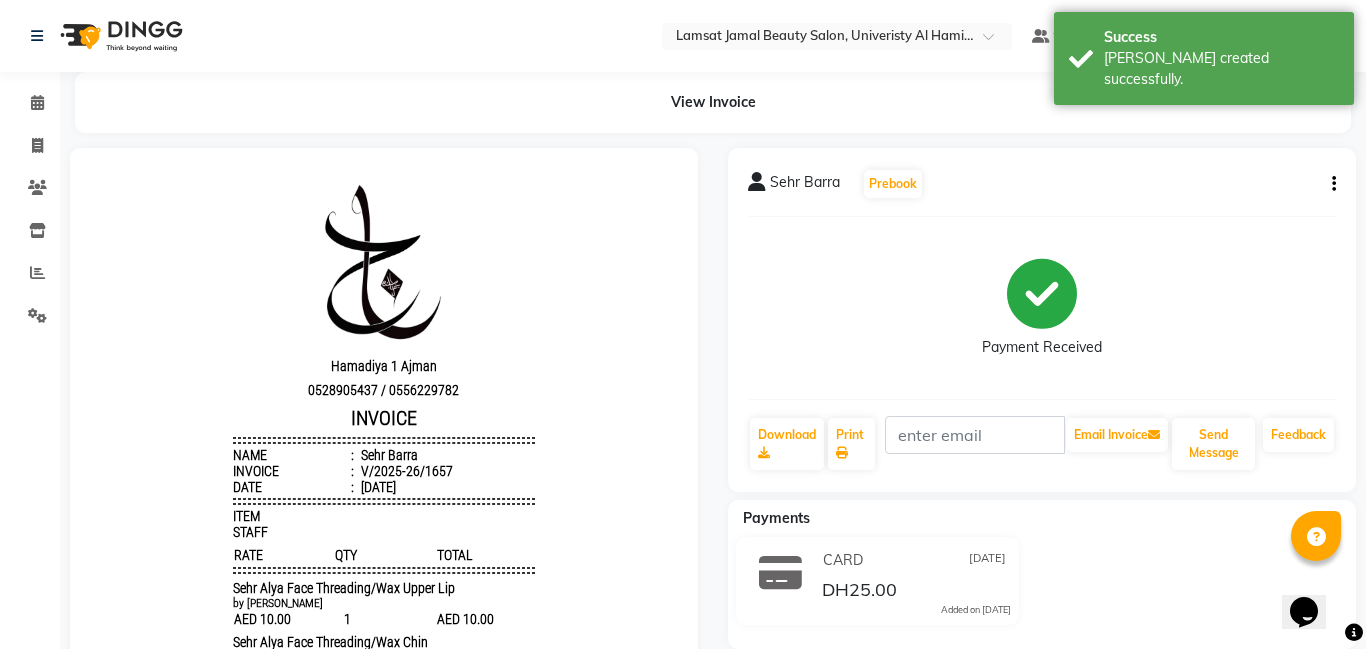 scroll, scrollTop: 0, scrollLeft: 0, axis: both 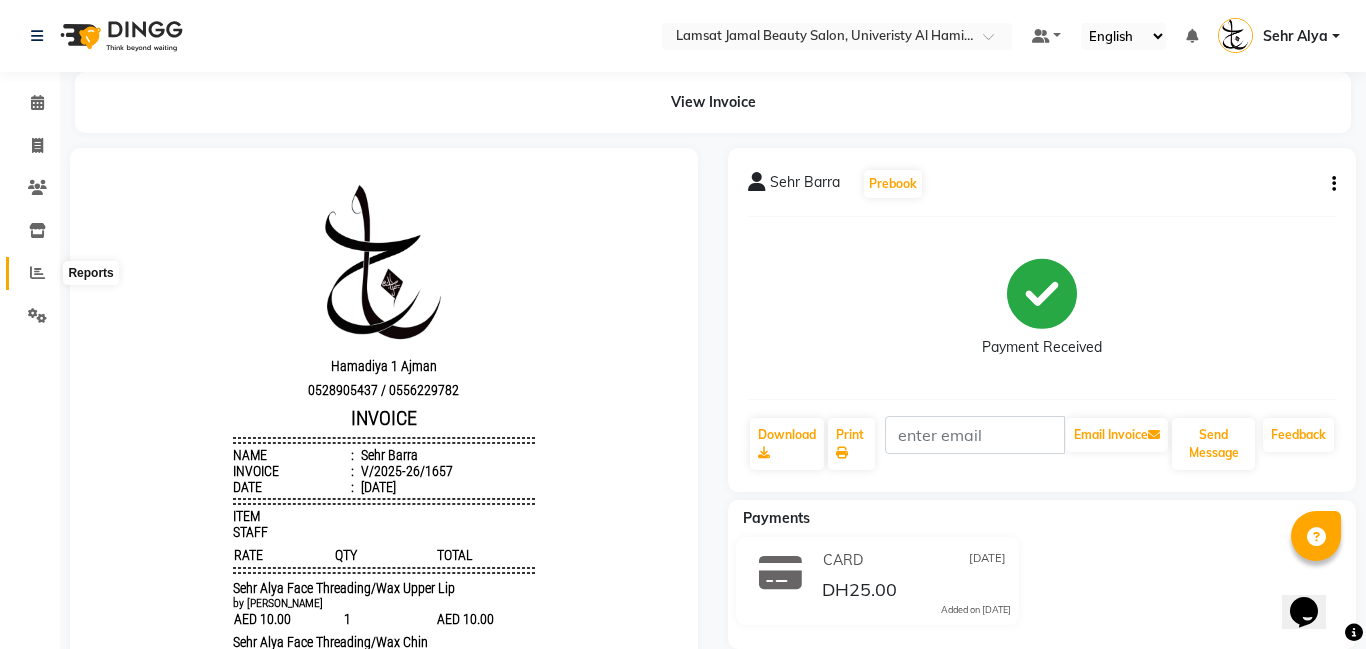 click 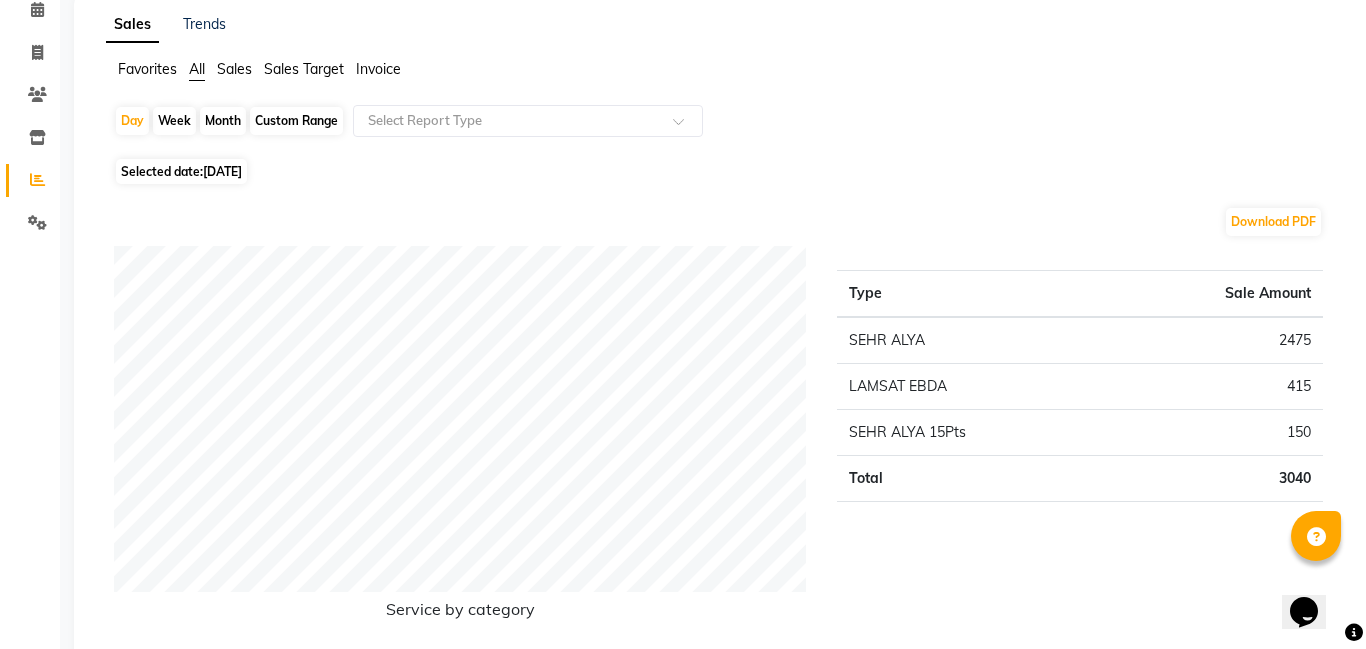 scroll, scrollTop: 105, scrollLeft: 0, axis: vertical 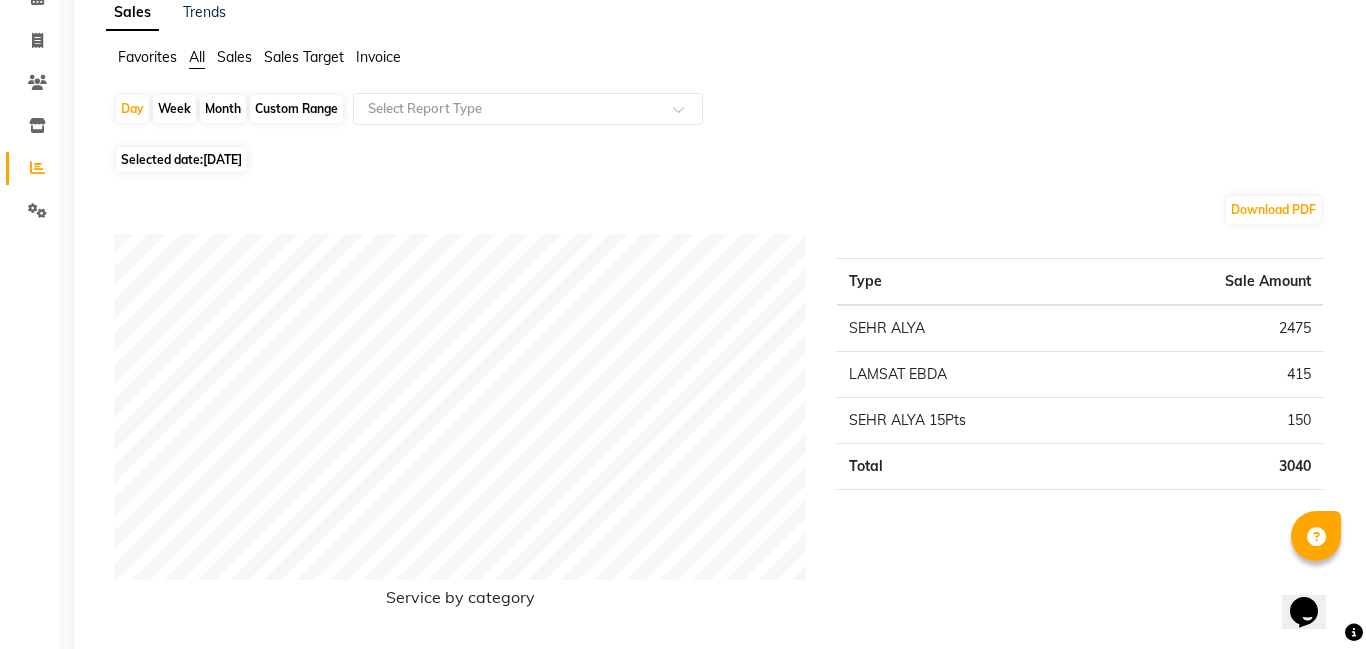 click on "Type Sale Amount SEHR ALYA 2475 LAMSAT EBDA 415 SEHR ALYA 15Pts 150 Total 3040" 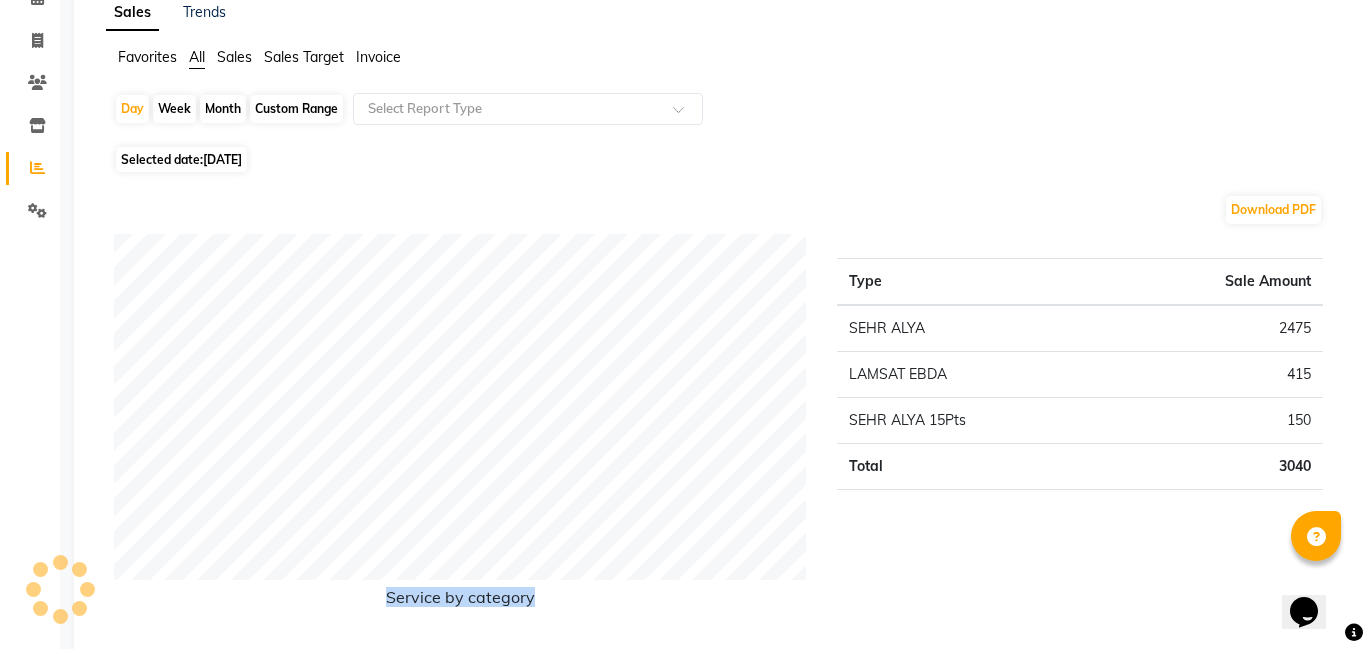 click on "Type Sale Amount SEHR ALYA 2475 LAMSAT EBDA 415 SEHR ALYA 15Pts 150 Total 3040" 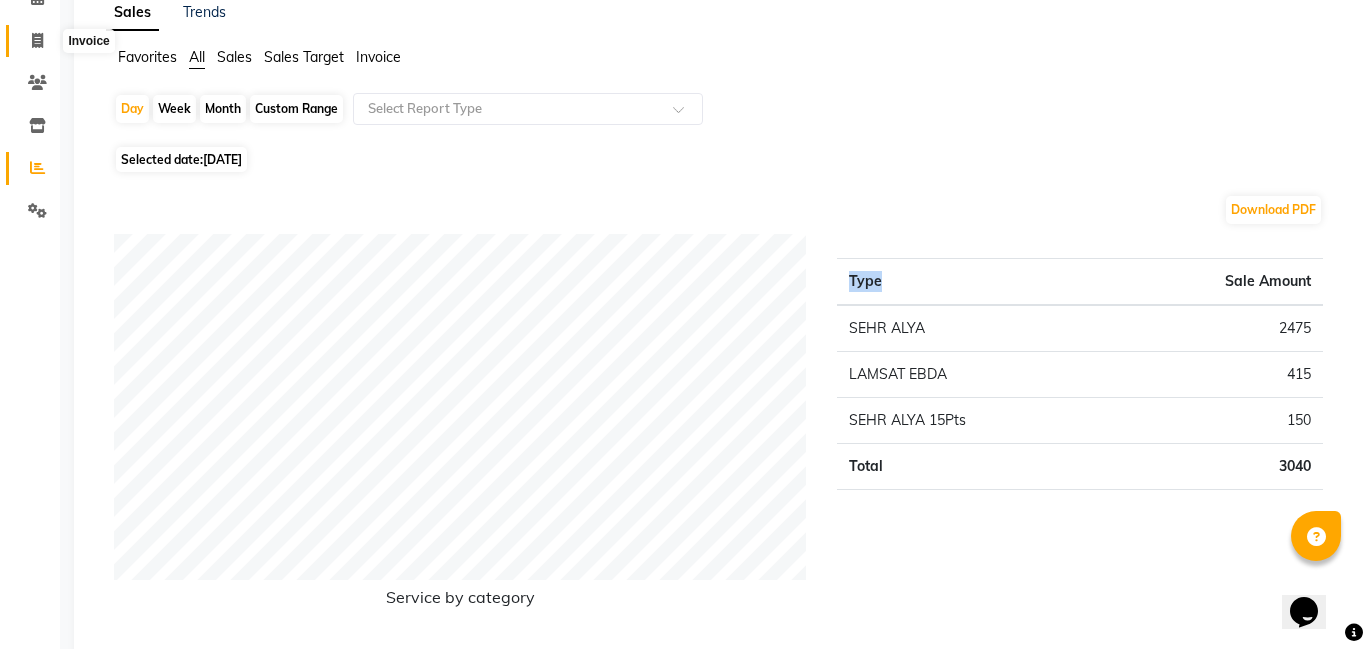 click 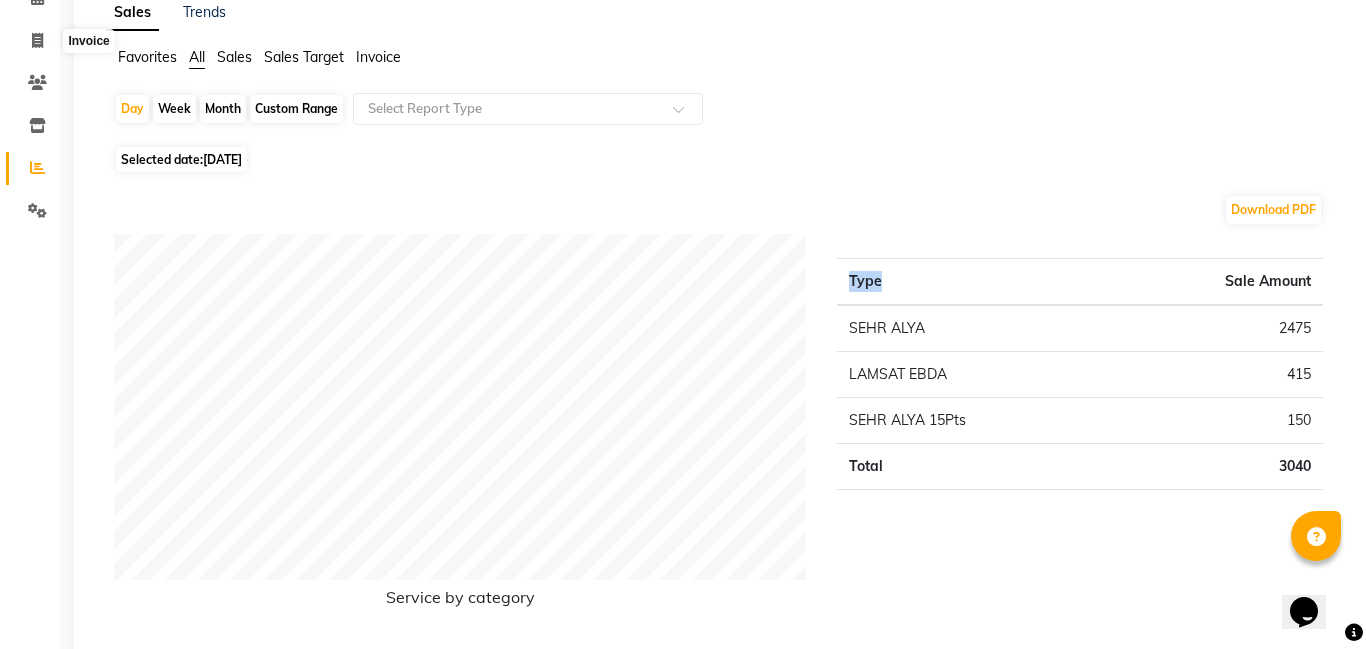 select on "service" 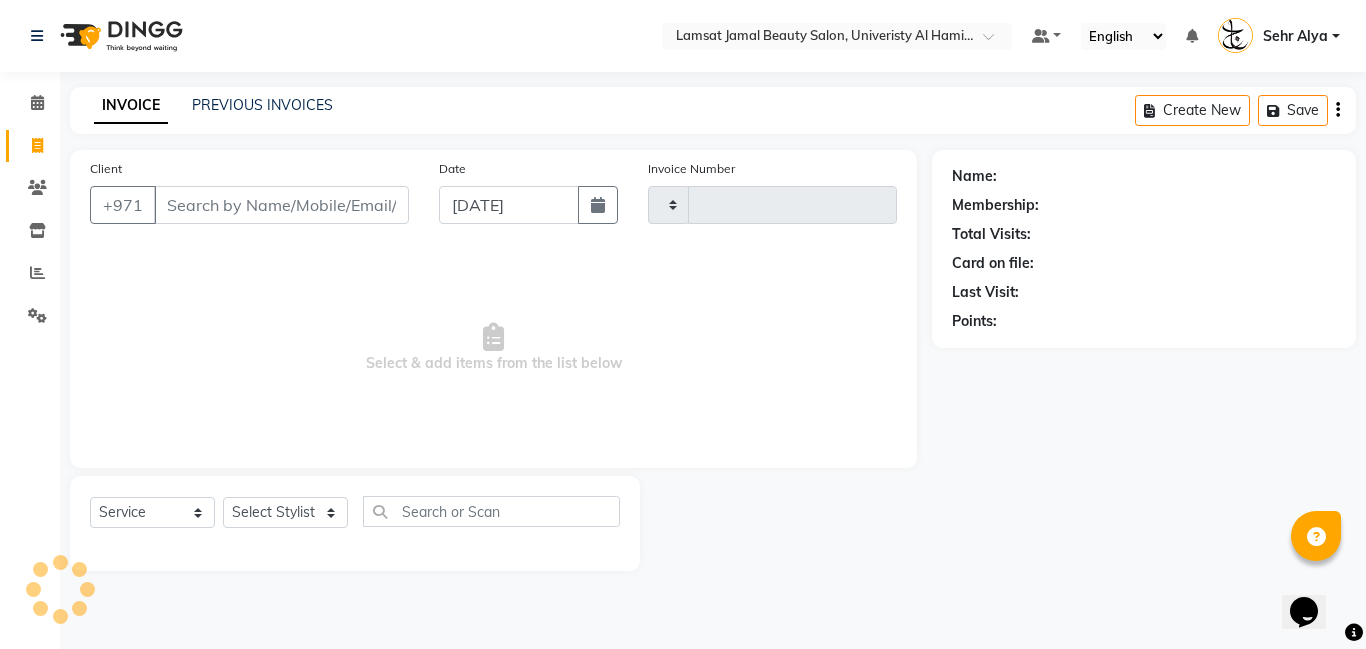 scroll, scrollTop: 0, scrollLeft: 0, axis: both 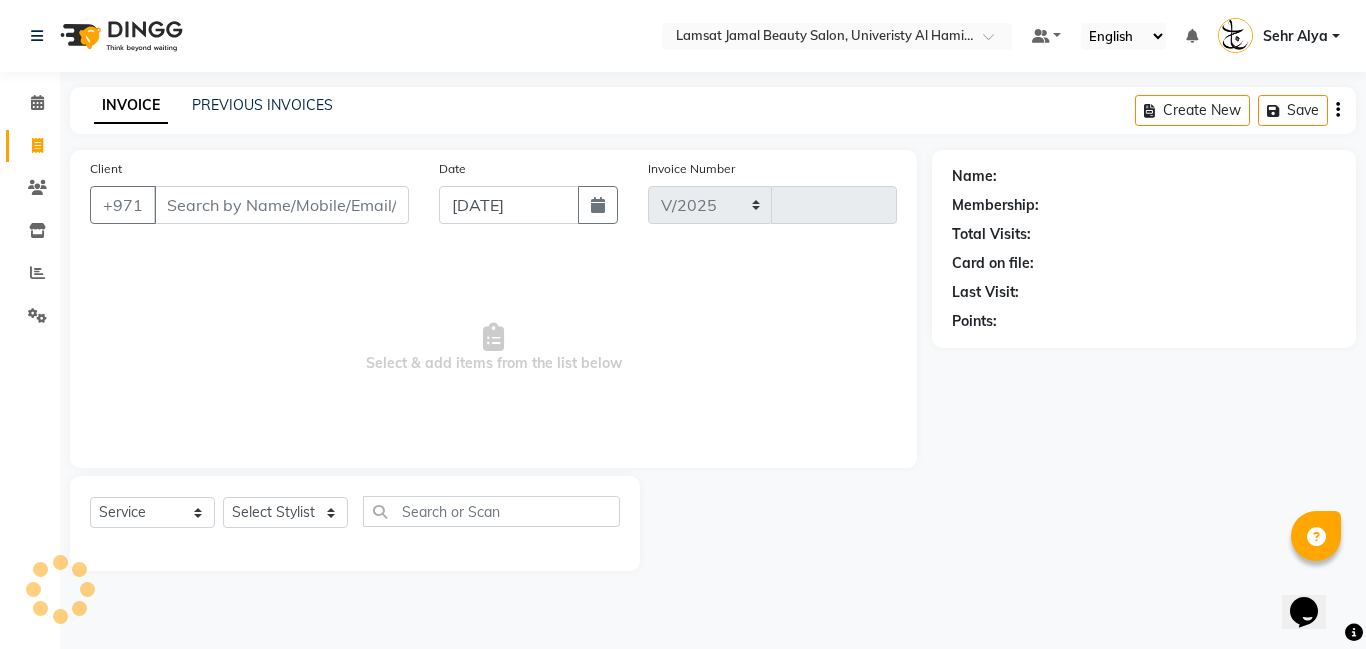 select on "8294" 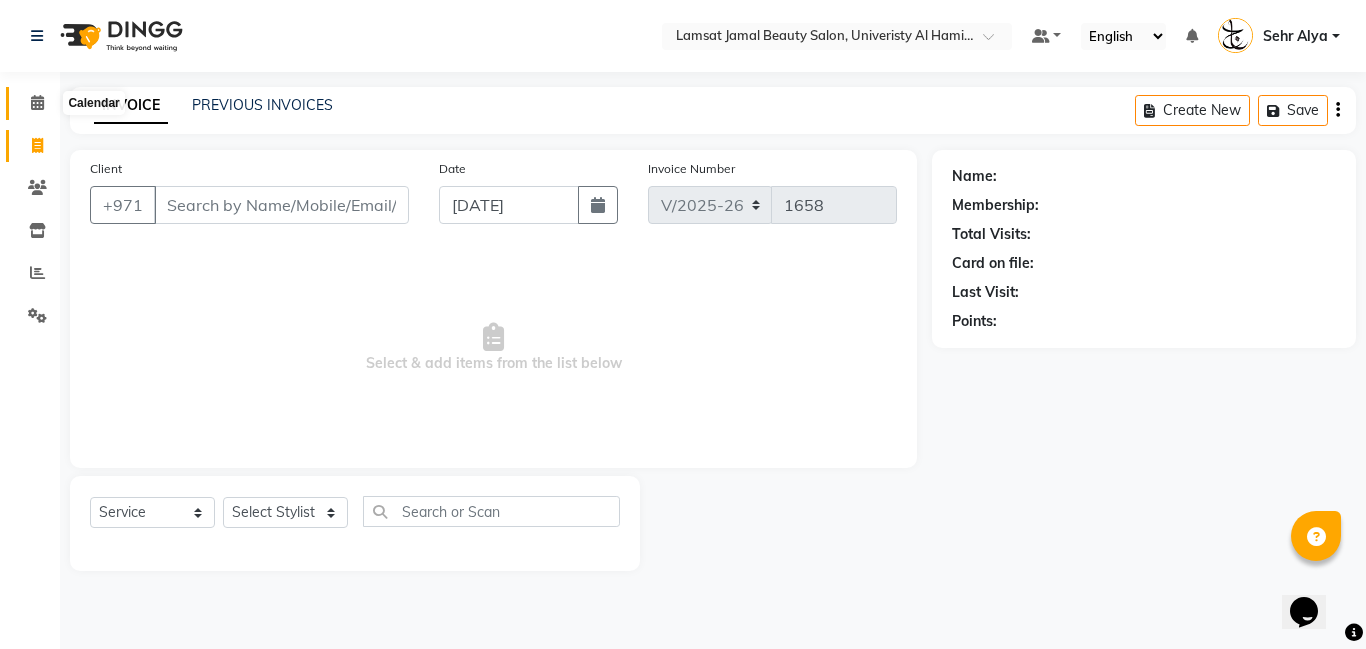 click 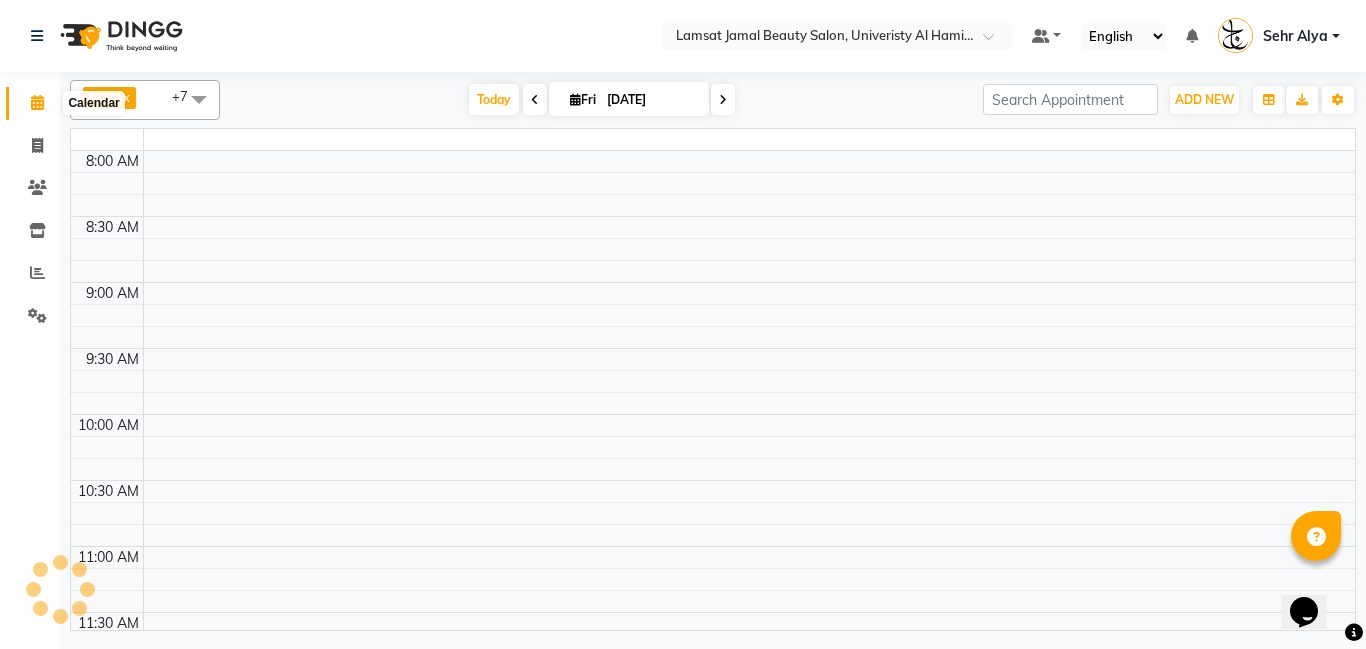 click 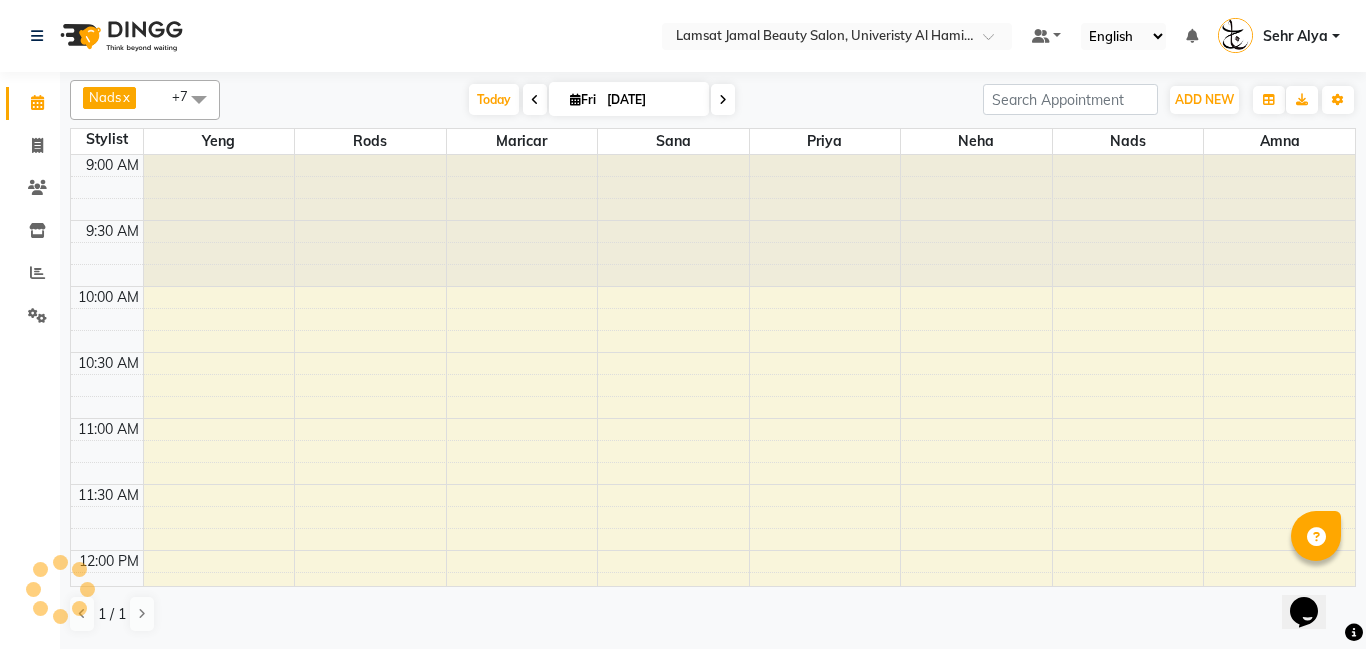 scroll, scrollTop: 0, scrollLeft: 0, axis: both 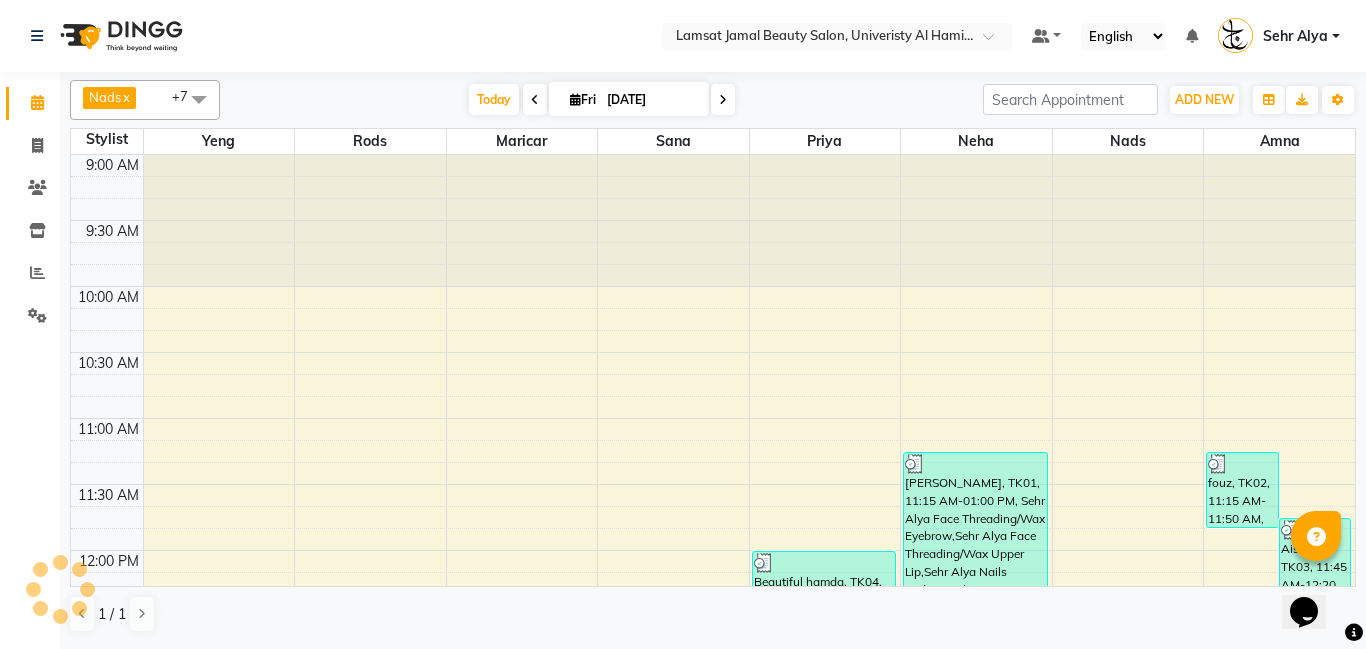 select on "service" 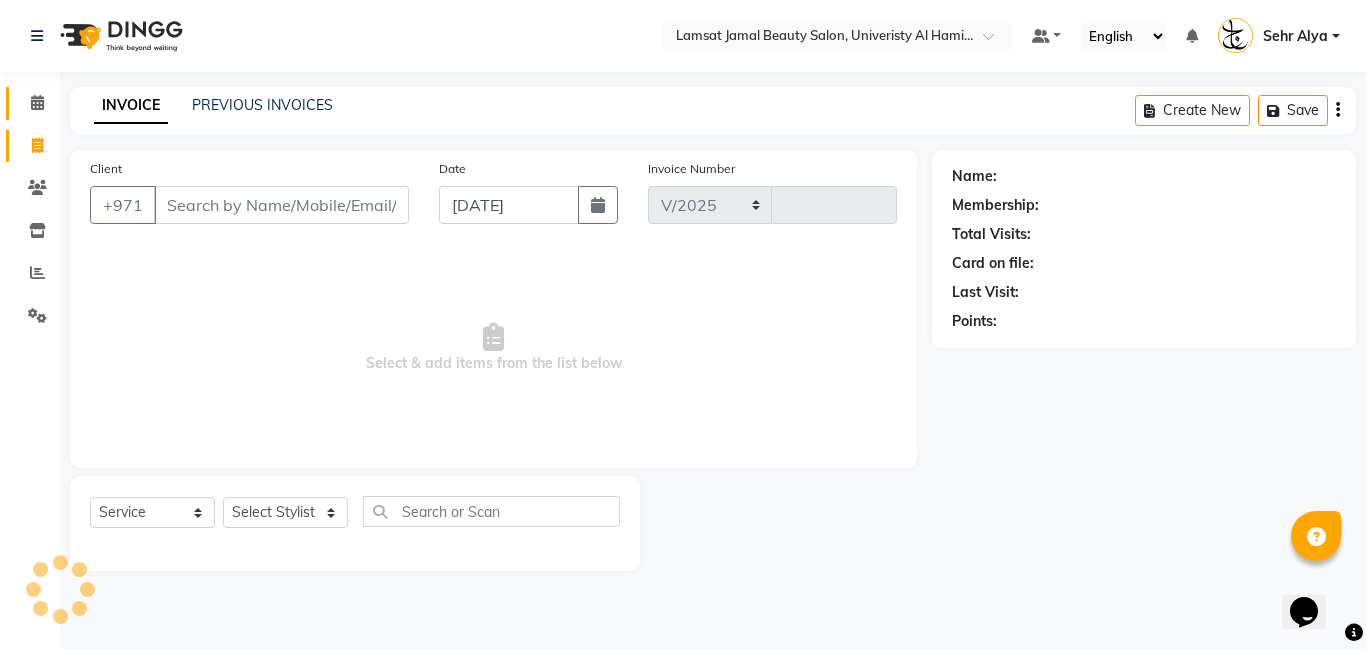 select on "8294" 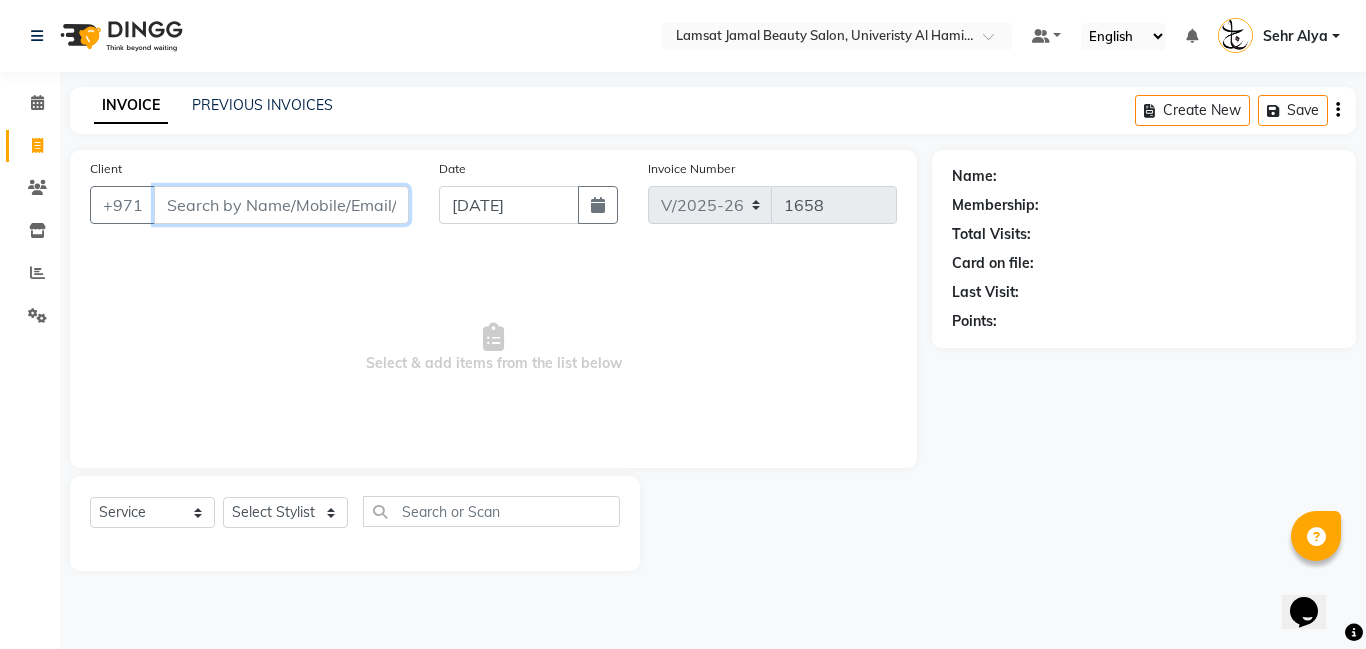 click on "Client" at bounding box center (281, 205) 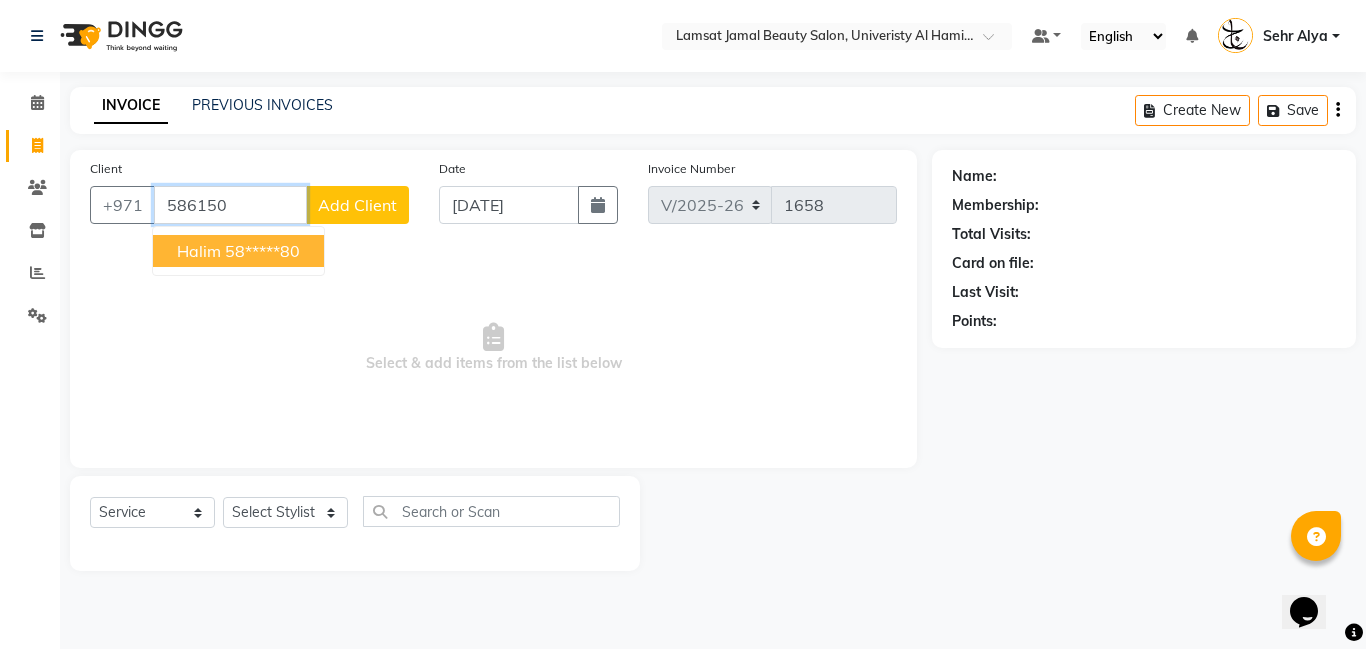 click on "halim" at bounding box center (199, 251) 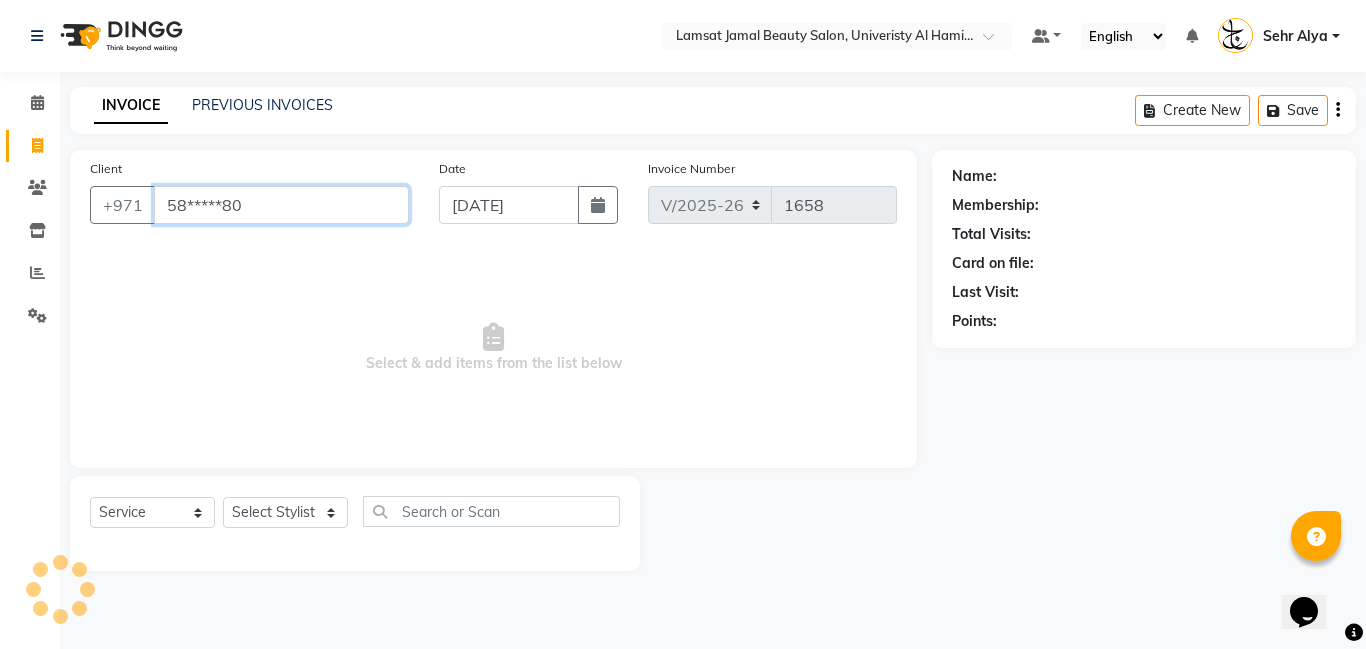 type on "58*****80" 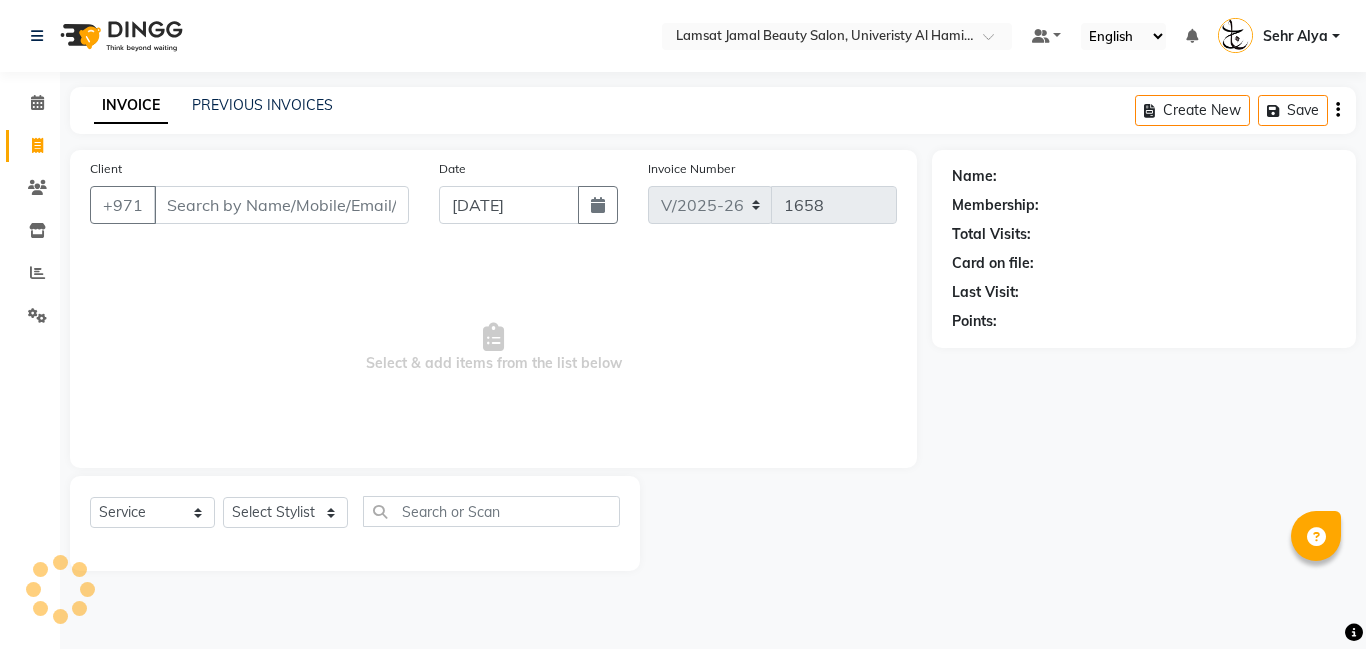 select on "8294" 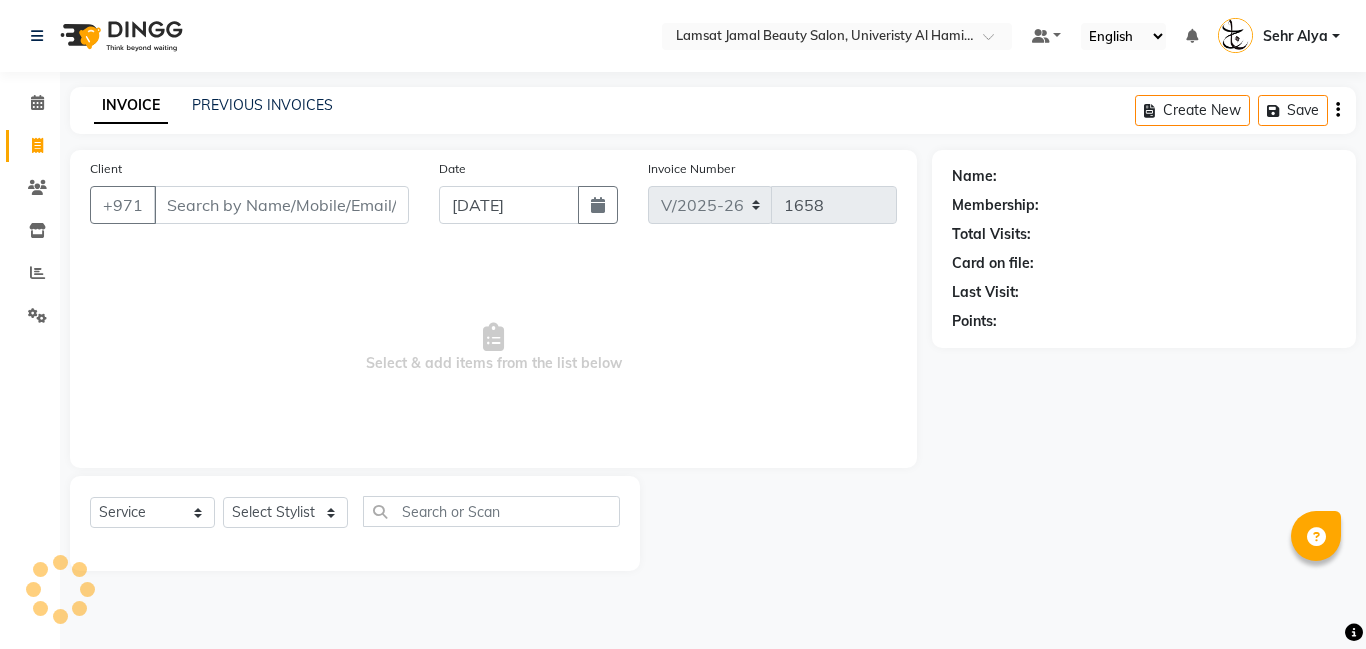 scroll, scrollTop: 0, scrollLeft: 0, axis: both 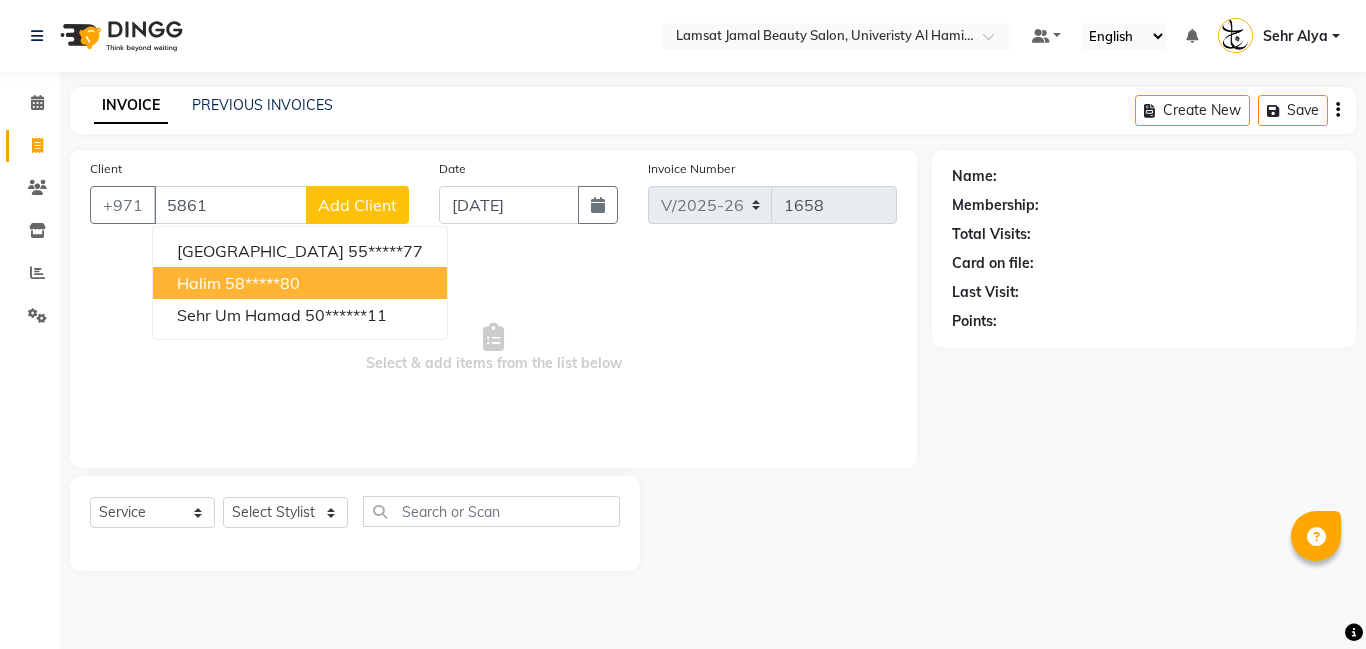 click on "halim  58*****80" at bounding box center (300, 283) 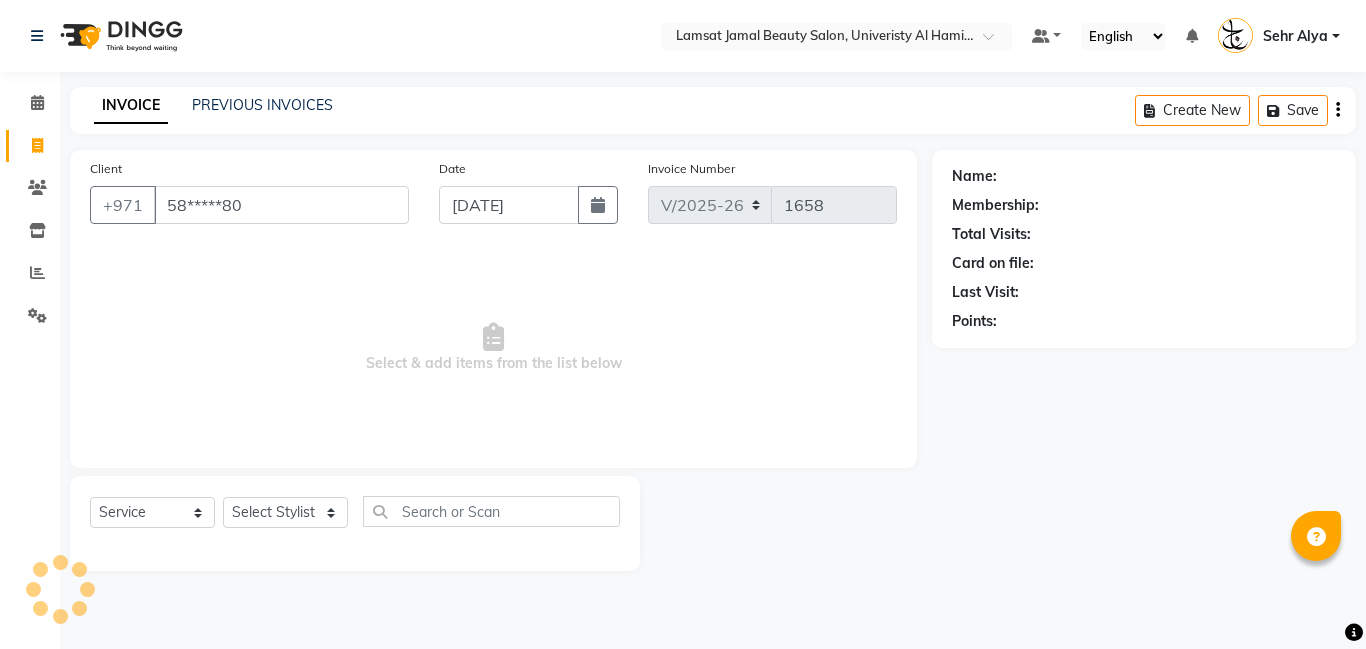 type on "58*****80" 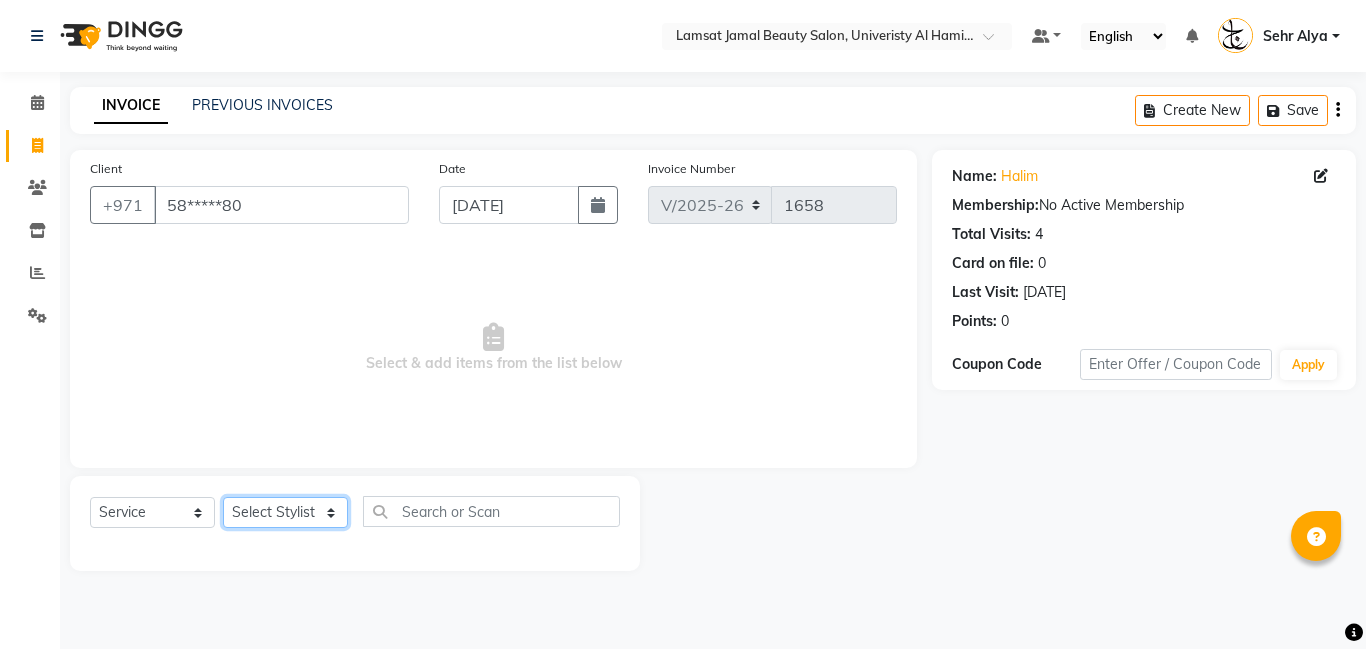 click on "Select Stylist [PERSON_NAME] [PERSON_NAME] [PERSON_NAME] Ebda Lamsat [PERSON_NAME] [PERSON_NAME] [PERSON_NAME] Neha Nhor Owner [PERSON_NAME] Rods [PERSON_NAME] [PERSON_NAME]" 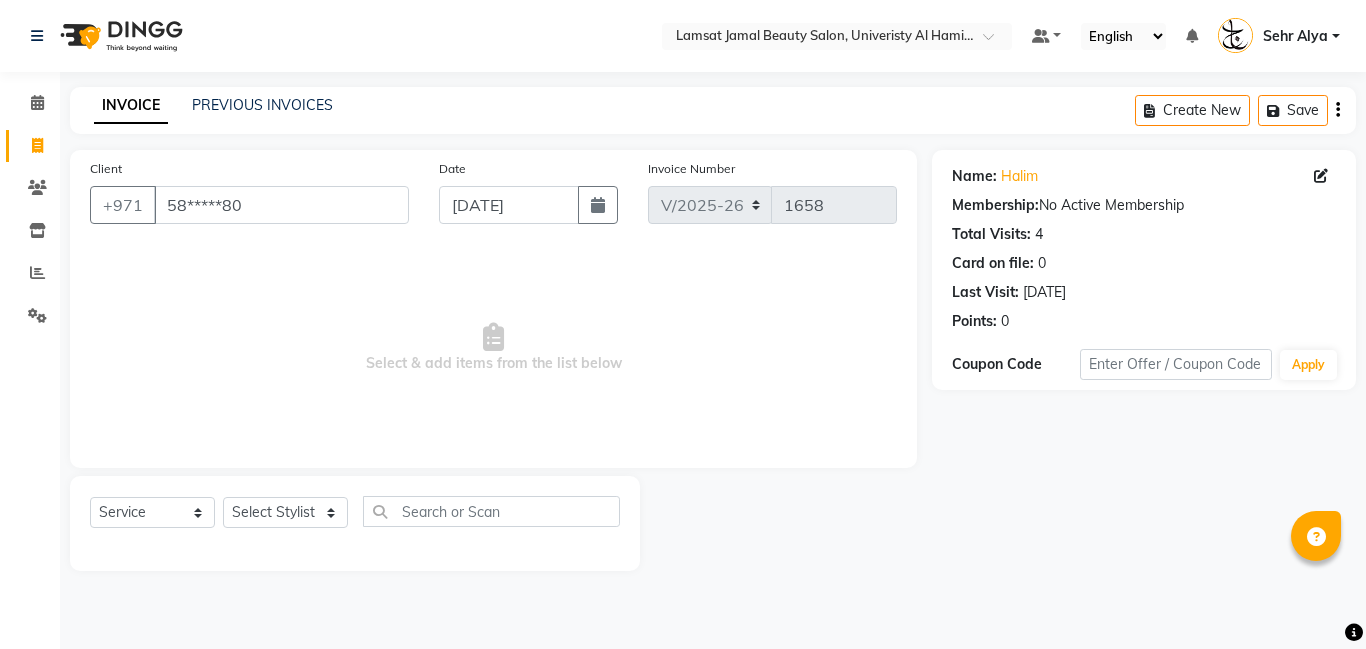 drag, startPoint x: 1258, startPoint y: 565, endPoint x: 1216, endPoint y: 575, distance: 43.174065 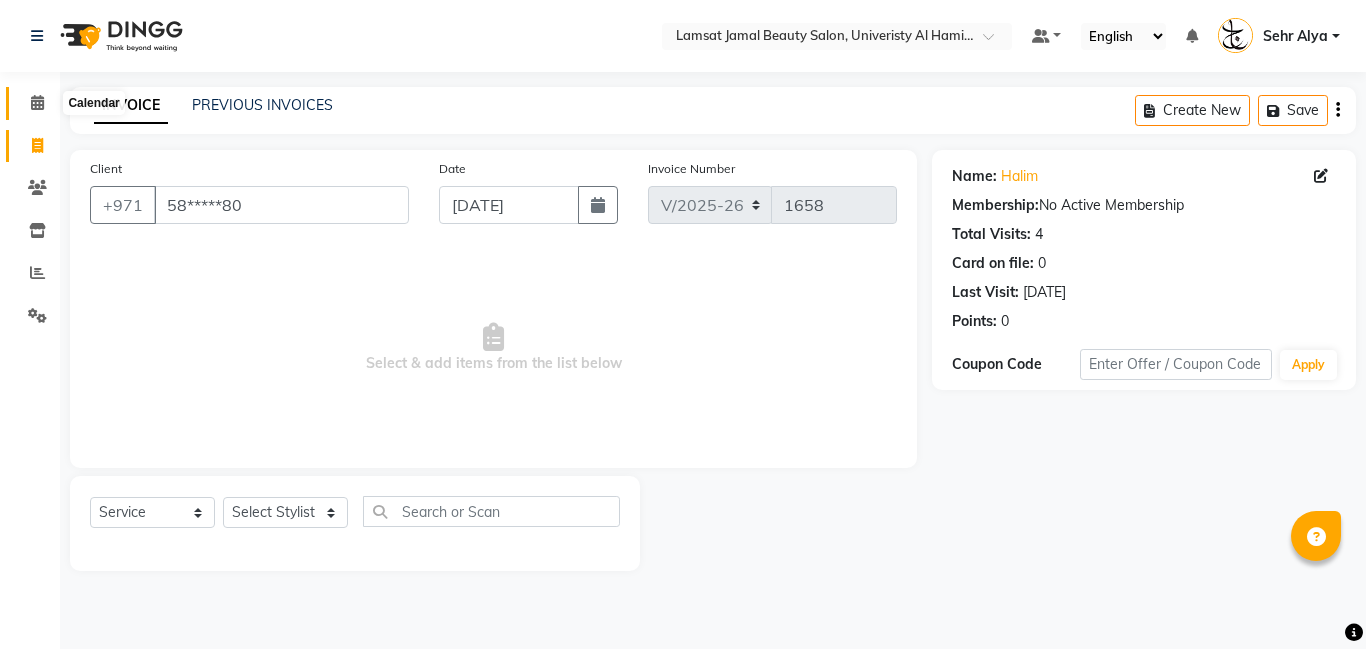 click 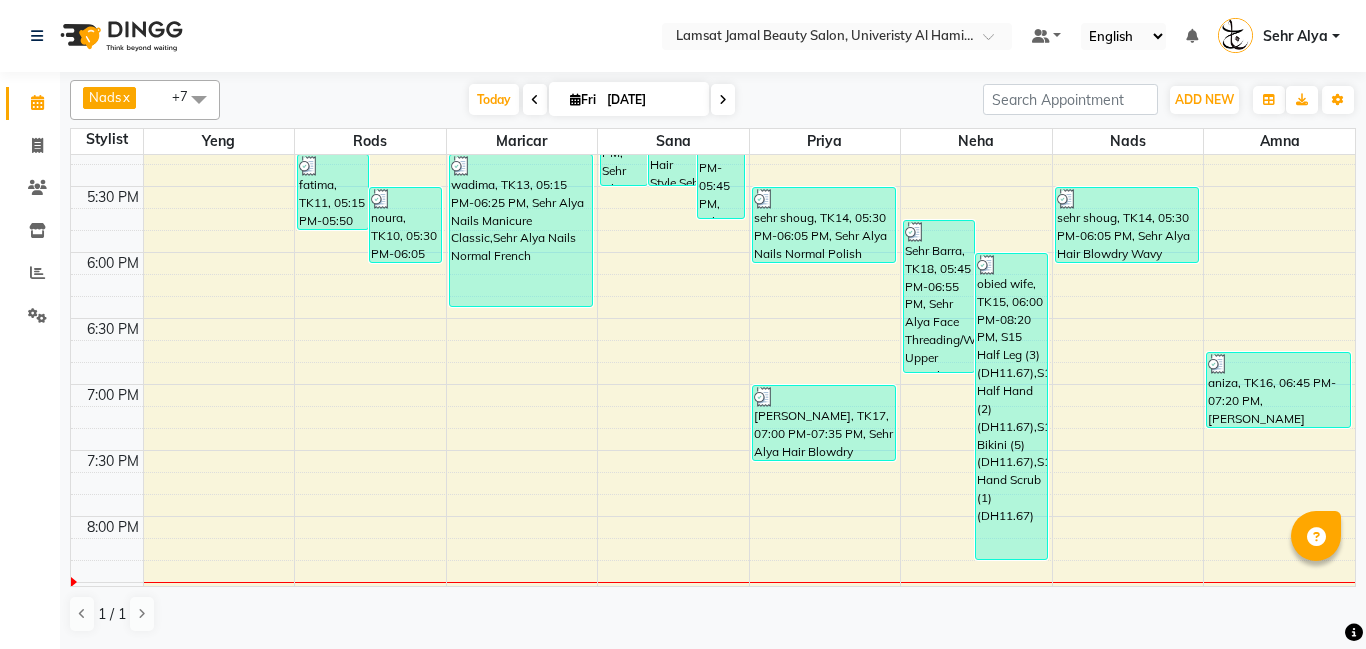 scroll, scrollTop: 1096, scrollLeft: 0, axis: vertical 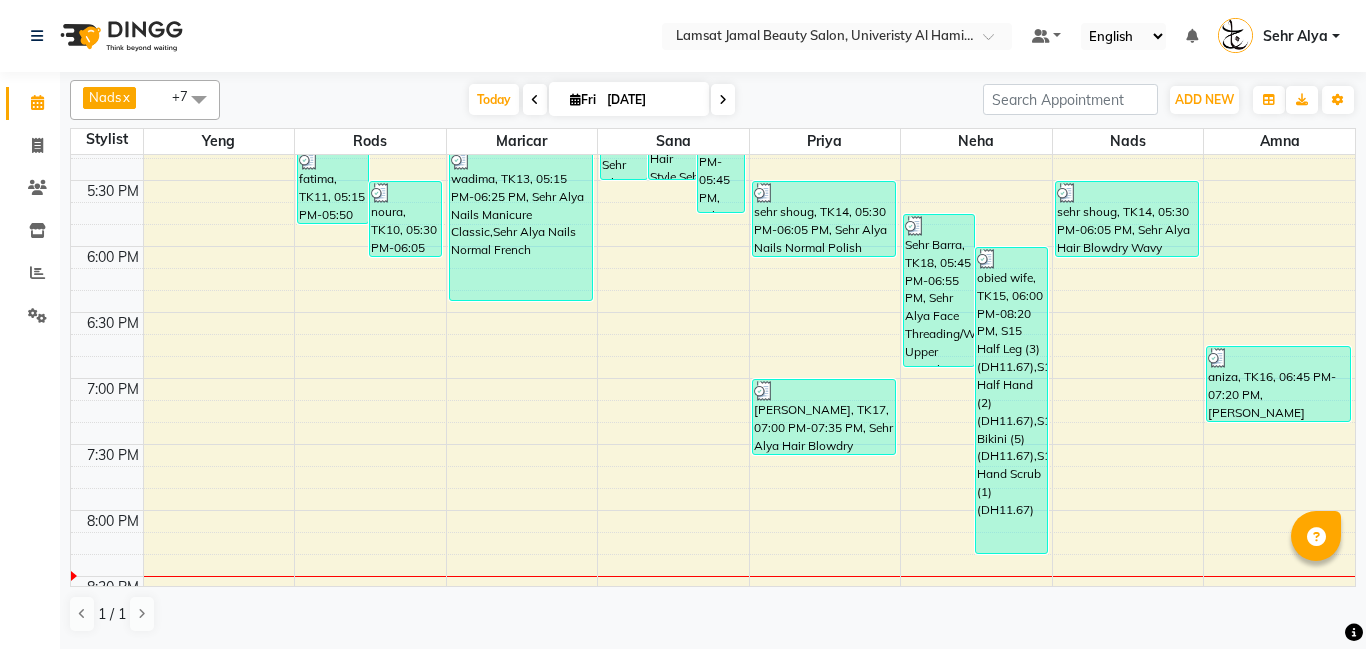 click on "9:00 AM 9:30 AM 10:00 AM 10:30 AM 11:00 AM 11:30 AM 12:00 PM 12:30 PM 1:00 PM 1:30 PM 2:00 PM 2:30 PM 3:00 PM 3:30 PM 4:00 PM 4:30 PM 5:00 PM 5:30 PM 6:00 PM 6:30 PM 7:00 PM 7:30 PM 8:00 PM 8:30 PM 9:00 PM 9:30 PM 10:00 PM 10:30 PM 11:00 PM 11:30 PM     fatima, TK11, 05:15 PM-05:50 PM, Sehr Alya Offer Manicure & Pedicure     noura, TK10, 05:30 PM-06:05 PM, Sehr Alya Hair Blowdry Wavy     Beautiful hamda, TK04, 12:35 PM-01:10 PM, Sehr Alya Nails Cut & Shape (DH25)     [PERSON_NAME], TK05, 01:40 PM-02:15 PM, Sehr Alya Hair Hair Wash (DH30)     wadima, TK13, 05:15 PM-06:25 PM, Sehr Alya Nails Manicure Classic,Sehr Alya Nails Normal French     madam [PERSON_NAME], TK07, 02:45 PM-03:55 PM, Sehr Alya Hair Blowdry,Sehr Alya Hair Hair Wash     sehr shoug, TK14, 03:45 PM-05:30 PM, Sehr Alya Hair Hair Style,Sehr Alya Hair Hair Style,Sehr Alya Hair Hair Style     sehr sameha, TK12, 04:35 PM-05:45 PM, Sehr Alya Hair Hair Style,Sehr Alya Hair Hair Style         [PERSON_NAME], TK05, 12:30 PM-01:05 PM, Sehr Alya Hair Blowdry" at bounding box center (713, 48) 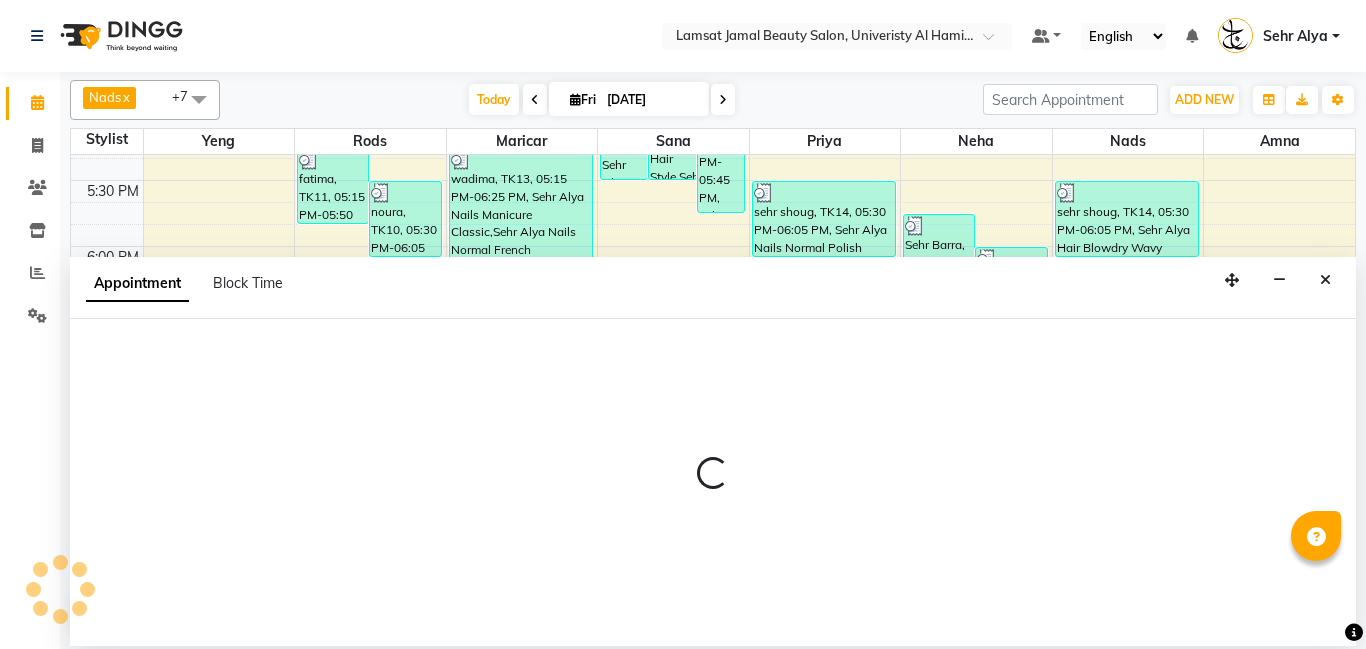 select on "79915" 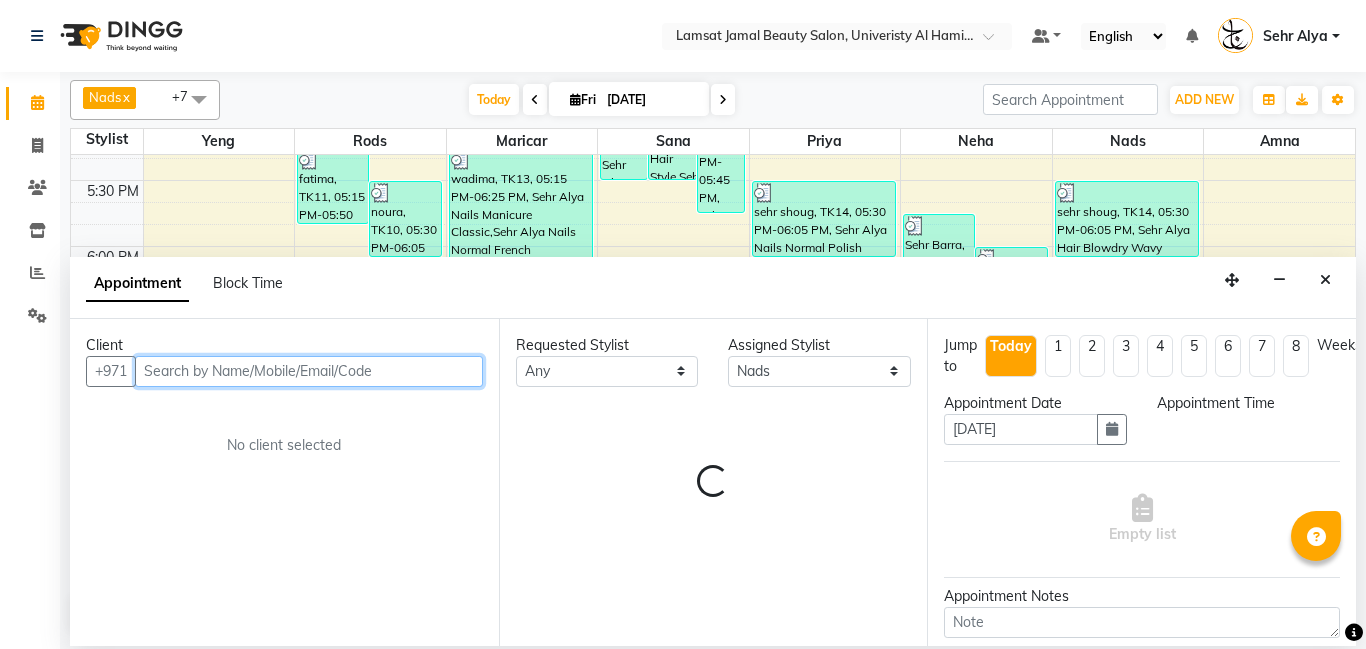 select on "1140" 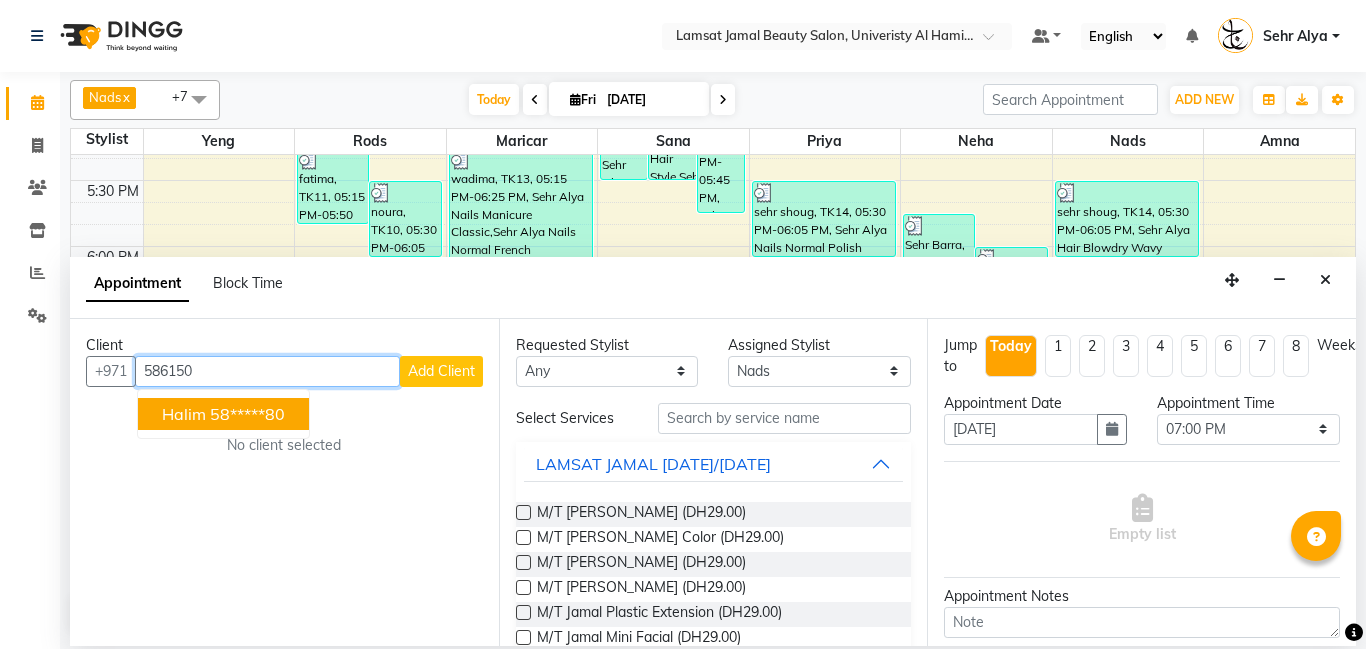 click on "58*****80" at bounding box center [247, 414] 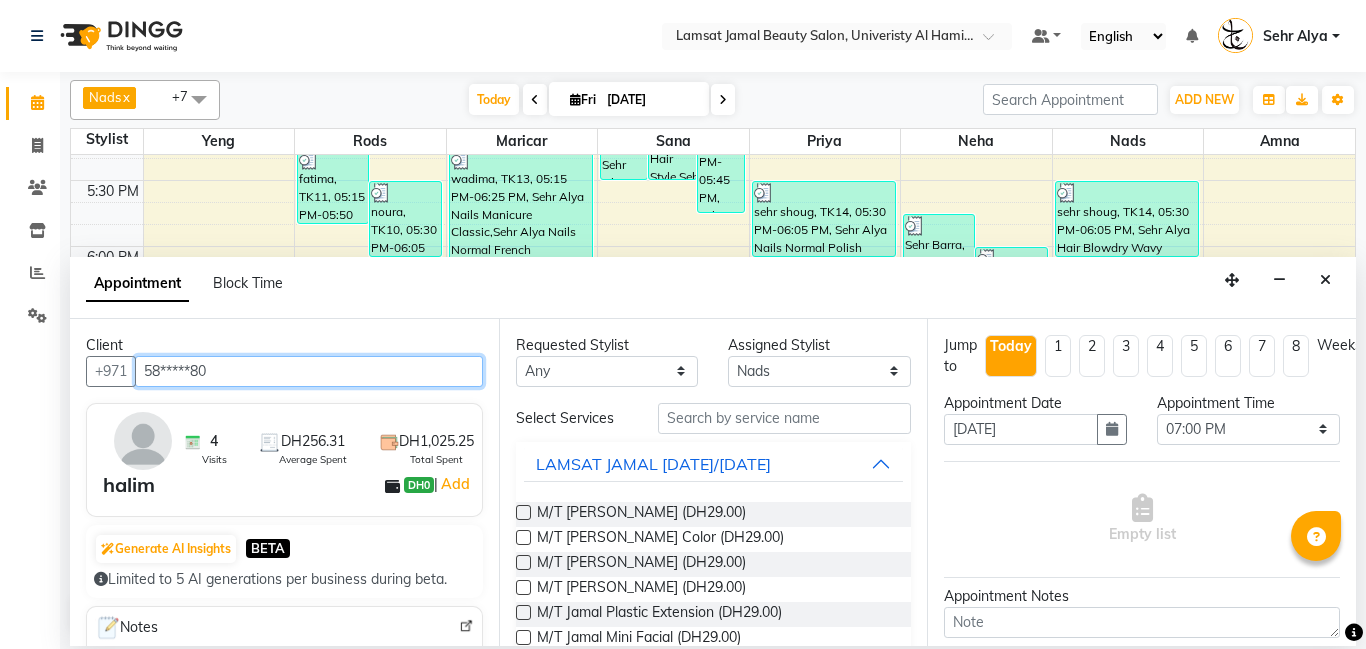 type on "58*****80" 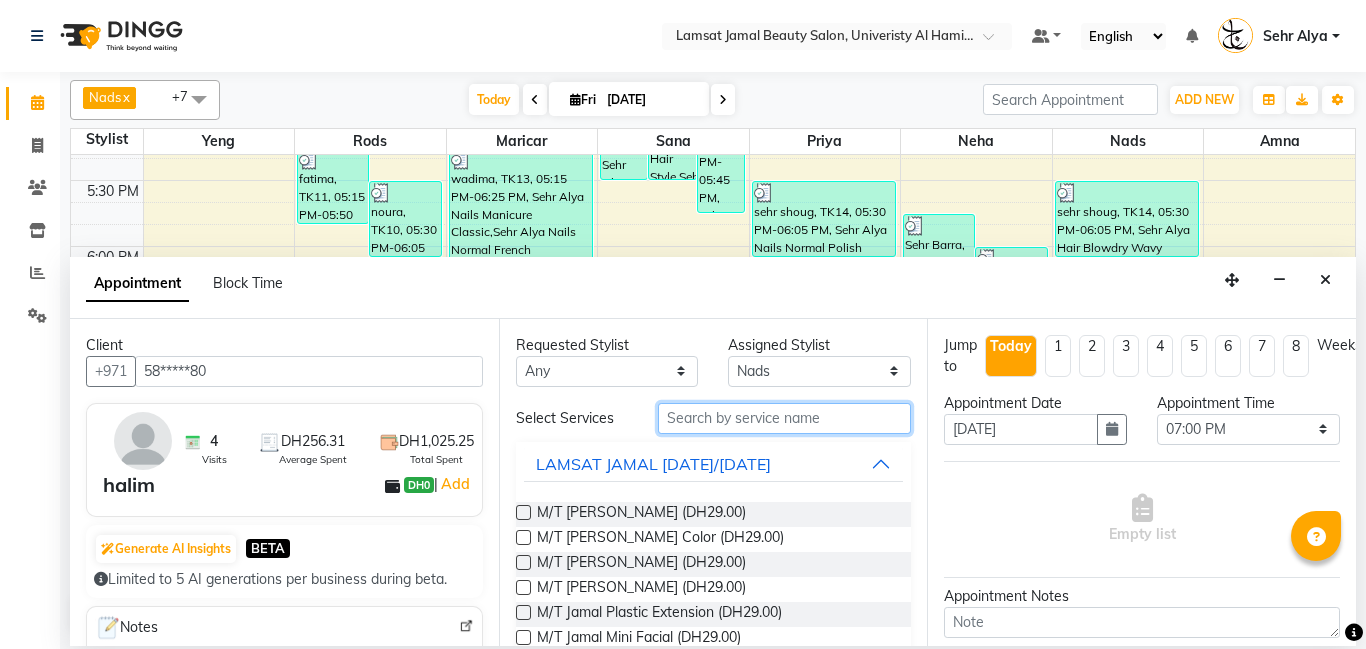 click at bounding box center [785, 418] 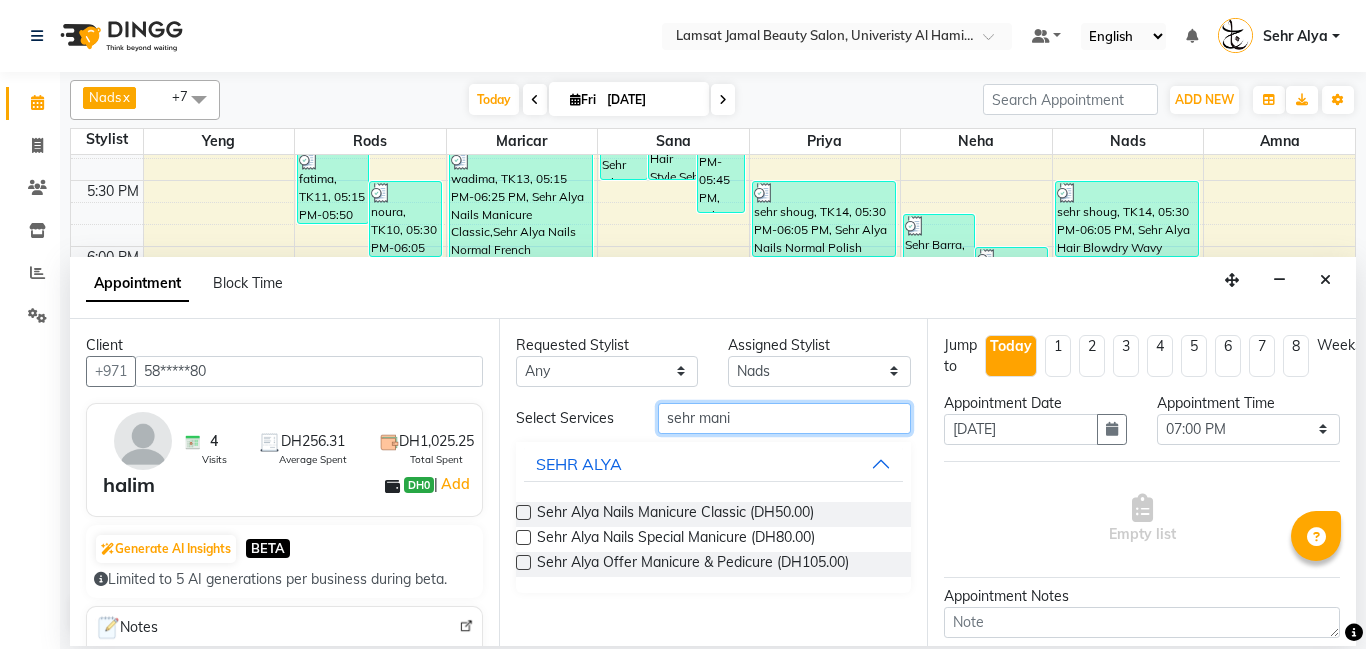 type on "sehr mani" 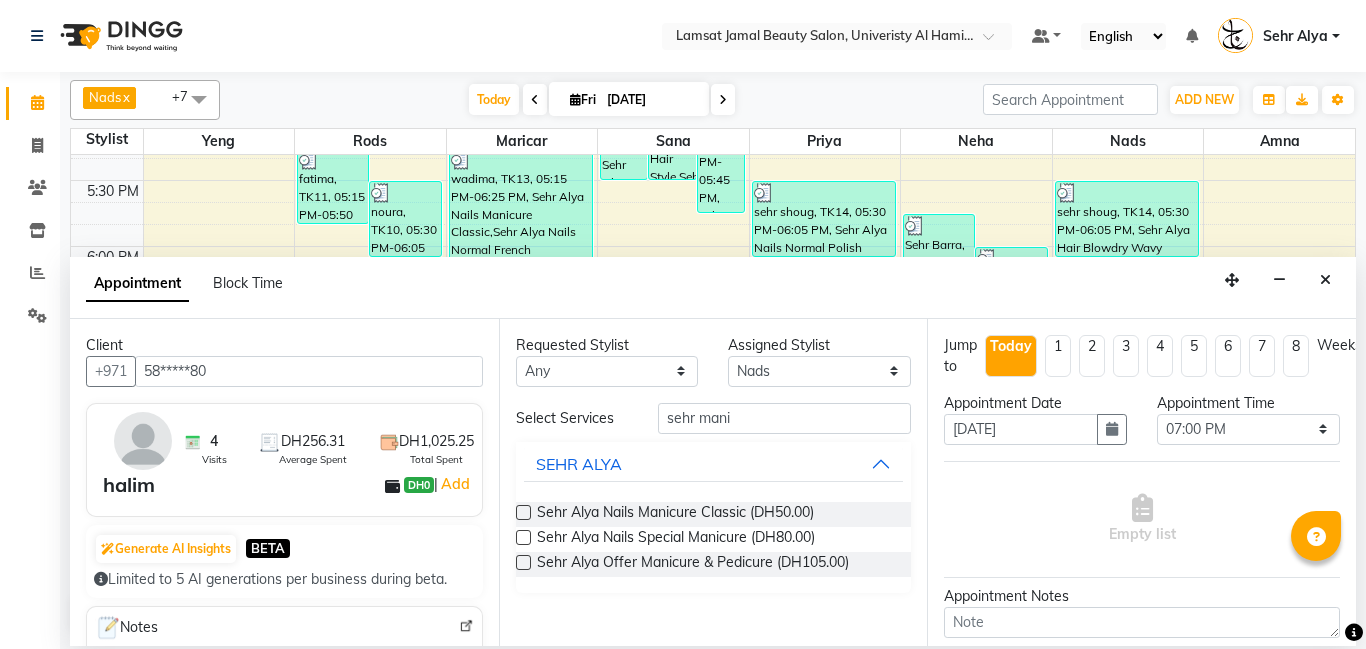 click at bounding box center (522, 566) 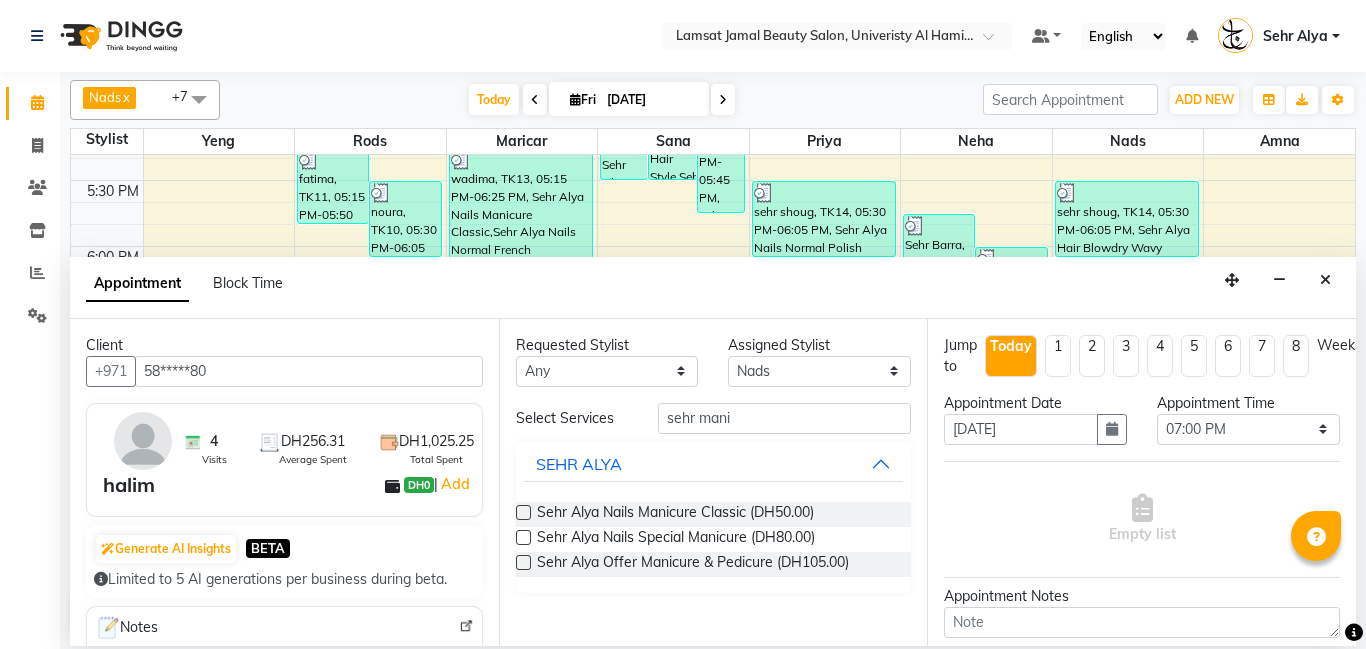 click at bounding box center (523, 562) 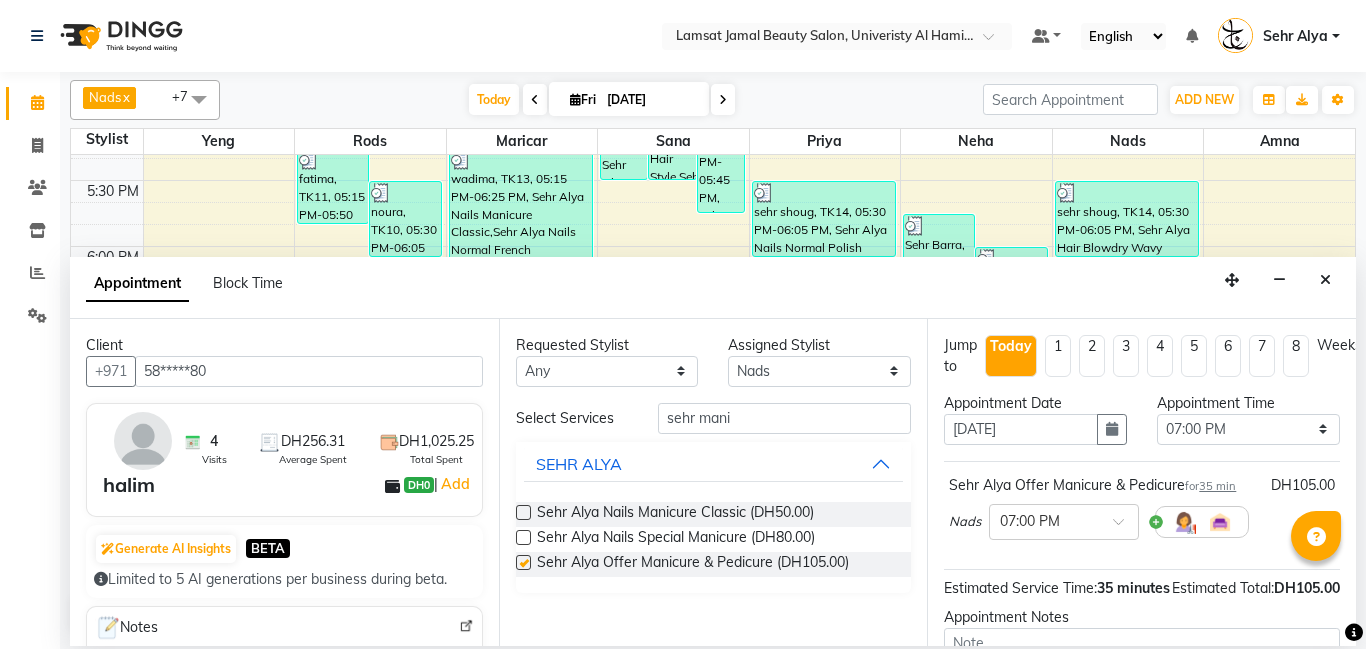 checkbox on "false" 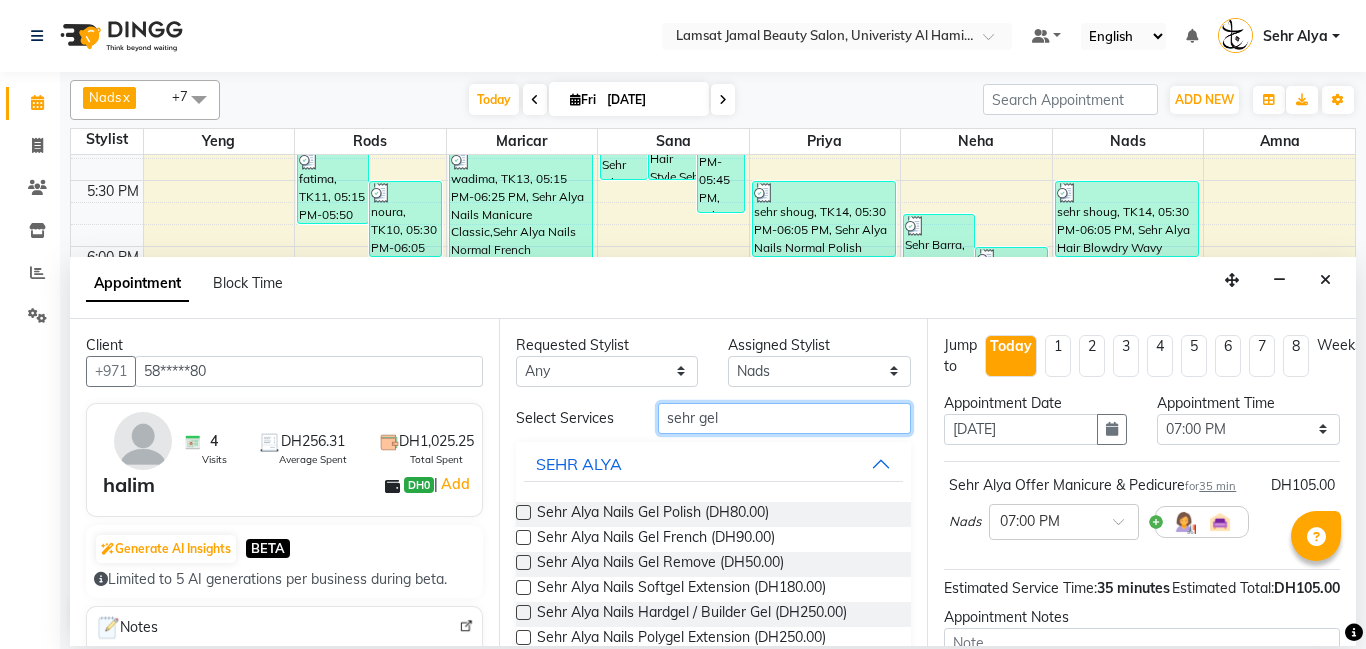 type on "sehr gel" 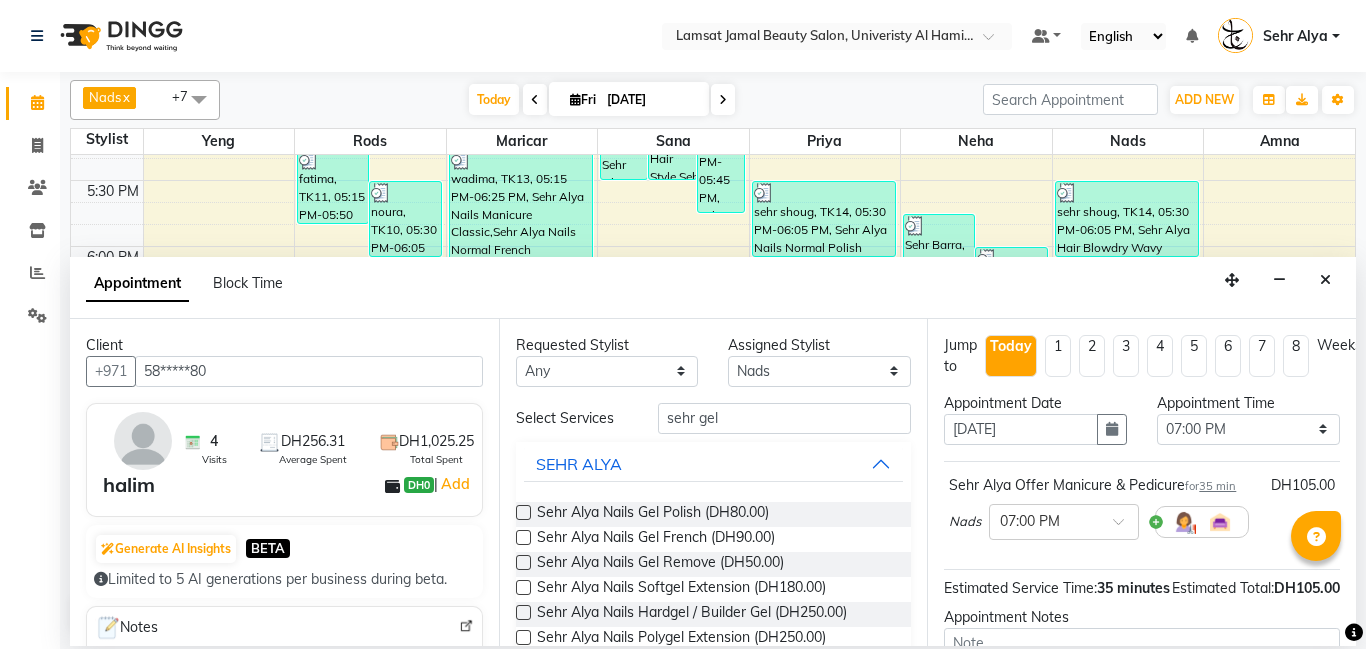 click at bounding box center [523, 512] 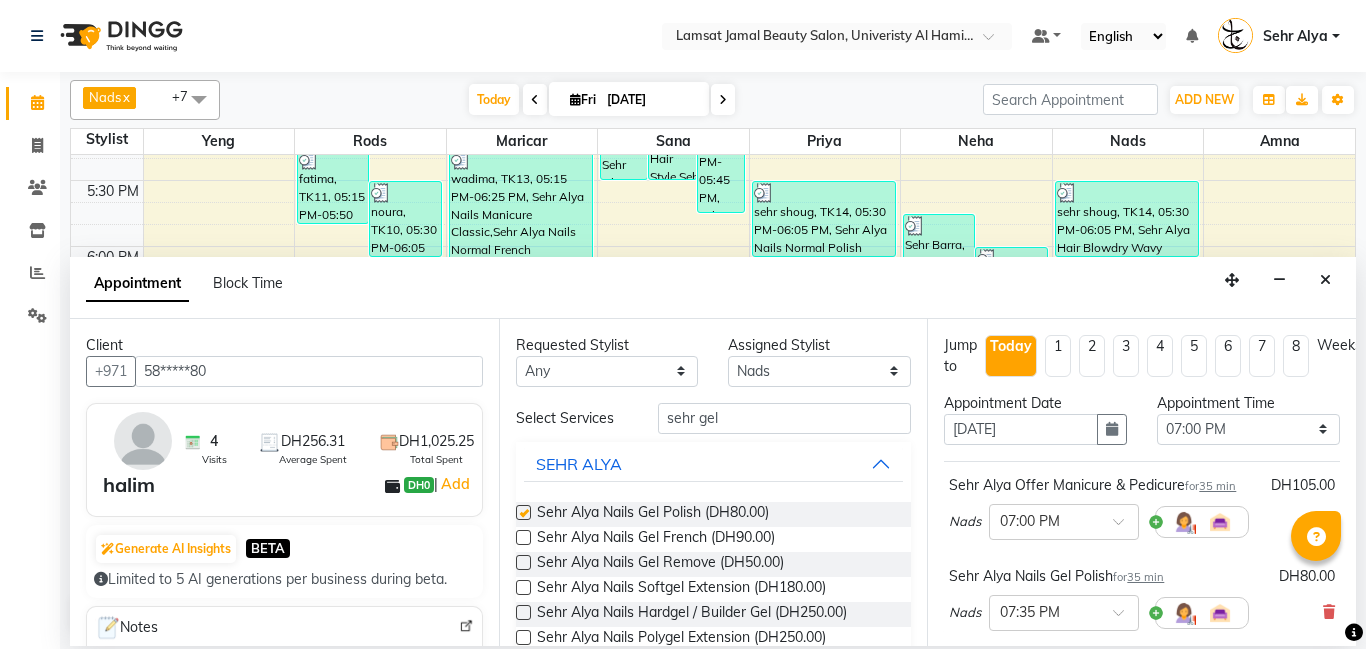 checkbox on "false" 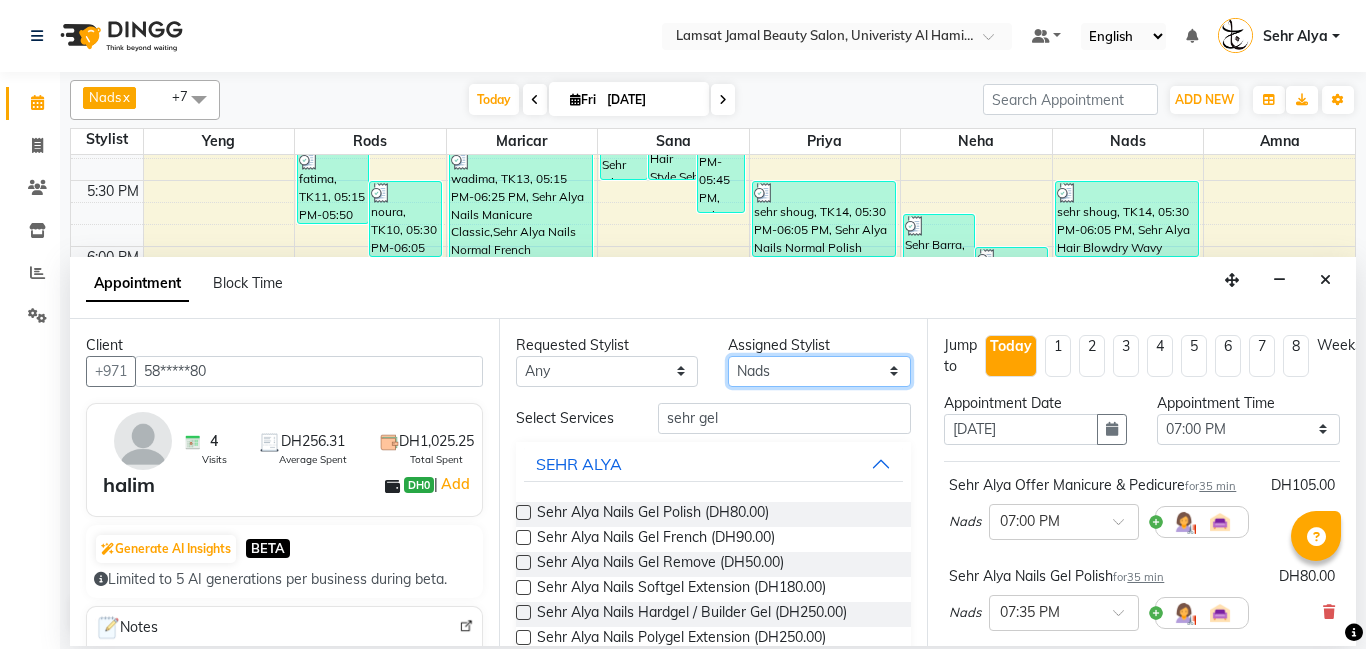 click on "Select [PERSON_NAME] Amna [PERSON_NAME] [PERSON_NAME] Ebda Lamsat [PERSON_NAME] [PERSON_NAME] [PERSON_NAME] Neha Nhor Owner [PERSON_NAME] Rods [PERSON_NAME] [PERSON_NAME]" at bounding box center (819, 371) 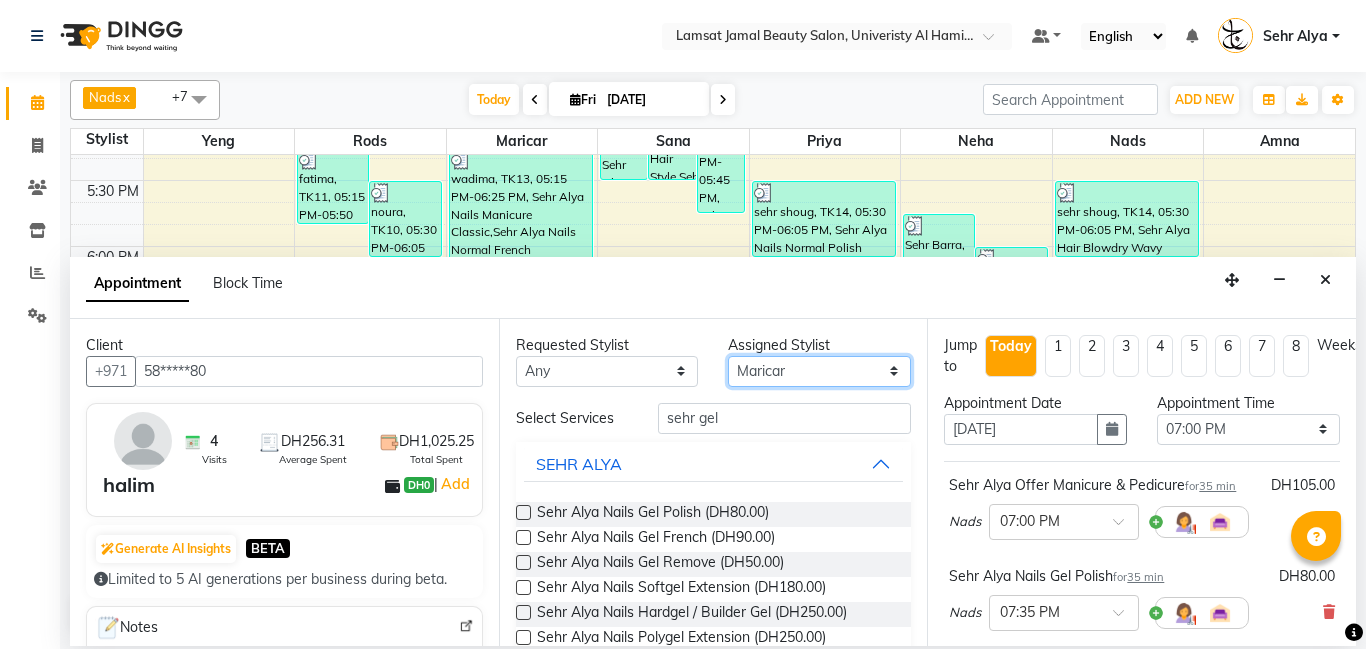 click on "Select [PERSON_NAME] Amna [PERSON_NAME] [PERSON_NAME] Ebda Lamsat [PERSON_NAME] [PERSON_NAME] [PERSON_NAME] Neha Nhor Owner [PERSON_NAME] Rods [PERSON_NAME] [PERSON_NAME]" at bounding box center (819, 371) 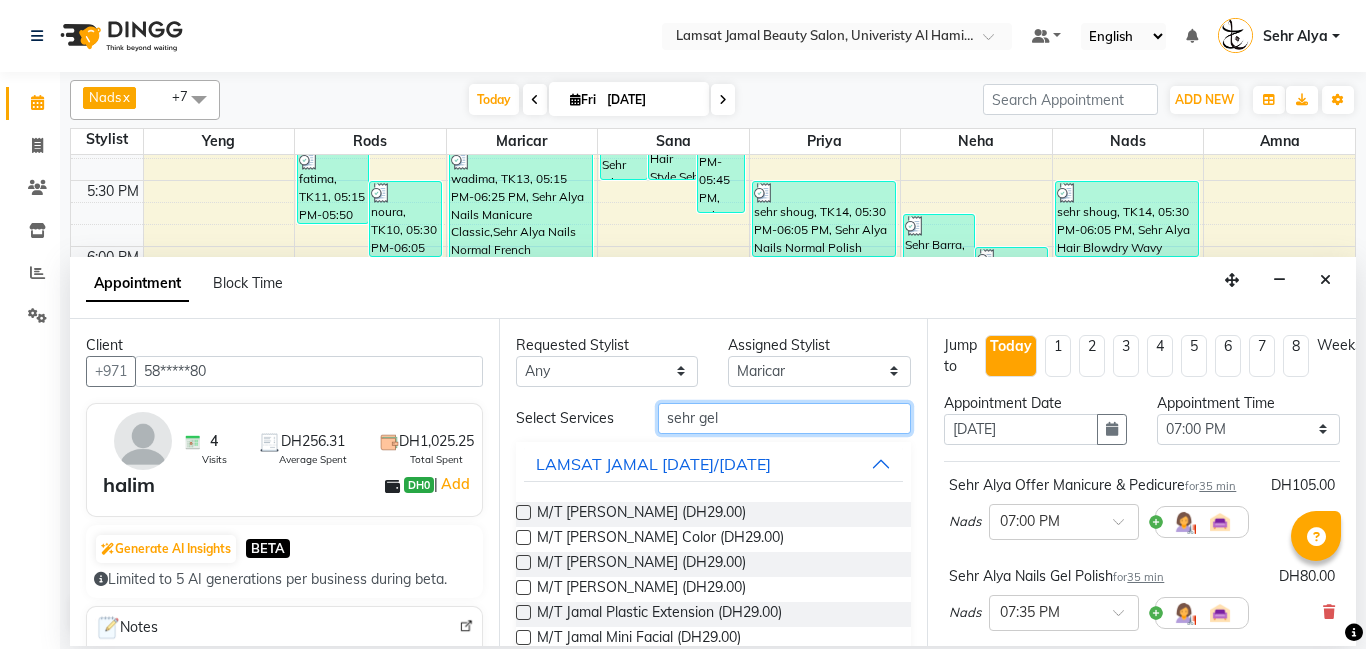 click on "sehr gel" at bounding box center (785, 418) 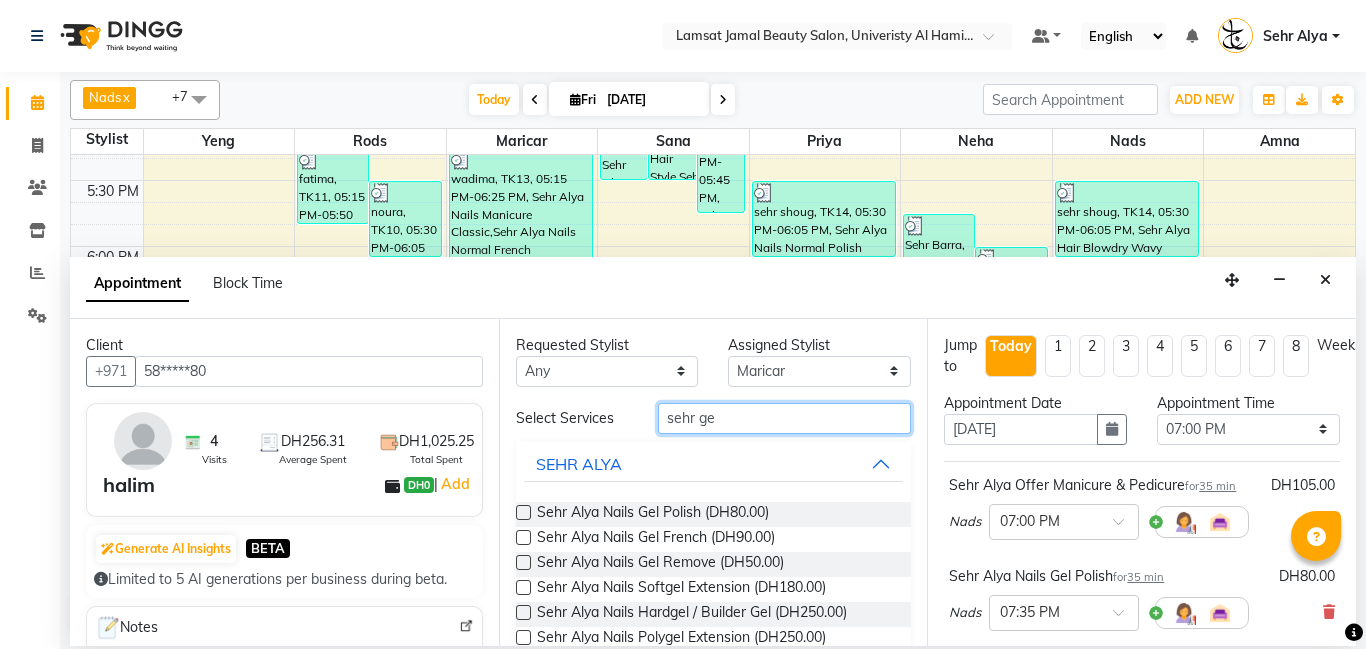 type on "sehr gel" 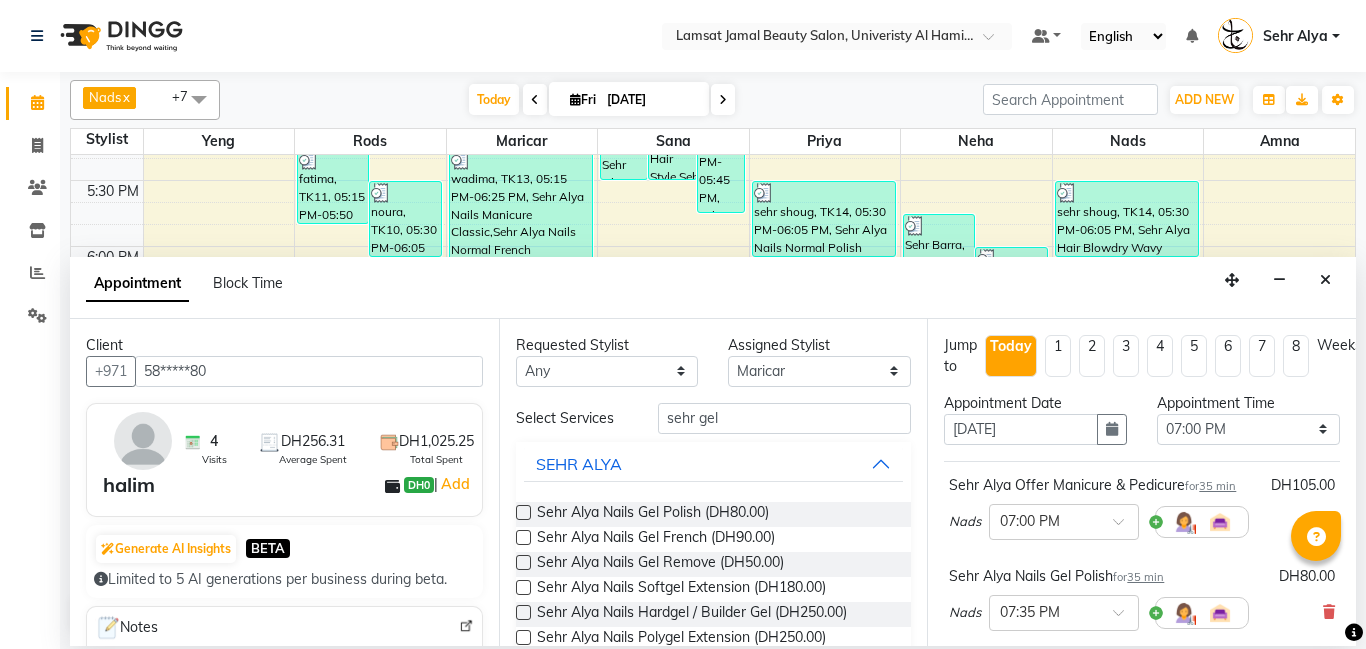 click at bounding box center (523, 512) 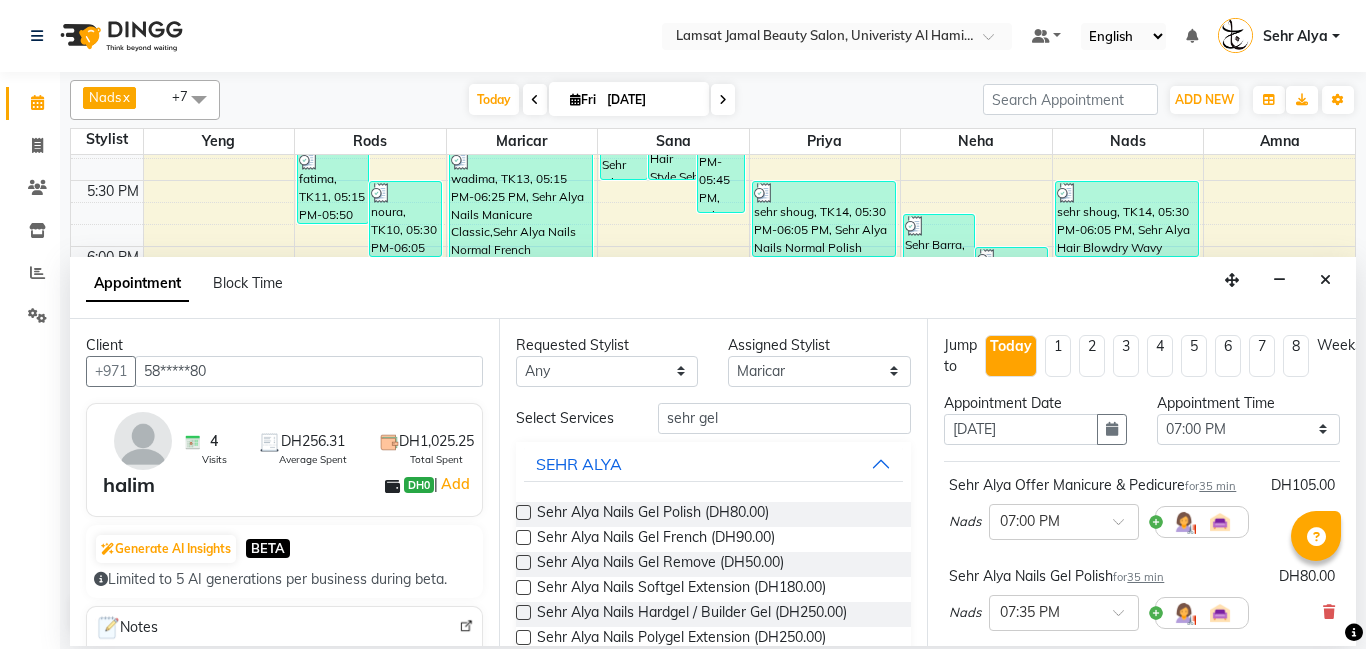 click at bounding box center [523, 512] 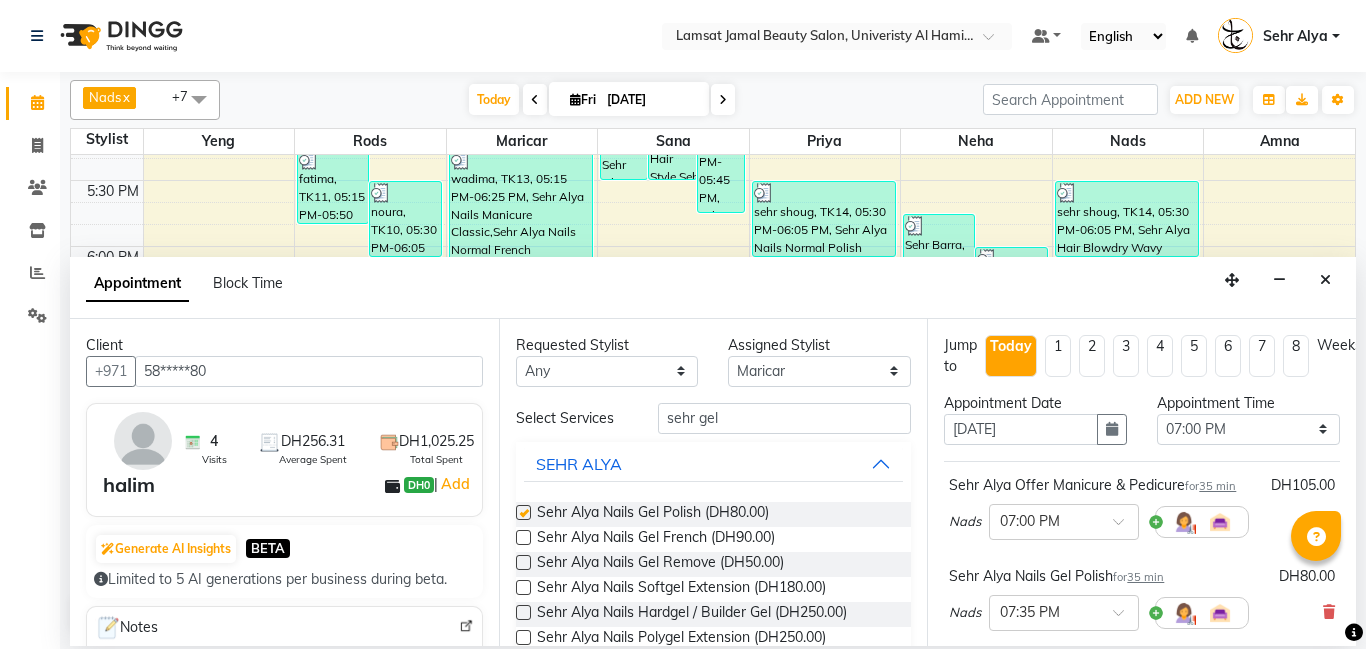 checkbox on "false" 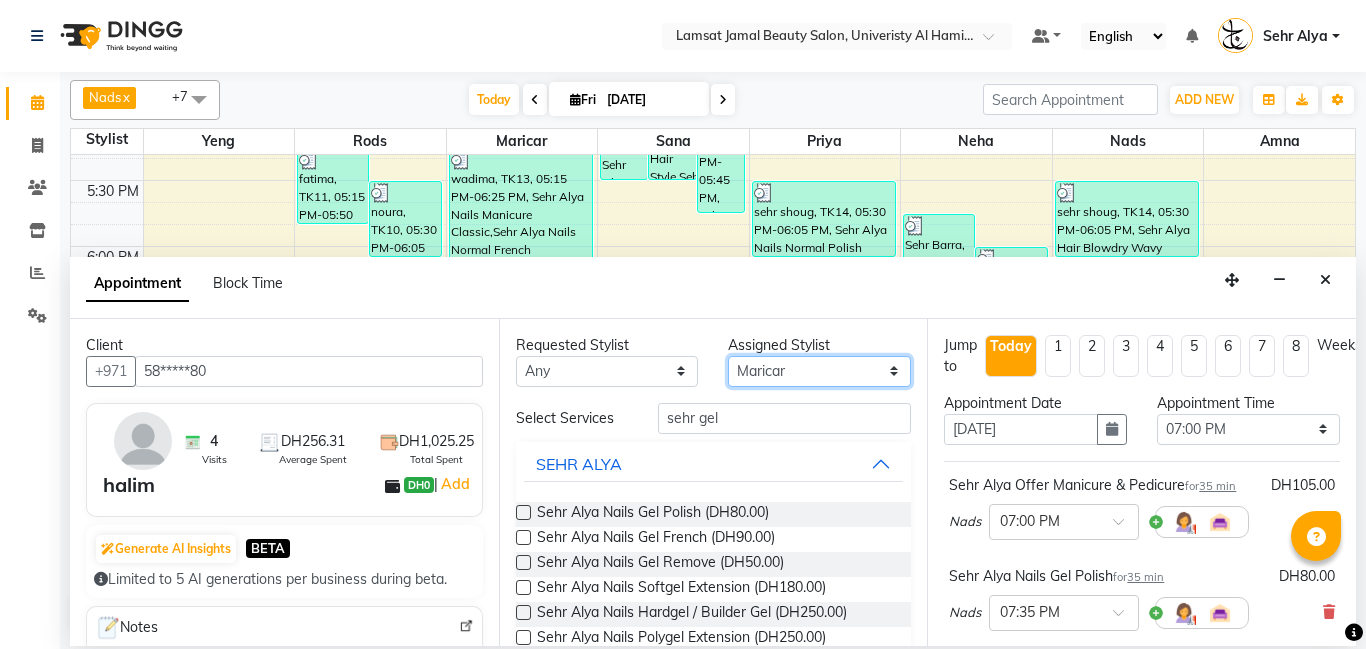 click on "Select [PERSON_NAME] Amna [PERSON_NAME] [PERSON_NAME] Ebda Lamsat [PERSON_NAME] [PERSON_NAME] [PERSON_NAME] Neha Nhor Owner [PERSON_NAME] Rods [PERSON_NAME] [PERSON_NAME]" at bounding box center (819, 371) 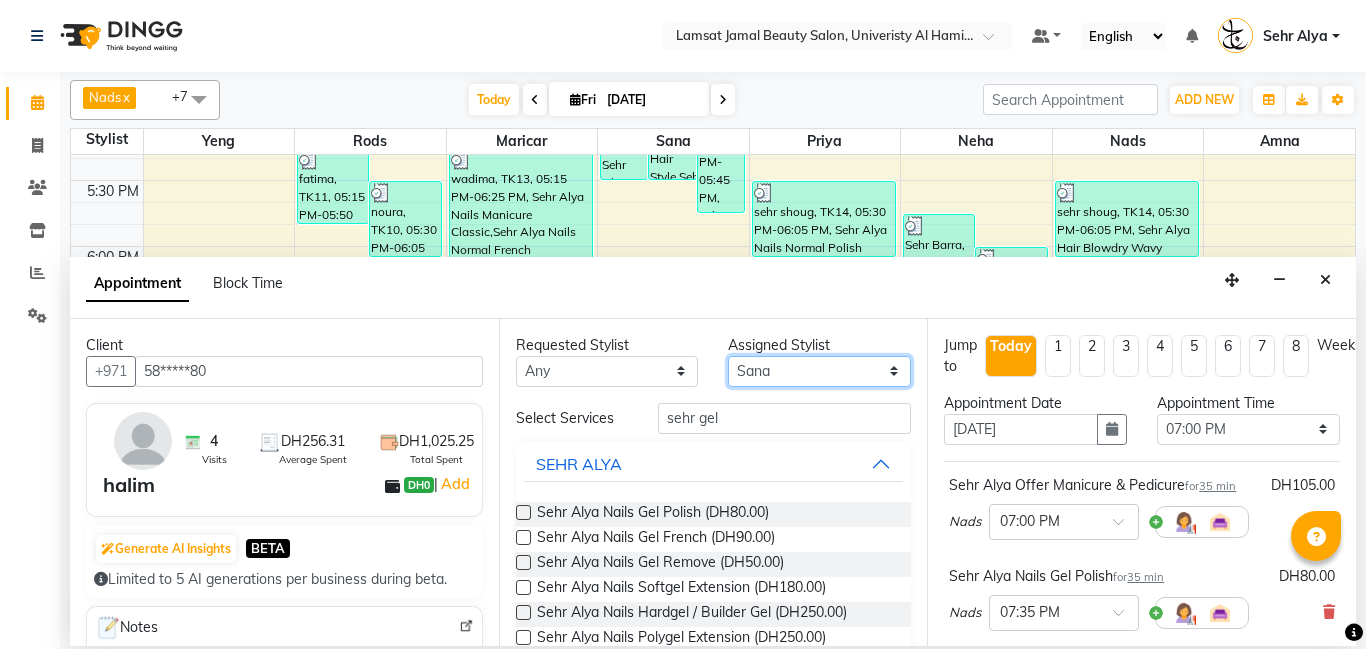 click on "Select [PERSON_NAME] Amna [PERSON_NAME] [PERSON_NAME] Ebda Lamsat [PERSON_NAME] [PERSON_NAME] [PERSON_NAME] Neha Nhor Owner [PERSON_NAME] Rods [PERSON_NAME] [PERSON_NAME]" at bounding box center [819, 371] 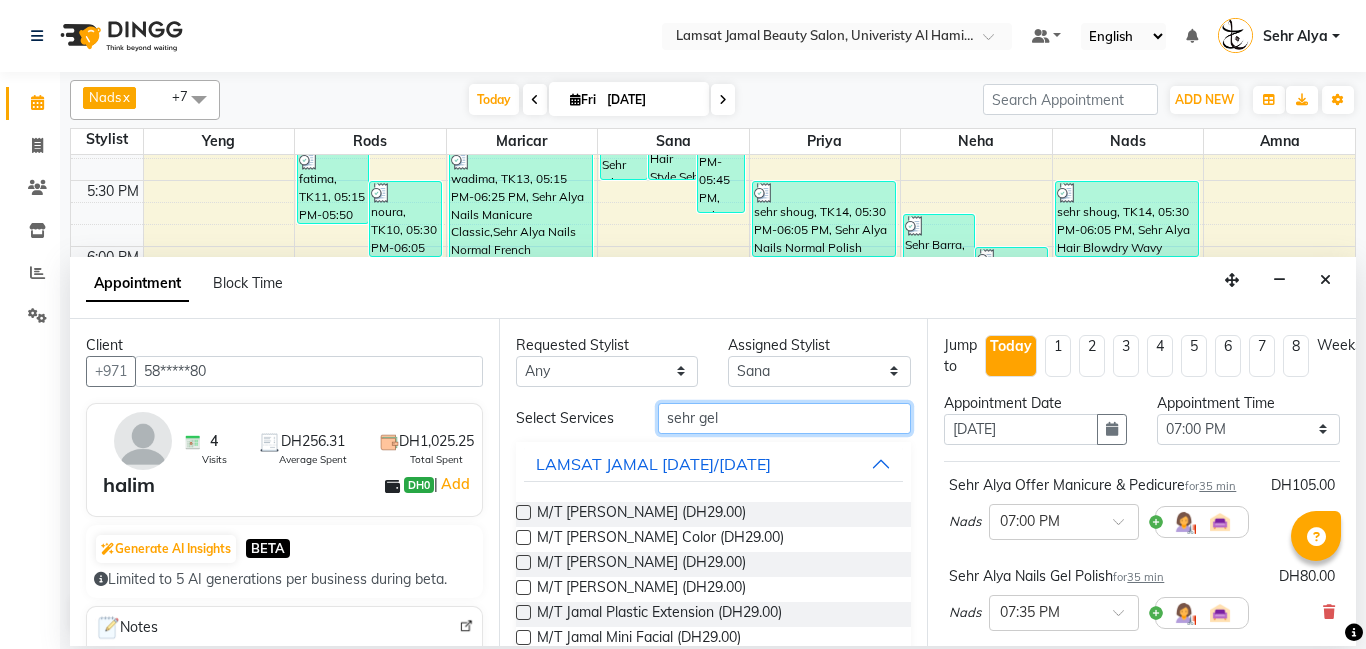 click on "sehr gel" at bounding box center (785, 418) 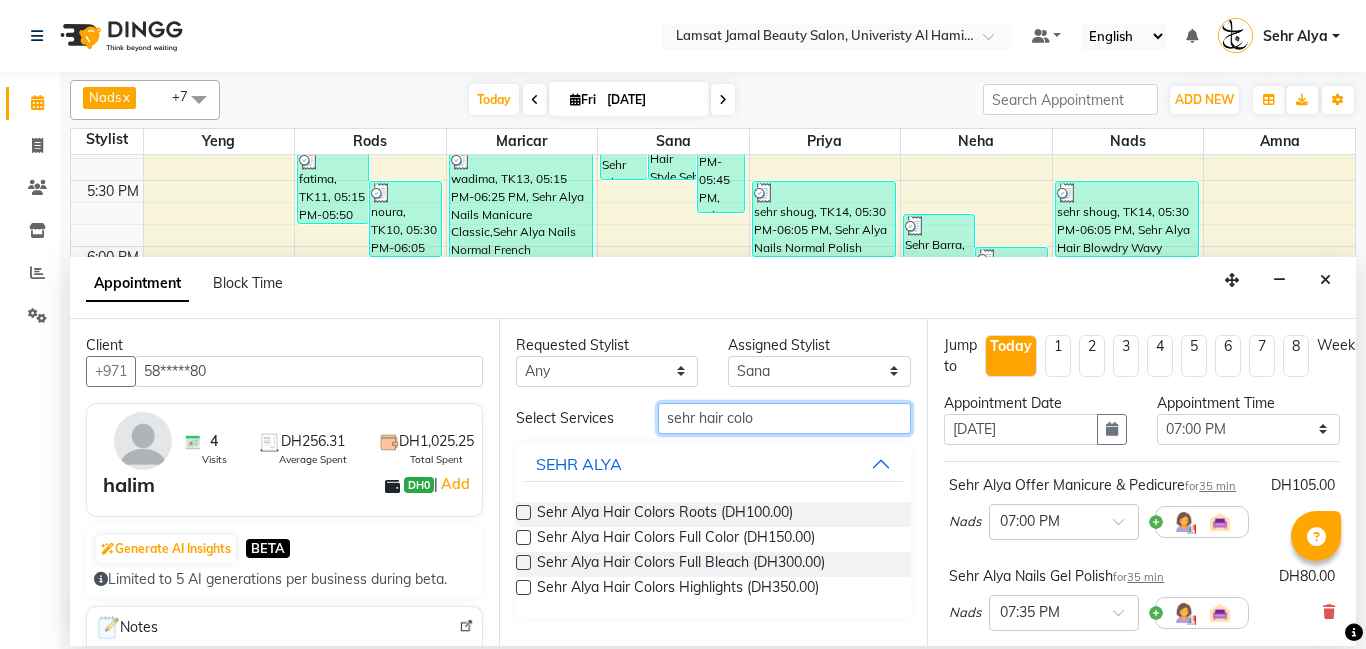 type on "sehr hair colo" 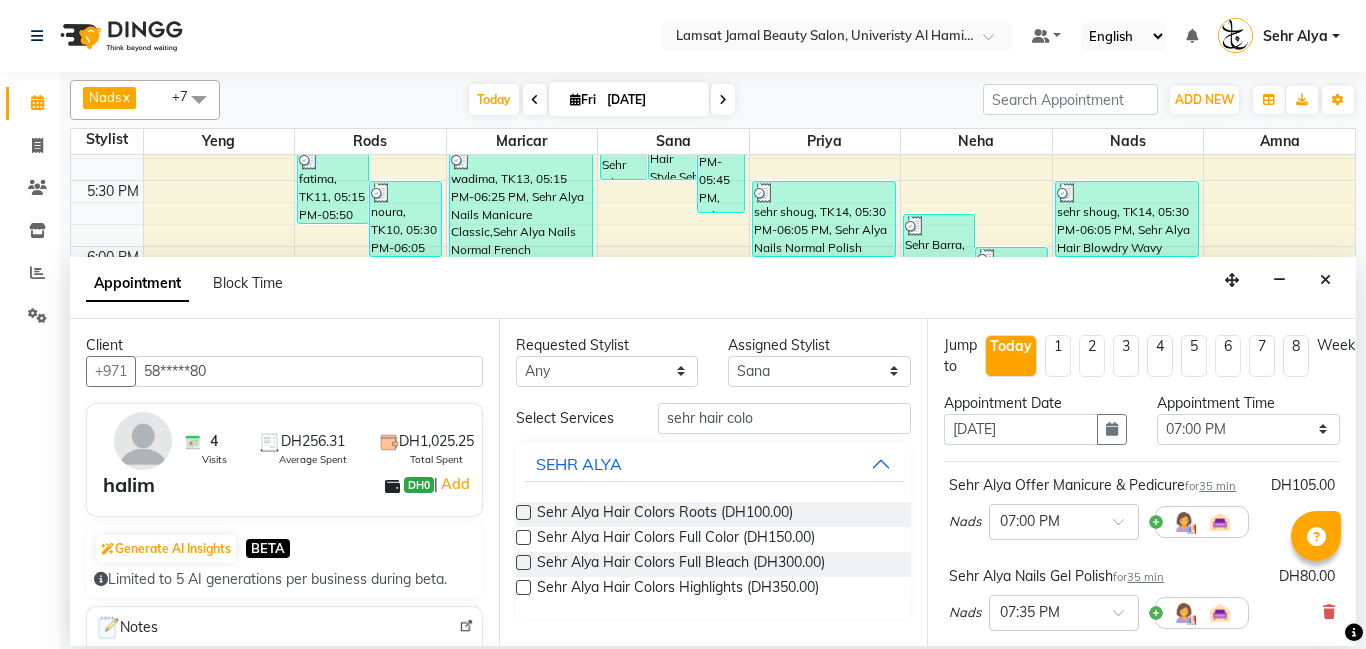 click at bounding box center (523, 537) 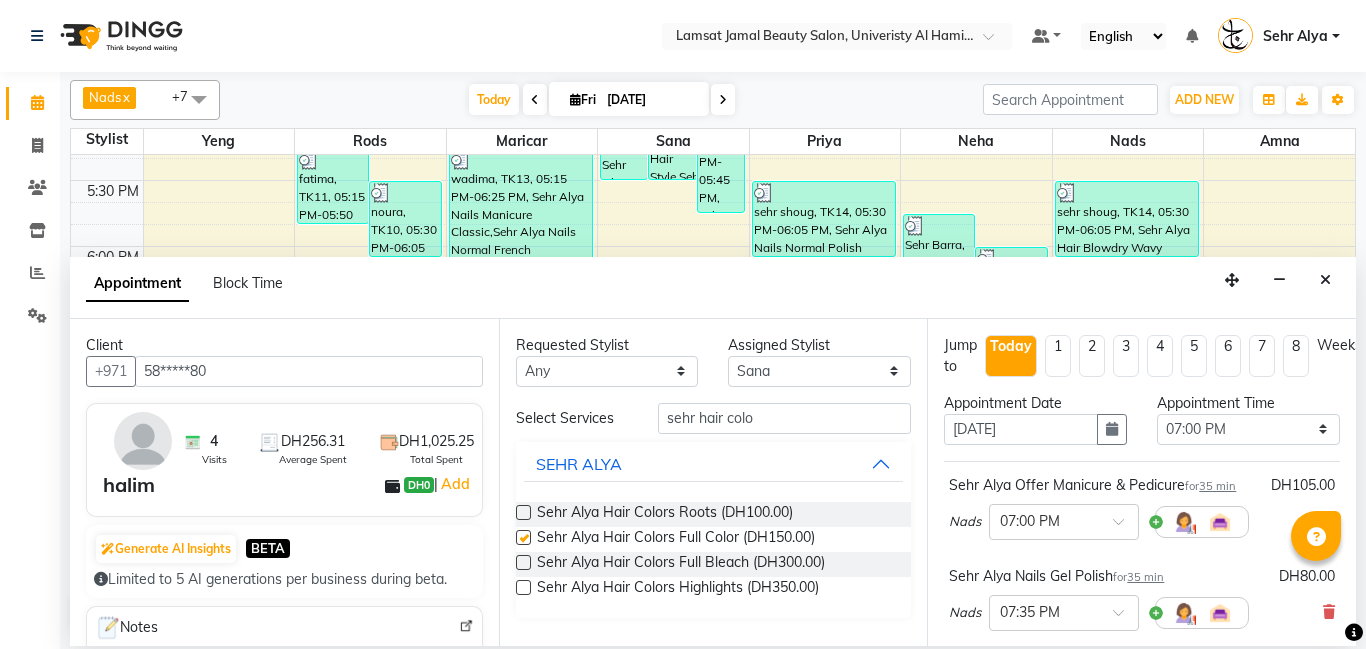 checkbox on "false" 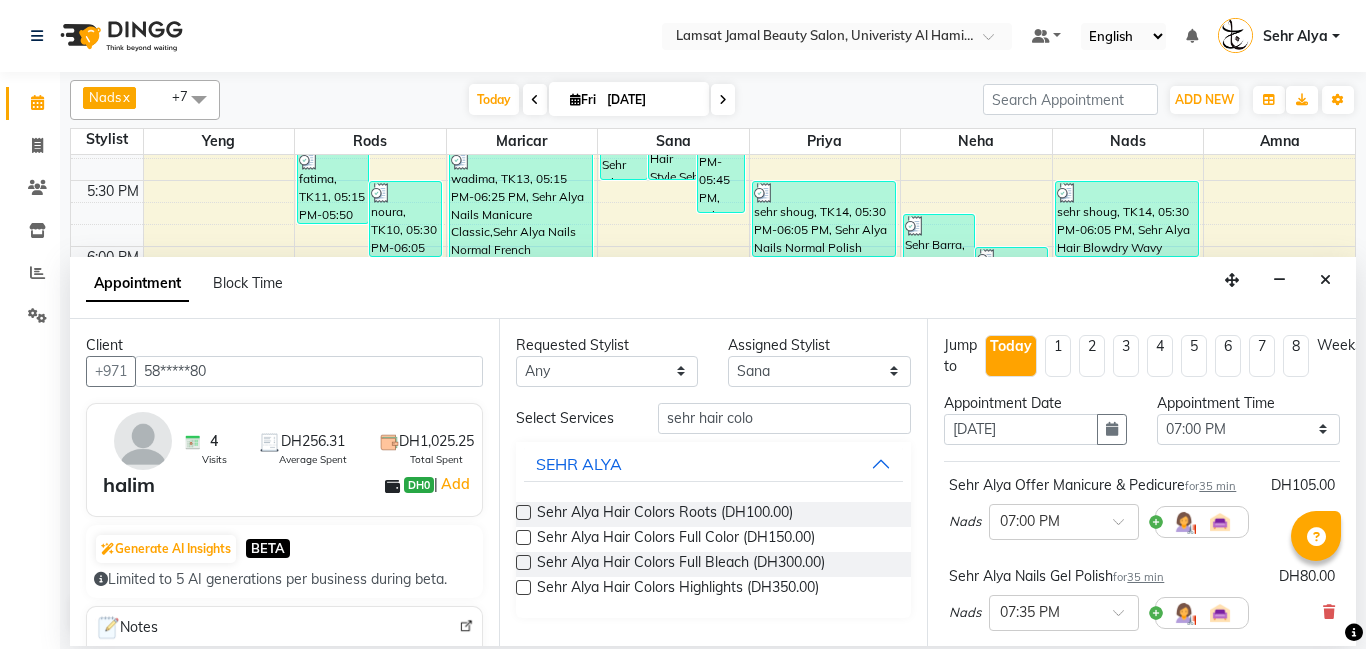 scroll, scrollTop: 584, scrollLeft: 0, axis: vertical 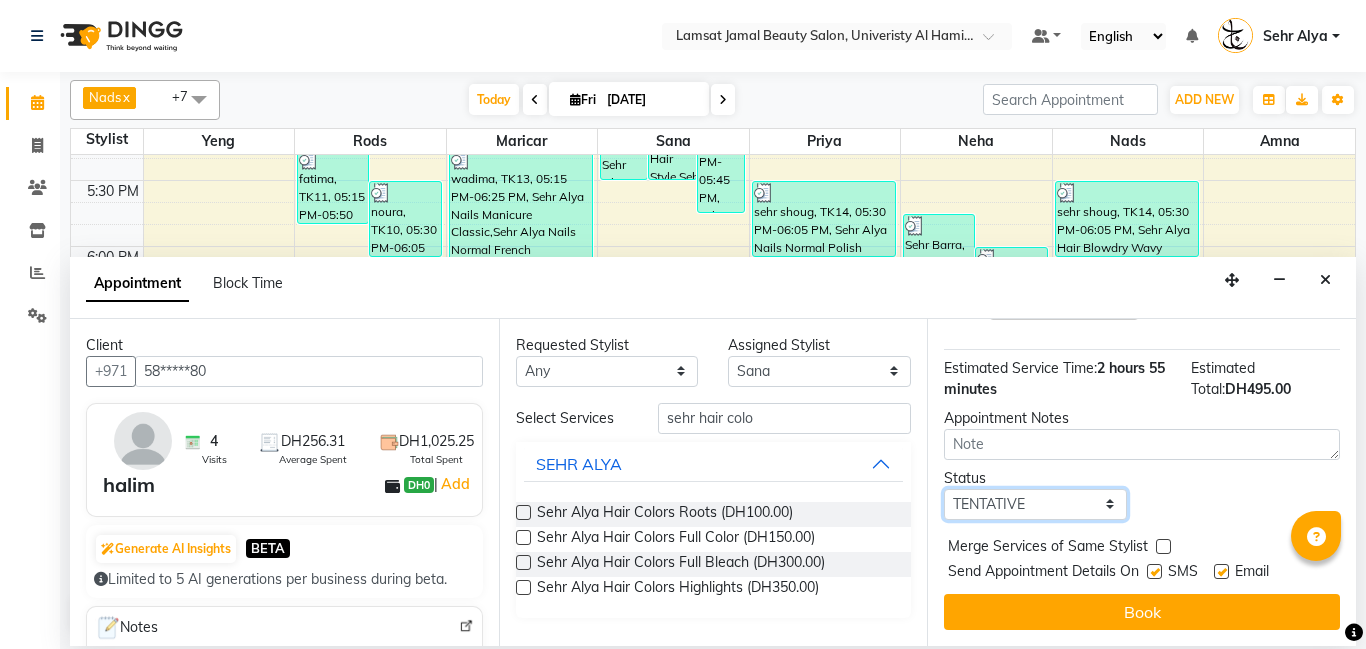 click on "Select TENTATIVE CONFIRM CHECK-IN UPCOMING" at bounding box center (1035, 504) 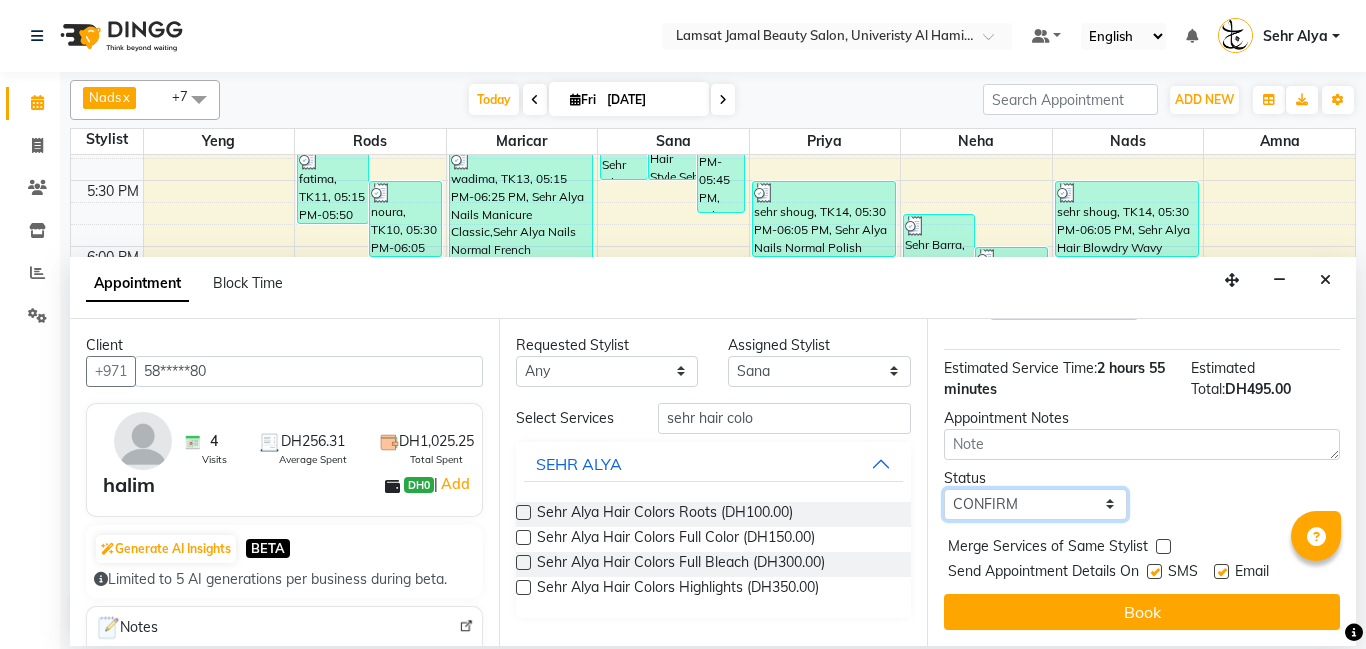 click on "Select TENTATIVE CONFIRM CHECK-IN UPCOMING" at bounding box center [1035, 504] 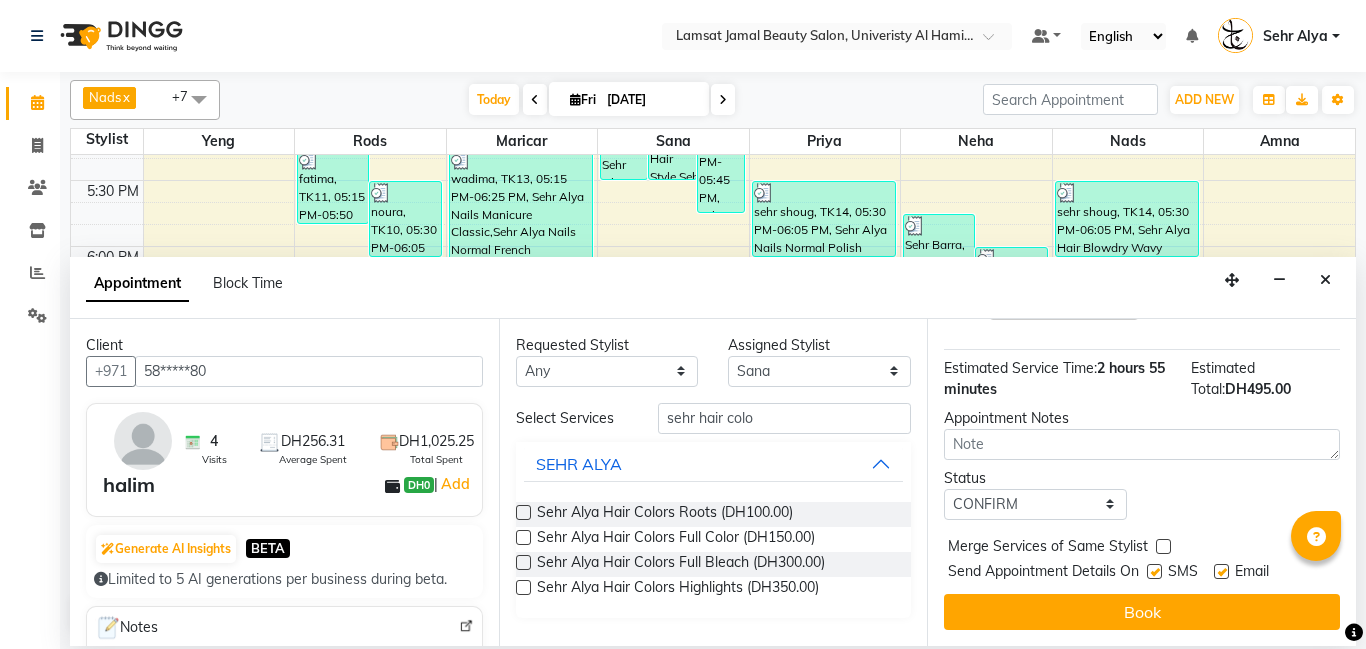 click at bounding box center (1163, 546) 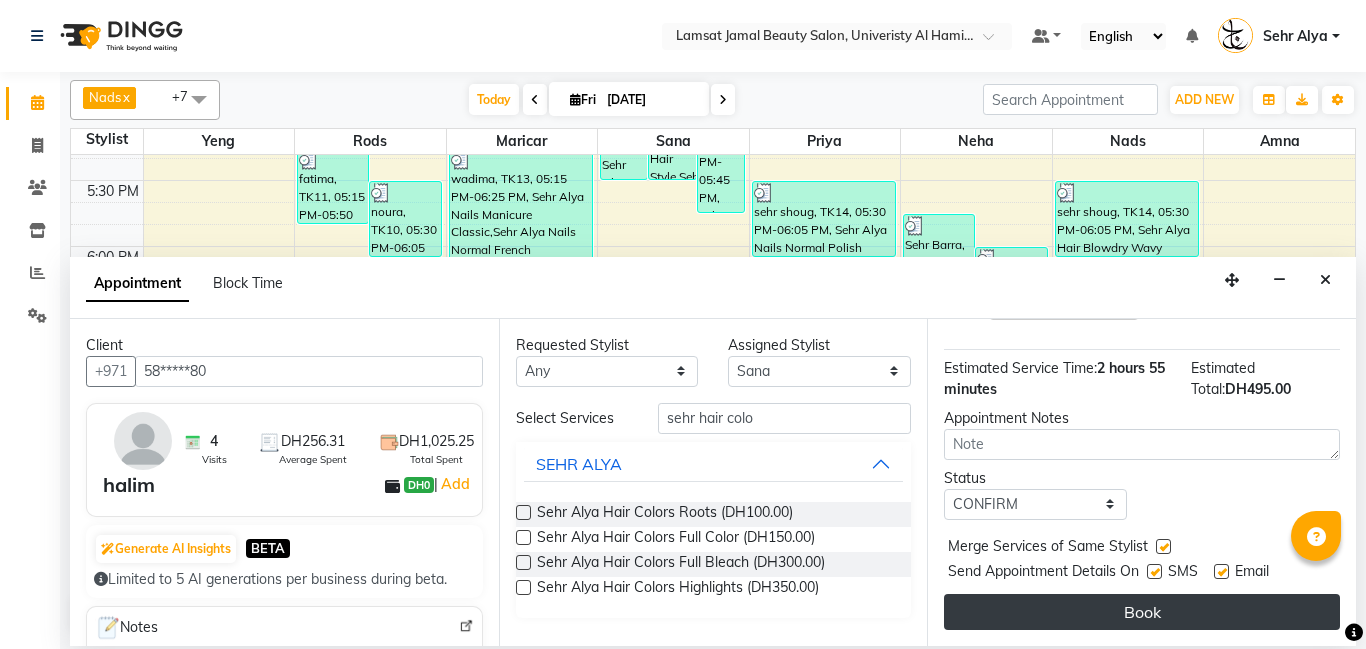 click on "Book" at bounding box center (1142, 612) 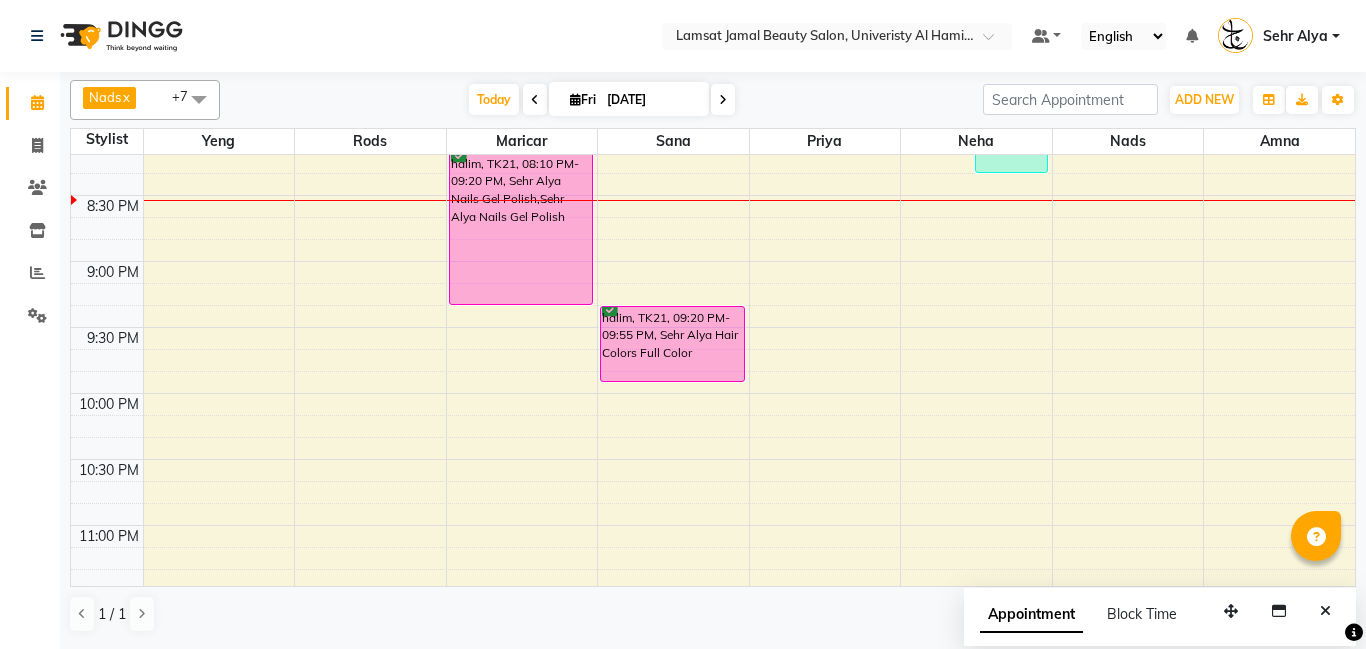 scroll, scrollTop: 1381, scrollLeft: 0, axis: vertical 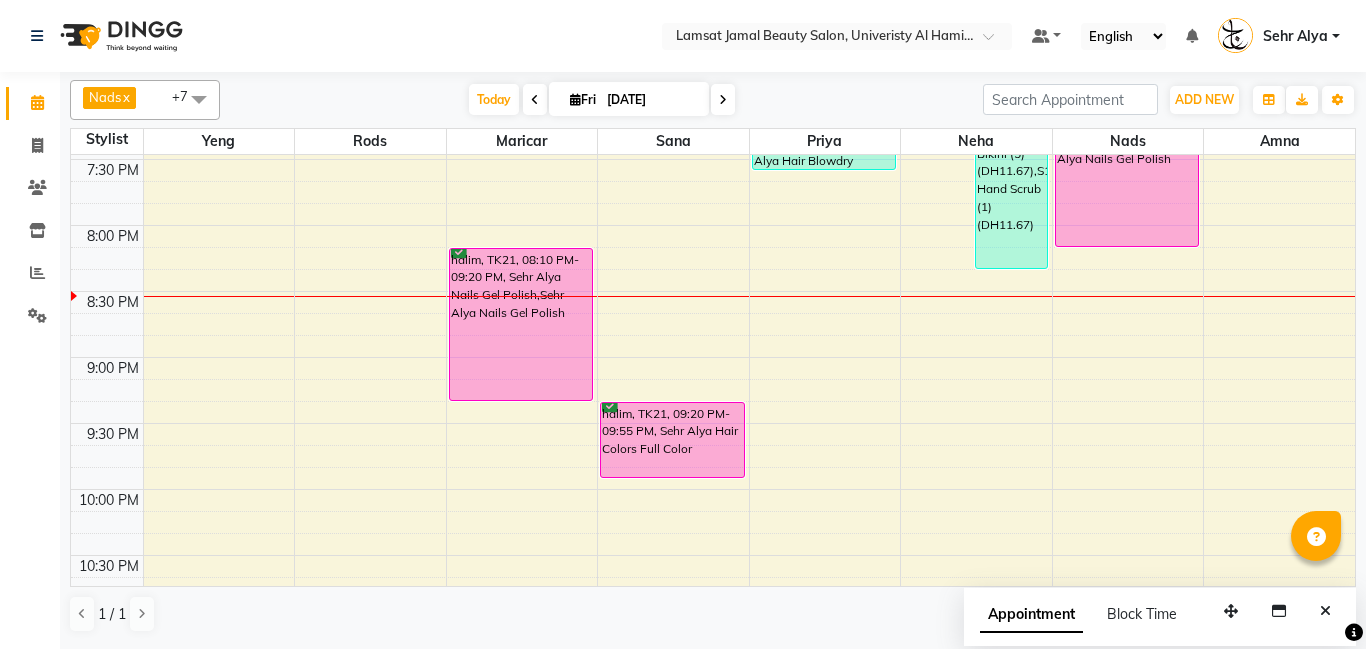 click on "obied wife, TK15, 06:00 PM-08:20 PM, S15 Half Leg (3) (DH11.67),S15 Half Hand (2) (DH11.67),S15 Bikini (5) (DH11.67),S15 Hand Scrub (1) (DH11.67)" at bounding box center [1011, 115] 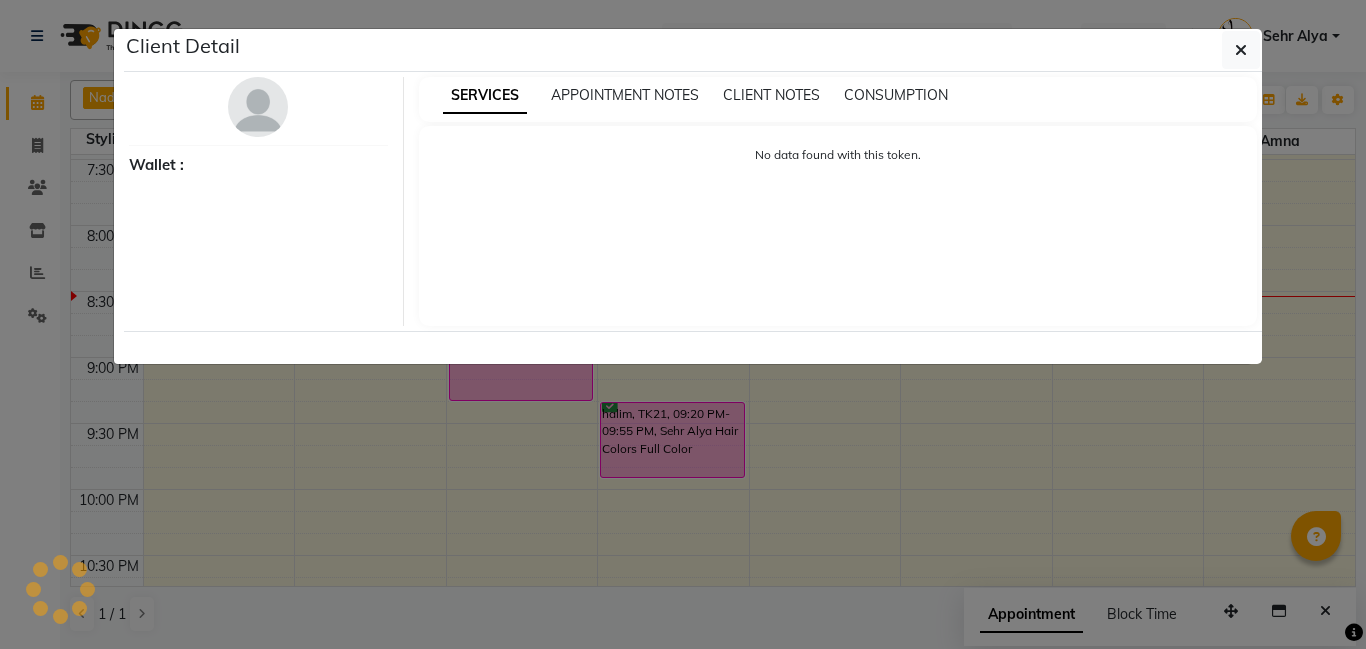 select on "3" 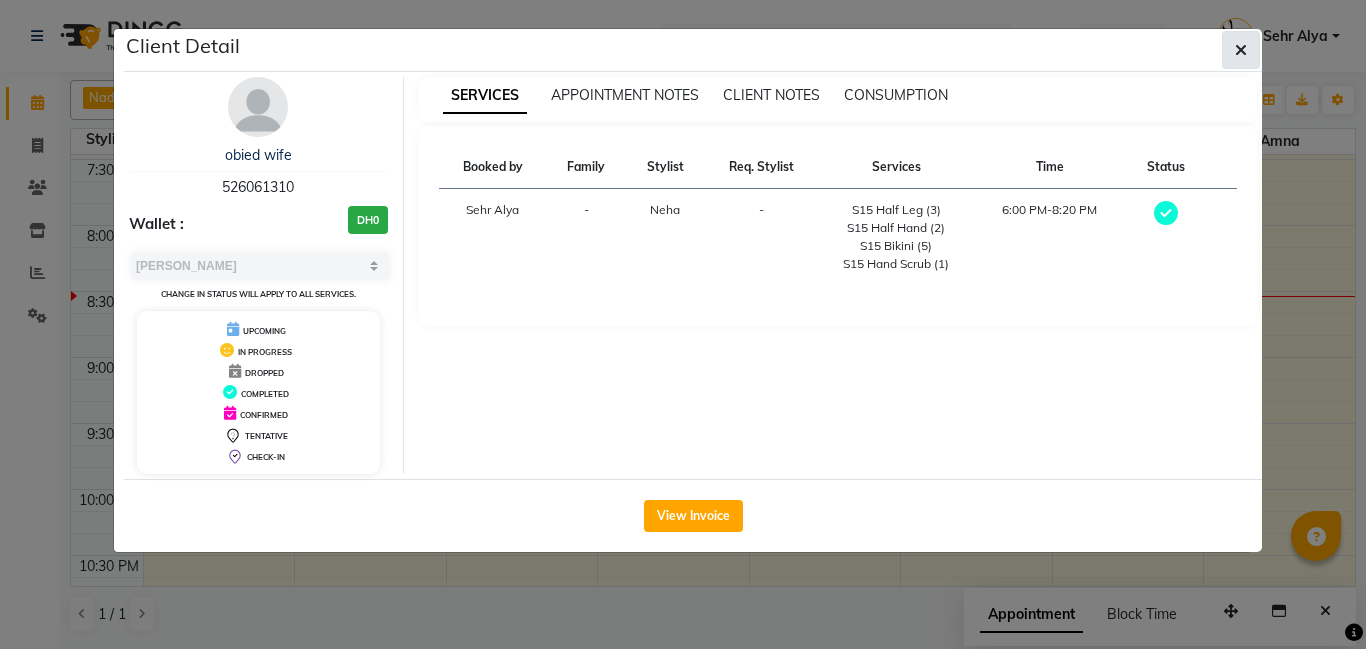 click 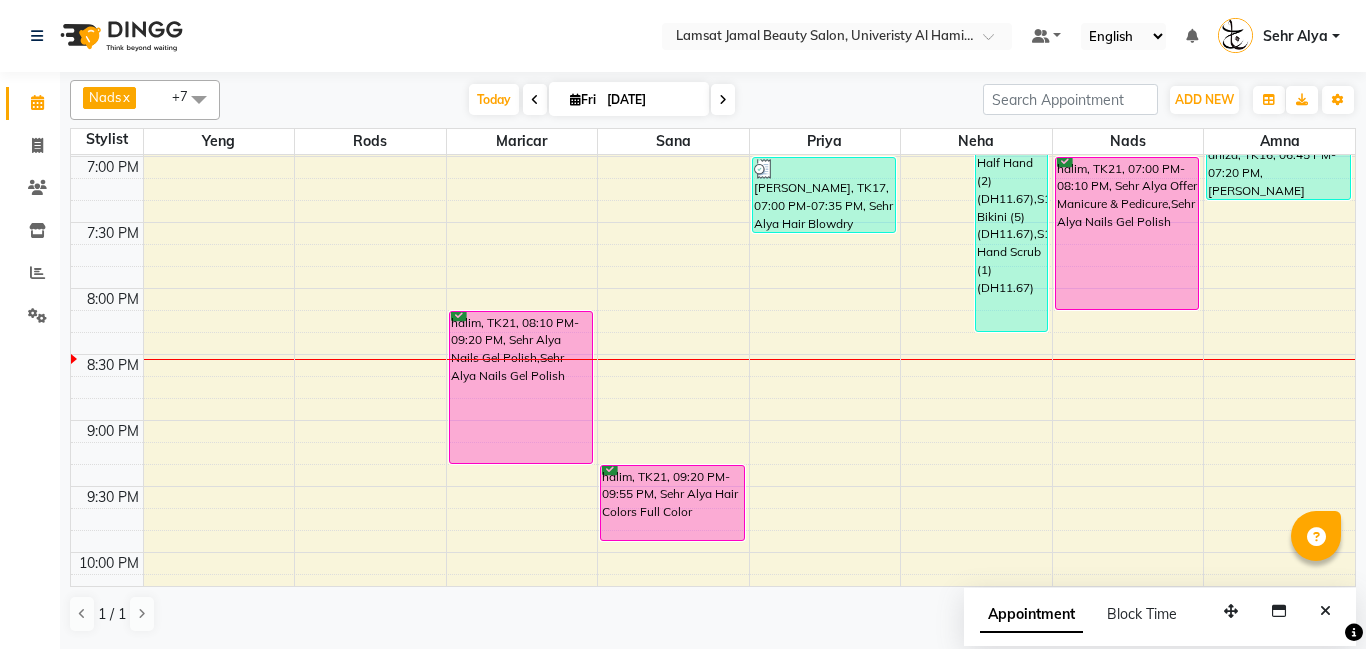 scroll, scrollTop: 1322, scrollLeft: 0, axis: vertical 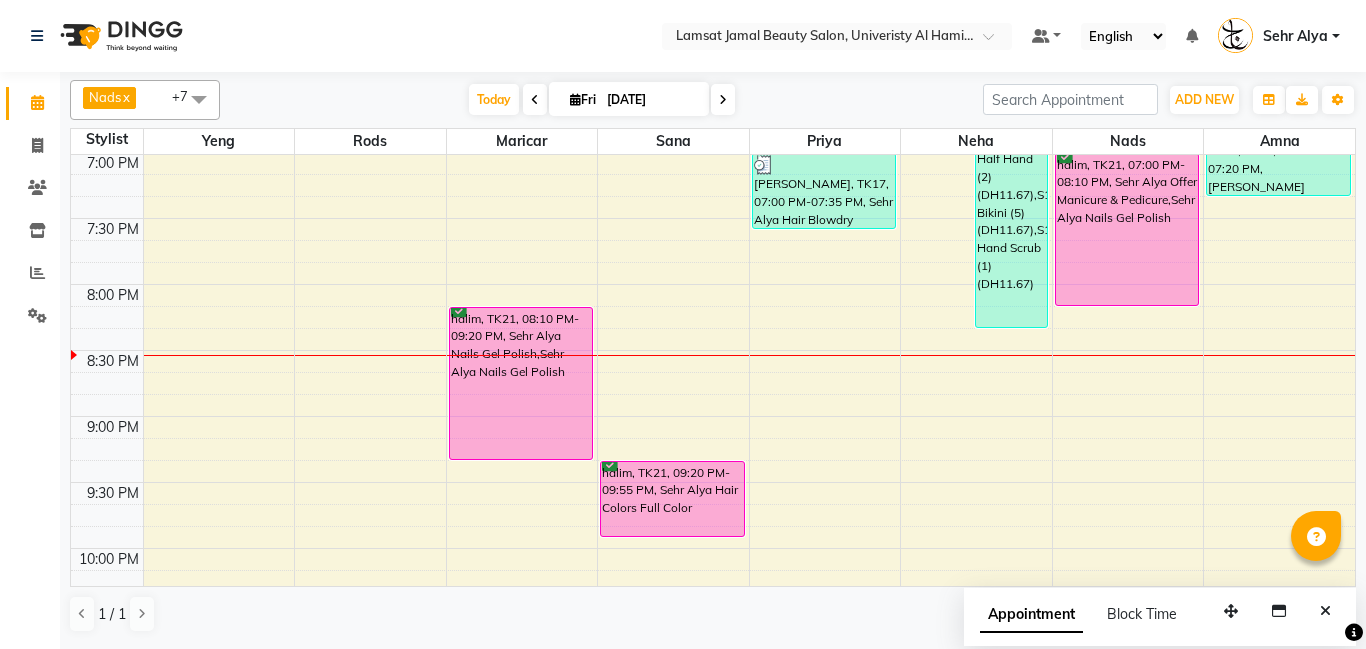 click on "9:00 AM 9:30 AM 10:00 AM 10:30 AM 11:00 AM 11:30 AM 12:00 PM 12:30 PM 1:00 PM 1:30 PM 2:00 PM 2:30 PM 3:00 PM 3:30 PM 4:00 PM 4:30 PM 5:00 PM 5:30 PM 6:00 PM 6:30 PM 7:00 PM 7:30 PM 8:00 PM 8:30 PM 9:00 PM 9:30 PM 10:00 PM 10:30 PM 11:00 PM 11:30 PM     fatima, TK11, 05:15 PM-05:50 PM, Sehr Alya Offer Manicure & Pedicure     noura, TK10, 05:30 PM-06:05 PM, Sehr Alya Hair Blowdry Wavy     Beautiful hamda, TK04, 12:35 PM-01:10 PM, Sehr Alya Nails Cut & Shape (DH25)     marra, TK05, 01:40 PM-02:15 PM, Sehr Alya Hair Hair Wash (DH30)     wadima, TK13, 05:15 PM-06:25 PM, Sehr Alya Nails Manicure Classic,Sehr Alya Nails Normal French     halim, TK21, 08:10 PM-09:20 PM, Sehr Alya Nails Gel Polish,Sehr Alya Nails Gel Polish     madam aishia, TK07, 02:45 PM-03:55 PM, Sehr Alya Hair Blowdry,Sehr Alya Hair Hair Wash     sehr shoug, TK14, 03:45 PM-05:30 PM, Sehr Alya Hair Hair Style,Sehr Alya Hair Hair Style,Sehr Alya Hair Hair Style             marra, TK05, 12:30 PM-01:05 PM, Sehr Alya Hair Blowdry" at bounding box center (713, -178) 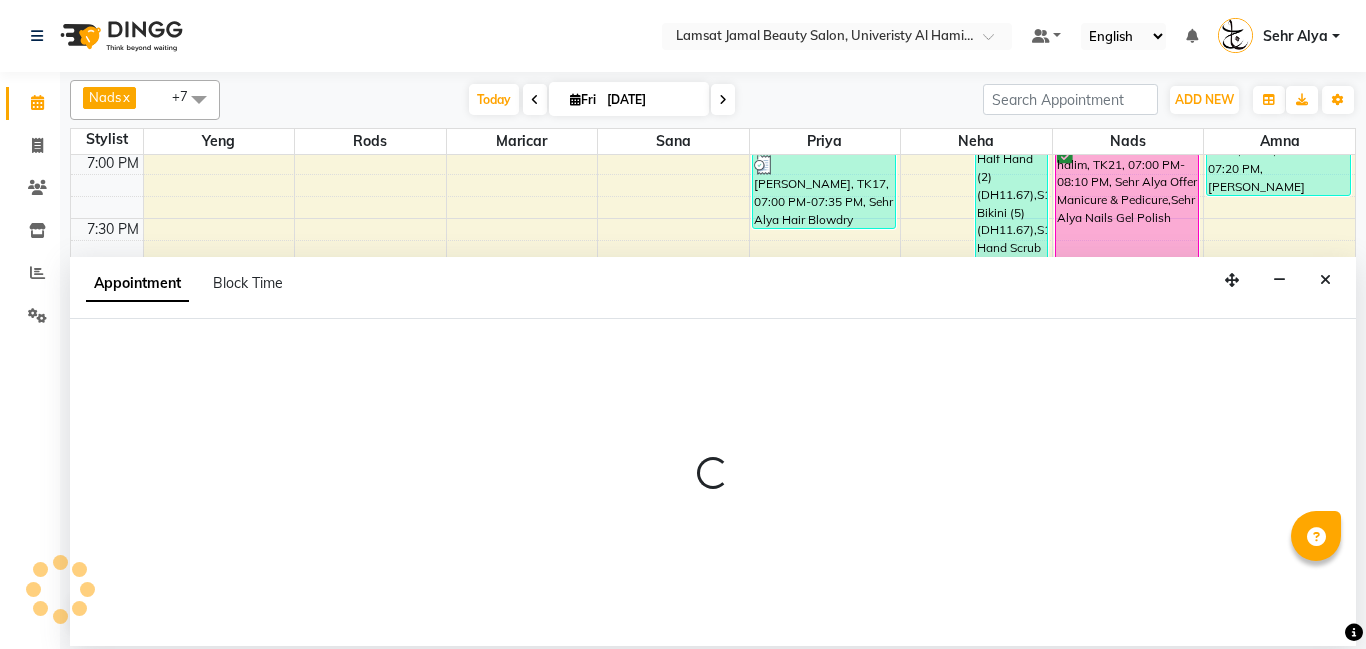 select on "79914" 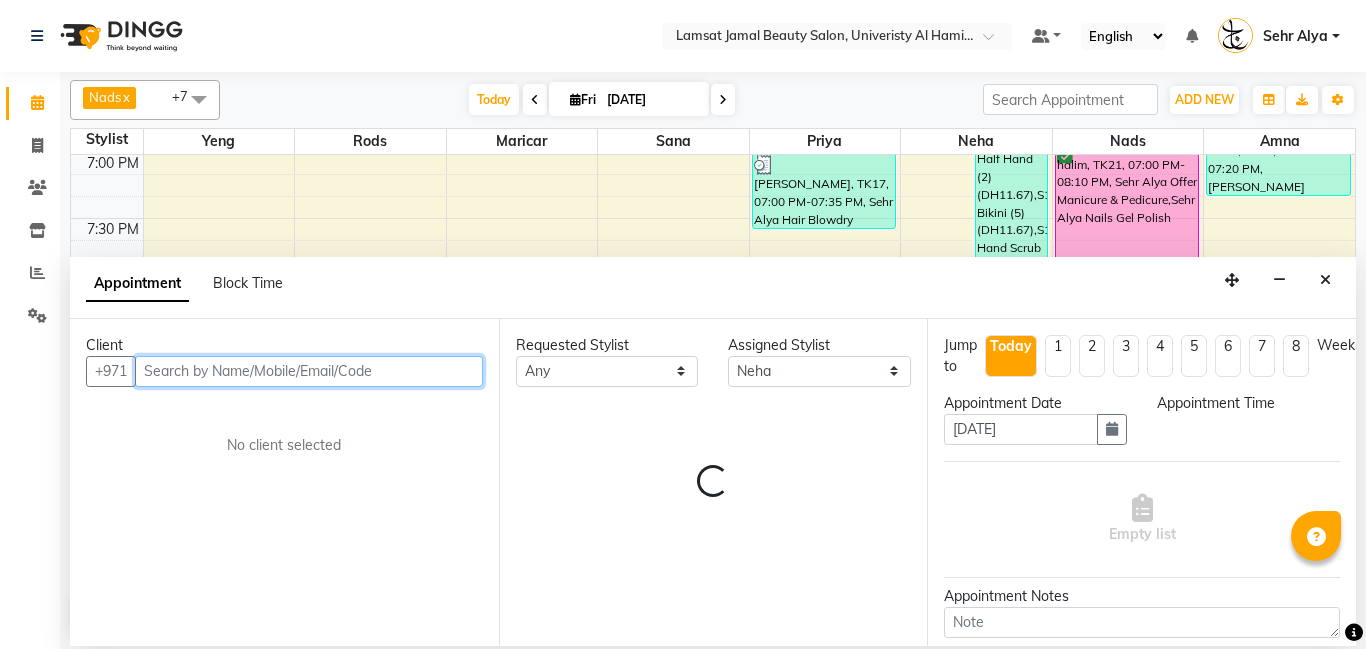 select on "1215" 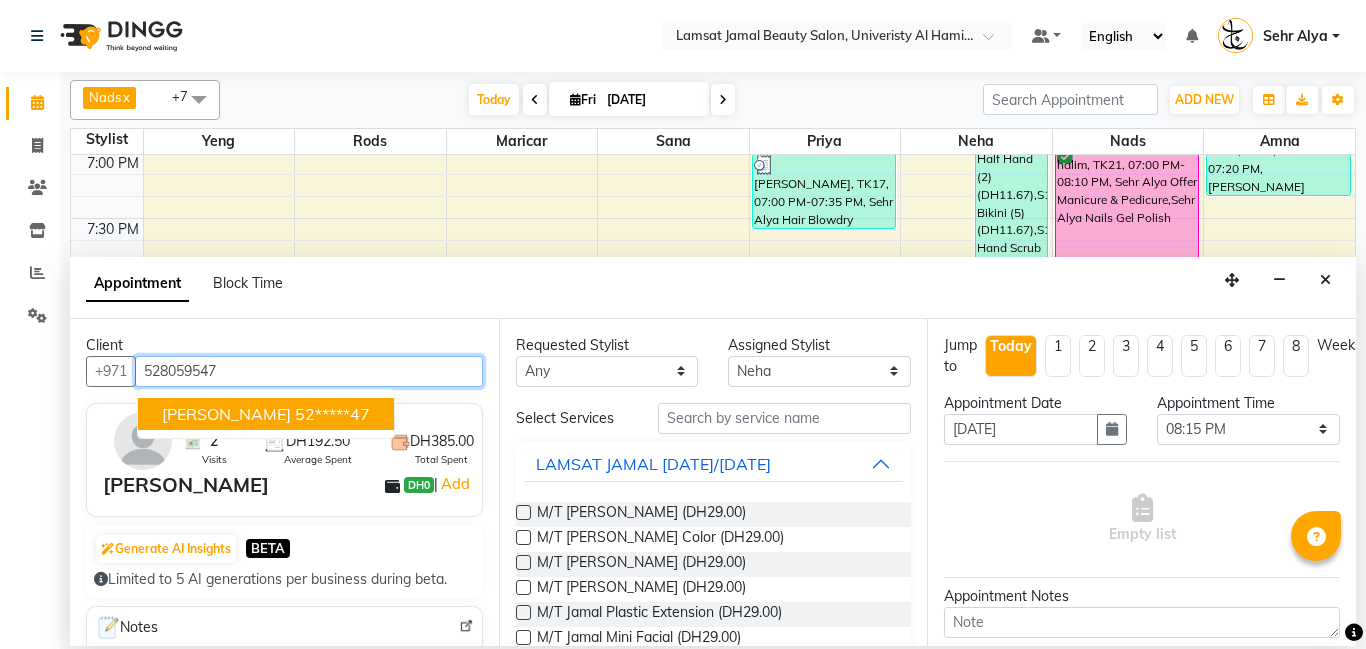 click on "52*****47" at bounding box center [332, 414] 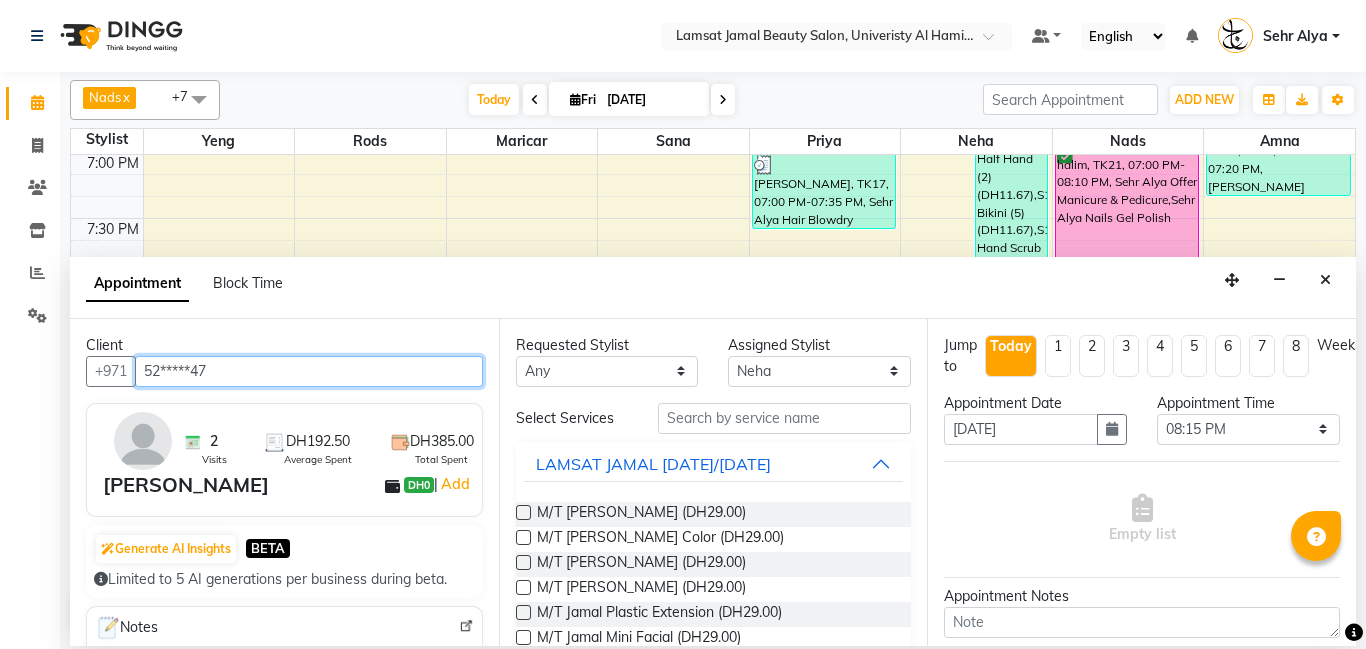 type on "52*****47" 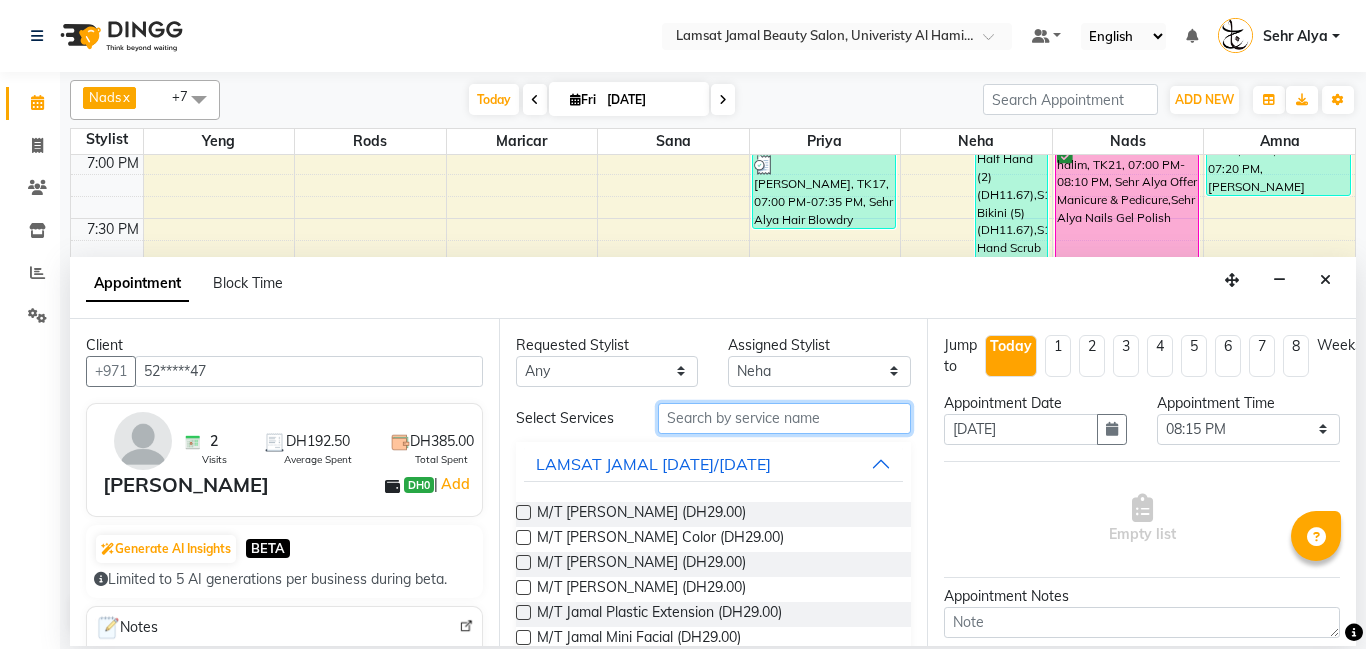 click at bounding box center [785, 418] 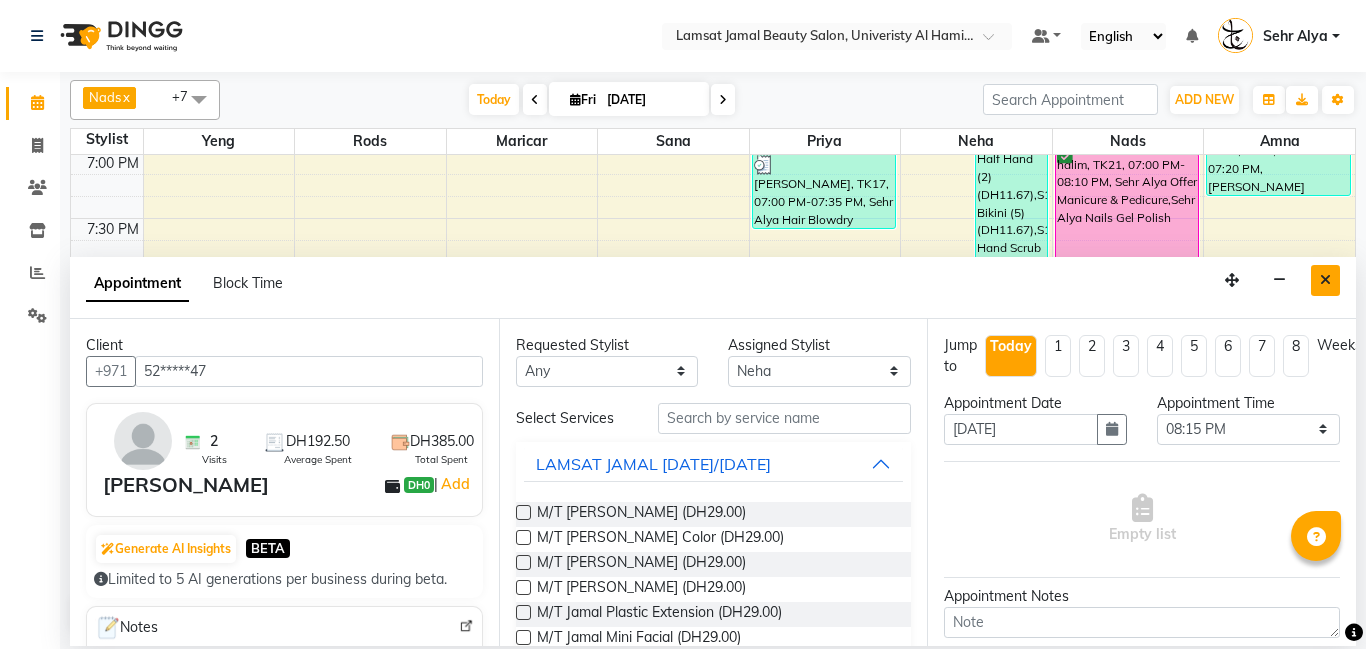 click at bounding box center [1325, 280] 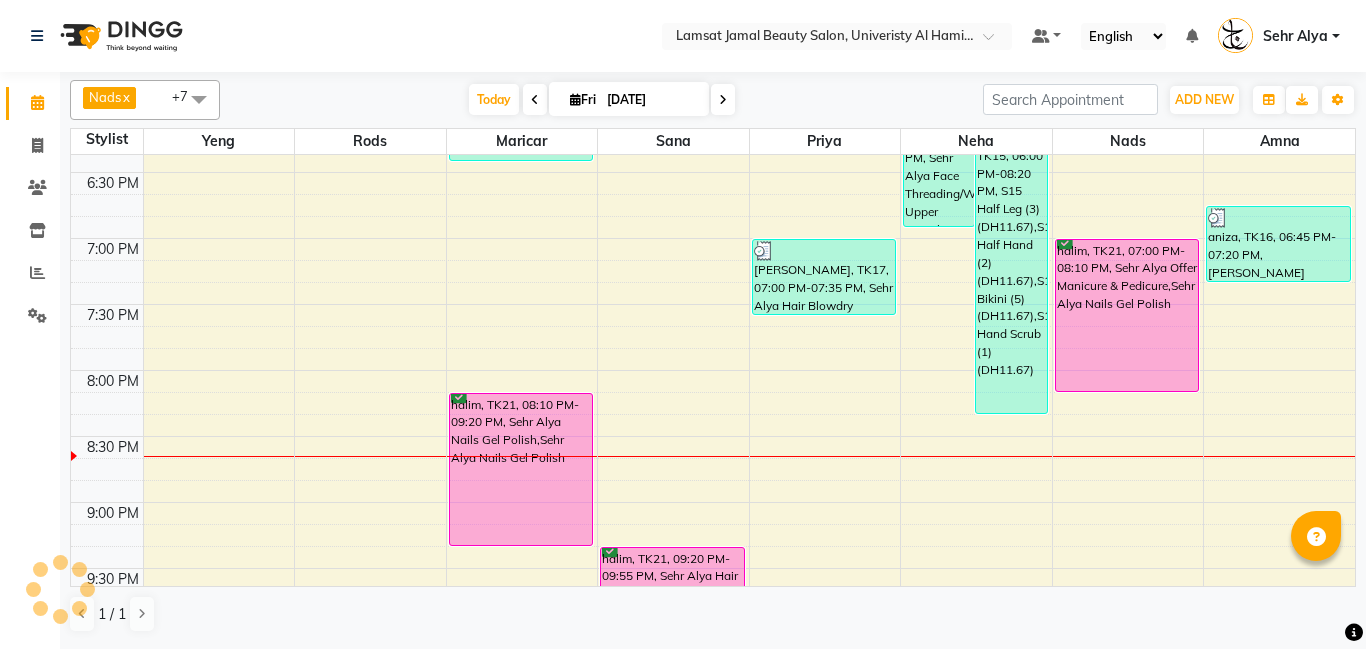 scroll, scrollTop: 1234, scrollLeft: 0, axis: vertical 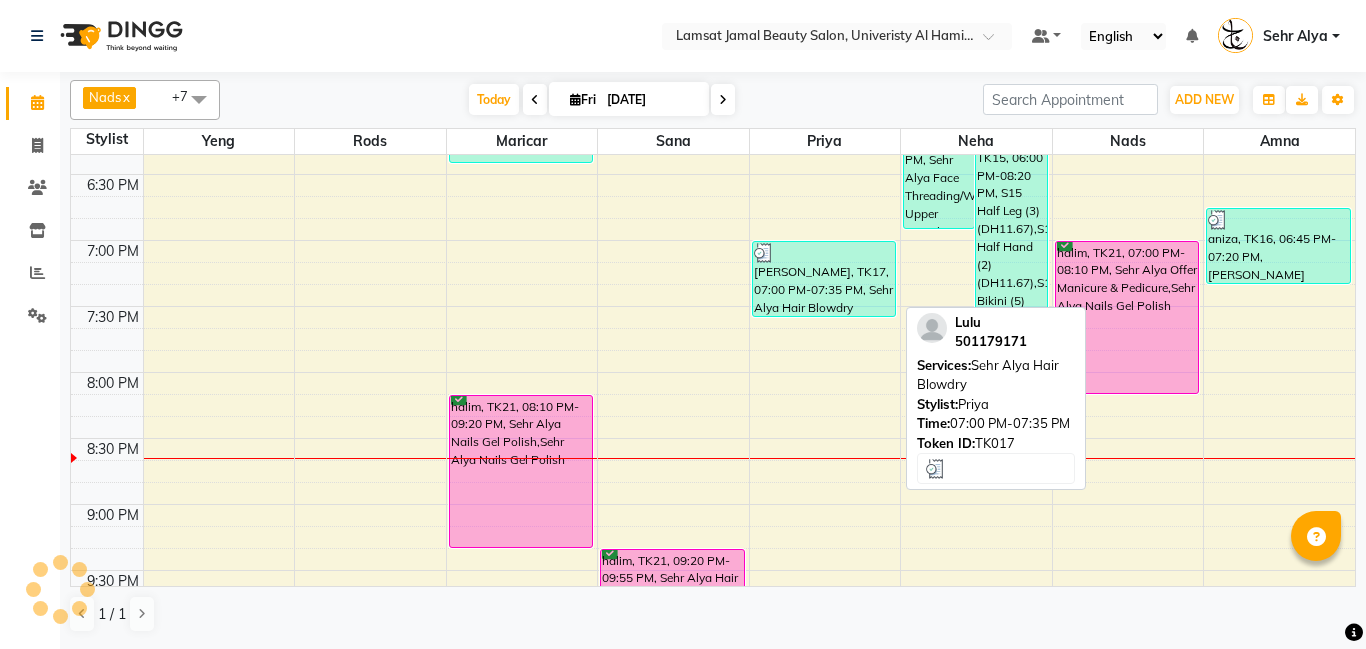 click on "[PERSON_NAME], TK17, 07:00 PM-07:35 PM, Sehr Alya Hair Blowdry" at bounding box center [824, 279] 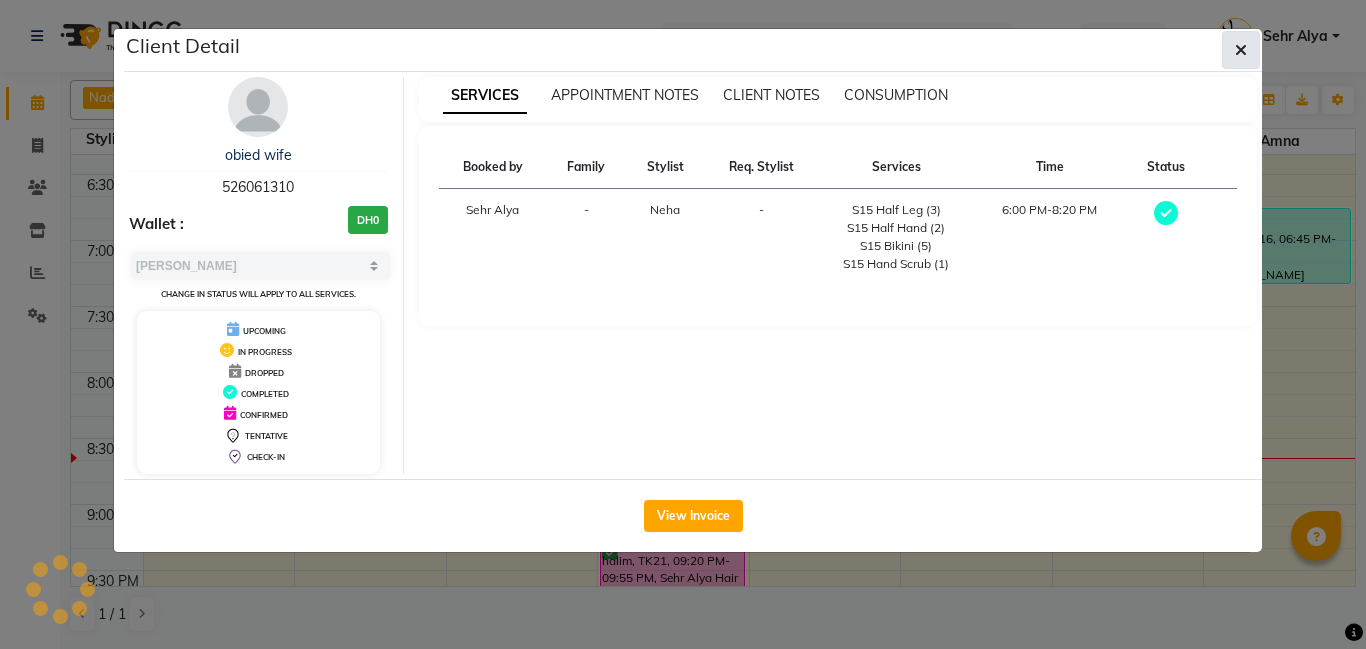 click 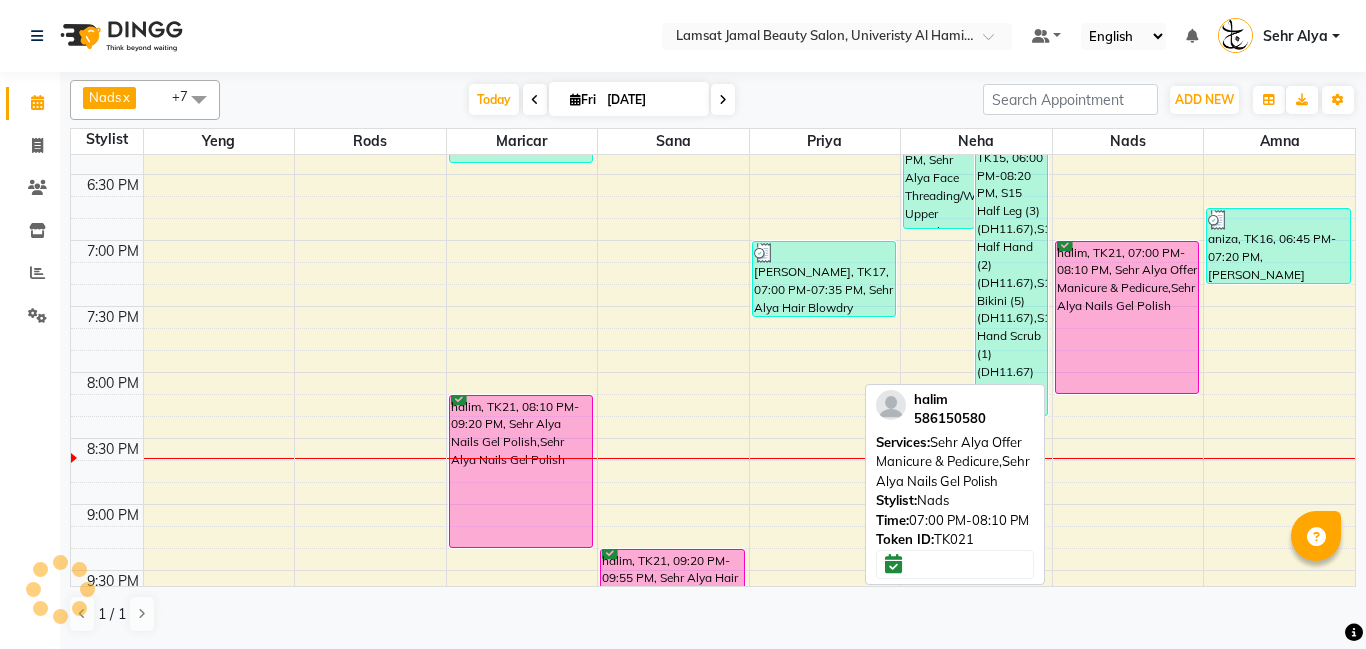click on "halim, TK21, 07:00 PM-08:10 PM, Sehr Alya Offer Manicure & Pedicure,Sehr Alya Nails Gel Polish" at bounding box center [1127, 317] 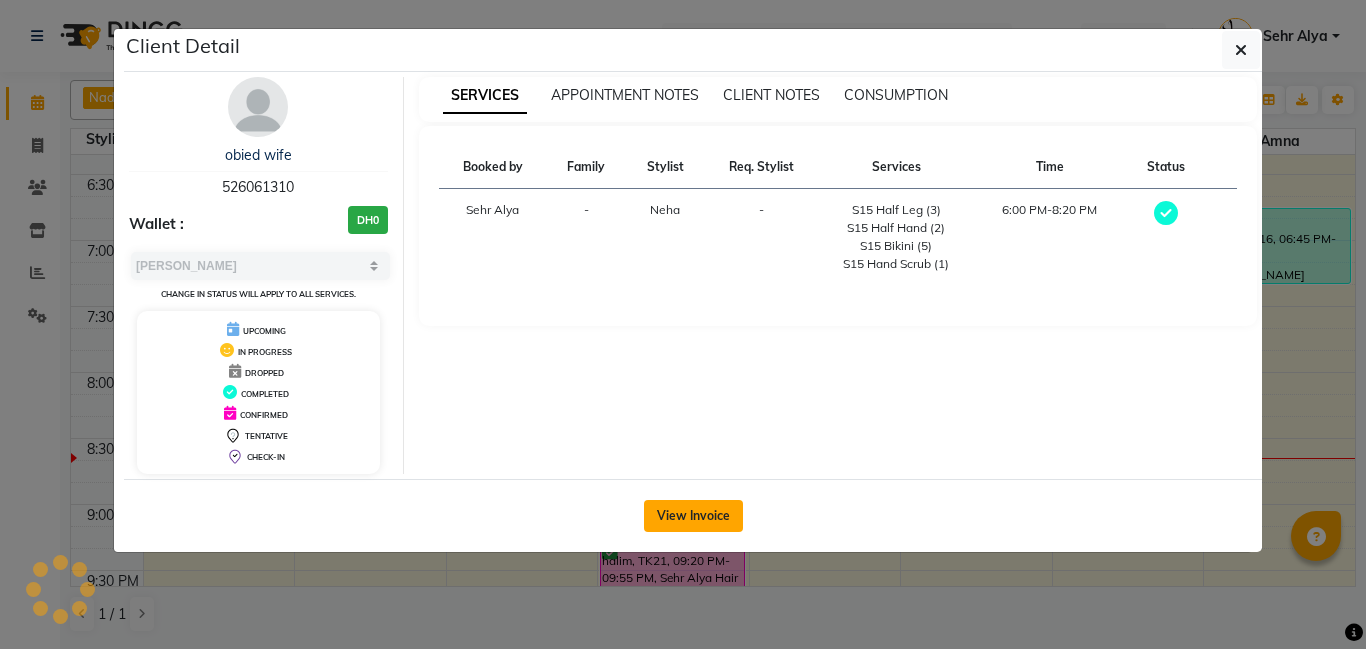 click on "View Invoice" 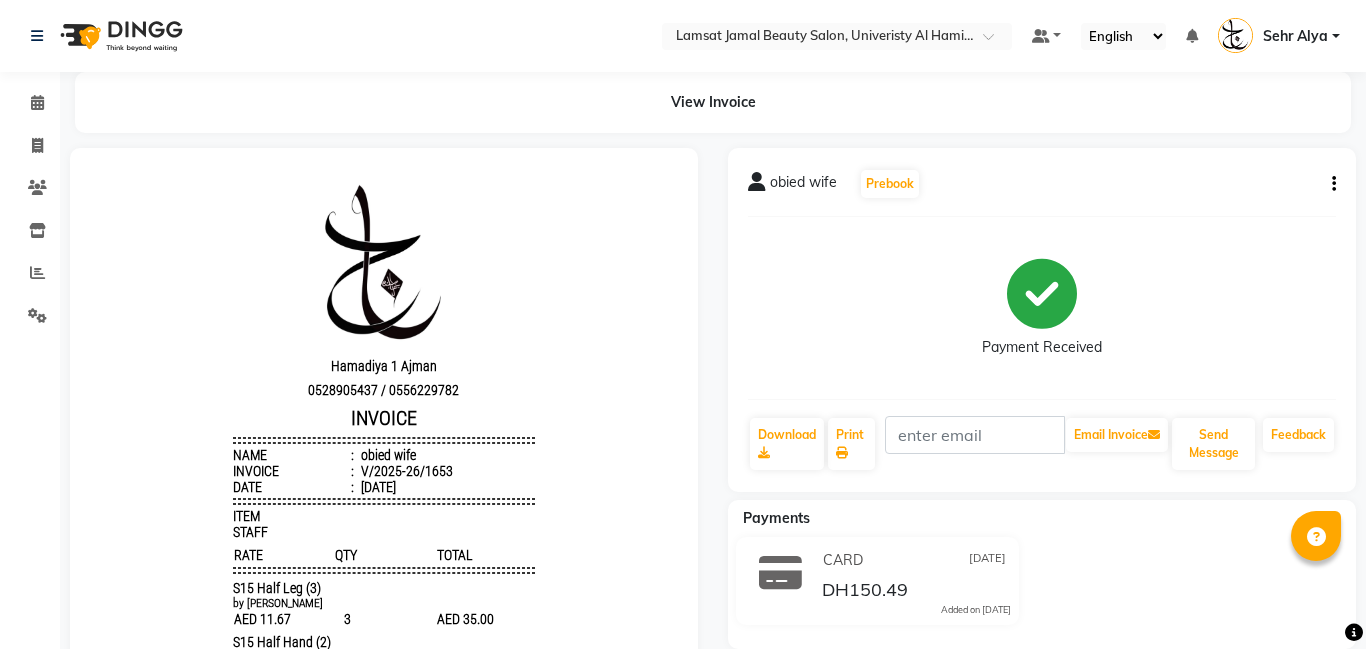 scroll, scrollTop: 0, scrollLeft: 0, axis: both 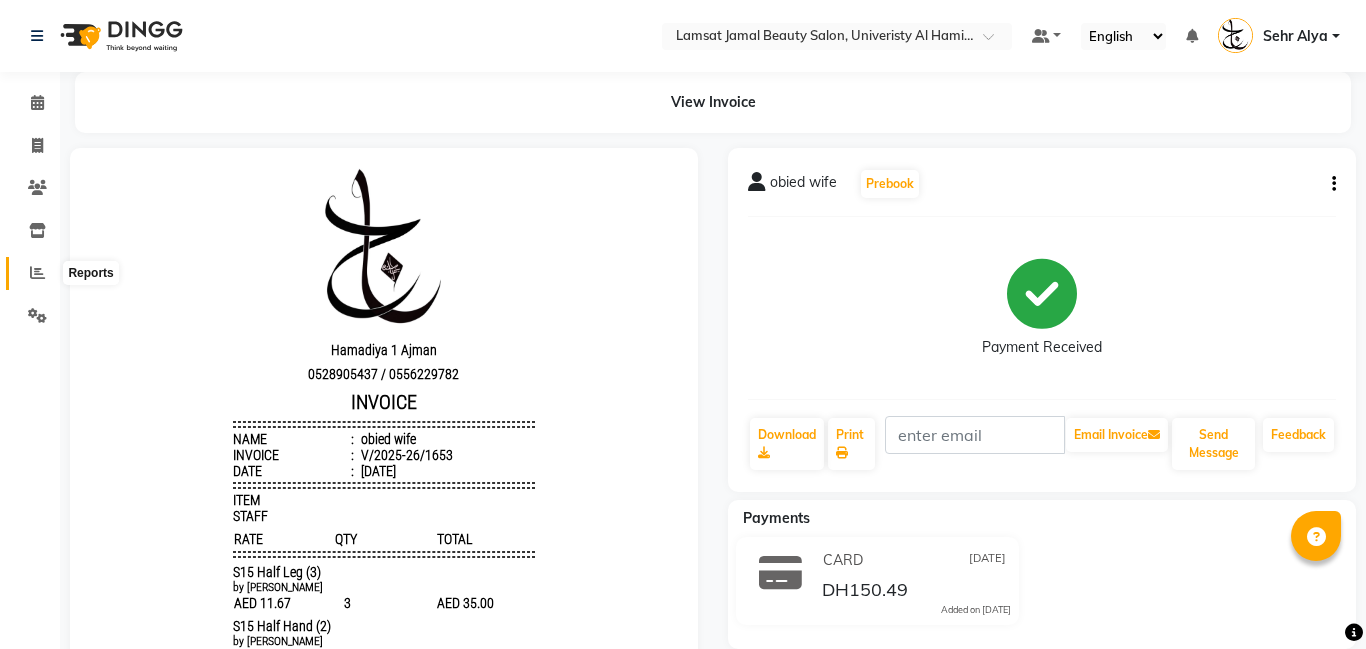 click 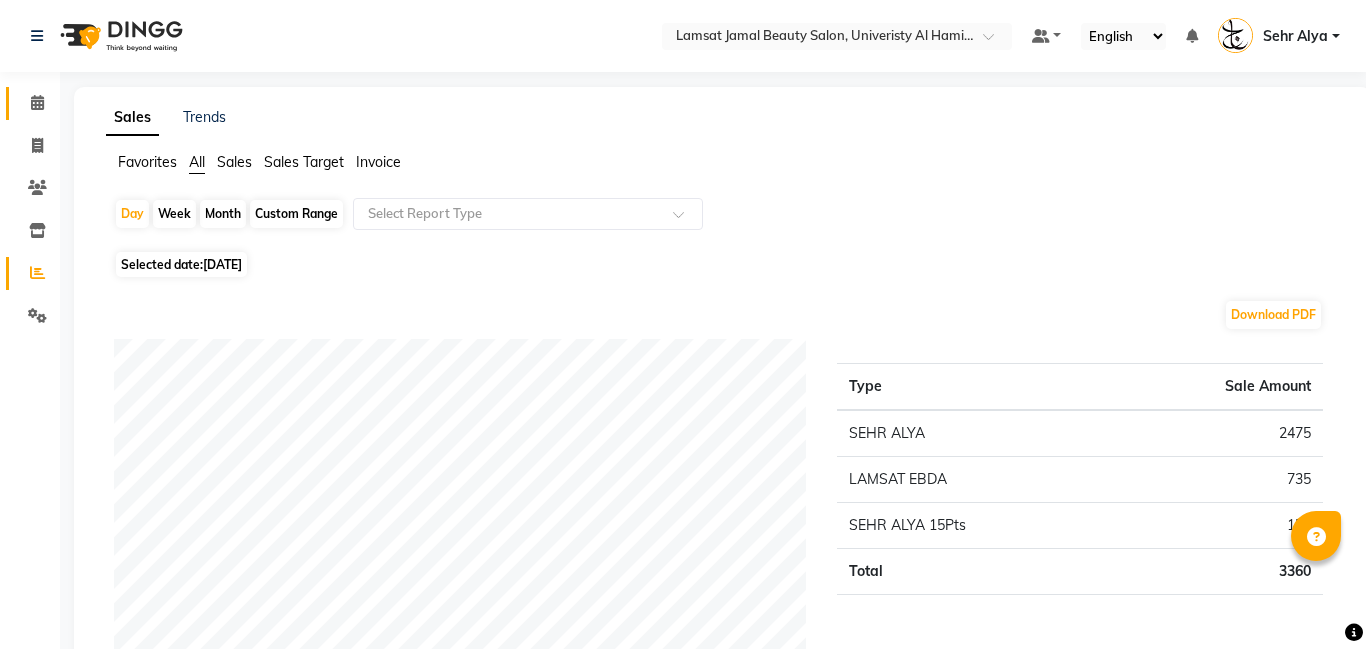 click 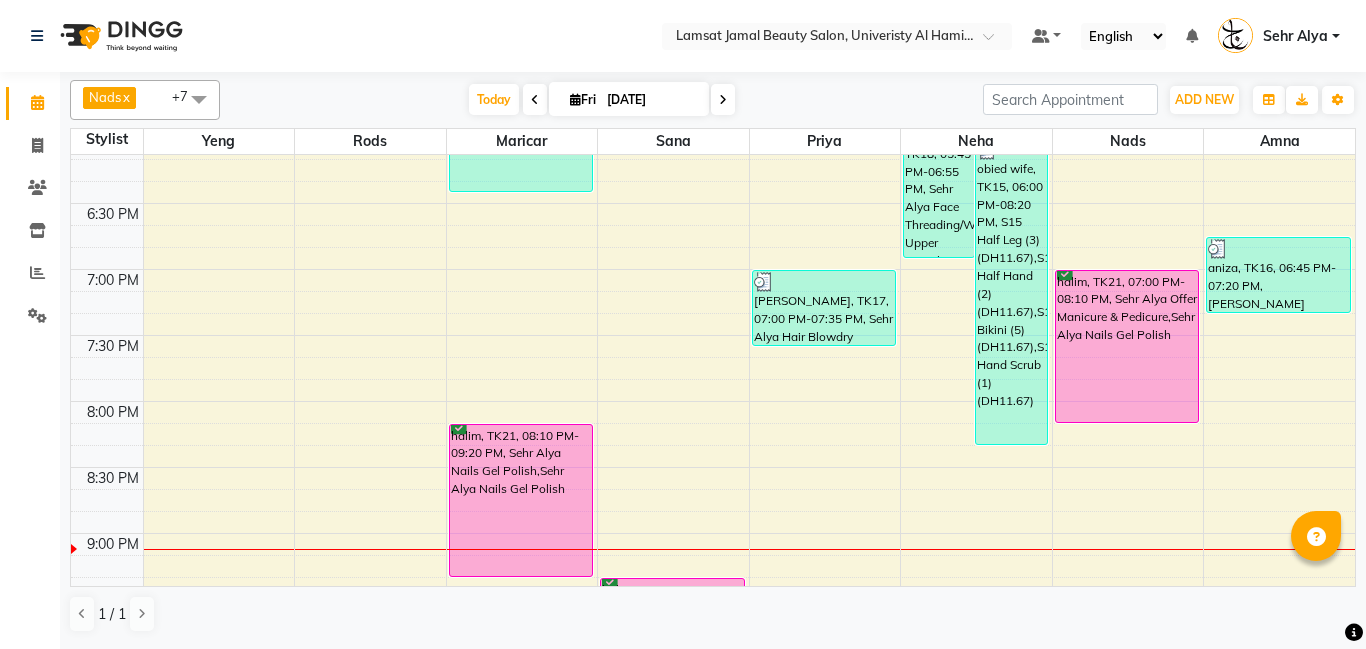 scroll, scrollTop: 1216, scrollLeft: 0, axis: vertical 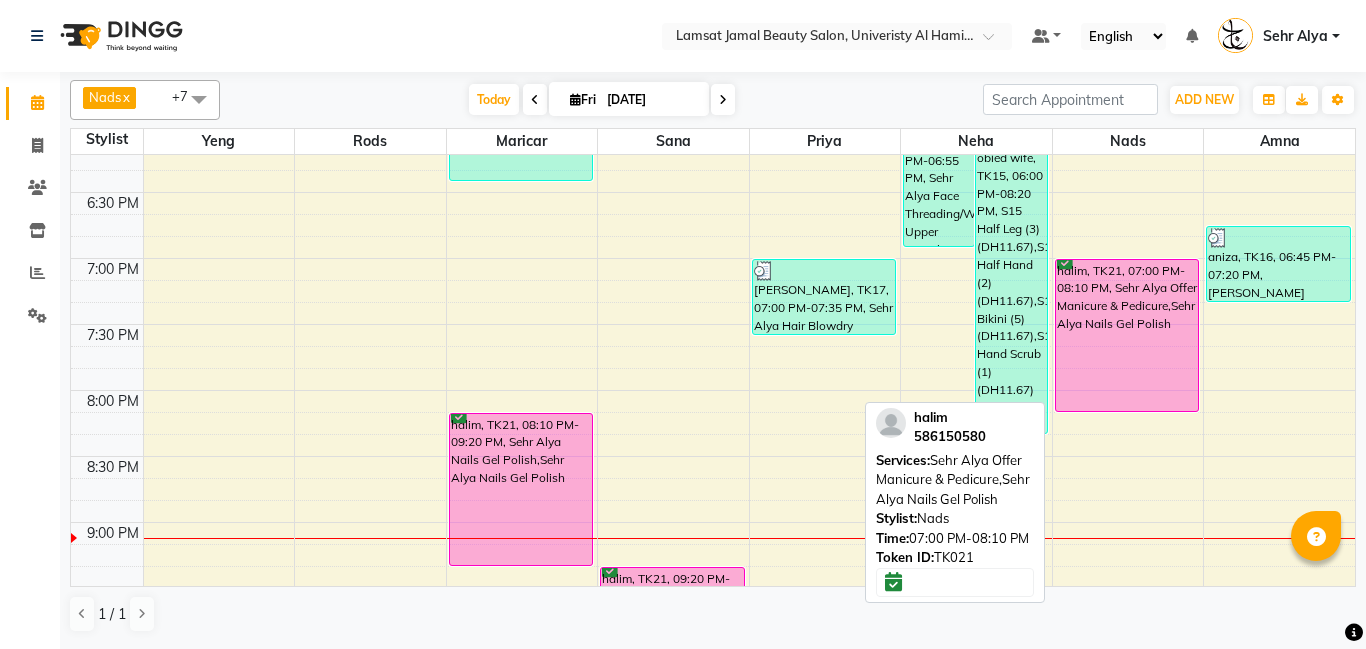 click on "halim, TK21, 07:00 PM-08:10 PM, Sehr Alya Offer Manicure & Pedicure,Sehr Alya Nails Gel Polish" at bounding box center (1127, 335) 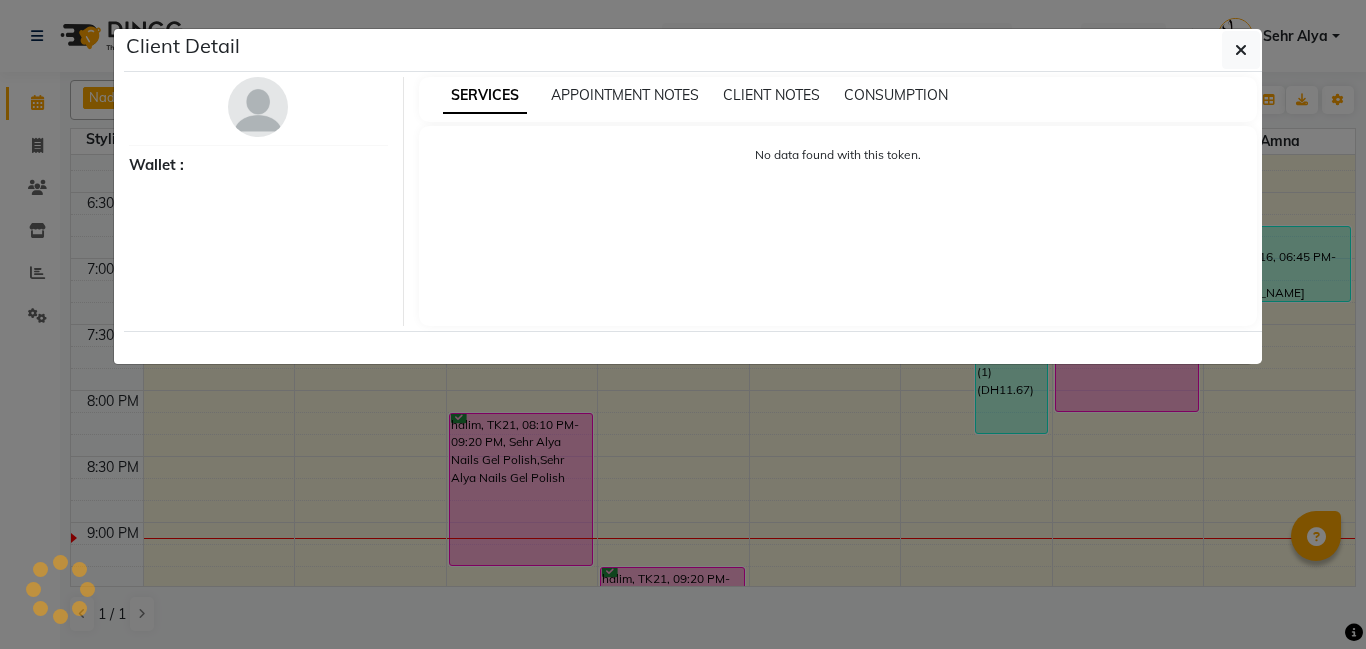 select on "6" 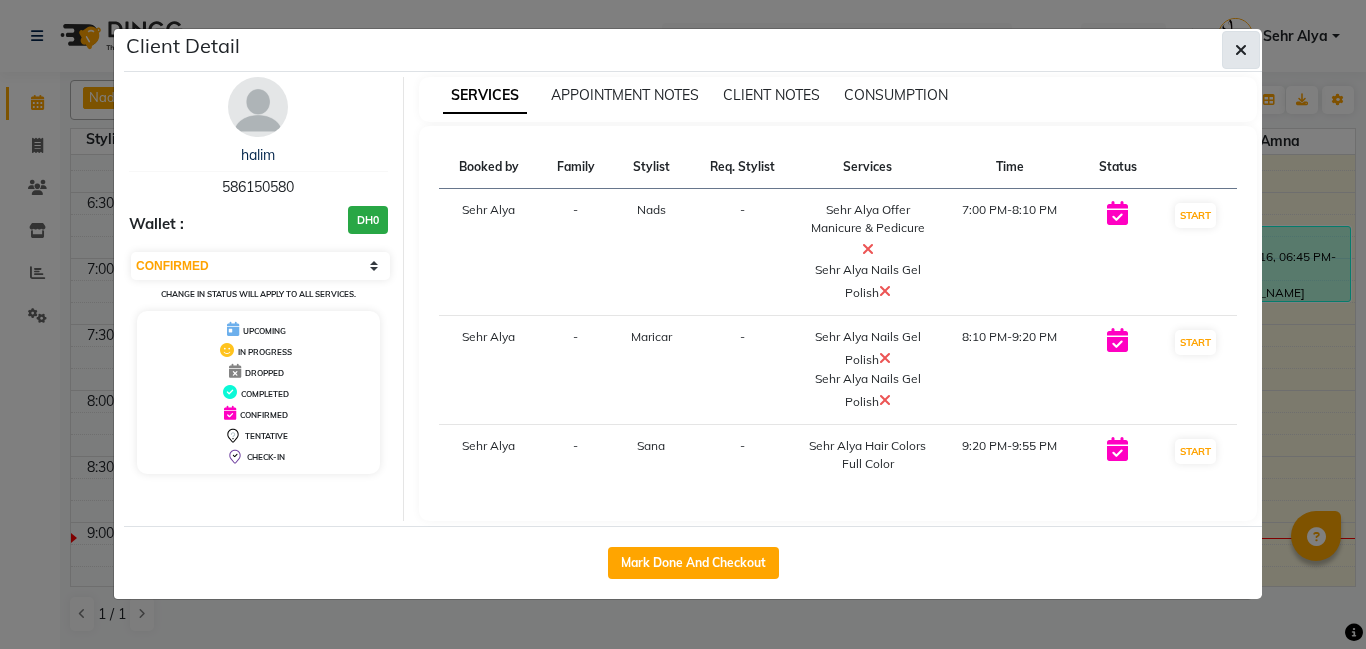 click 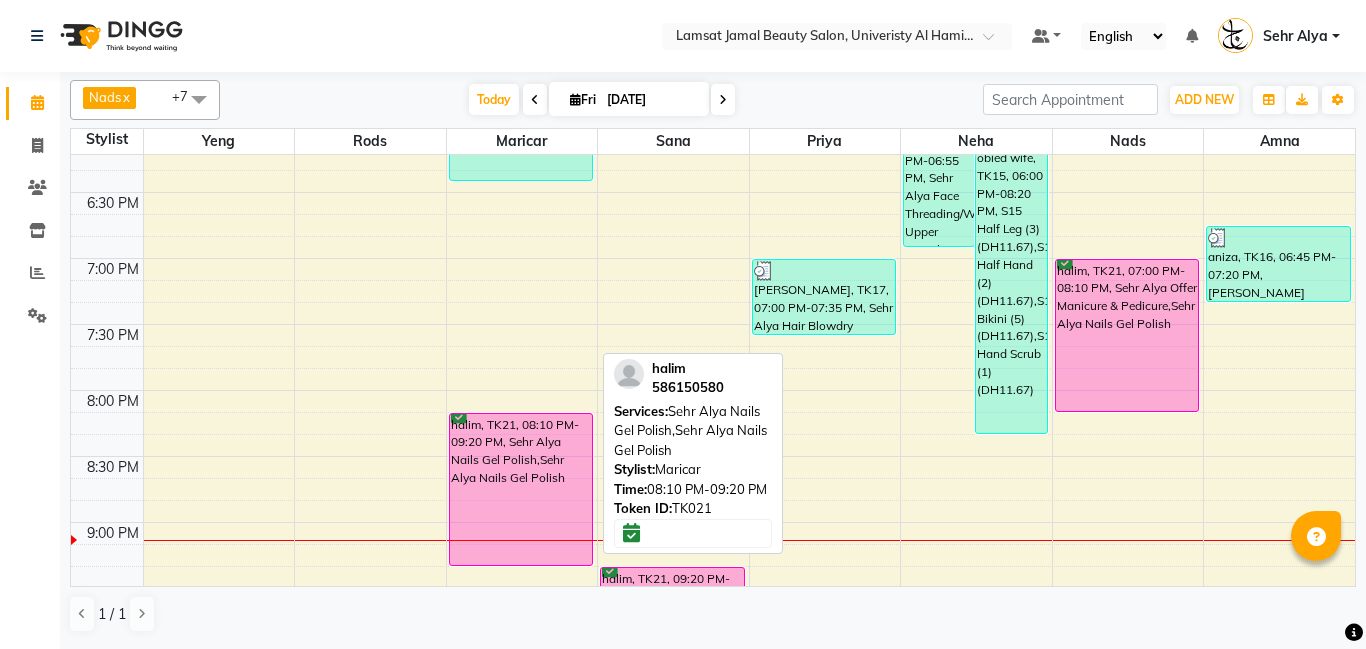 click on "halim, TK21, 08:10 PM-09:20 PM, Sehr Alya Nails Gel Polish,Sehr Alya Nails Gel Polish" at bounding box center [521, 489] 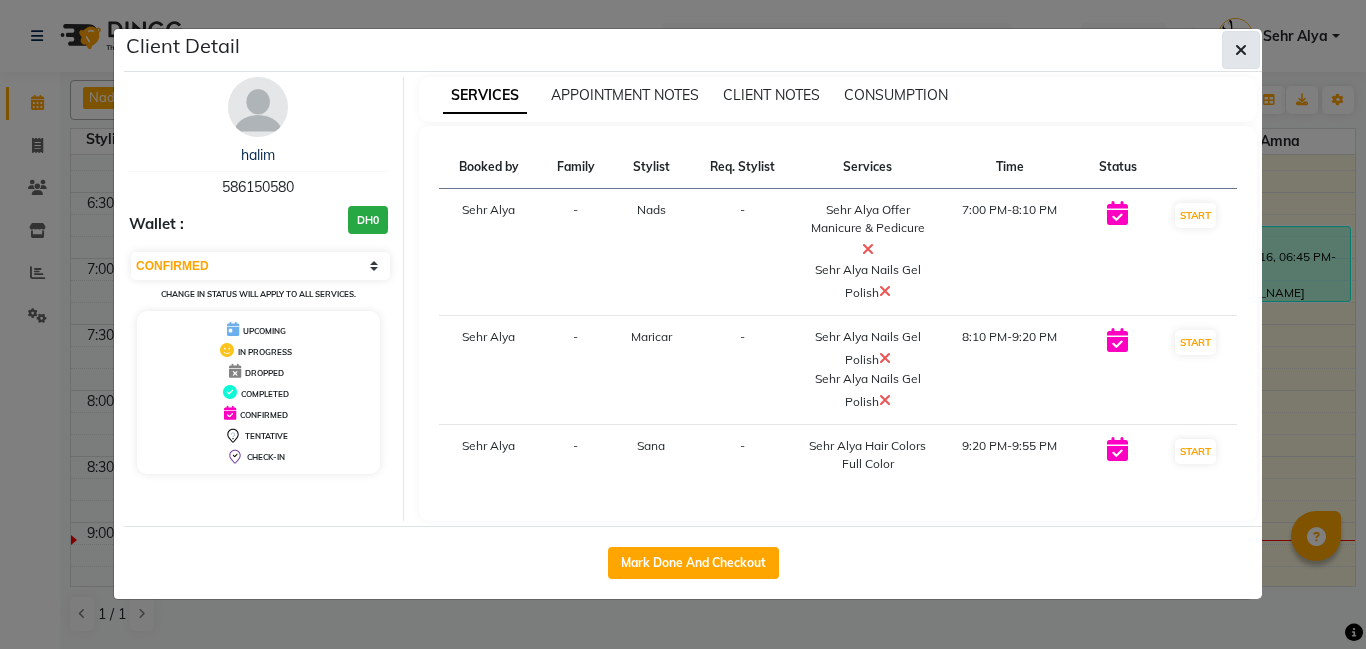 click 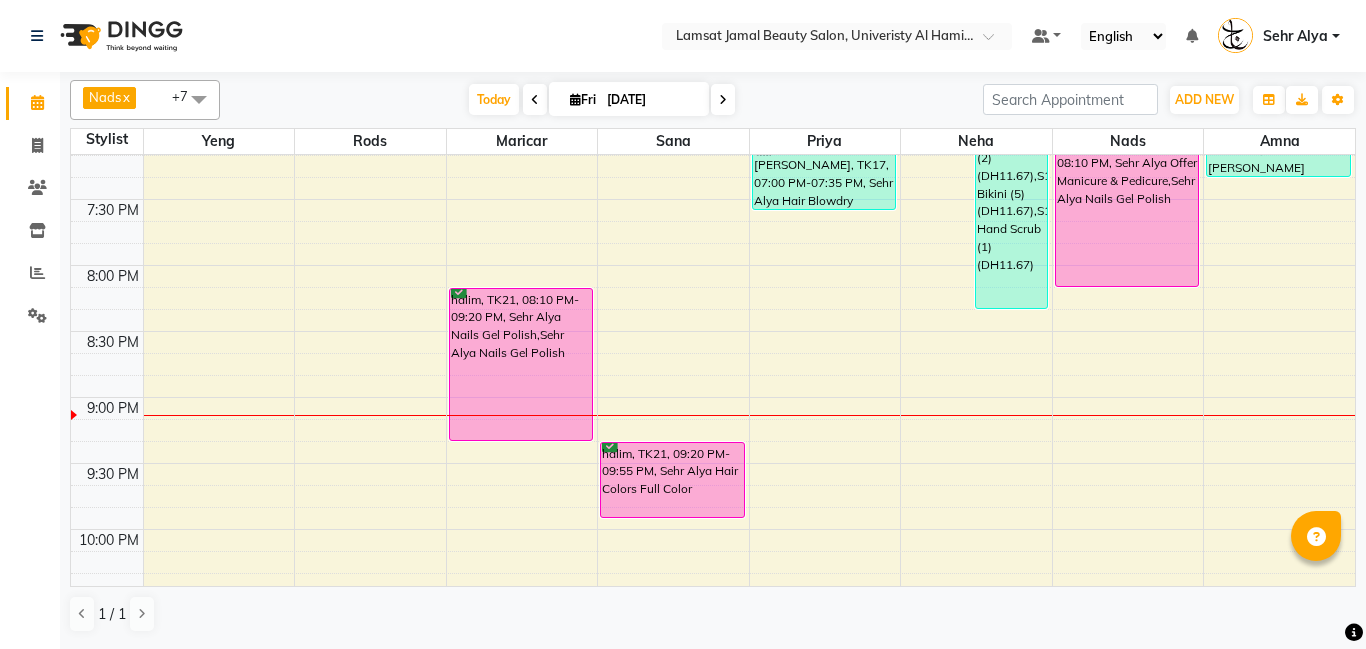 scroll, scrollTop: 1366, scrollLeft: 0, axis: vertical 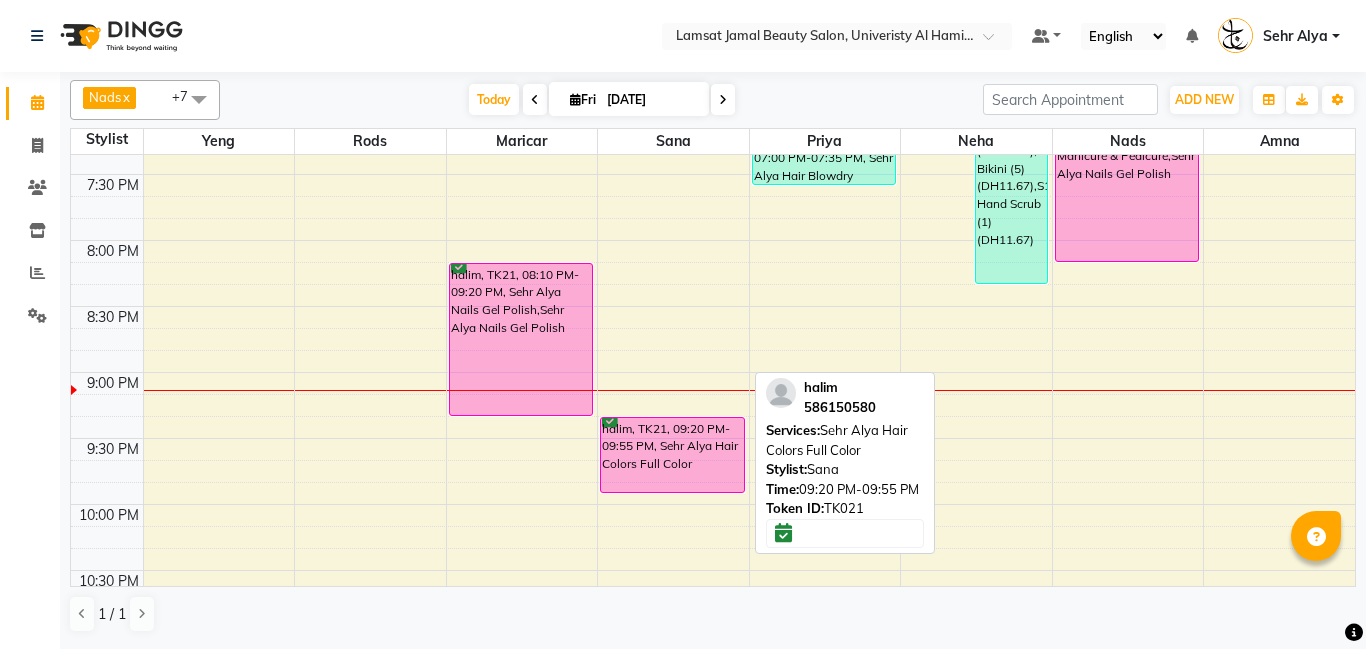 click on "halim, TK21, 09:20 PM-09:55 PM, Sehr Alya Hair Colors Full Color" at bounding box center (672, 455) 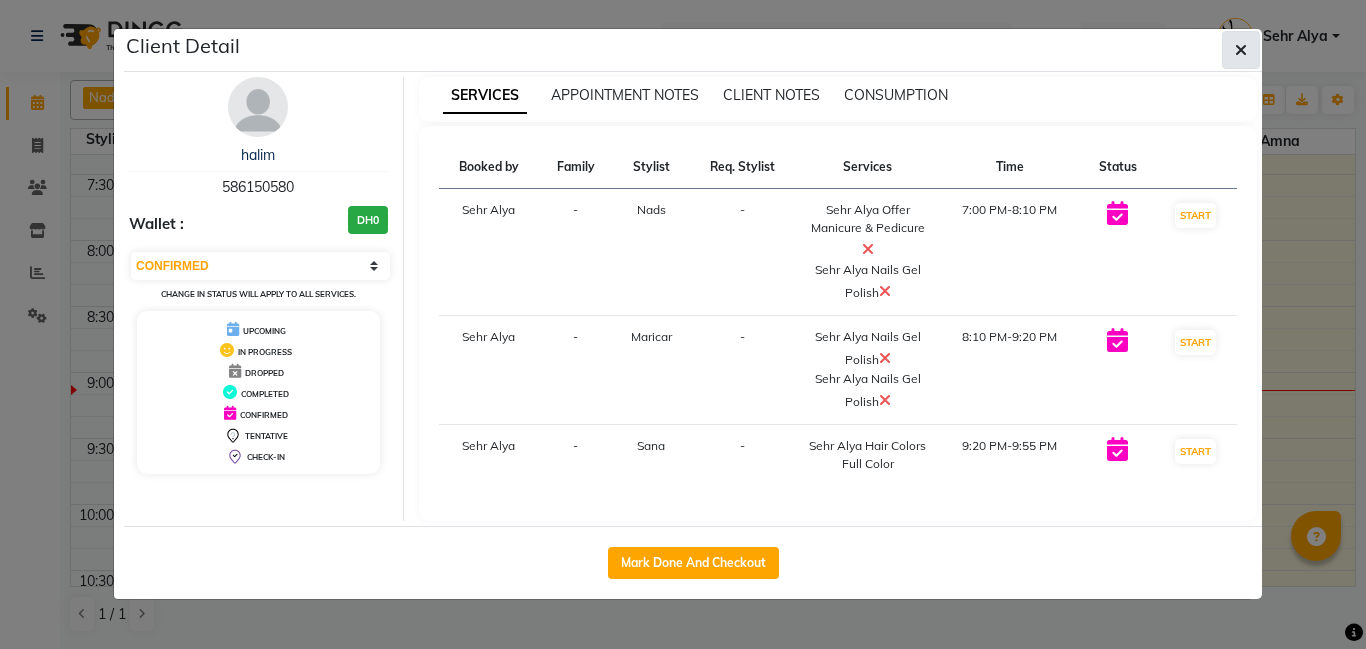click 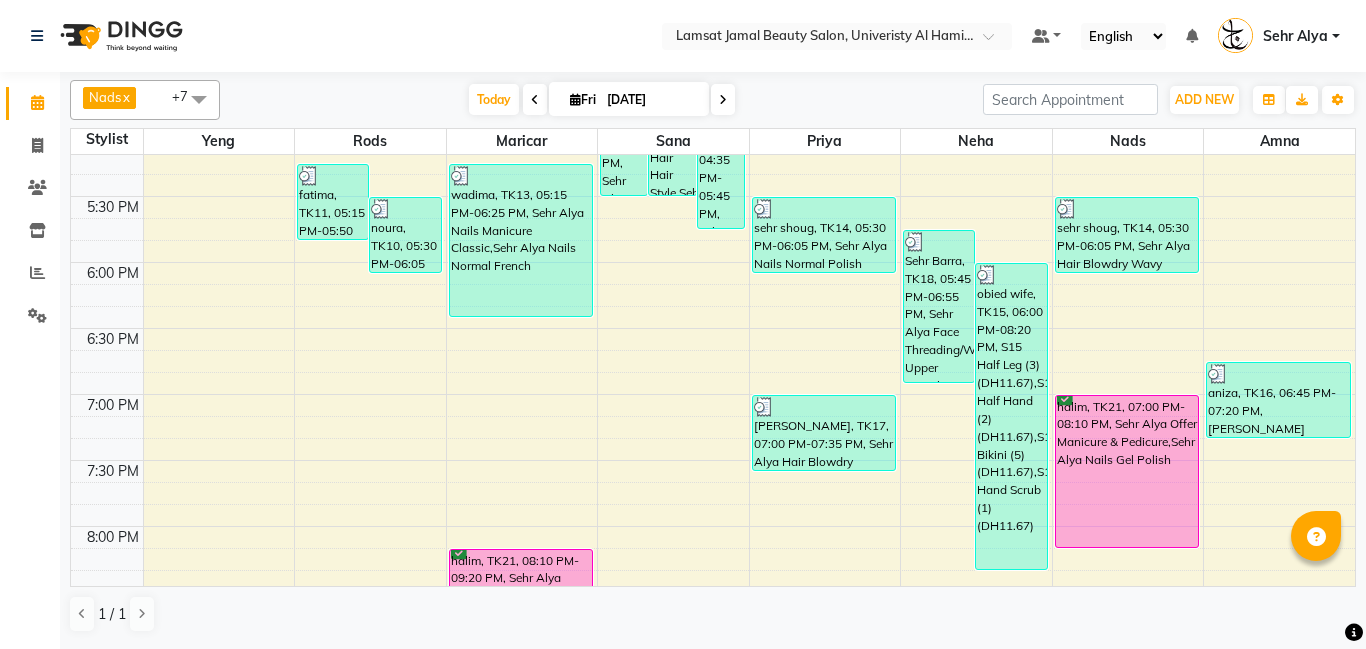 scroll, scrollTop: 1099, scrollLeft: 0, axis: vertical 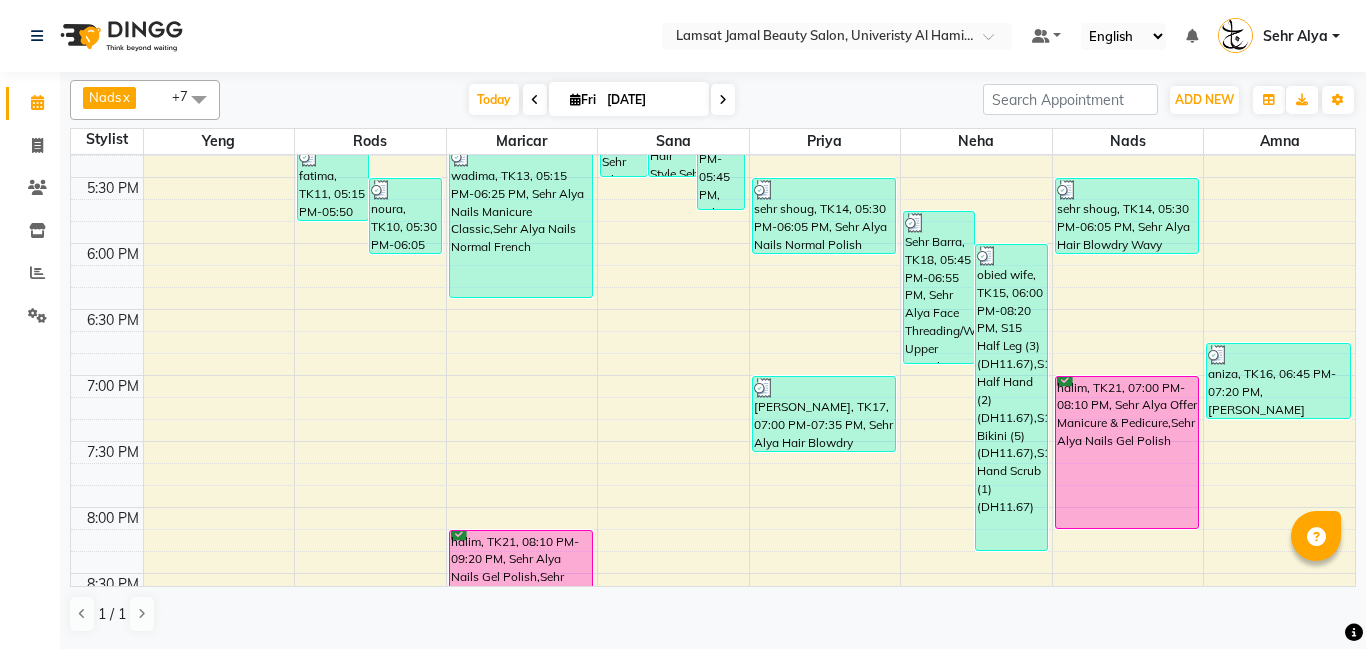 click on "9:00 AM 9:30 AM 10:00 AM 10:30 AM 11:00 AM 11:30 AM 12:00 PM 12:30 PM 1:00 PM 1:30 PM 2:00 PM 2:30 PM 3:00 PM 3:30 PM 4:00 PM 4:30 PM 5:00 PM 5:30 PM 6:00 PM 6:30 PM 7:00 PM 7:30 PM 8:00 PM 8:30 PM 9:00 PM 9:30 PM 10:00 PM 10:30 PM 11:00 PM 11:30 PM     fatima, TK11, 05:15 PM-05:50 PM, Sehr Alya Offer Manicure & Pedicure     noura, TK10, 05:30 PM-06:05 PM, Sehr Alya Hair Blowdry Wavy     Beautiful hamda, TK04, 12:35 PM-01:10 PM, Sehr Alya Nails Cut & Shape (DH25)     marra, TK05, 01:40 PM-02:15 PM, Sehr Alya Hair Hair Wash (DH30)     wadima, TK13, 05:15 PM-06:25 PM, Sehr Alya Nails Manicure Classic,Sehr Alya Nails Normal French     halim, TK21, 08:10 PM-09:20 PM, Sehr Alya Nails Gel Polish,Sehr Alya Nails Gel Polish     madam aishia, TK07, 02:45 PM-03:55 PM, Sehr Alya Hair Blowdry,Sehr Alya Hair Hair Wash     sehr shoug, TK14, 03:45 PM-05:30 PM, Sehr Alya Hair Hair Style,Sehr Alya Hair Hair Style,Sehr Alya Hair Hair Style             marra, TK05, 12:30 PM-01:05 PM, Sehr Alya Hair Blowdry" at bounding box center (713, 45) 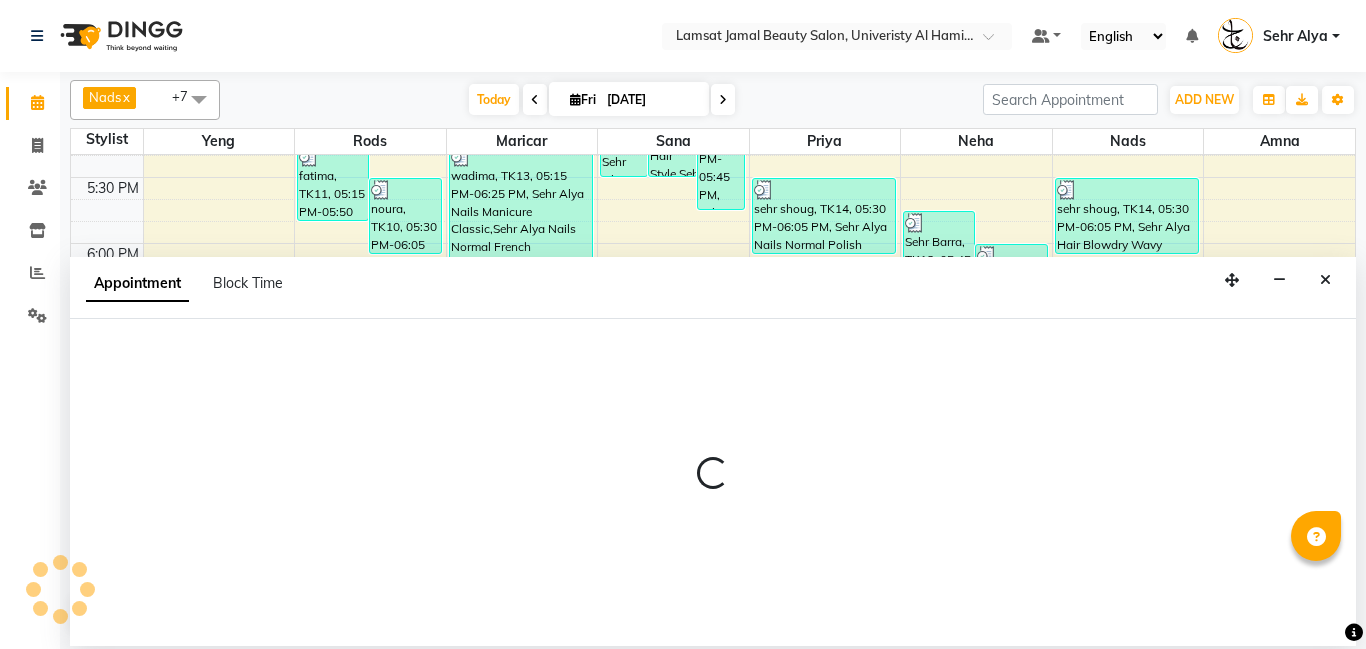 select on "79910" 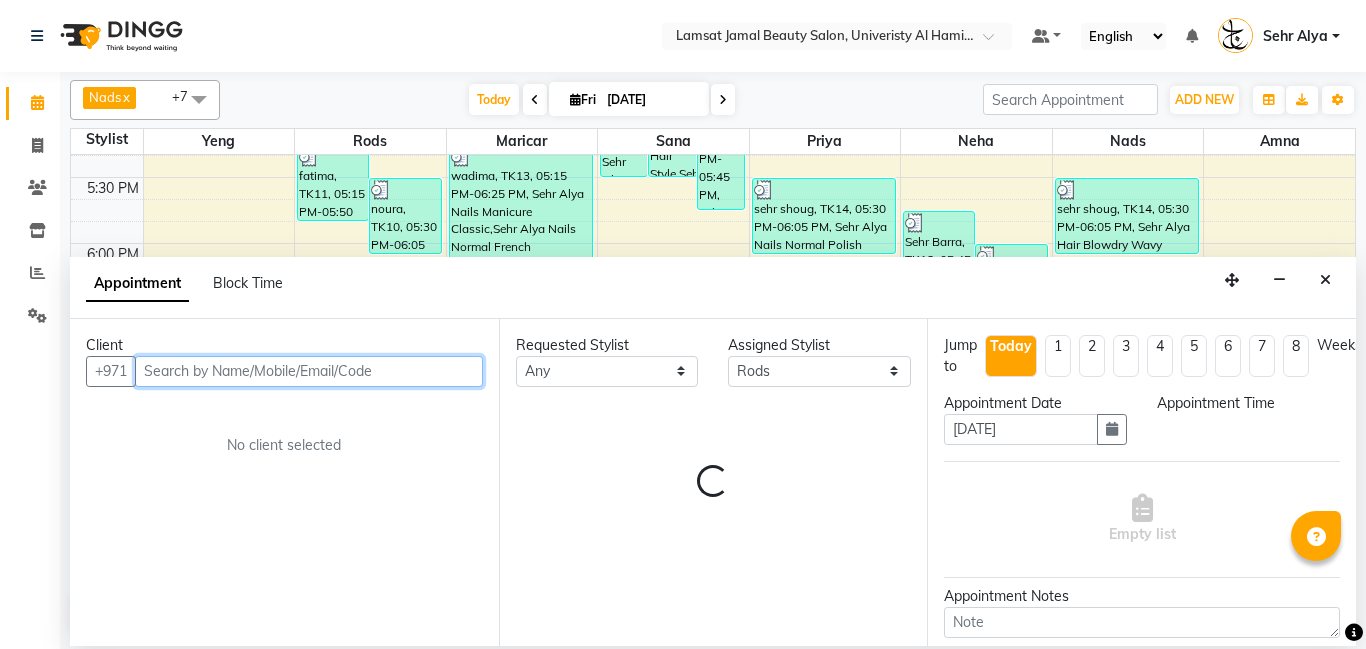select on "1155" 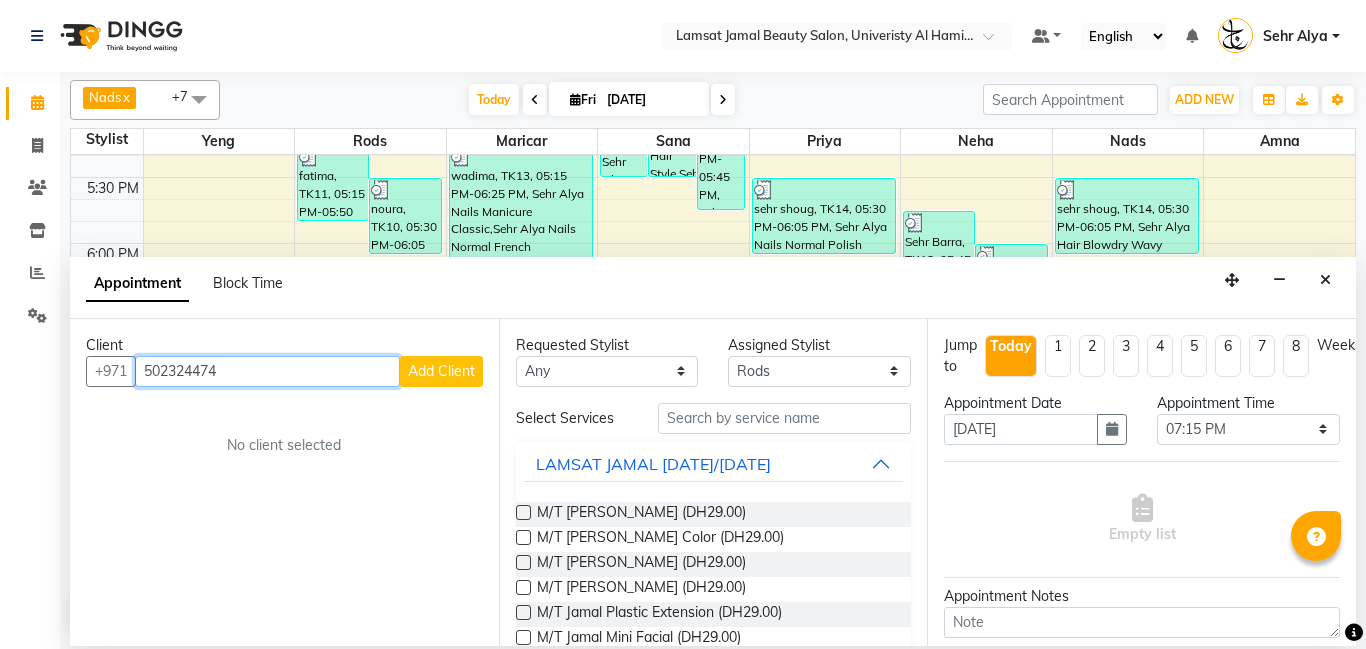 type on "502324474" 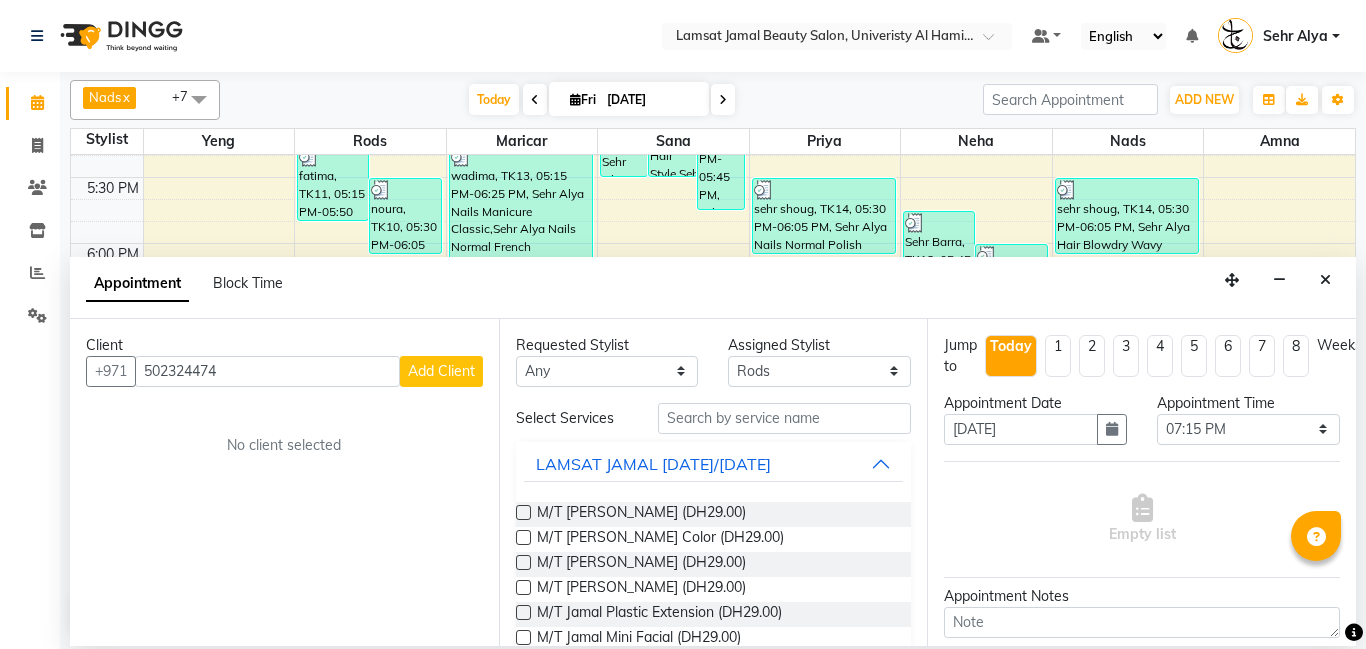 click on "Add Client" at bounding box center [441, 371] 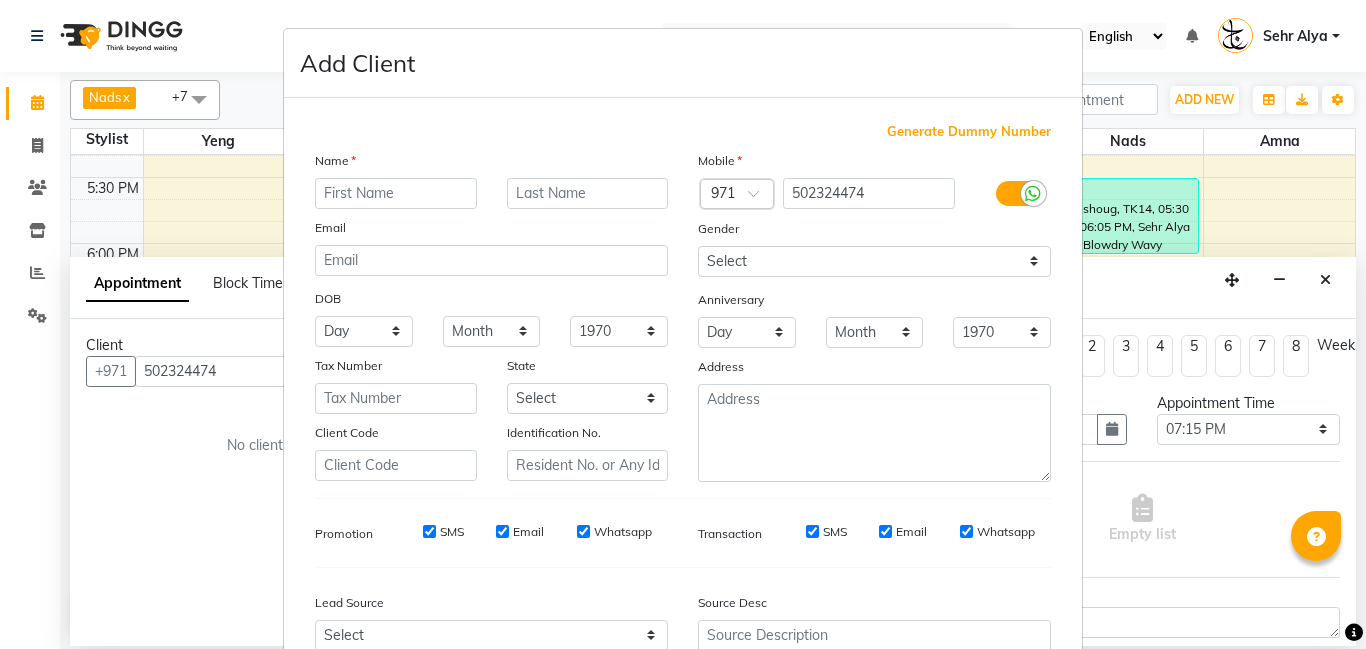 click at bounding box center (396, 193) 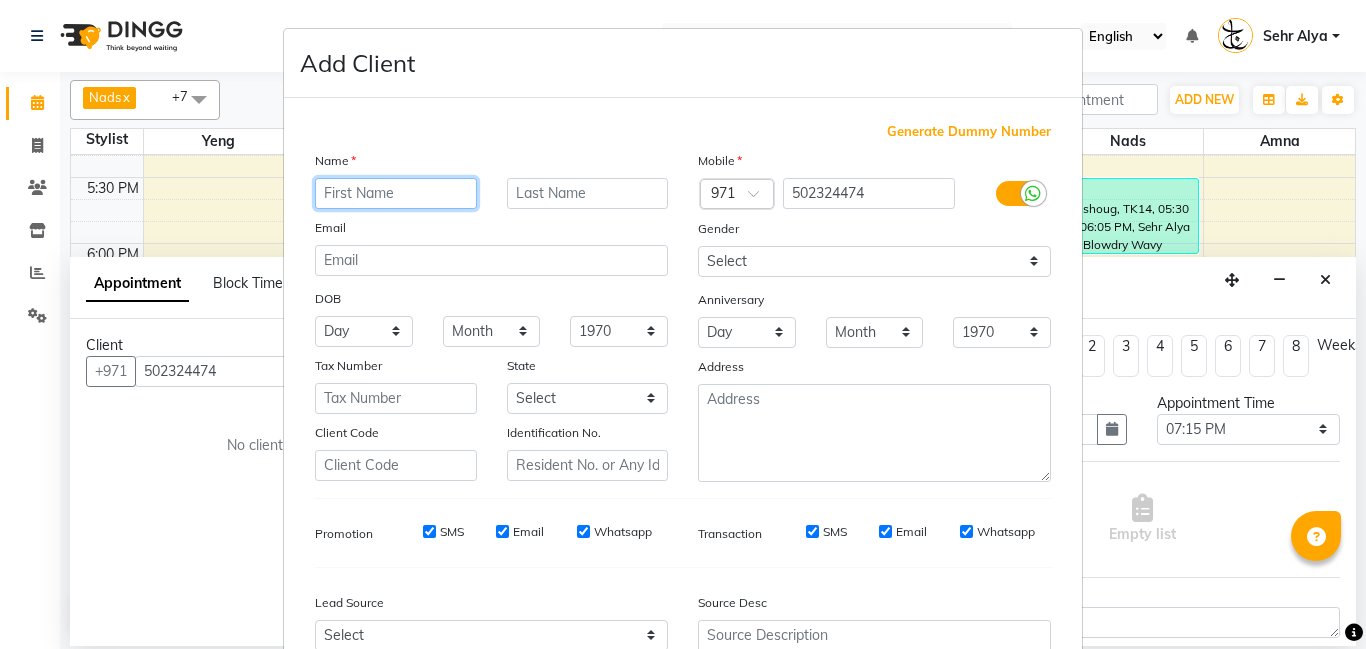 click at bounding box center (396, 193) 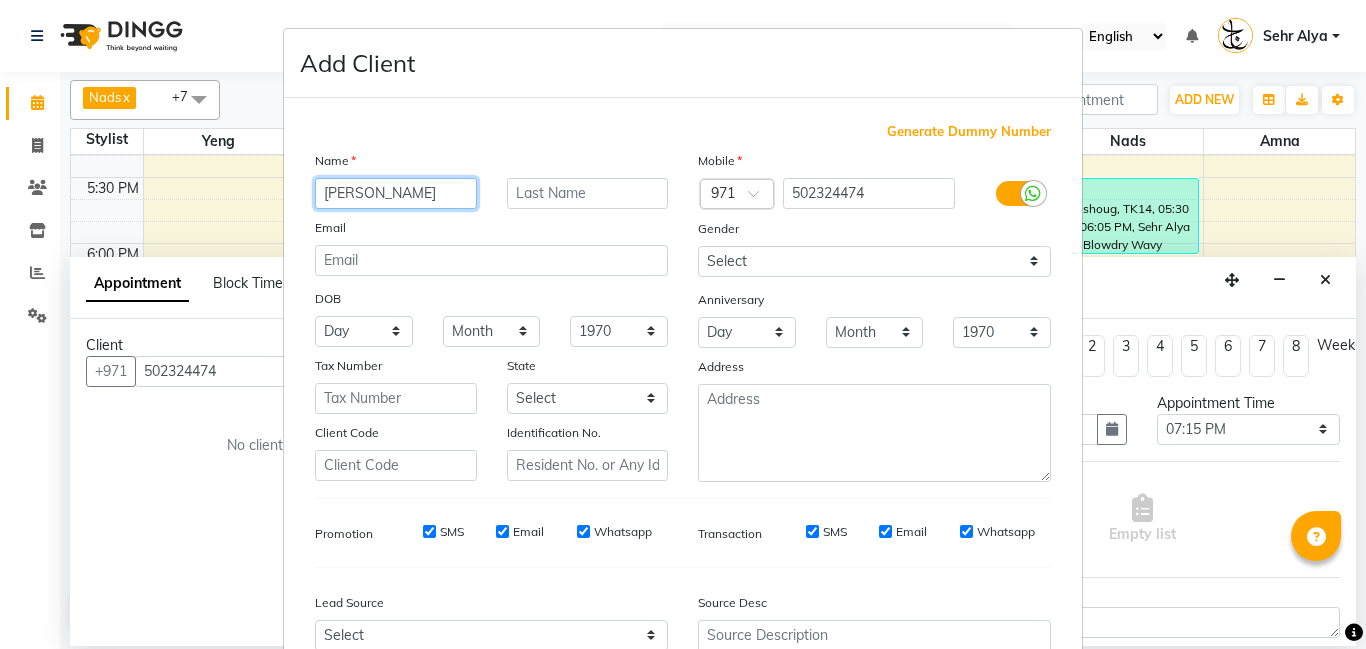 type on "Sehr  Hind" 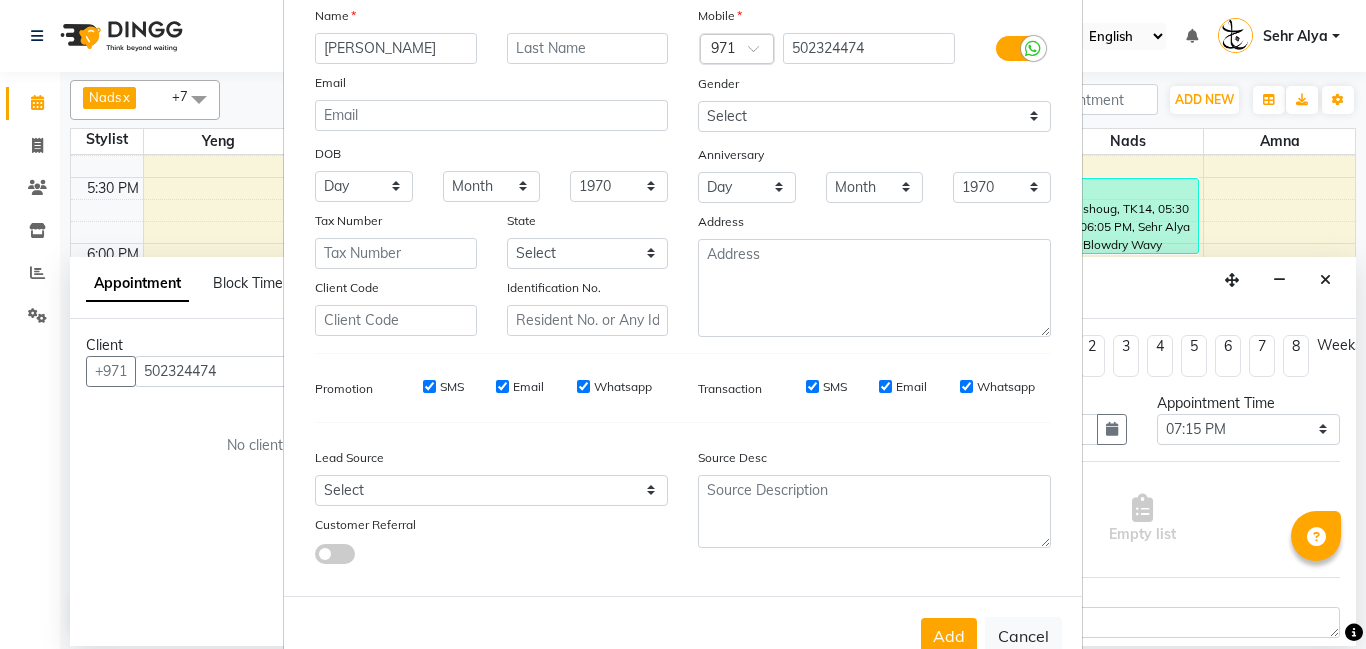 scroll, scrollTop: 200, scrollLeft: 0, axis: vertical 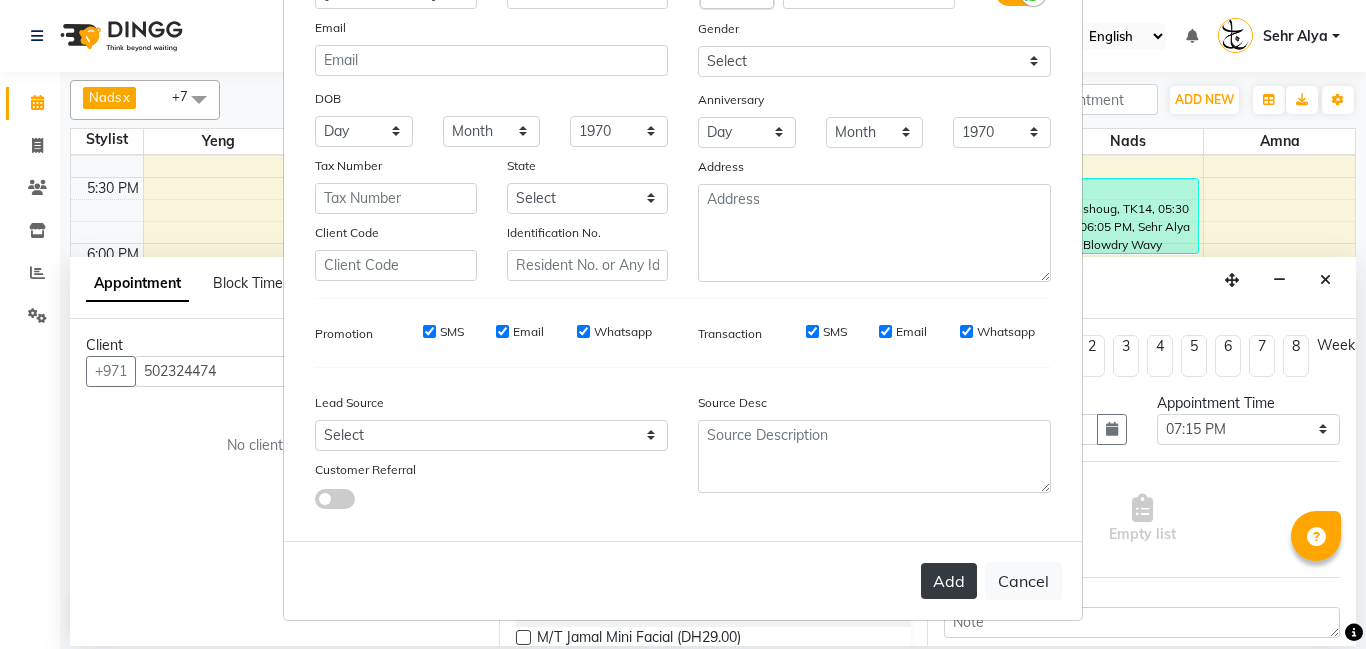 click on "Add" at bounding box center [949, 581] 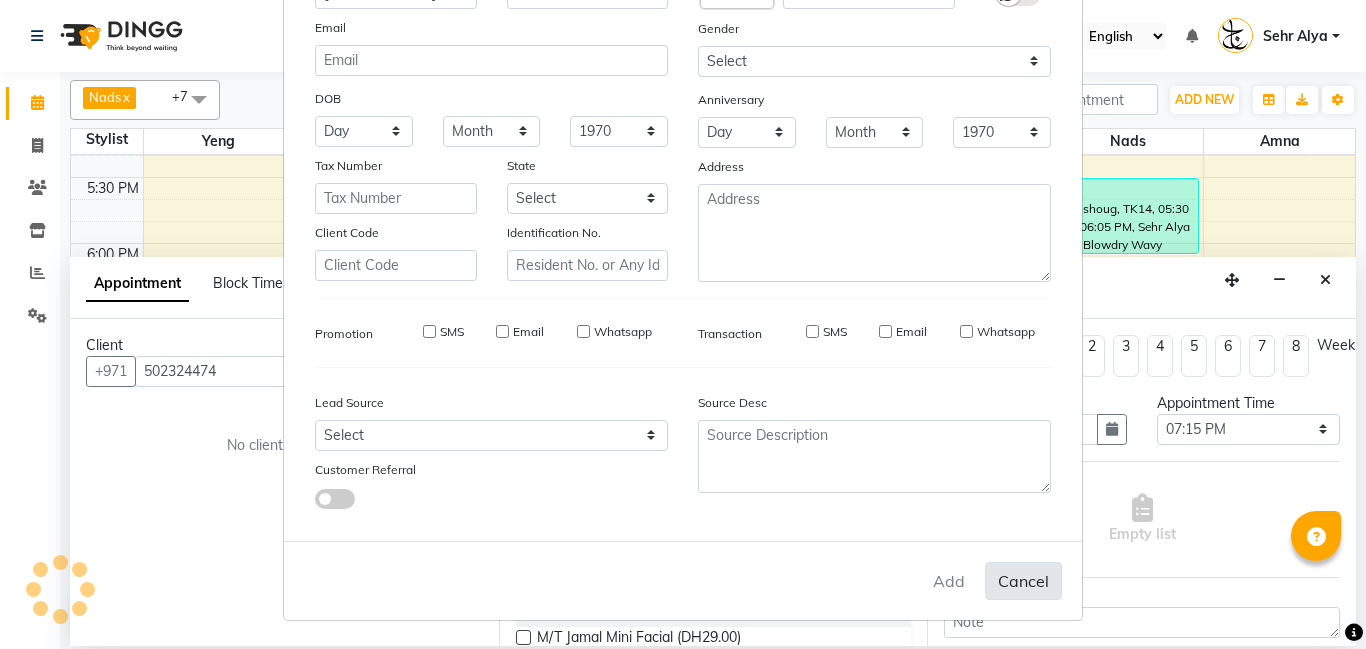 type on "50*****74" 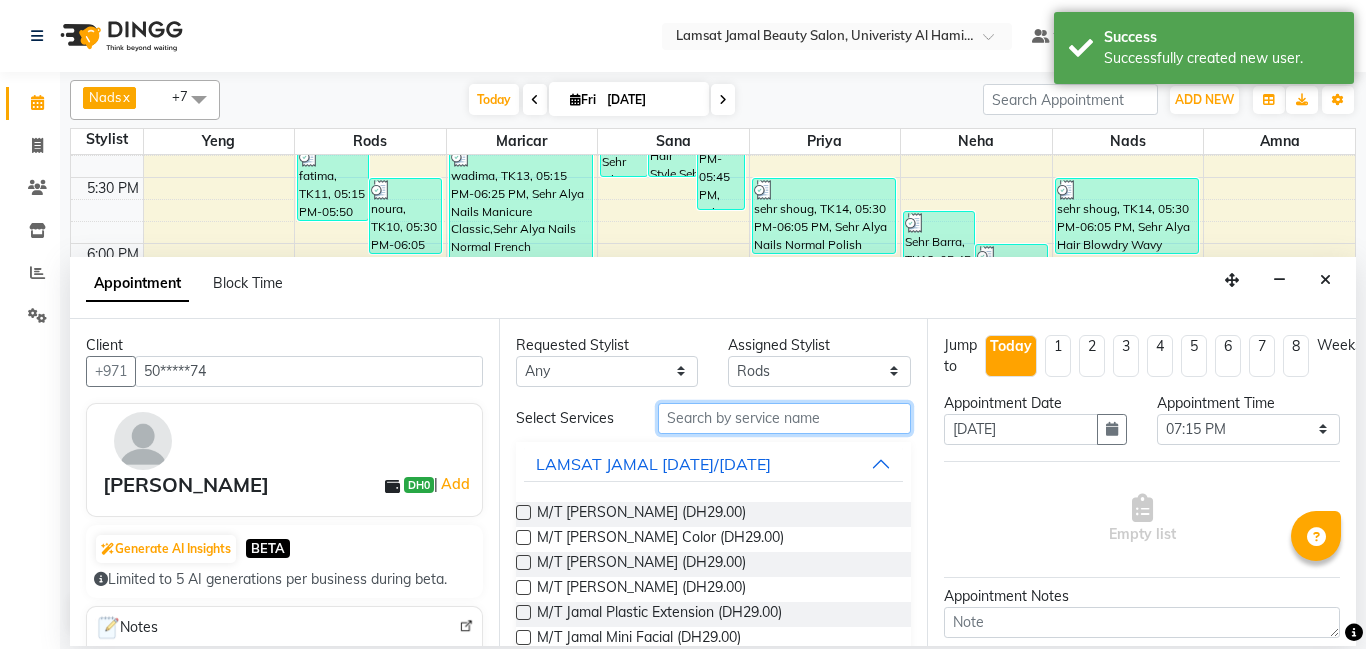 click at bounding box center [785, 418] 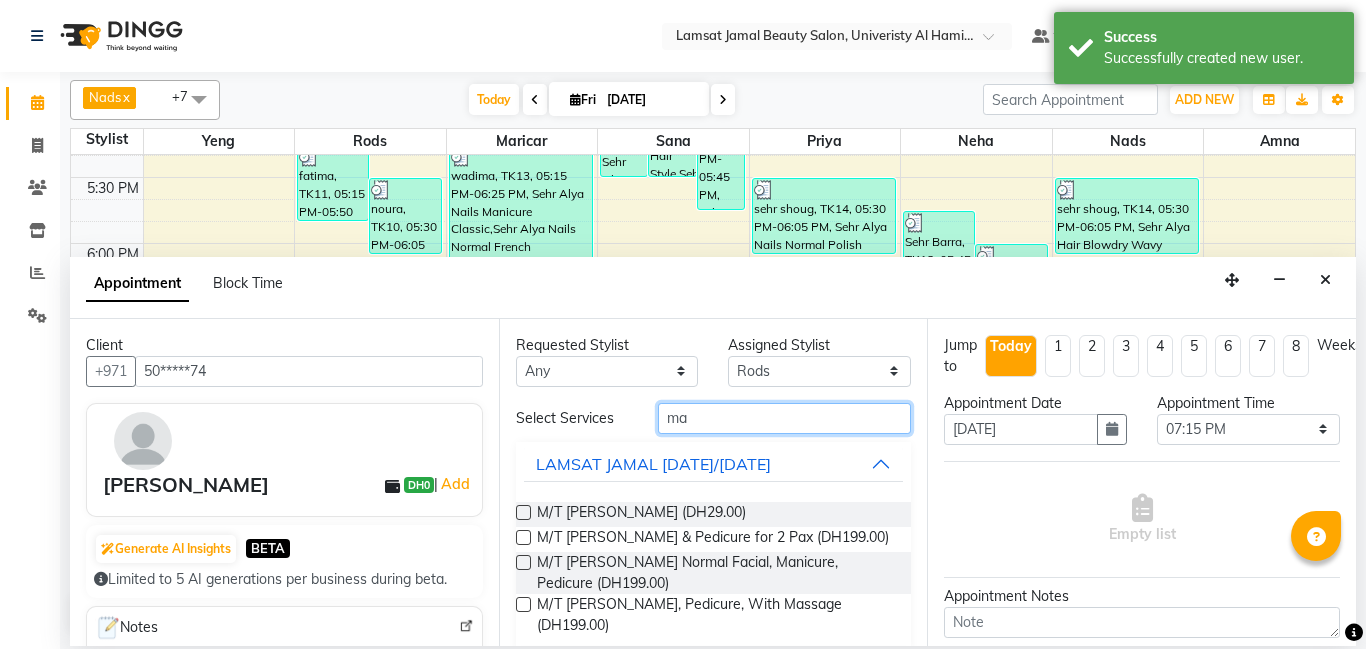 type on "m" 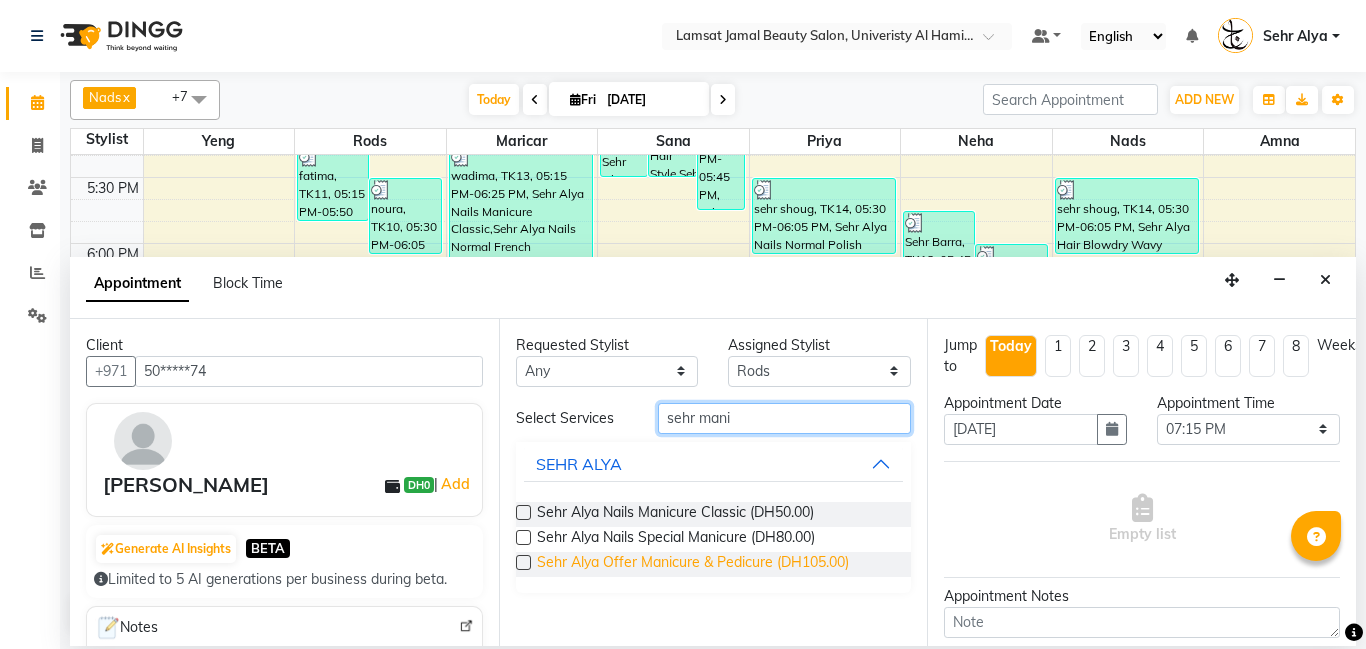 type on "sehr mani" 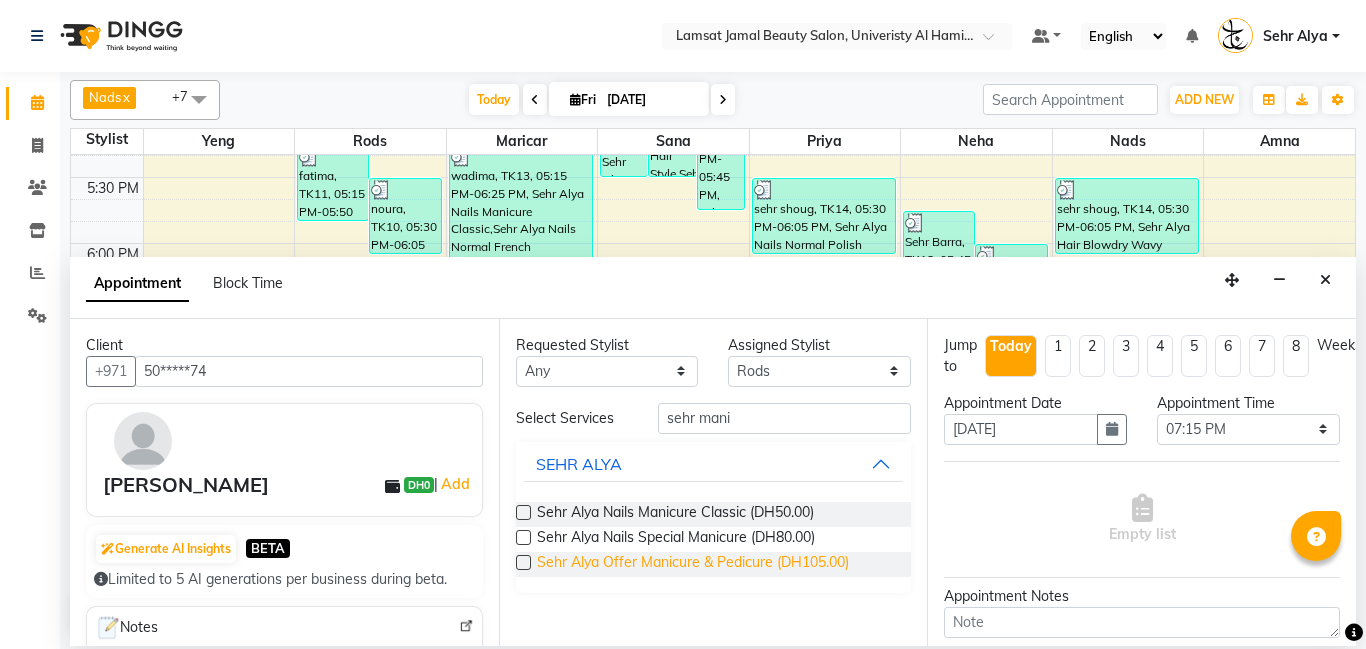 click on "Sehr Alya Offer Manicure & Pedicure (DH105.00)" at bounding box center [693, 564] 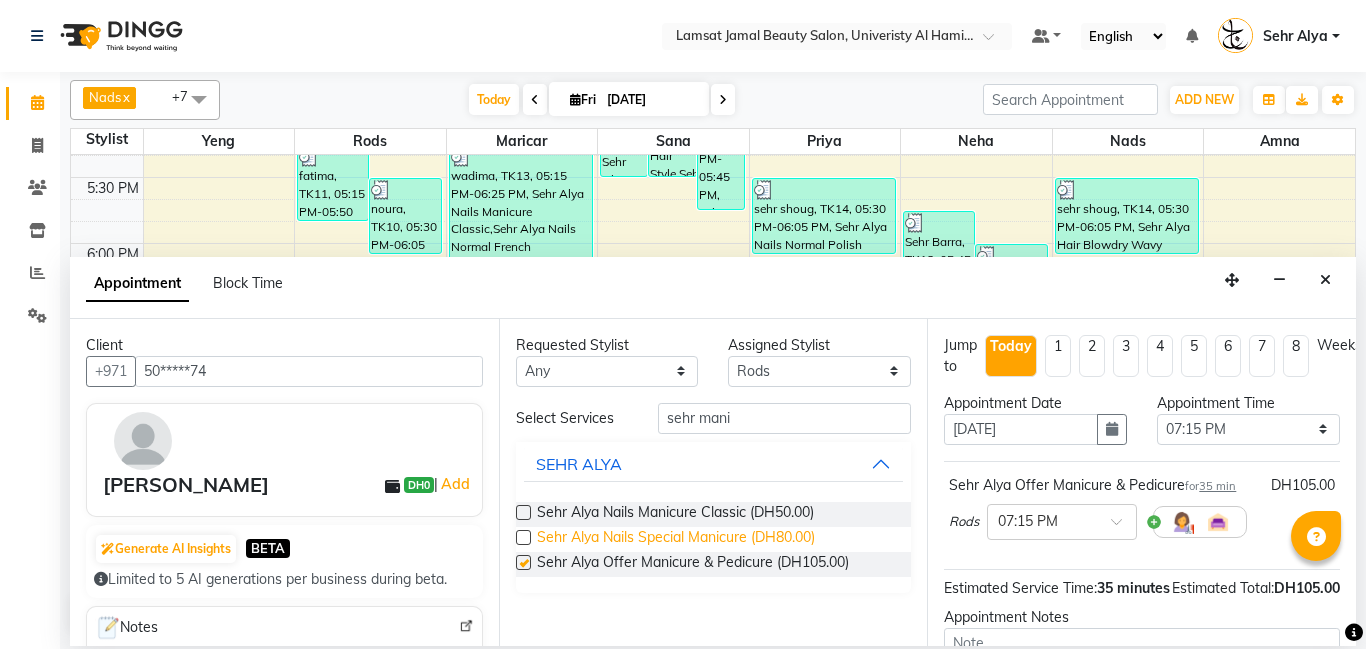 checkbox on "false" 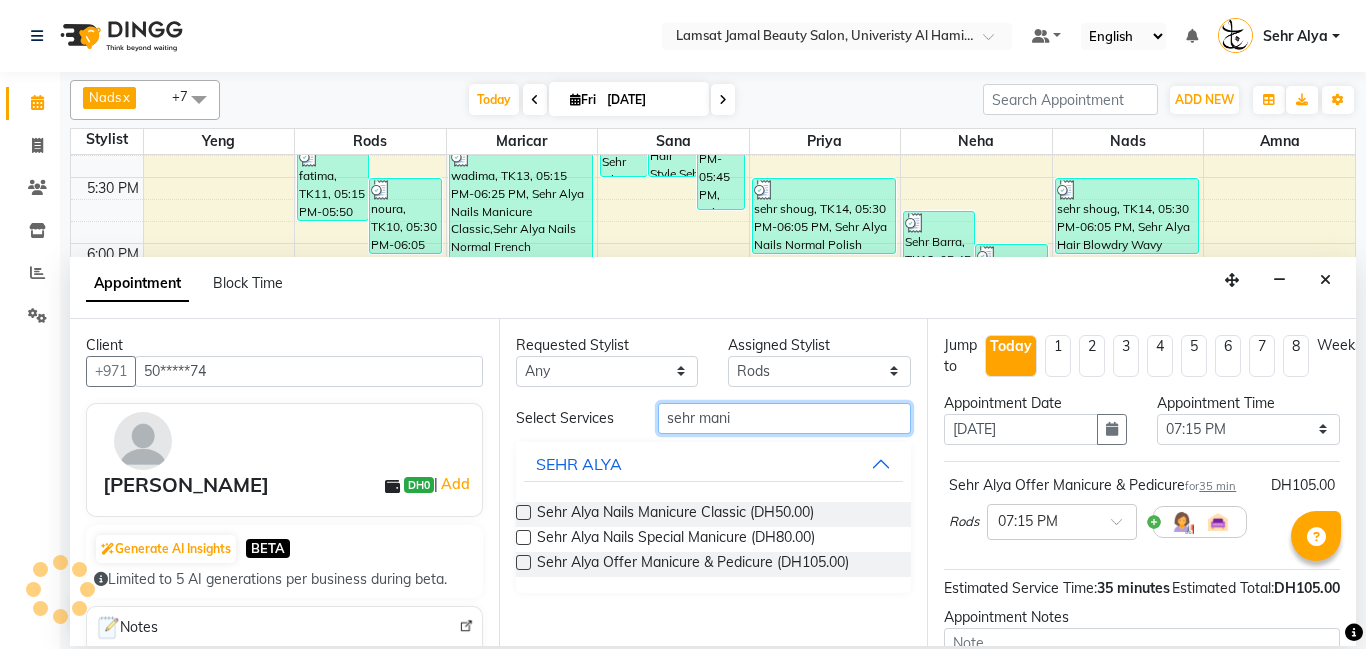 click on "sehr mani" at bounding box center (785, 418) 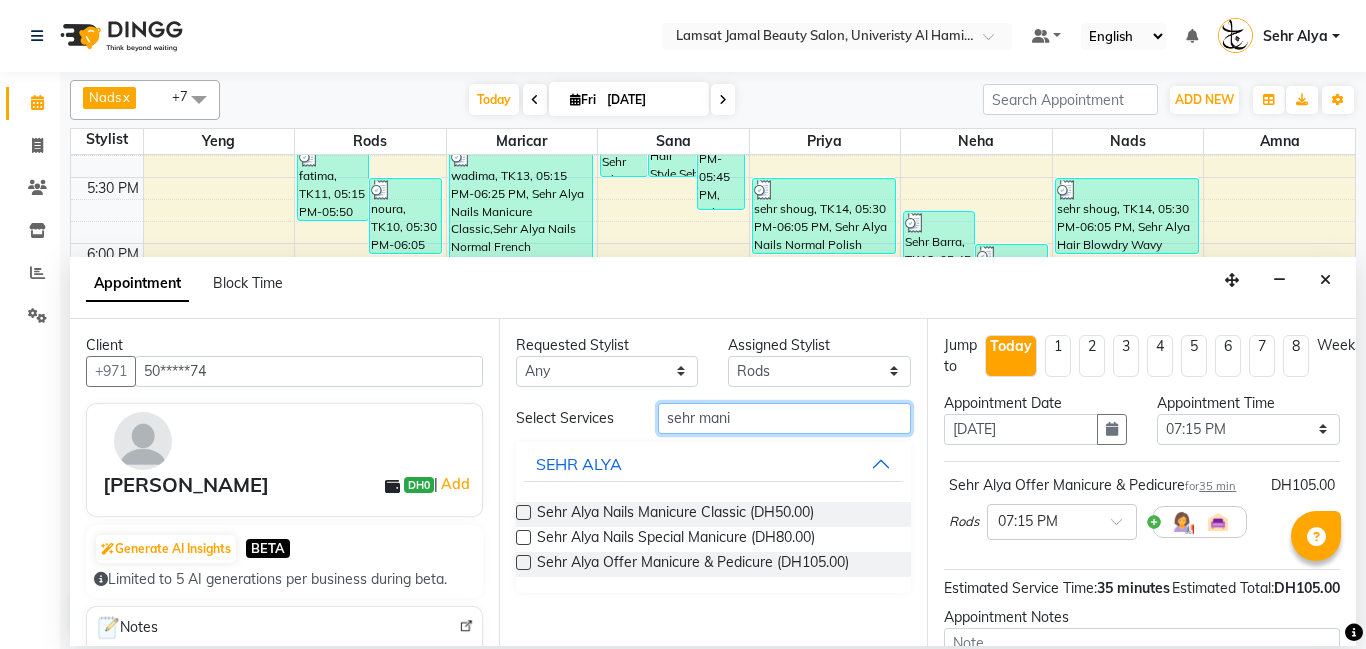 click on "sehr mani" at bounding box center (785, 418) 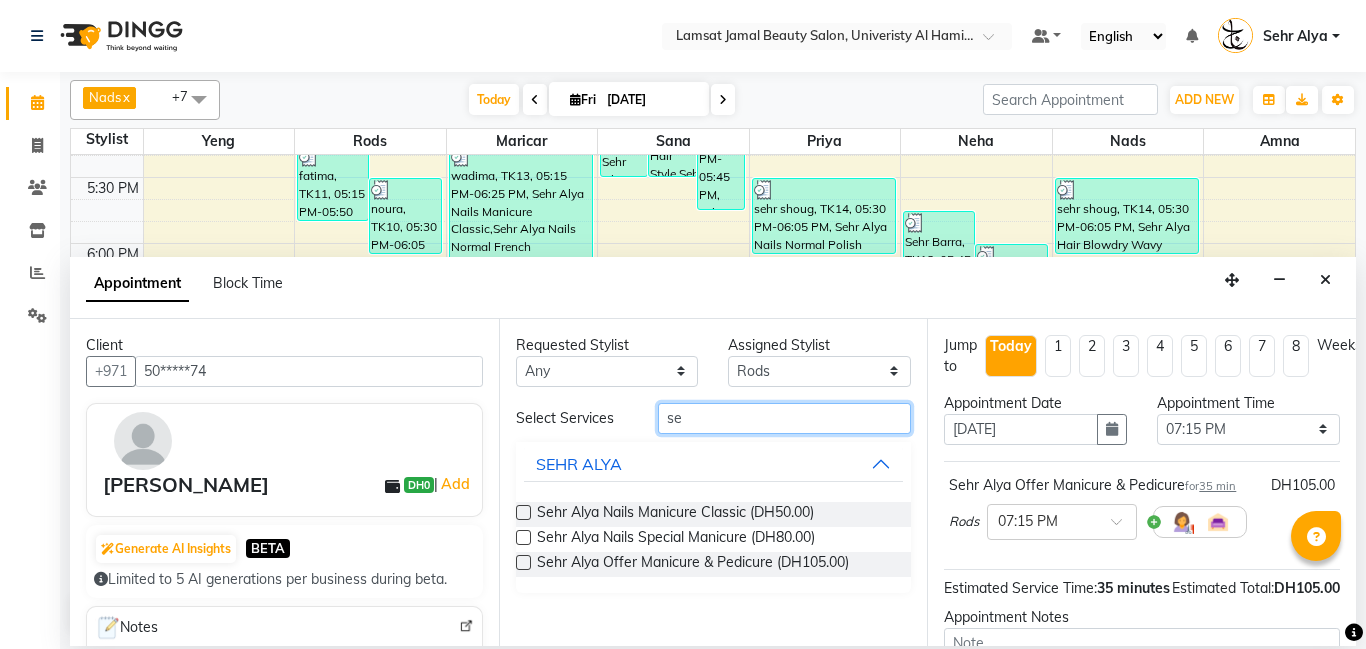 type on "s" 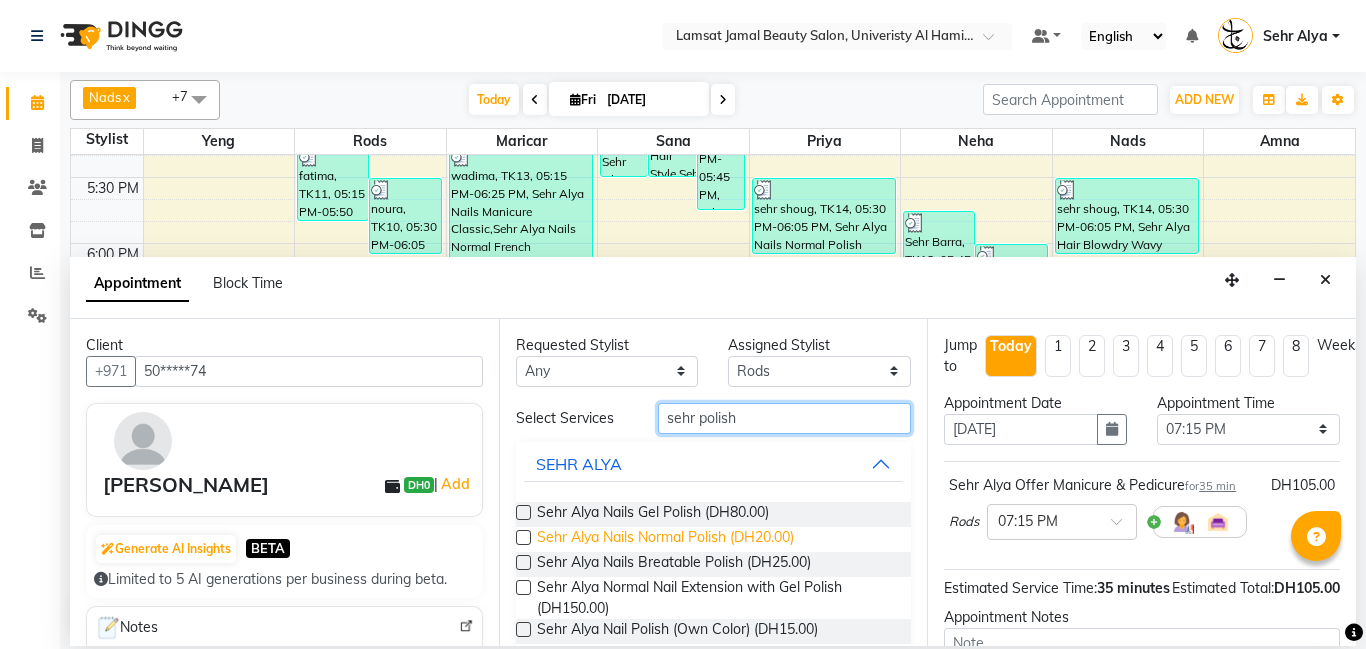 type on "sehr polish" 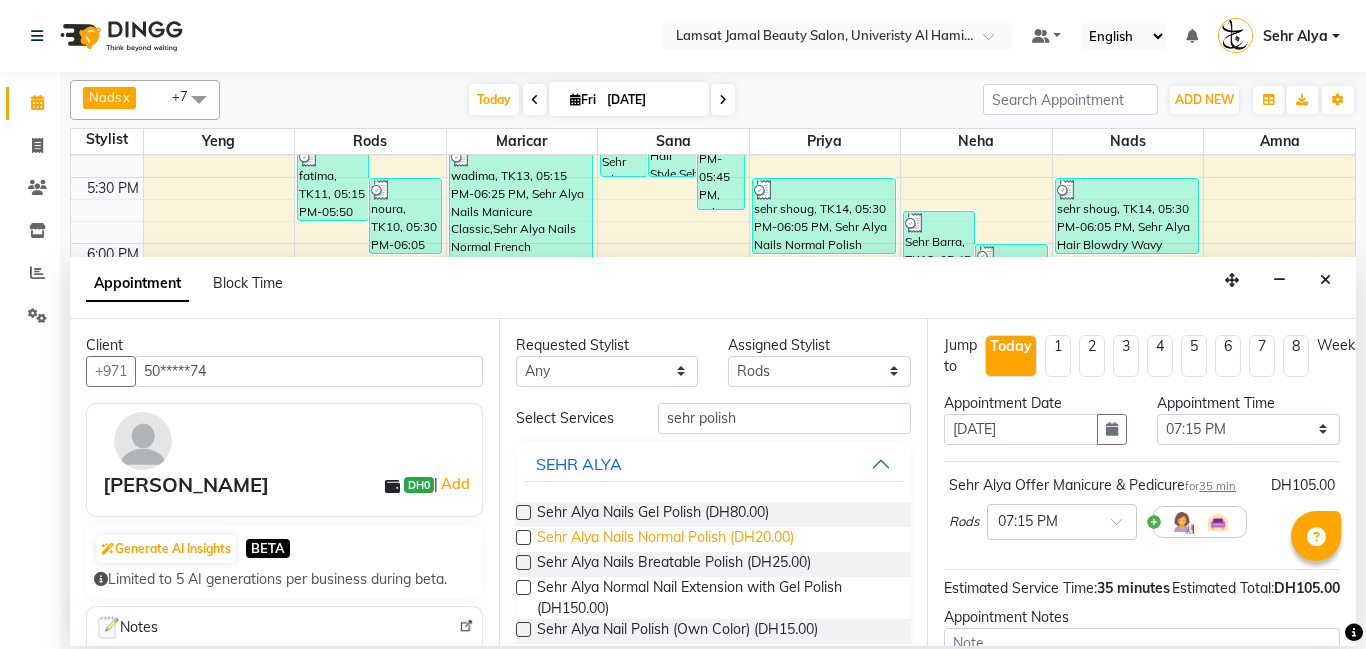 click on "Sehr Alya Nails Normal Polish (DH20.00)" at bounding box center [665, 539] 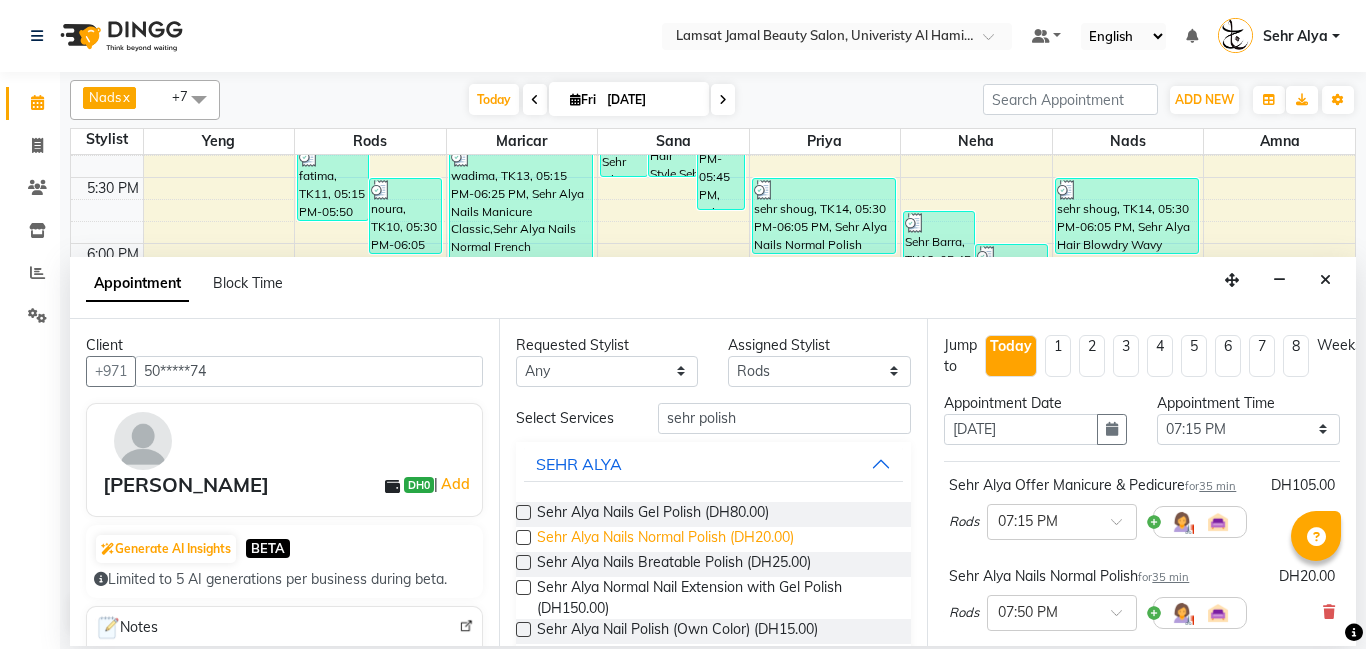 click on "Sehr Alya Nails Normal Polish (DH20.00)" at bounding box center [665, 539] 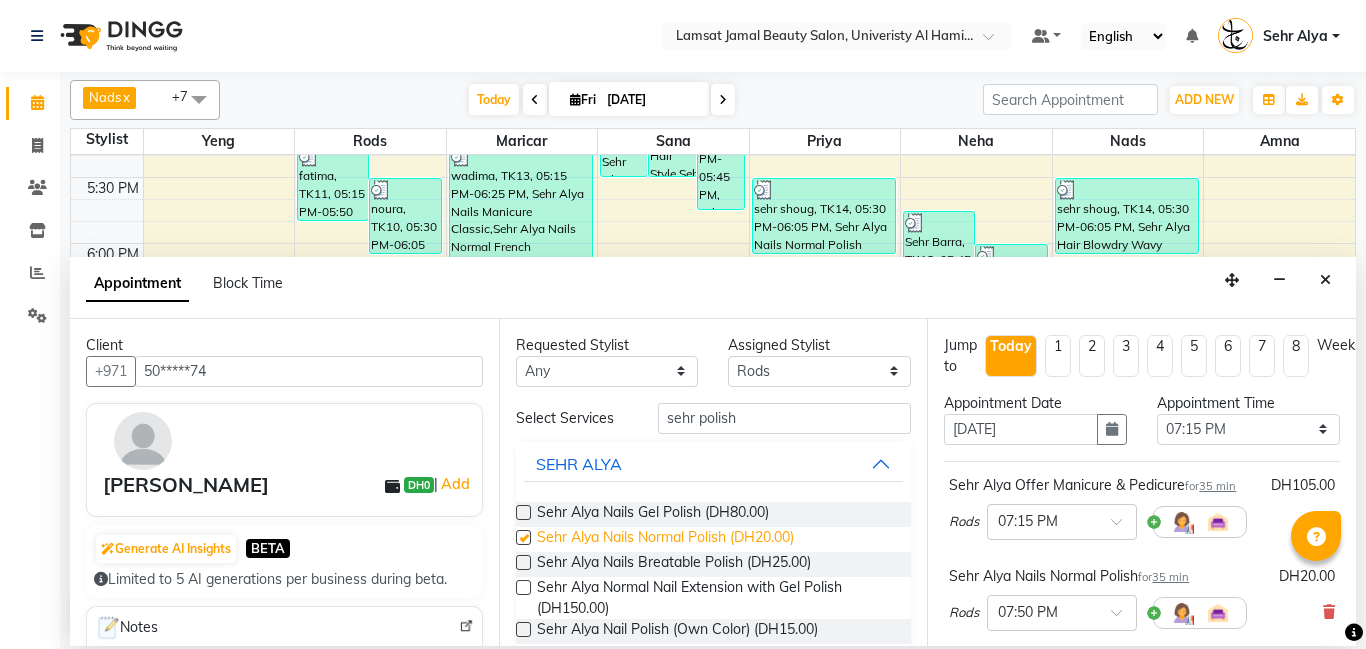 checkbox on "false" 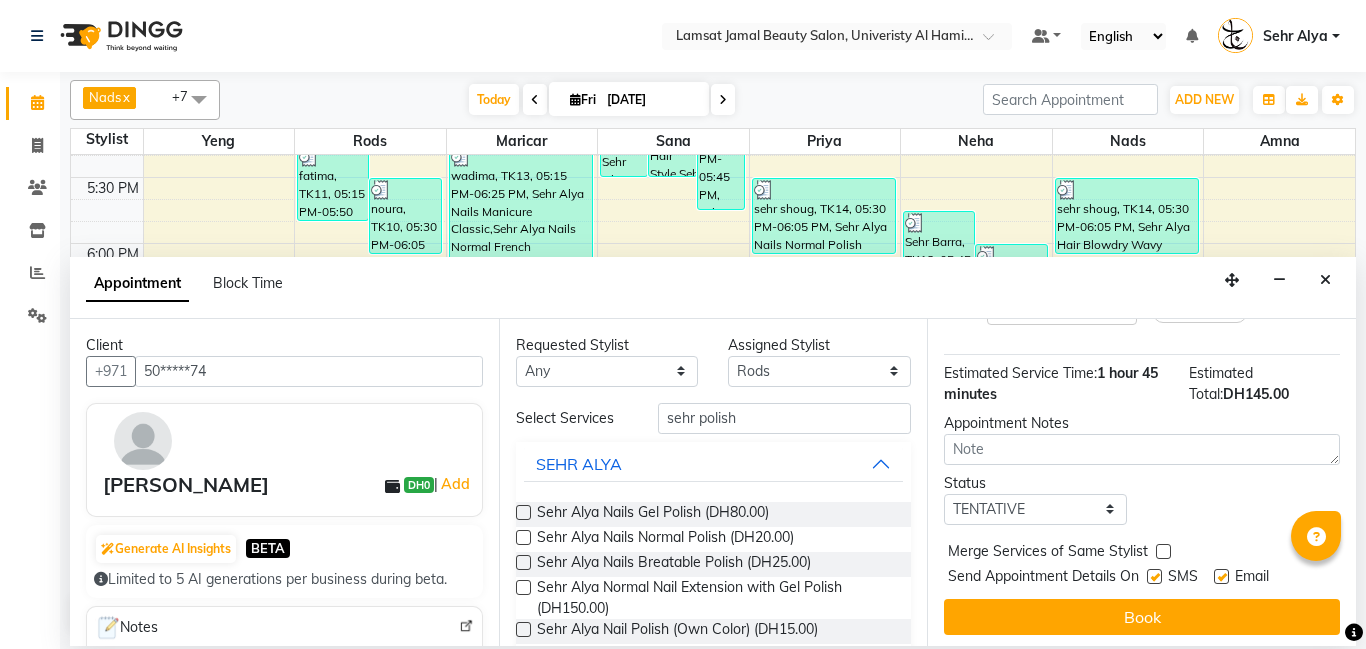 scroll, scrollTop: 402, scrollLeft: 0, axis: vertical 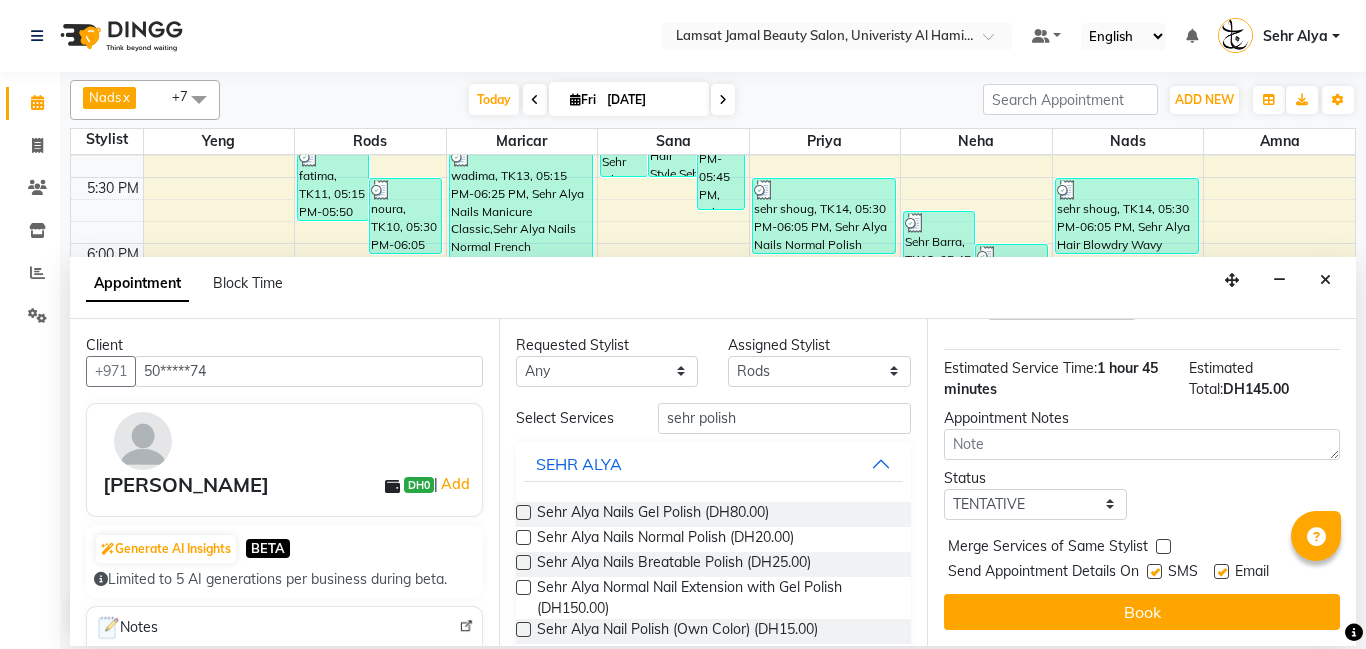 click at bounding box center (1163, 546) 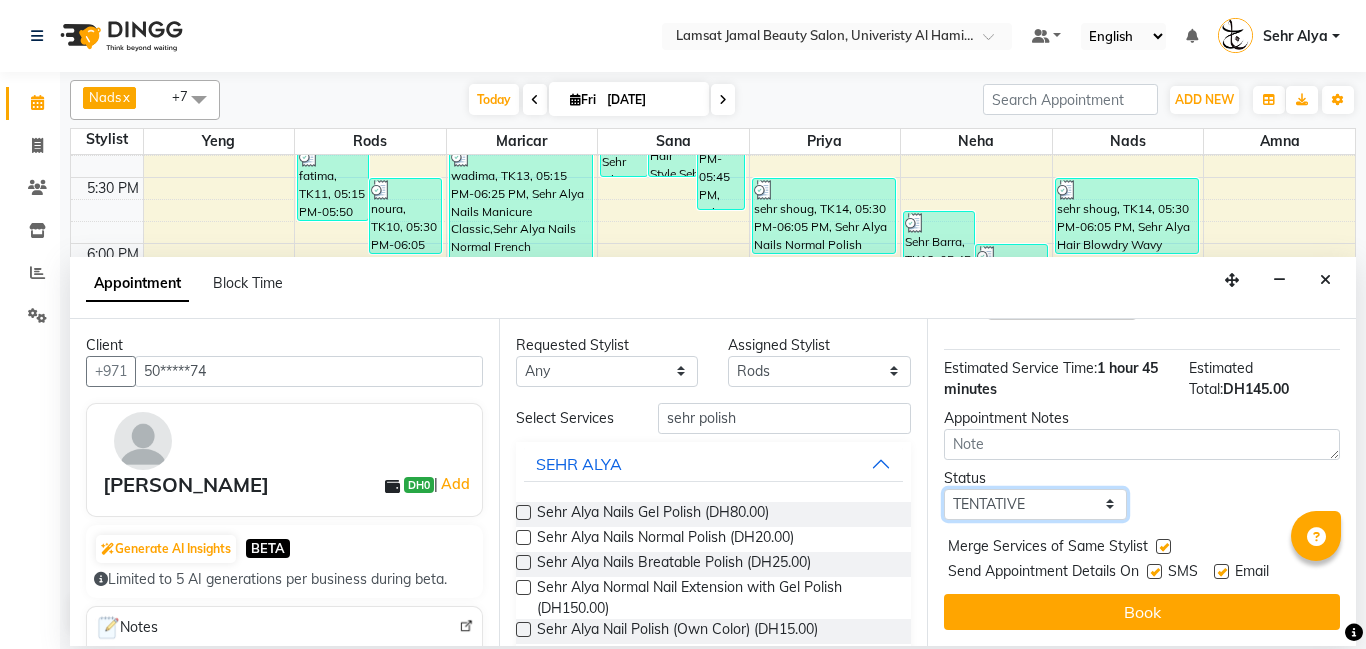 click on "Select TENTATIVE CONFIRM CHECK-IN UPCOMING" at bounding box center (1035, 504) 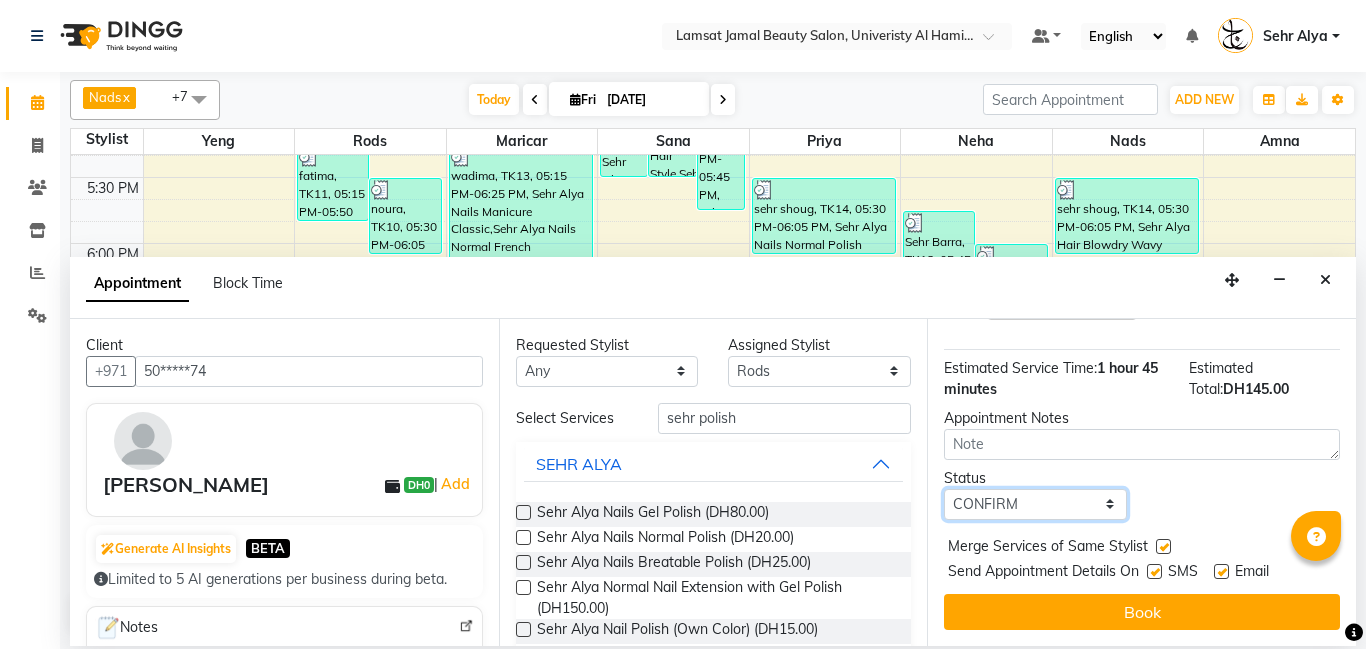 click on "Select TENTATIVE CONFIRM CHECK-IN UPCOMING" at bounding box center (1035, 504) 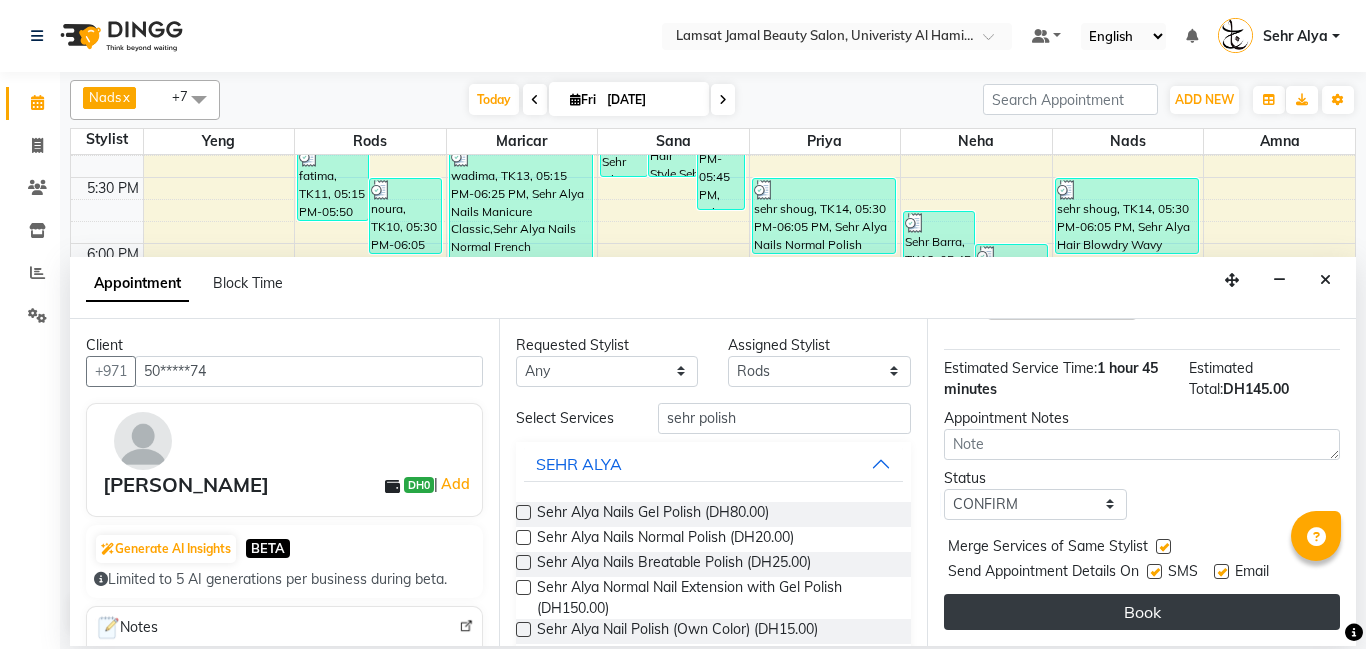 click on "Book" at bounding box center [1142, 612] 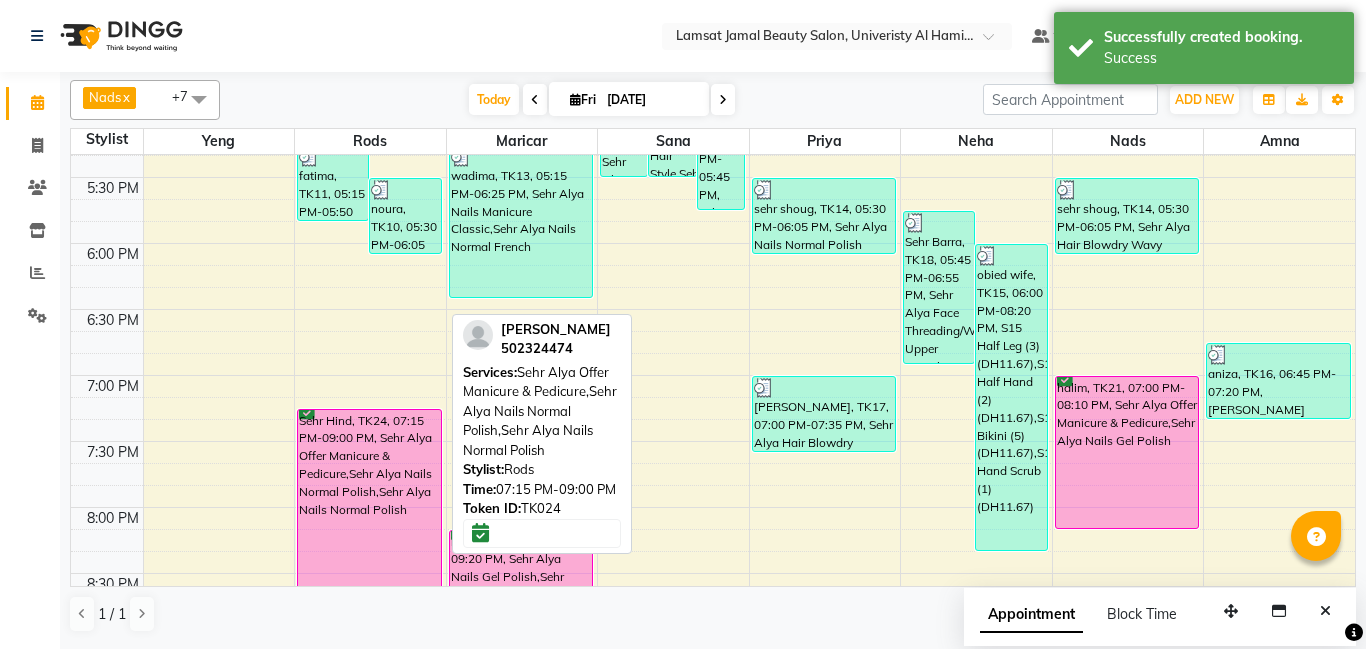 click on "Sehr  Hind, TK24, 07:15 PM-09:00 PM, Sehr Alya Offer Manicure & Pedicure,Sehr Alya Nails Normal Polish,Sehr Alya Nails Normal Polish" at bounding box center [369, 524] 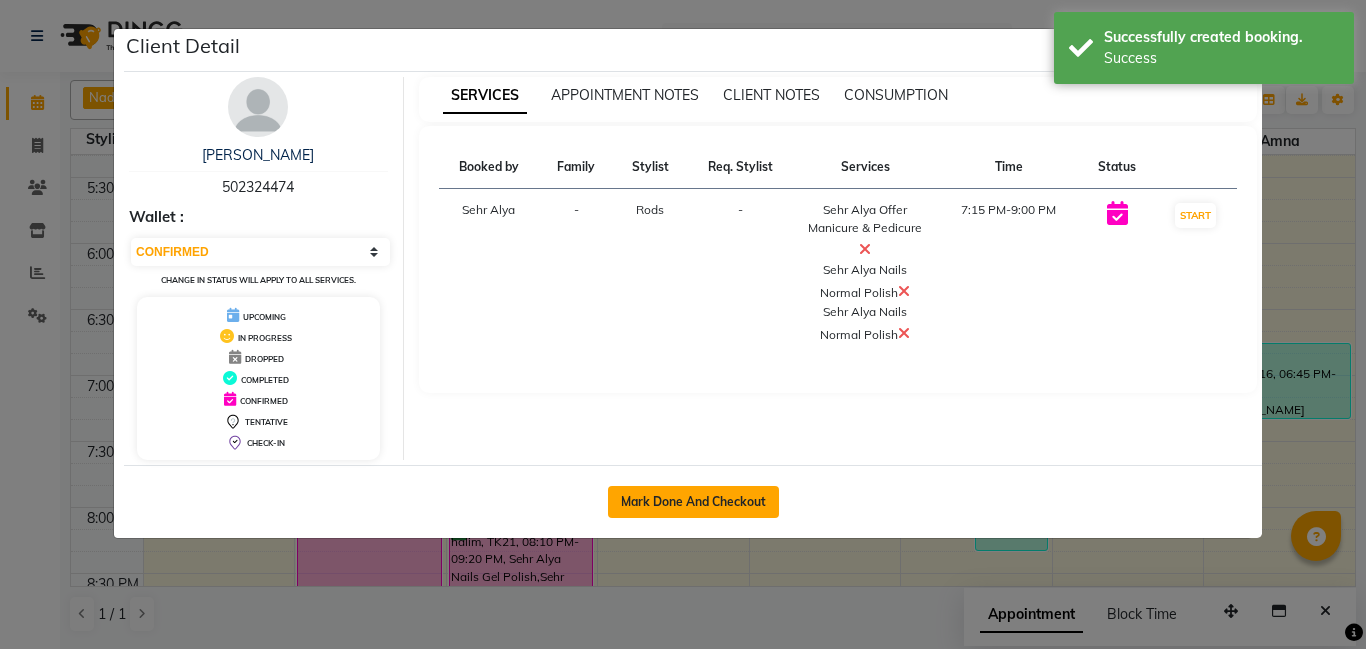 click on "Mark Done And Checkout" 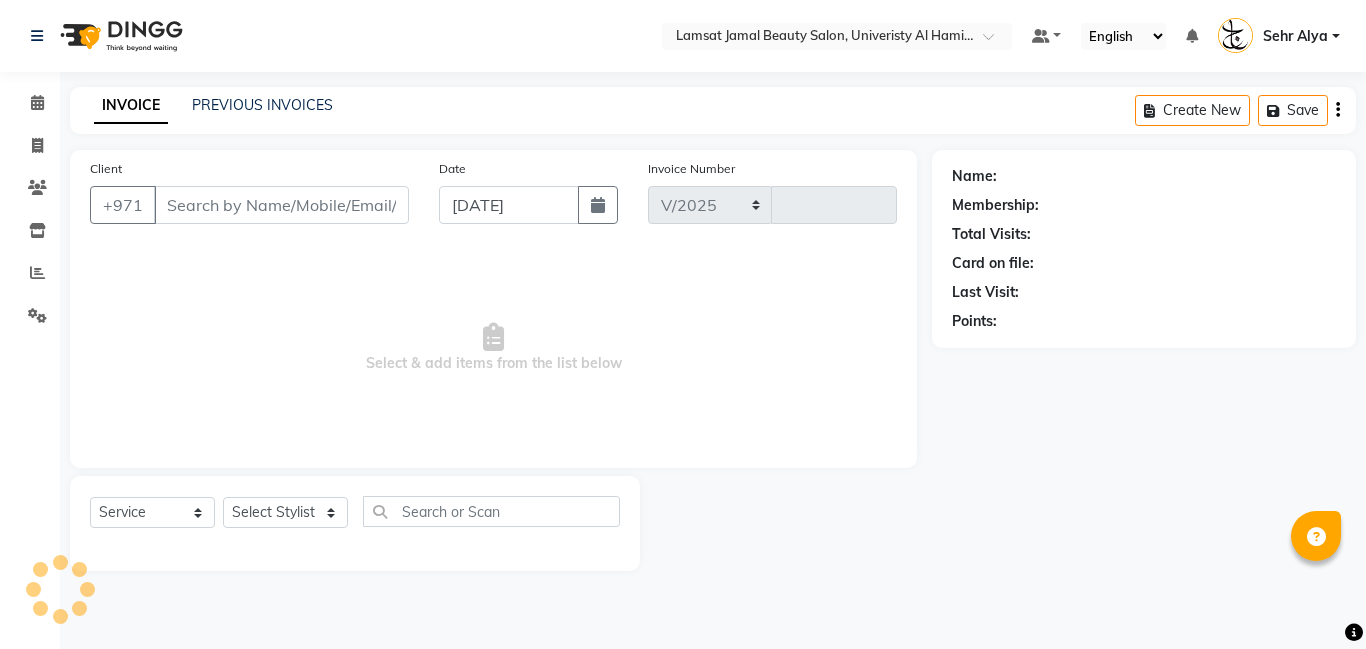 select on "8294" 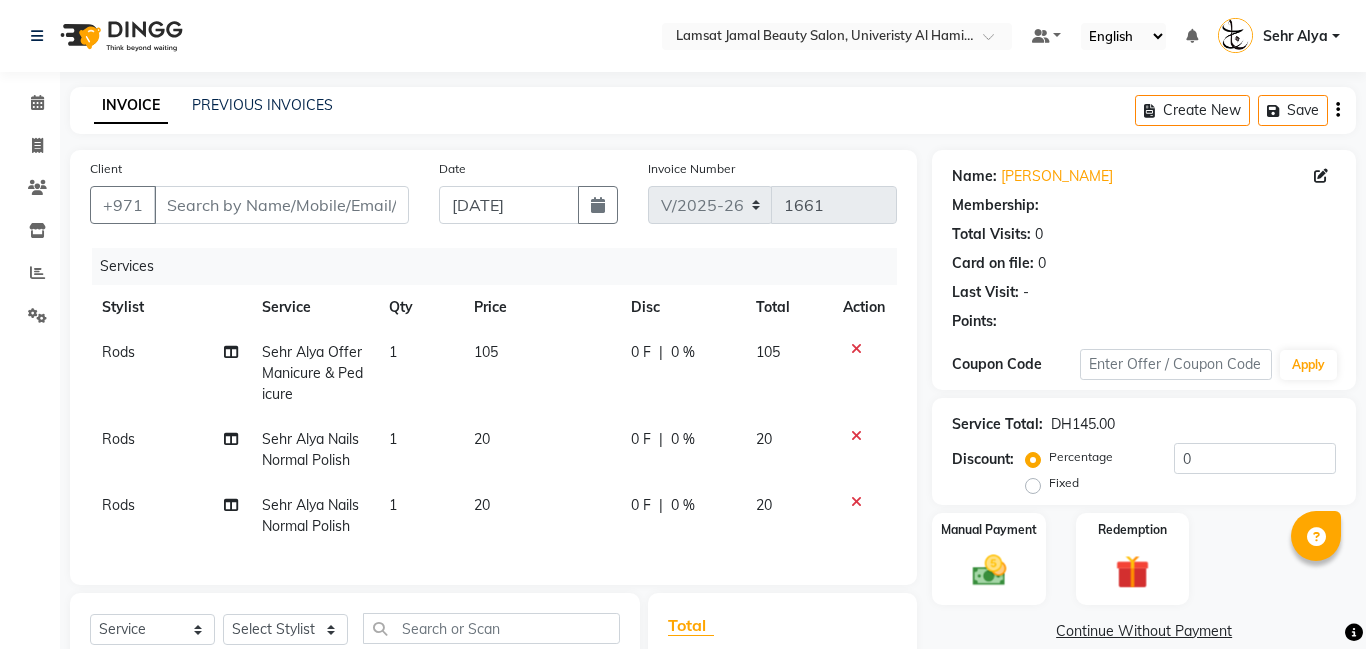 type on "50*****74" 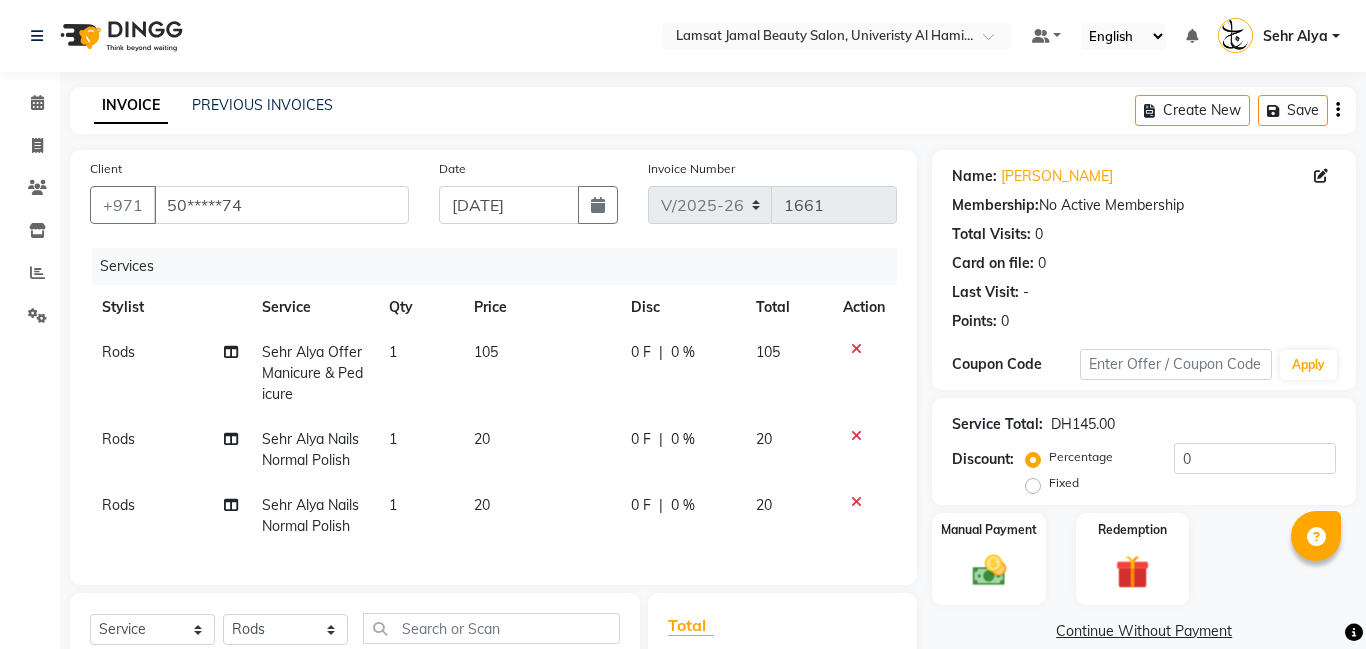 click 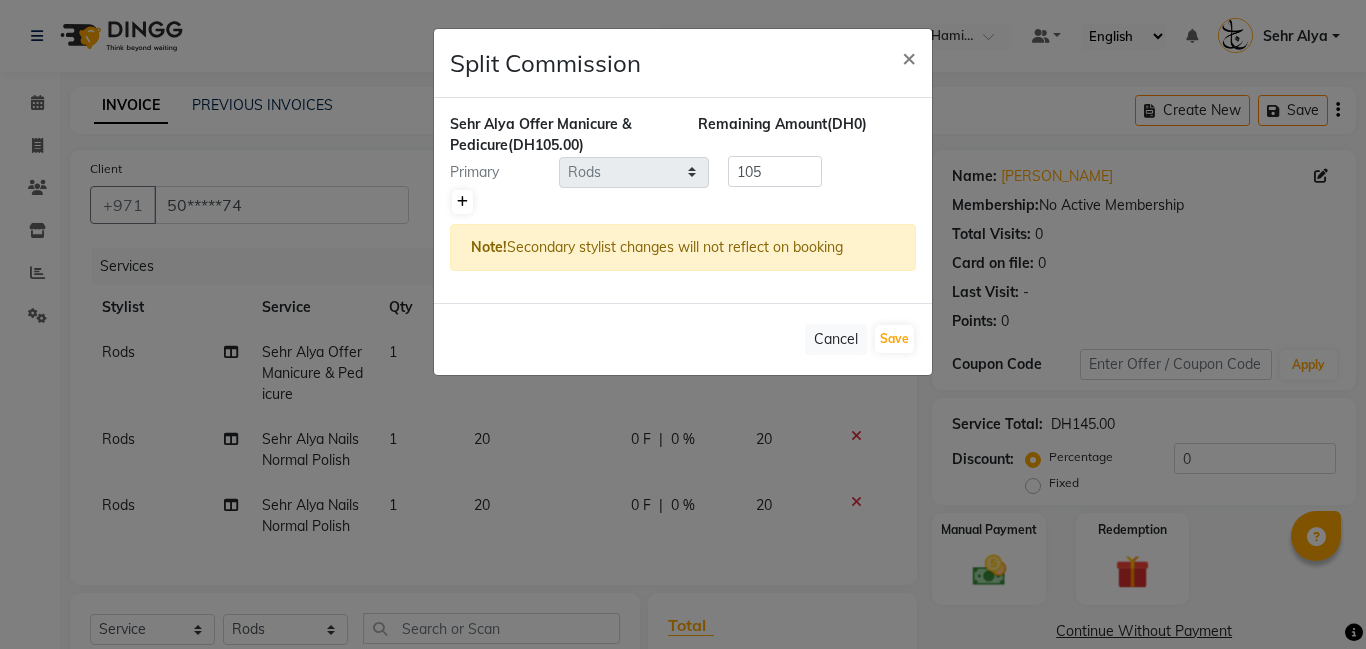 click 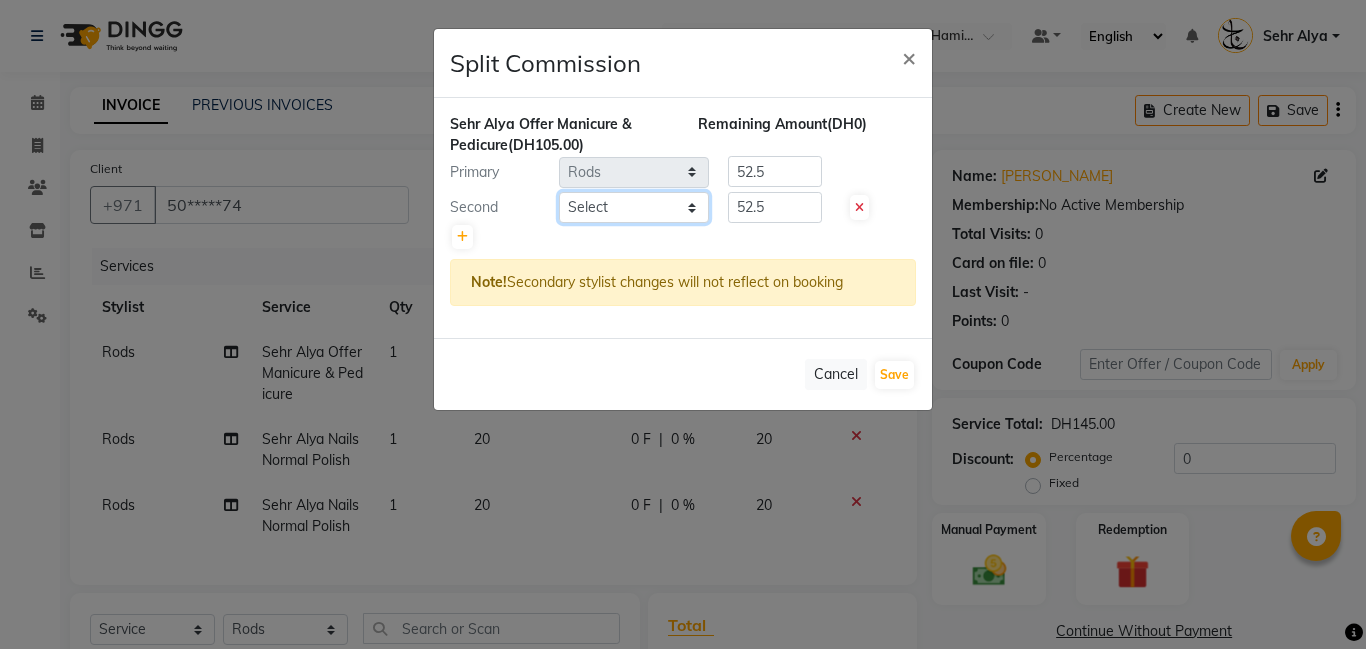 click on "Select  [PERSON_NAME]   Amna   [PERSON_NAME]   [PERSON_NAME] Ebda   Lamsat [PERSON_NAME]   [PERSON_NAME]   [PERSON_NAME]   Neha   Nhor   Owner [PERSON_NAME]   Rods   Sana   Sehr [PERSON_NAME]" 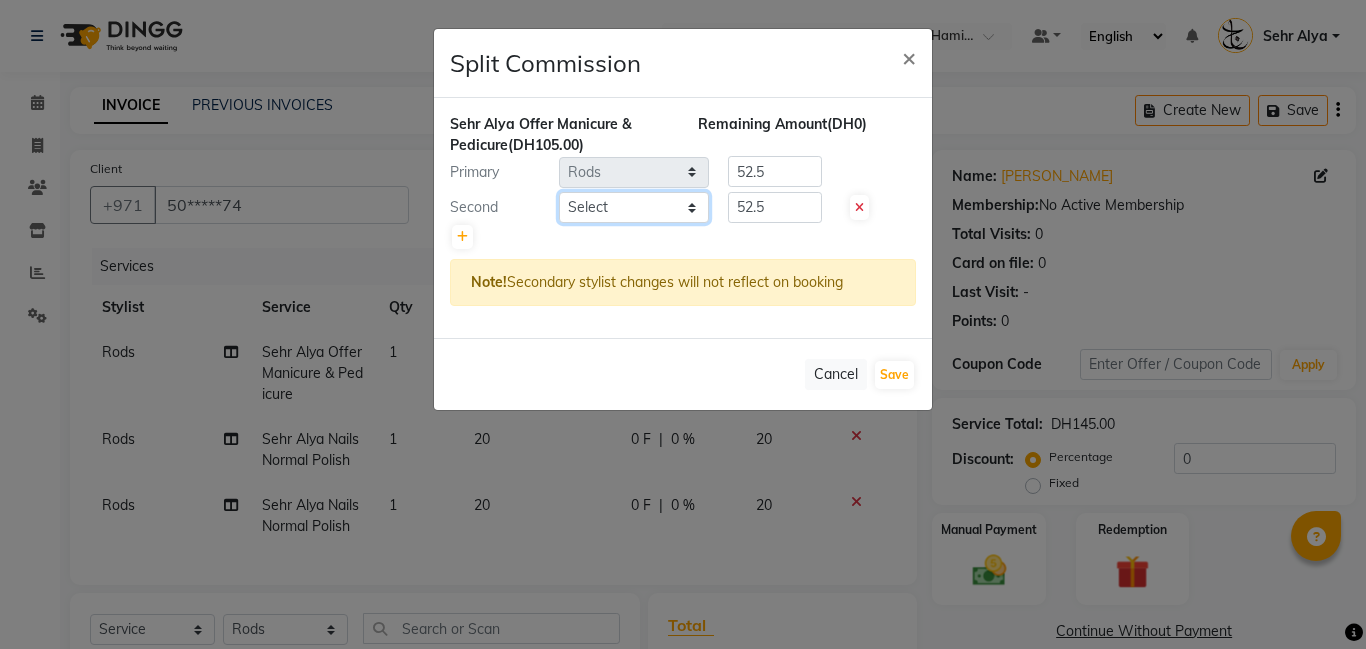 select on "79915" 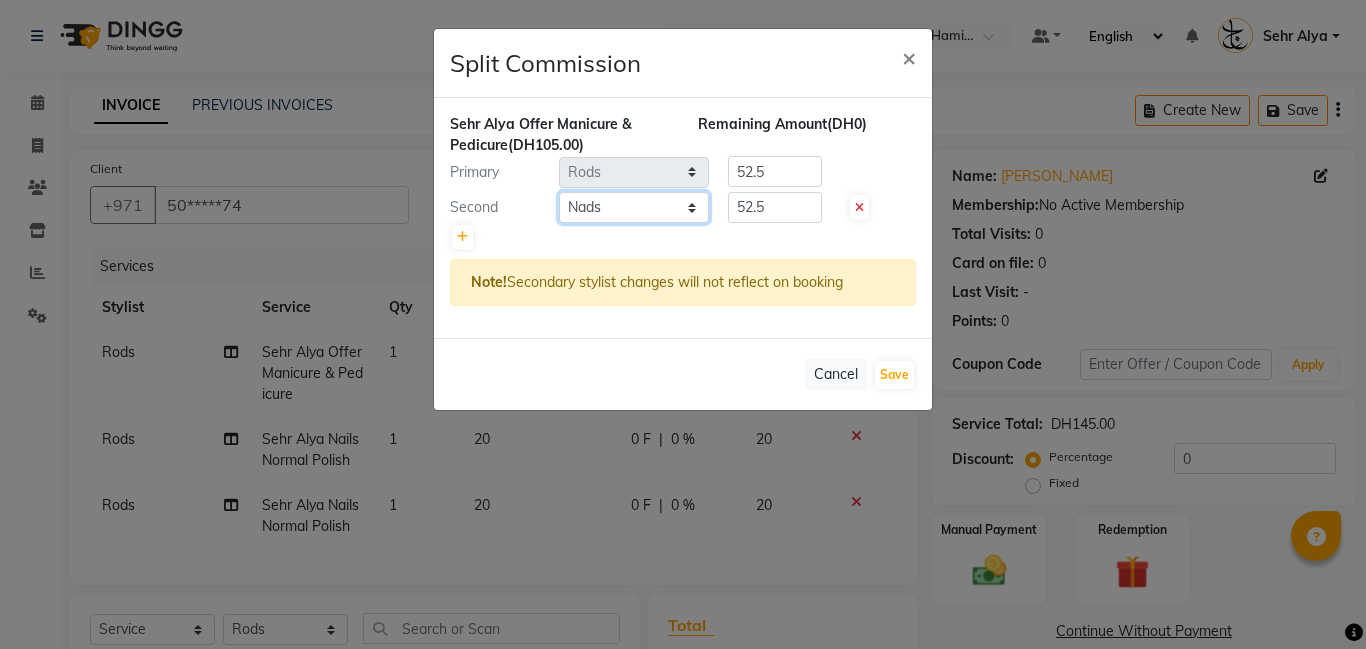 click on "Select  [PERSON_NAME]   Amna   [PERSON_NAME]   [PERSON_NAME] Ebda   Lamsat [PERSON_NAME]   [PERSON_NAME]   [PERSON_NAME]   Neha   Nhor   Owner [PERSON_NAME]   Rods   Sana   Sehr [PERSON_NAME]" 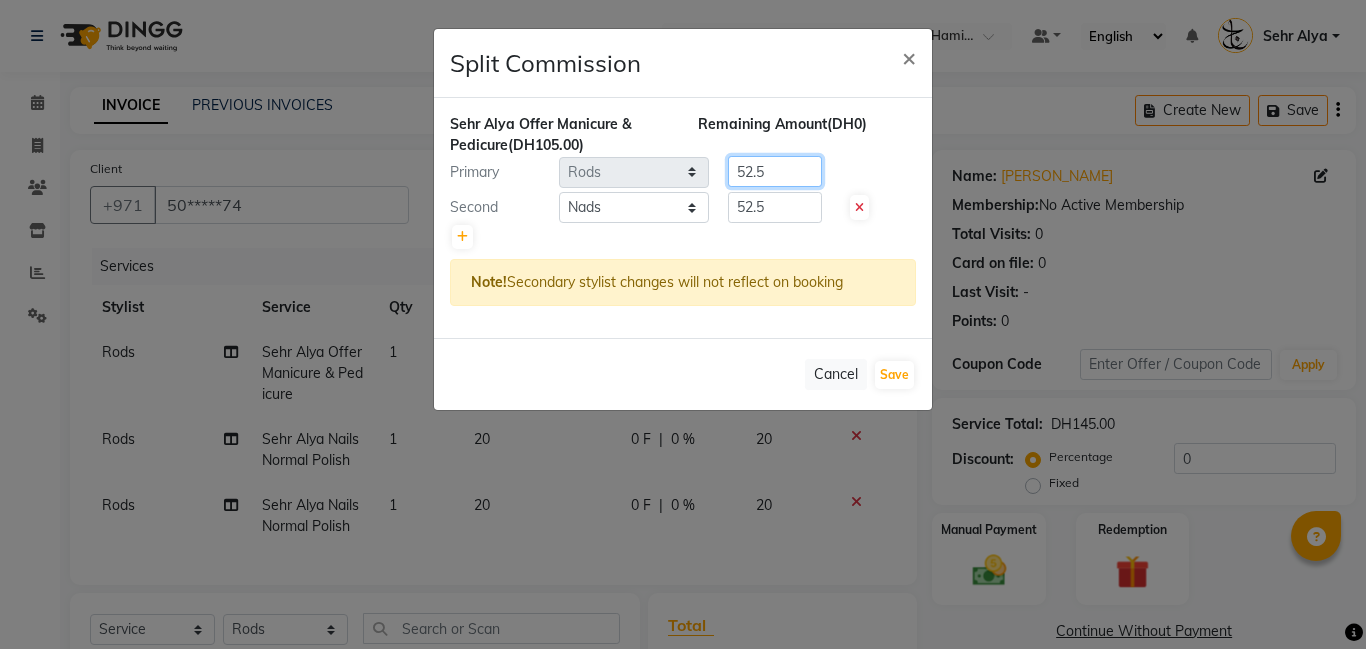 click on "52.5" 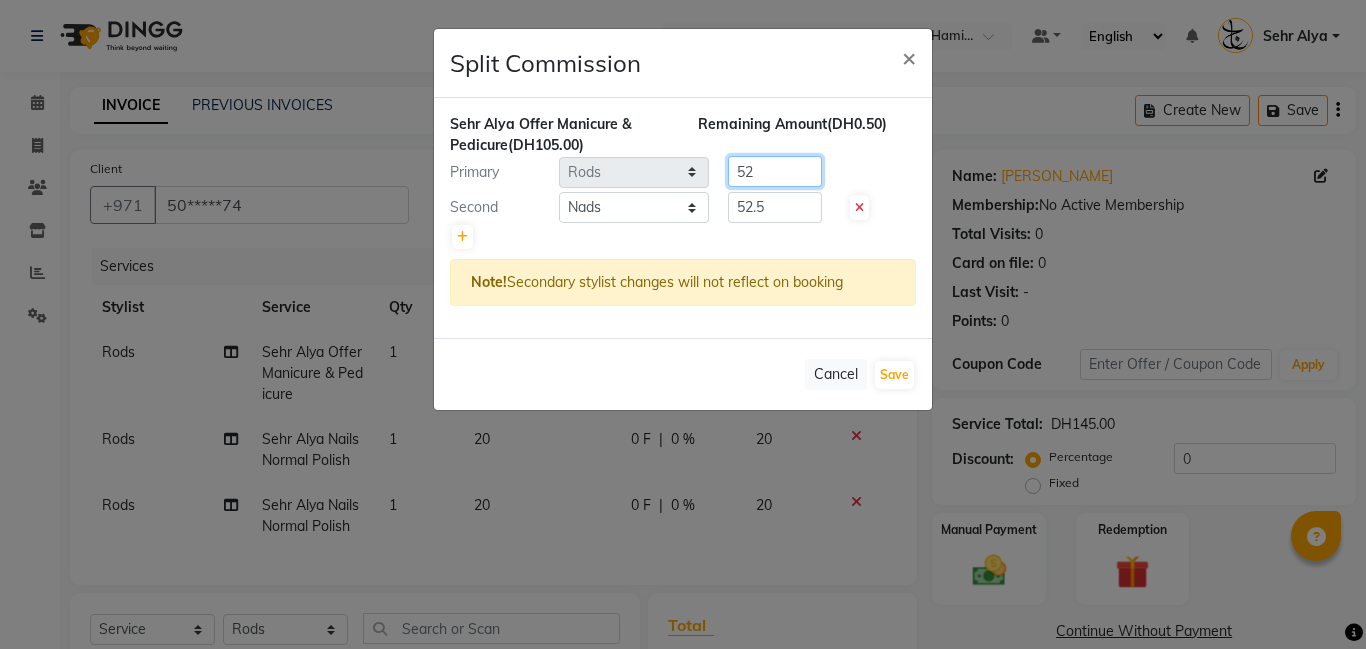type on "5" 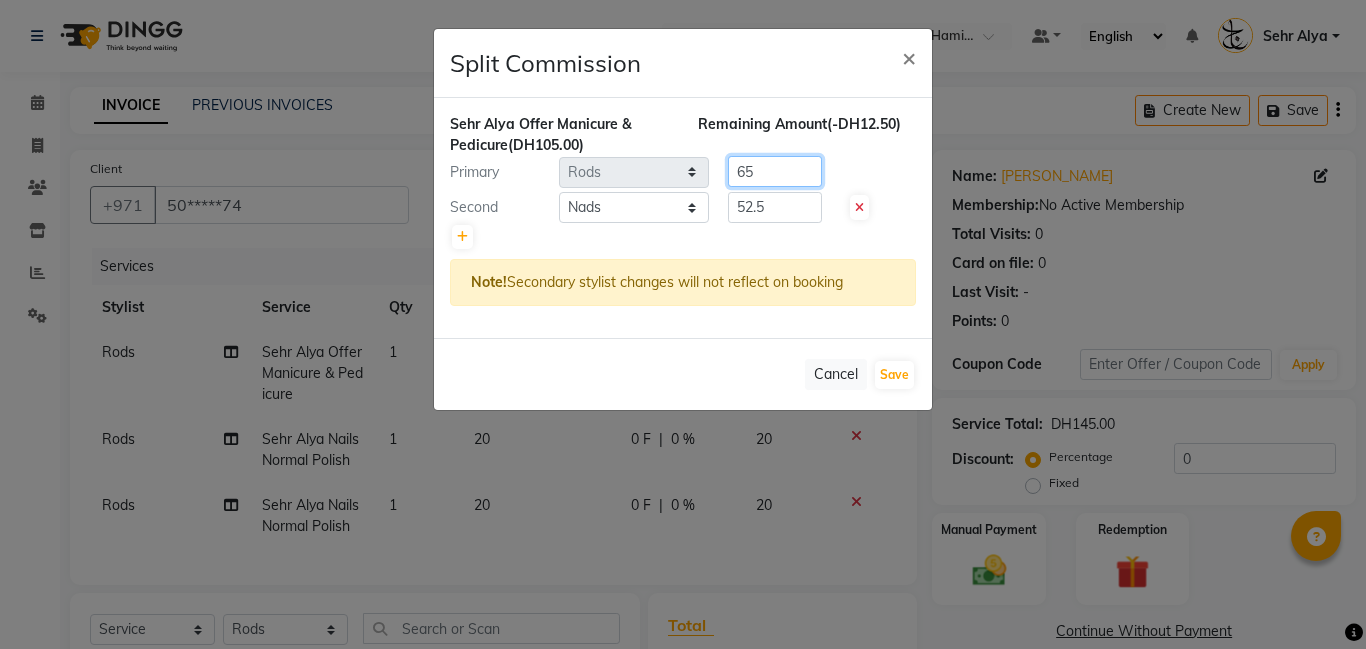 type on "65" 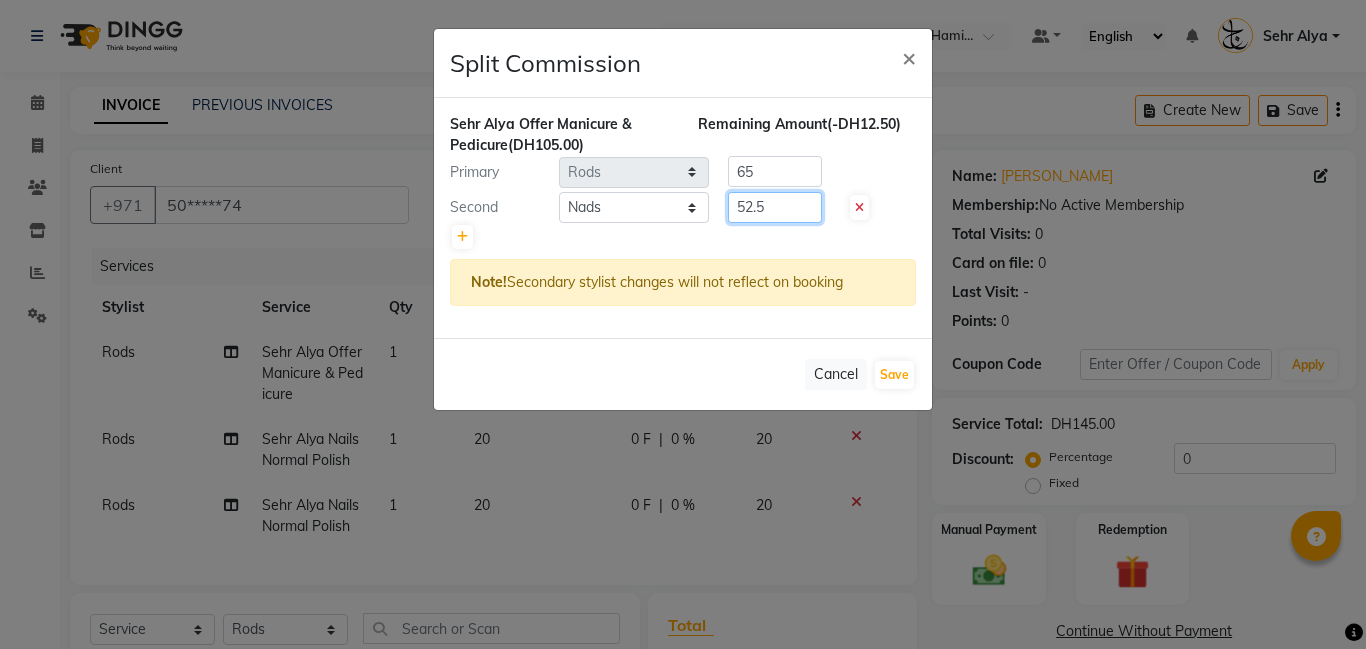 click on "52.5" 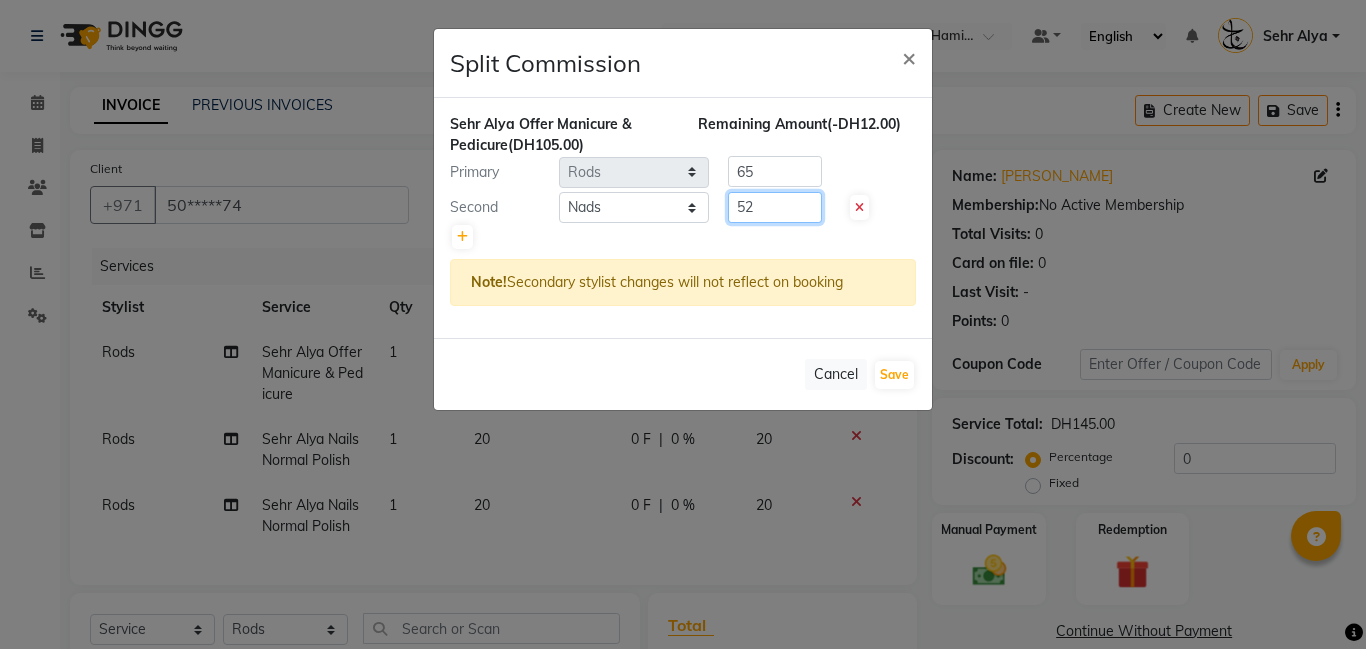 type on "5" 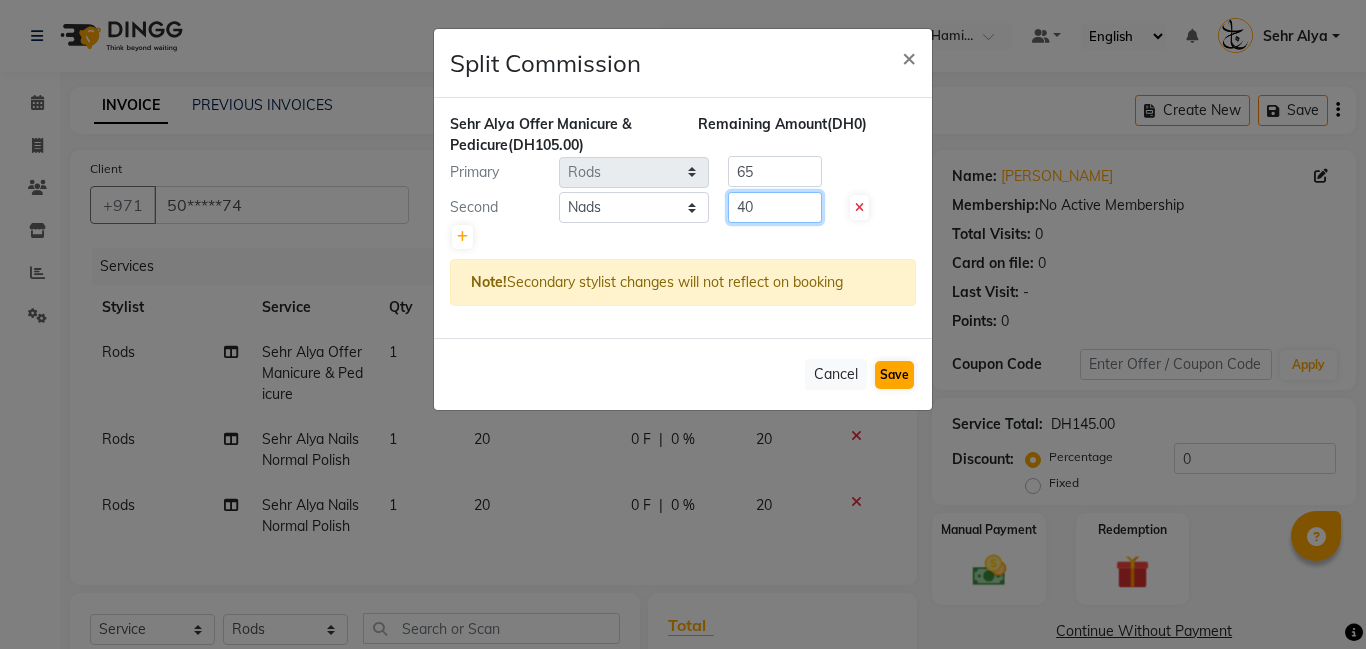 type on "40" 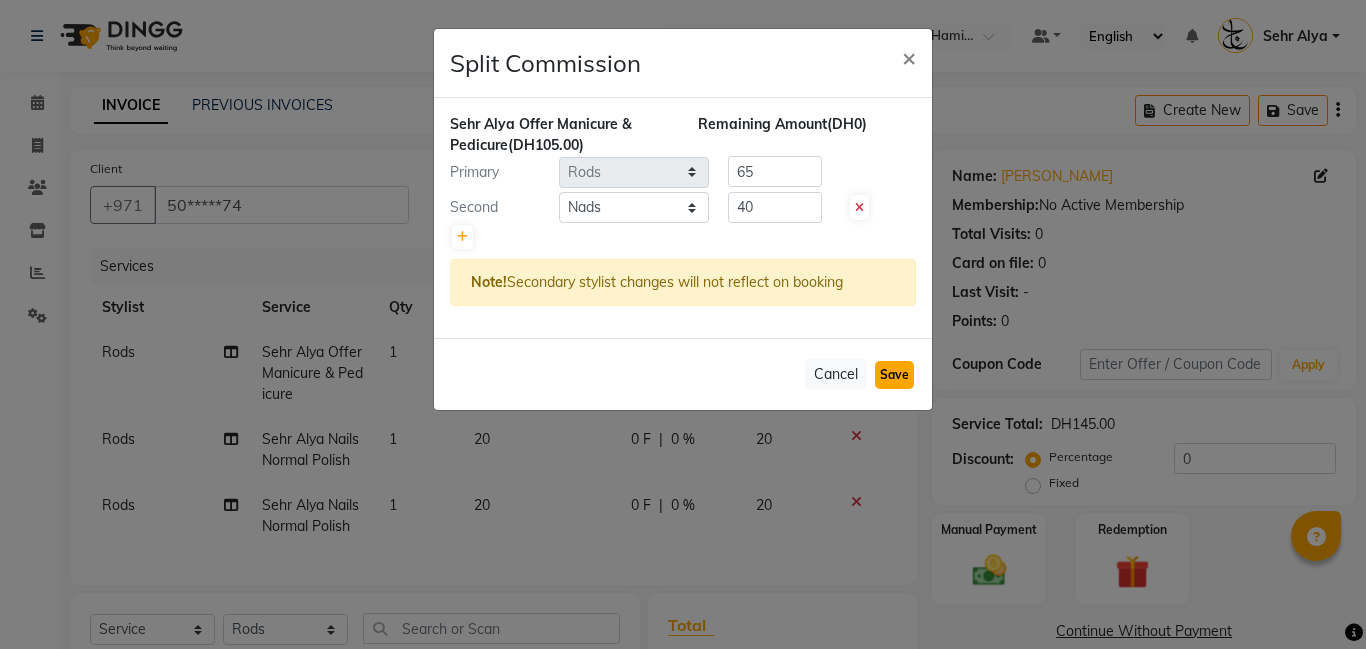 click on "Save" 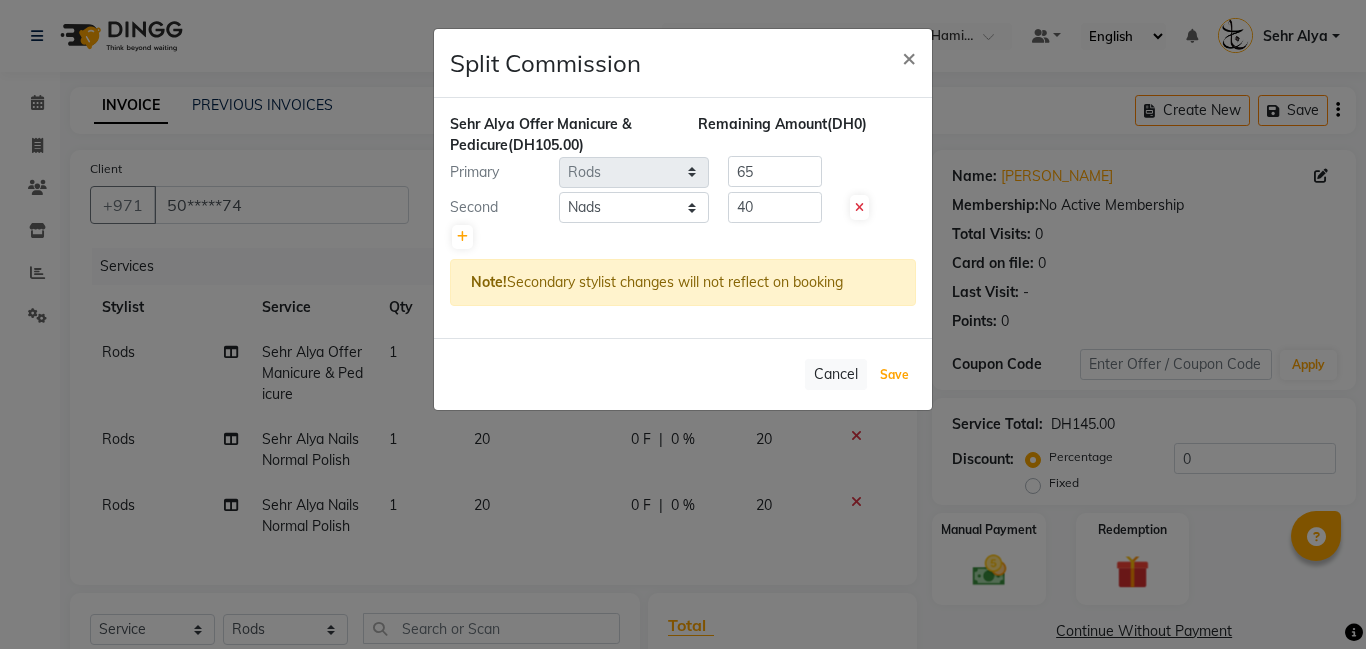 select on "Select" 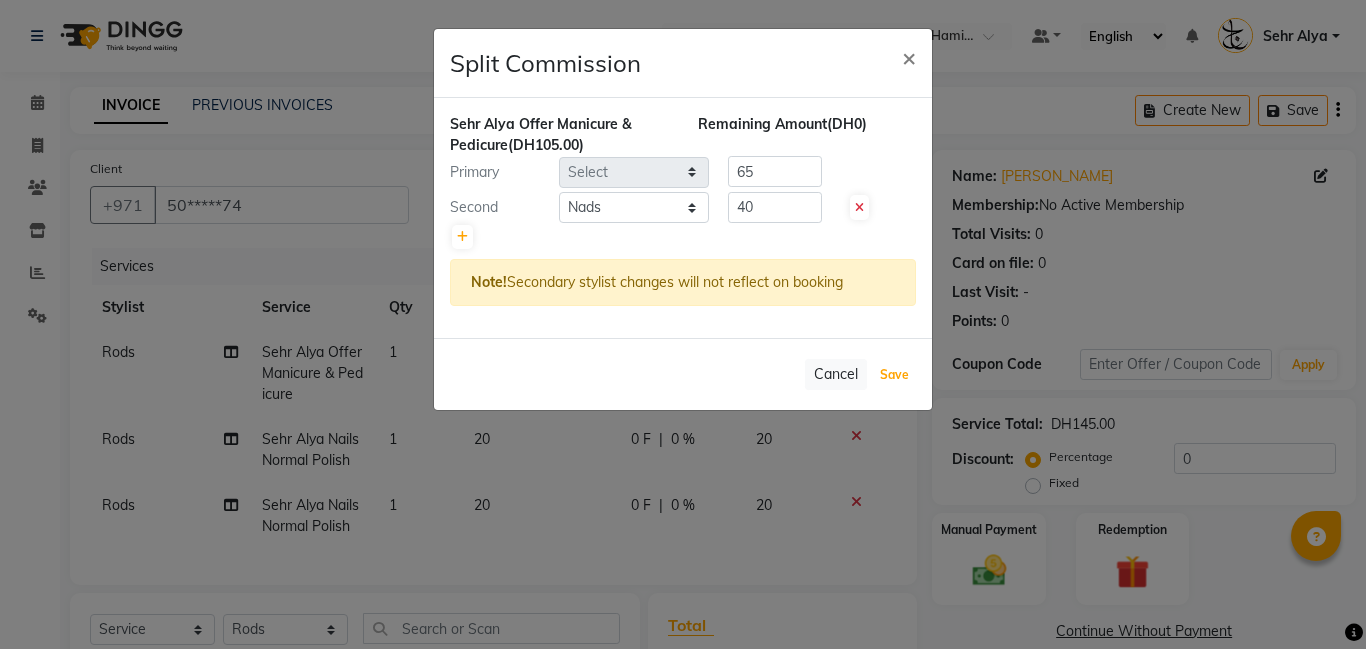 type 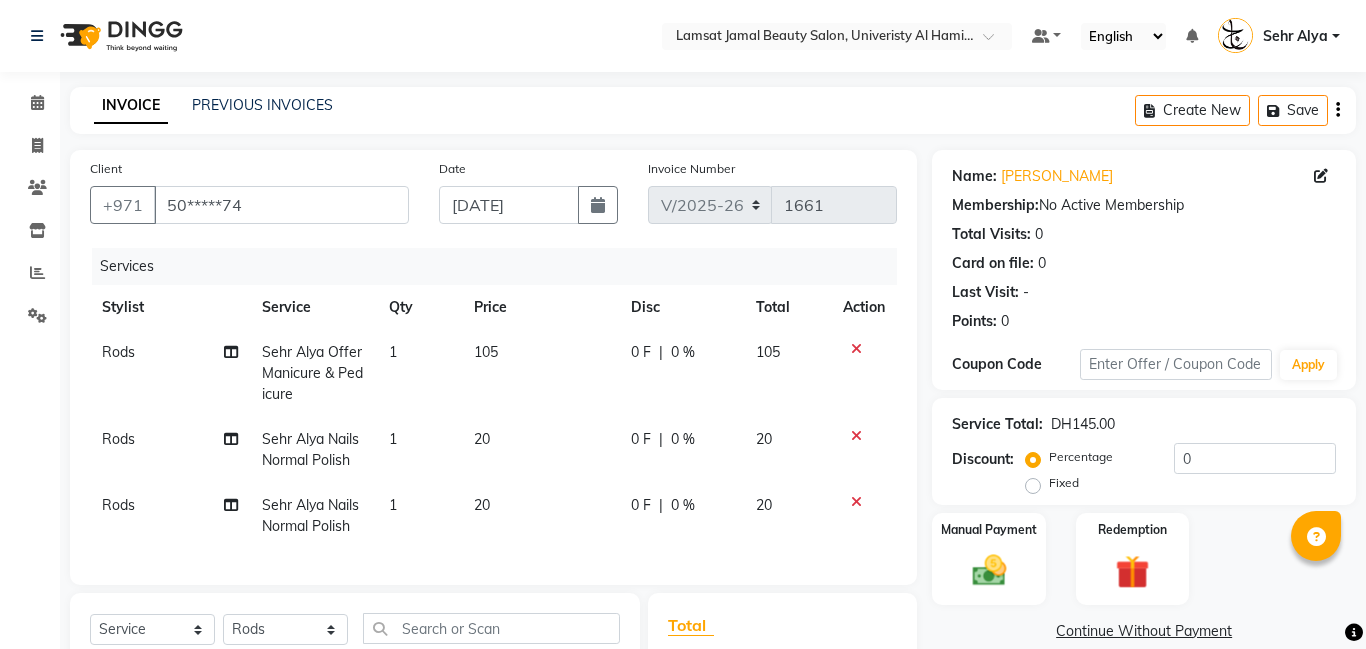 click on "Rods" 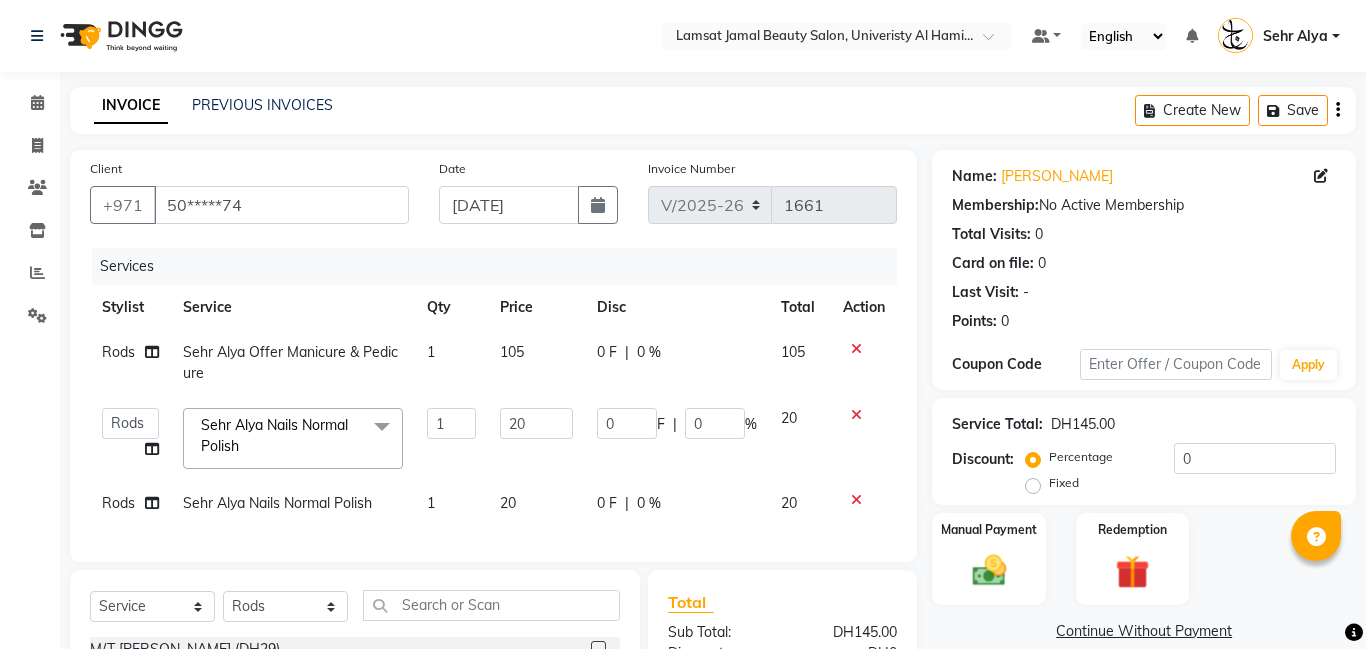 click on "Aldie   Aliya   Amna   Gennie   Joytie   Jude   Lamsat Ebda   Lamsat Jamal   Liezel   Maricar   Maychel   Michelle   Nads   Neha   Nhor   Owner Aliya   Priya   Rods   Sana   Sehr Alya   Yeng" 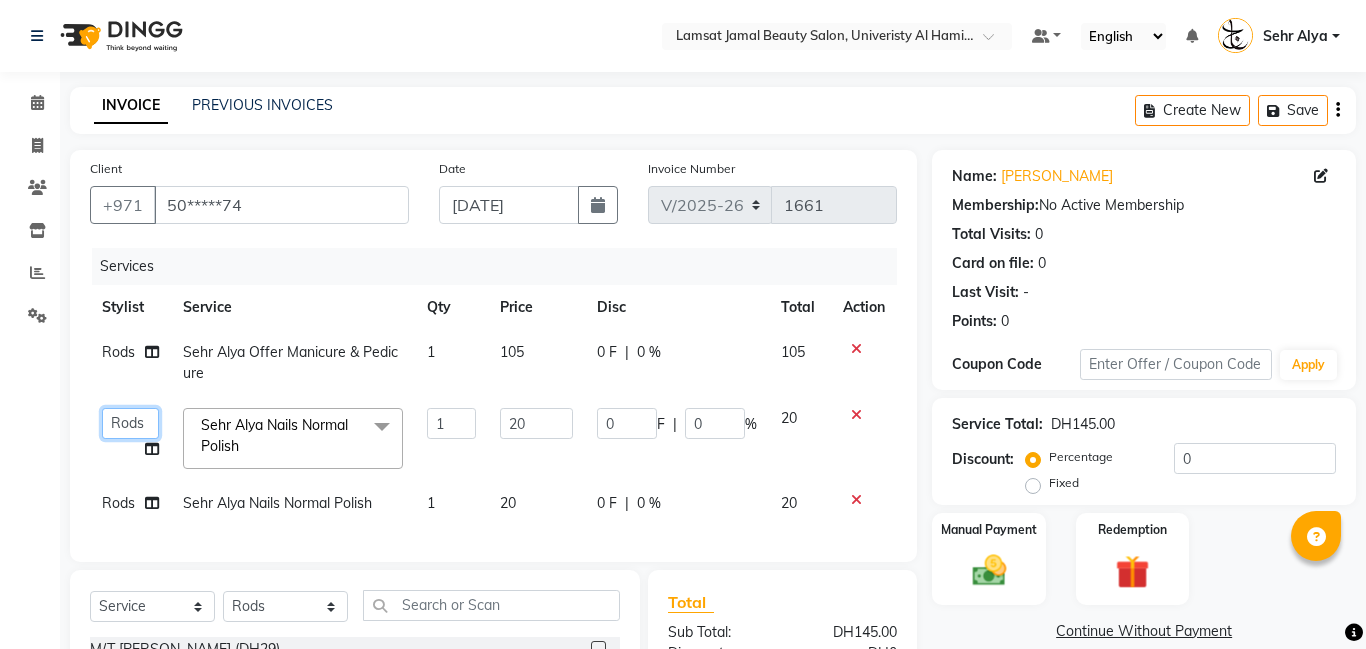 click on "Aldie   Aliya   Amna   Gennie   Joytie   Jude   Lamsat Ebda   Lamsat Jamal   Liezel   Maricar   Maychel   Michelle   Nads   Neha   Nhor   Owner Aliya   Priya   Rods   Sana   Sehr Alya   Yeng" 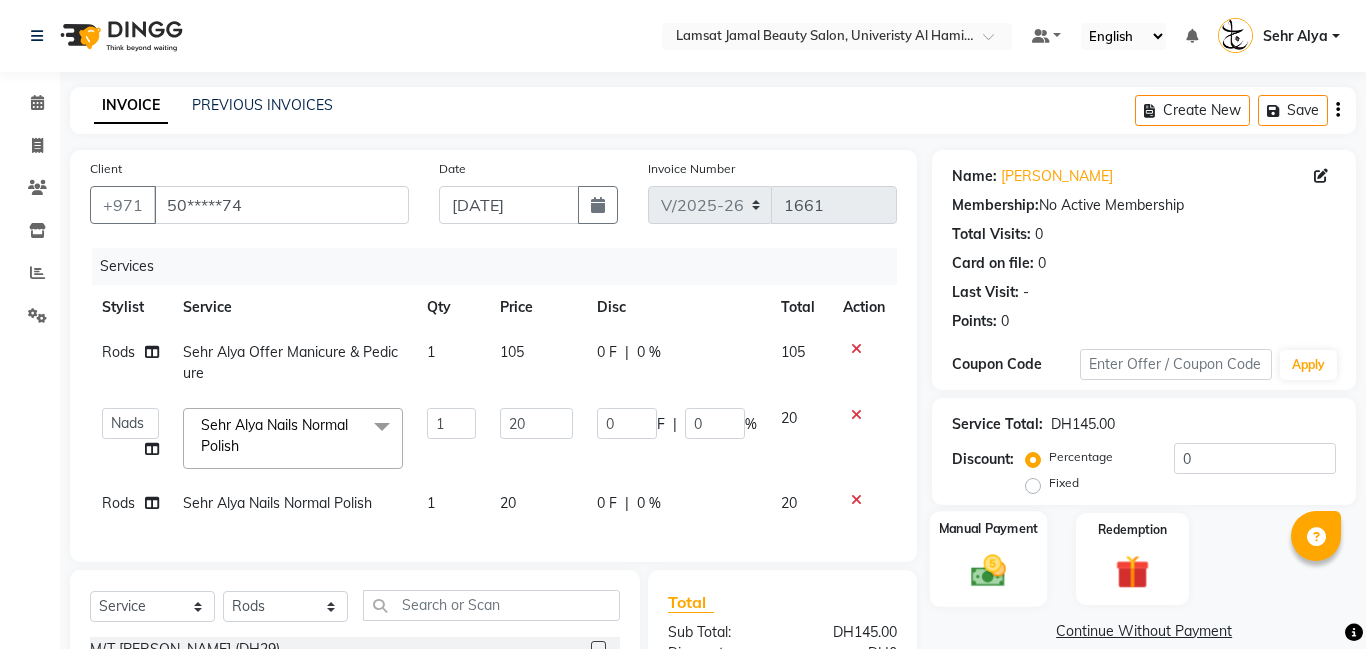 select on "79915" 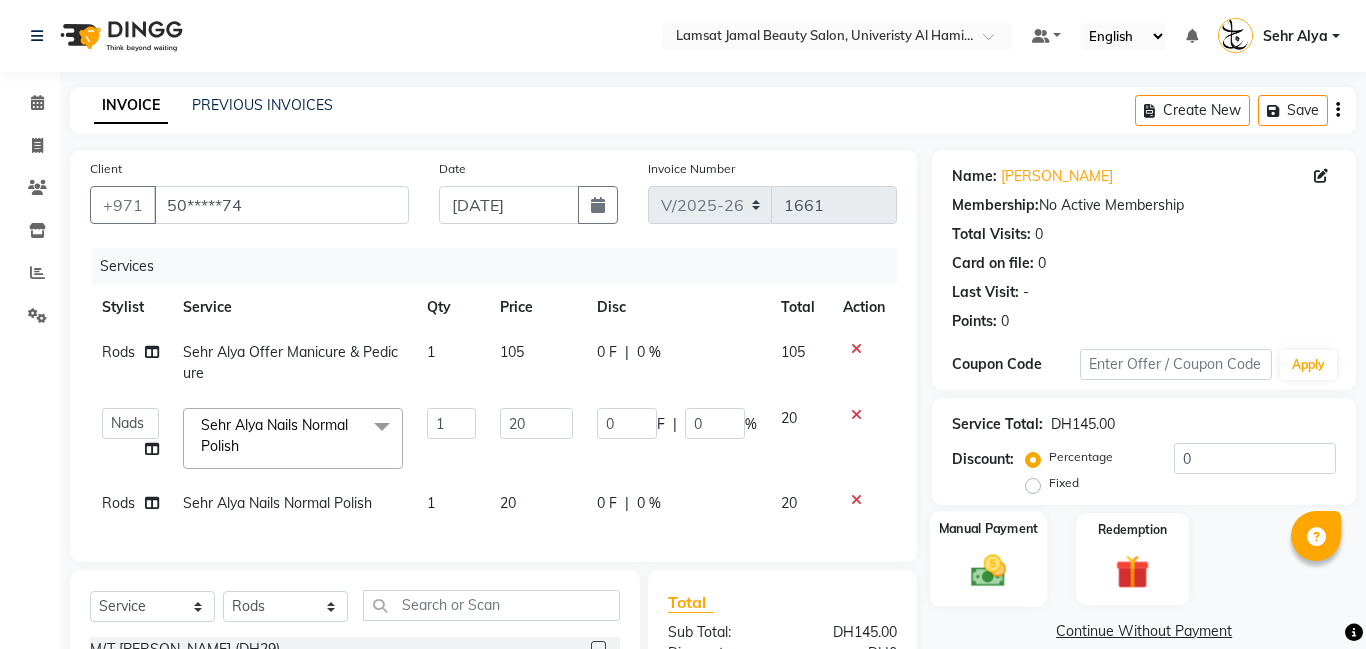 click on "Manual Payment" 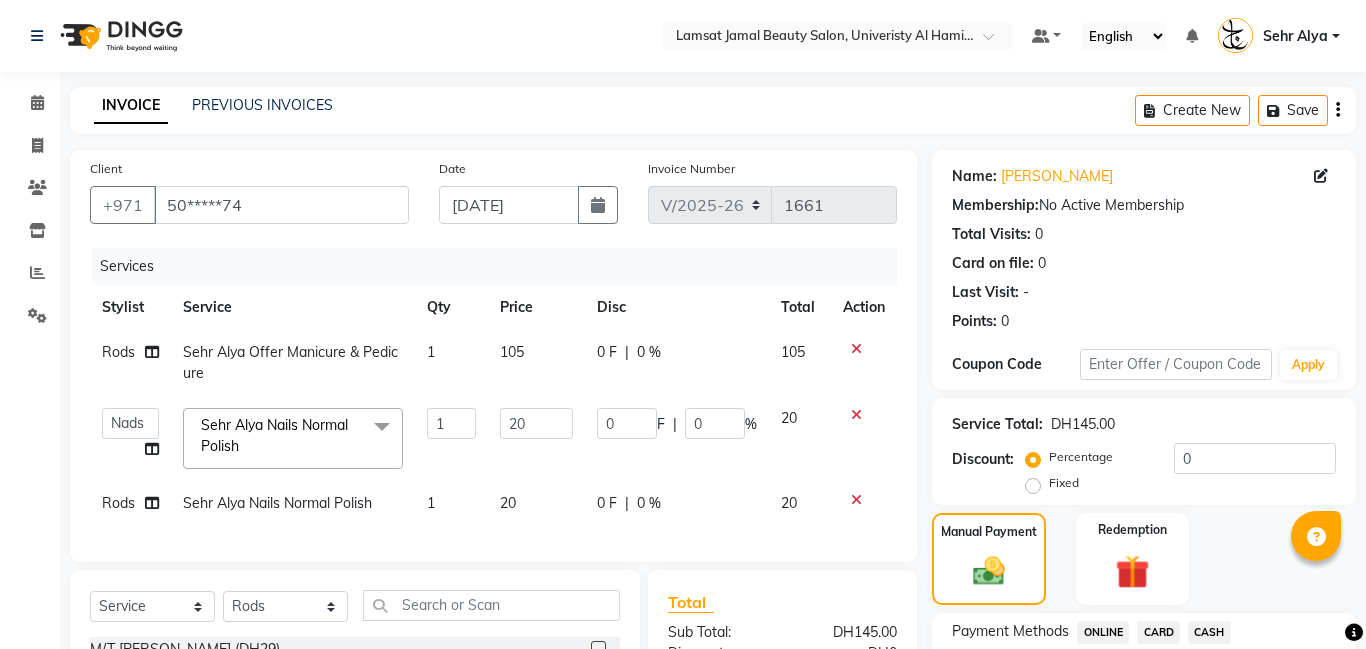 click on "CARD" 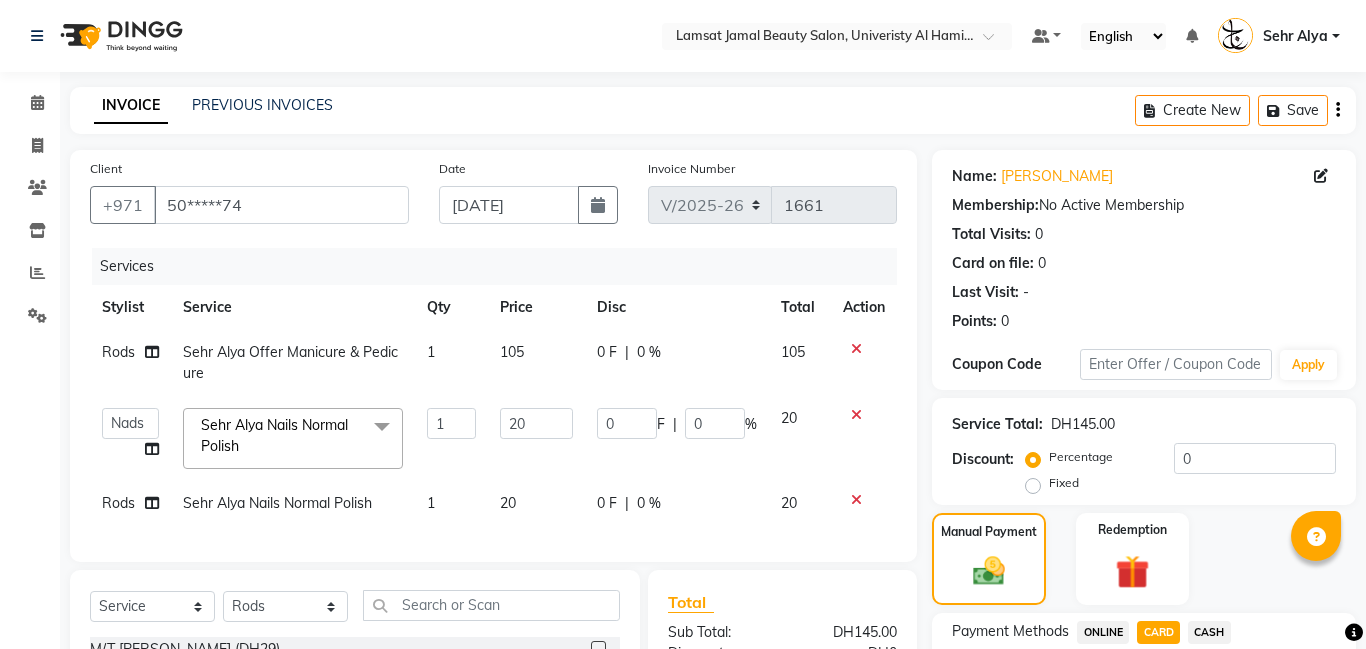 click on "CASH" 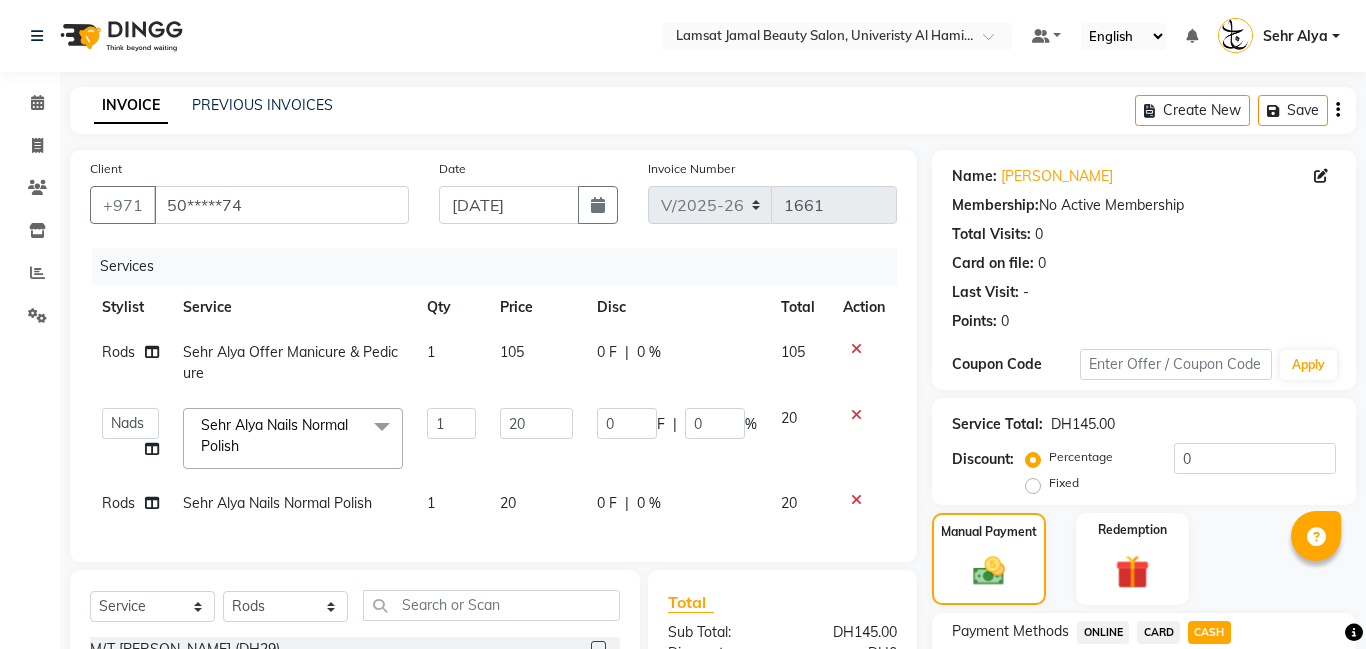click on "CASH" 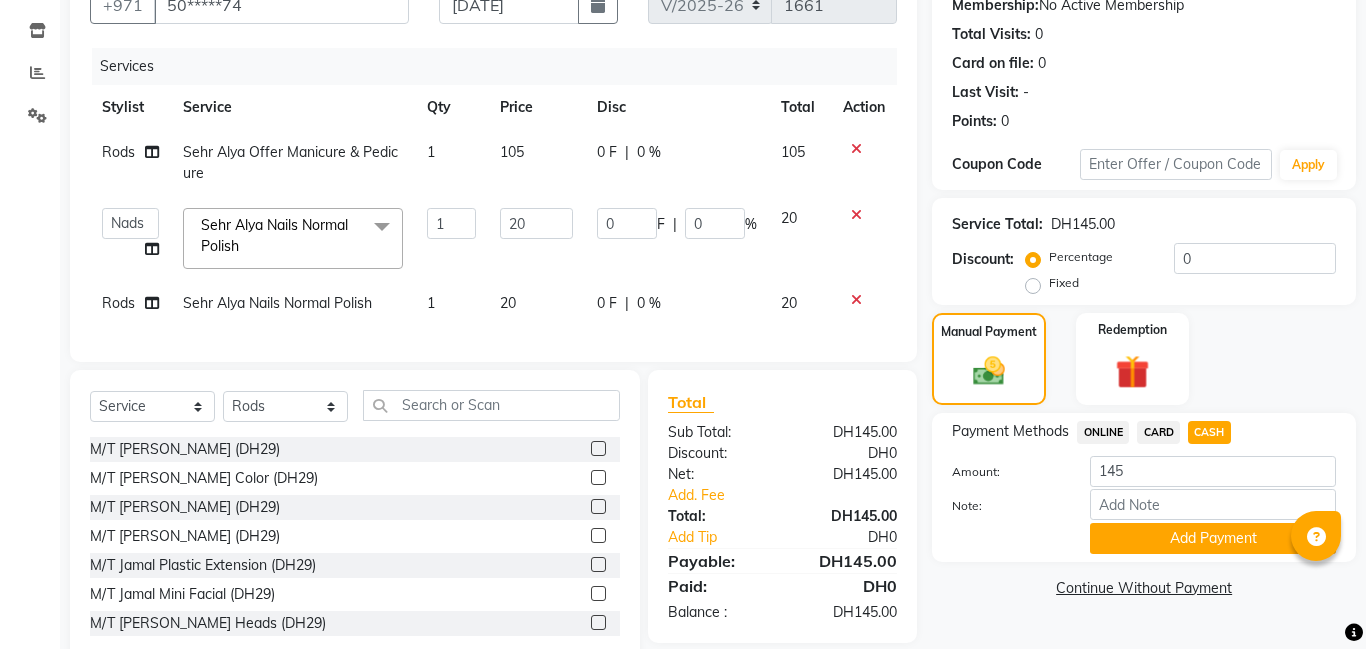 scroll, scrollTop: 246, scrollLeft: 0, axis: vertical 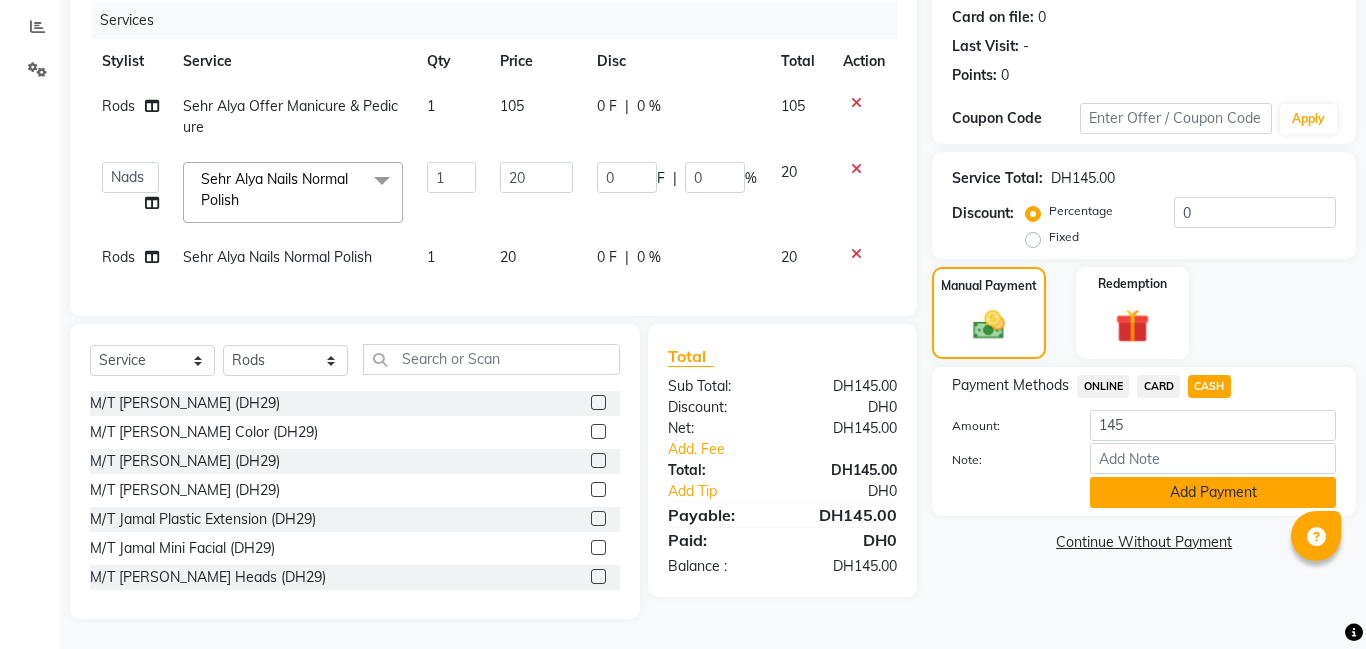 click on "Add Payment" 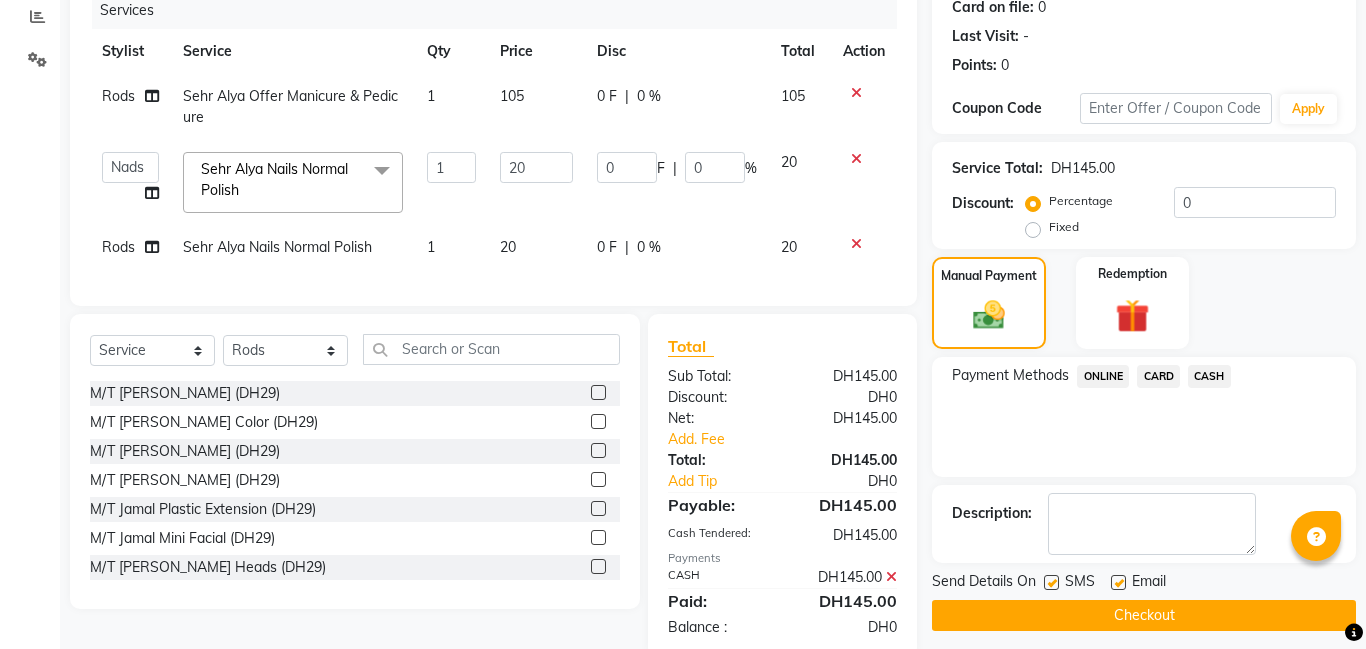scroll, scrollTop: 295, scrollLeft: 0, axis: vertical 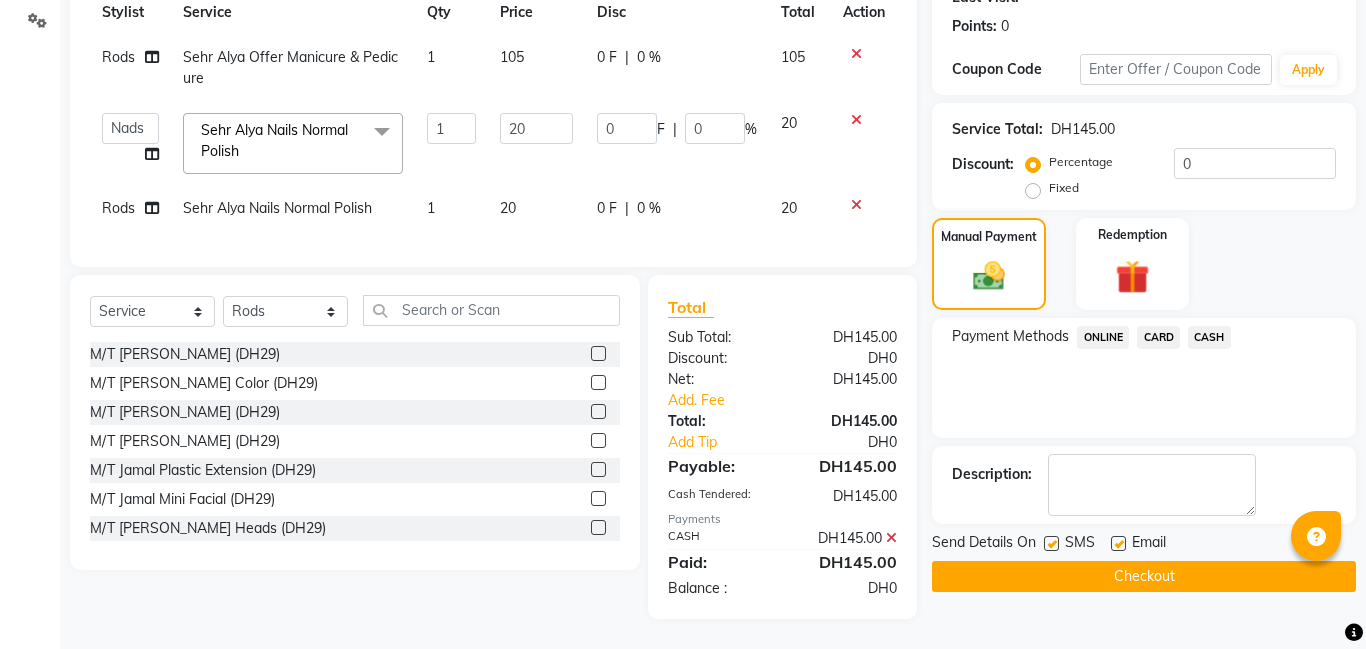 click on "Checkout" 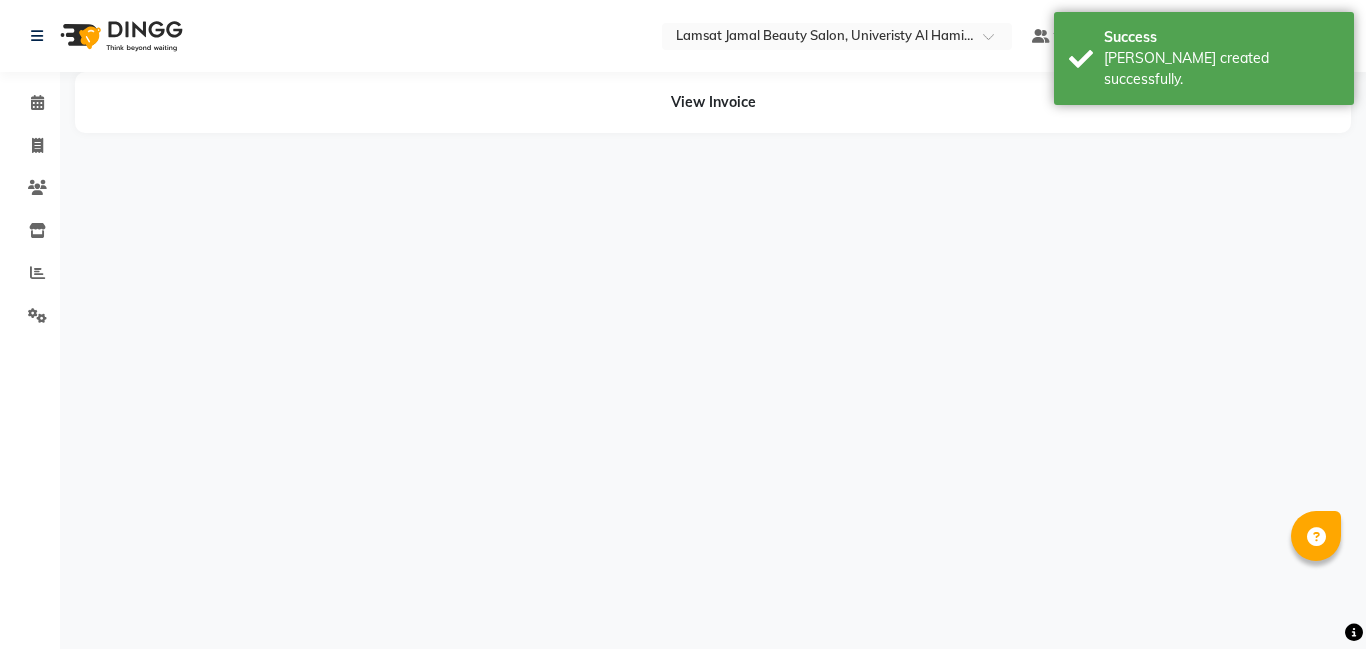 scroll, scrollTop: 0, scrollLeft: 0, axis: both 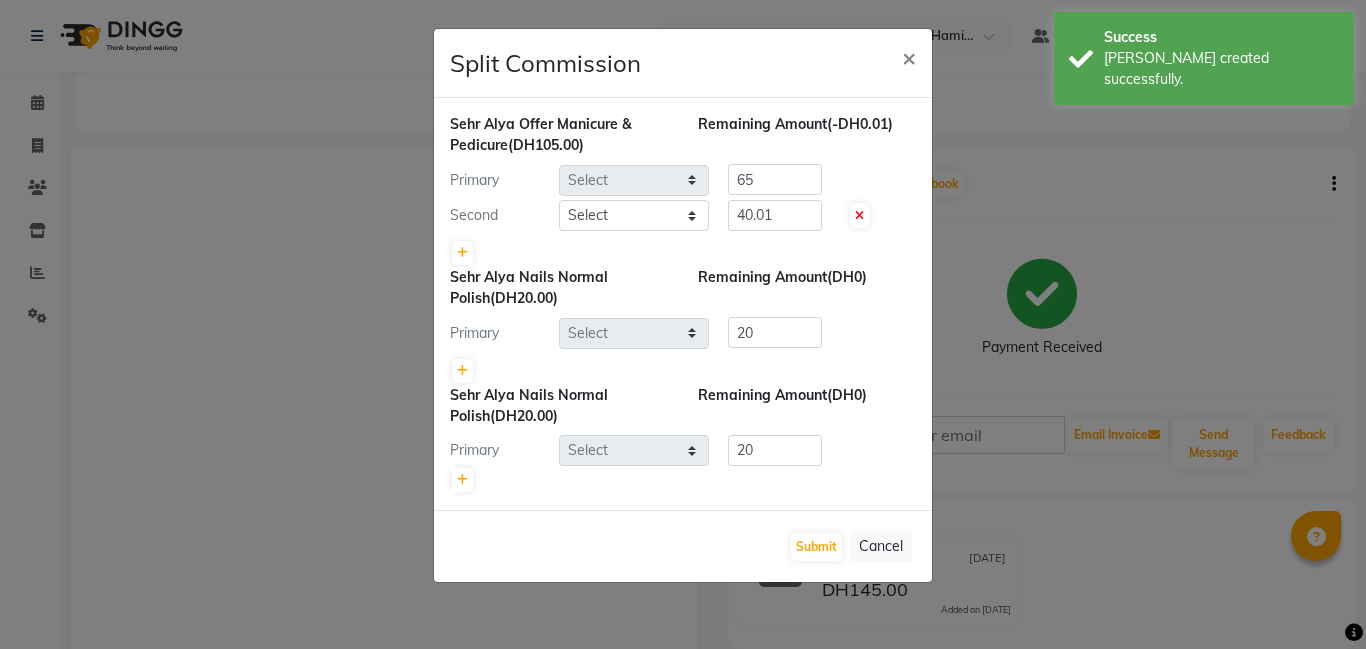 select on "79910" 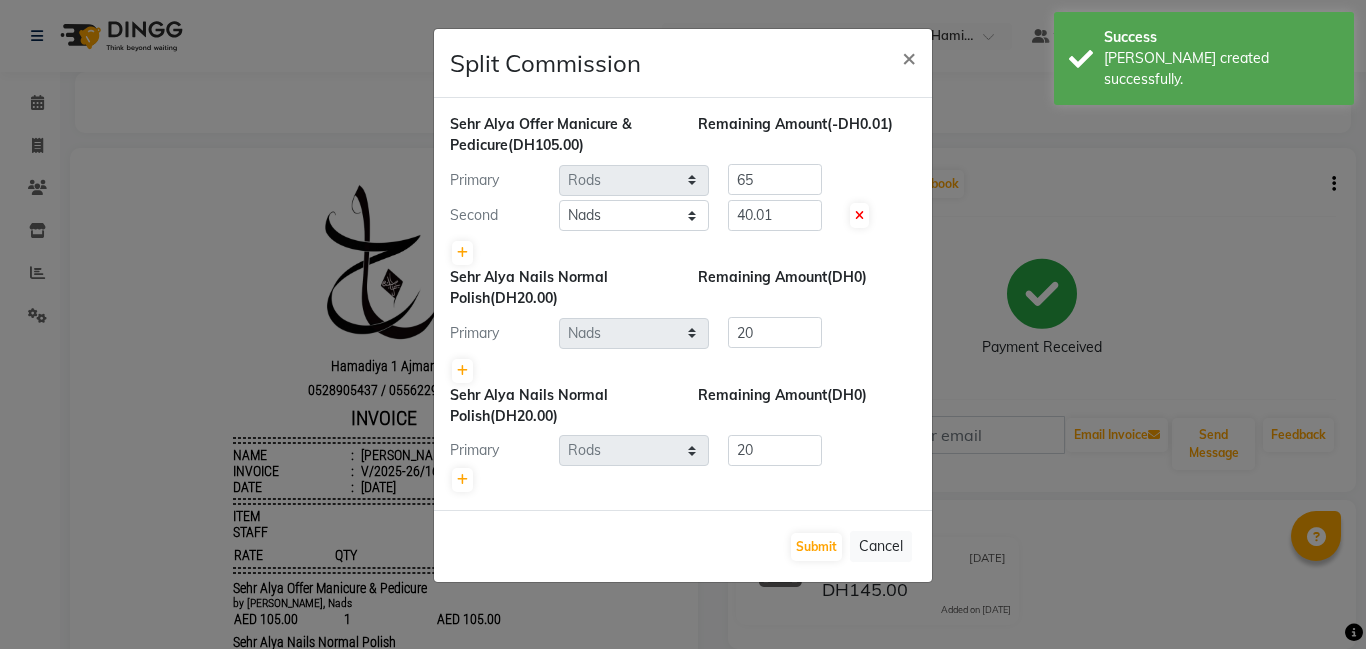 scroll, scrollTop: 0, scrollLeft: 0, axis: both 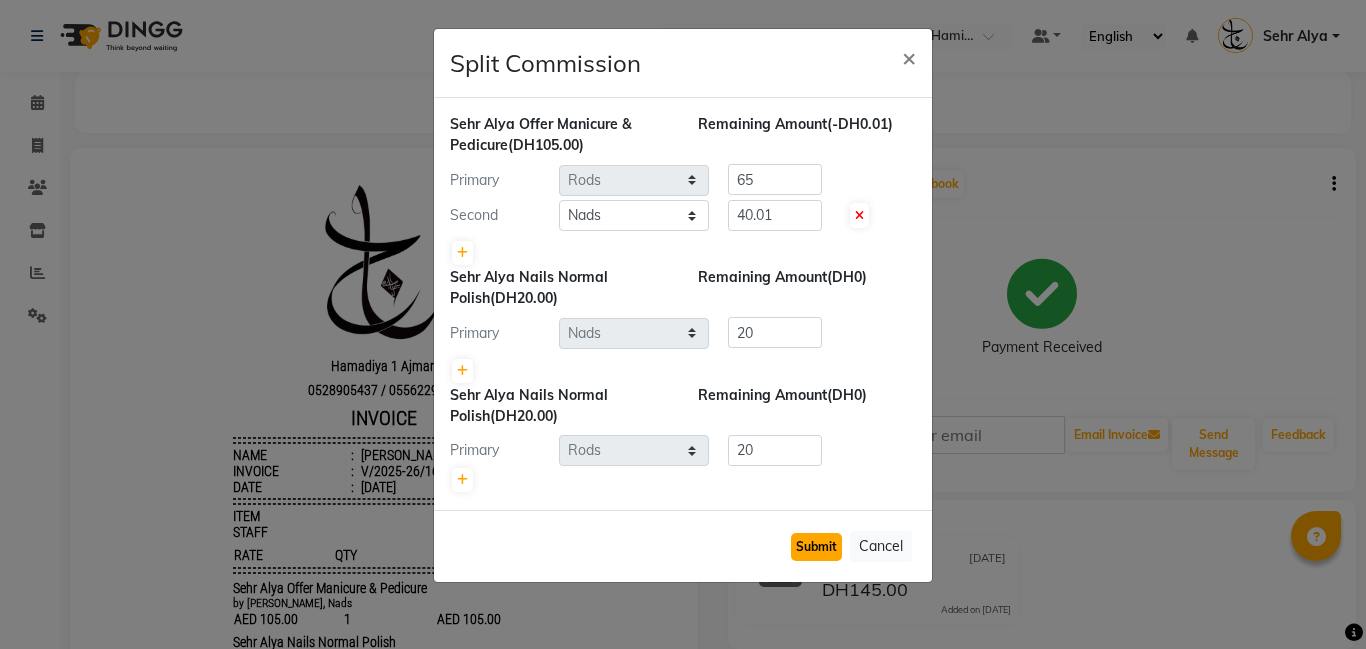 click on "Submit" 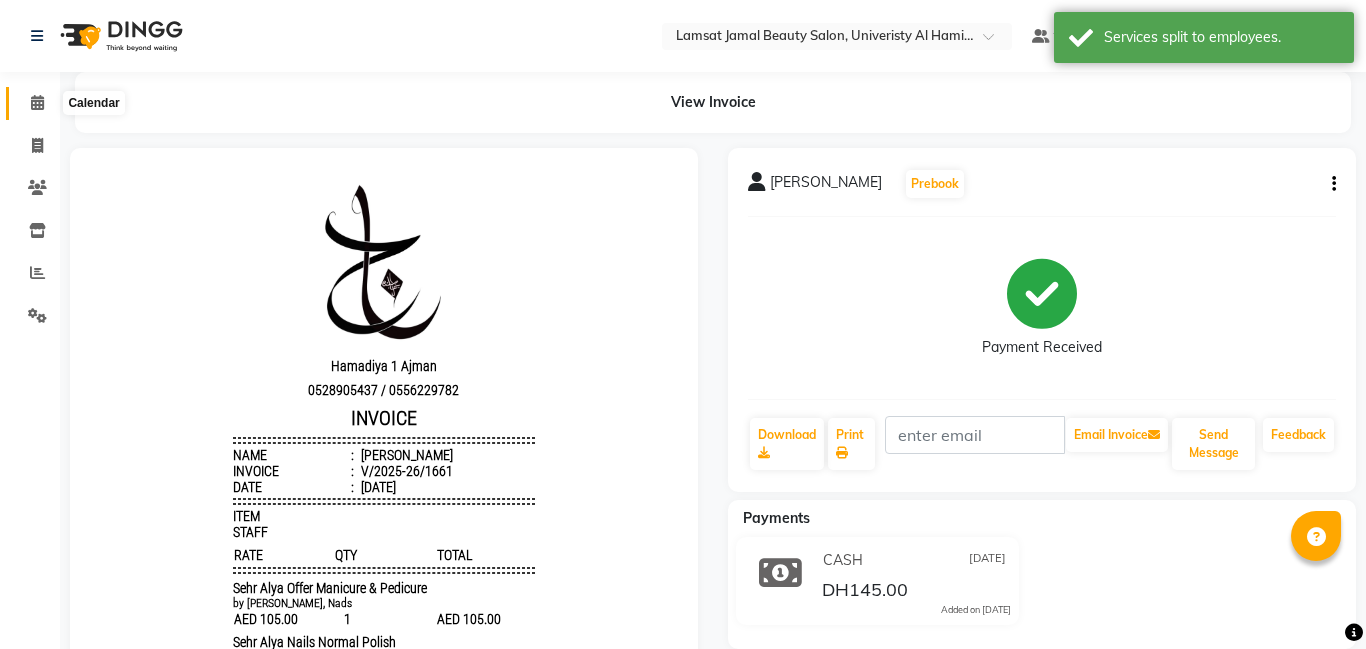 click 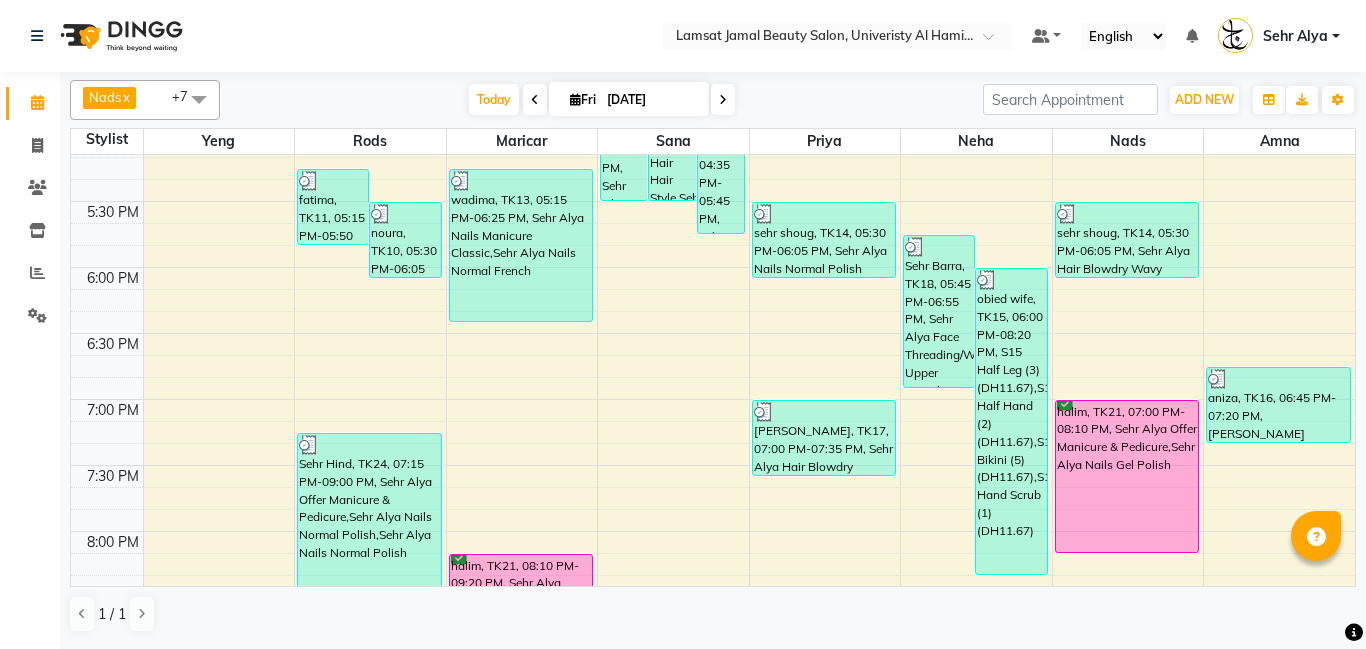 scroll, scrollTop: 1074, scrollLeft: 0, axis: vertical 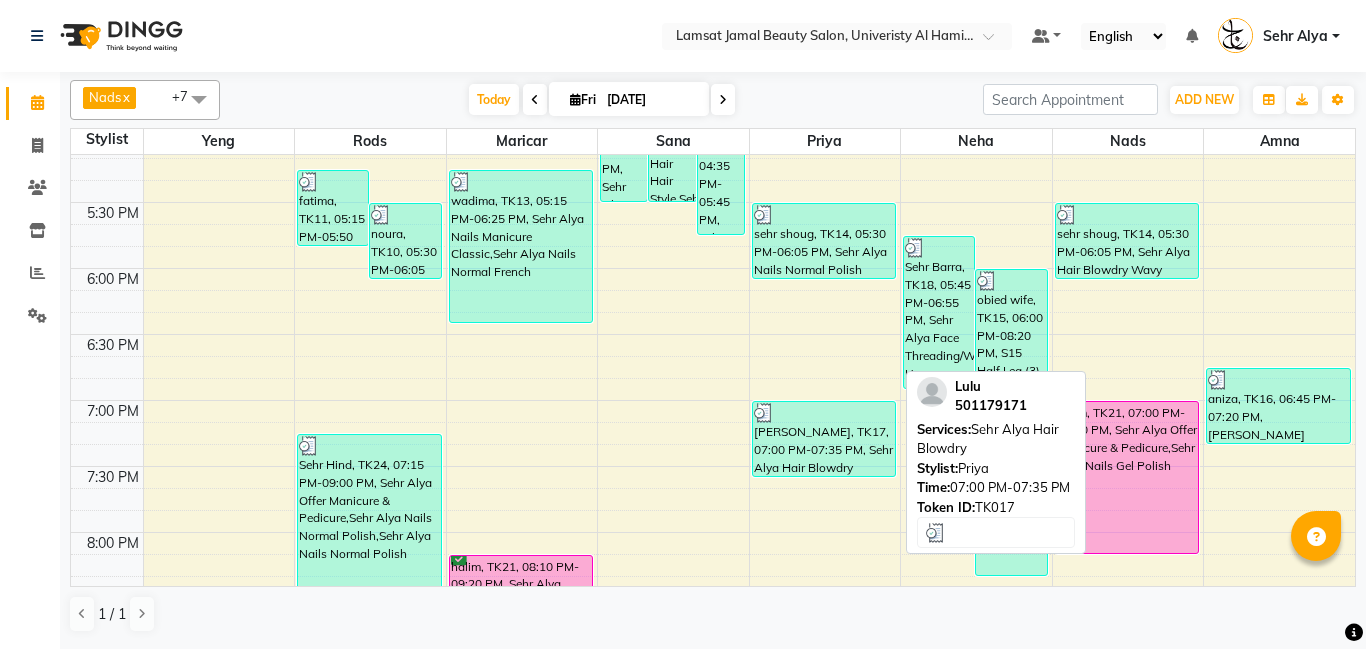 click on "[PERSON_NAME], TK17, 07:00 PM-07:35 PM, Sehr Alya Hair Blowdry" at bounding box center (824, 439) 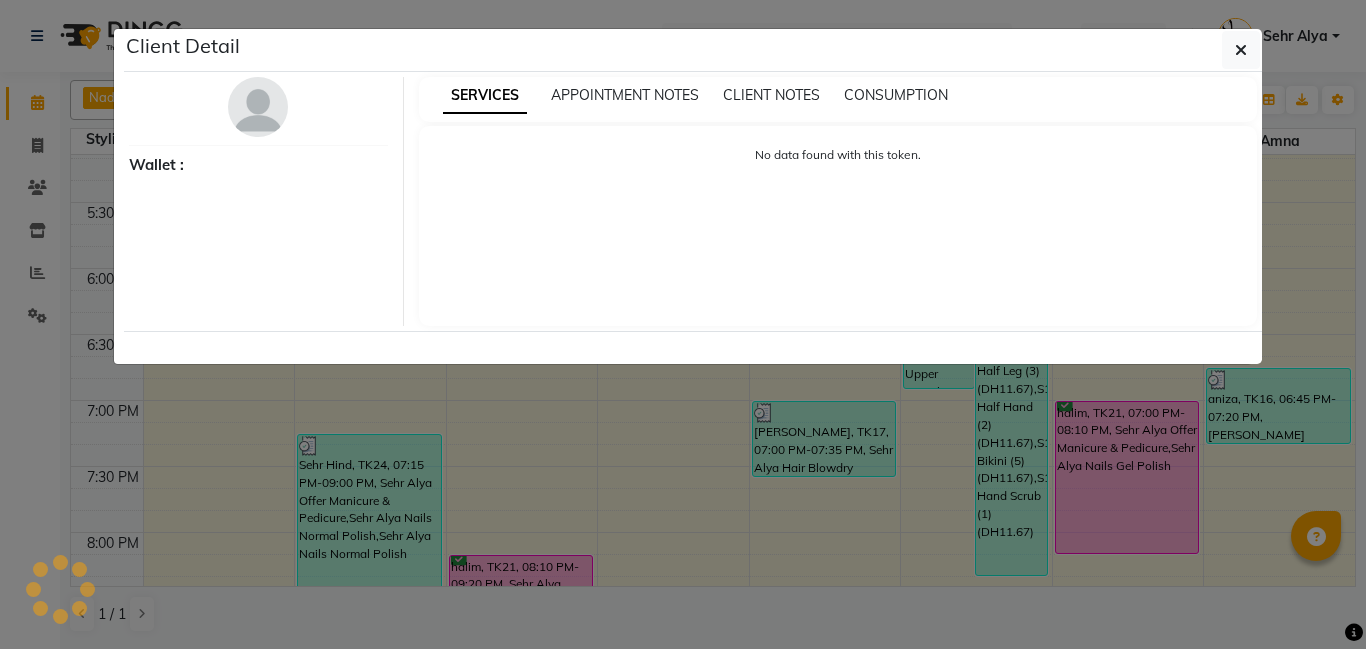 select on "3" 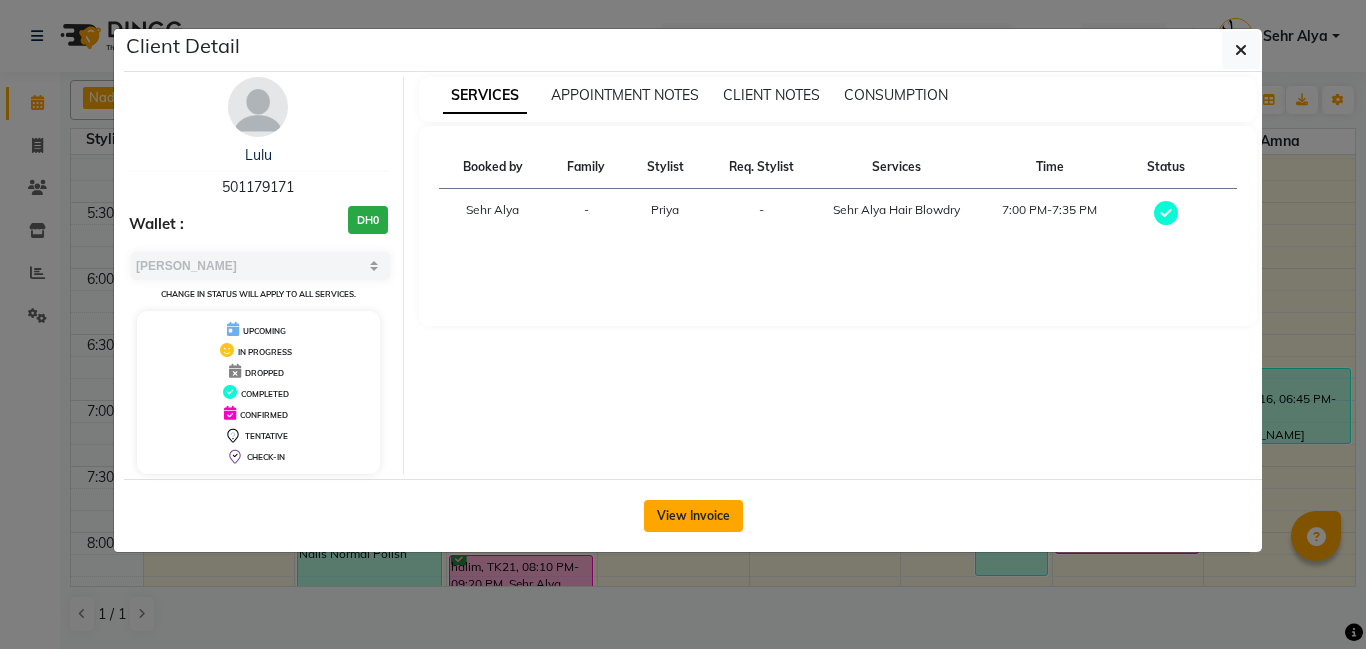 click on "View Invoice" 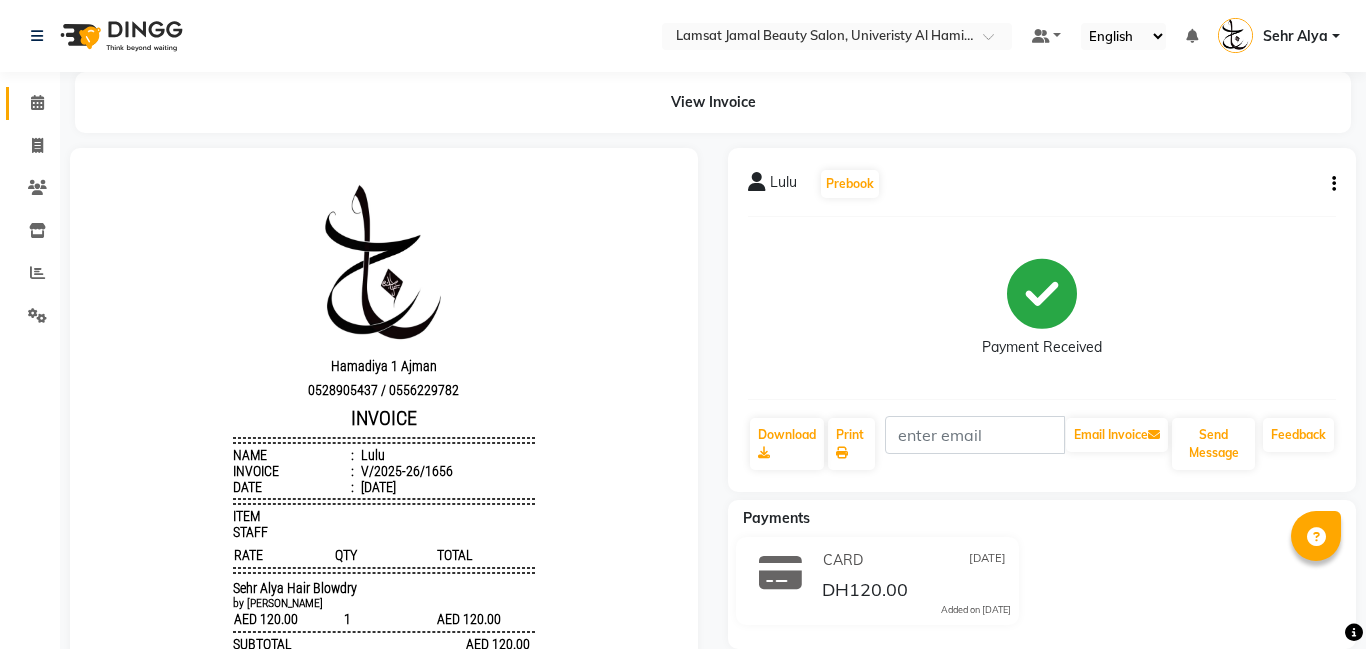 scroll, scrollTop: 0, scrollLeft: 0, axis: both 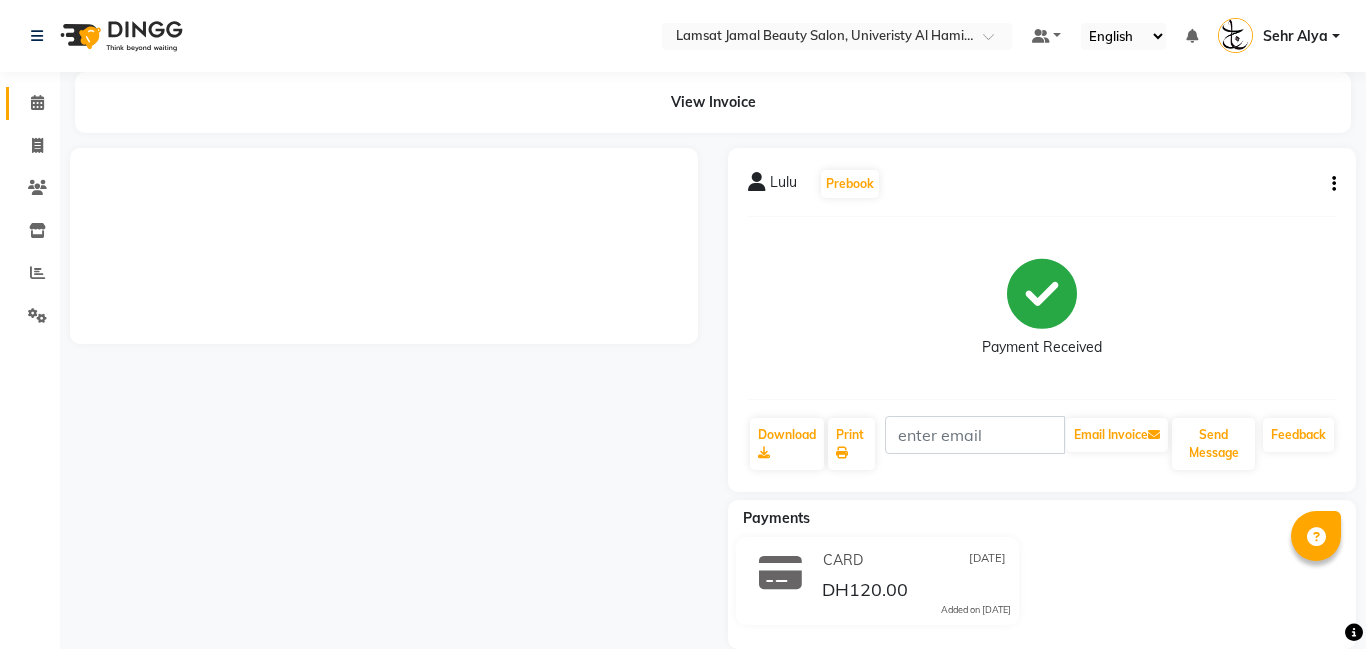 click 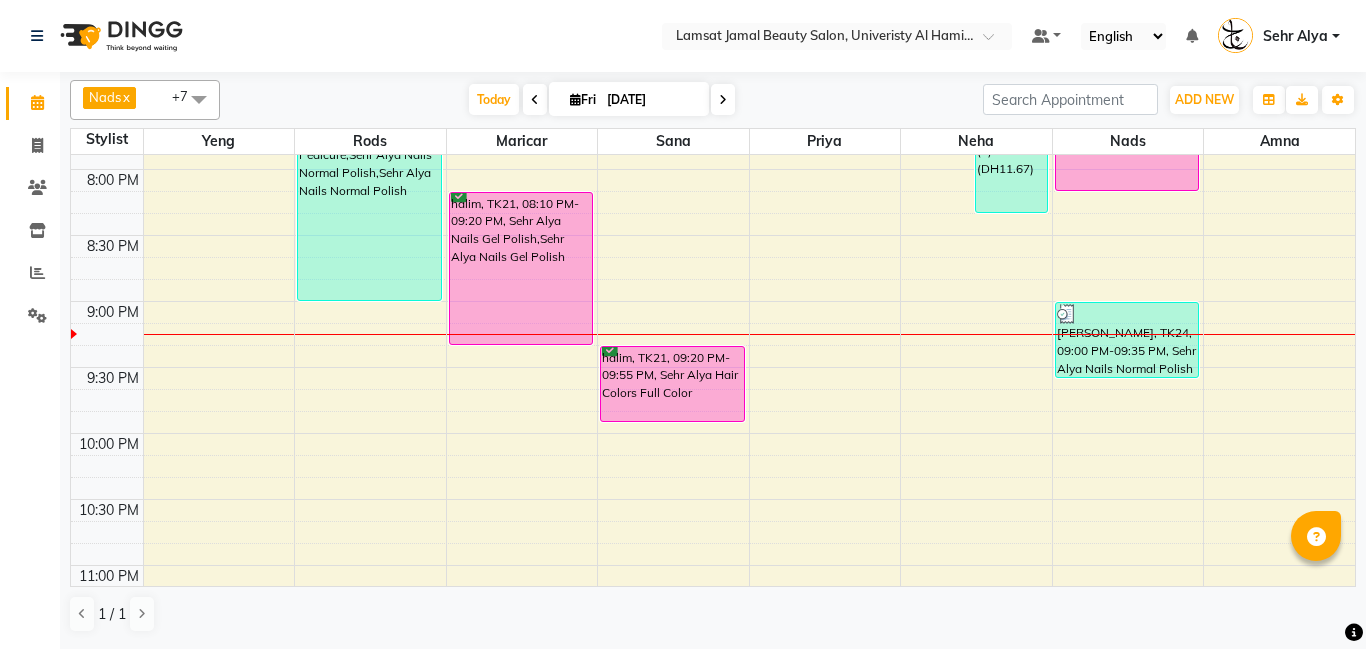 scroll, scrollTop: 1072, scrollLeft: 0, axis: vertical 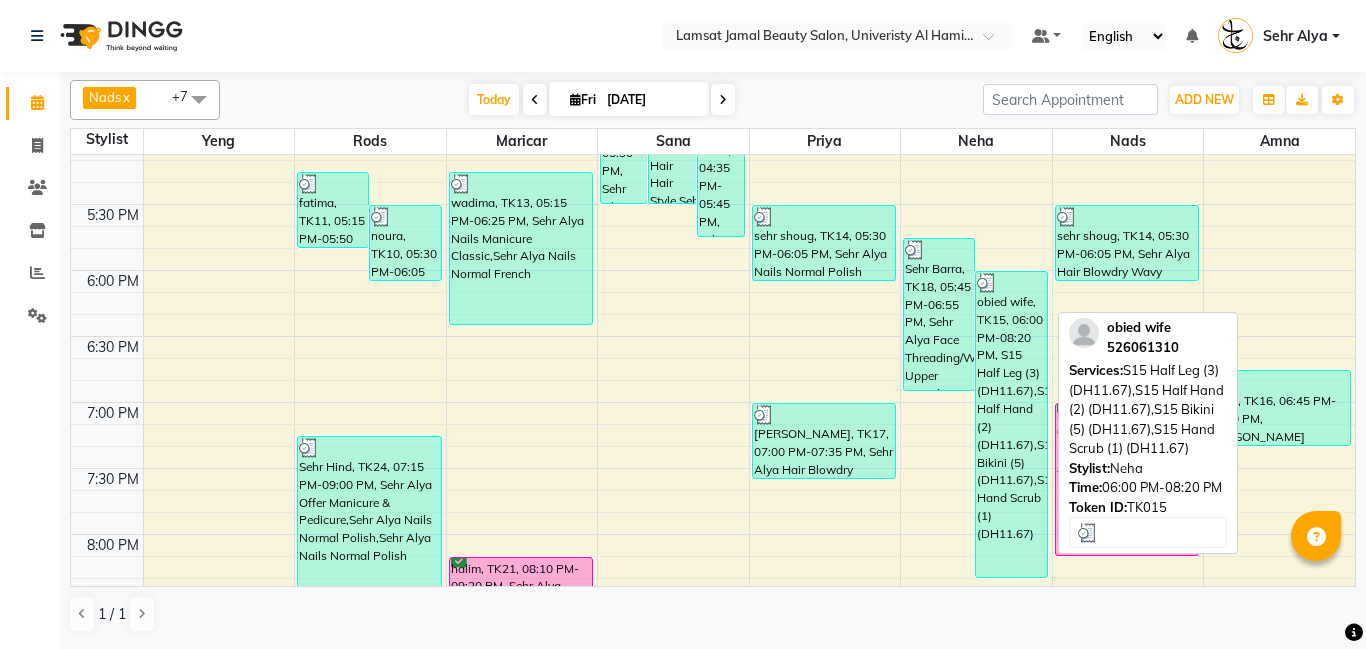 click on "obied wife, TK15, 06:00 PM-08:20 PM, S15 Half Leg (3) (DH11.67),S15 Half Hand (2) (DH11.67),S15 Bikini (5) (DH11.67),S15 Hand Scrub (1) (DH11.67)" at bounding box center [1011, 424] 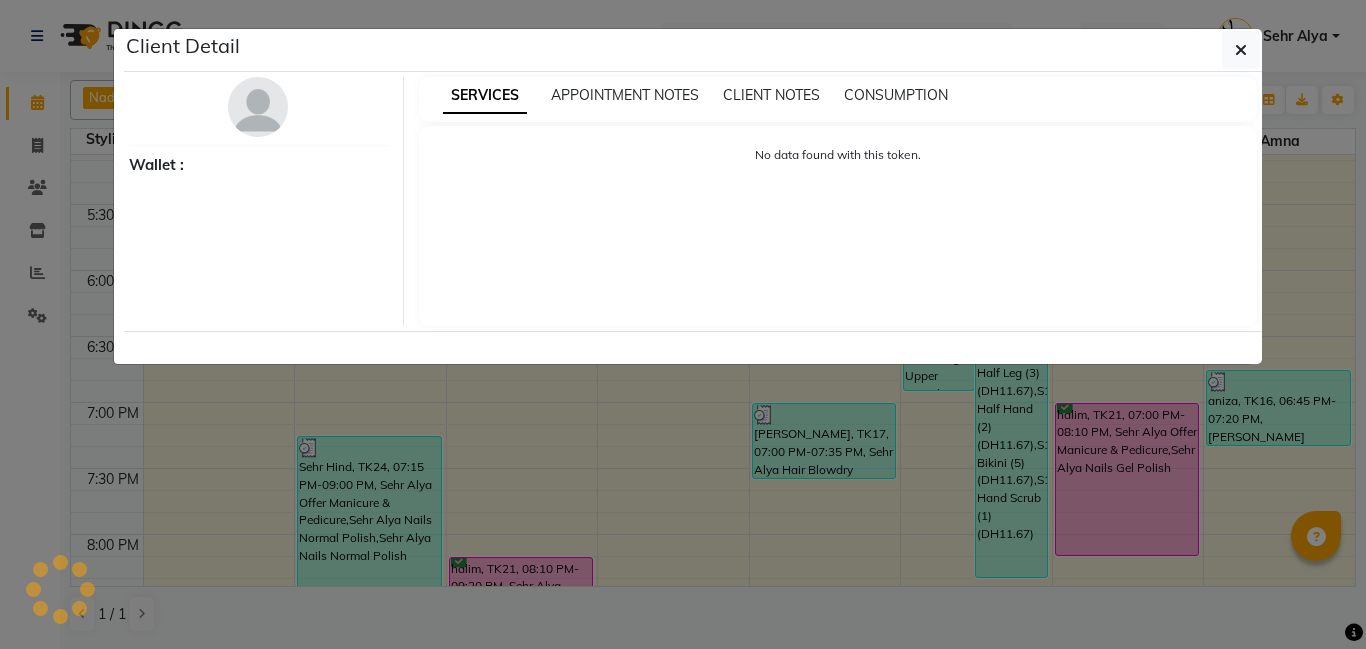 select on "3" 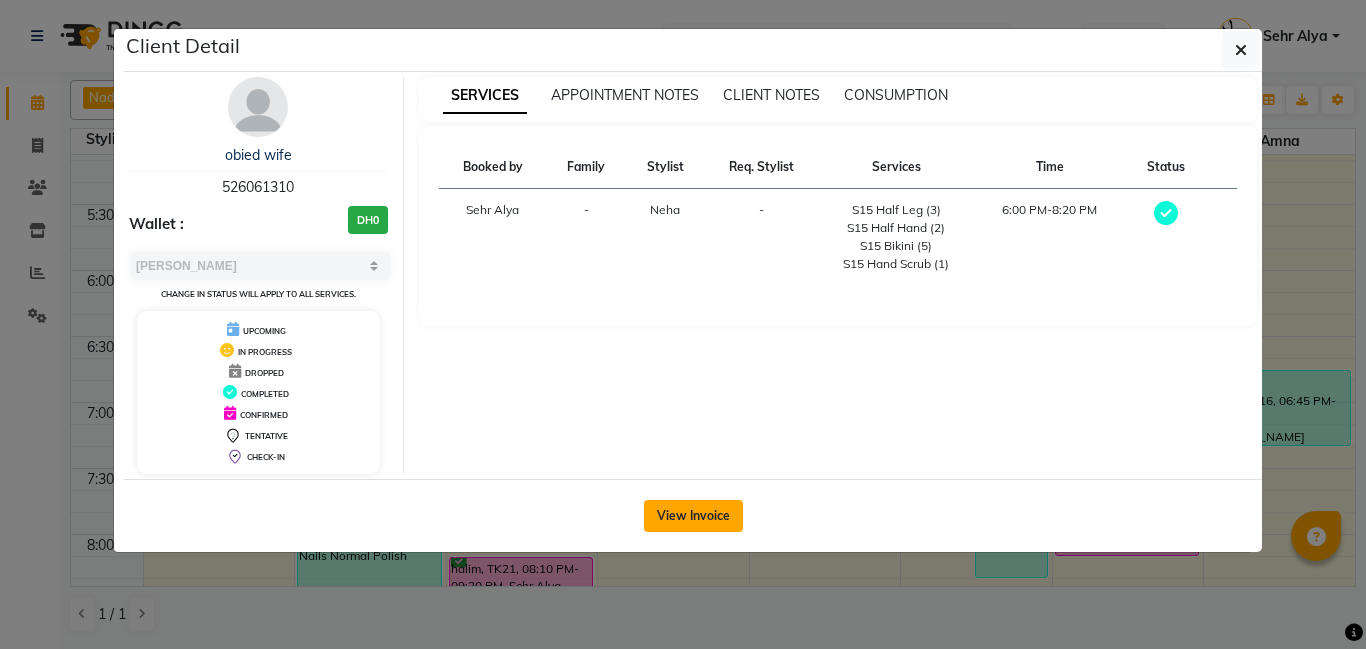 click on "View Invoice" 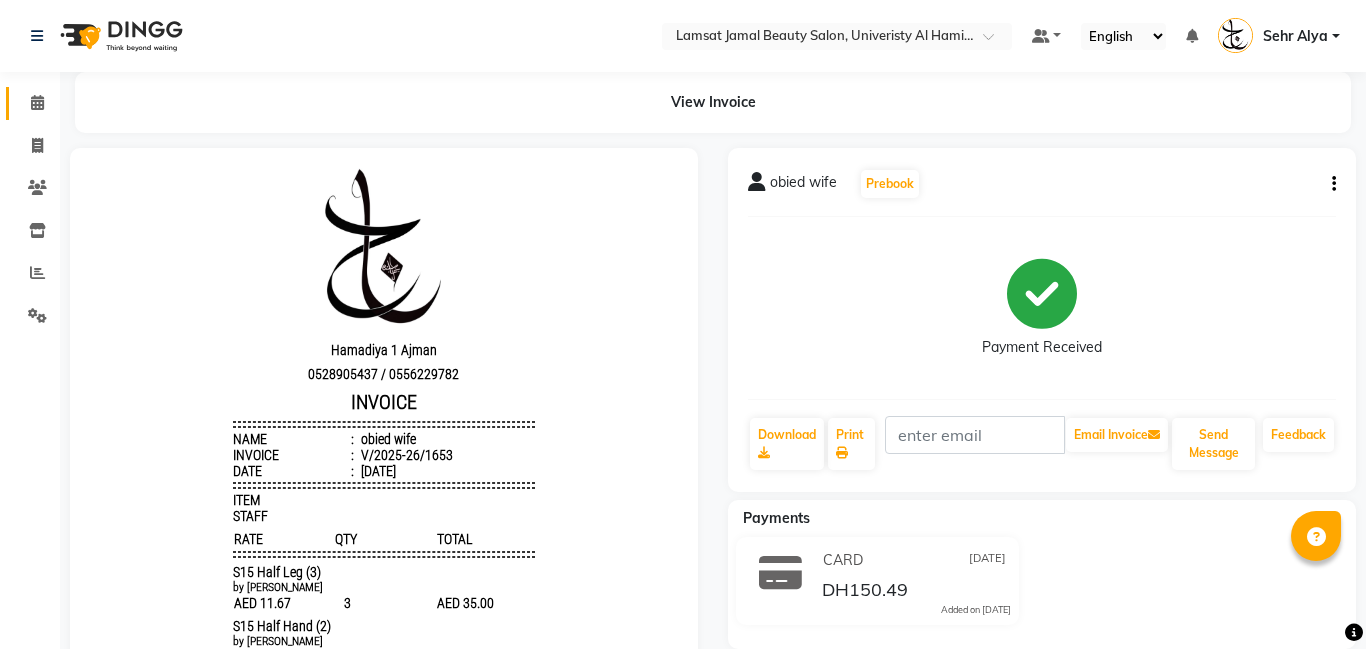 scroll, scrollTop: 89, scrollLeft: 0, axis: vertical 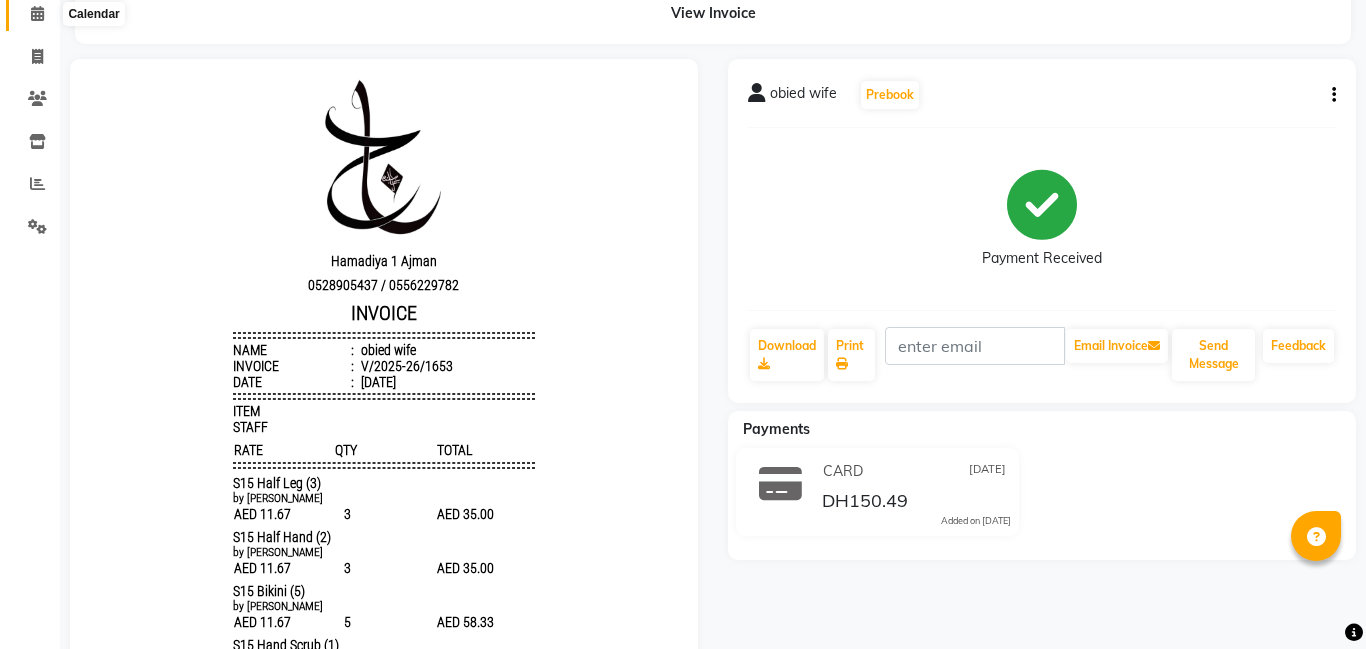 click 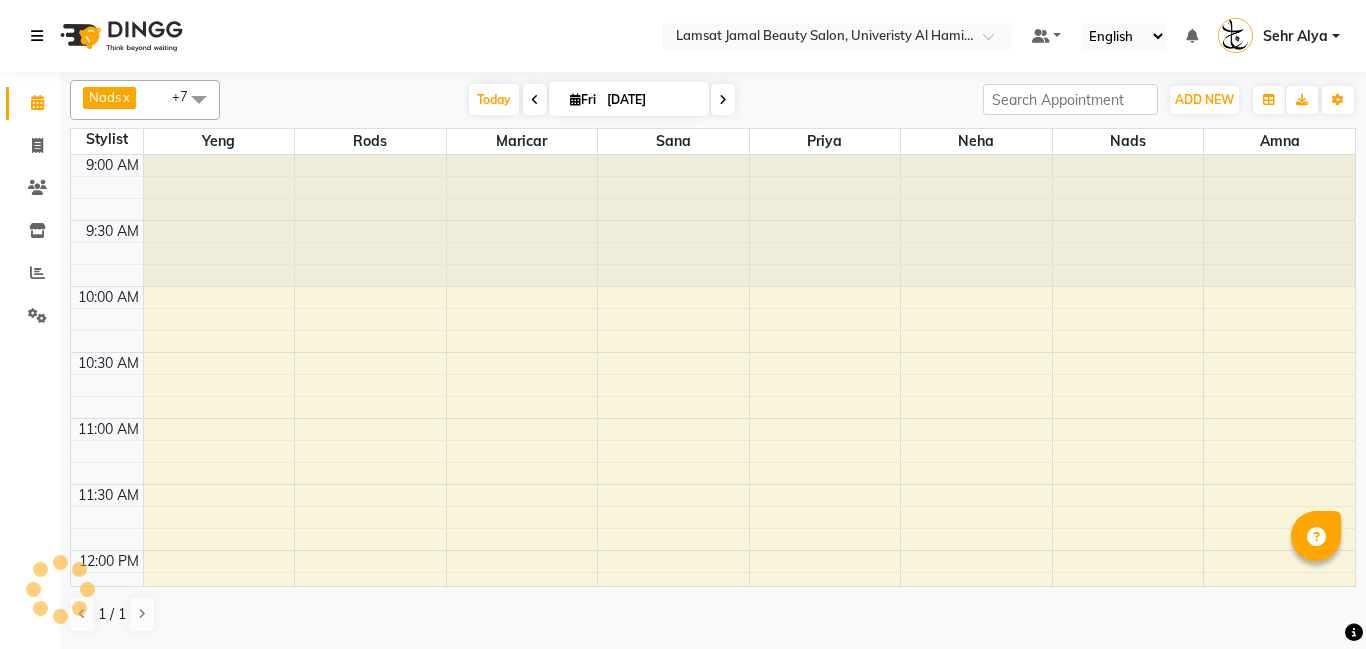 scroll, scrollTop: 0, scrollLeft: 0, axis: both 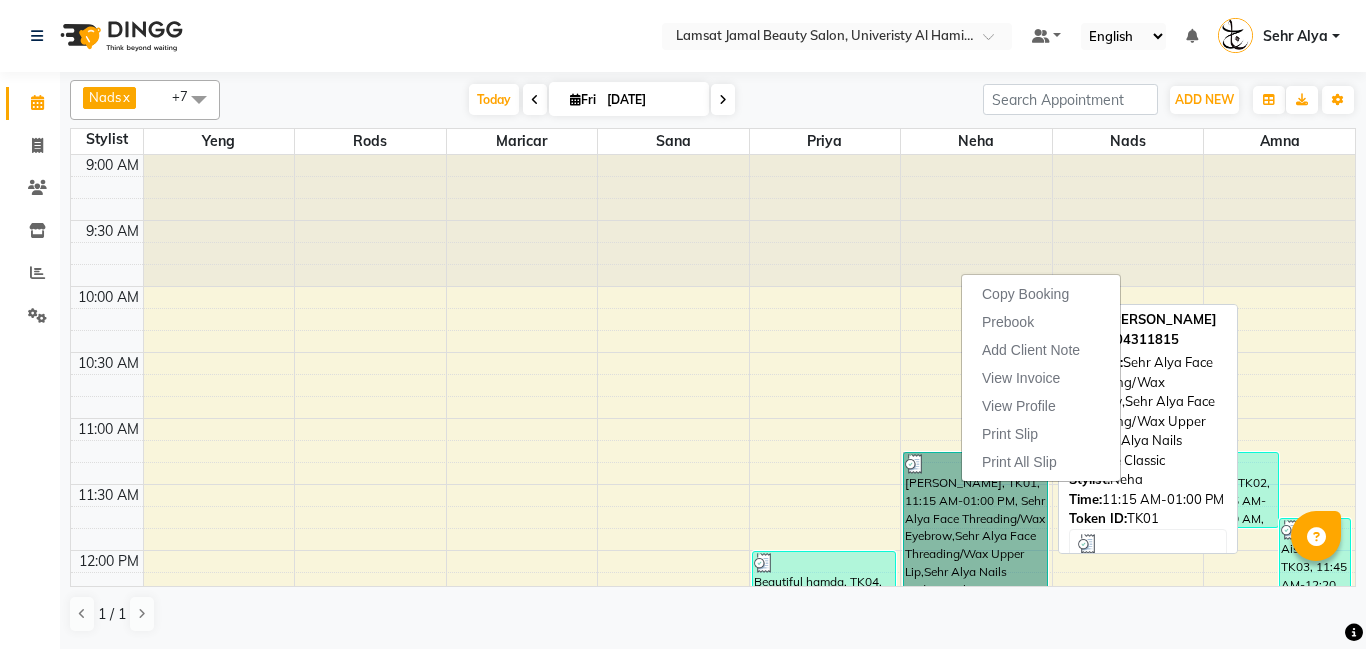 click on "[PERSON_NAME], TK01, 11:15 AM-01:00 PM, Sehr Alya Face Threading/Wax Eyebrow,Sehr Alya Face Threading/Wax Upper Lip,Sehr Alya Nails Pedicure Classic" at bounding box center [975, 567] 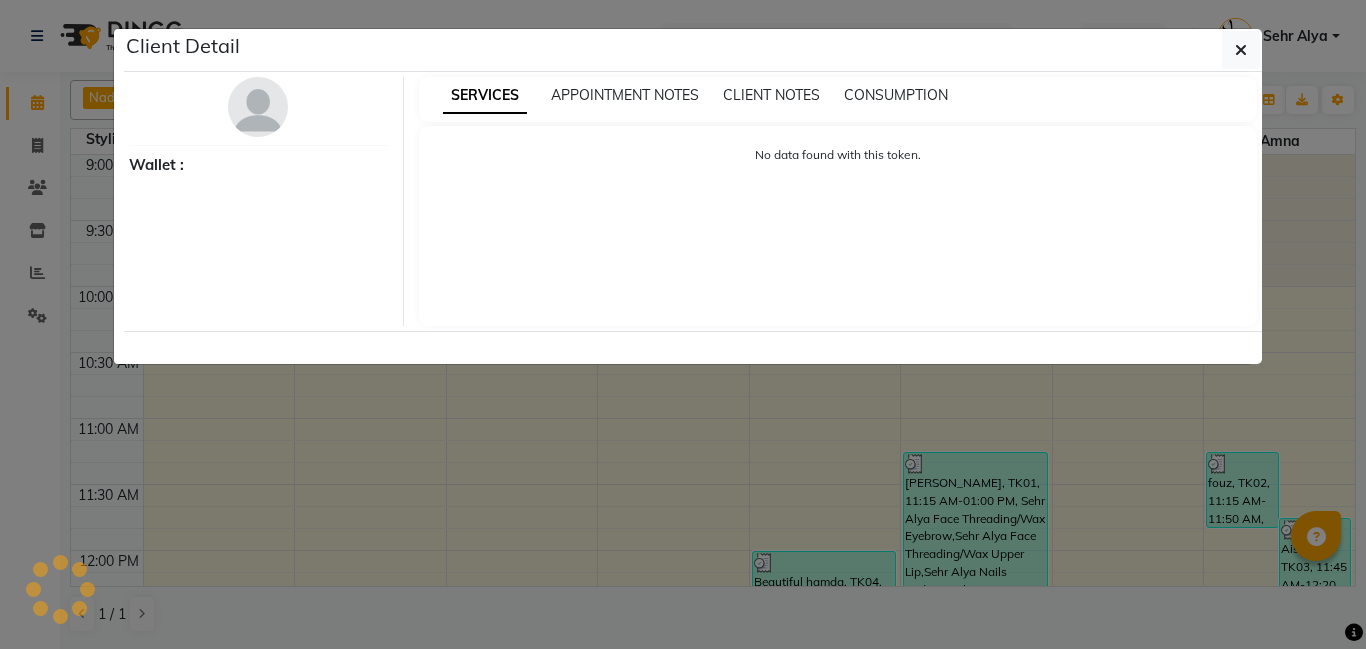 select on "3" 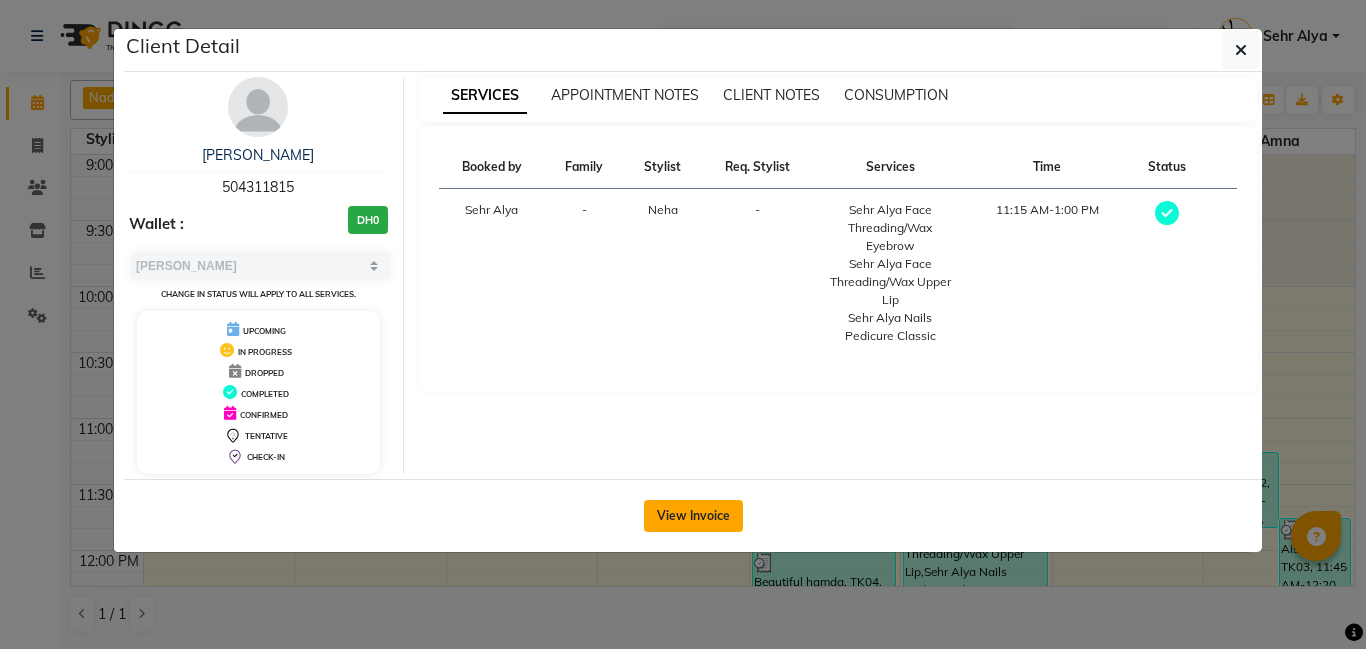 click on "View Invoice" 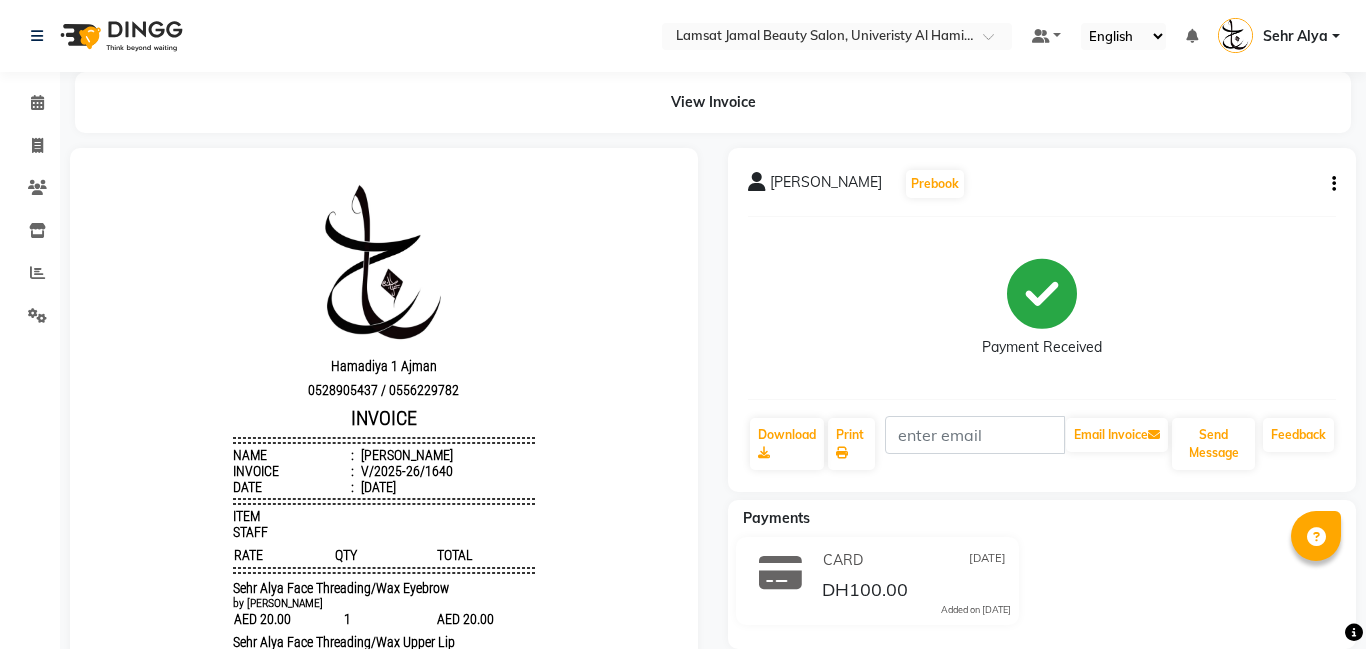 scroll, scrollTop: 22, scrollLeft: 0, axis: vertical 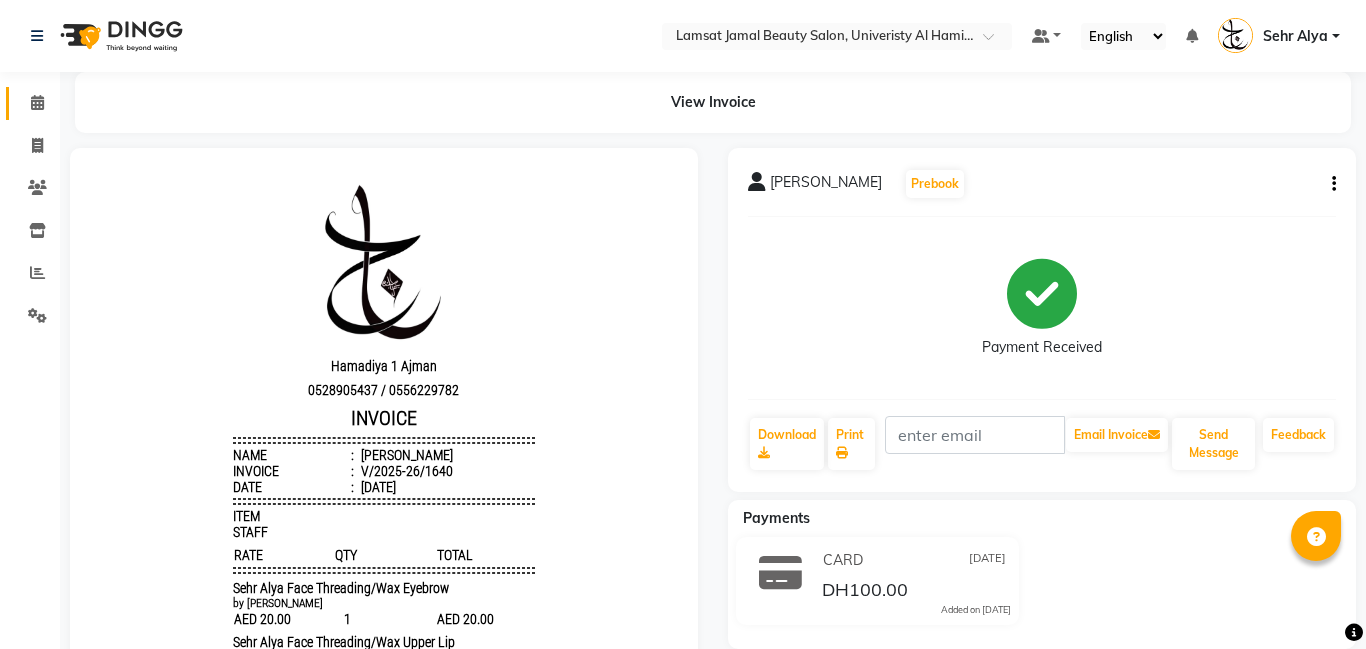 click 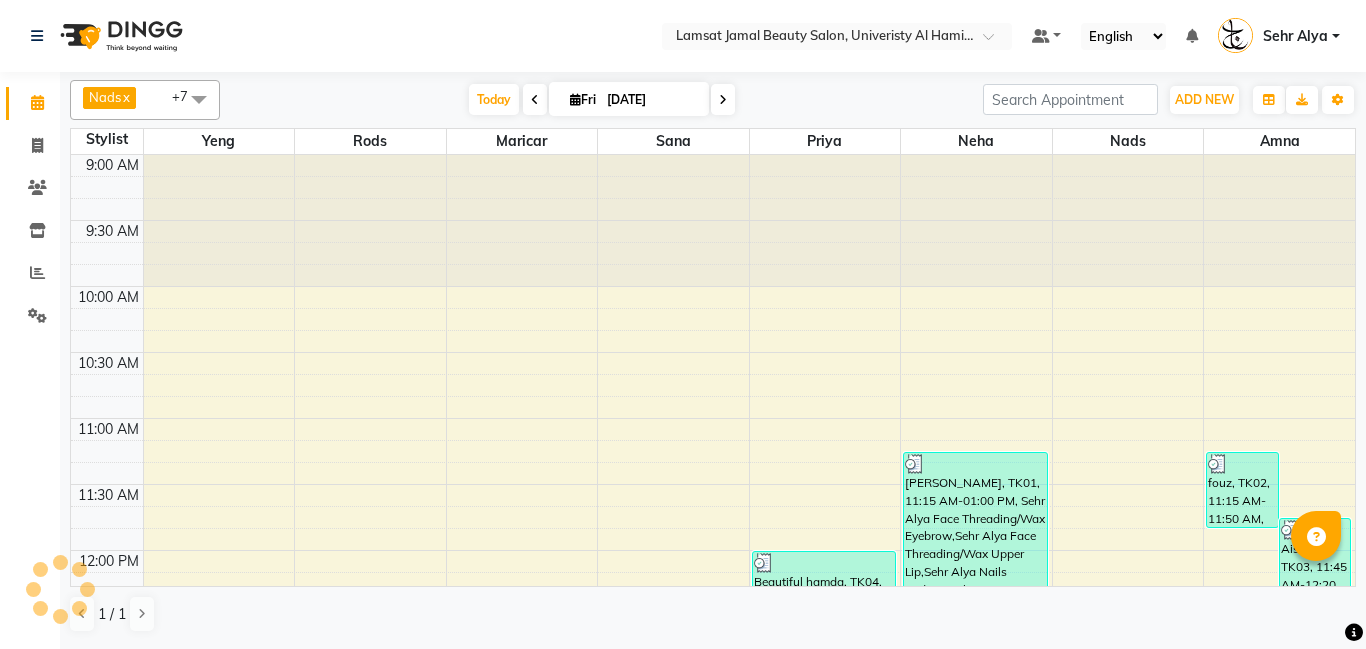 scroll, scrollTop: 0, scrollLeft: 0, axis: both 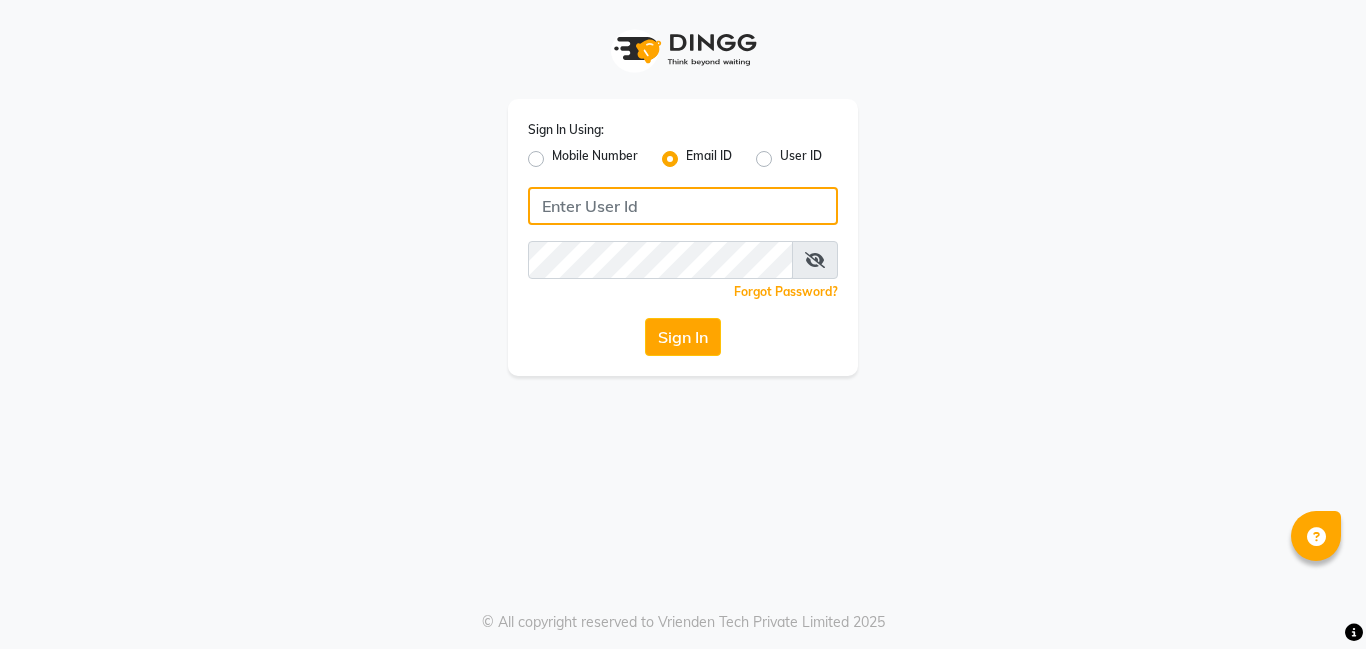type on "sales@sehralya.com" 